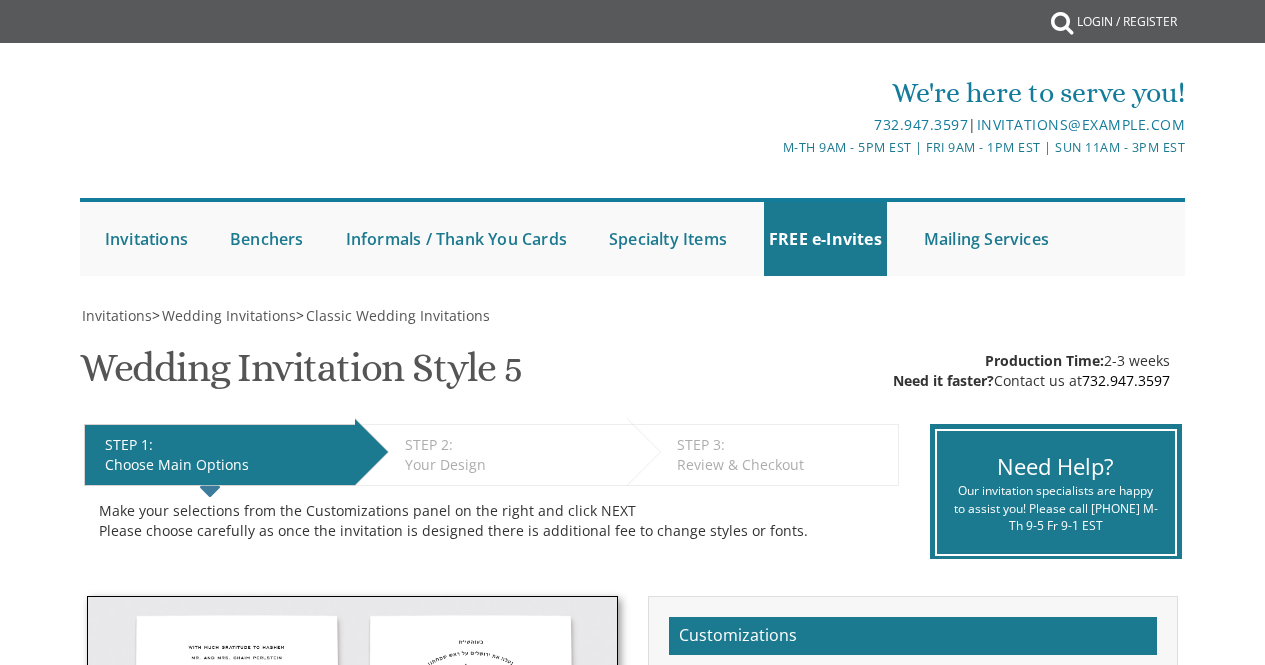 scroll, scrollTop: 0, scrollLeft: 0, axis: both 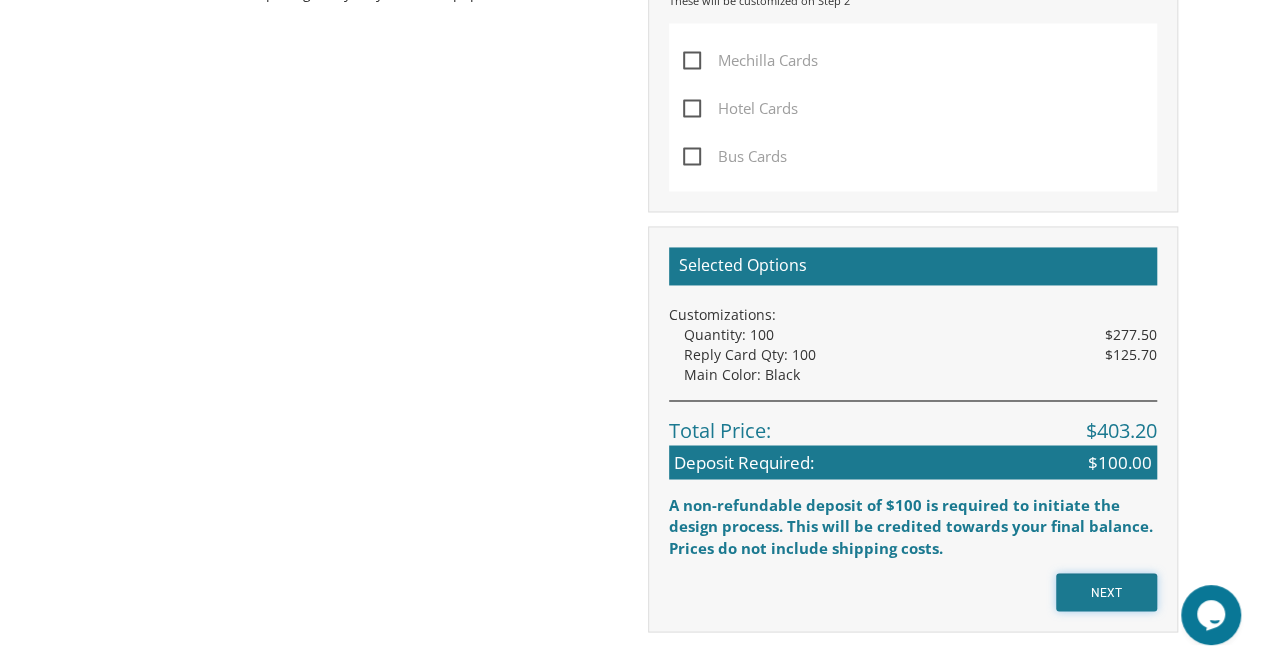 click on "NEXT" at bounding box center [1106, 592] 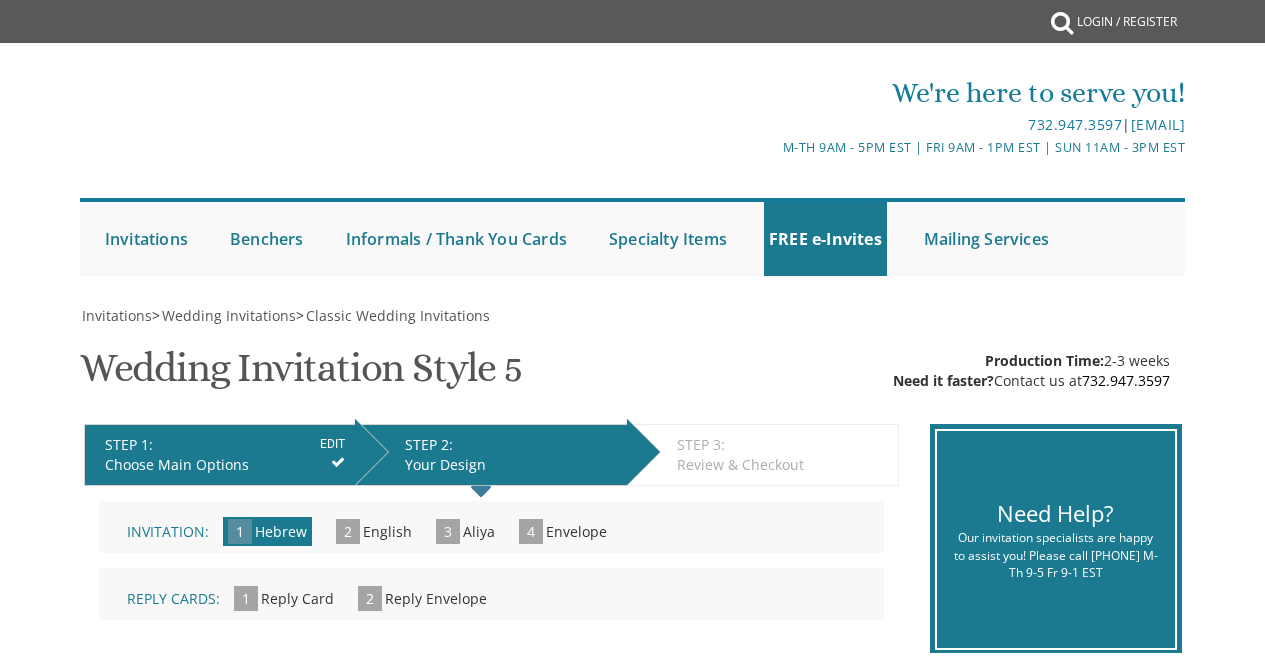 scroll, scrollTop: 0, scrollLeft: 0, axis: both 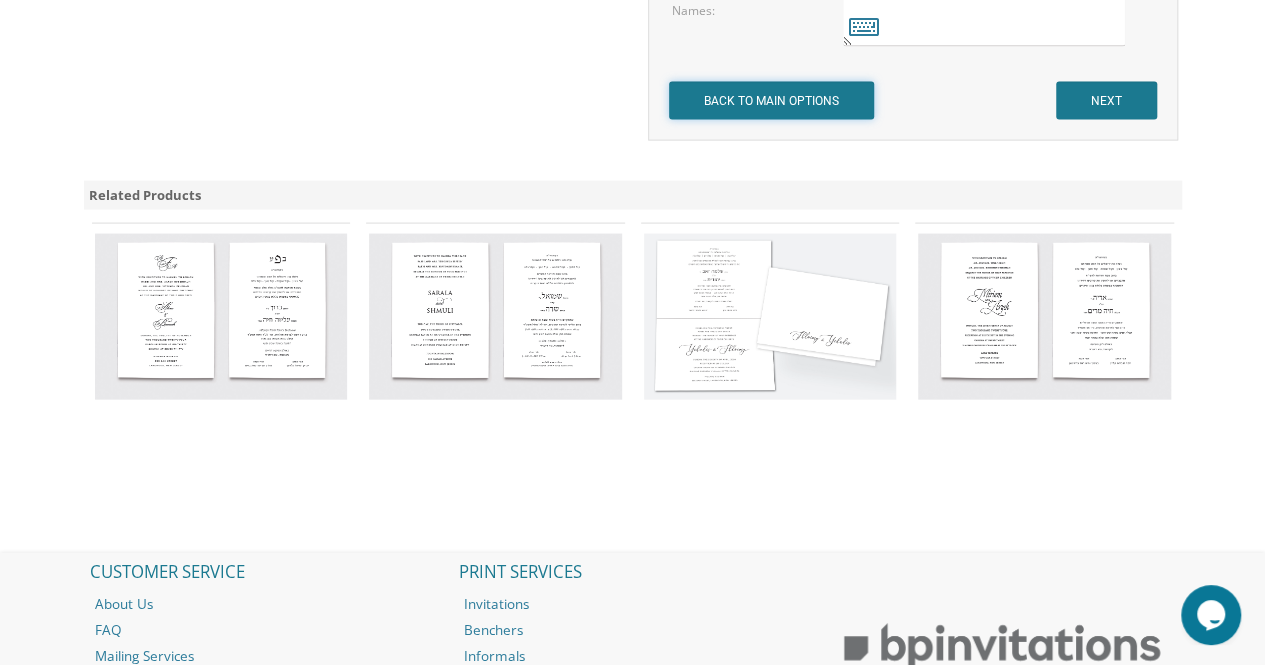 click on "BACK TO MAIN OPTIONS" at bounding box center (771, 101) 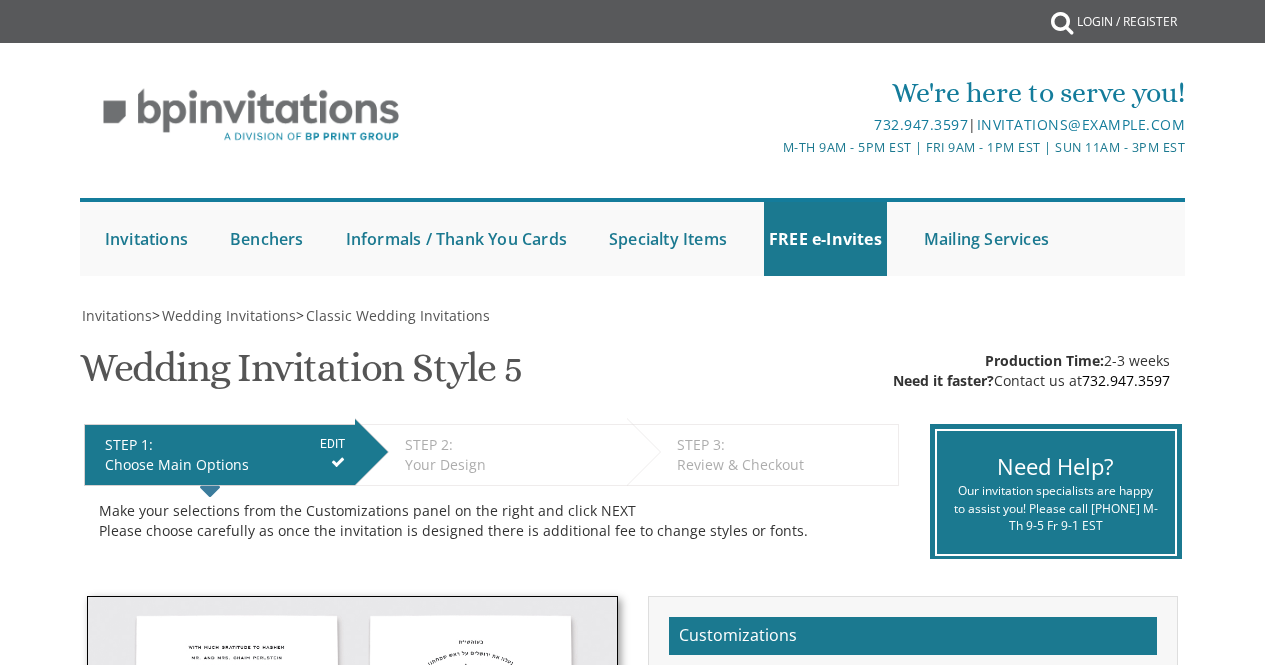 scroll, scrollTop: 0, scrollLeft: 0, axis: both 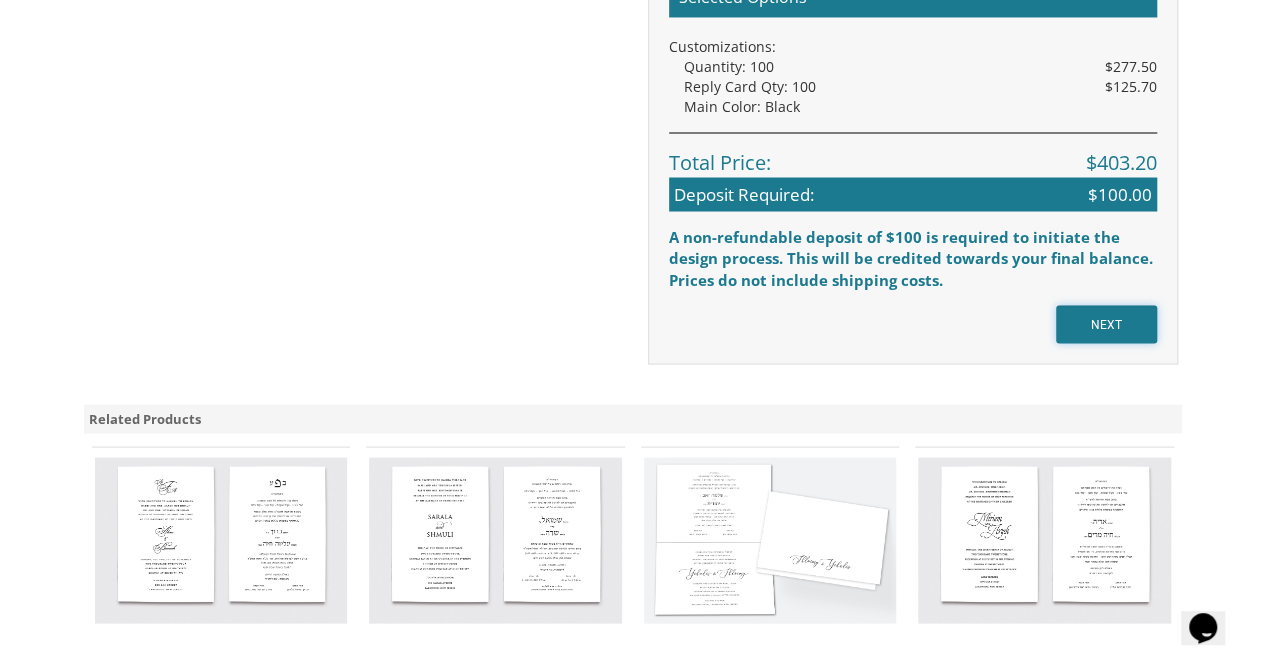click on "NEXT" at bounding box center (1106, 324) 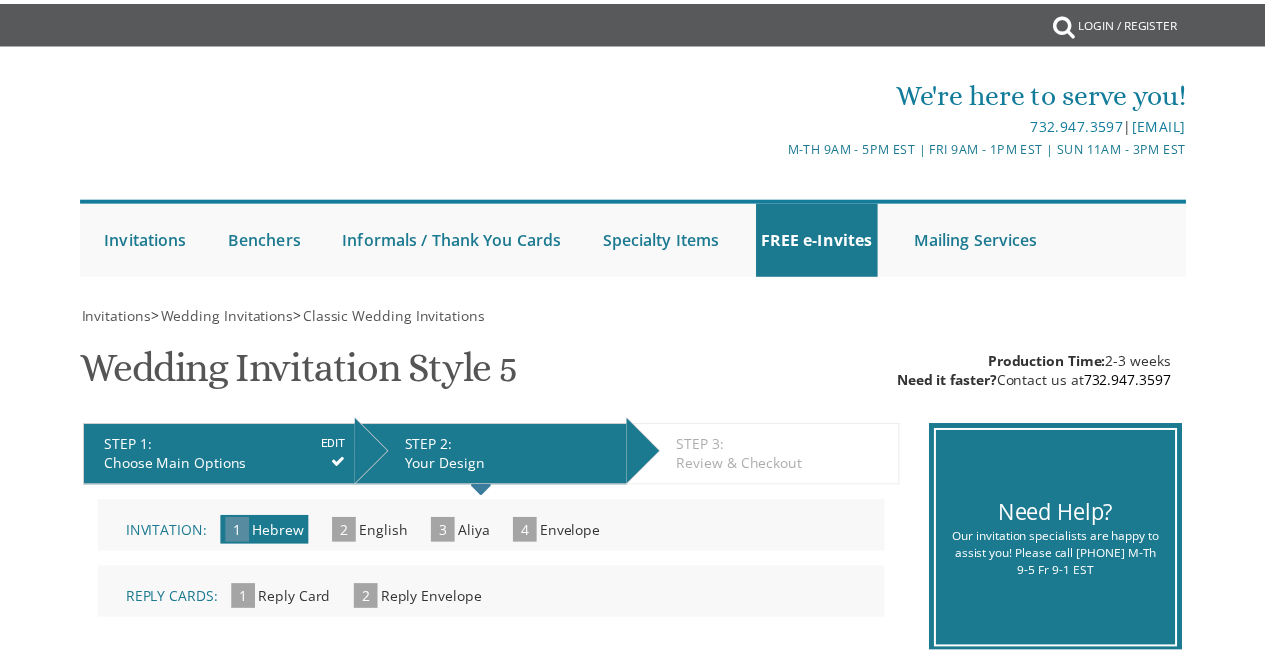 scroll, scrollTop: 0, scrollLeft: 0, axis: both 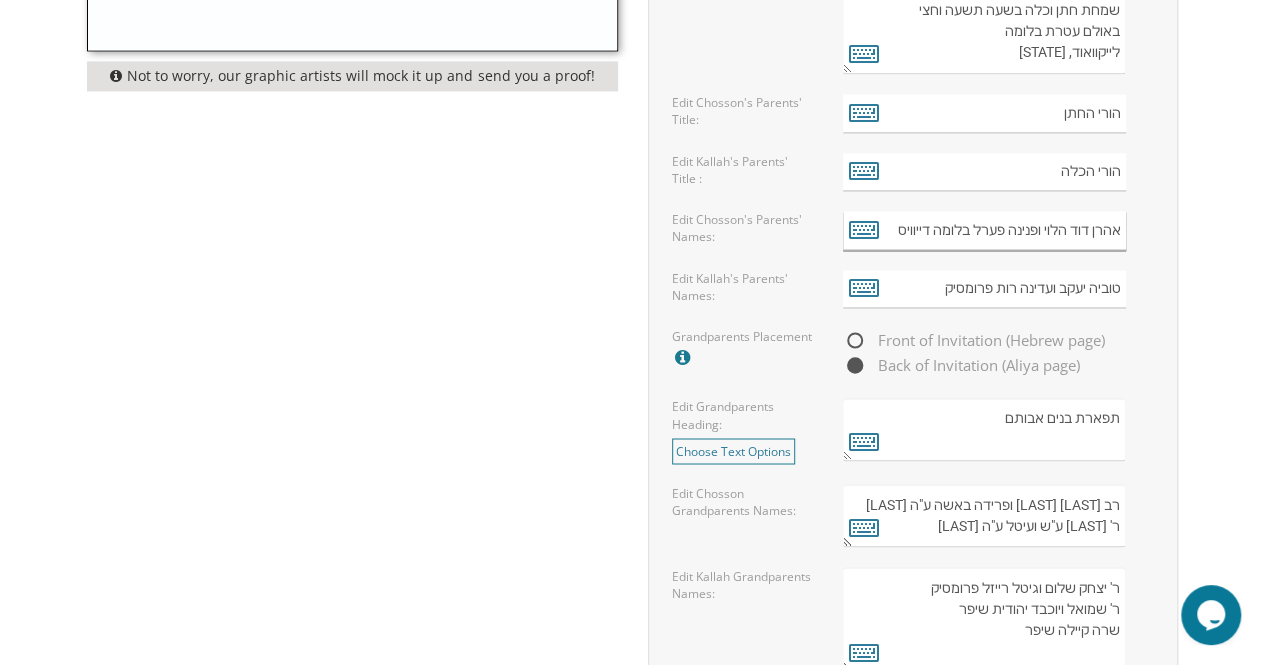 click on "אהרן דוד הלוי ופנינה פערל בלומה דייוויס" at bounding box center (984, 230) 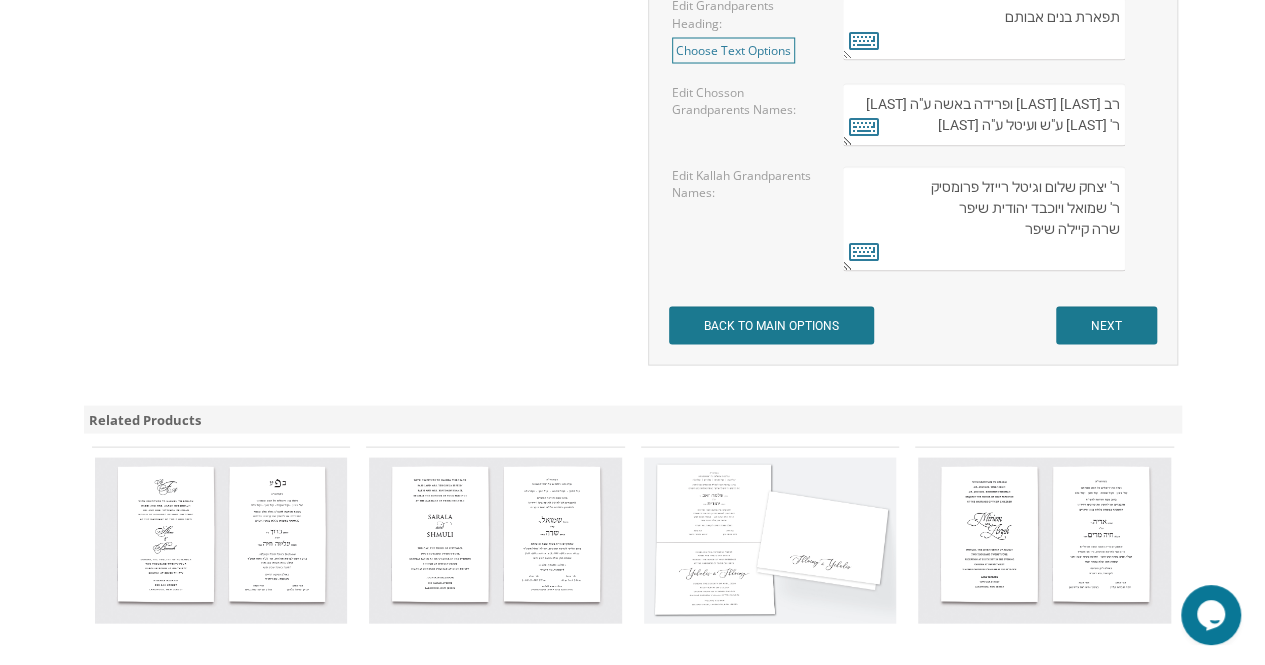 scroll, scrollTop: 1873, scrollLeft: 0, axis: vertical 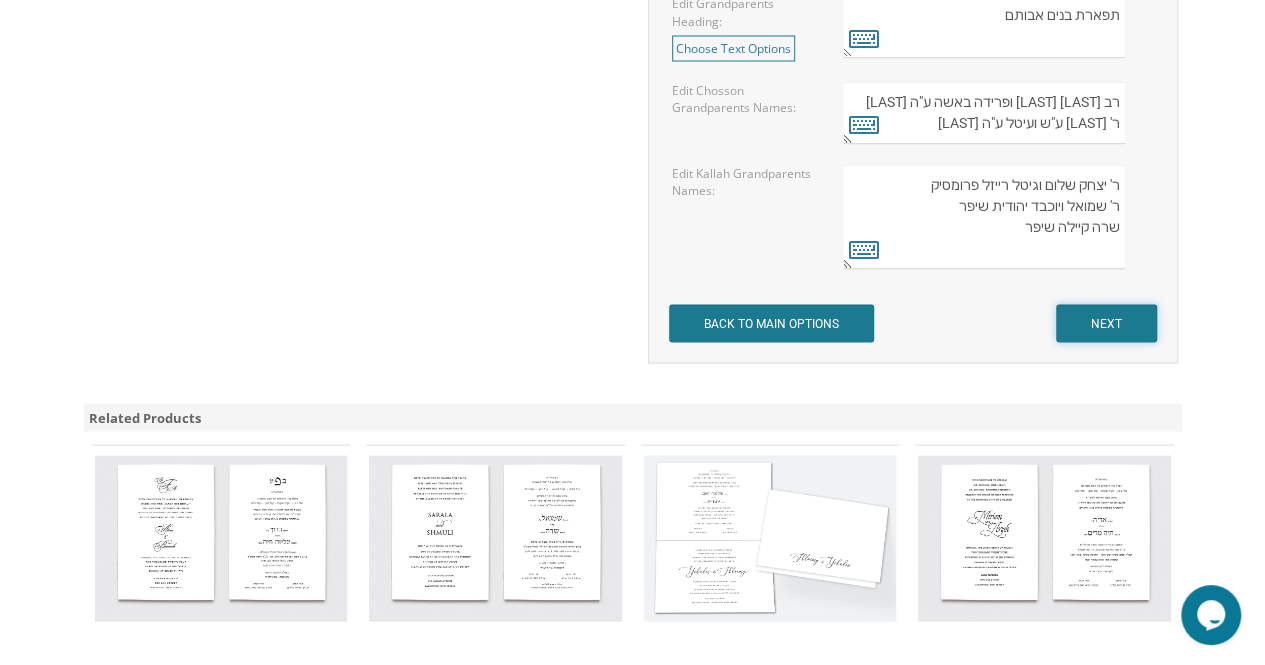 click on "NEXT" at bounding box center [1106, 323] 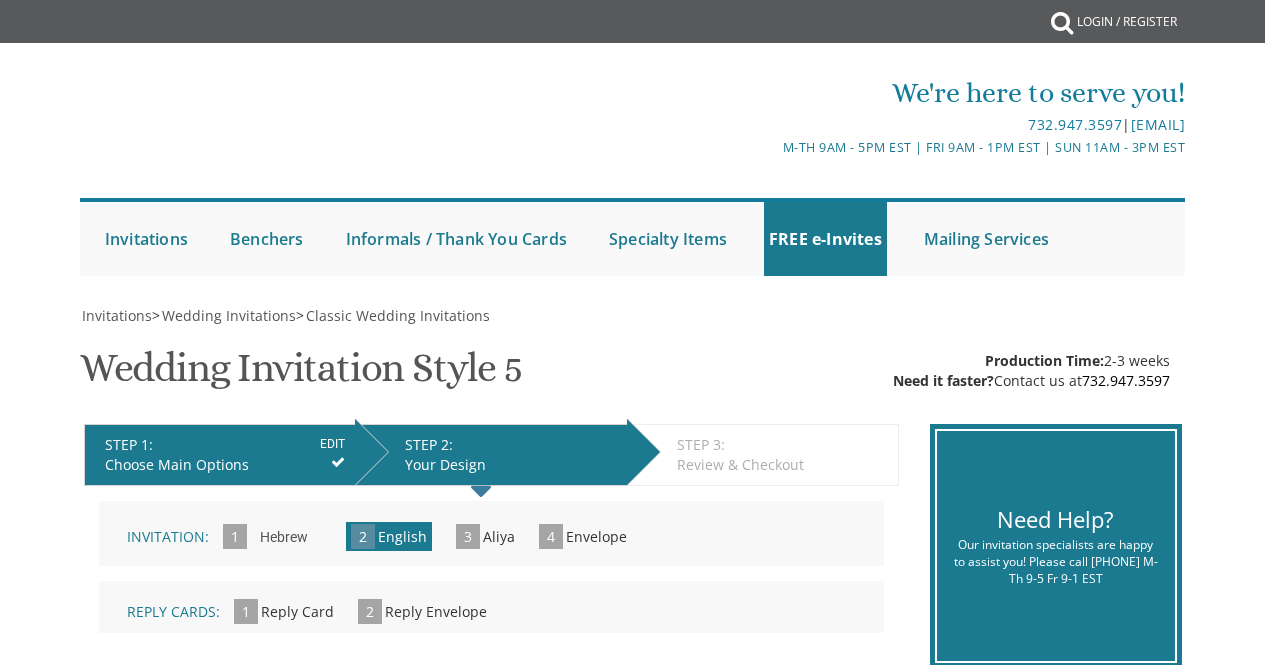 scroll, scrollTop: 0, scrollLeft: 0, axis: both 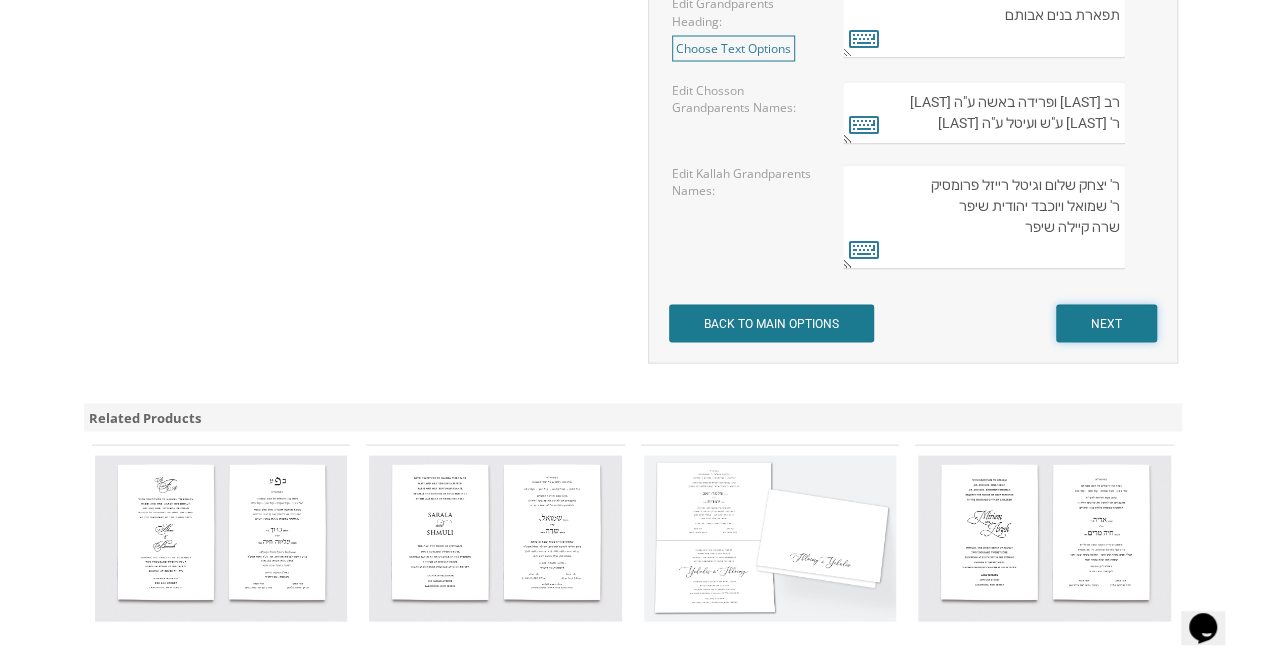 click on "NEXT" at bounding box center [1106, 323] 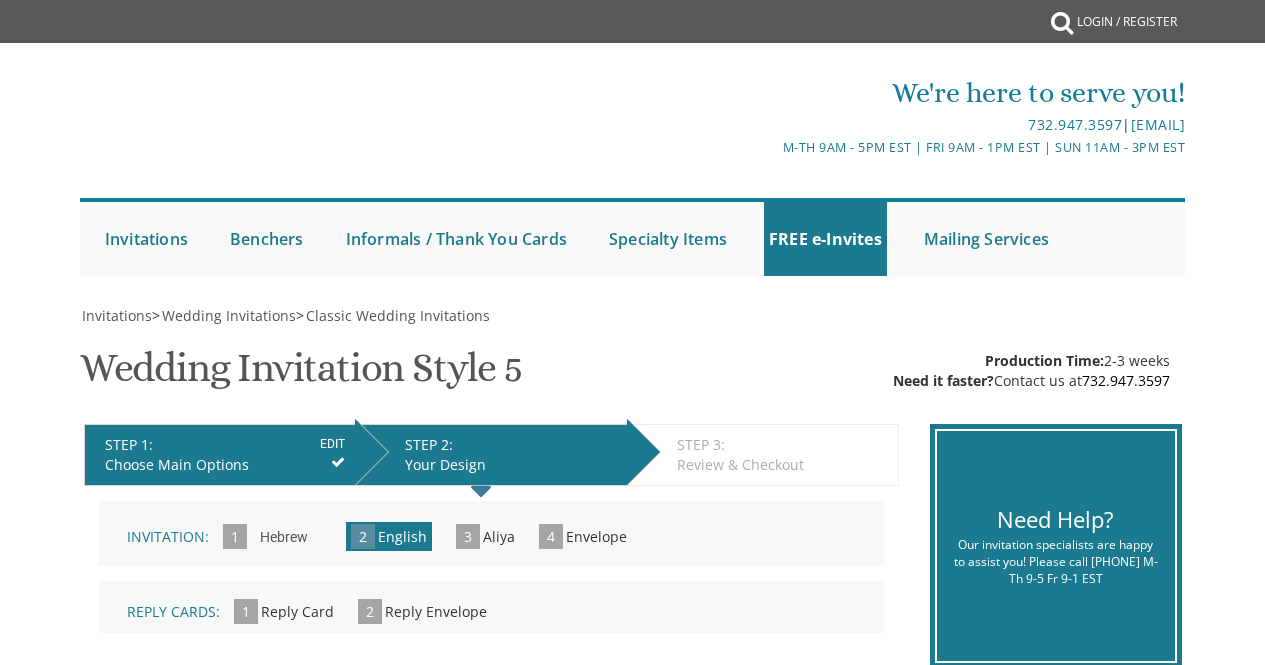scroll, scrollTop: 0, scrollLeft: 0, axis: both 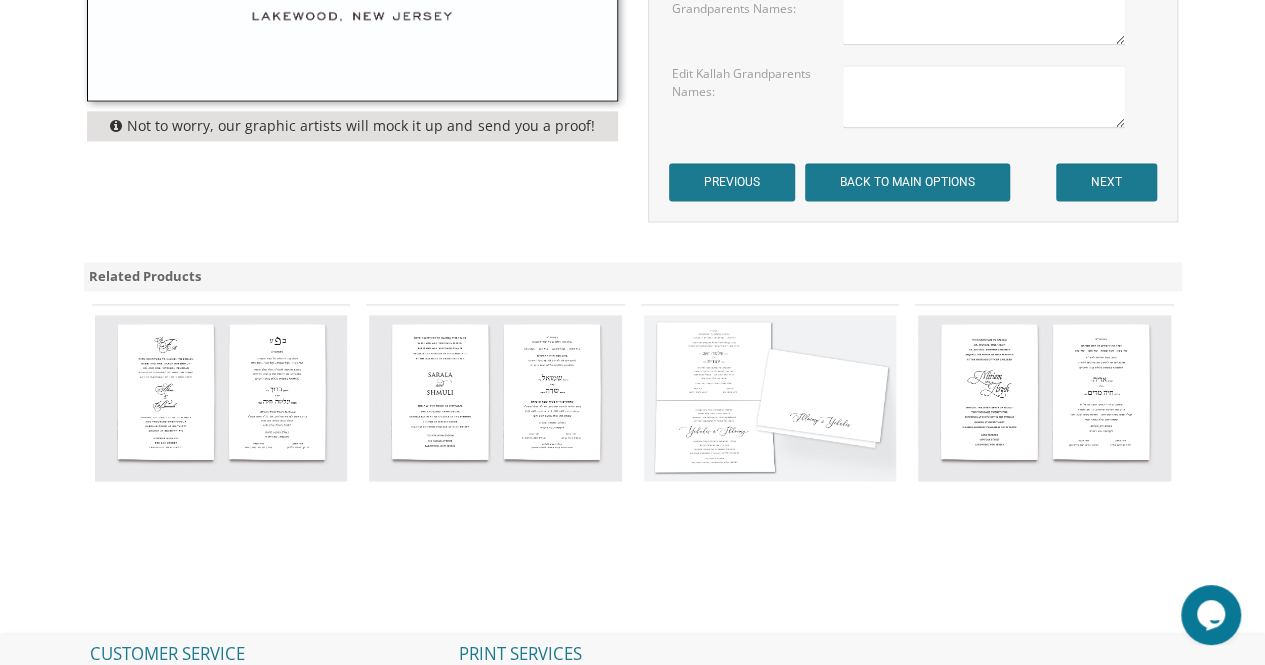 click at bounding box center (495, 398) 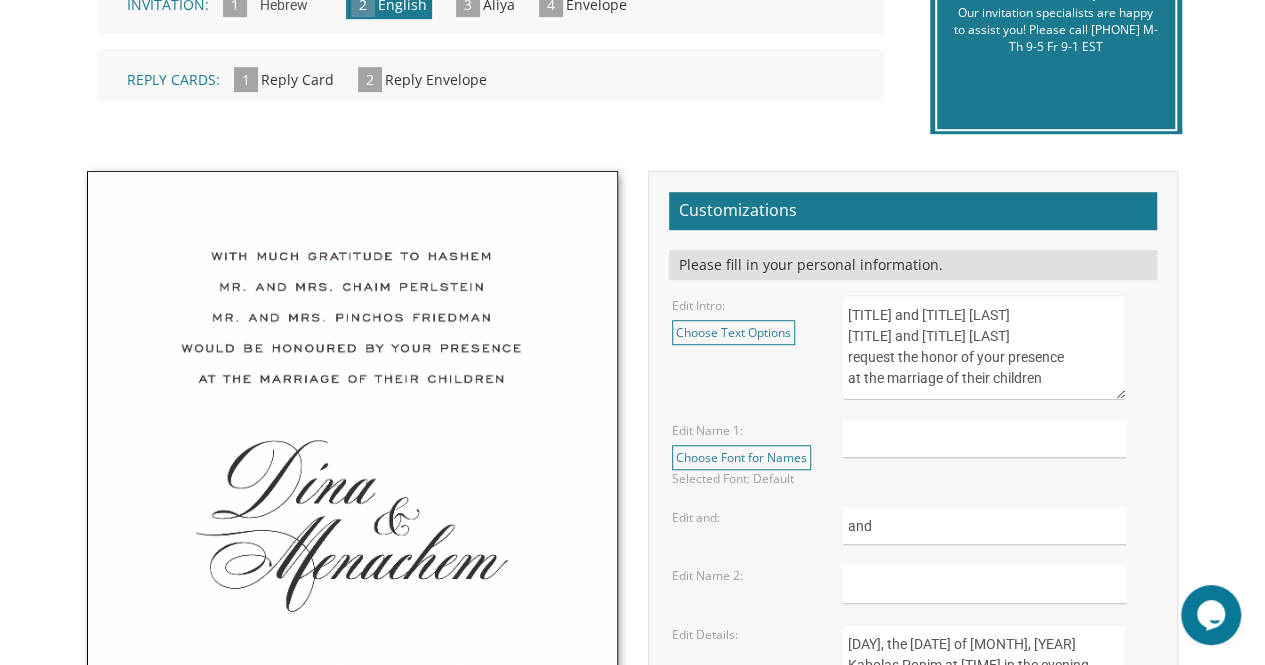 scroll, scrollTop: 553, scrollLeft: 0, axis: vertical 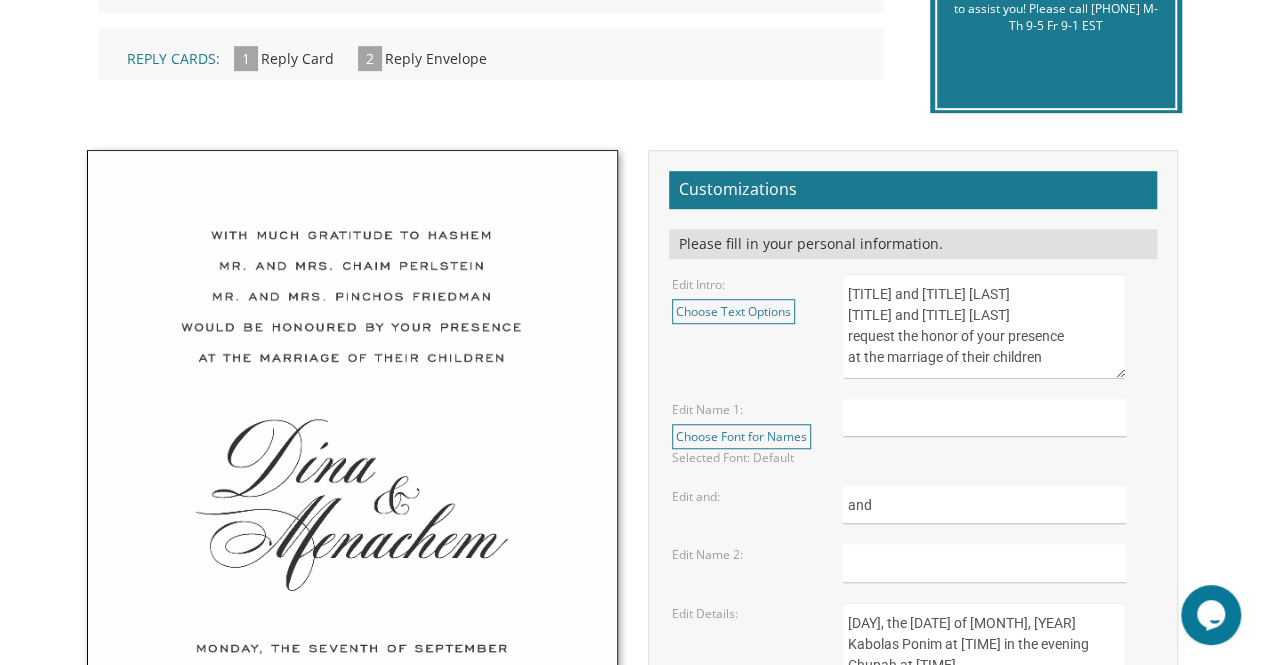 drag, startPoint x: 1040, startPoint y: 288, endPoint x: 822, endPoint y: 288, distance: 218 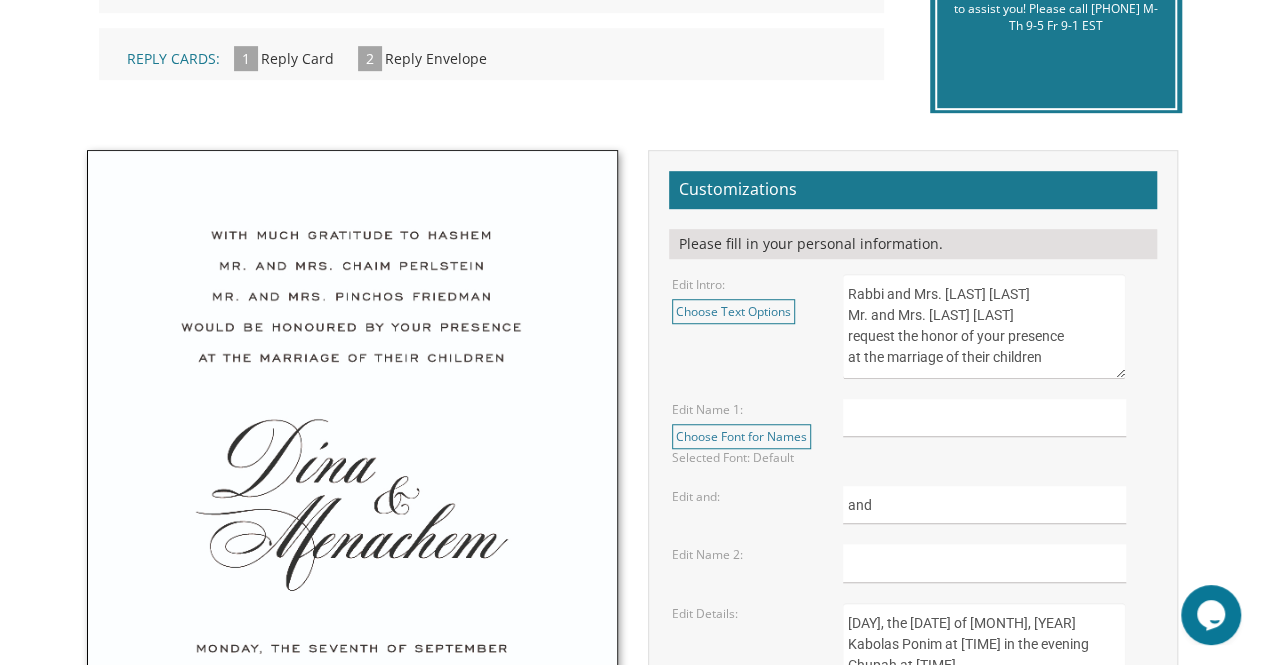drag, startPoint x: 1038, startPoint y: 315, endPoint x: 828, endPoint y: 321, distance: 210.0857 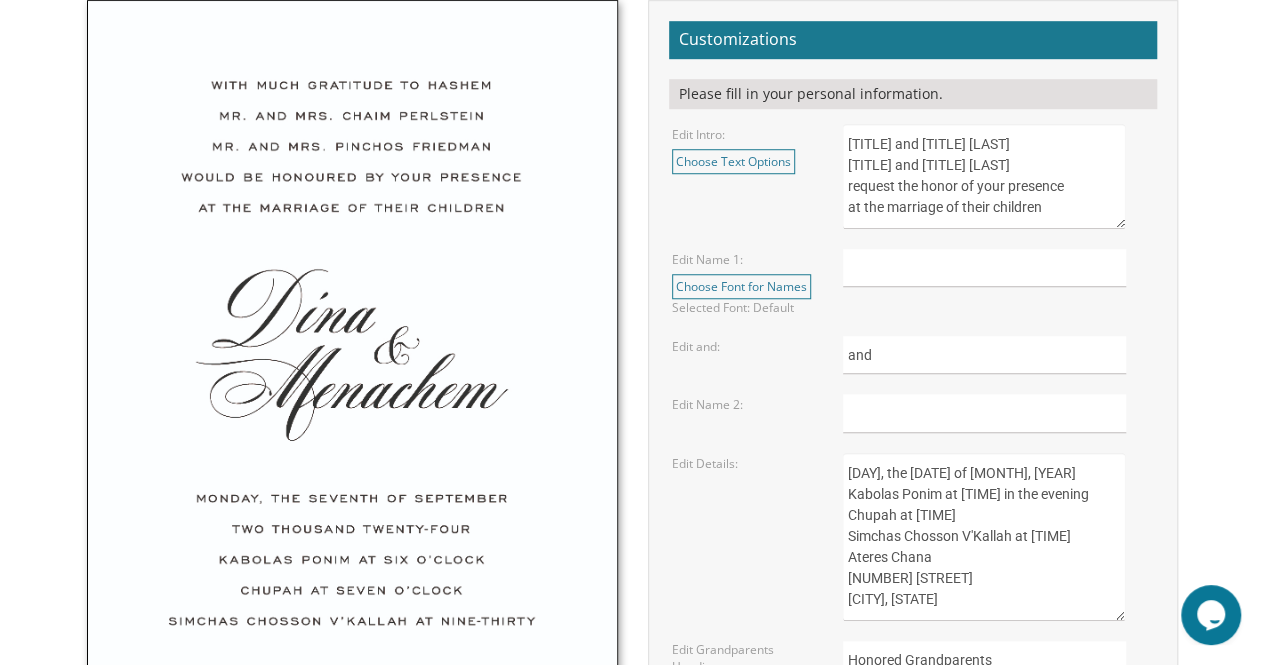 scroll, scrollTop: 706, scrollLeft: 0, axis: vertical 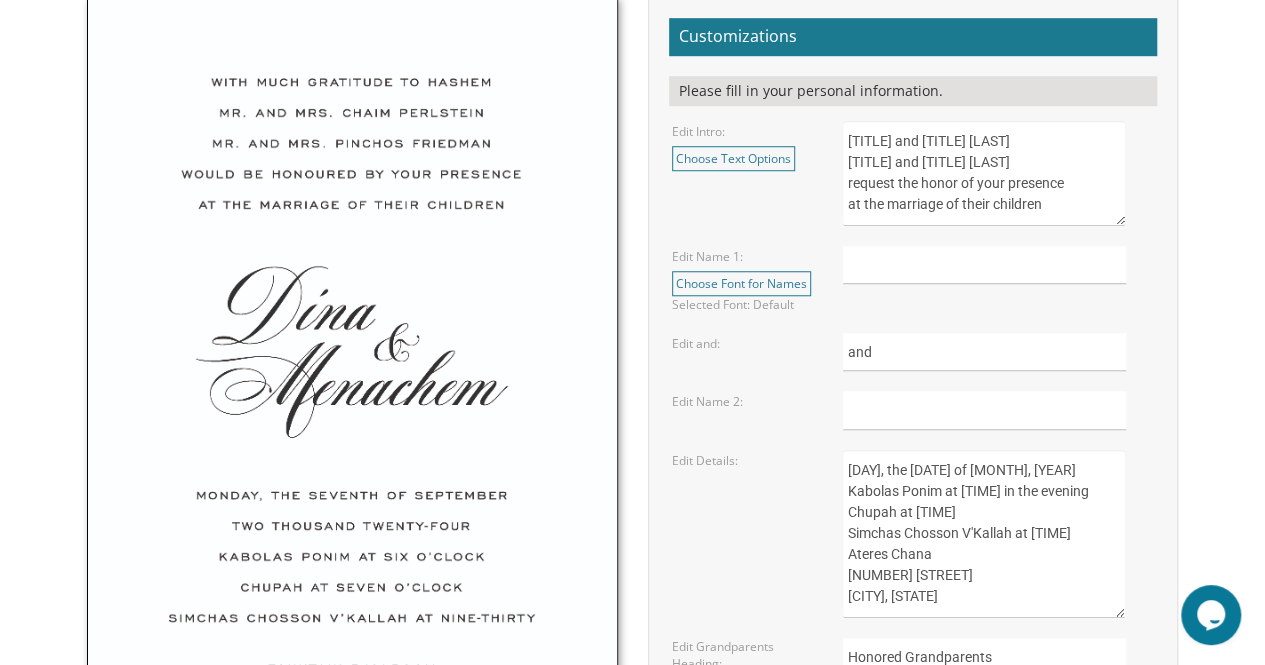type on "Rabbi and Mrs. Tuvya Peromsik
Rabbi and Mrs. Dovid Davis
request the honor of your presence
at the marriage of their children" 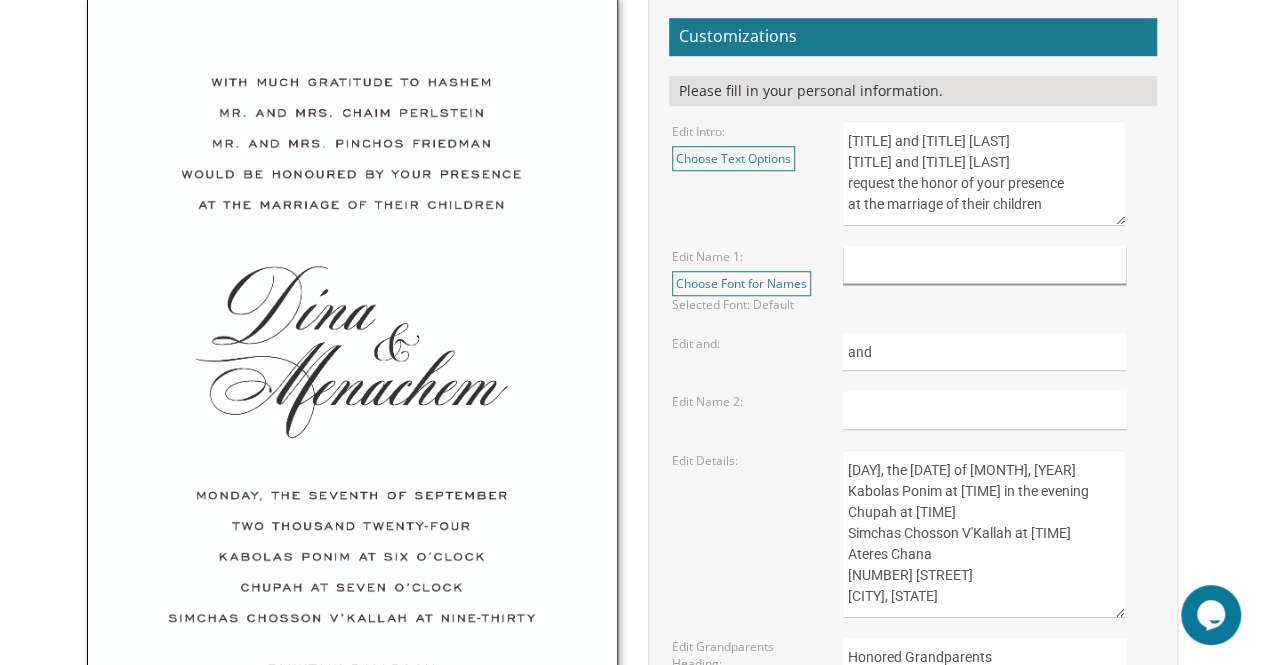 click at bounding box center [984, 265] 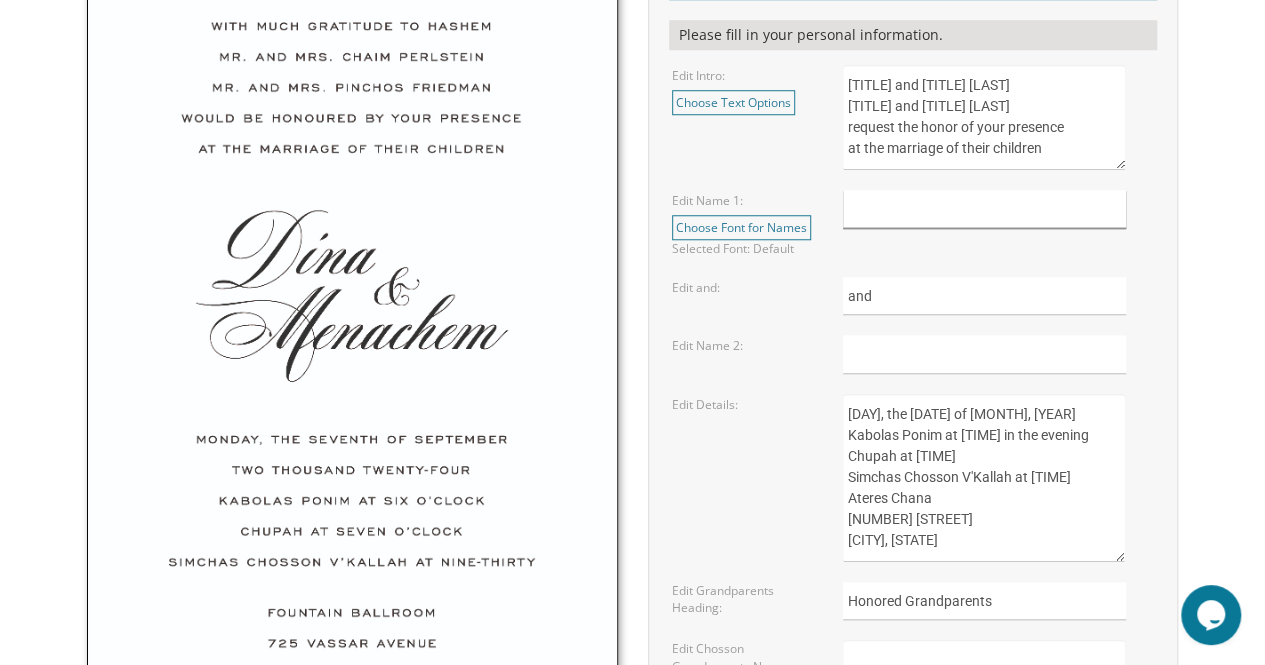 scroll, scrollTop: 761, scrollLeft: 0, axis: vertical 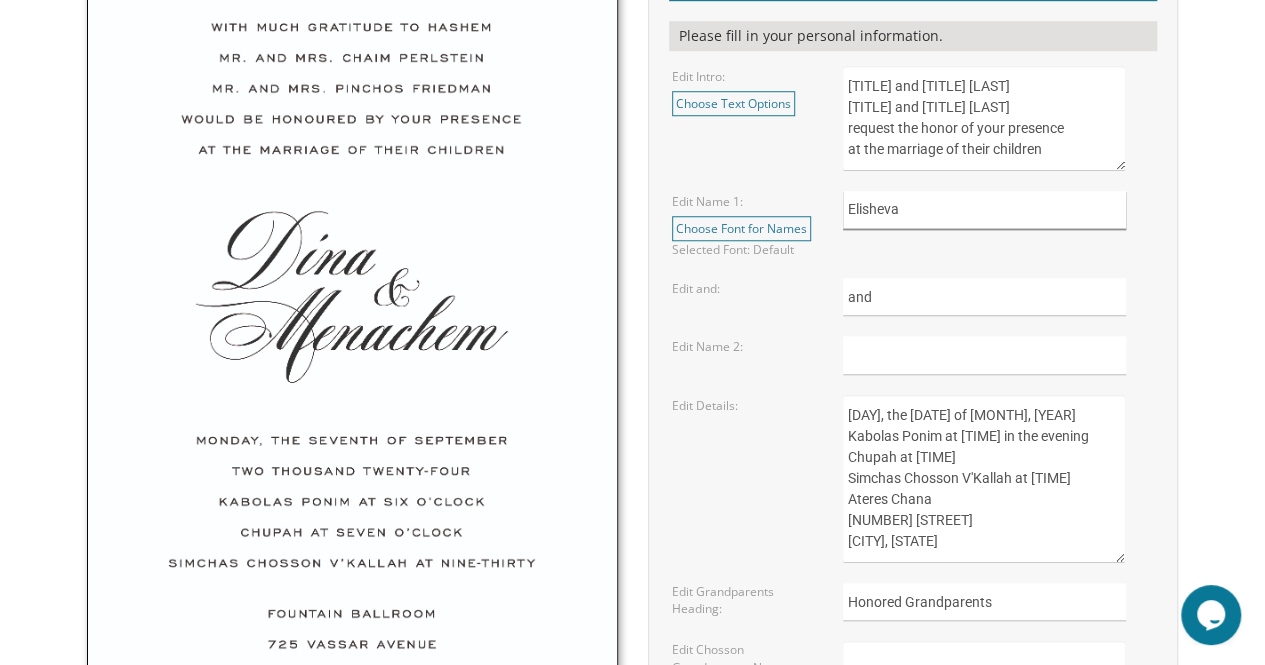 type on "Elisheva" 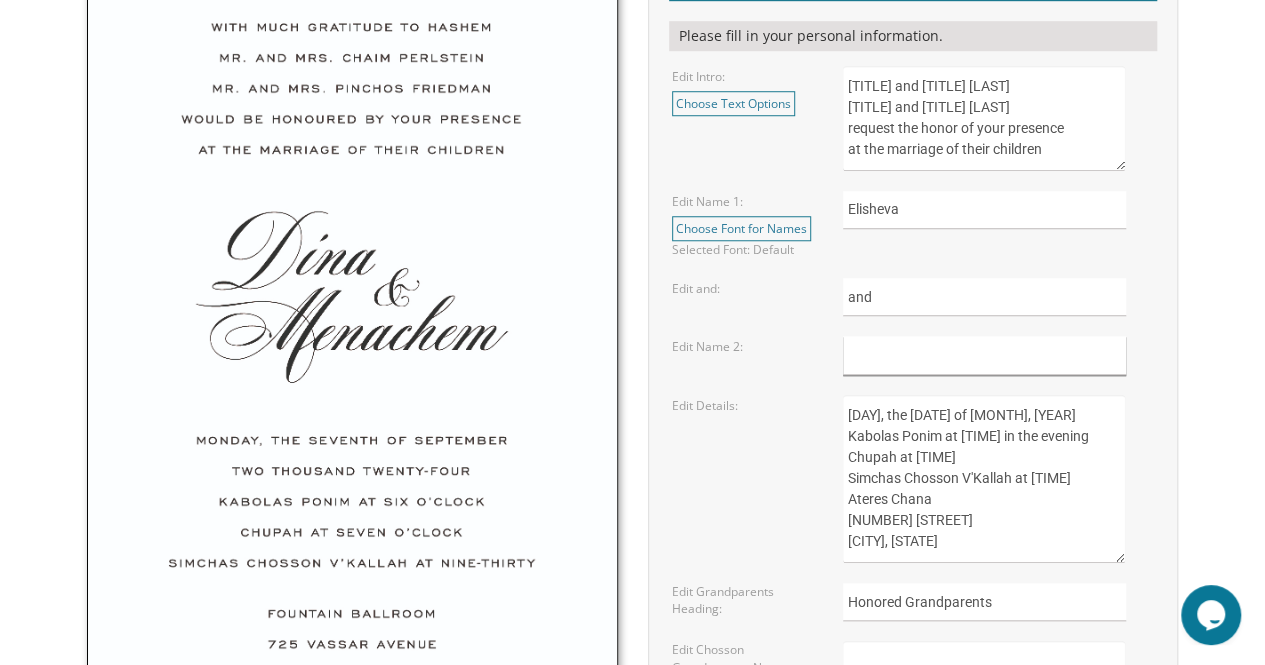 click at bounding box center [984, 355] 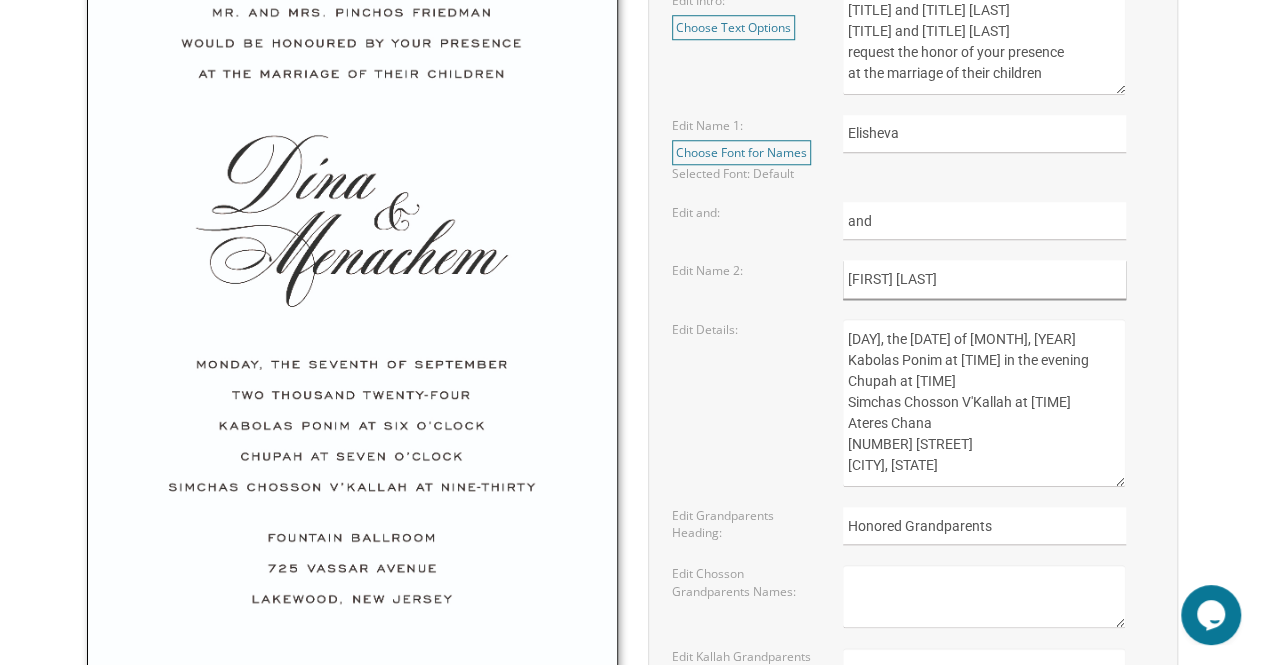 scroll, scrollTop: 850, scrollLeft: 0, axis: vertical 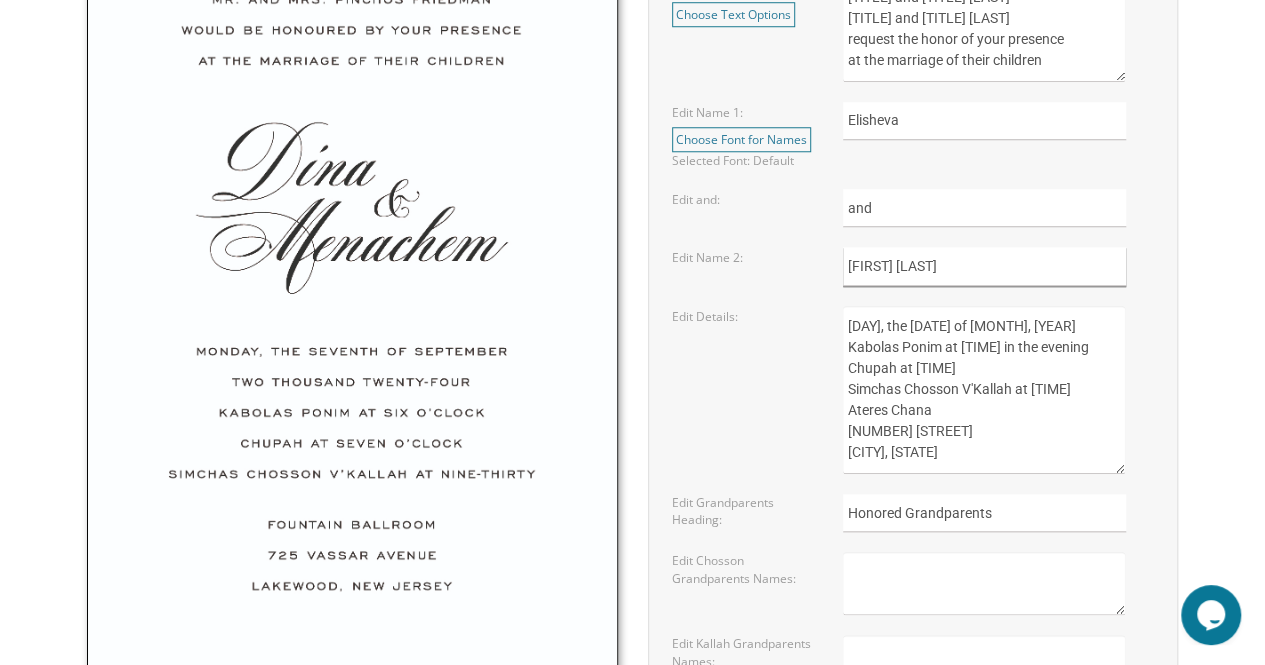 type on "Yisroel Mayir" 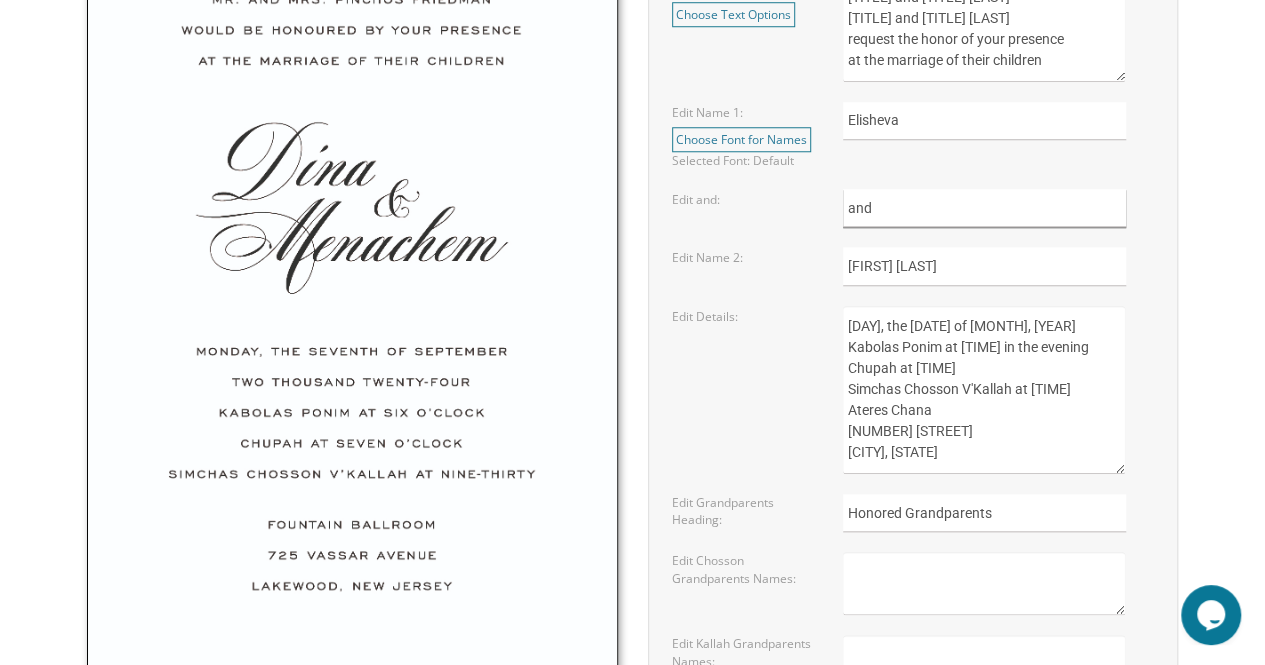 drag, startPoint x: 873, startPoint y: 211, endPoint x: 766, endPoint y: 219, distance: 107.298645 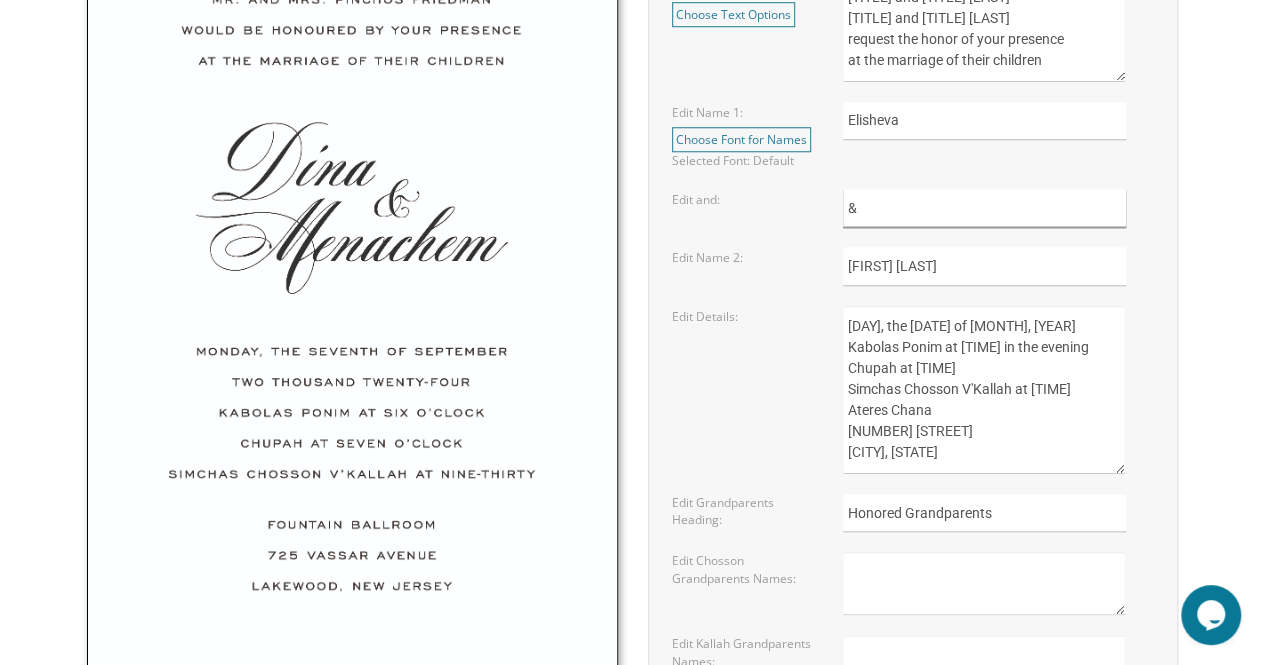 type on "&" 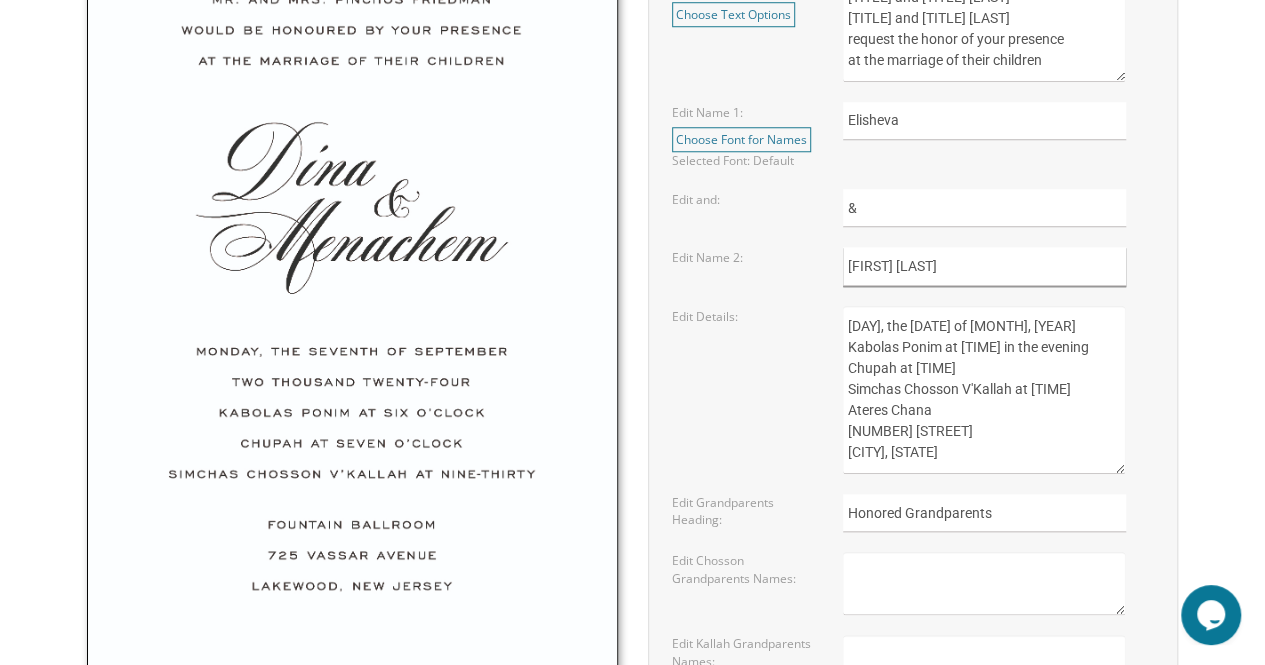 click on "Yisroel Mayir" at bounding box center [984, 266] 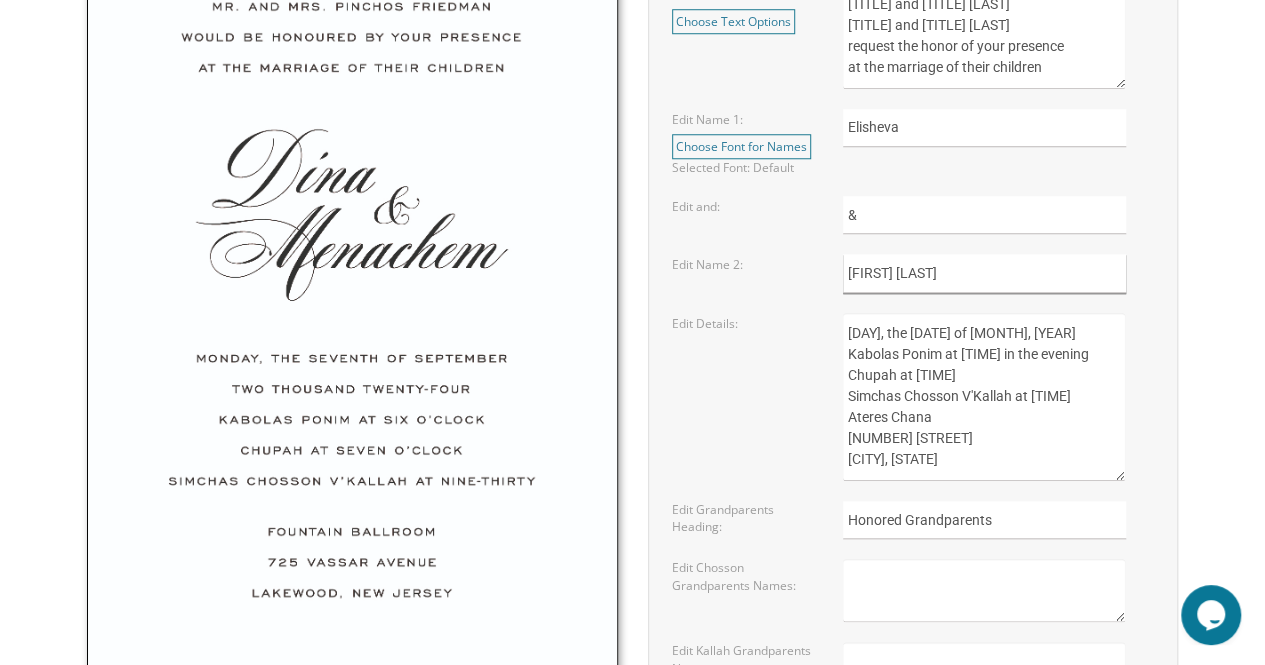scroll, scrollTop: 845, scrollLeft: 0, axis: vertical 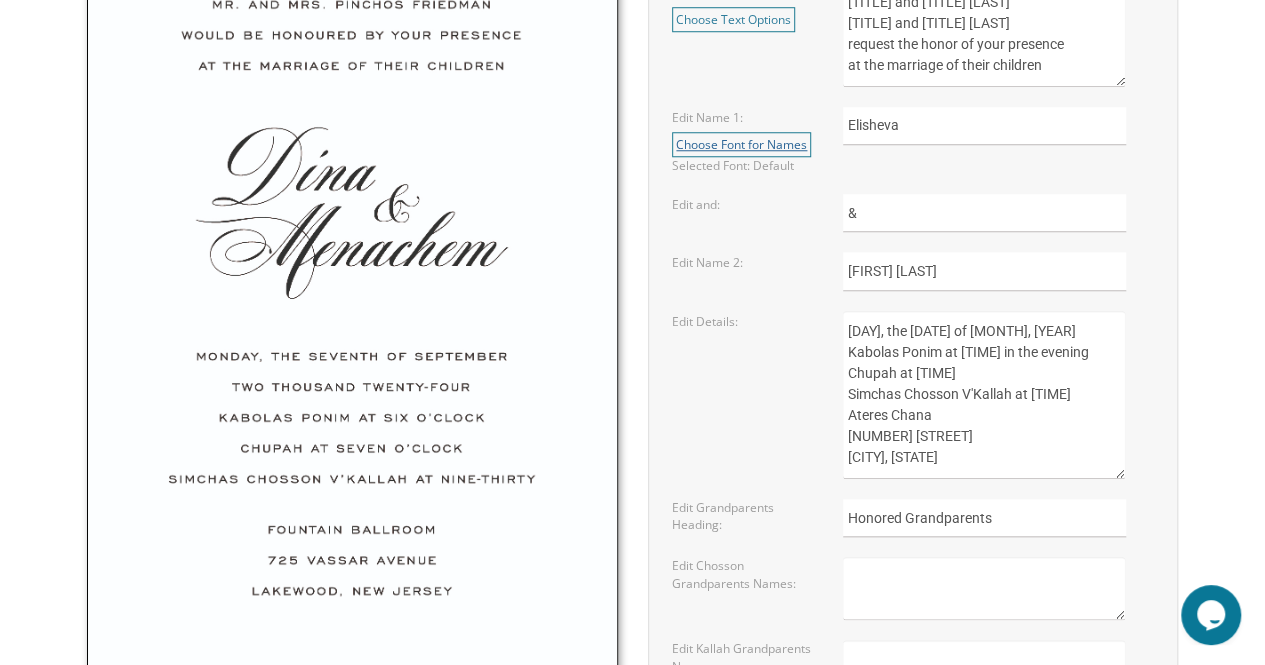 click on "Choose Font for Names" at bounding box center (741, 144) 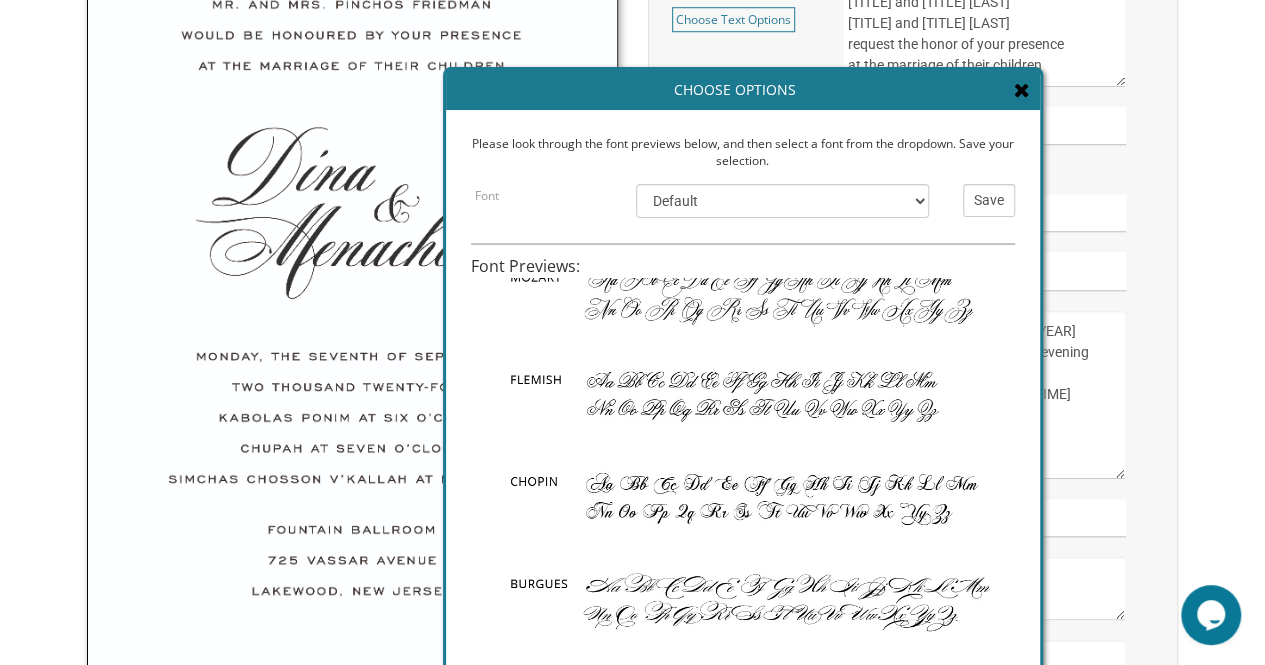 scroll, scrollTop: 379, scrollLeft: 0, axis: vertical 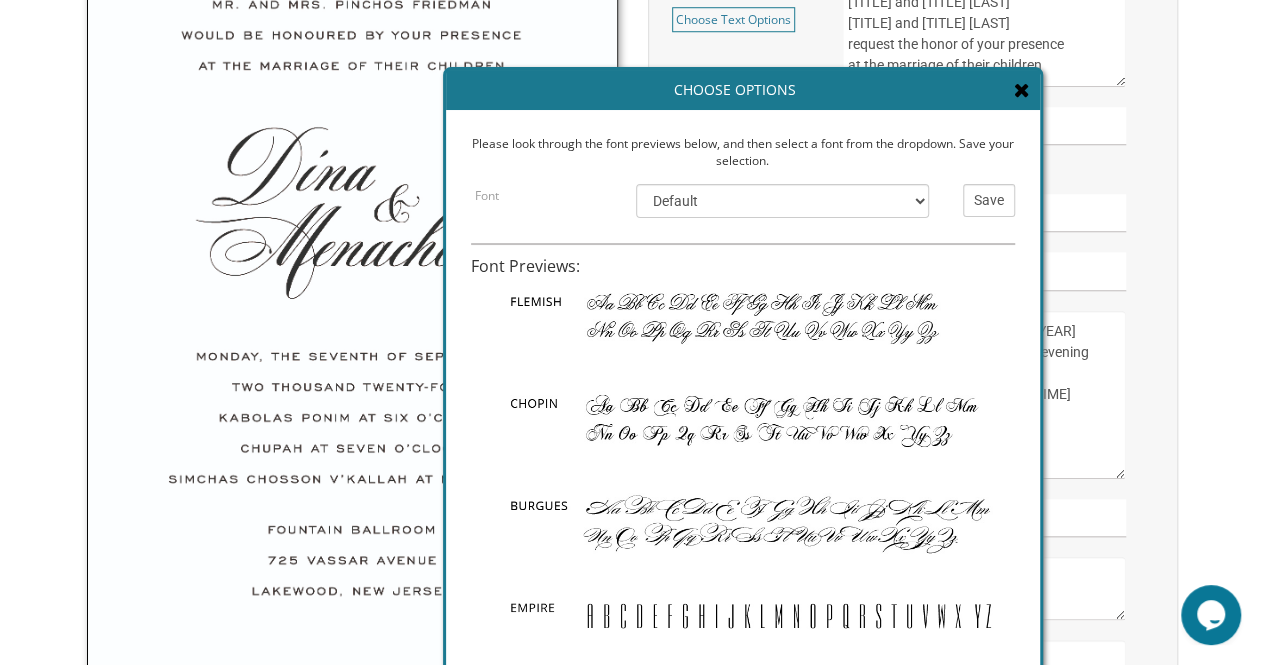click at bounding box center [1022, 91] 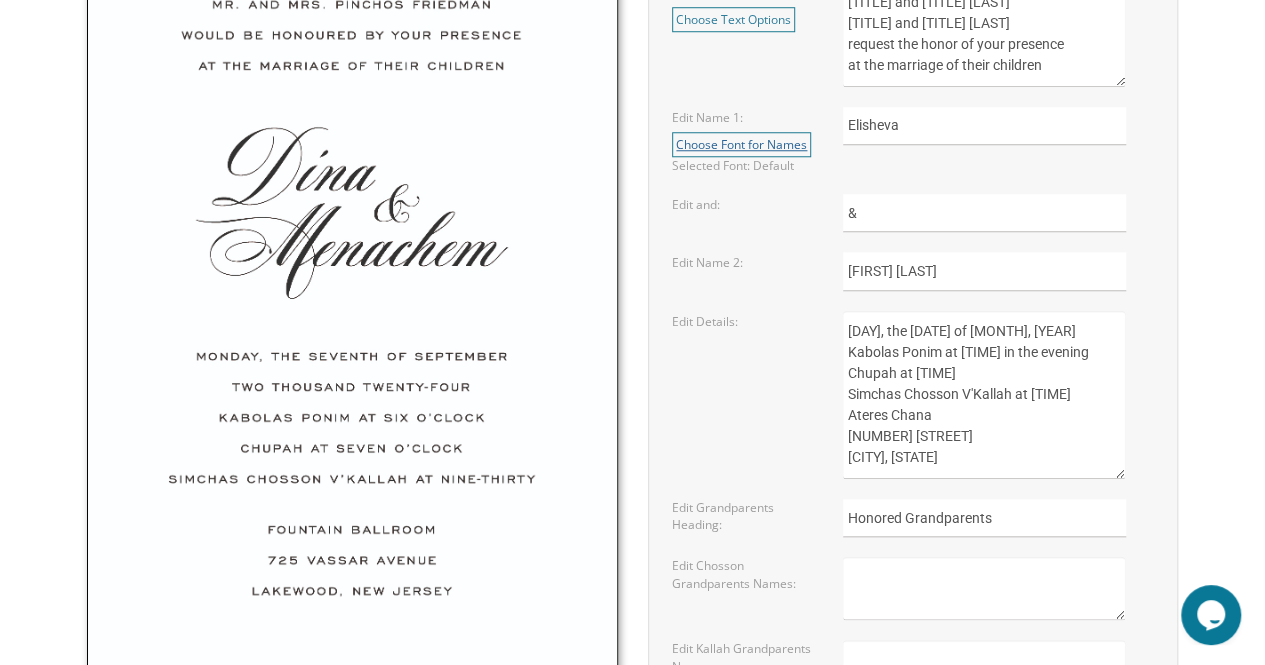 click on "Choose Font for Names" at bounding box center [741, 144] 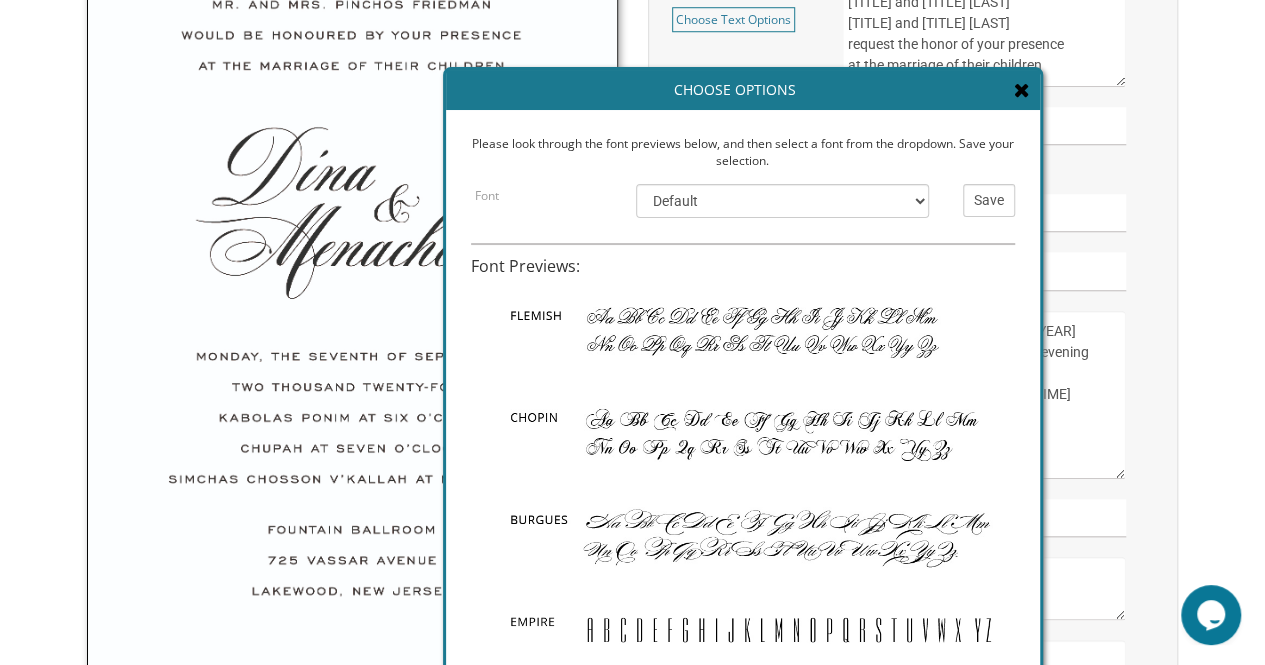 scroll, scrollTop: 379, scrollLeft: 0, axis: vertical 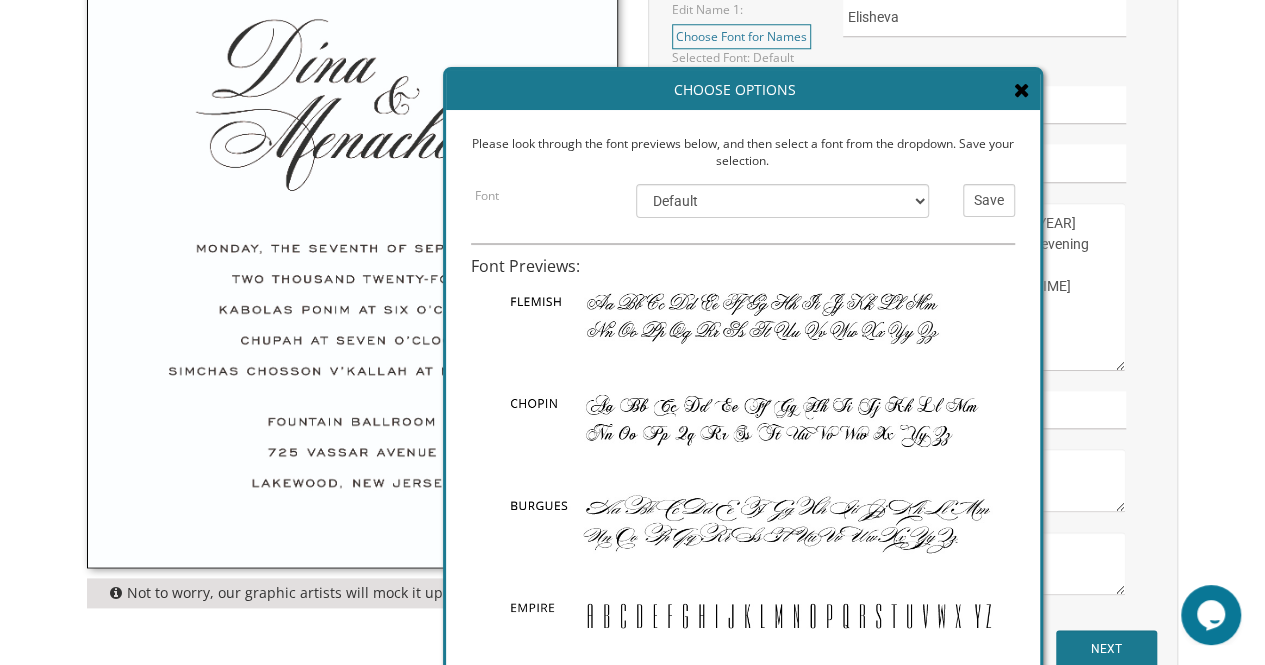 click on "Choose Options" at bounding box center [743, 90] 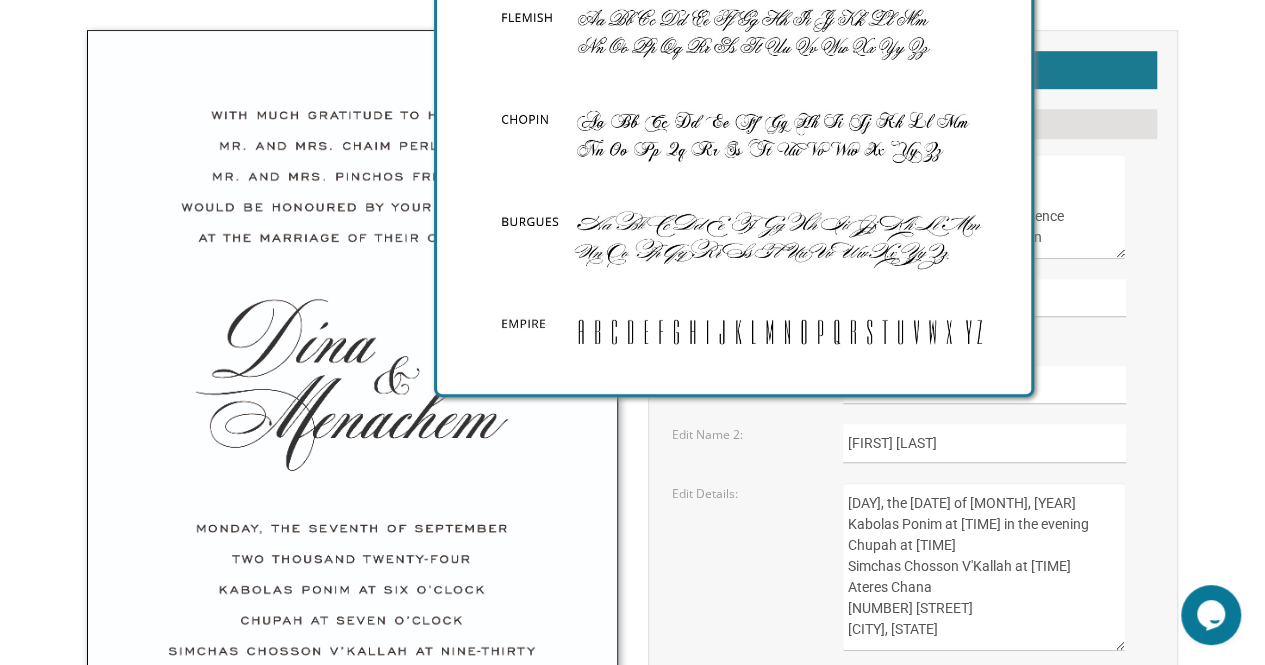 scroll, scrollTop: 593, scrollLeft: 0, axis: vertical 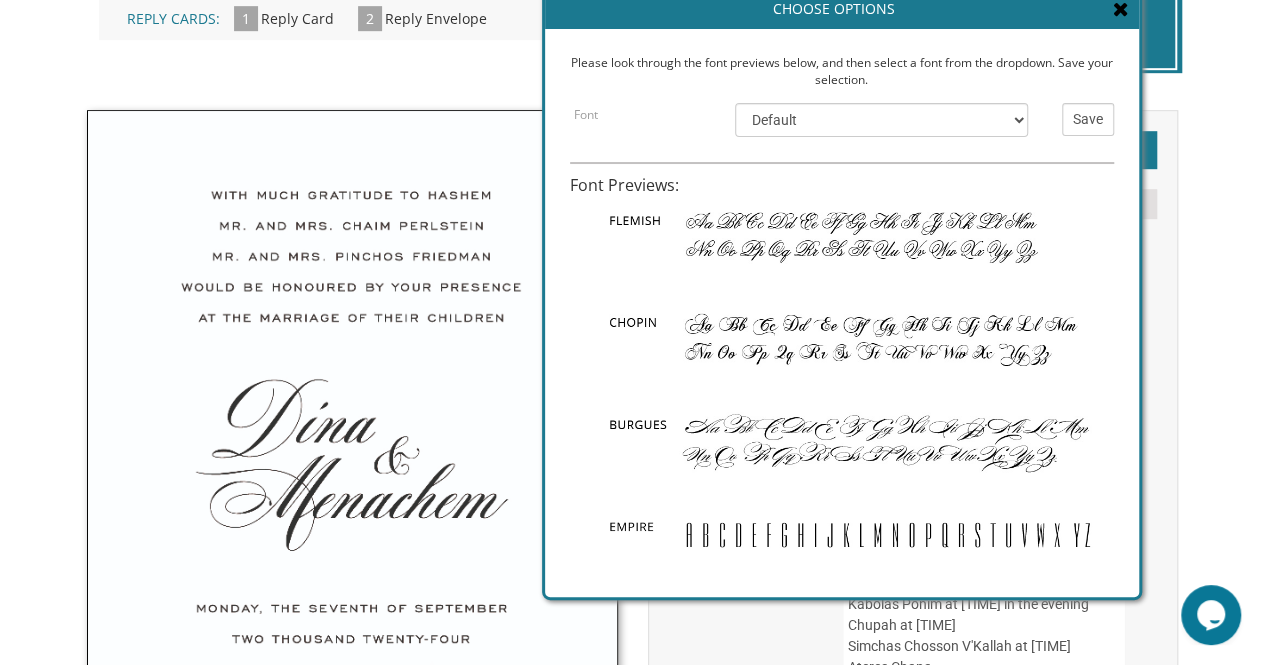 drag, startPoint x: 793, startPoint y: 85, endPoint x: 890, endPoint y: 368, distance: 299.16217 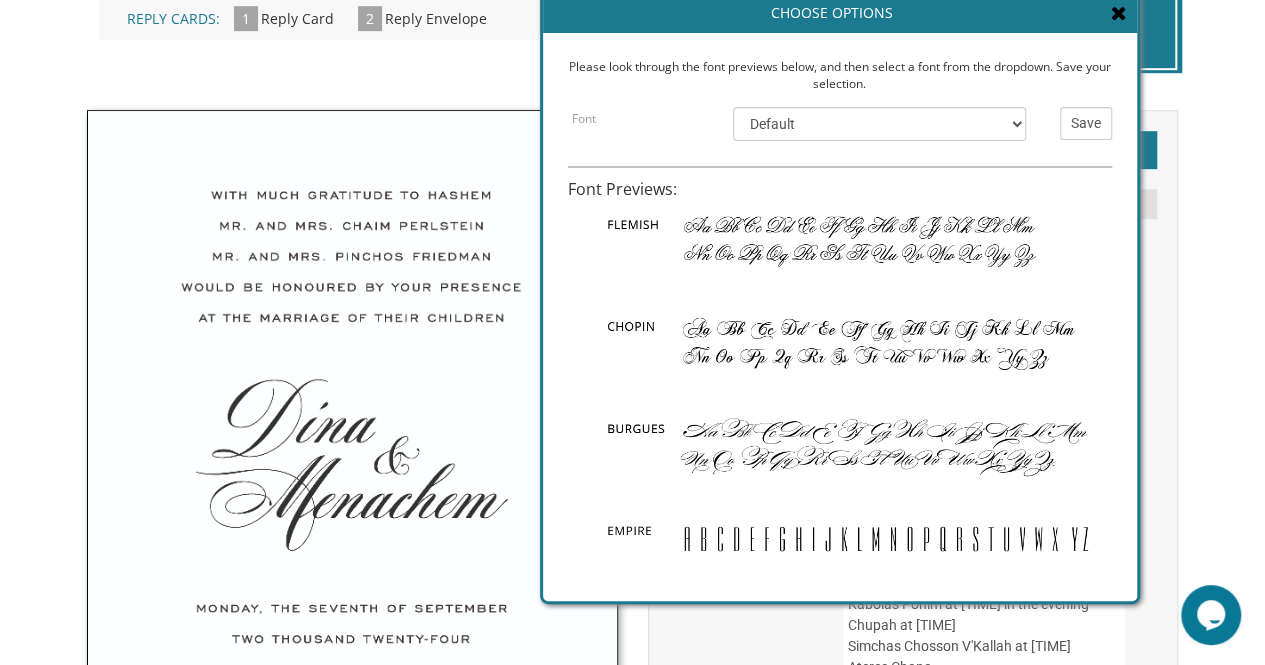scroll, scrollTop: 0, scrollLeft: 0, axis: both 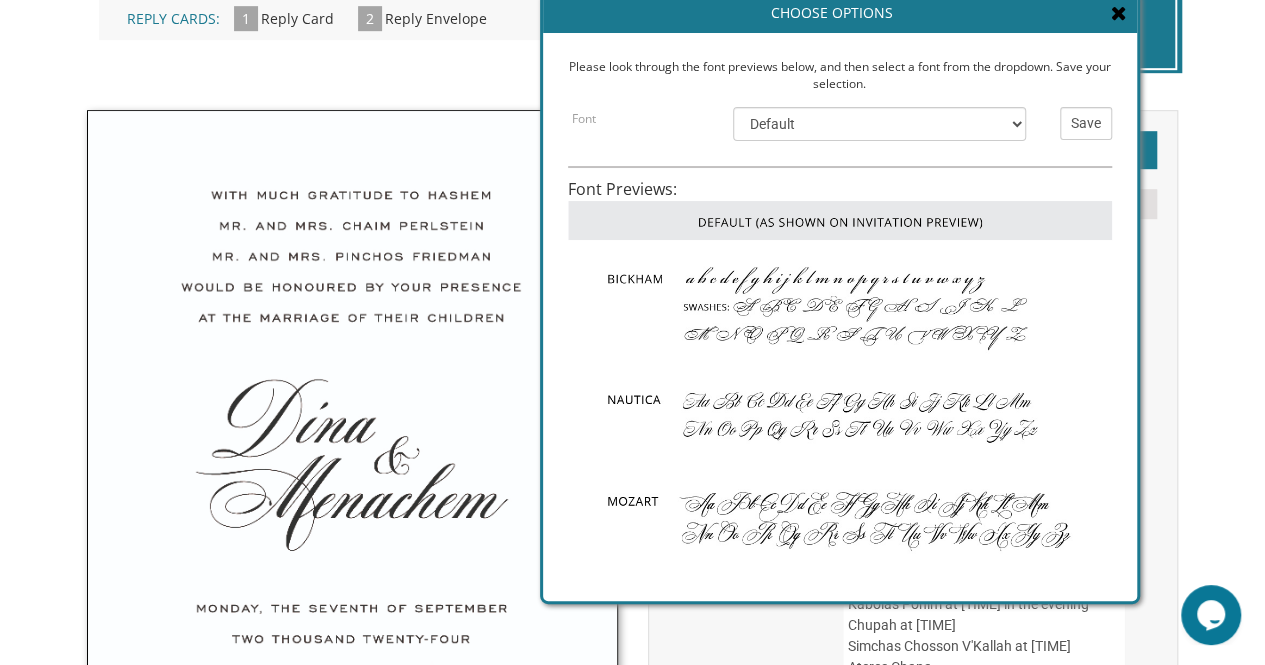click at bounding box center (1119, 13) 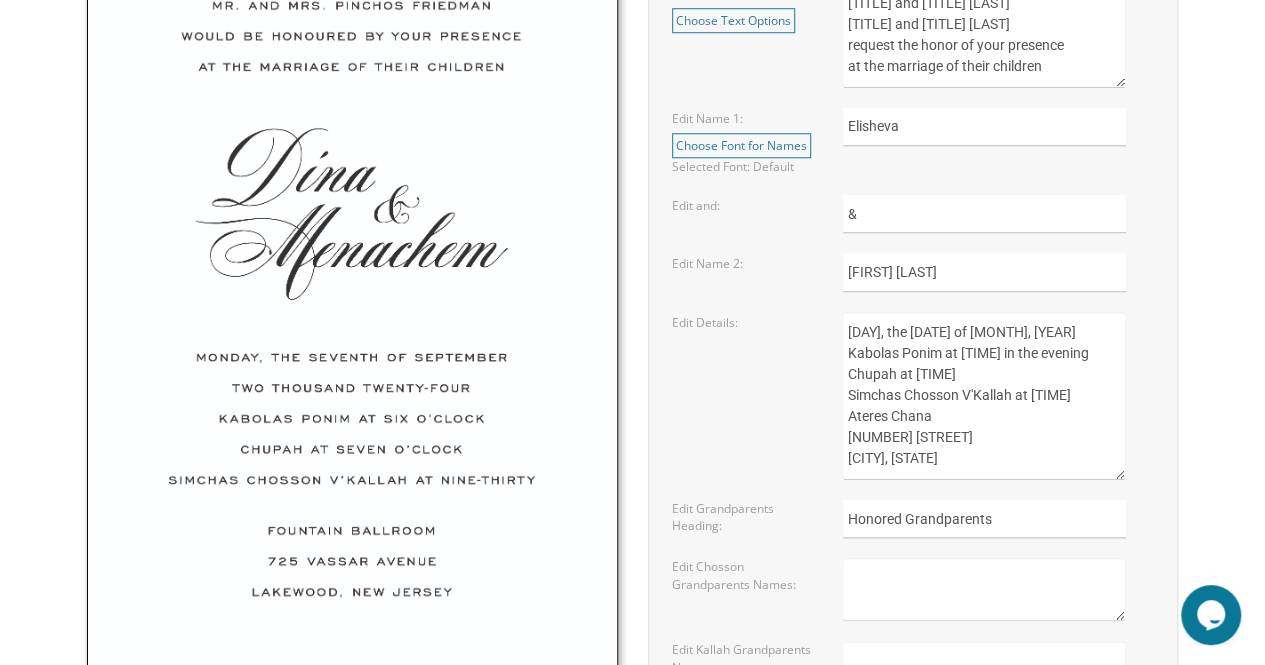 scroll, scrollTop: 845, scrollLeft: 0, axis: vertical 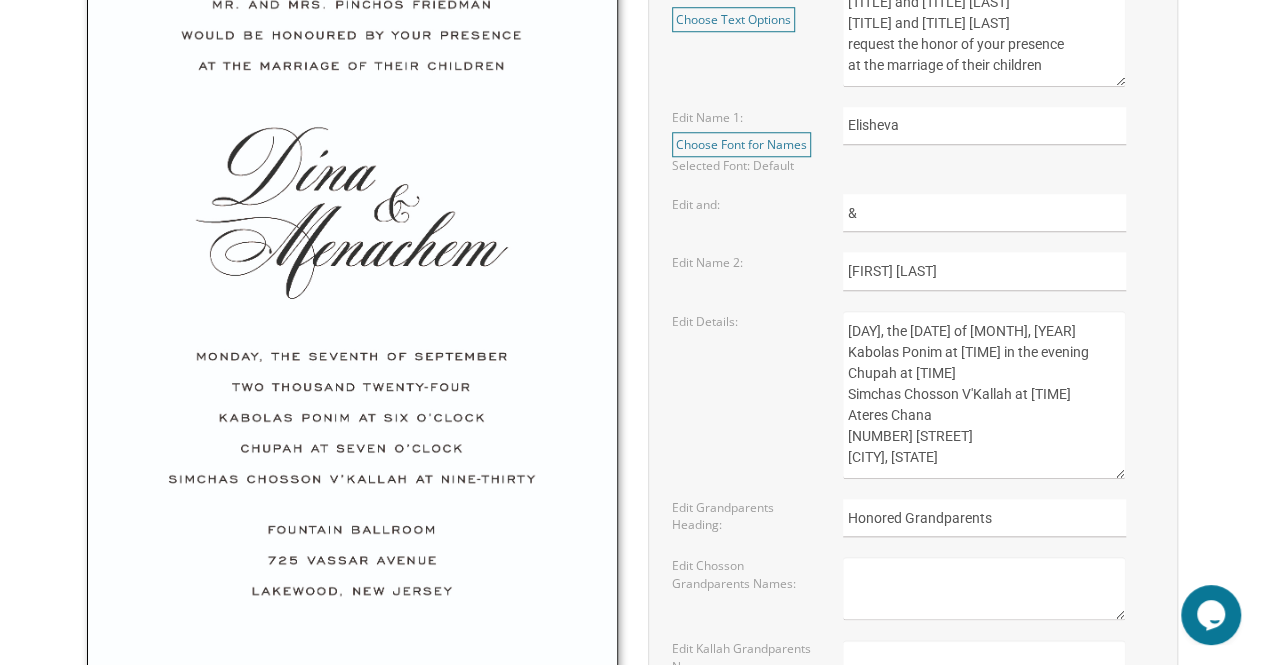 drag, startPoint x: 1058, startPoint y: 334, endPoint x: 567, endPoint y: 311, distance: 491.5384 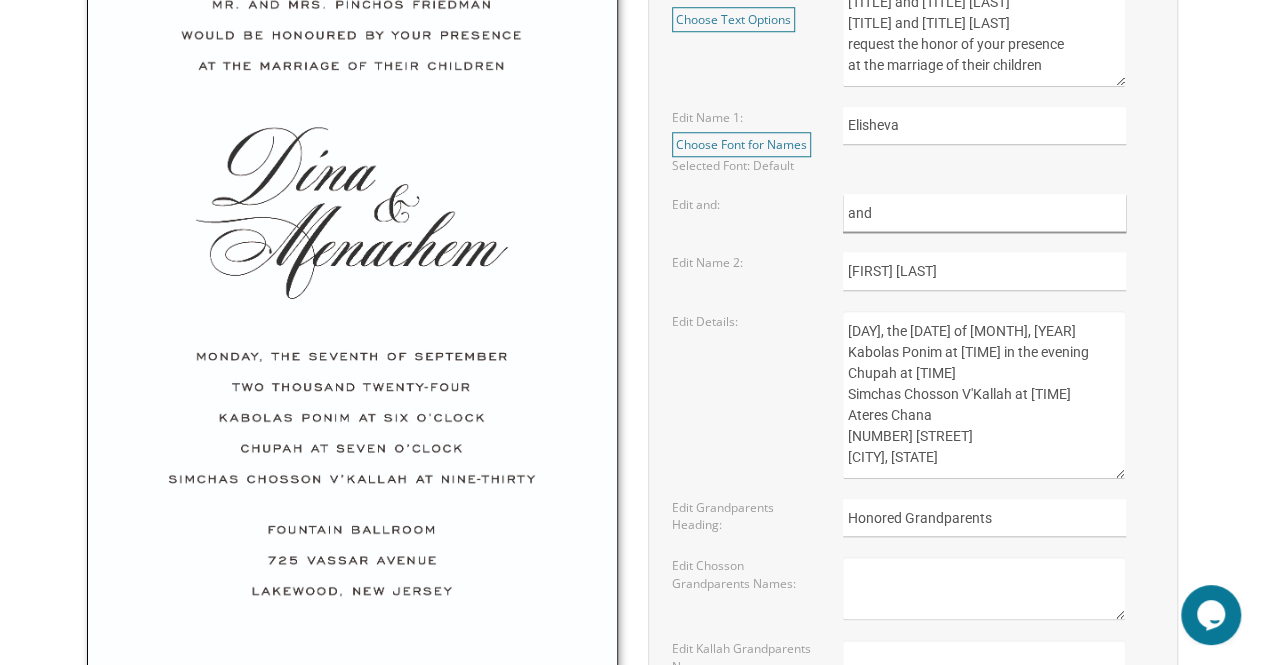 type on "&" 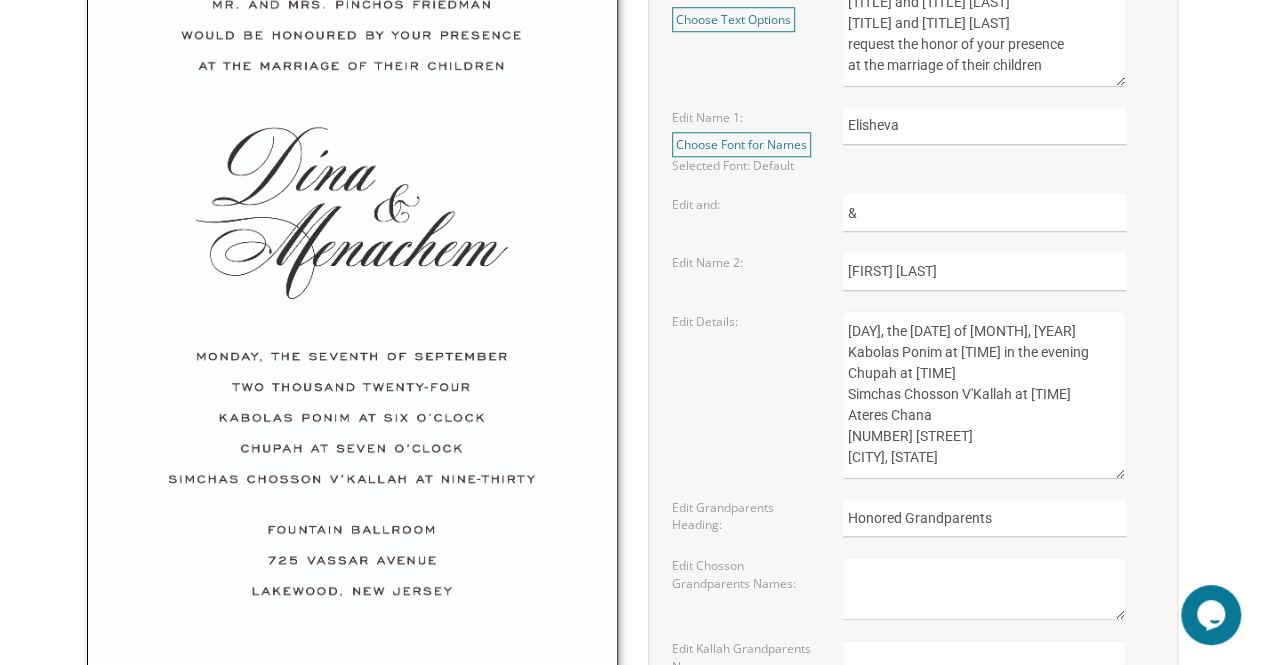 click on "Sunday, the eighth of May, 2016
Kabolas Ponim at six o'clock in the evening
Chupah at seven o'clock
Simchas Chosson V'Kallah at ten o'clock
Ateres Chana
350 Courtney Road
Lakewood, New Jersey" at bounding box center [984, 395] 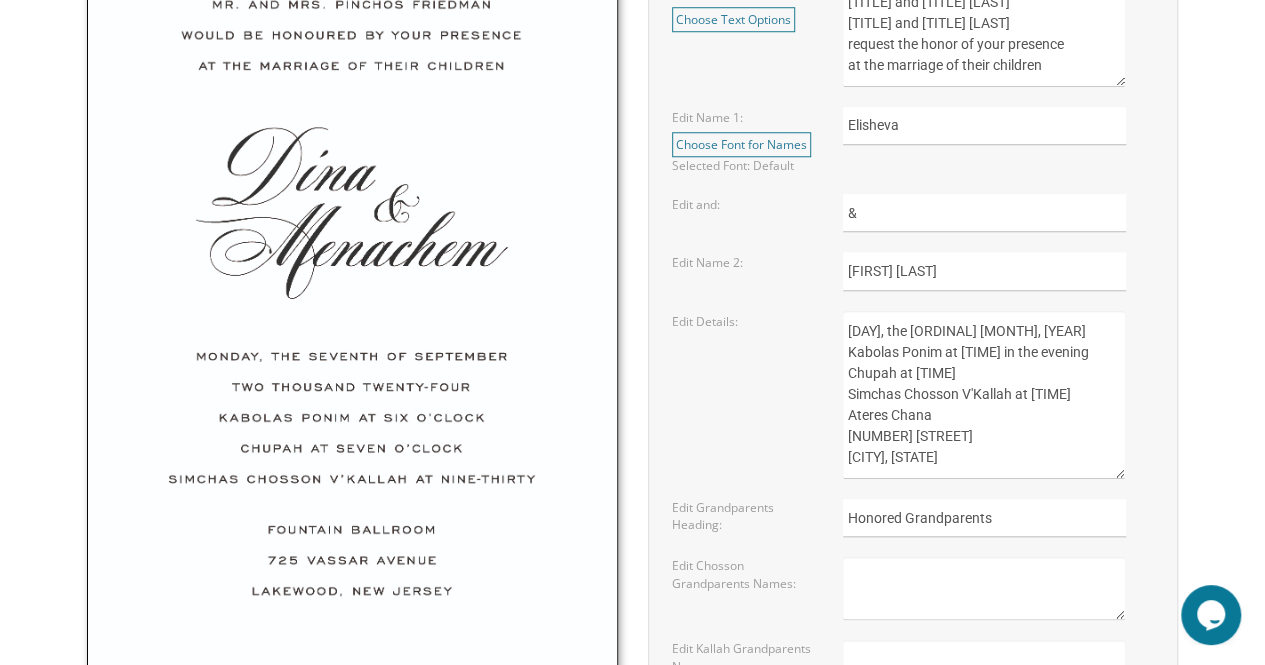 click on "Sunday, the eighth of May, 2016
Kabolas Ponim at six o'clock in the evening
Chupah at seven o'clock
Simchas Chosson V'Kallah at ten o'clock
Ateres Chana
350 Courtney Road
Lakewood, New Jersey" at bounding box center [984, 395] 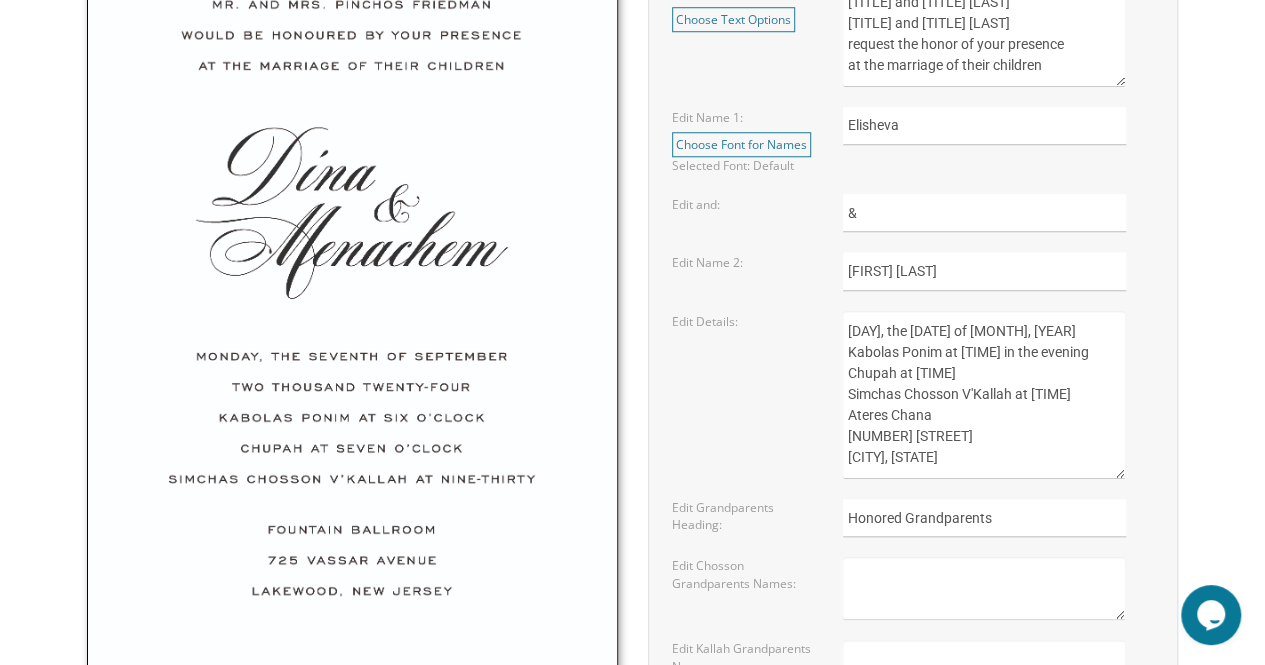 click on "Sunday, the eighth of May, 2016
Kabolas Ponim at six o'clock in the evening
Chupah at seven o'clock
Simchas Chosson V'Kallah at ten o'clock
Ateres Chana
350 Courtney Road
Lakewood, New Jersey" at bounding box center (984, 395) 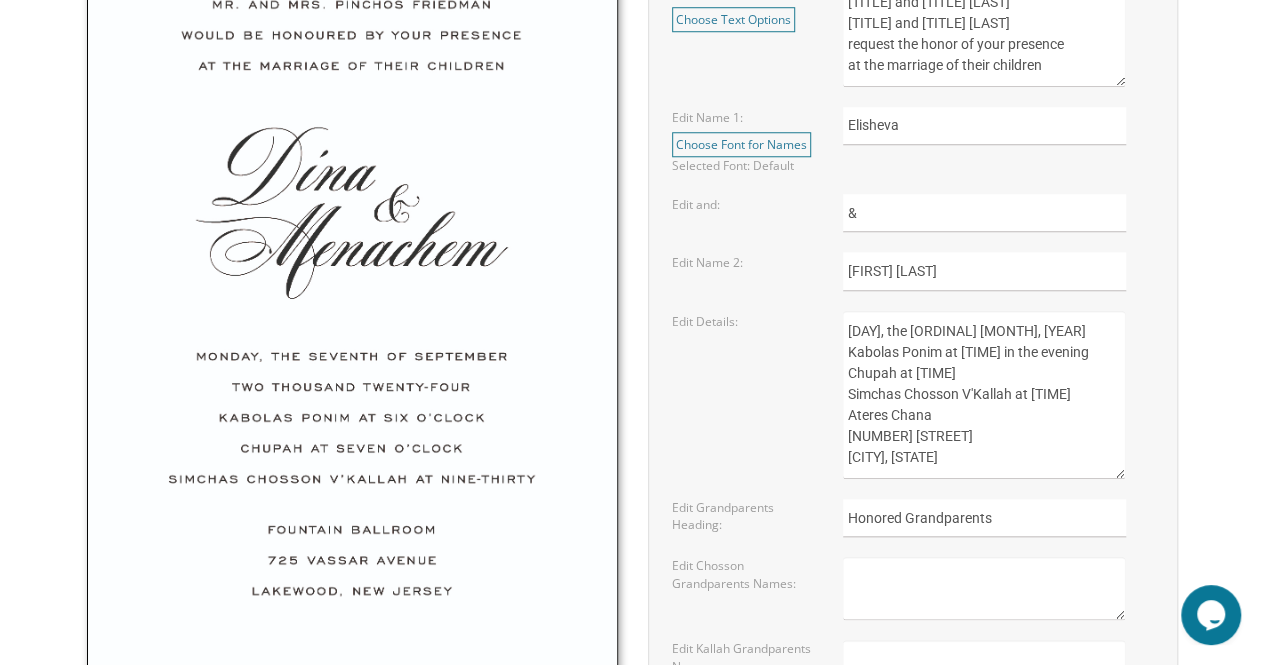 click on "Sunday, the eighth of May, 2016
Kabolas Ponim at six o'clock in the evening
Chupah at seven o'clock
Simchas Chosson V'Kallah at ten o'clock
Ateres Chana
350 Courtney Road
Lakewood, New Jersey" at bounding box center (984, 395) 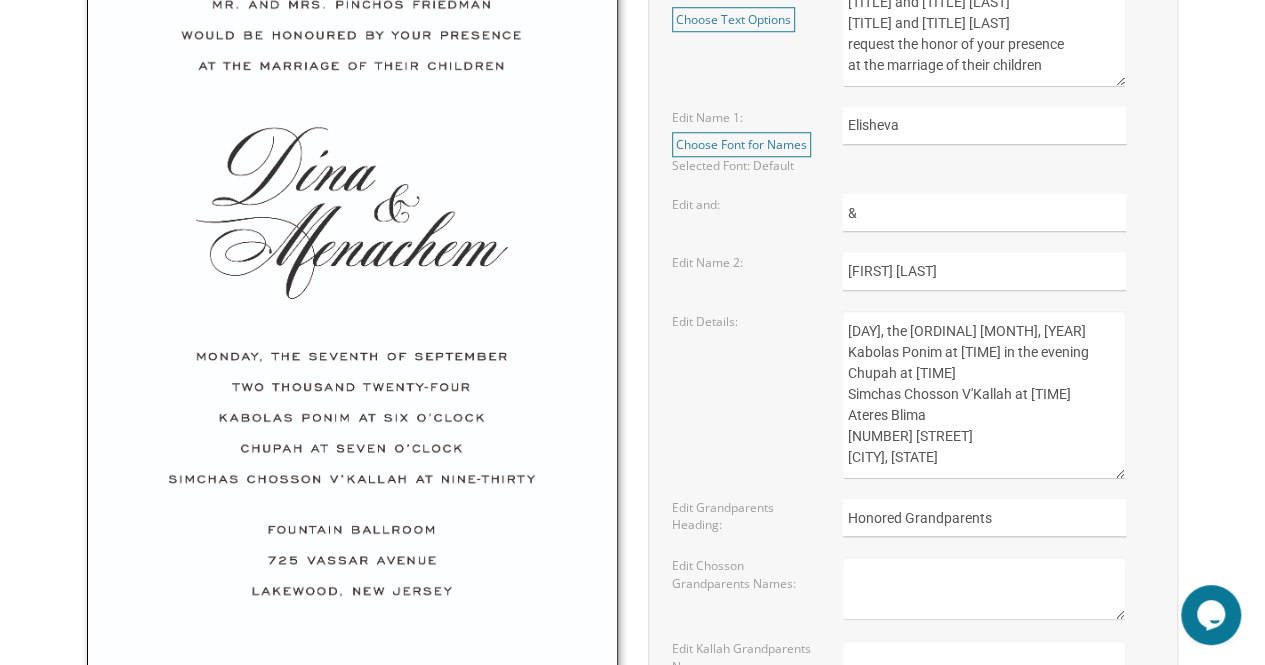 drag, startPoint x: 846, startPoint y: 435, endPoint x: 1031, endPoint y: 412, distance: 186.42424 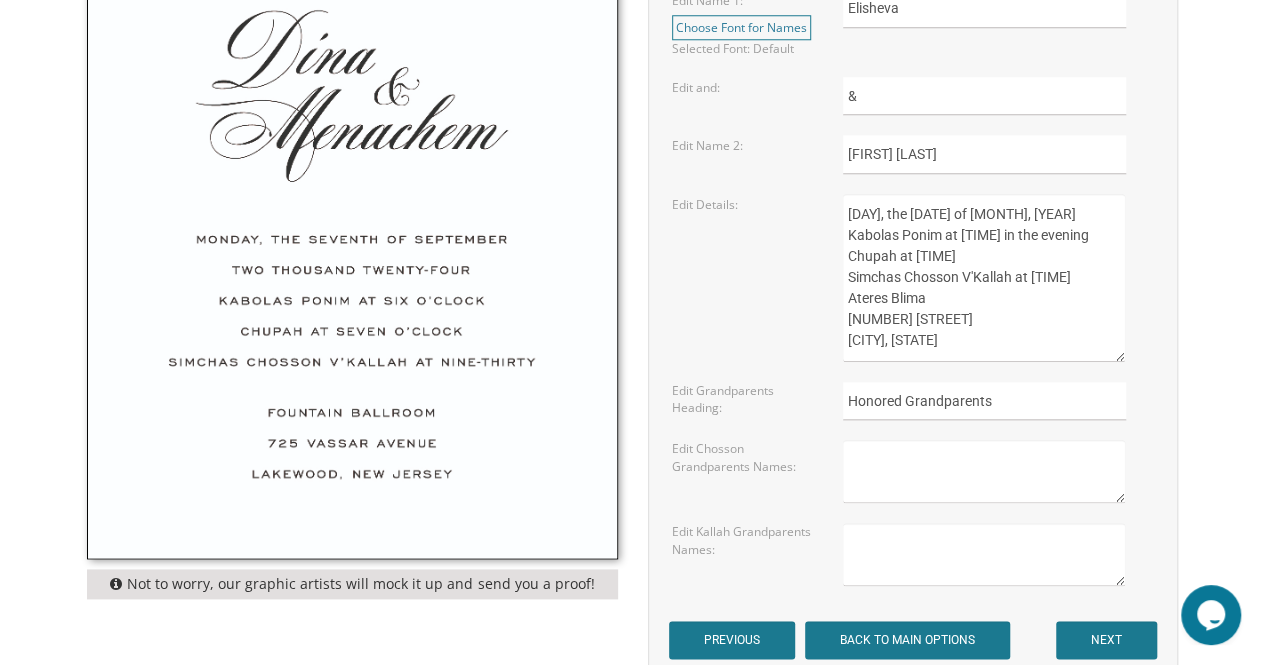 scroll, scrollTop: 964, scrollLeft: 0, axis: vertical 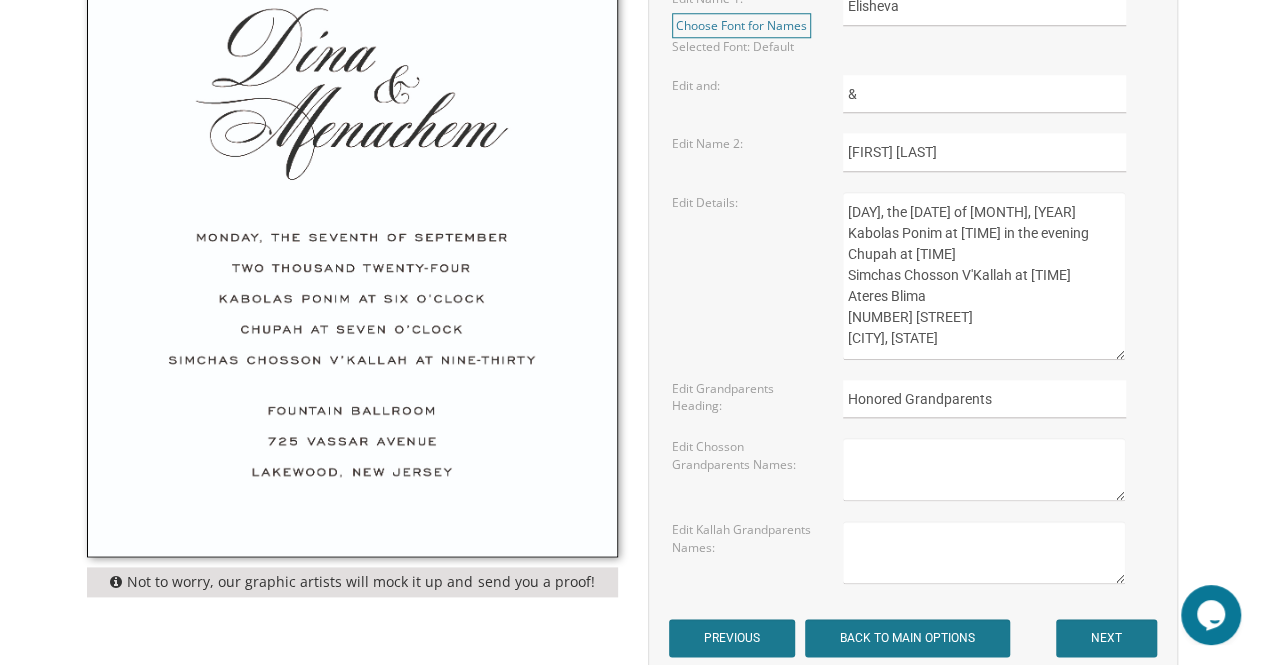 type on "Tuesday, the twenty sixth of August, 2025
Kabolas Ponim at six thirty in the evening
Chupah at seven thirty
Simchas Chosson V'Kallah at nine thirty
Ateres Blima
400 Oak Street
Lakewood, New Jersey" 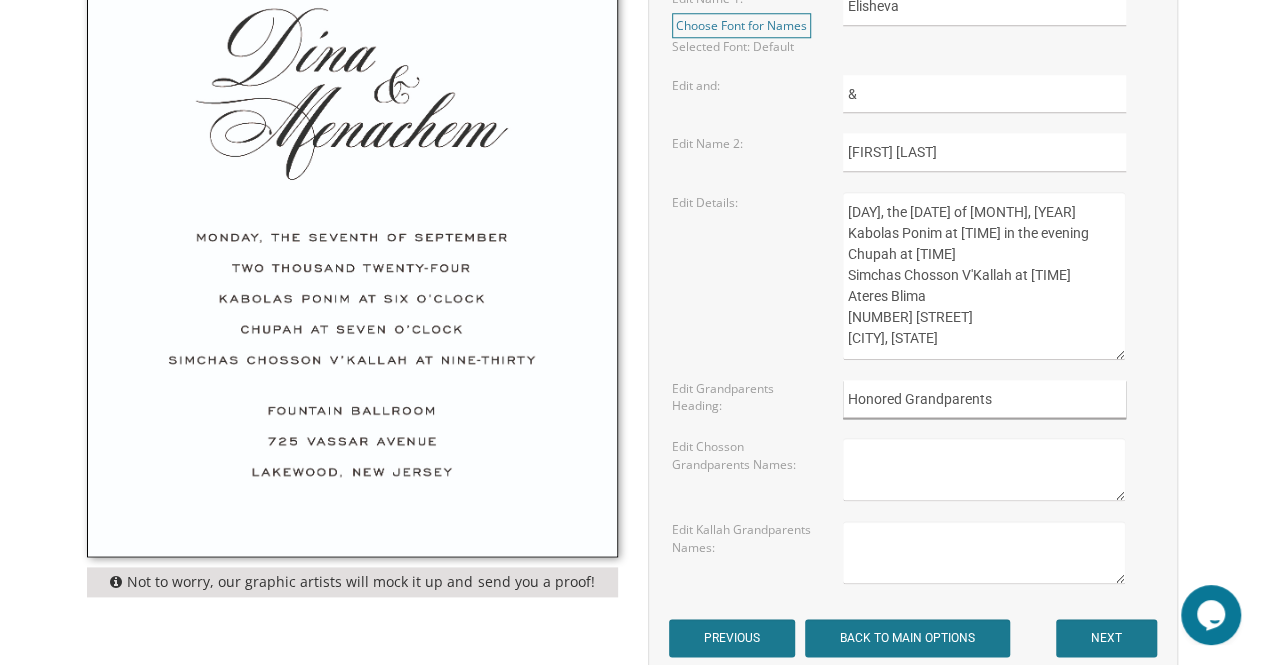 drag, startPoint x: 1002, startPoint y: 403, endPoint x: 780, endPoint y: 378, distance: 223.40323 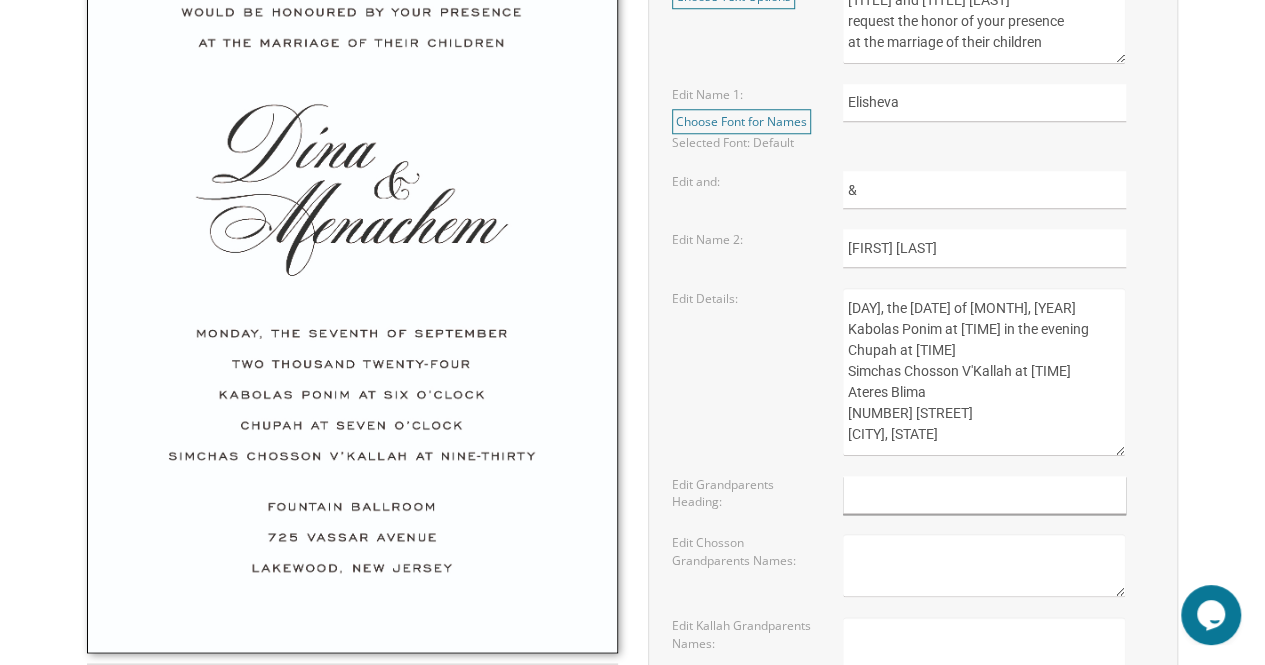 scroll, scrollTop: 866, scrollLeft: 0, axis: vertical 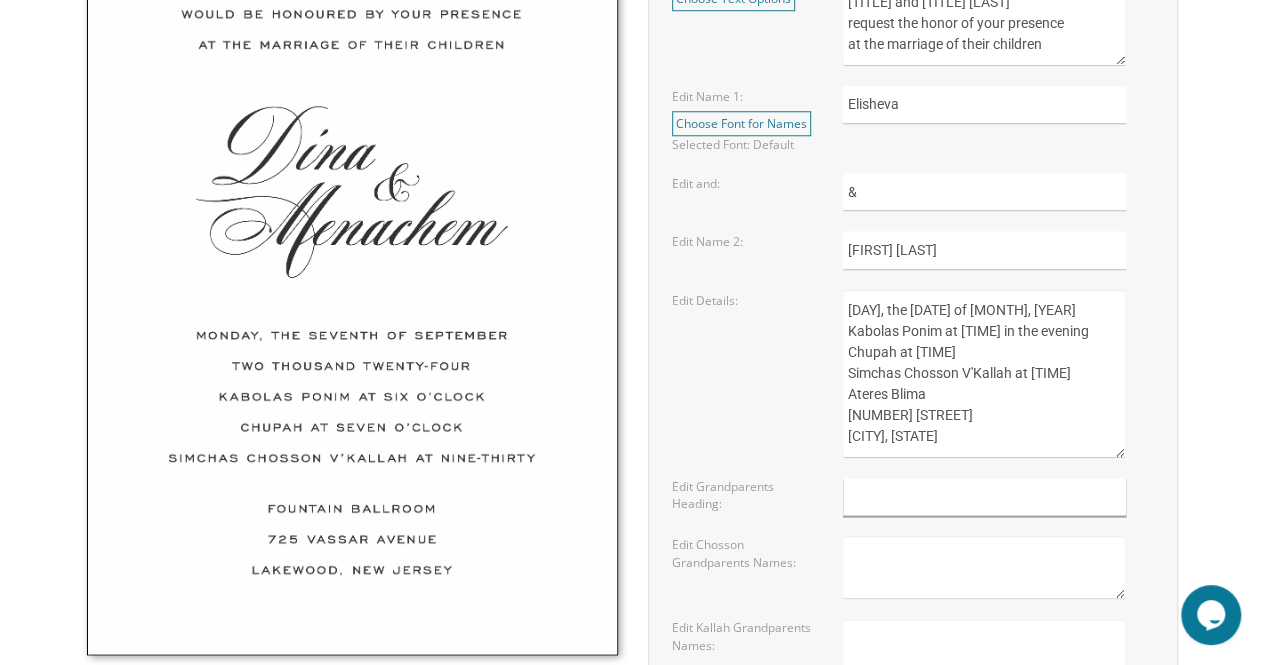type on "Honored Grandparents" 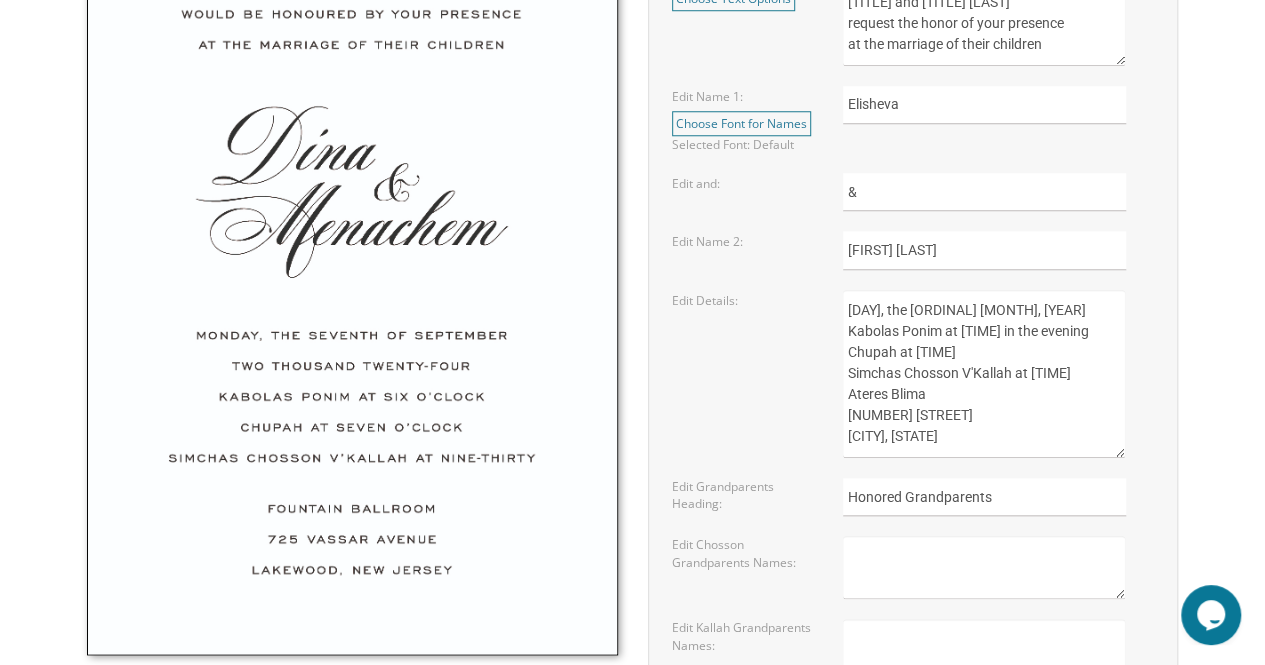 type on "Tuesday, the twenty sixth of August, 2025
Kabolas Ponim at six thirty in the evening
Chupah at seven thirty
Simchas Chosson V'Kallah at nine thirty
Ateres Blima
400 Oak Street
Lakewood, New Jersey" 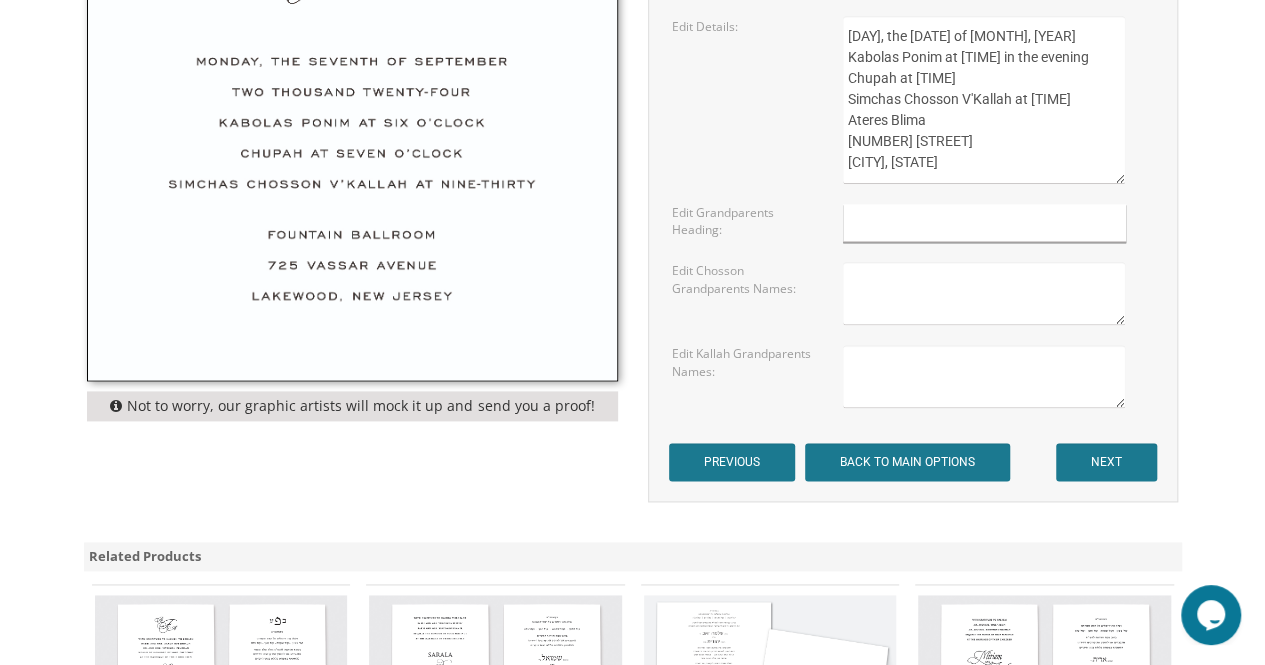scroll, scrollTop: 1062, scrollLeft: 0, axis: vertical 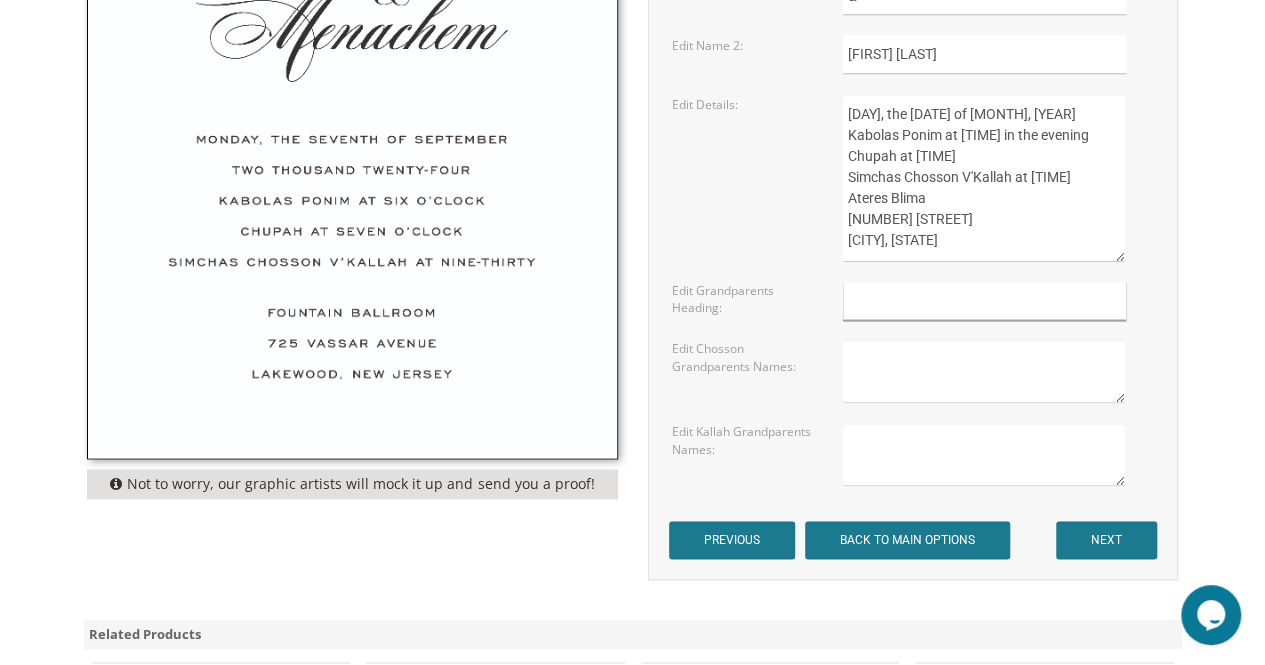 type 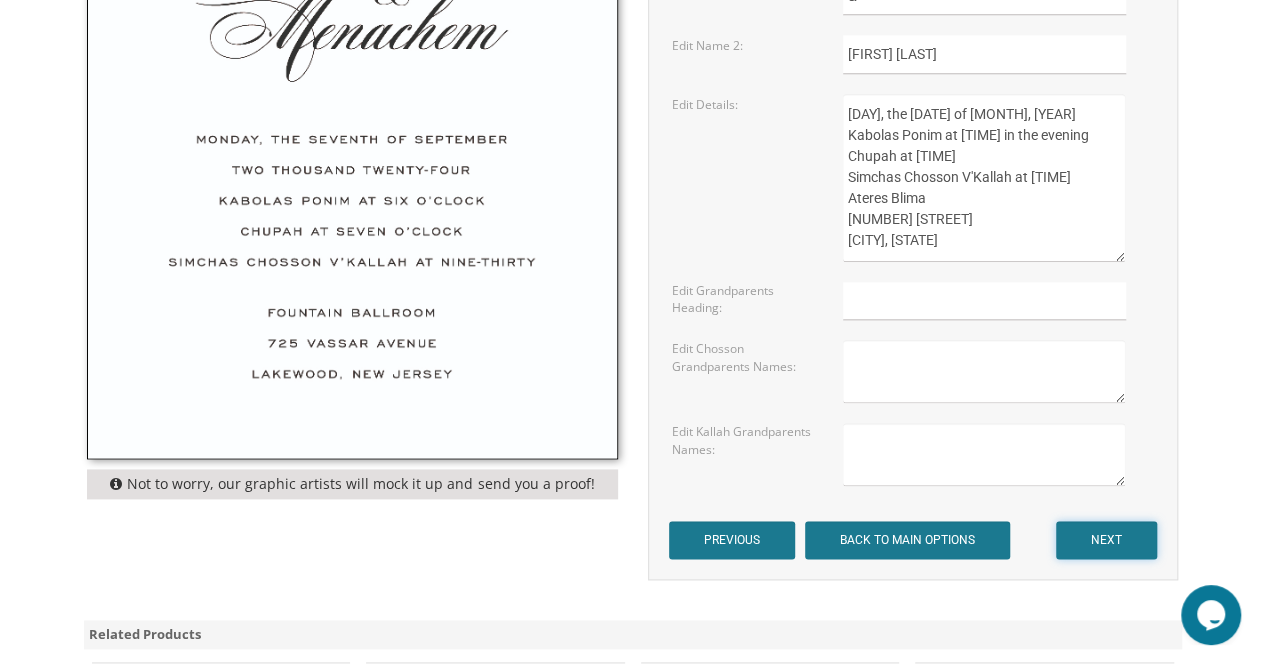 click on "NEXT" at bounding box center (1106, 540) 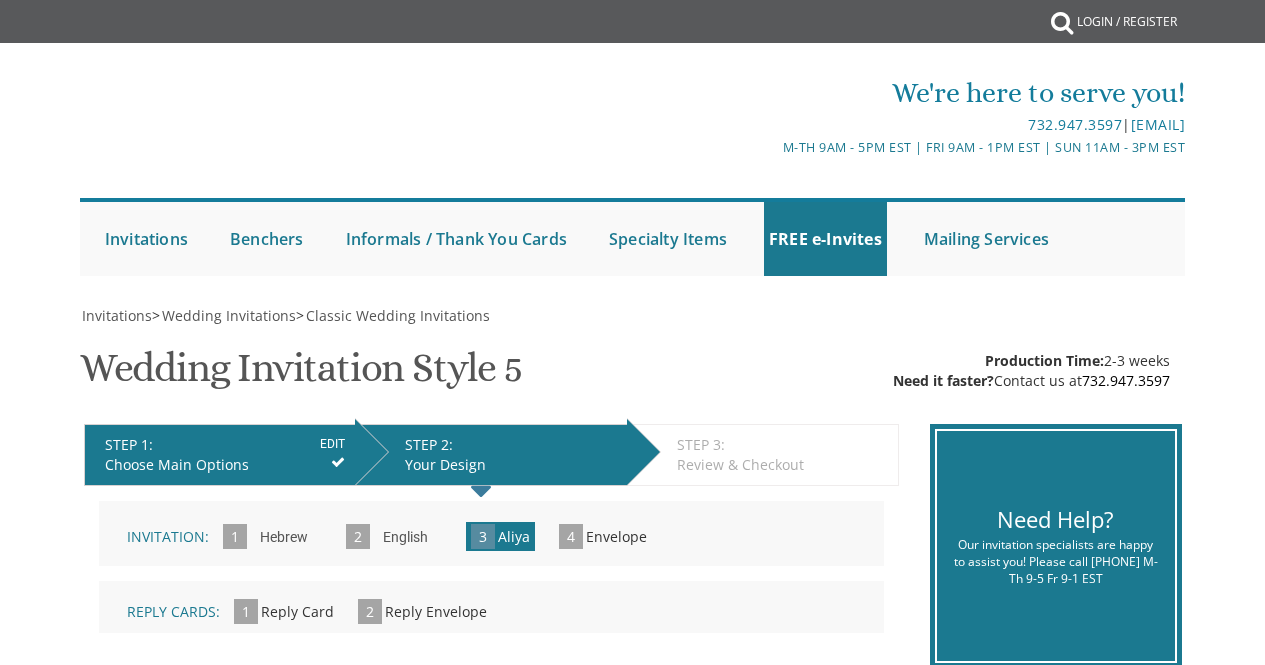 scroll, scrollTop: 0, scrollLeft: 0, axis: both 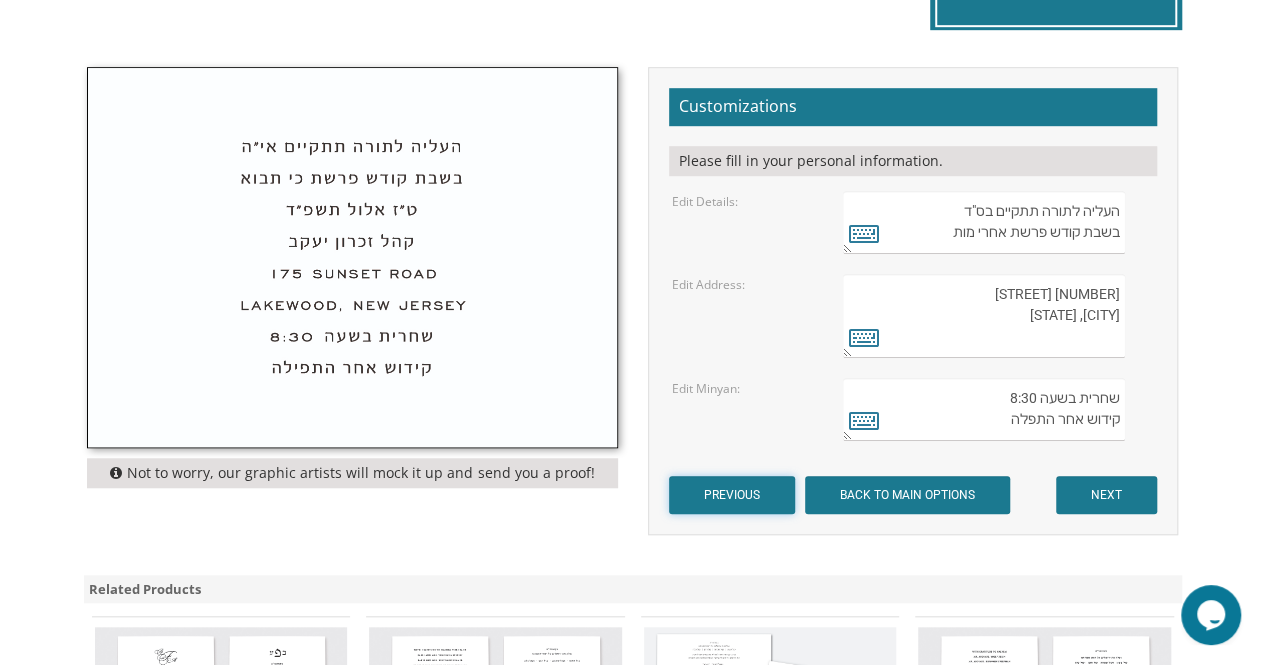 click on "PREVIOUS" at bounding box center (732, 495) 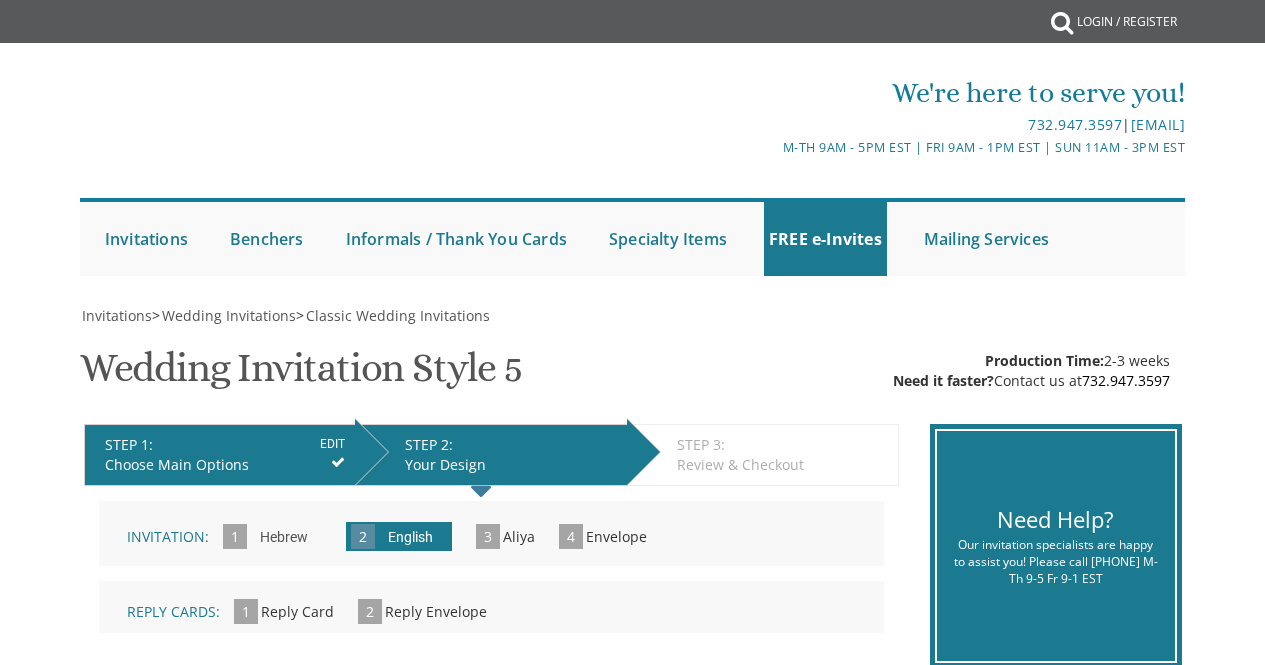 scroll, scrollTop: 0, scrollLeft: 0, axis: both 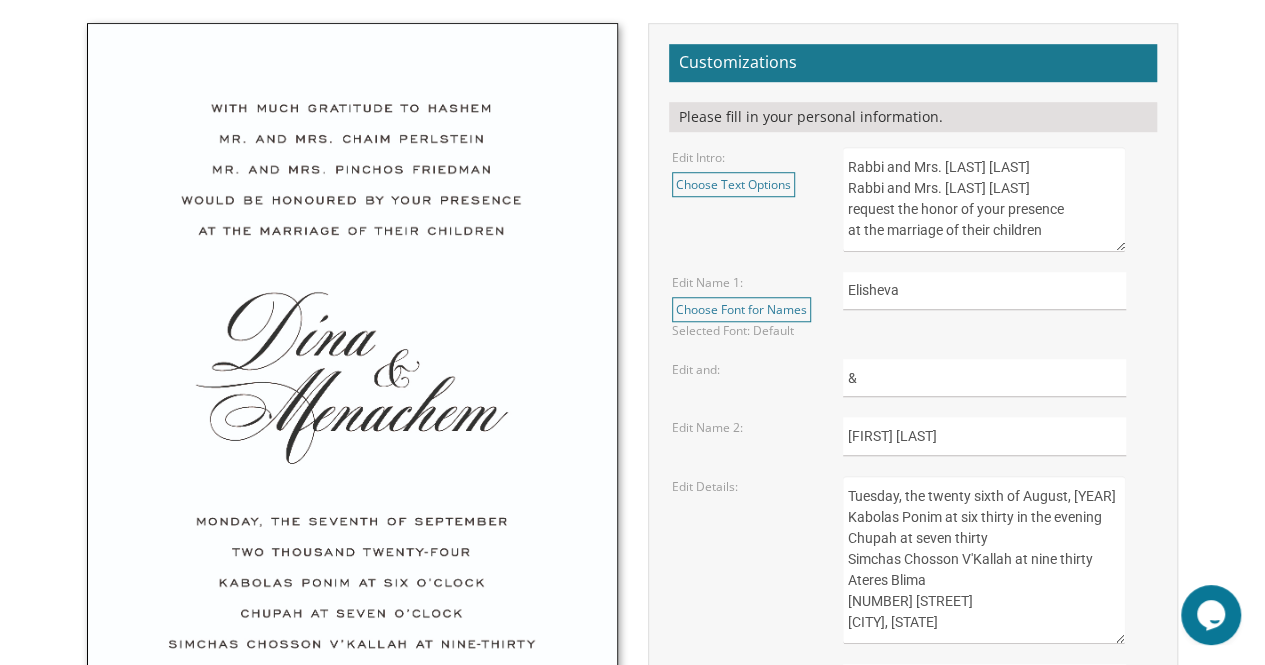 click on "Rabbi and Mrs. [LAST] [LAST]
Rabbi and Mrs. [LAST] [LAST]
request the honor of your presence
at the marriage of their children" at bounding box center [984, 199] 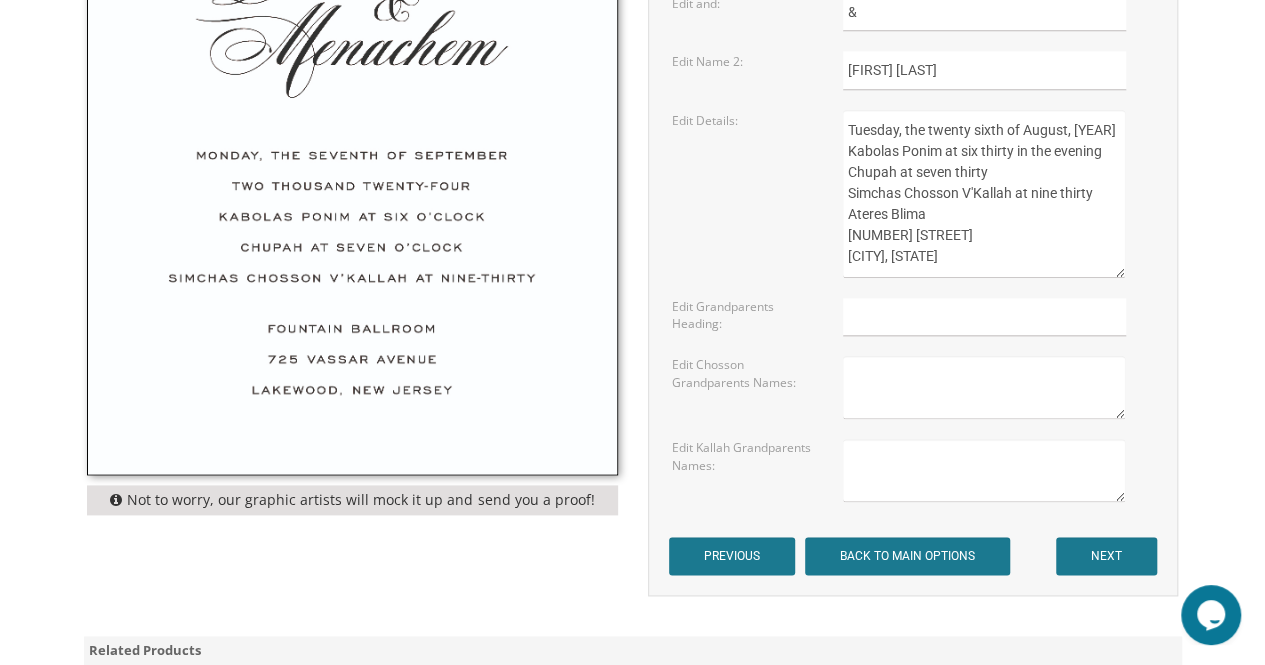 scroll, scrollTop: 1220, scrollLeft: 0, axis: vertical 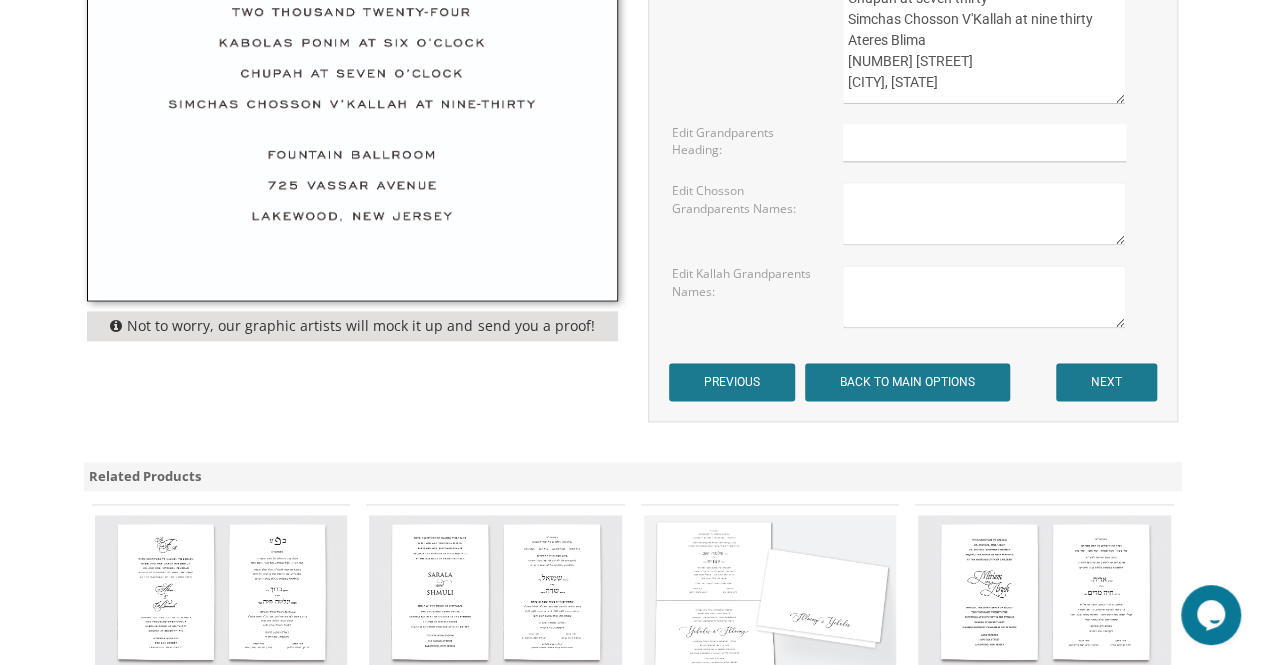 type on "With gratitude to Hashem Yisborach
Rabbi and Mrs. [LAST] [LAST]
Rabbi and Mrs. [LAST] [LAST]
request the honor of your presence
at the marriage of their children" 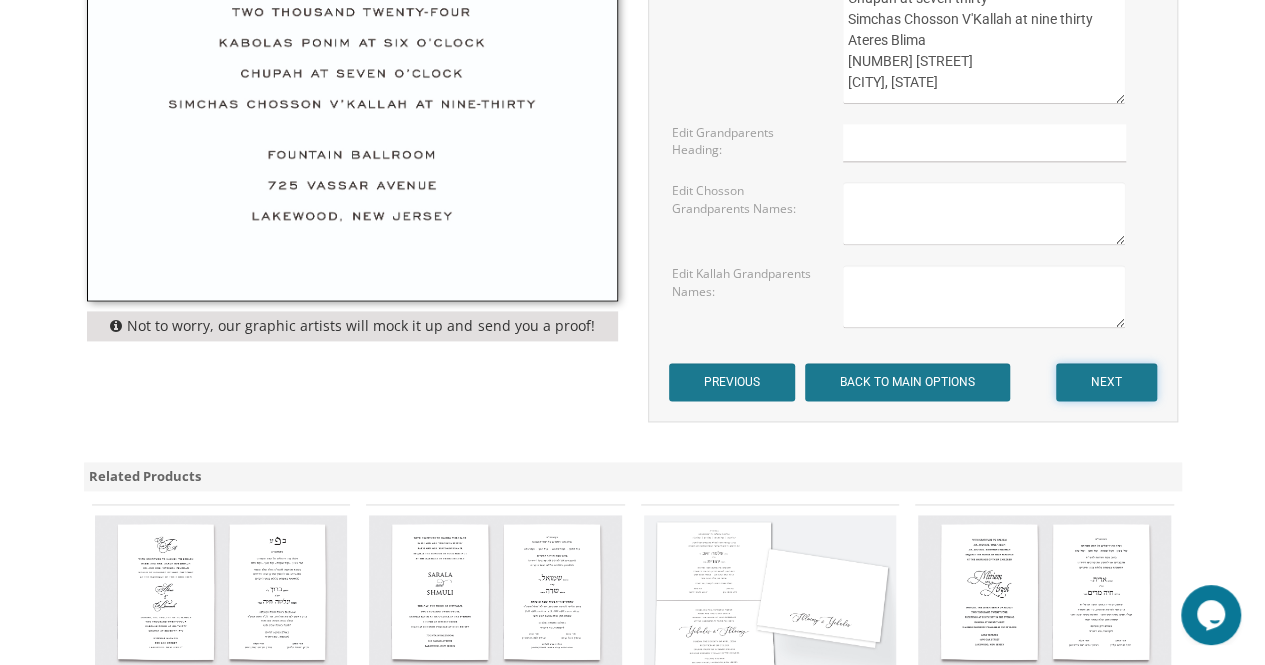 click on "NEXT" at bounding box center [1106, 382] 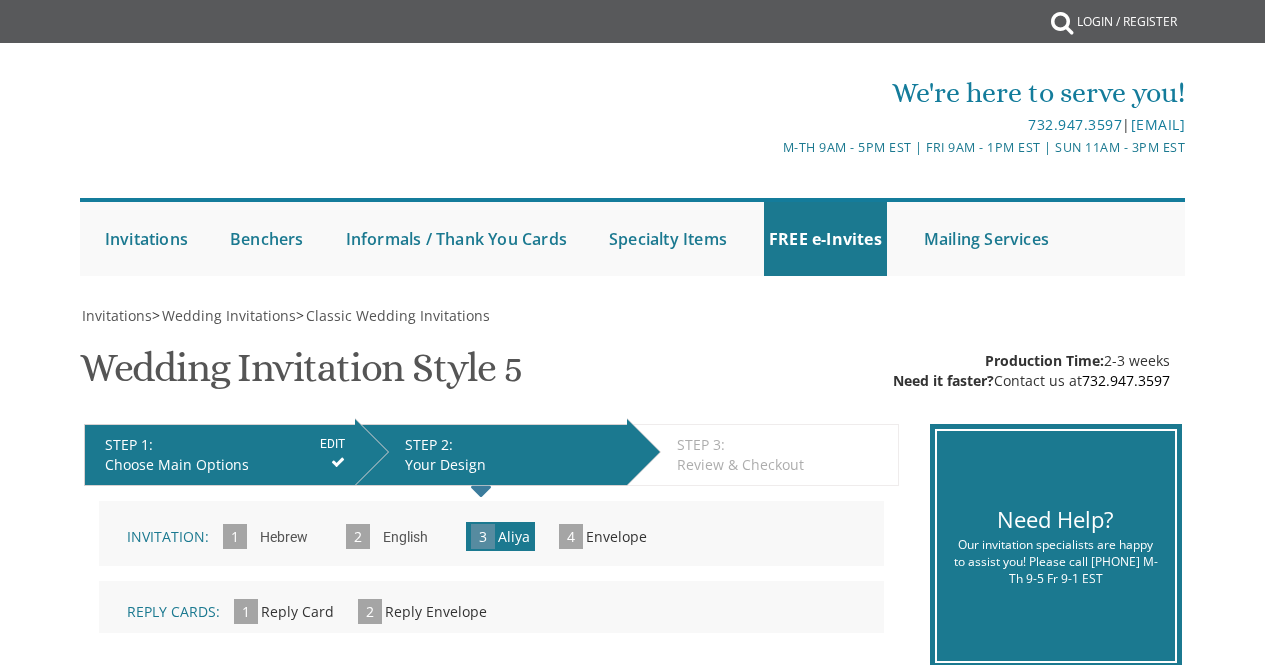 scroll, scrollTop: 0, scrollLeft: 0, axis: both 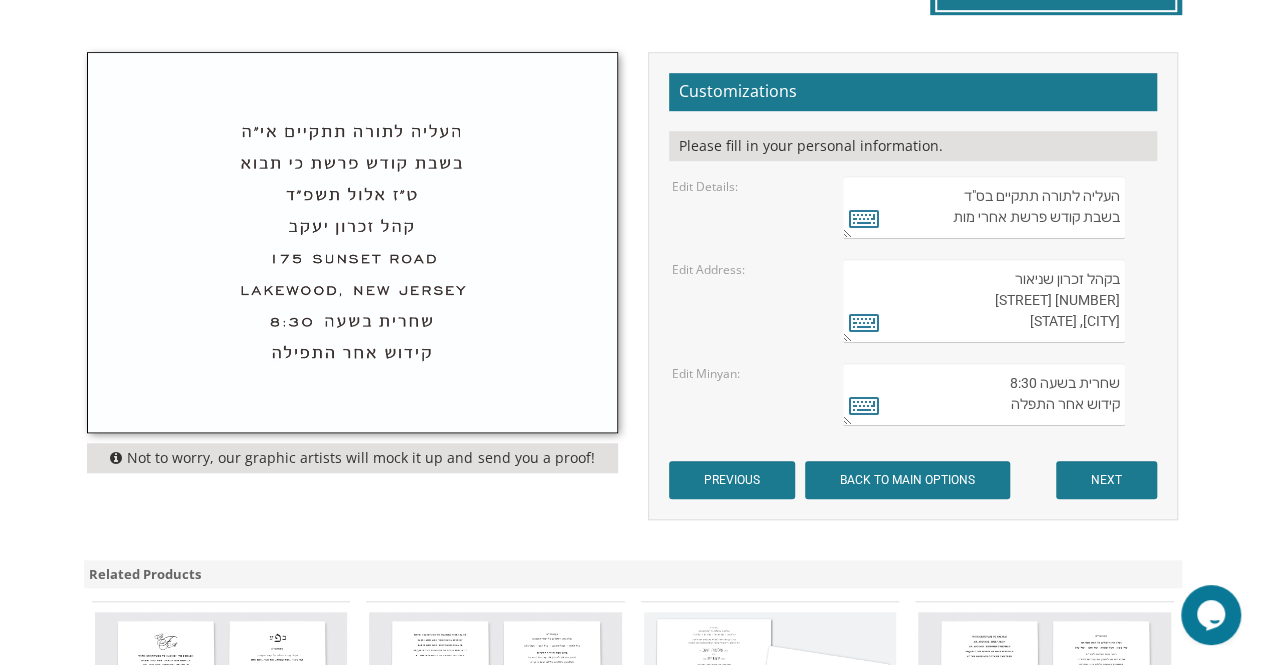 drag, startPoint x: 1000, startPoint y: 216, endPoint x: 930, endPoint y: 222, distance: 70.256676 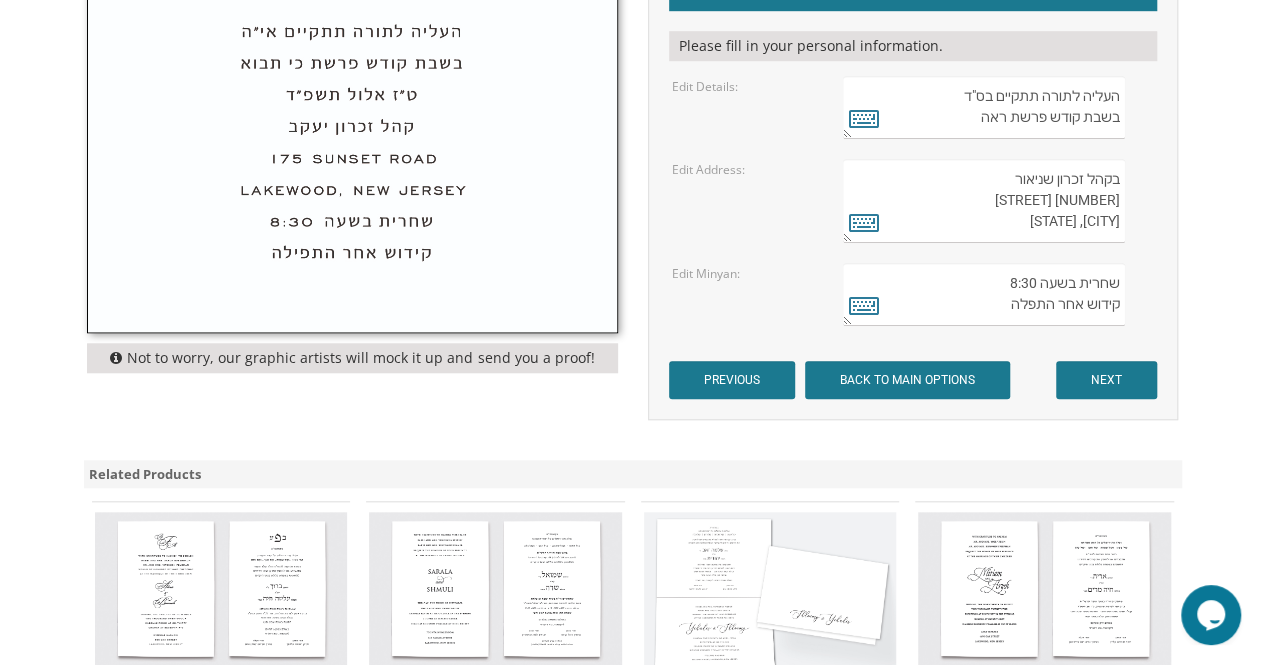 scroll, scrollTop: 759, scrollLeft: 0, axis: vertical 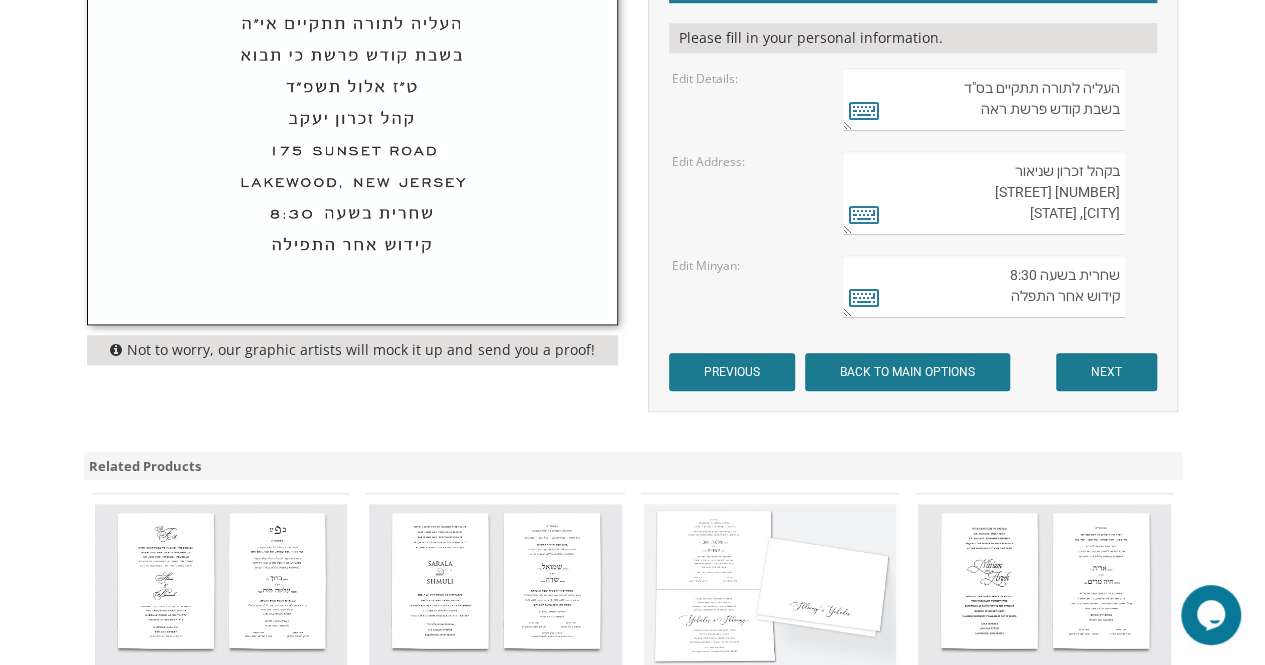 type on "העליה לתורה תתקיים בס"ד
בשבת קודש פרשת ראה" 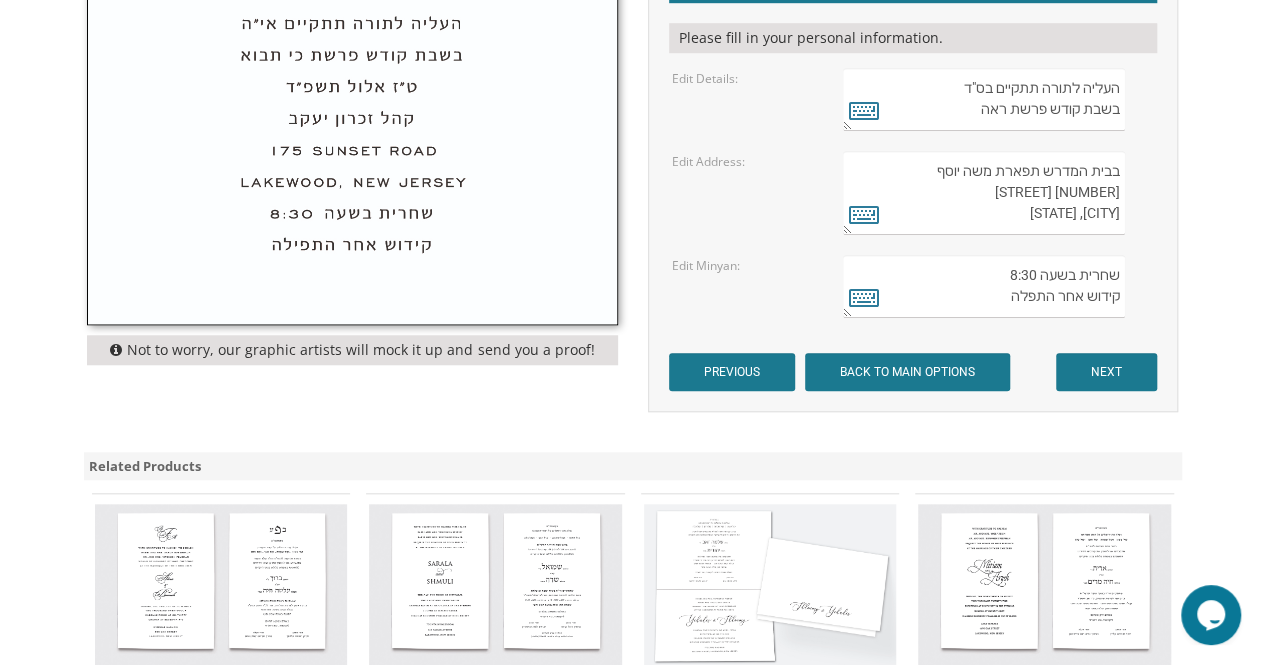 click on "בקהל זכרון שניאור
[NUMBER] [STREET]
[CITY], [STATE]" at bounding box center (984, 193) 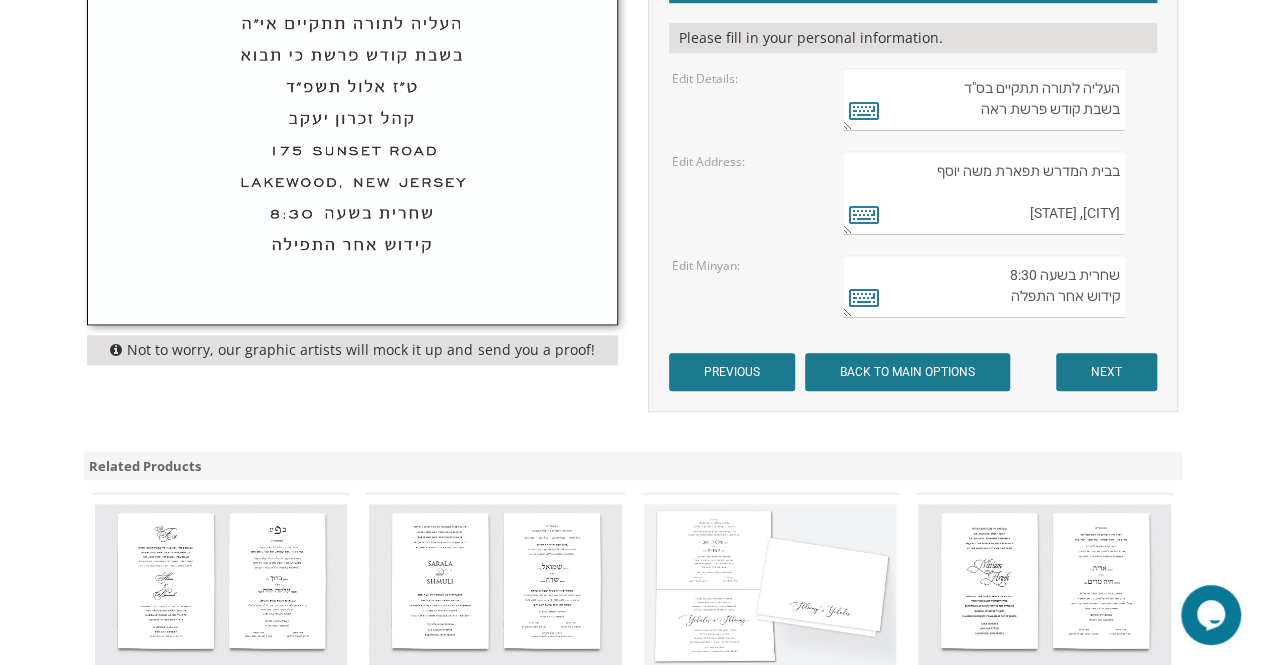 click on "בקהל זכרון שניאור
282 Oak Knoll Road
לייקוואוד, נו גזערזי" at bounding box center [984, 193] 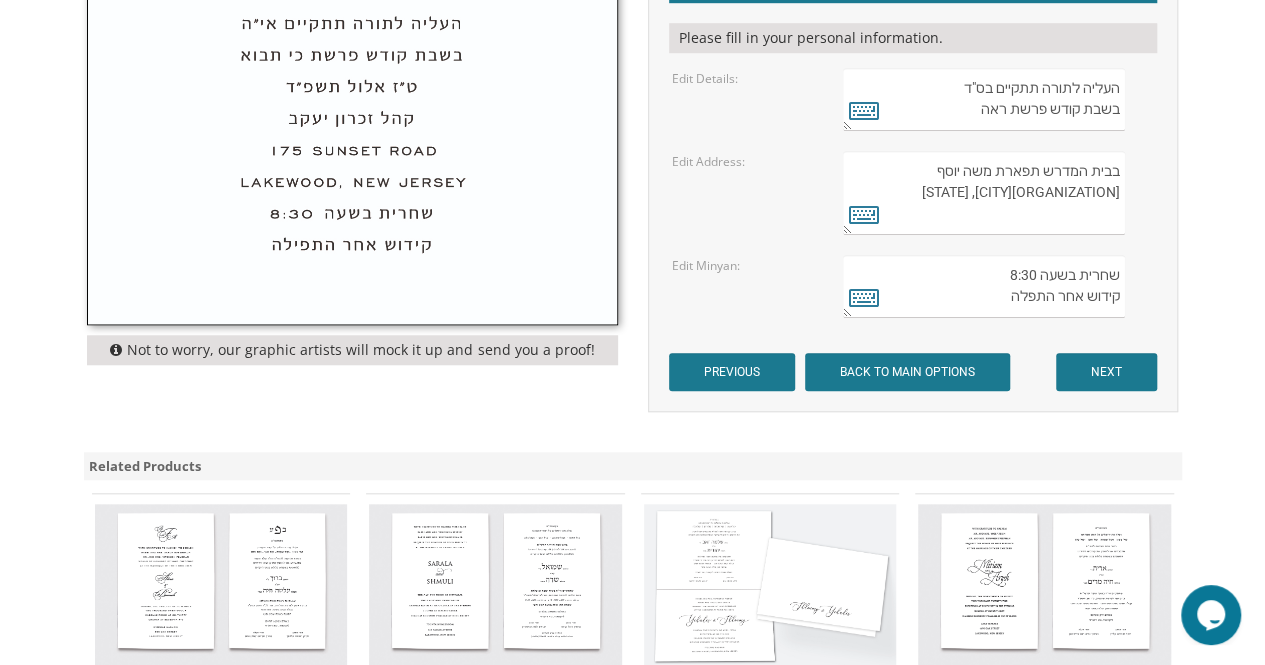 drag, startPoint x: 978, startPoint y: 189, endPoint x: 1165, endPoint y: 189, distance: 187 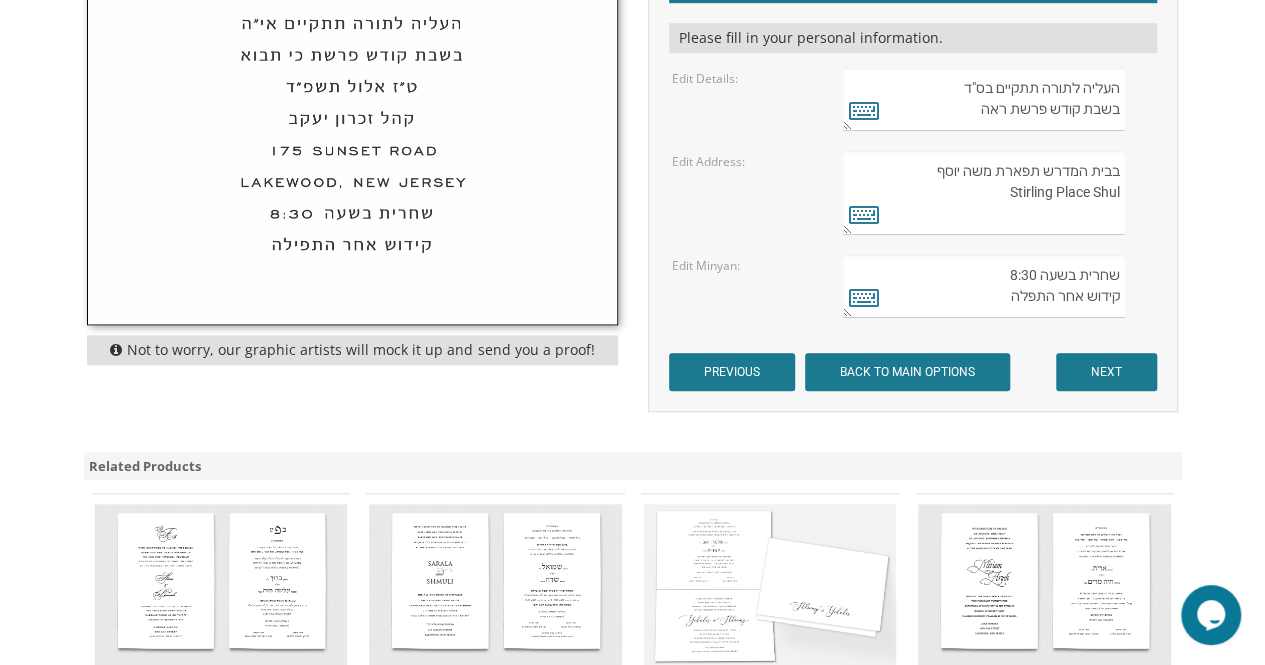 click on "בקהל זכרון שניאור
282 Oak Knoll Road
לייקוואוד, נו גזערזי" at bounding box center (984, 193) 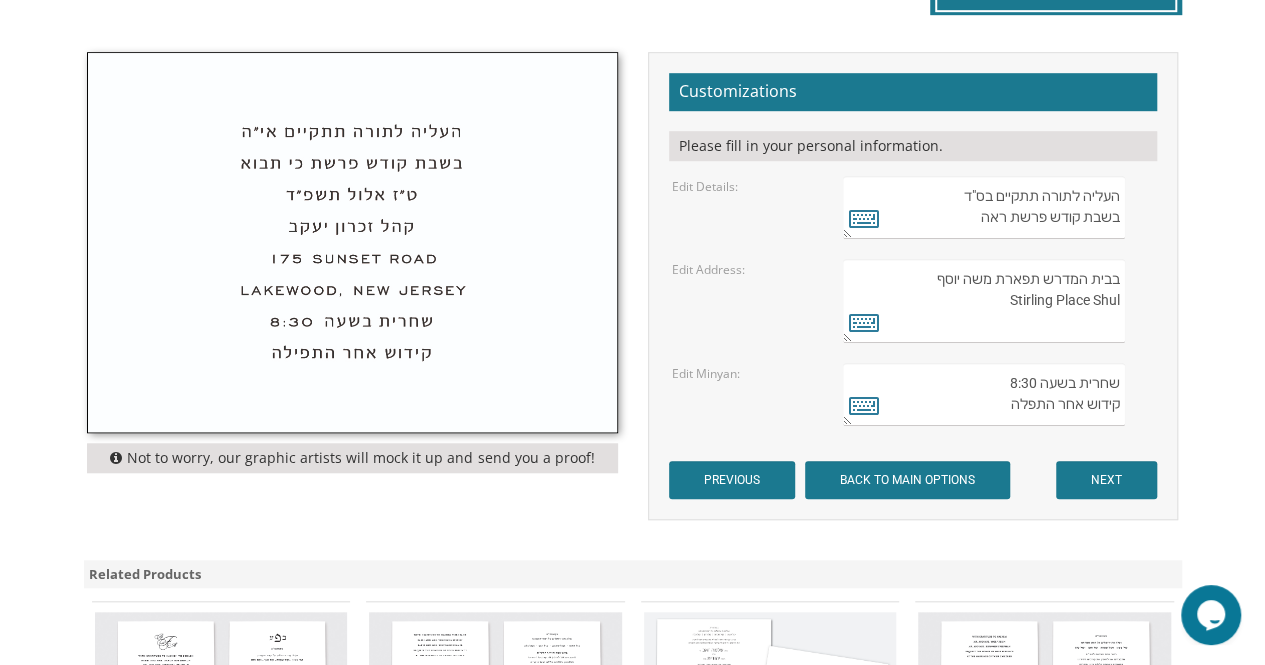 scroll, scrollTop: 653, scrollLeft: 0, axis: vertical 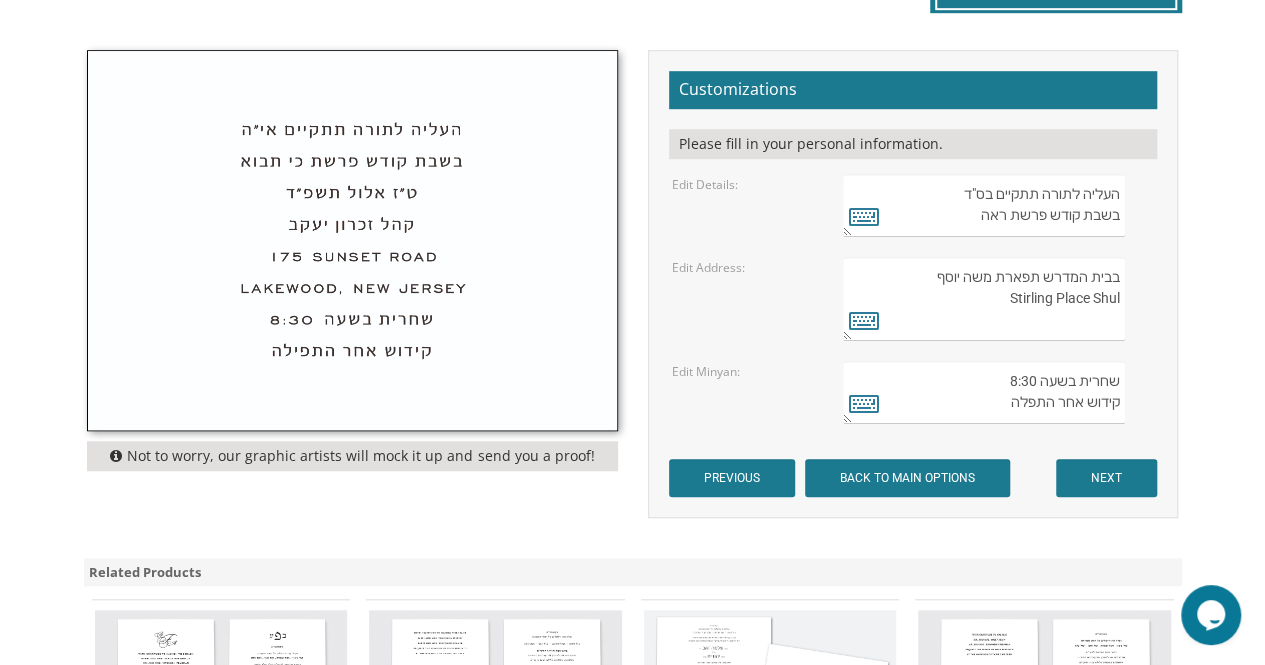click on "בקהל זכרון שניאור
282 Oak Knoll Road
לייקוואוד, נו גזערזי" at bounding box center [984, 299] 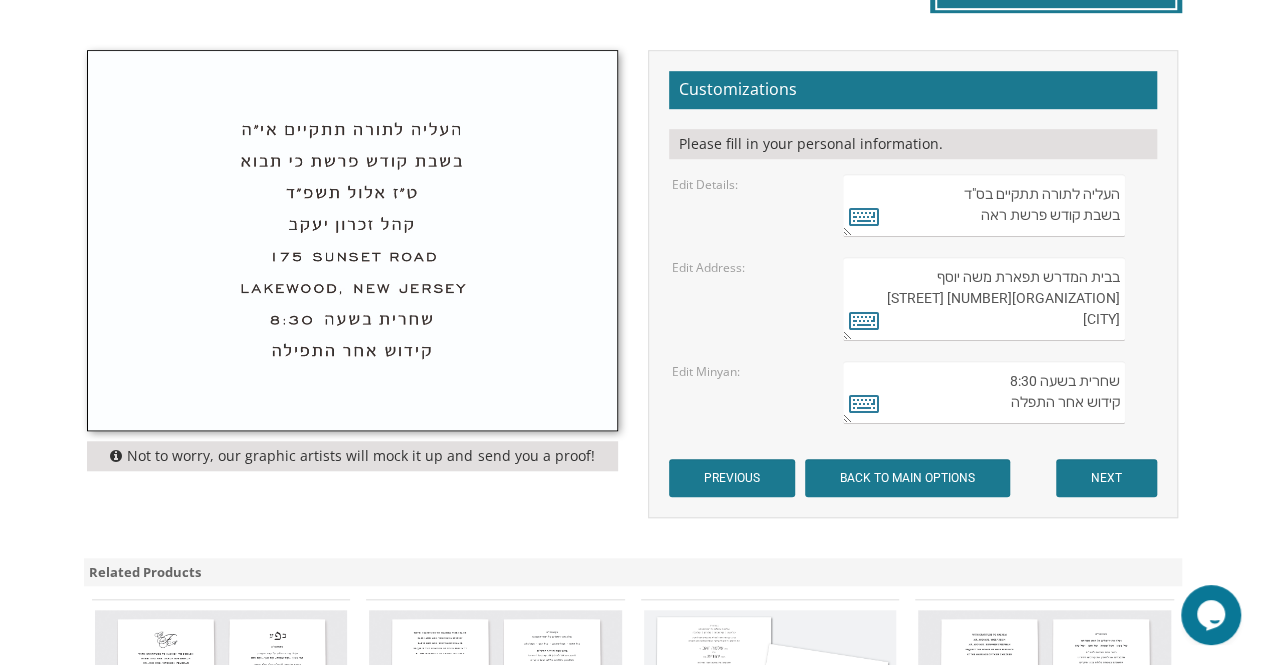 click on "בקהל זכרון שניאור
282 Oak Knoll Road
לייקוואוד, נו גזערזי" at bounding box center (984, 299) 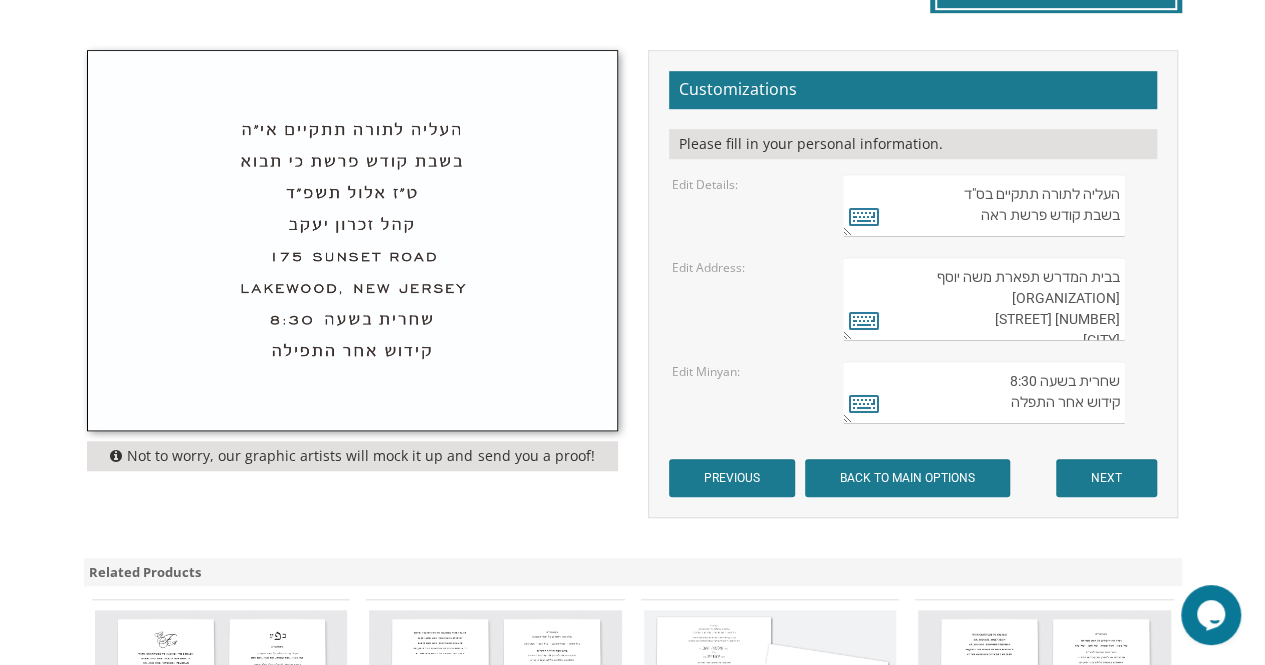 drag, startPoint x: 1108, startPoint y: 316, endPoint x: 1135, endPoint y: 324, distance: 28.160255 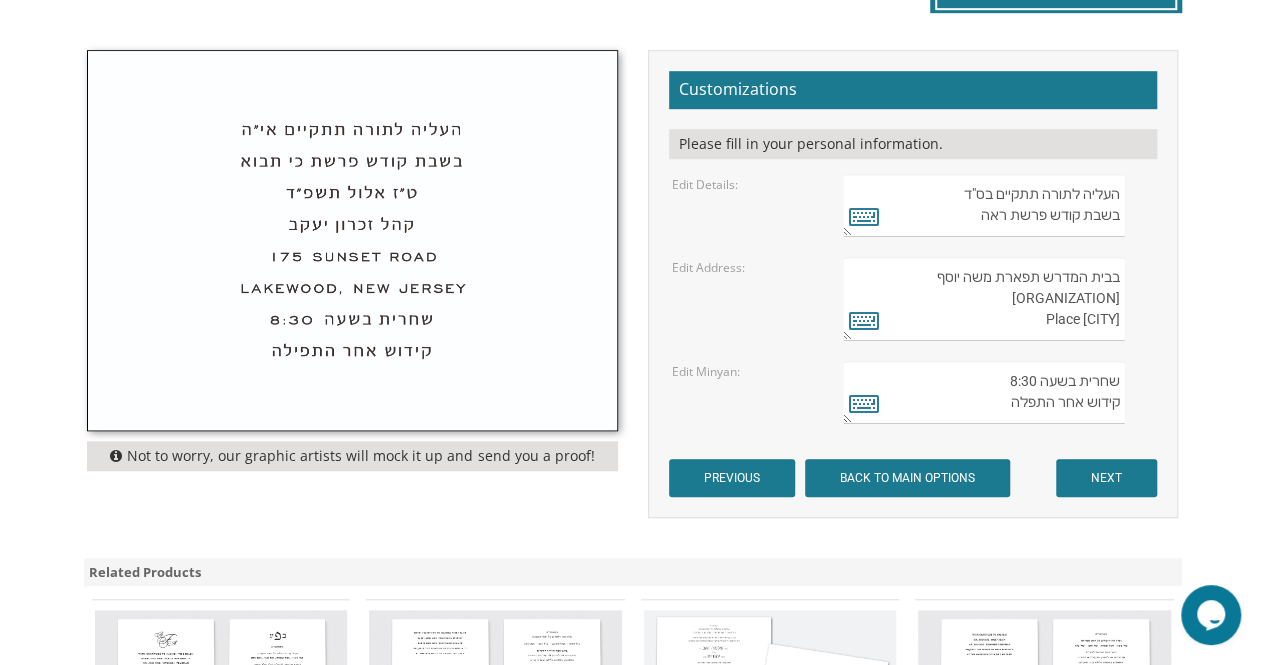 click on "בקהל זכרון שניאור
282 Oak Knoll Road
לייקוואוד, נו גזערזי" at bounding box center [984, 299] 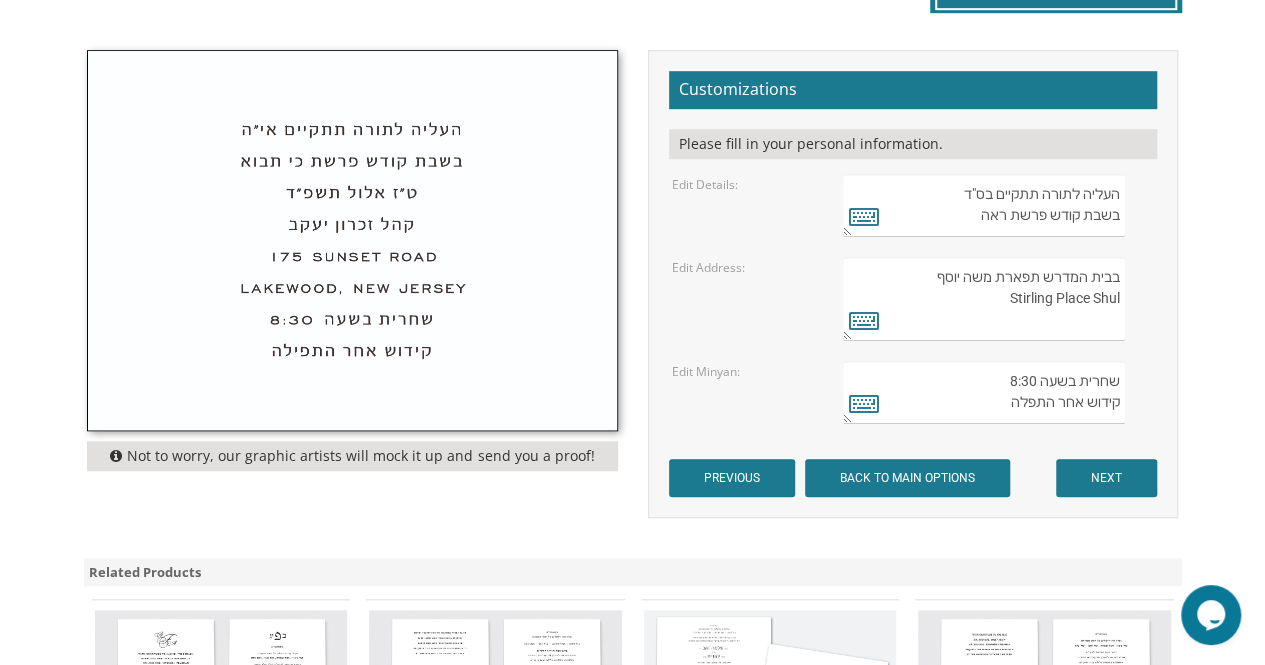 drag, startPoint x: 1001, startPoint y: 295, endPoint x: 1279, endPoint y: 297, distance: 278.0072 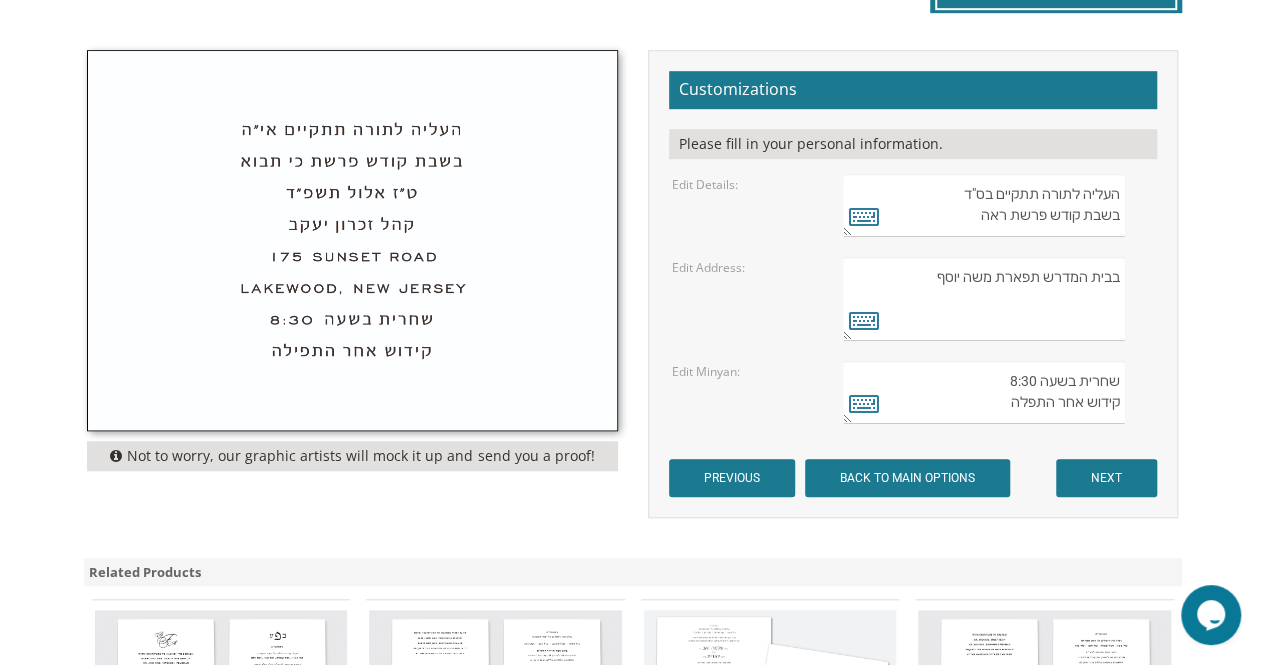 paste on "Stirling Place Shul
1 Gila Place
Lakewood, NJ" 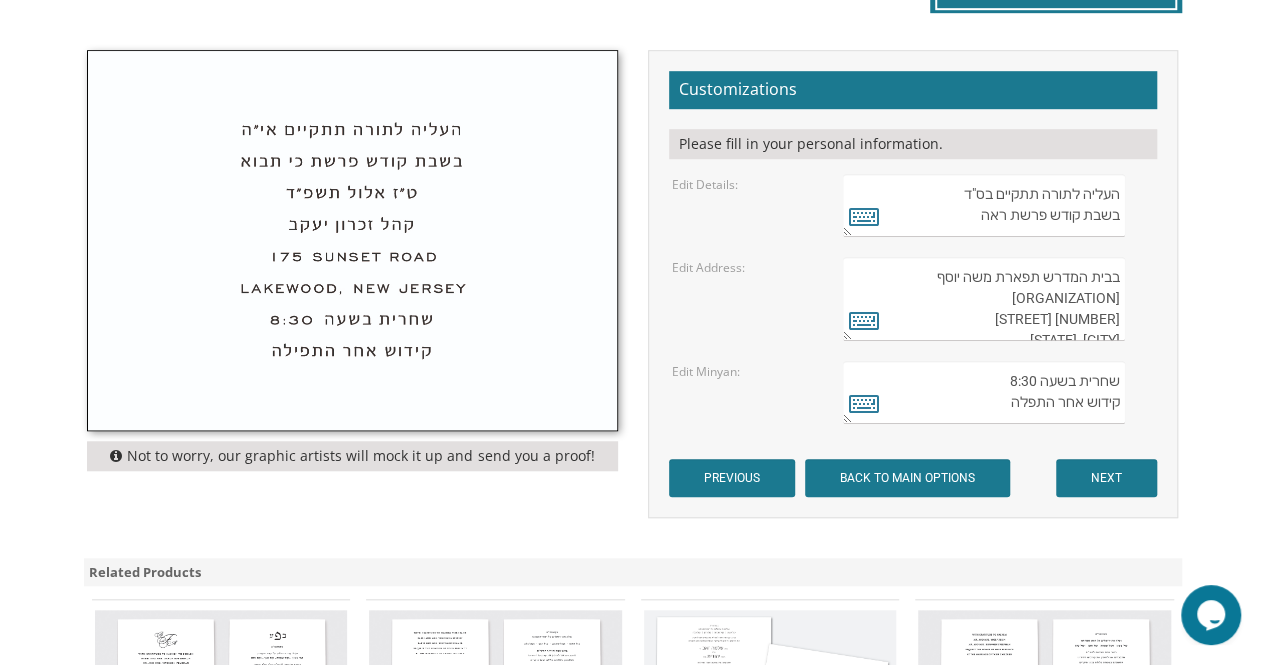 scroll, scrollTop: 30, scrollLeft: 0, axis: vertical 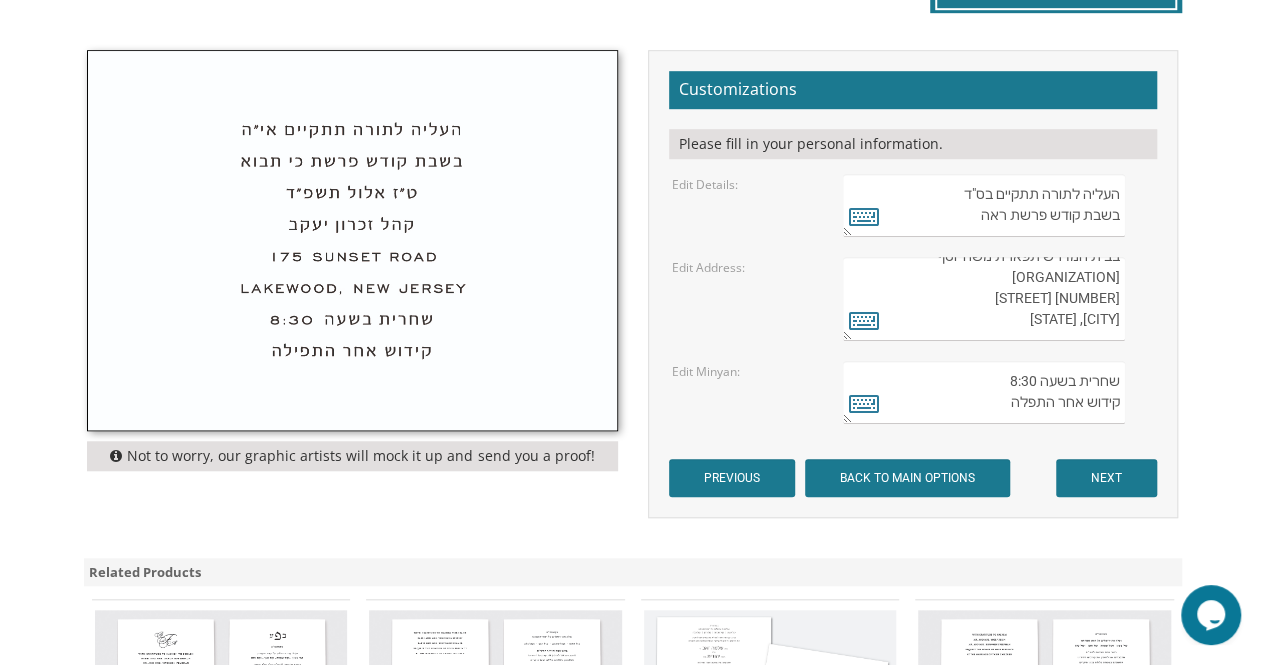 click on "בקהל זכרון שניאור
282 Oak Knoll Road
לייקוואוד, נו גזערזי" at bounding box center (984, 299) 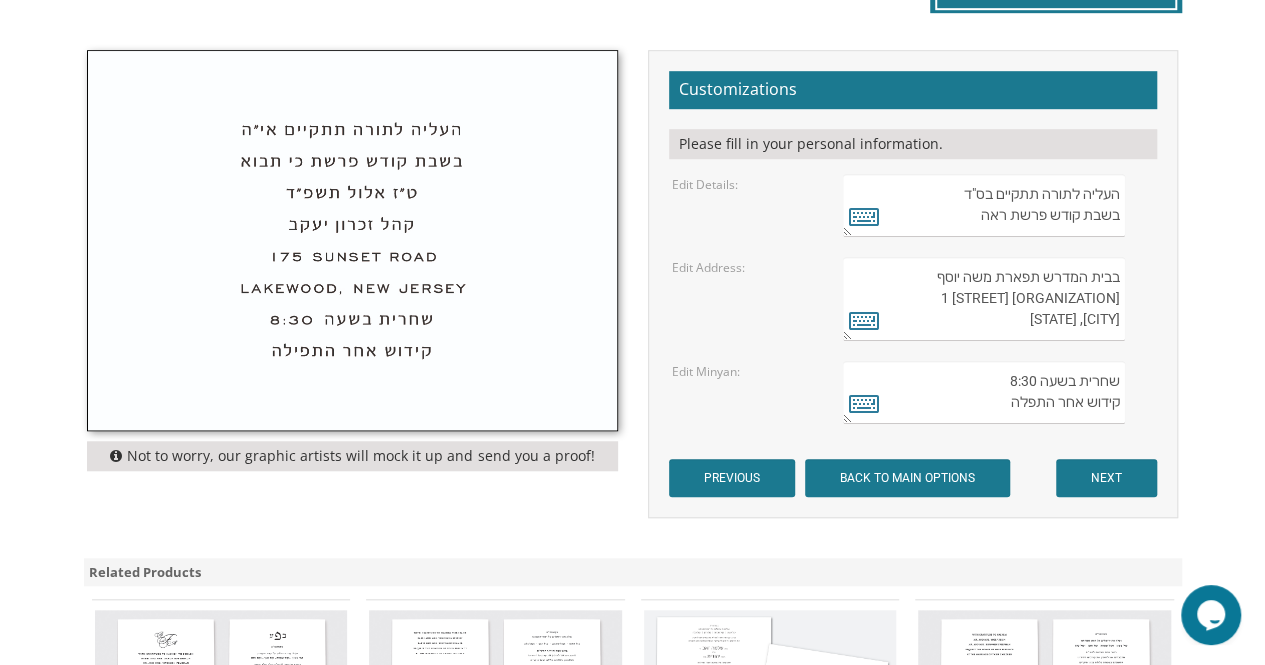 scroll, scrollTop: 10, scrollLeft: 0, axis: vertical 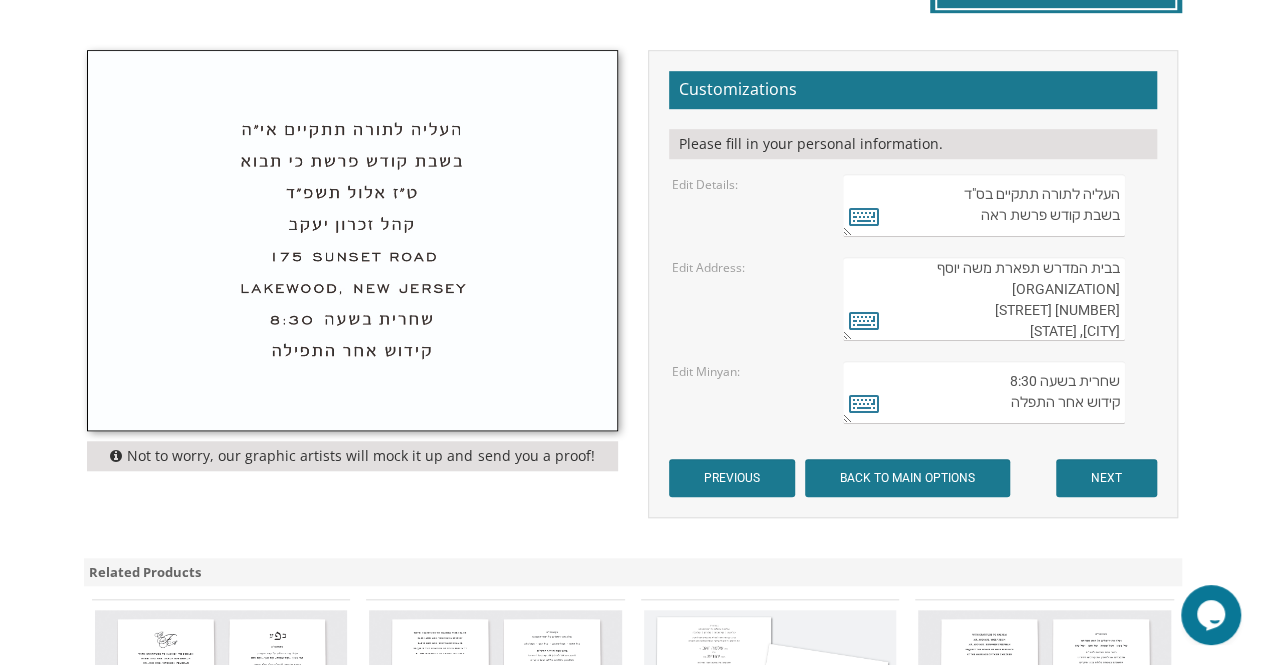 type on "בבית המדרש תפארת משה יוסף
Stirling Place Shul
1 Gila Place
Lakewood, NJ" 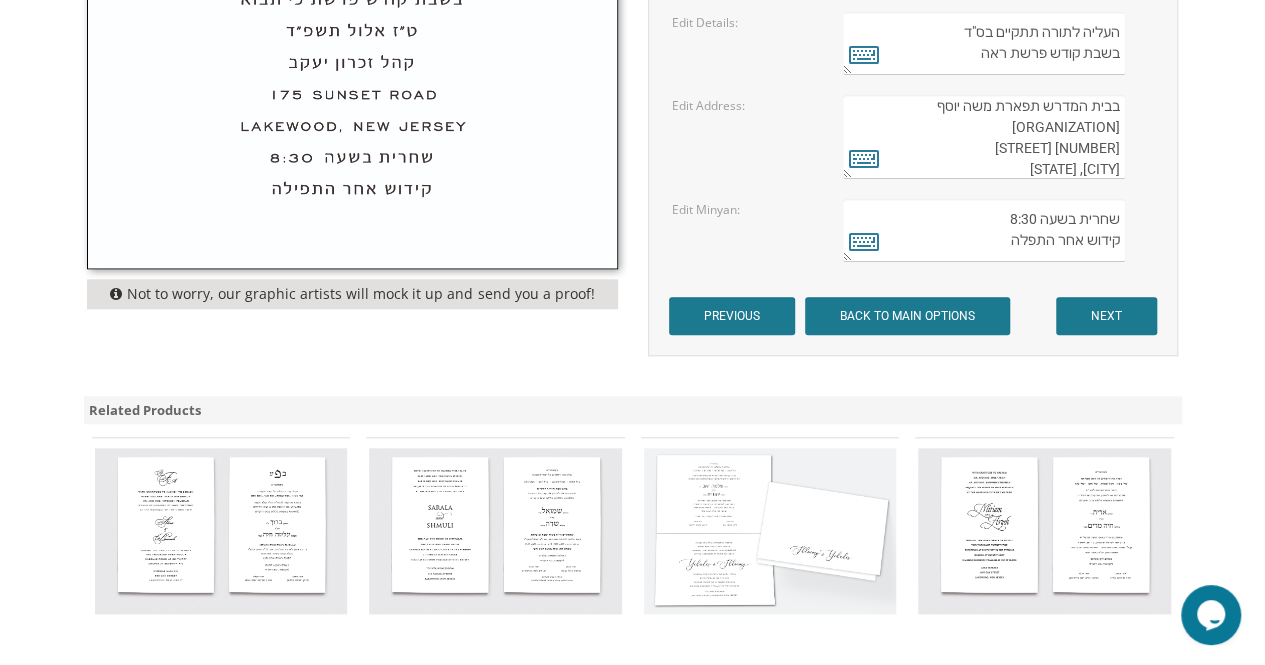 scroll, scrollTop: 828, scrollLeft: 0, axis: vertical 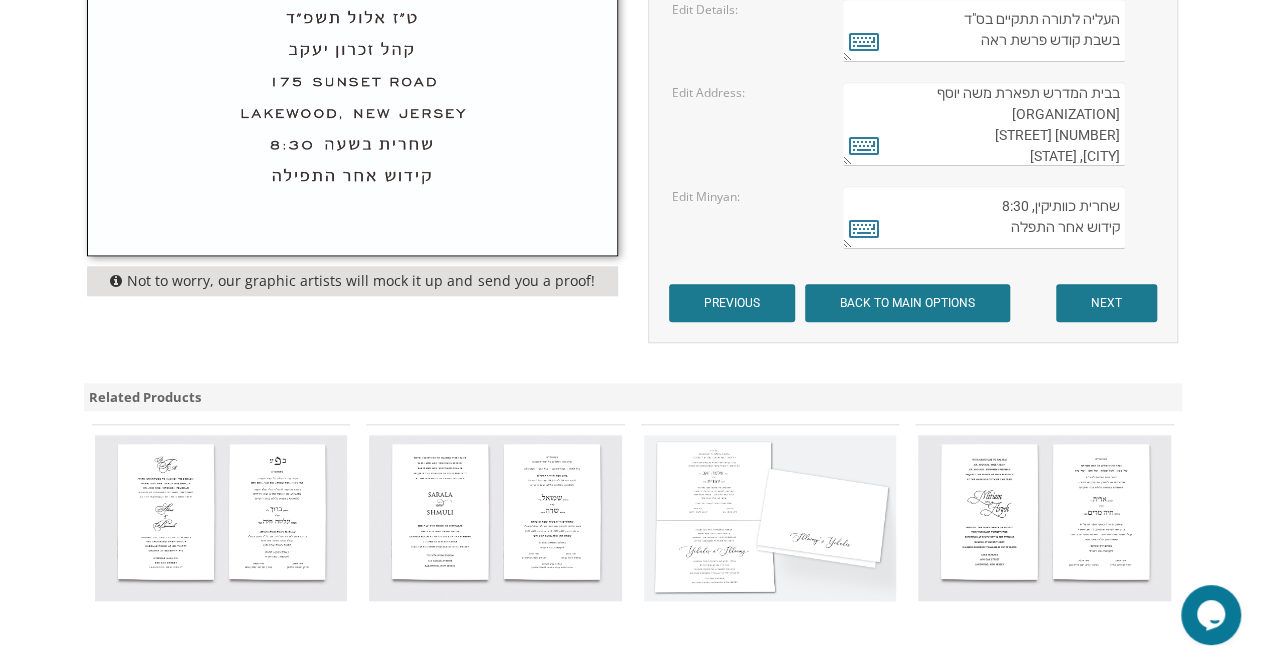 click on "שחרית בשעה 8:30
קידוש אחר התפלה" at bounding box center (984, 217) 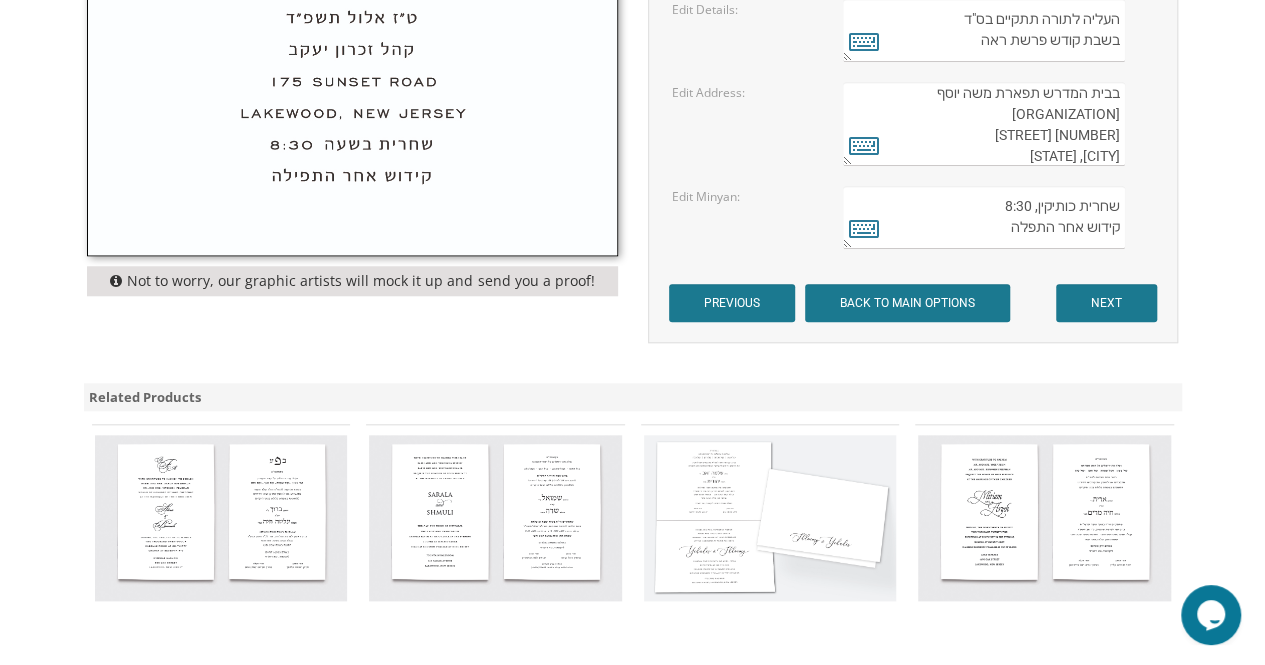 click on "שחרית בשעה 8:30
קידוש אחר התפלה" at bounding box center [984, 217] 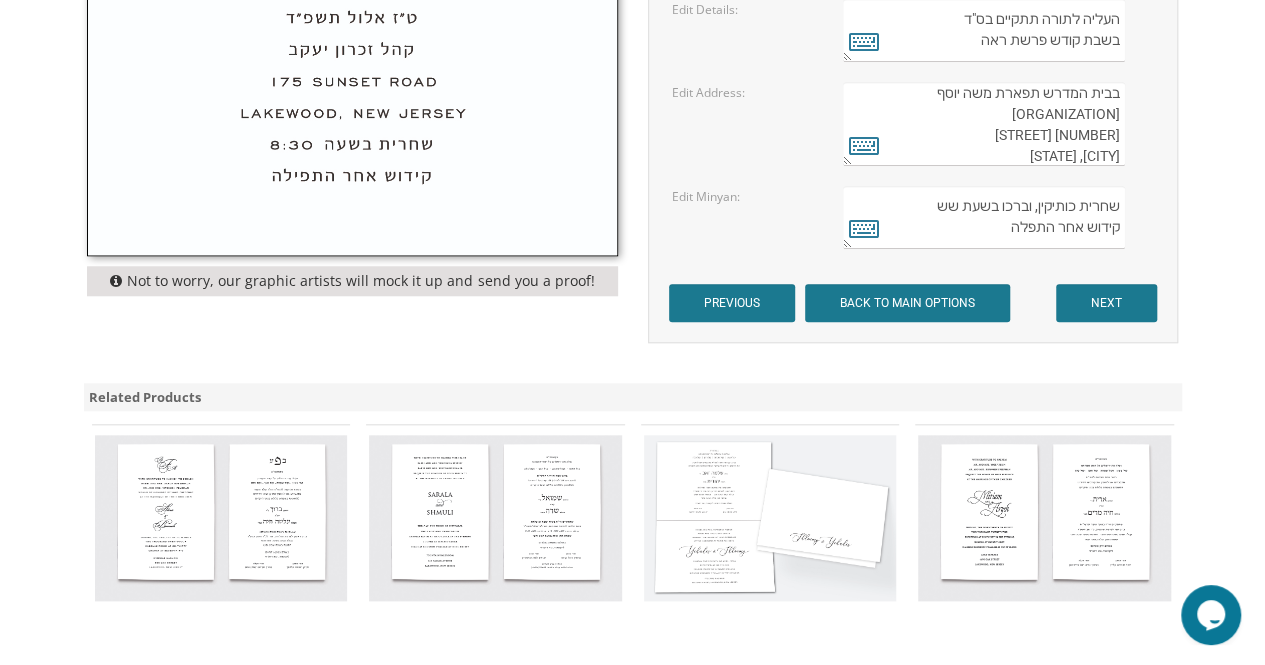 click on "שחרית בשעה 8:30
קידוש אחר התפלה" at bounding box center [984, 217] 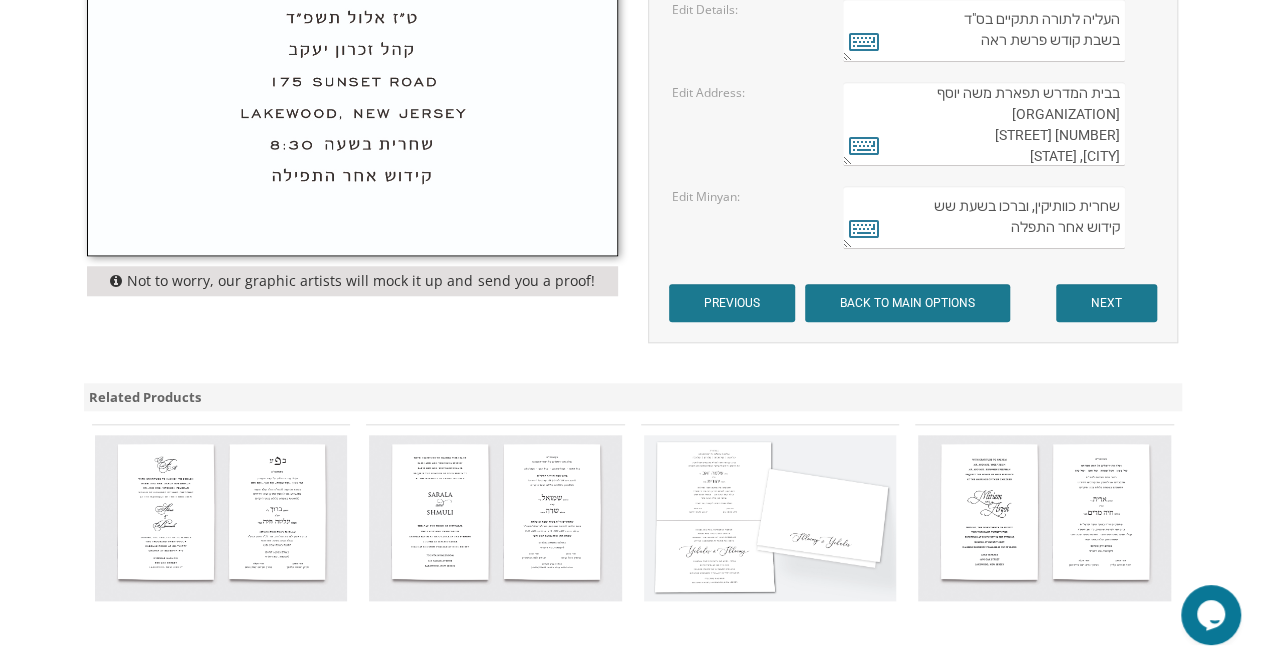 click on "שחרית בשעה 8:30
קידוש אחר התפלה" at bounding box center (984, 217) 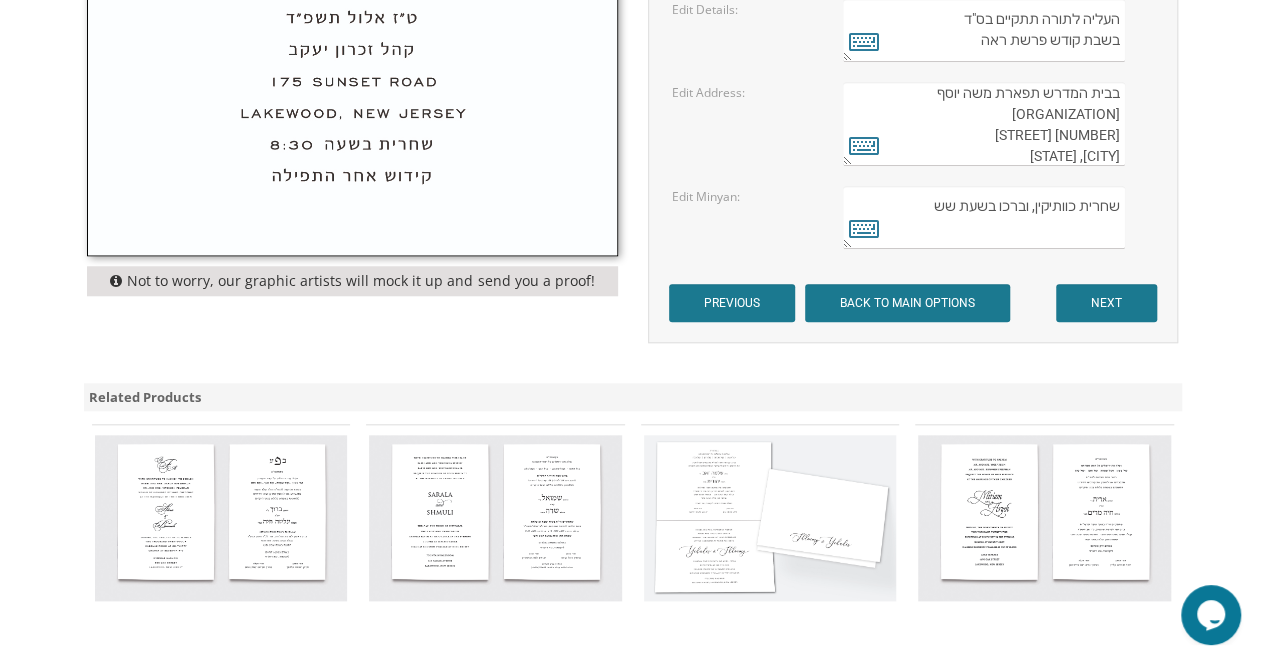 click on "שחרית בשעה 8:30
קידוש אחר התפלה" at bounding box center (984, 217) 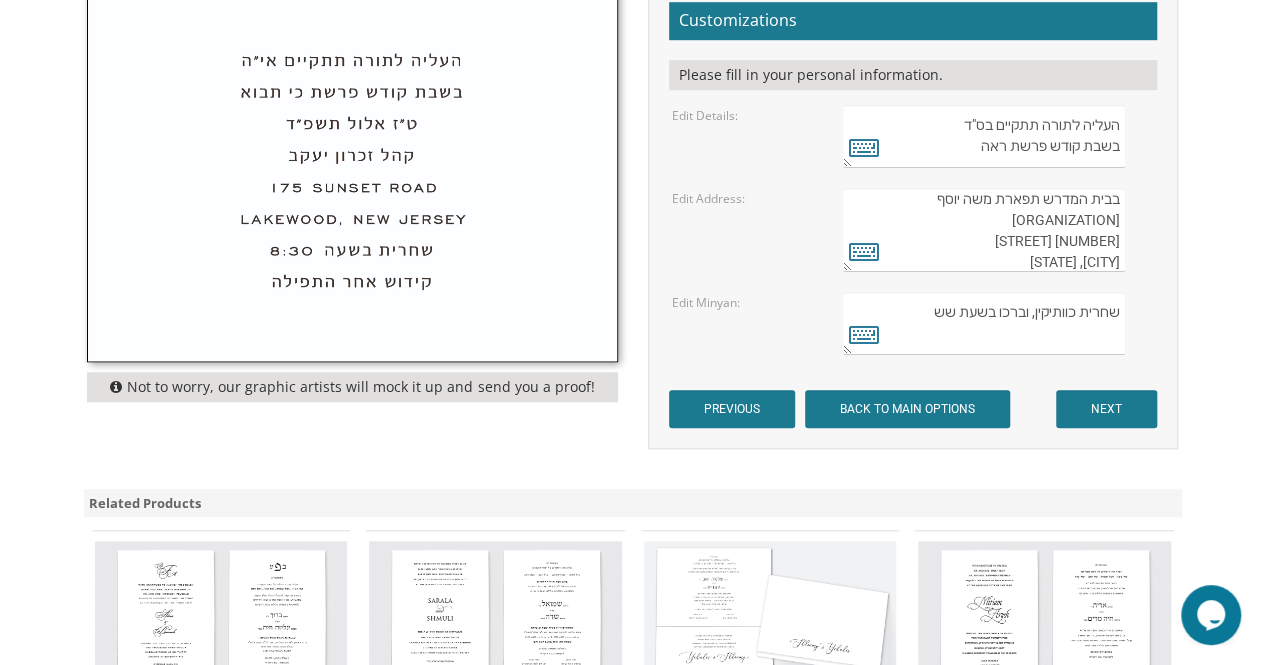 scroll, scrollTop: 721, scrollLeft: 0, axis: vertical 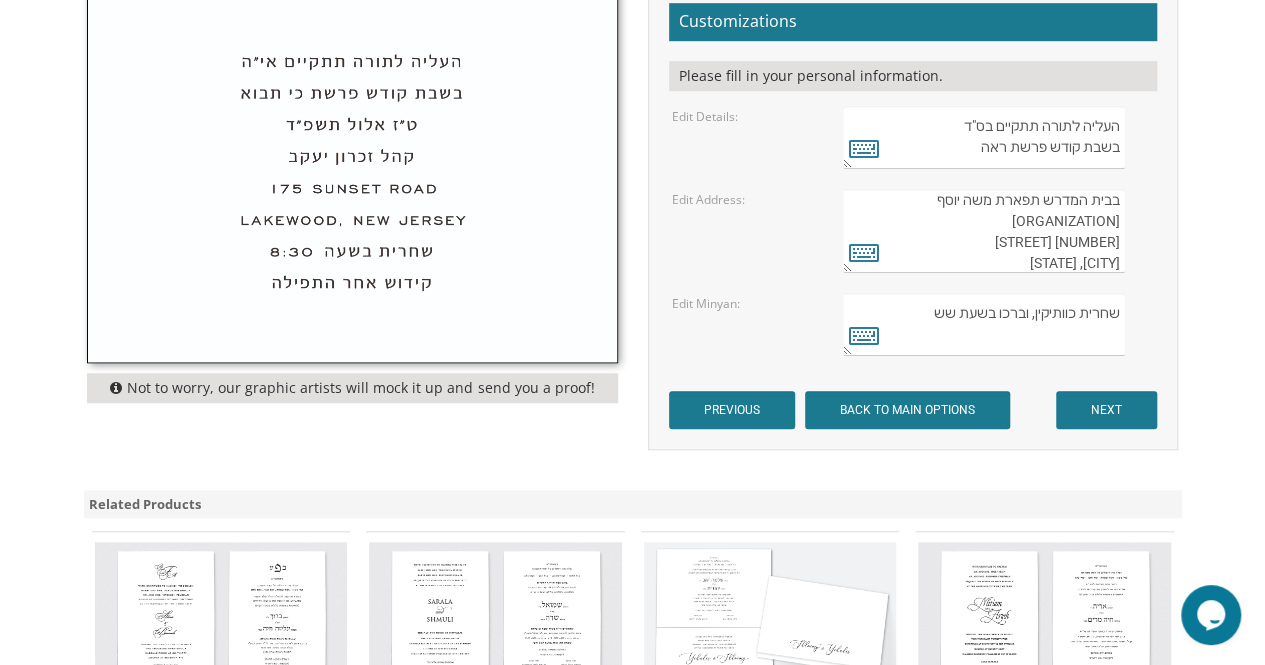 type on "שחרית כוותיקין, וברכו בשעת שש" 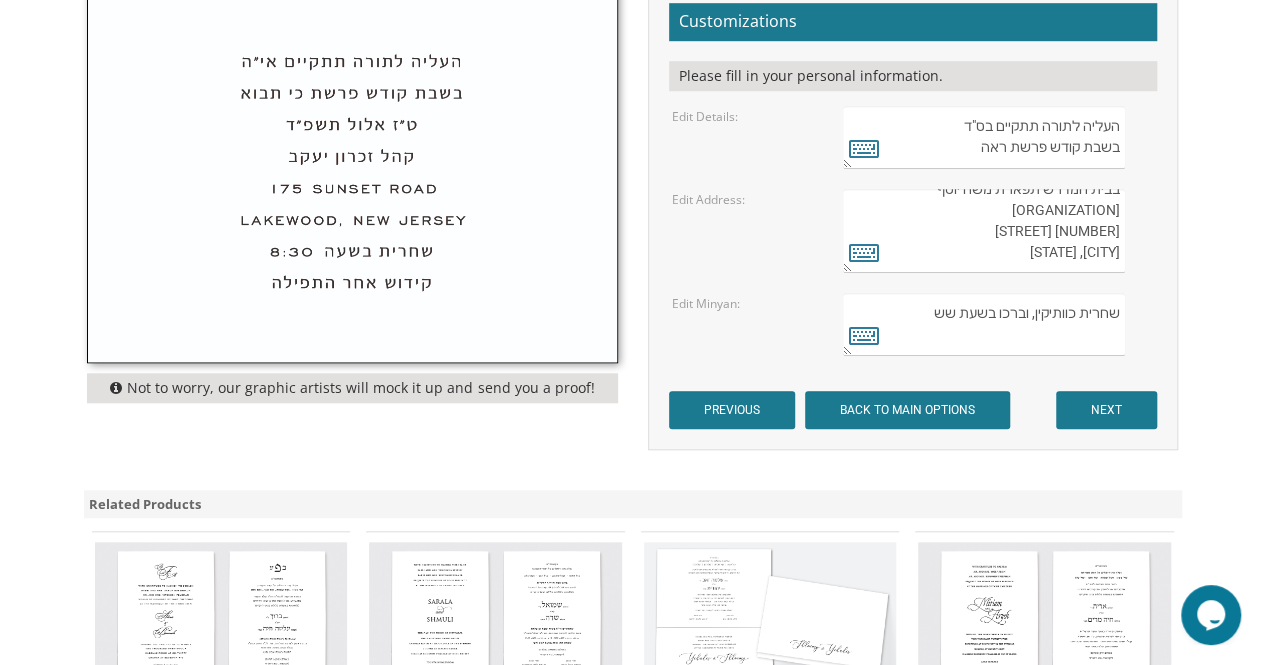 drag, startPoint x: 1122, startPoint y: 199, endPoint x: 1115, endPoint y: 264, distance: 65.37584 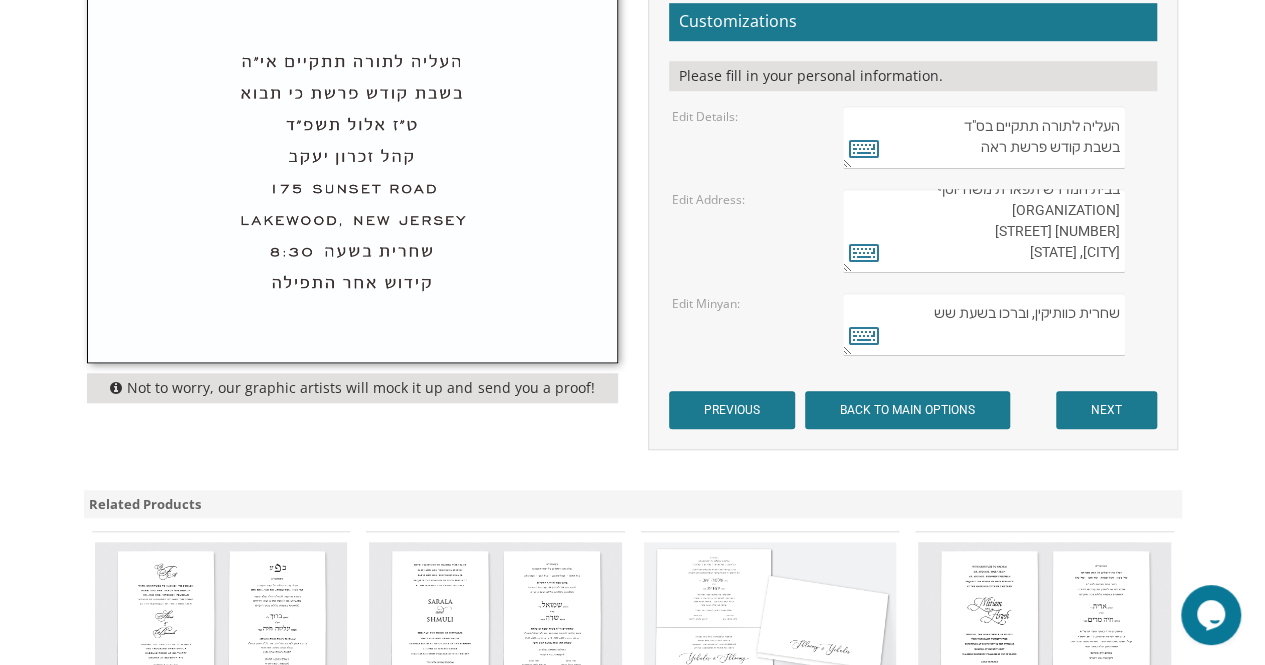 click on "בקהל זכרון שניאור
282 Oak Knoll Road
לייקוואוד, נו גזערזי" at bounding box center [984, 231] 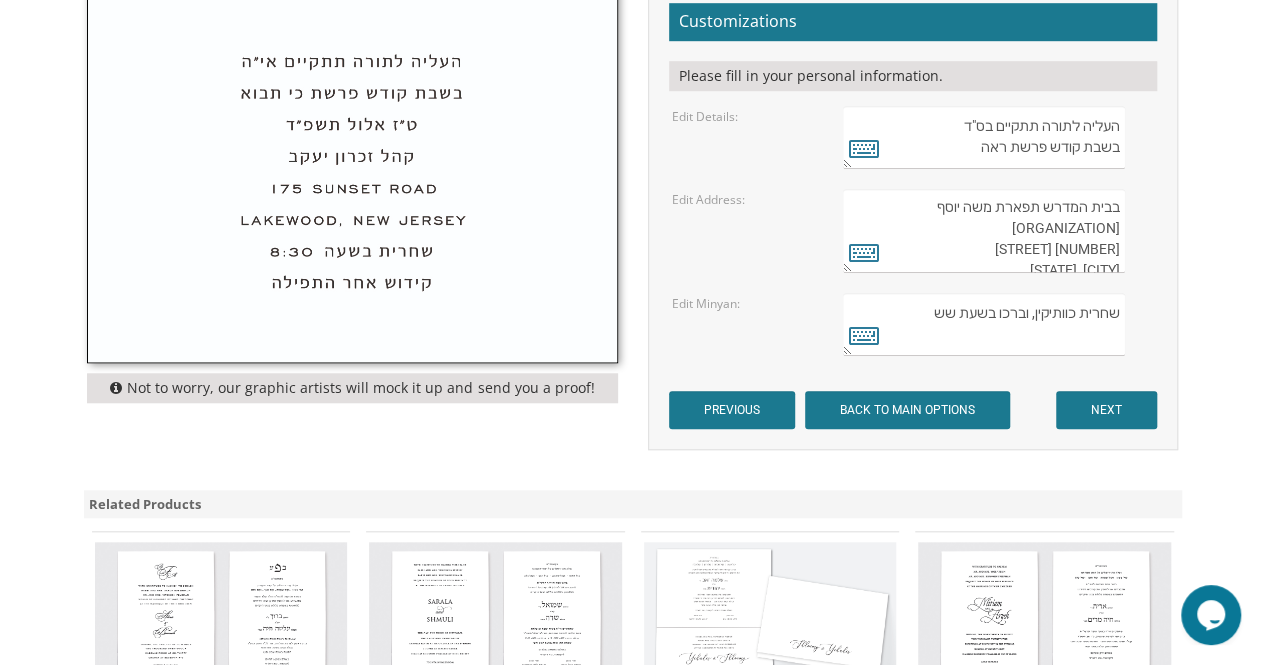 scroll, scrollTop: 3, scrollLeft: 0, axis: vertical 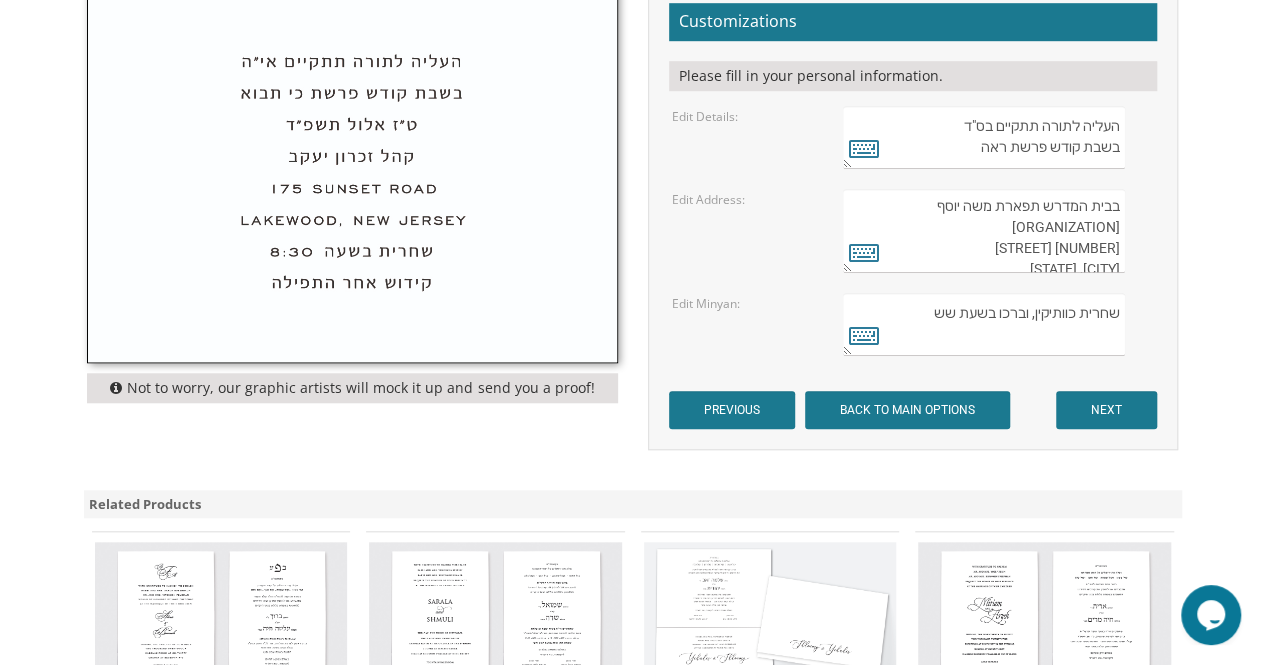 click on "בקהל זכרון שניאור
282 Oak Knoll Road
לייקוואוד, נו גזערזי" at bounding box center (984, 231) 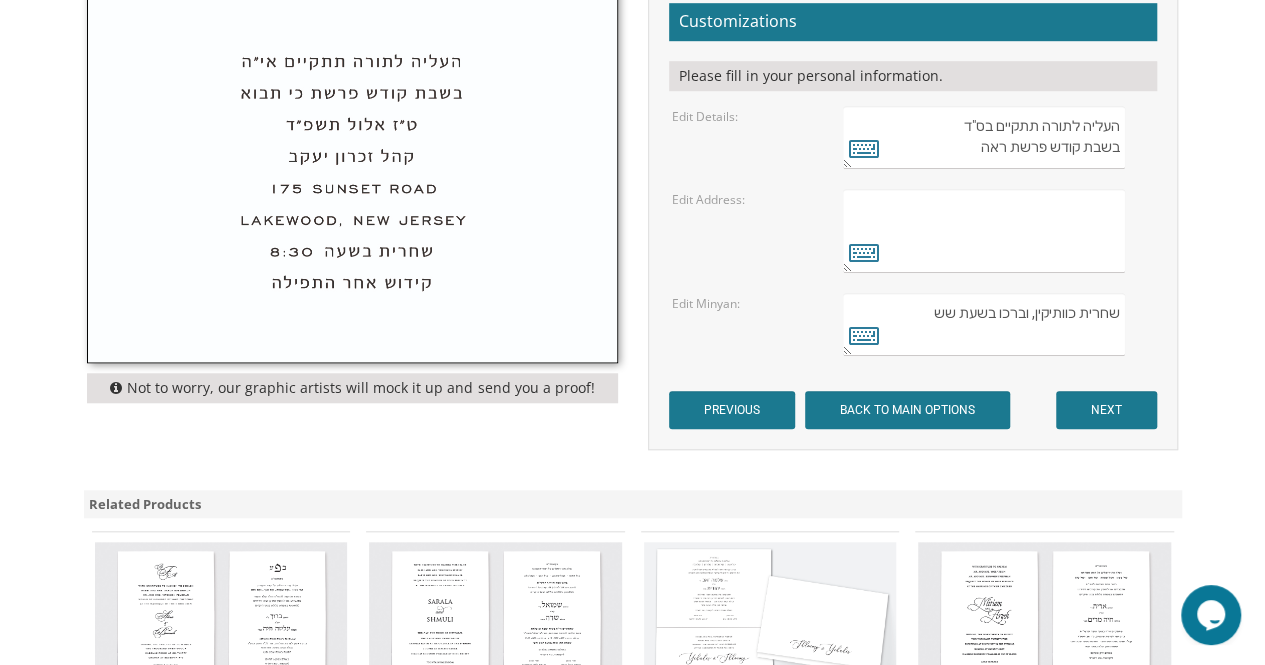 scroll, scrollTop: 0, scrollLeft: 0, axis: both 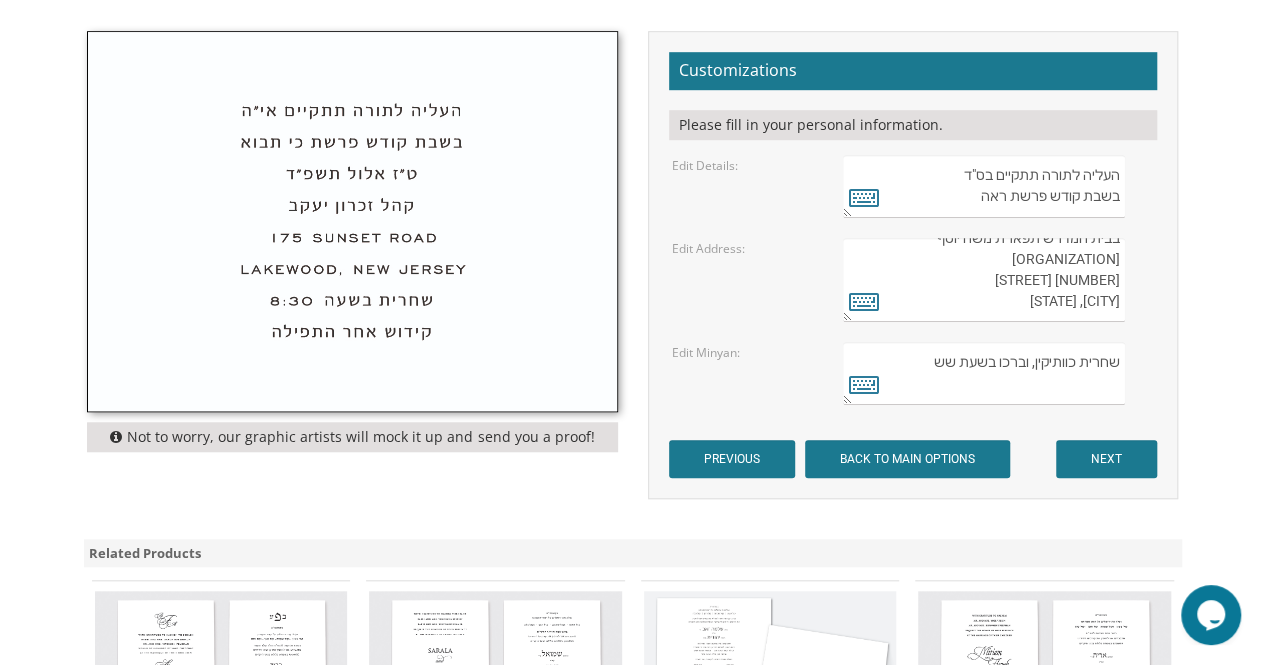 type on "בבית המדרש תפארת משה יוסף
Stirling Place Shul
1 Gila Place
Lakewood, NJ" 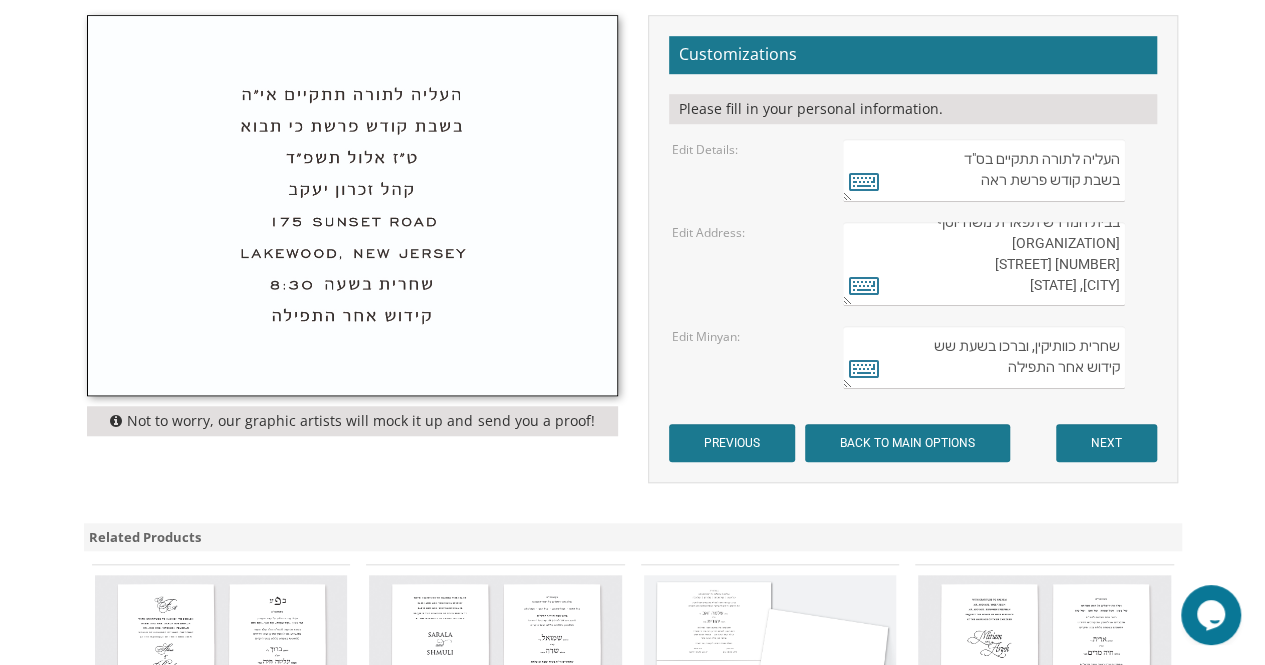 scroll, scrollTop: 688, scrollLeft: 0, axis: vertical 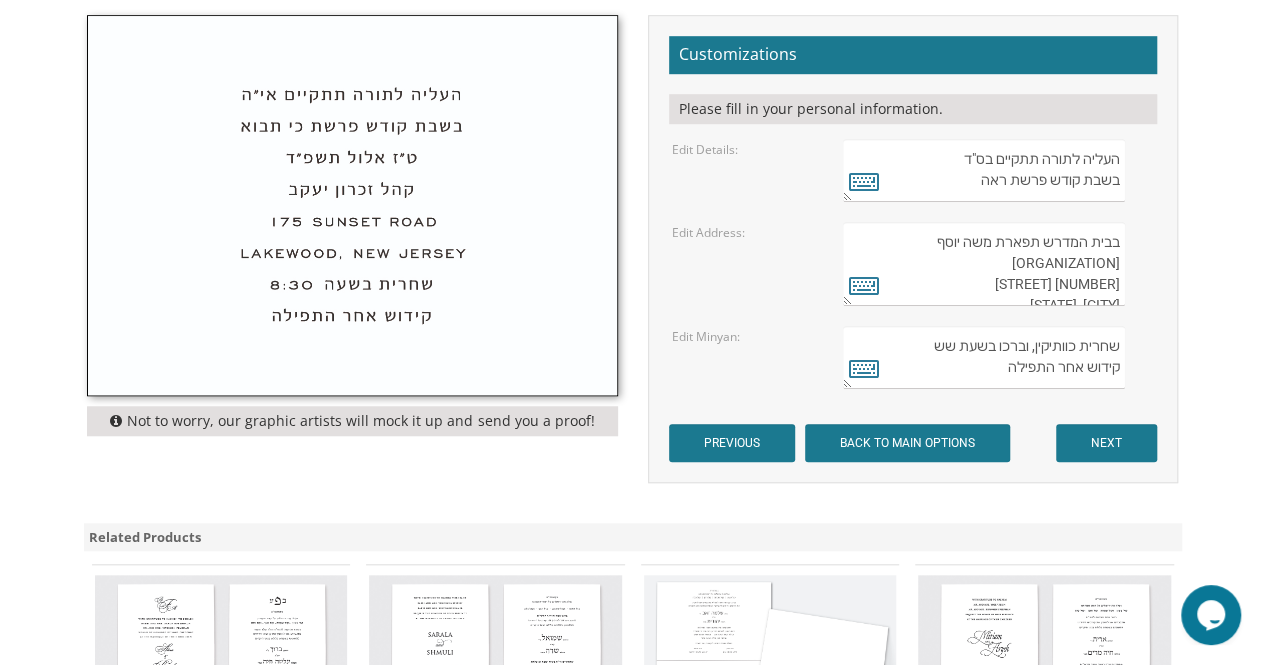 type on "שחרית כוותיקין, וברכו בשעת שש
קידוש אחר התפילה" 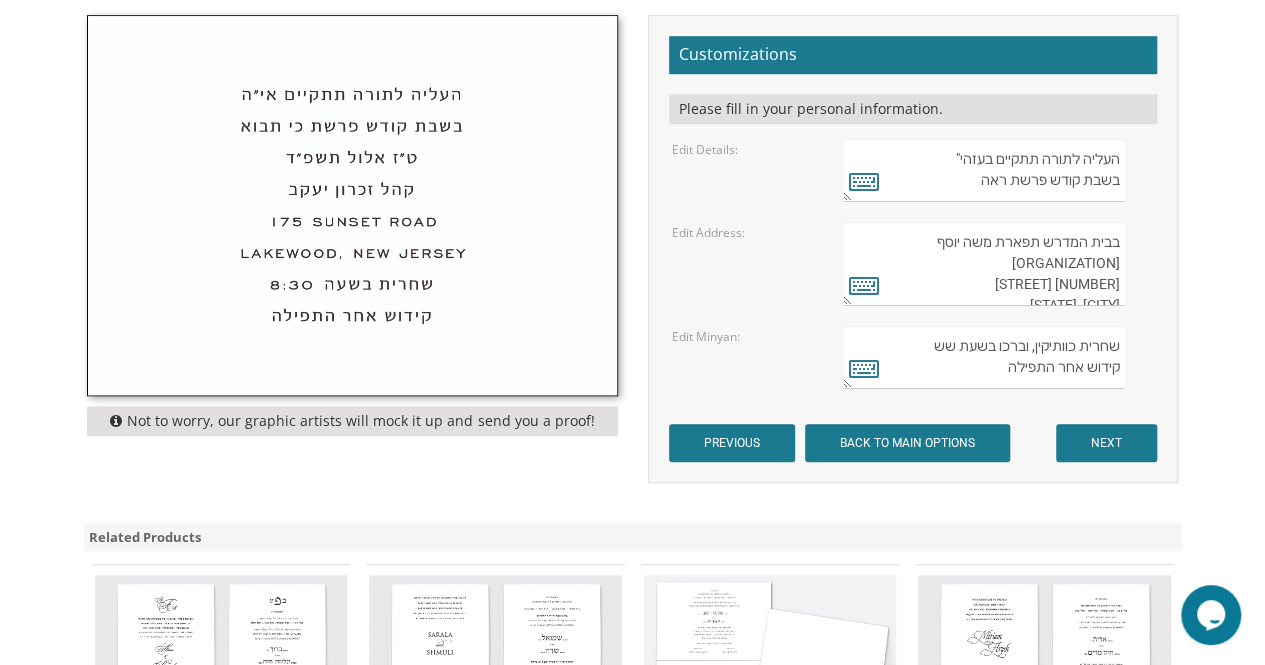 click on "Edit Address:
בקהל זכרון שניאור
282 Oak Knoll Road
לייקוואוד, נו גזערזי" at bounding box center [912, 264] 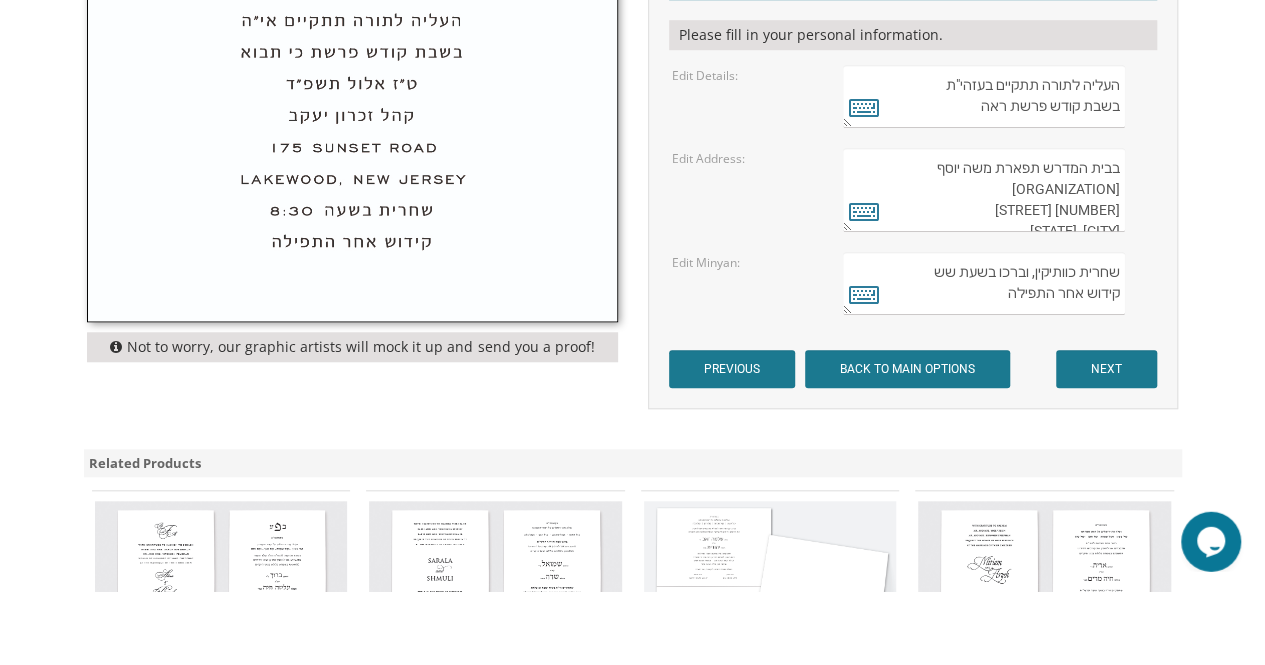 scroll, scrollTop: 688, scrollLeft: 0, axis: vertical 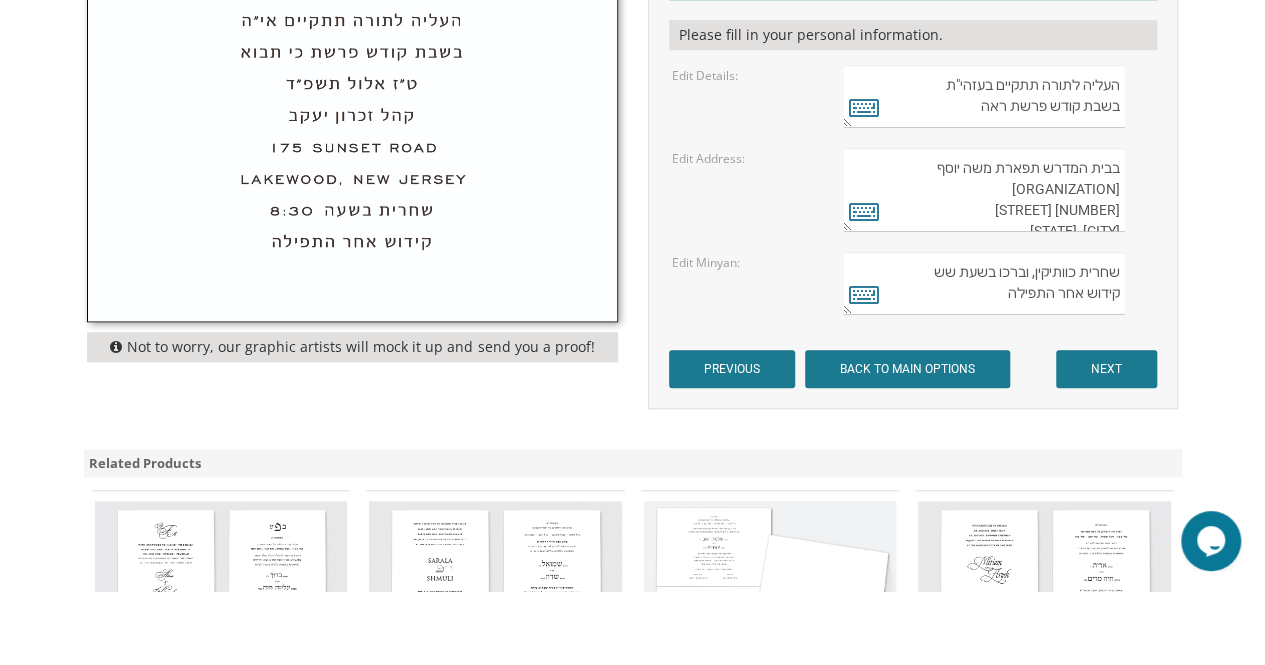 click on "העליה לתורה תתקיים בס"ד
בשבת קודש פרשת אחרי מות" at bounding box center (984, 170) 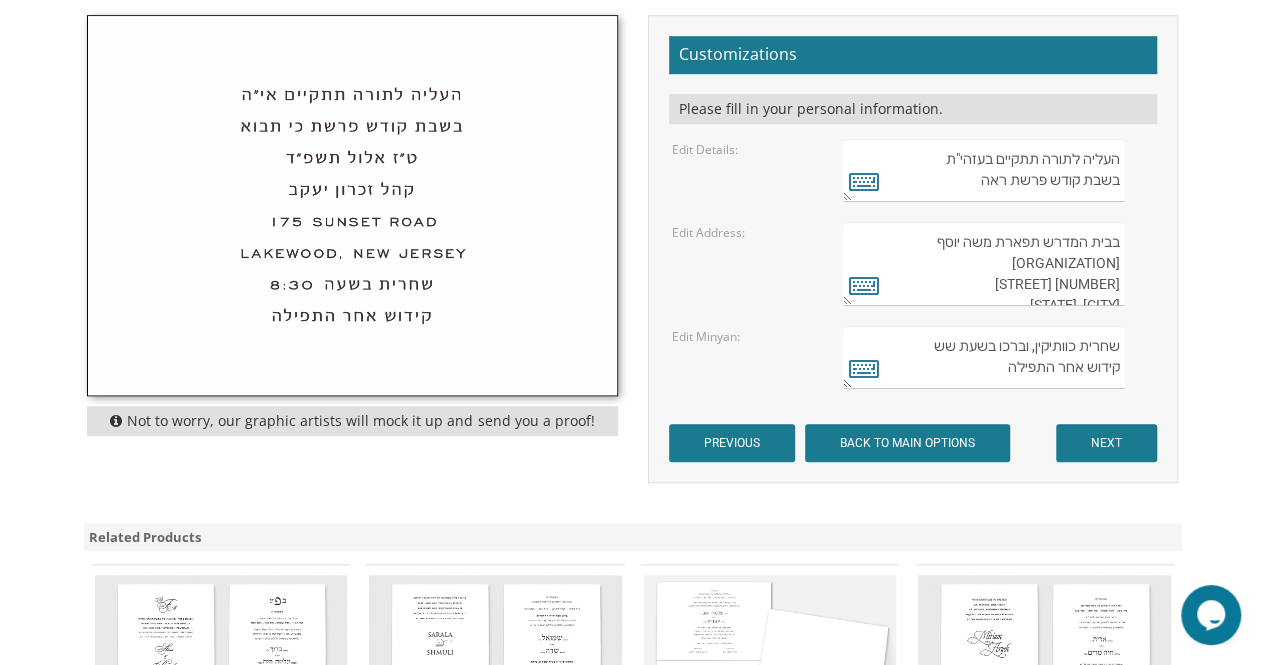 paste on "מבה״ח  א-לול כ״ט מנחם אב" 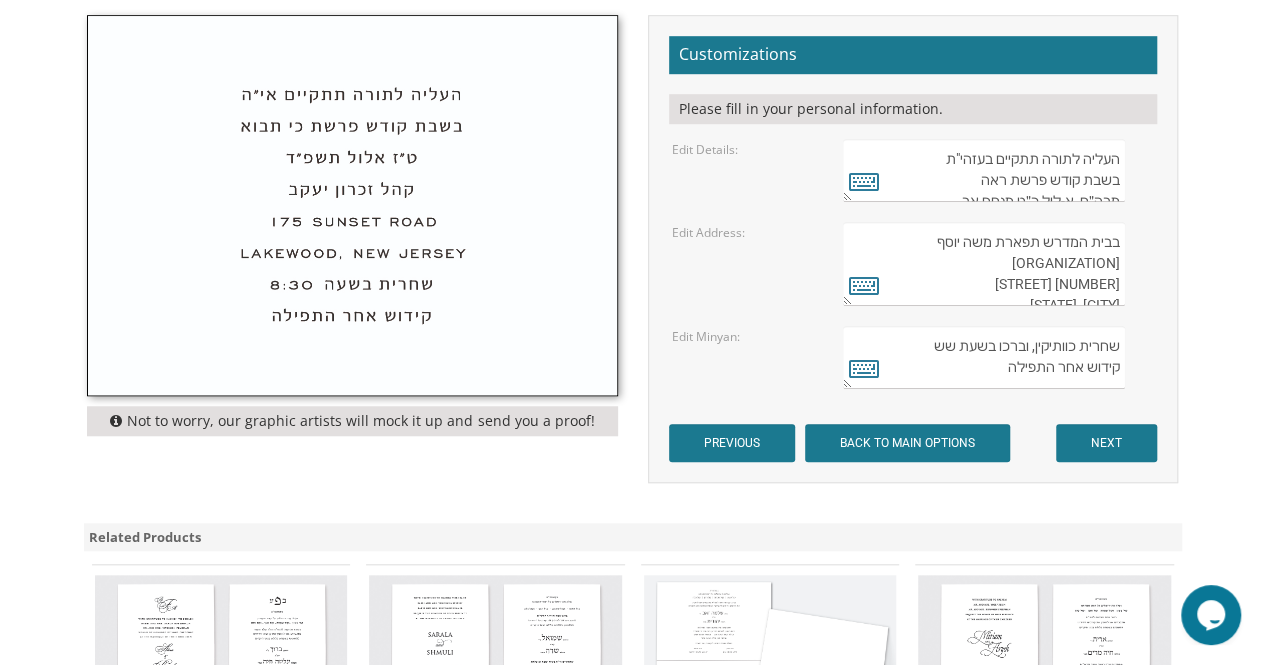 scroll, scrollTop: 21, scrollLeft: 0, axis: vertical 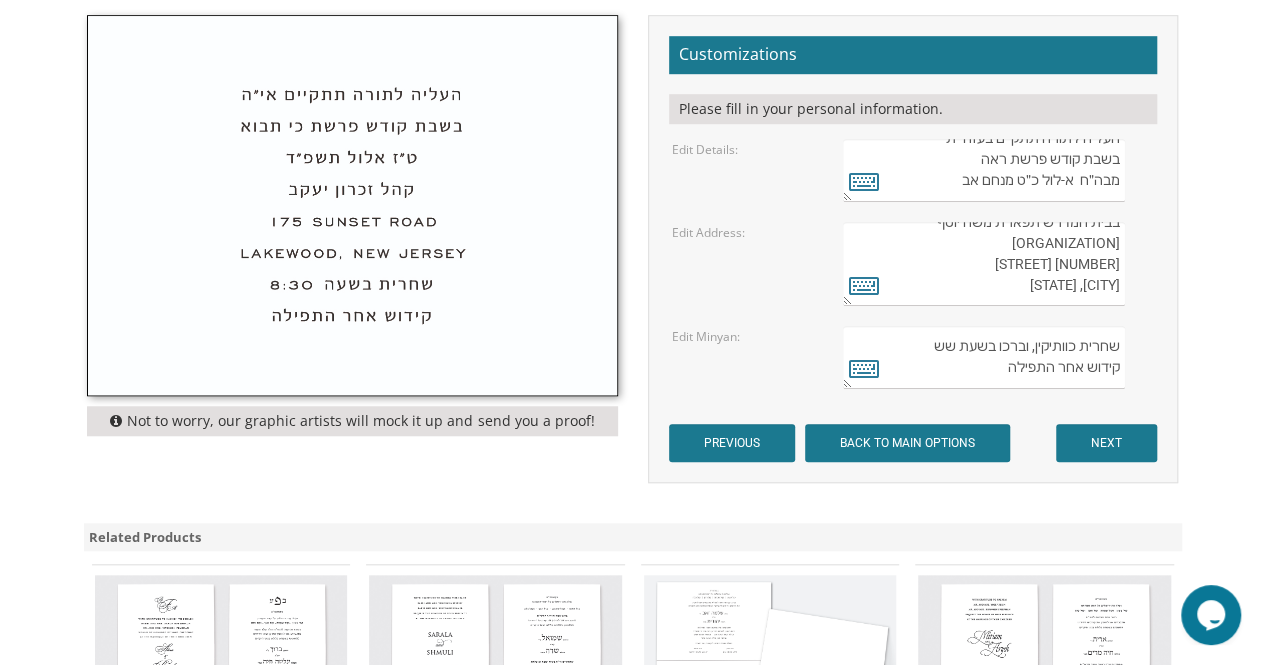 type on "העליה לתורה תתקיים בעזהי"ת
בשבת קודש פרשת ראה
מבה״ח  א-לול כ״ט מנחם אב" 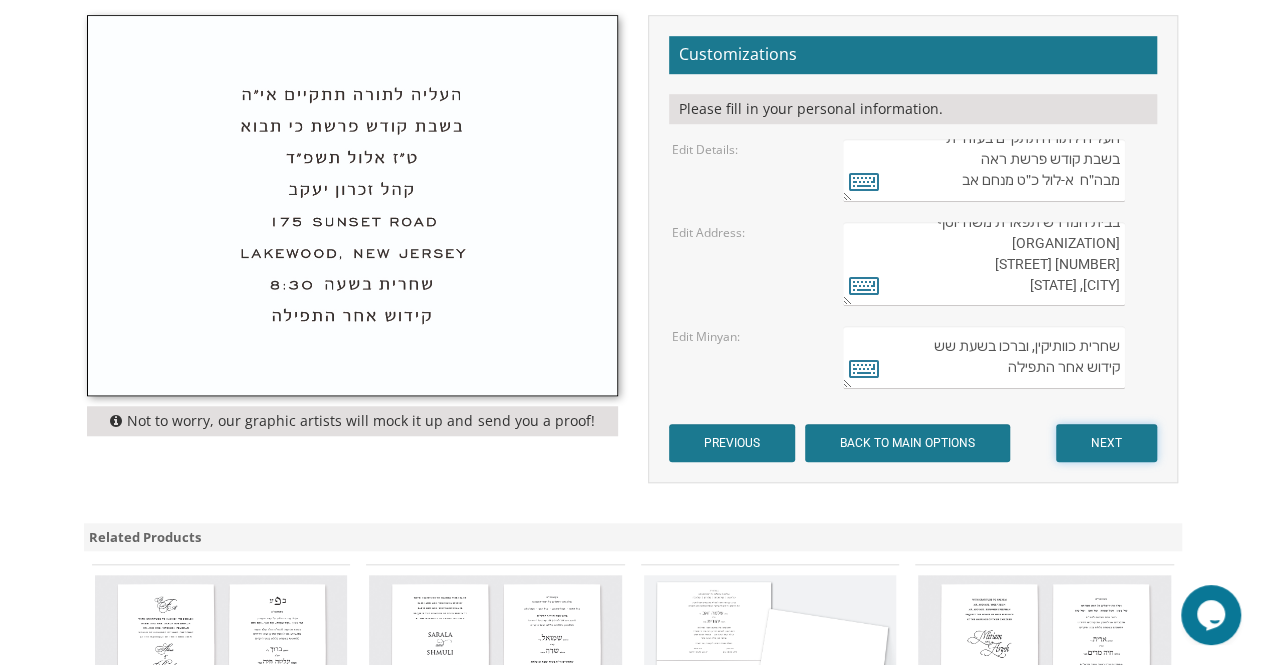 click on "NEXT" at bounding box center (1106, 443) 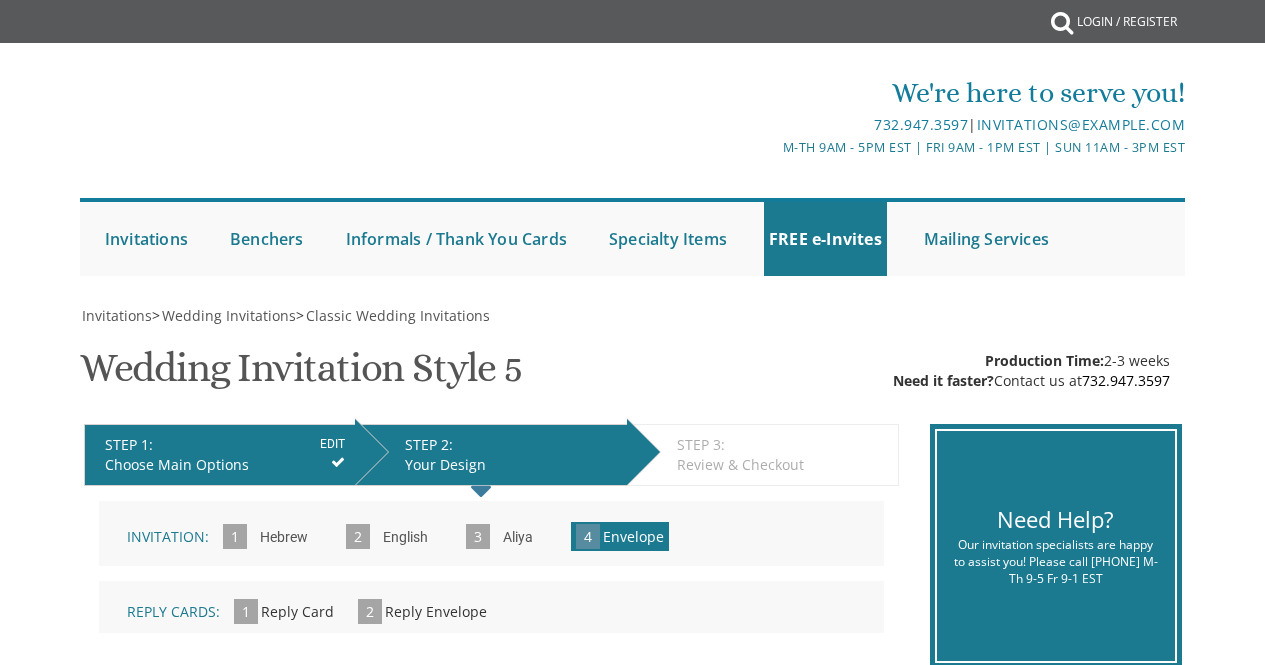 scroll, scrollTop: 0, scrollLeft: 0, axis: both 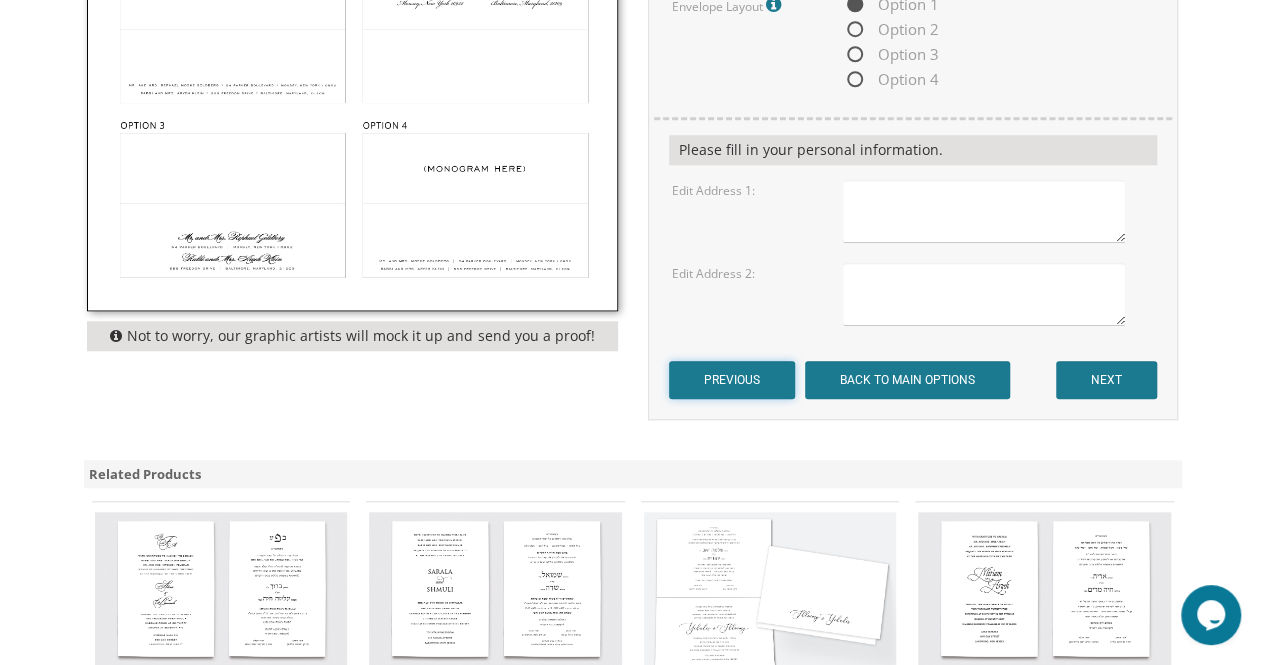 click on "PREVIOUS" at bounding box center (732, 380) 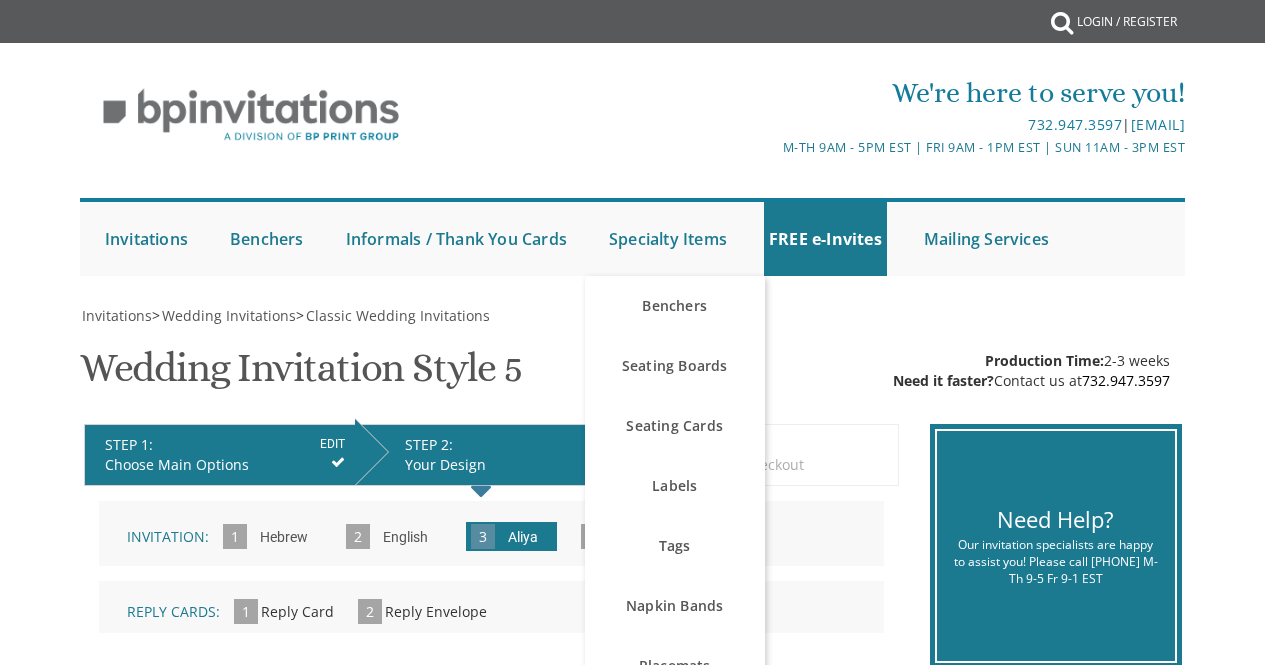 scroll, scrollTop: 0, scrollLeft: 0, axis: both 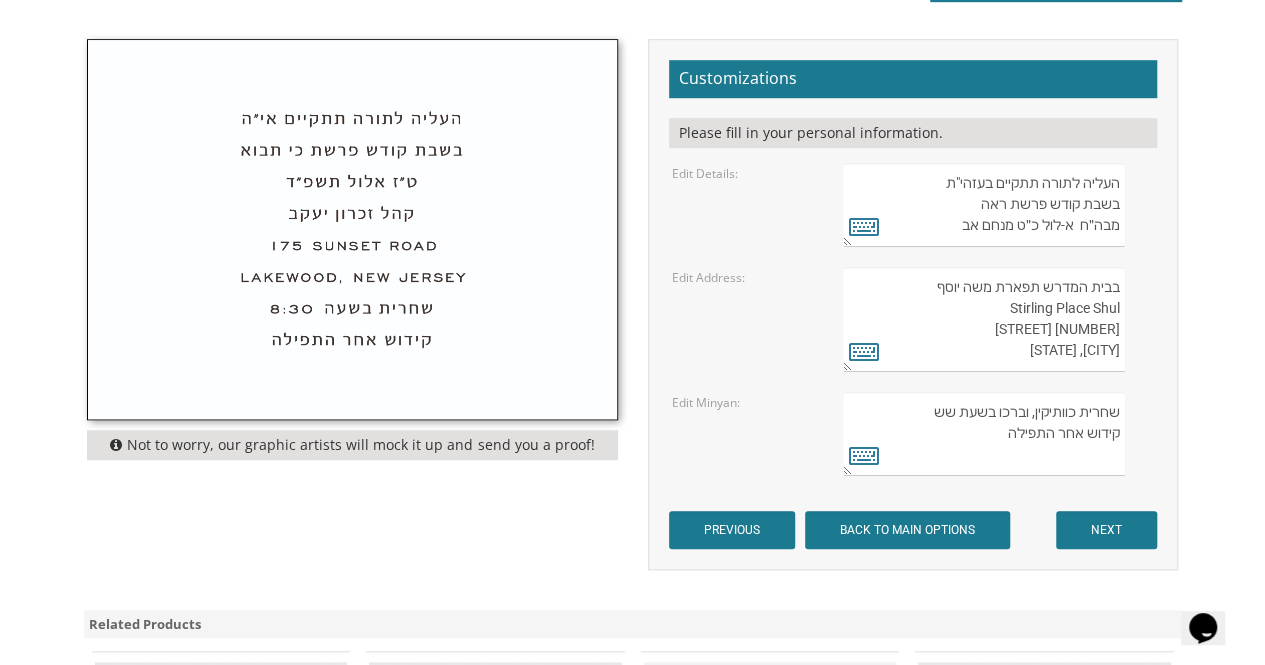 click on "בבית המדרש תפארת משה יוסף
[ORGANIZATION]
[NUMBER] [STREET]
[CITY], [STATE]" at bounding box center [984, 319] 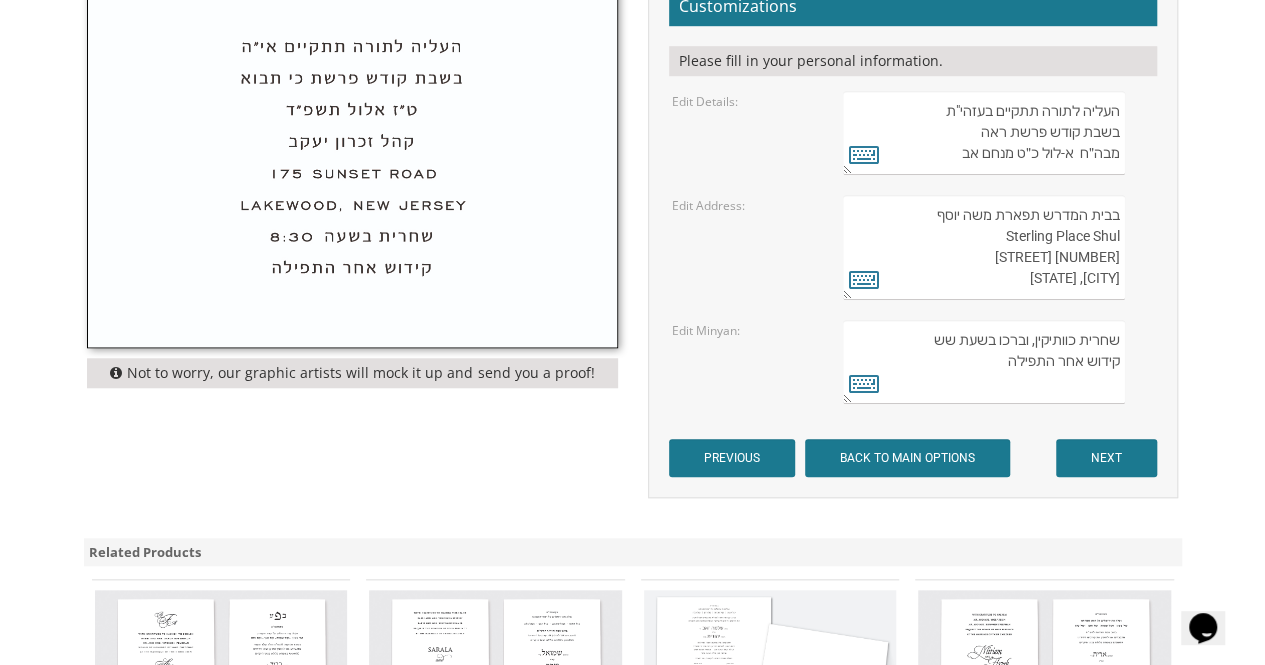 scroll, scrollTop: 739, scrollLeft: 0, axis: vertical 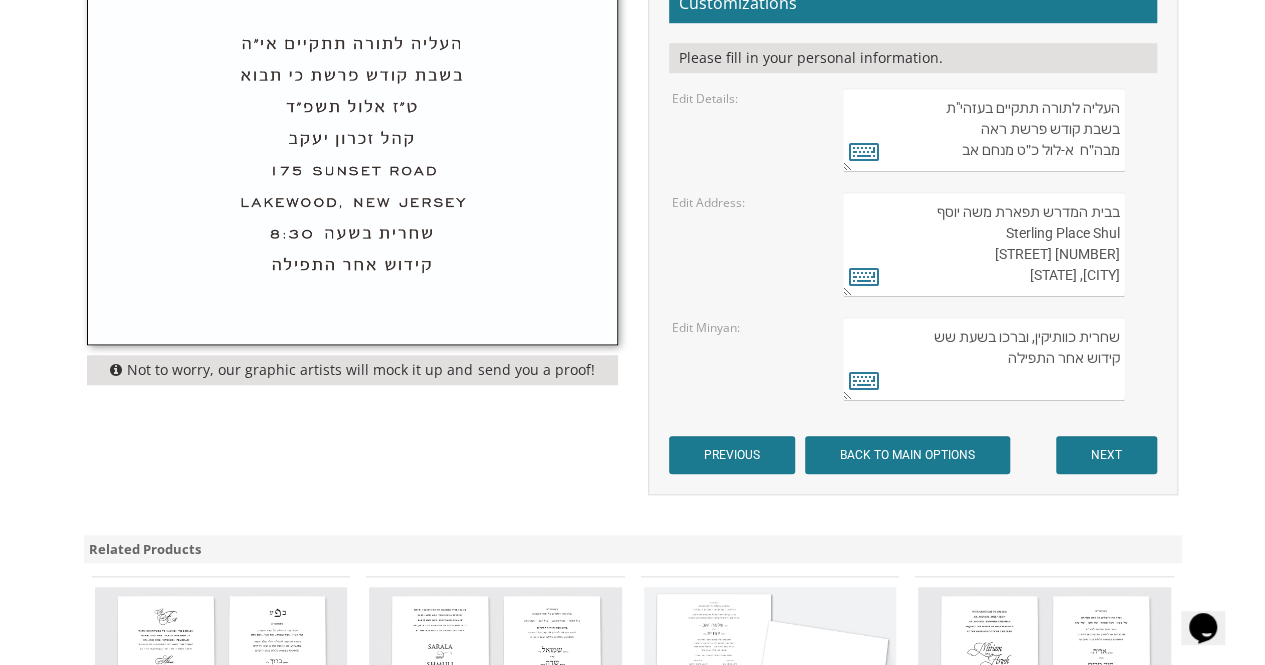 type on "בבית המדרש תפארת משה יוסף
Sterling Place Shul
1 Gila Place
Lakewood, NJ" 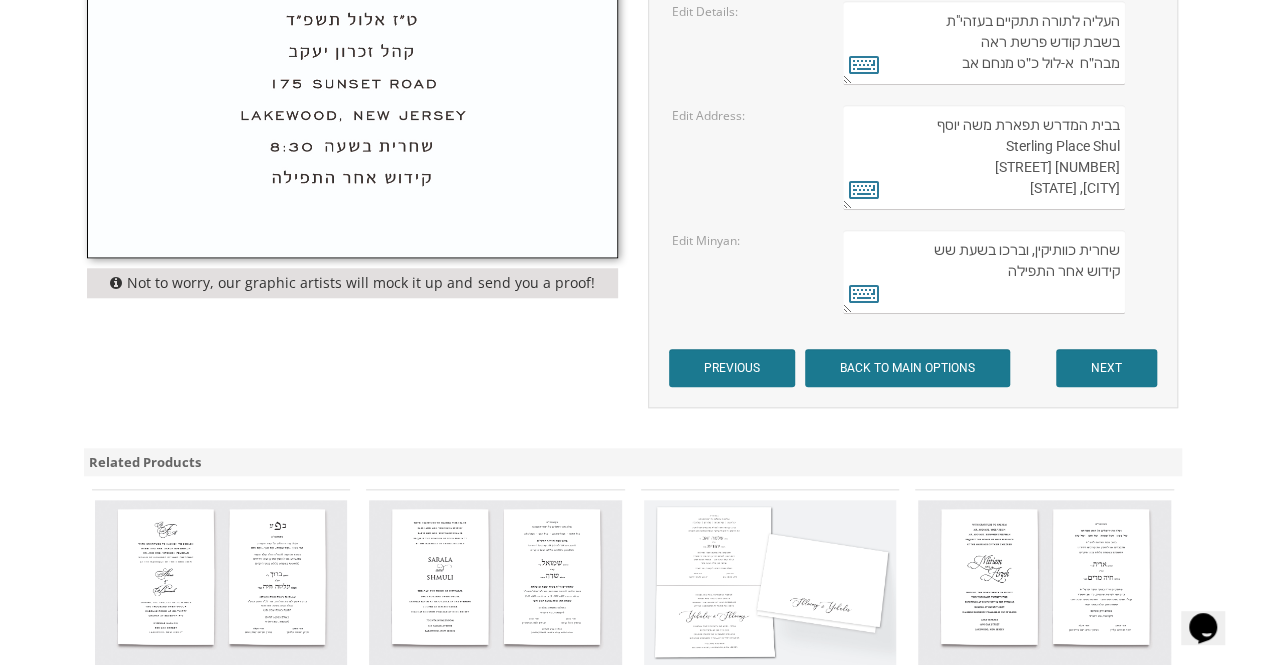 scroll, scrollTop: 827, scrollLeft: 0, axis: vertical 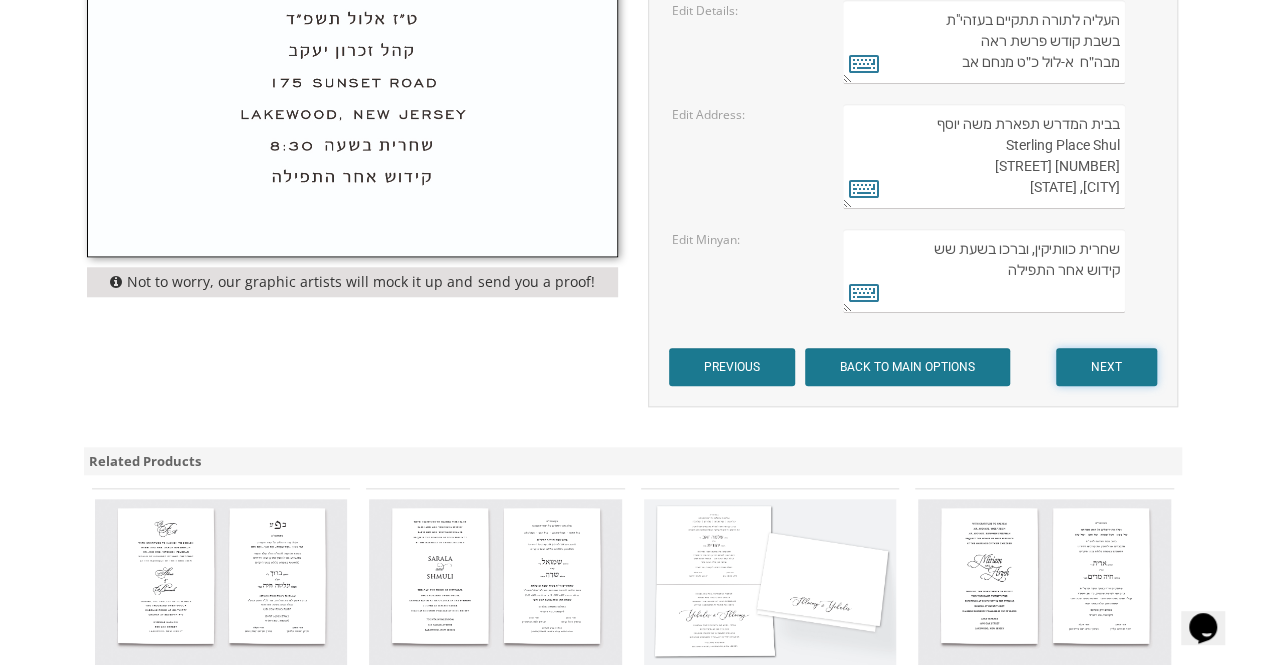 click on "NEXT" at bounding box center (1106, 367) 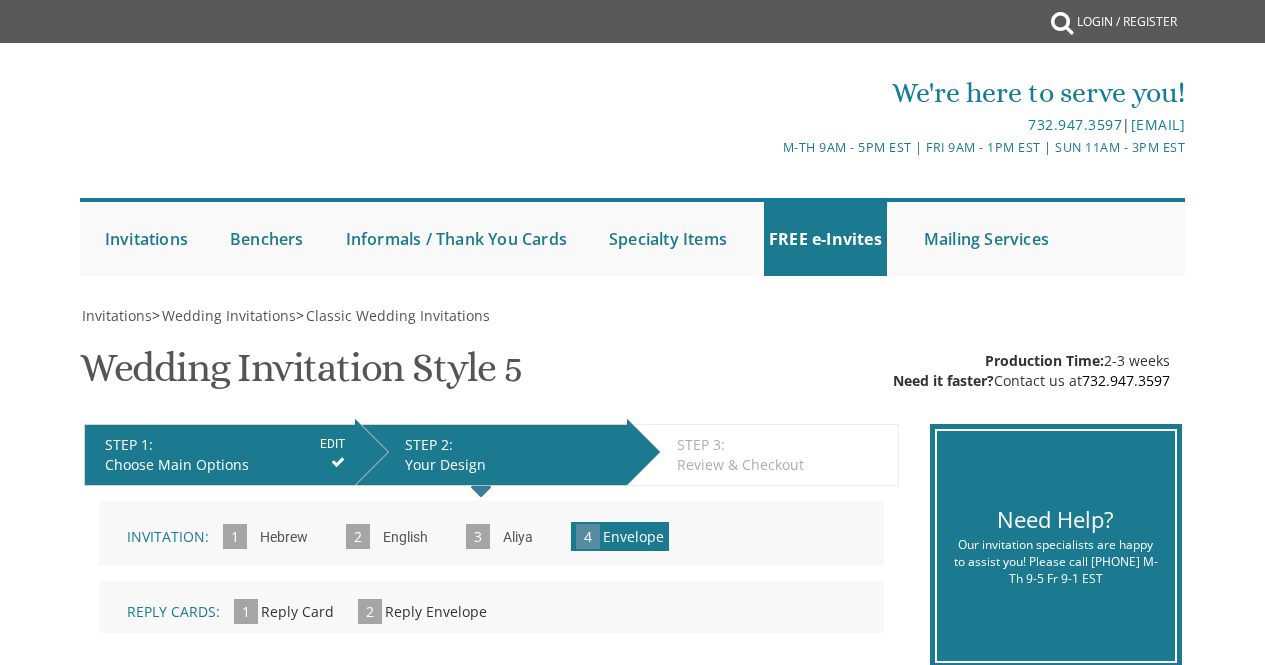 scroll, scrollTop: 0, scrollLeft: 0, axis: both 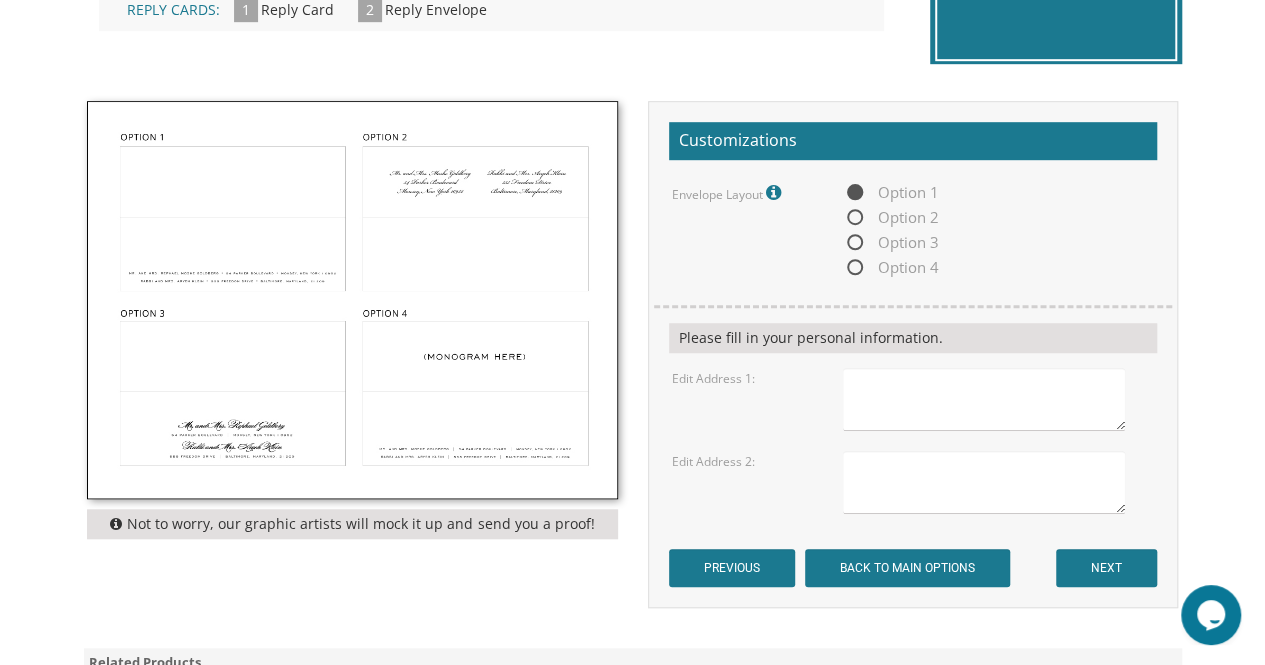 click at bounding box center (984, 399) 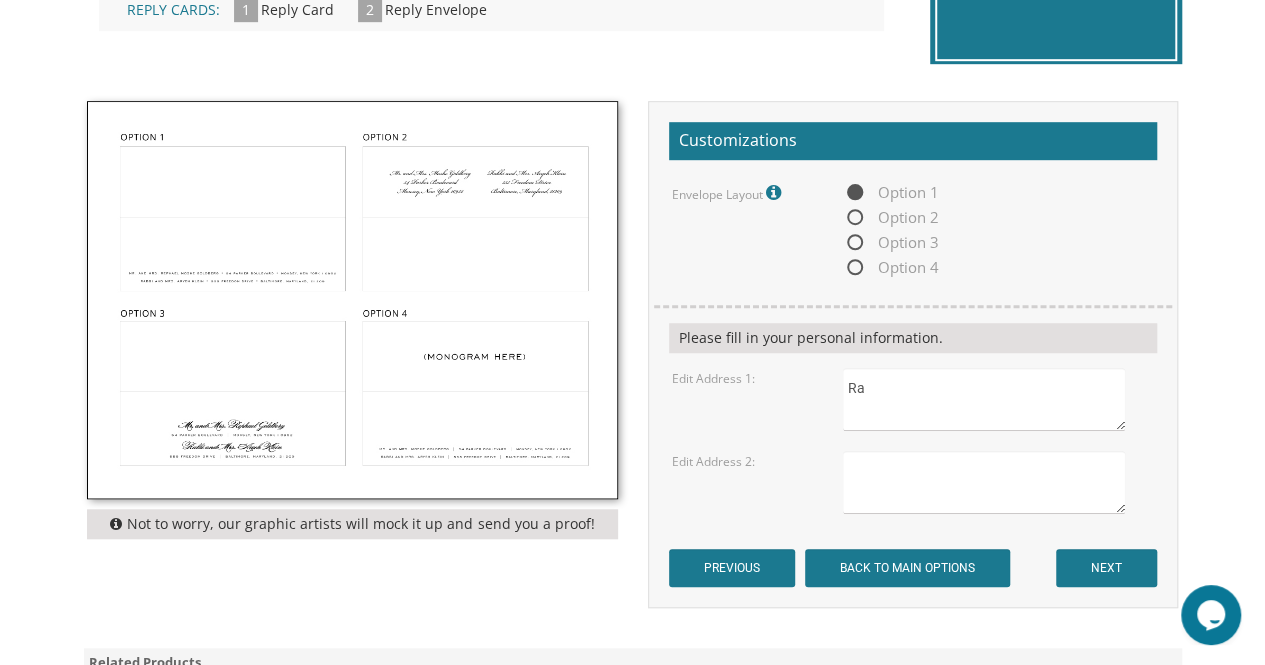 type on "R" 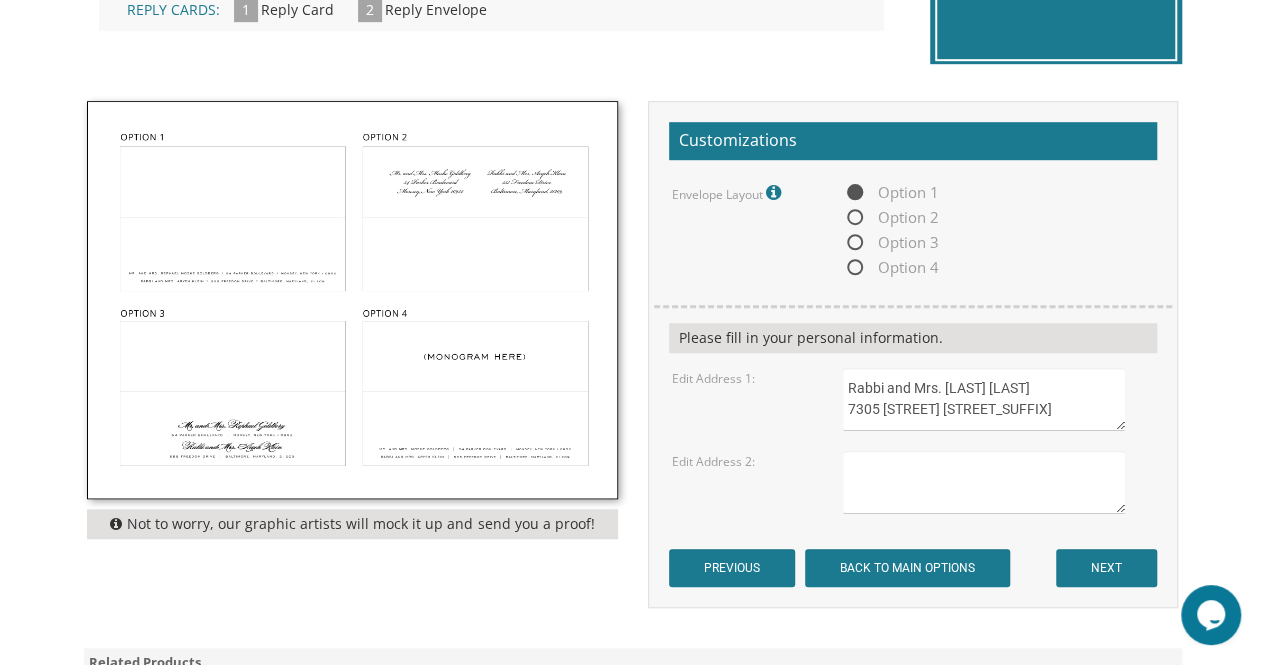 scroll, scrollTop: 10, scrollLeft: 0, axis: vertical 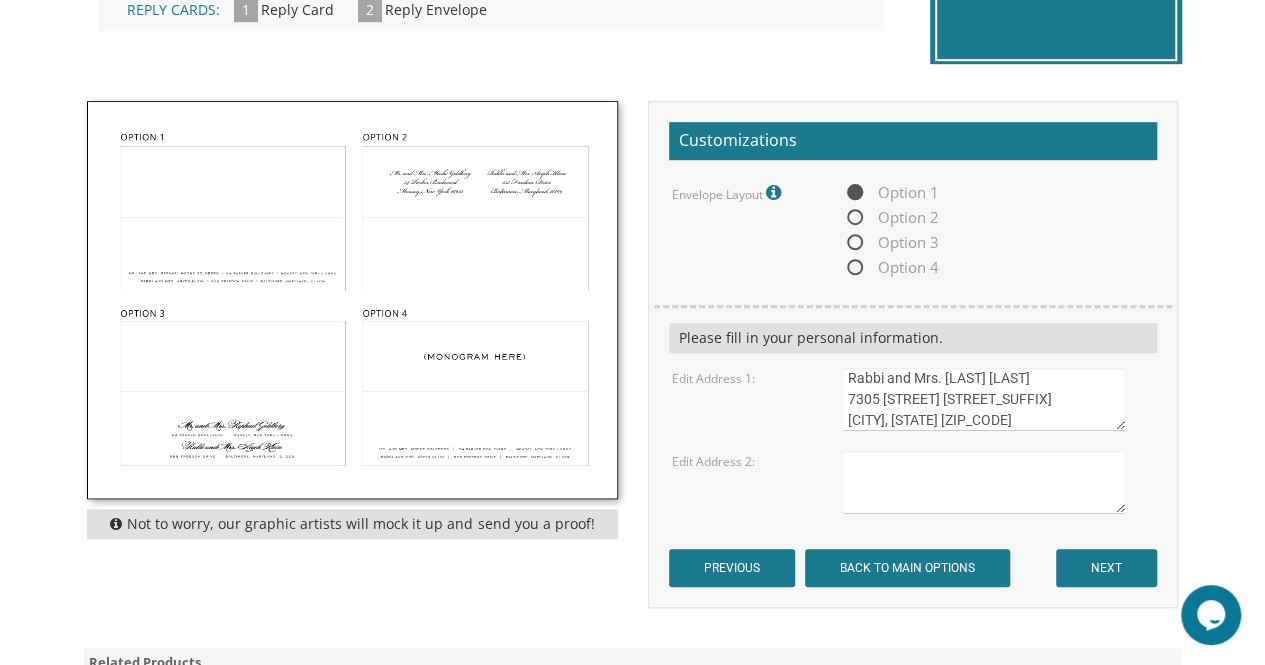 type on "Rabbi and Mrs. [LAST] [LAST]
7305 [STREET] [STREET_SUFFIX]
[CITY], [STATE] [ZIP_CODE]" 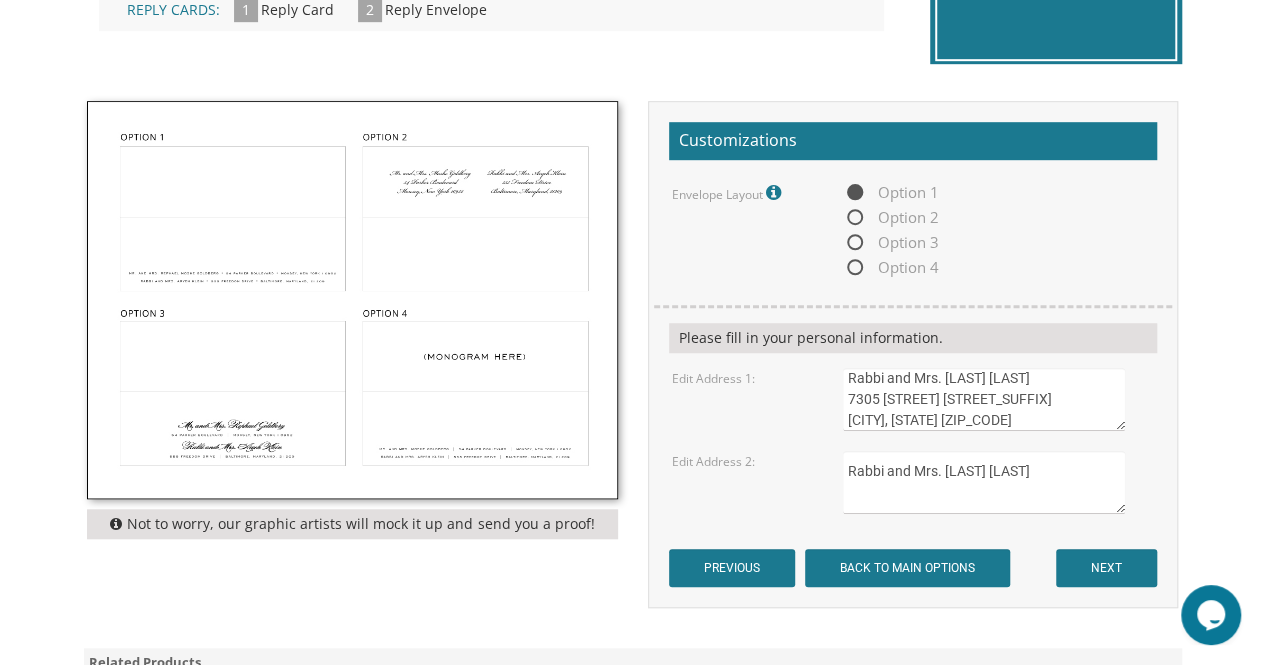 type on "Rabbi and Mrs. [LAST] [LAST]" 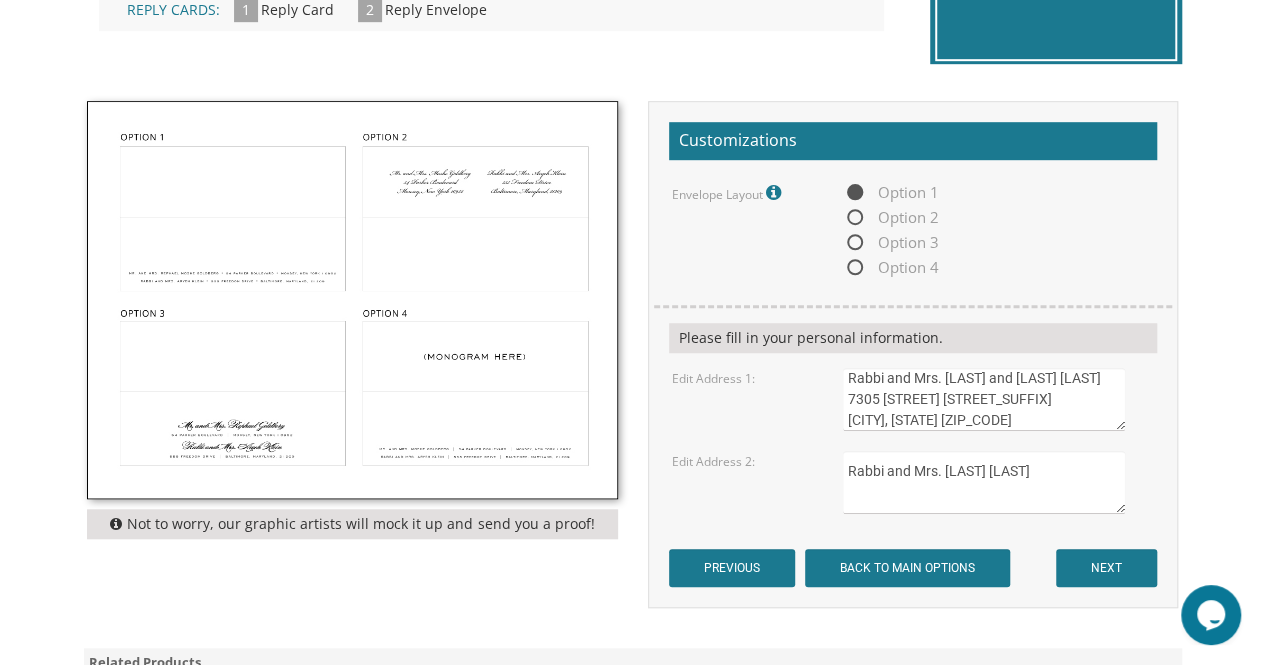 type on "Rabbi and Mrs. [LAST] and [LAST] [LAST]
7305 [STREET] [STREET_SUFFIX]
[CITY], [STATE] [ZIP_CODE]" 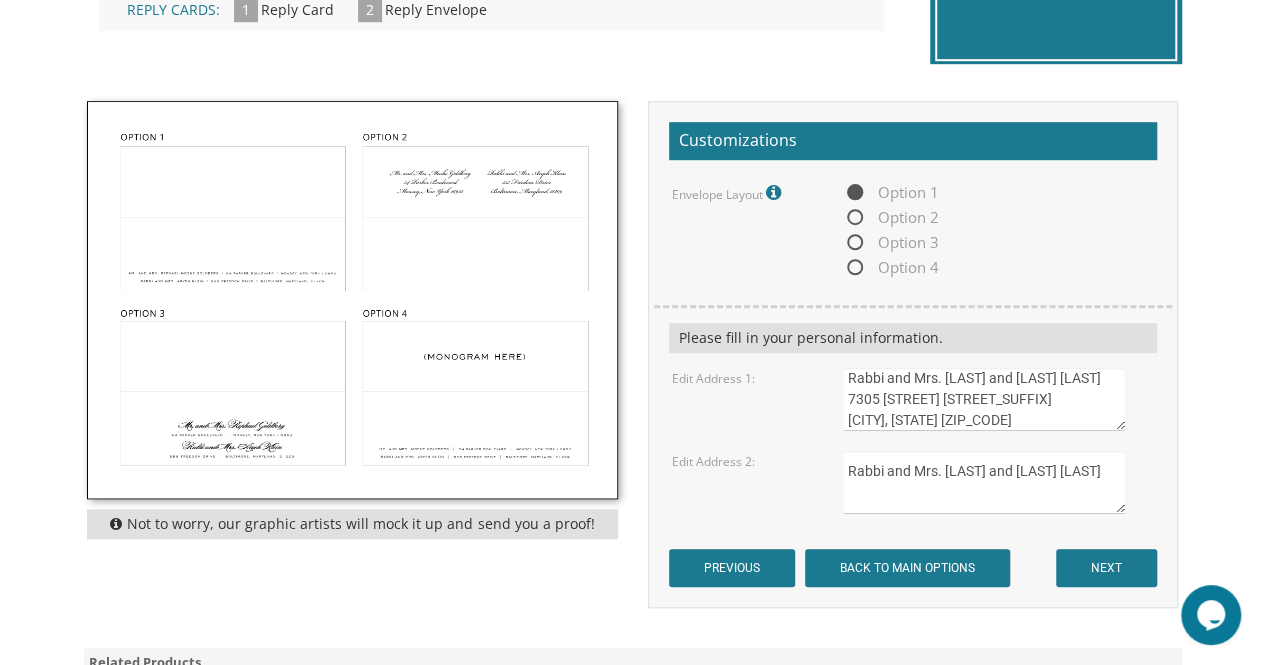 click on "Rabbi and Mrs. Dovid and Penina Davis" at bounding box center (984, 482) 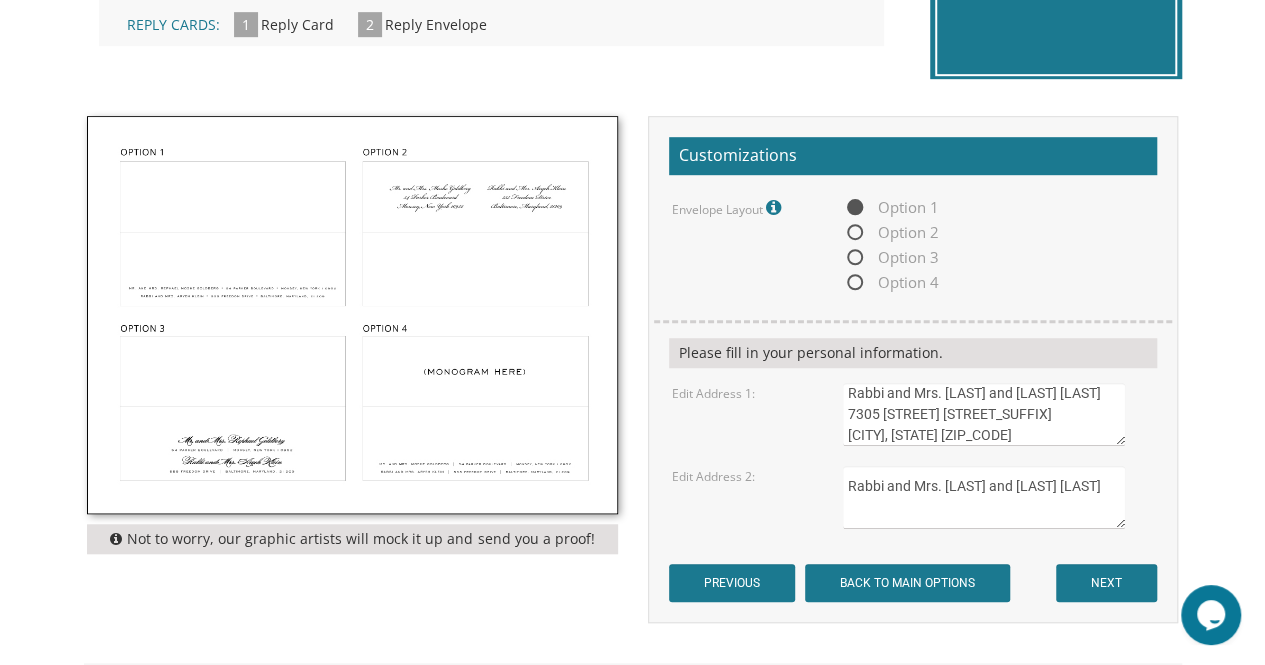 scroll, scrollTop: 705, scrollLeft: 0, axis: vertical 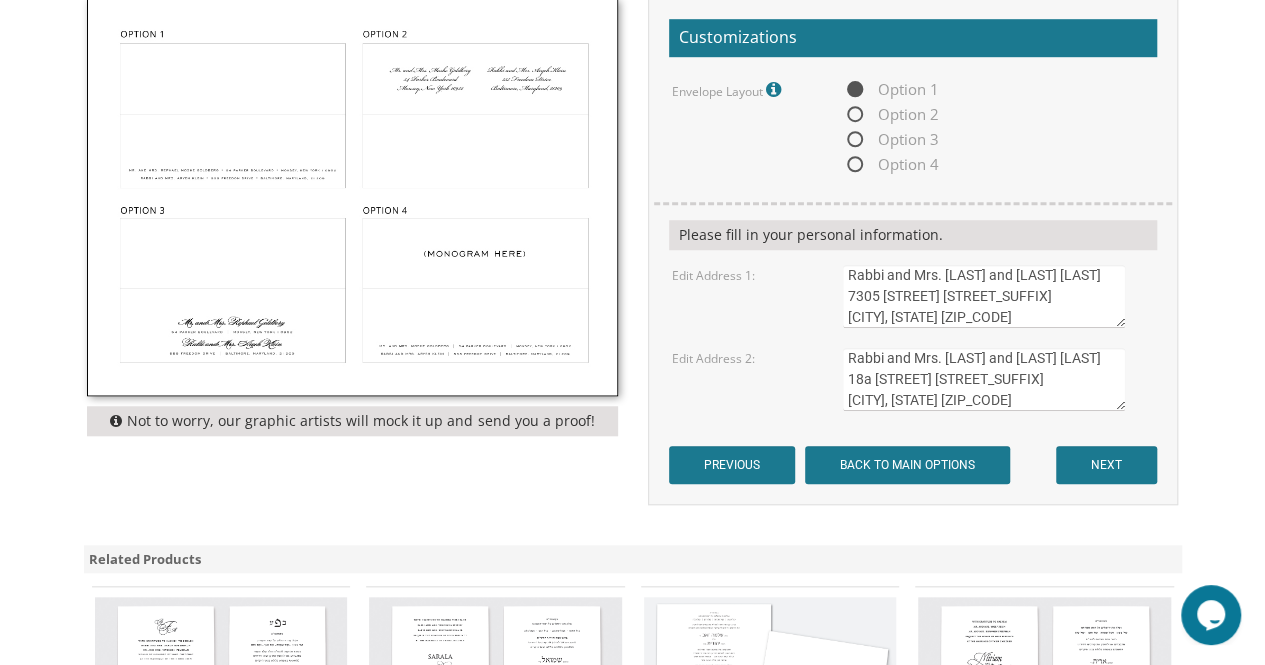type on "Rabbi and Mrs. Dovid and Penina Davis
18a Rena Lane
Lakewood, NJ 08701" 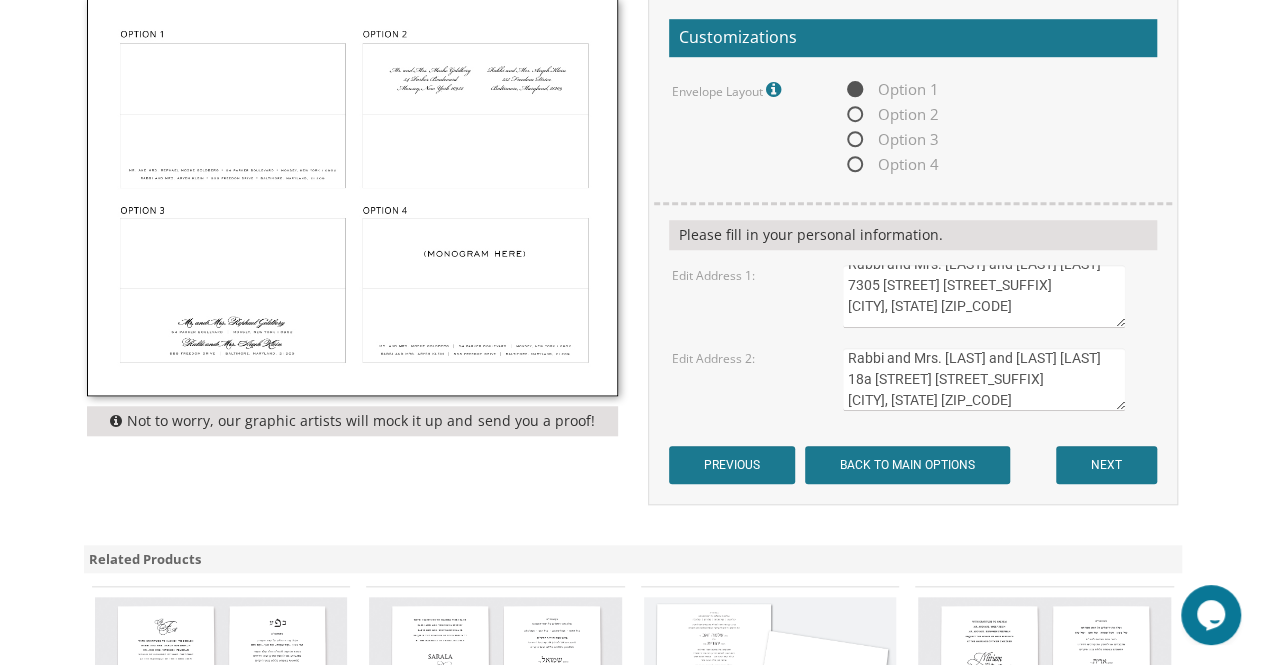 scroll, scrollTop: 41, scrollLeft: 0, axis: vertical 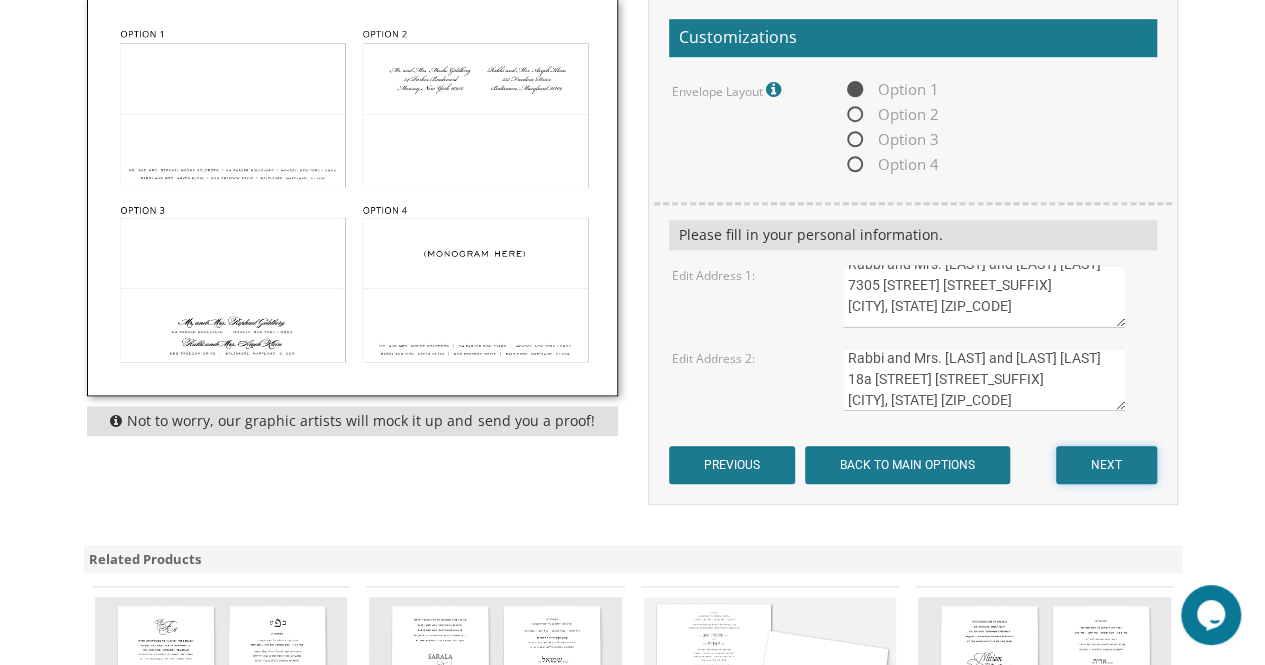 click on "NEXT" at bounding box center [1106, 465] 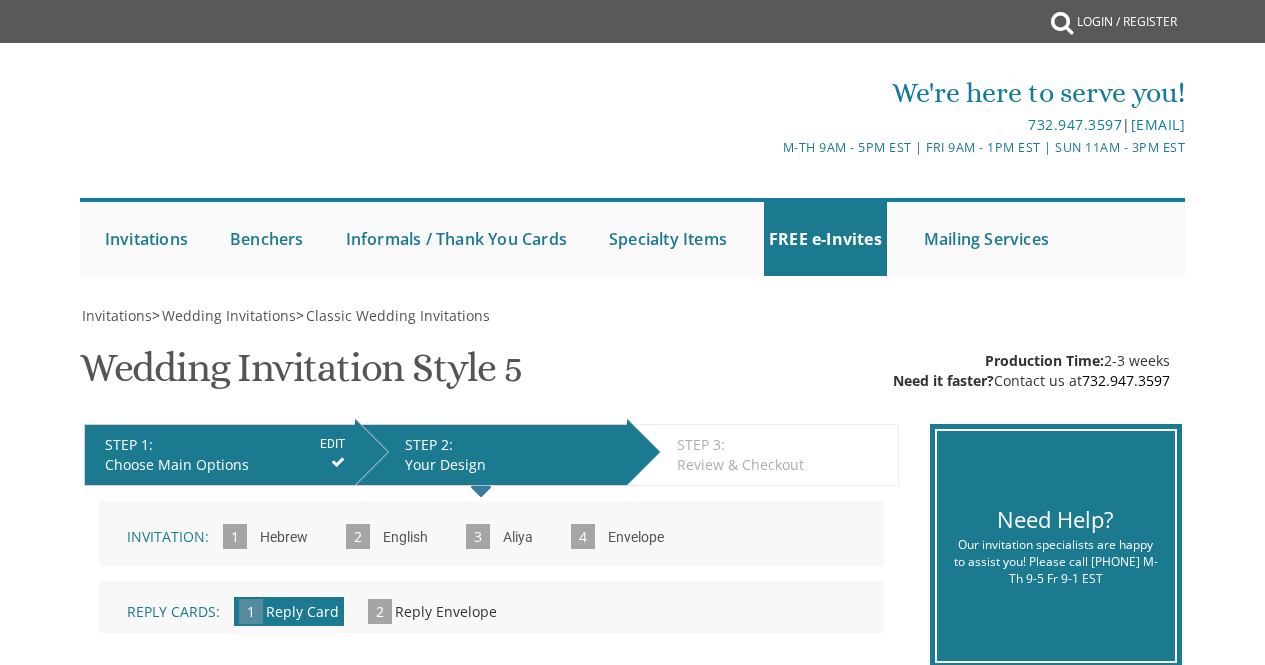 scroll, scrollTop: 0, scrollLeft: 0, axis: both 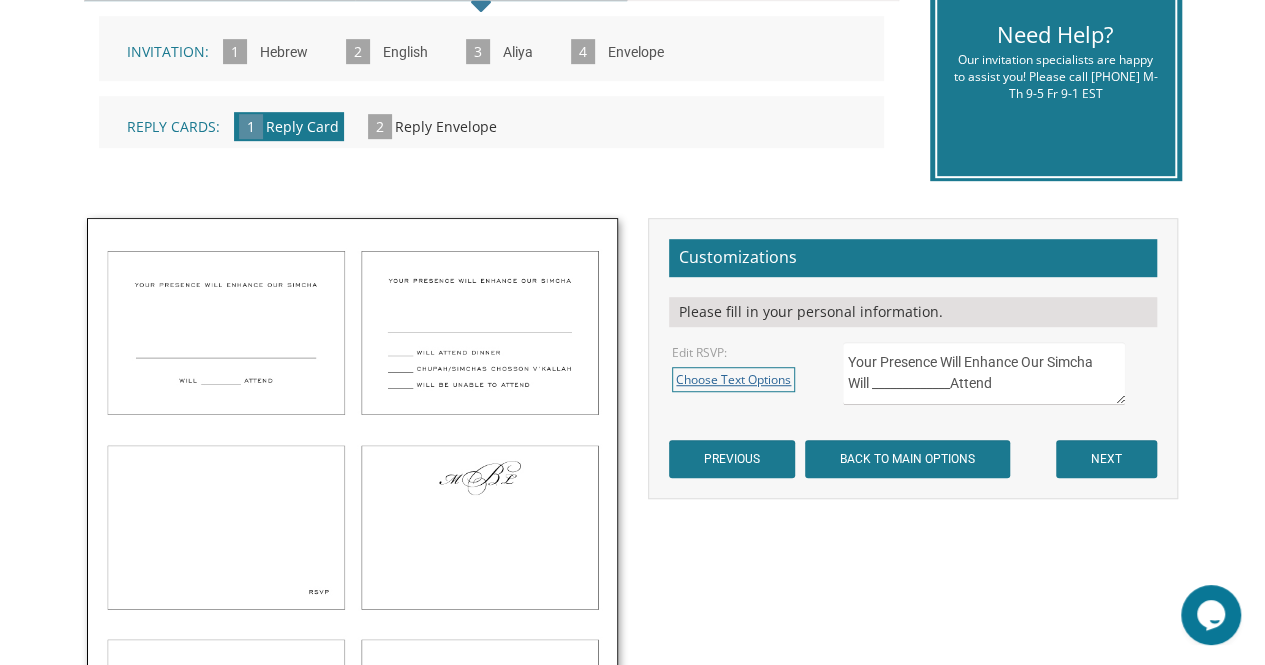 click on "Choose Text Options" at bounding box center (733, 379) 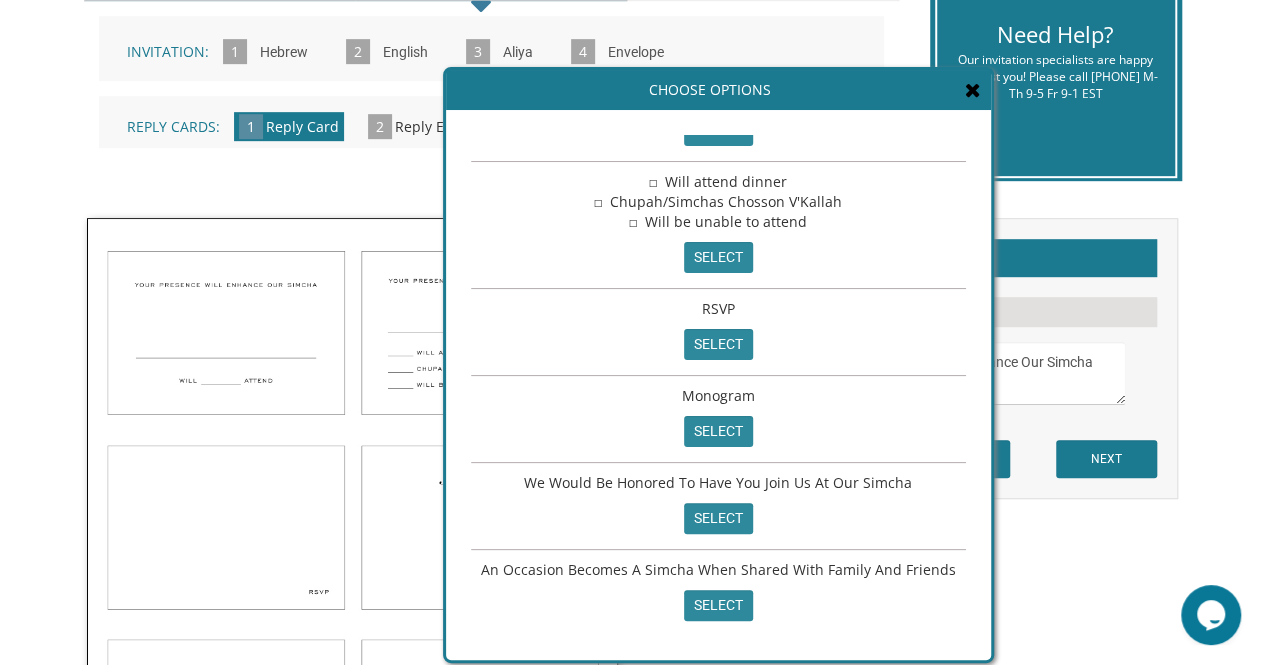scroll, scrollTop: 0, scrollLeft: 0, axis: both 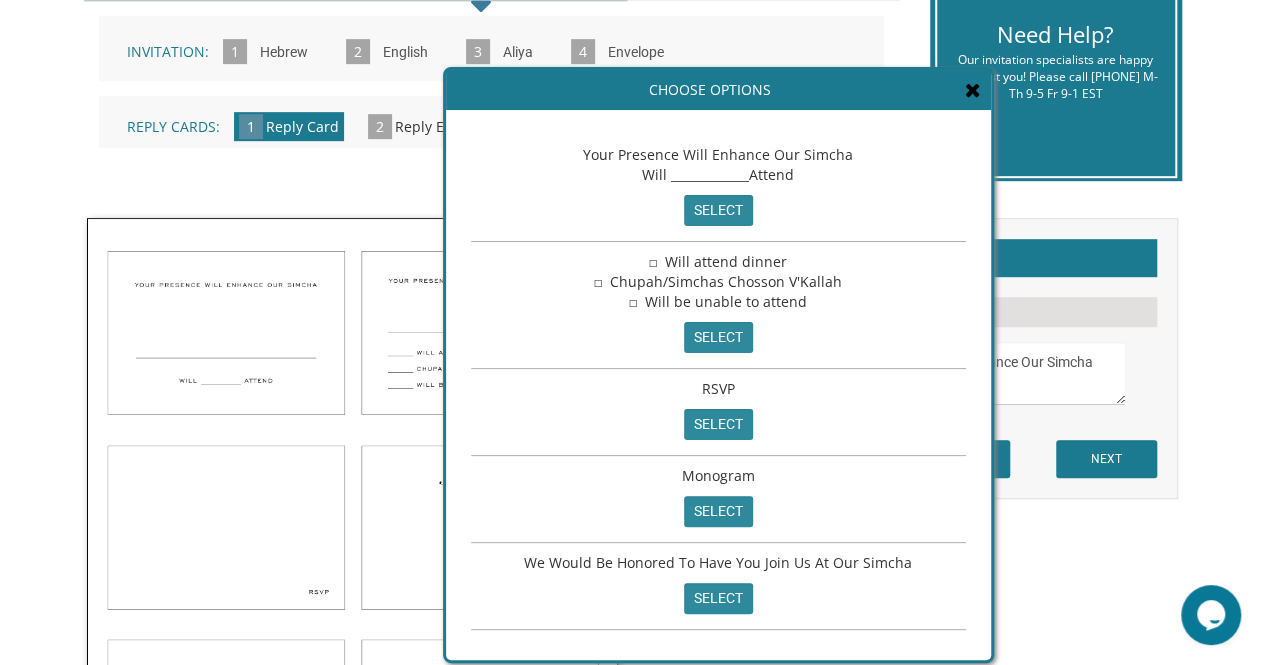 click at bounding box center (973, 90) 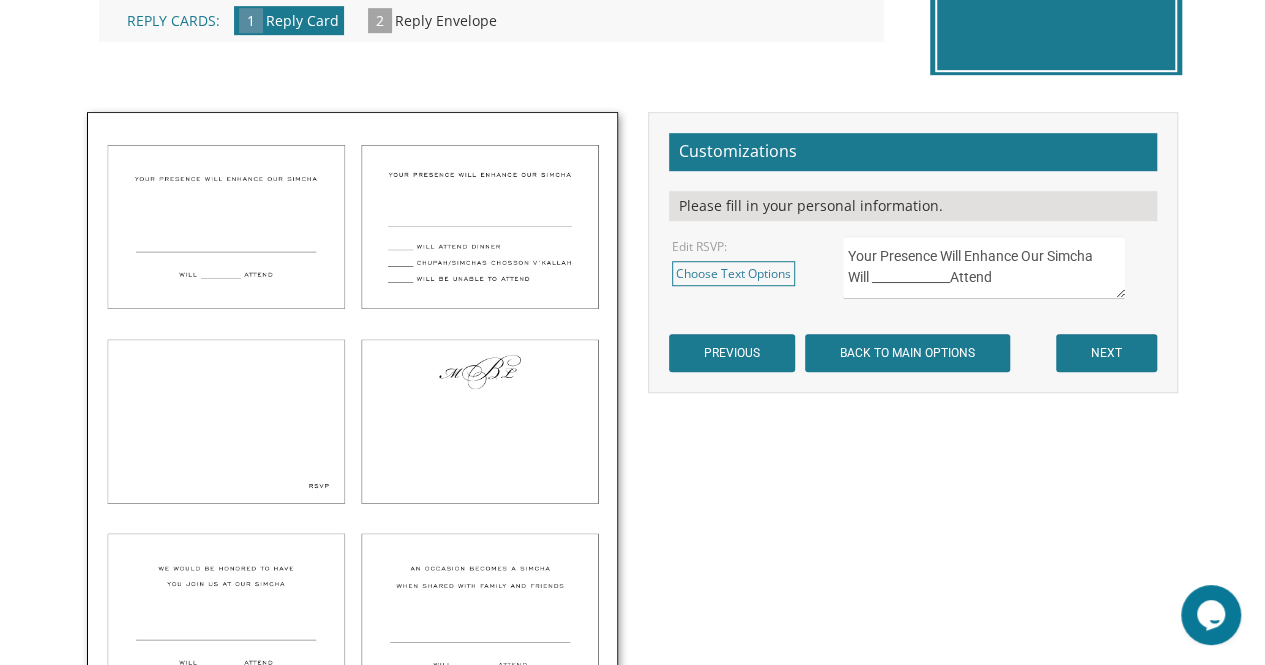 scroll, scrollTop: 586, scrollLeft: 0, axis: vertical 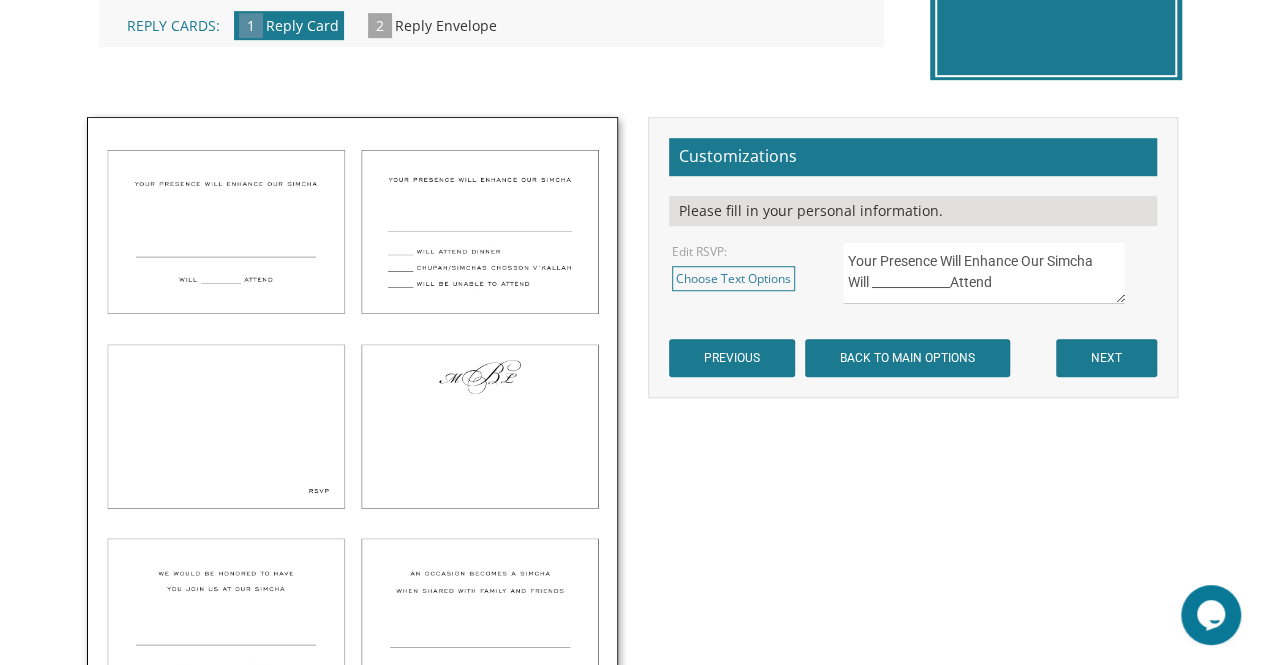 click on "Your Presence Will Enhance Our Simcha
Will _____________Attend" at bounding box center (984, 272) 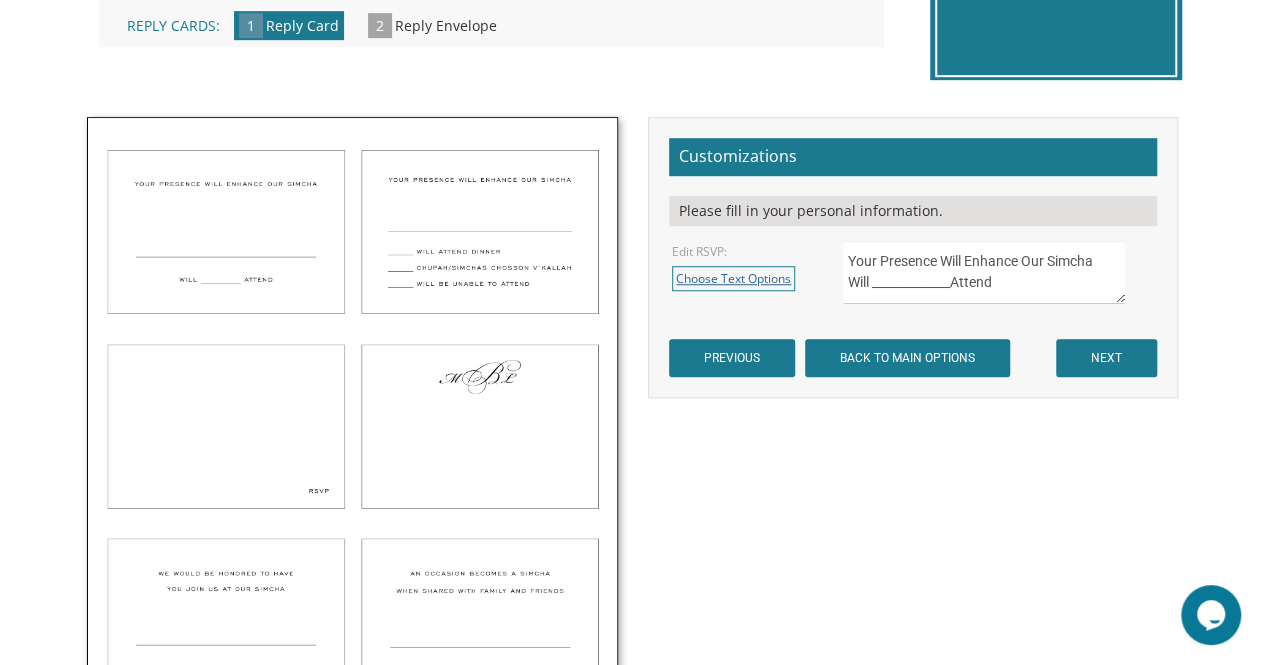 click on "Choose Text Options" at bounding box center [733, 278] 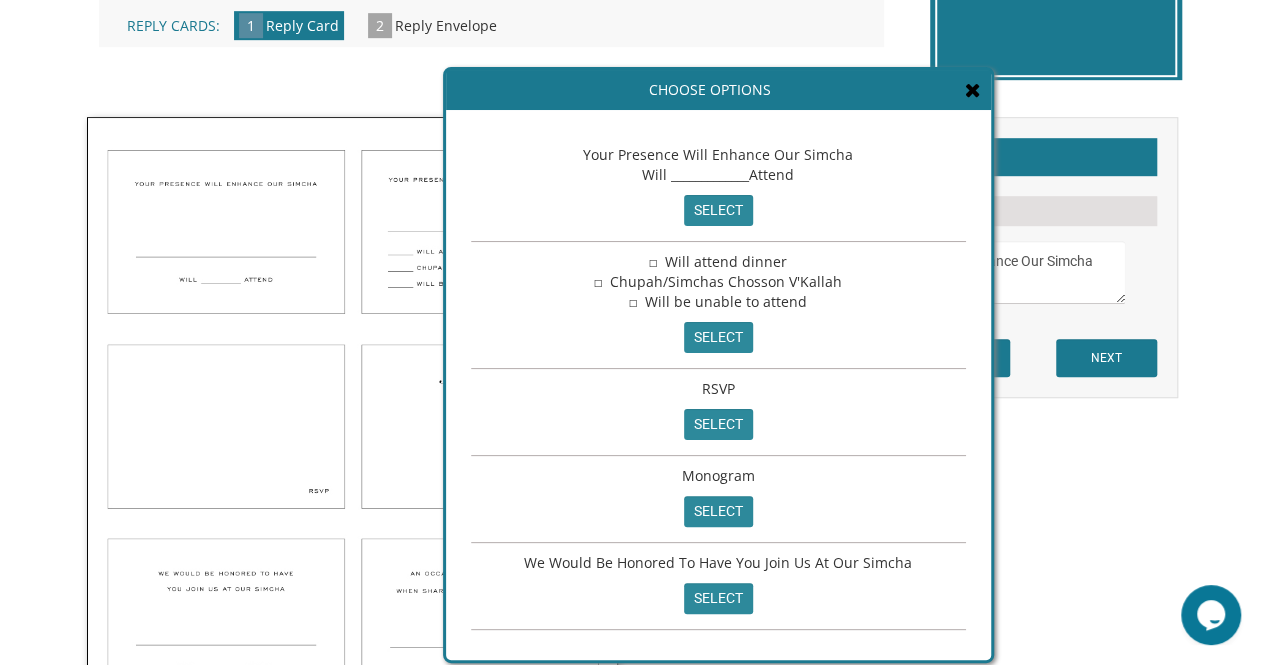 click at bounding box center [973, 90] 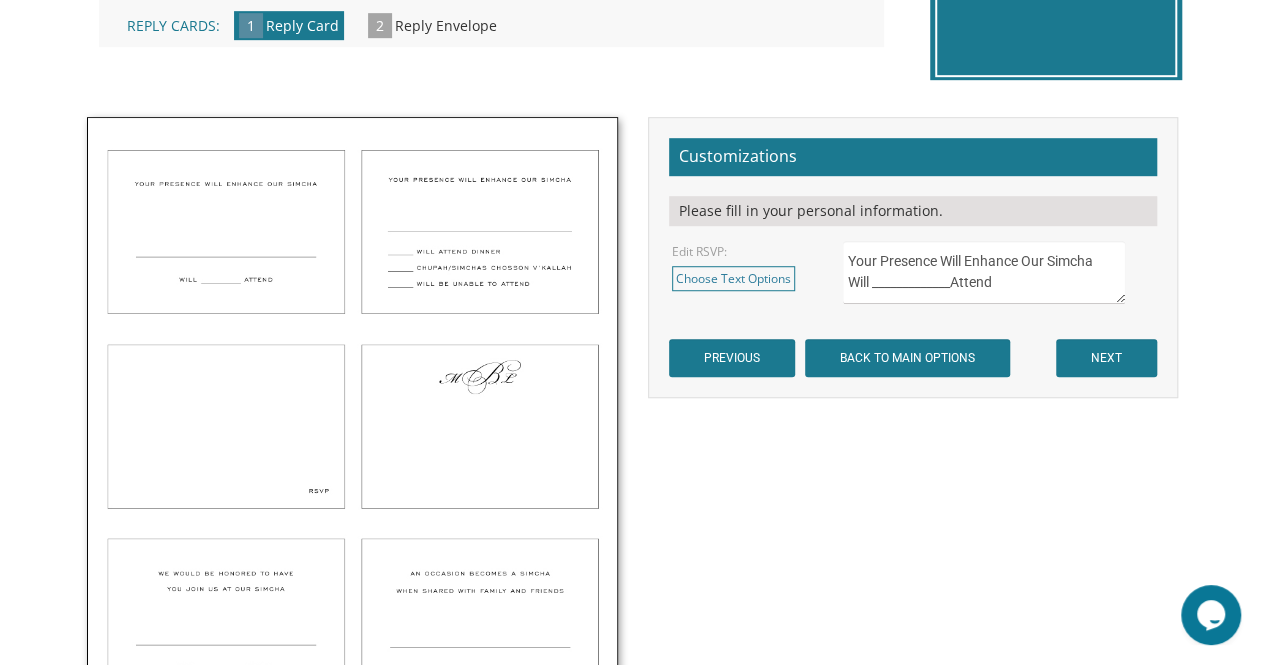 click on "Your Presence Will Enhance Our Simcha
Will _____________Attend" at bounding box center (984, 272) 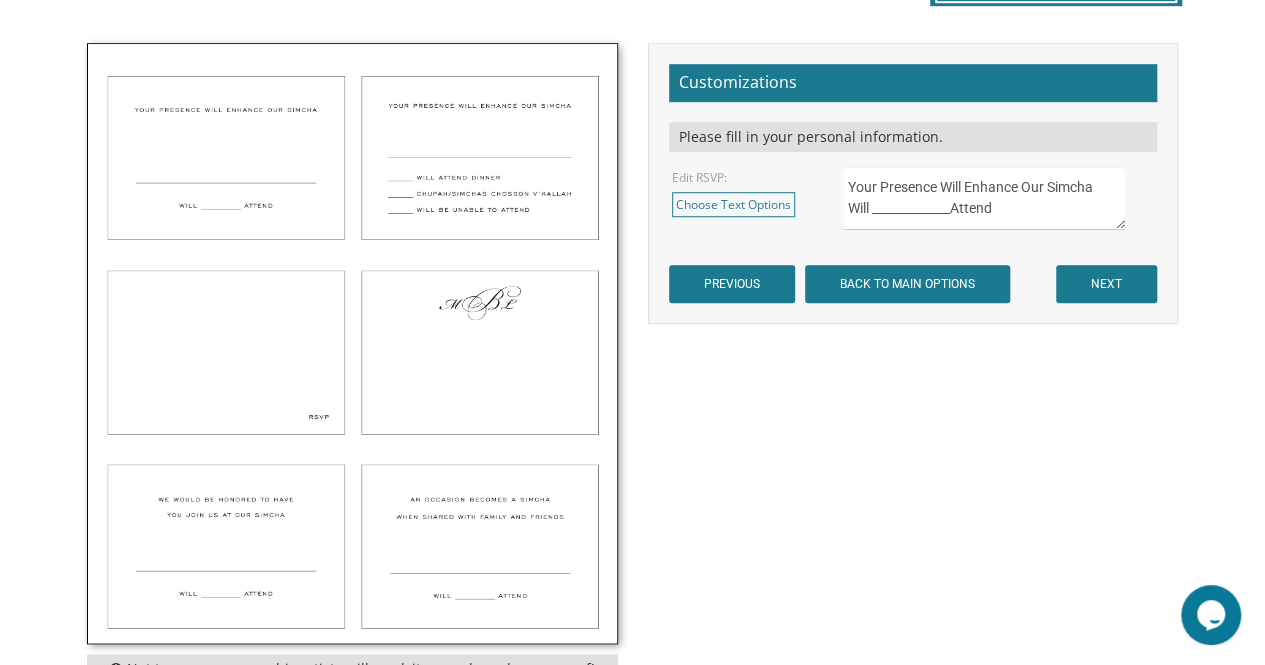 scroll, scrollTop: 657, scrollLeft: 0, axis: vertical 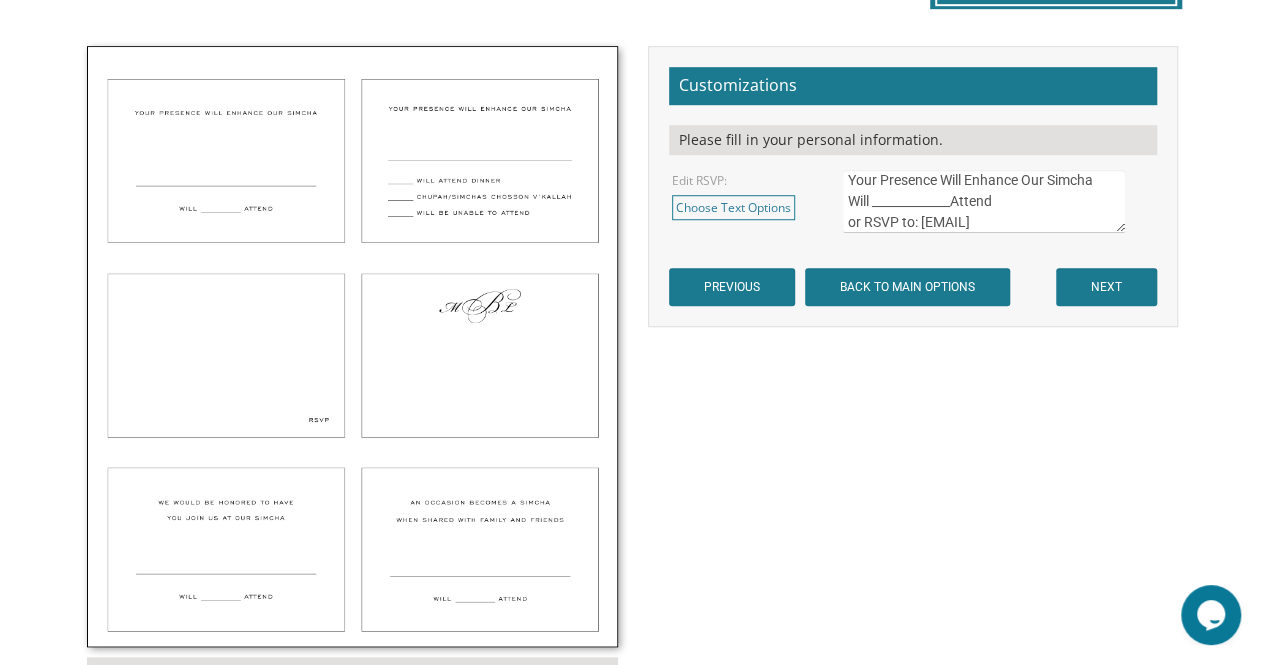 type on "Your Presence Will Enhance Our Simcha
Will _____________Attend
or RSVP to: 2elulwedding@gmail.com" 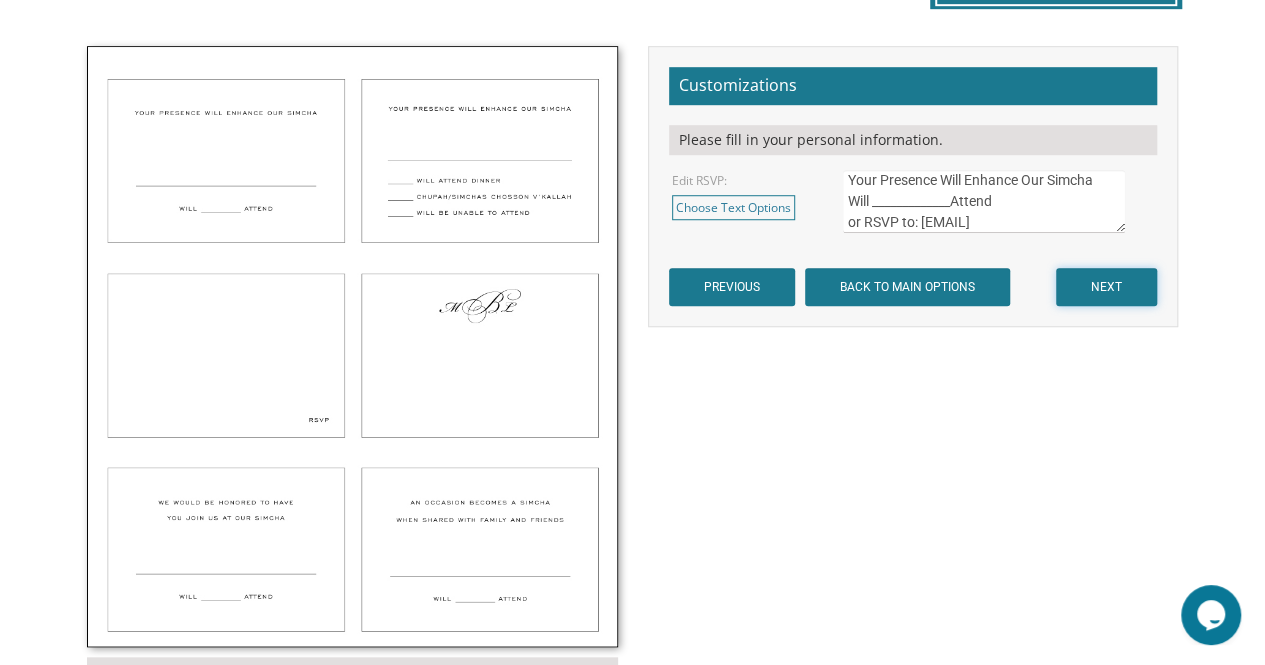 click on "NEXT" at bounding box center [1106, 287] 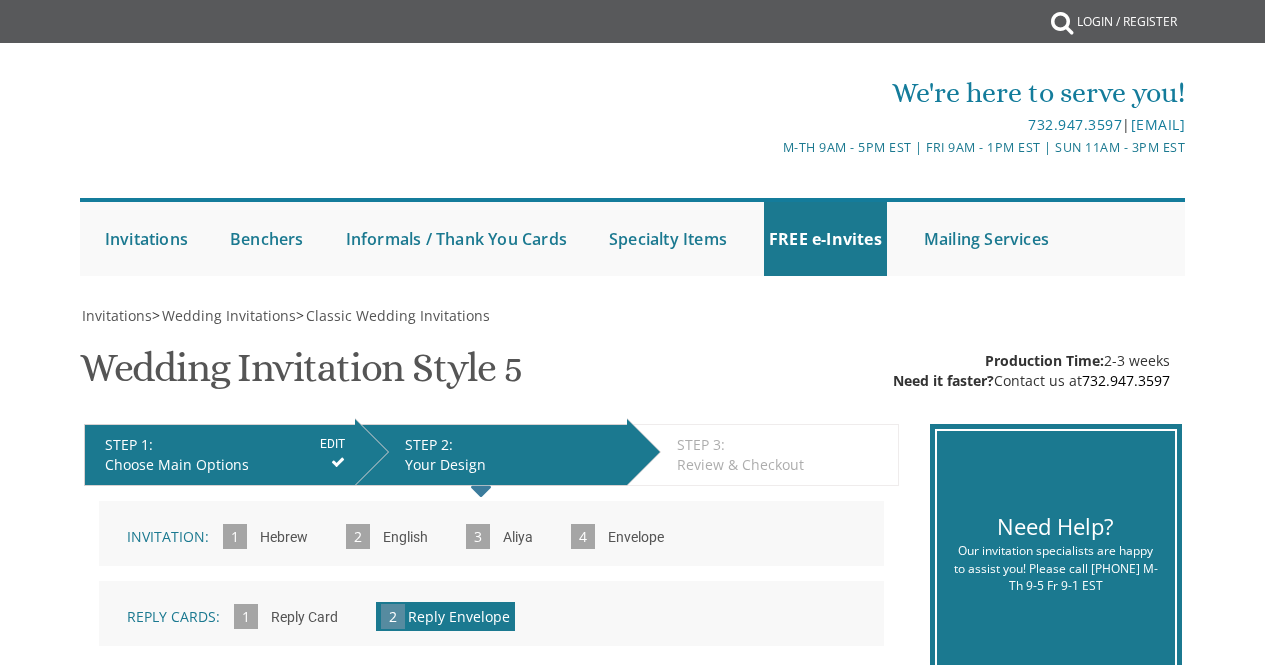 scroll, scrollTop: 0, scrollLeft: 0, axis: both 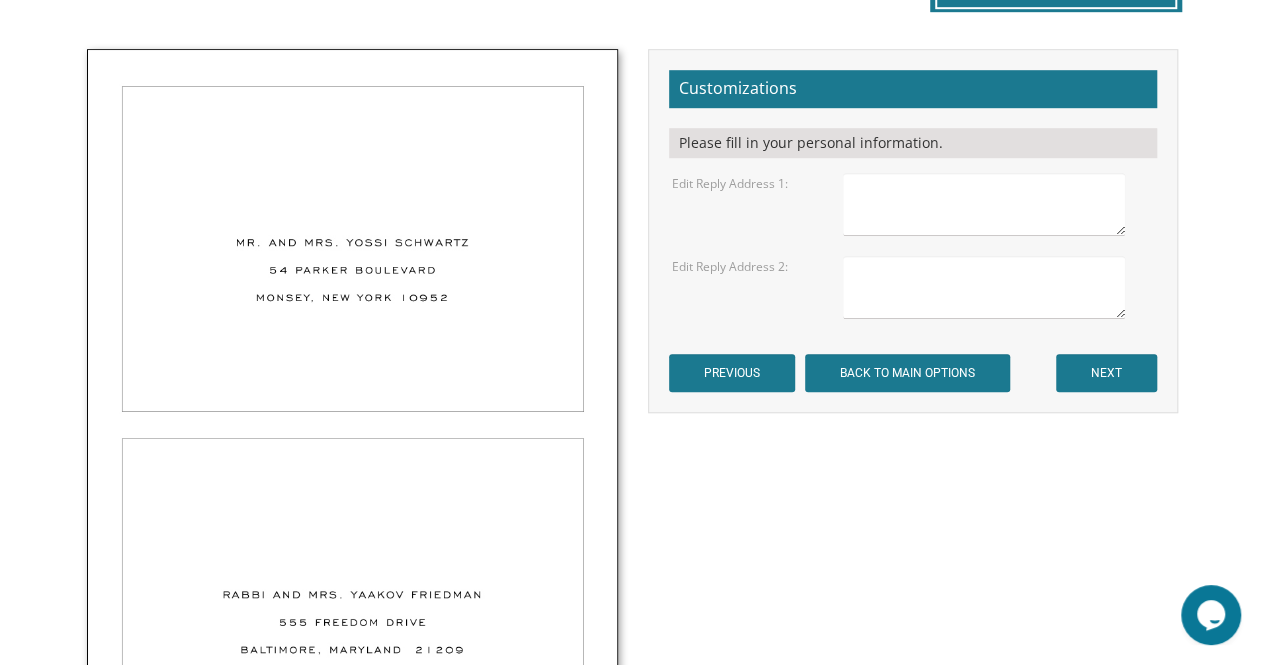 click at bounding box center (984, 204) 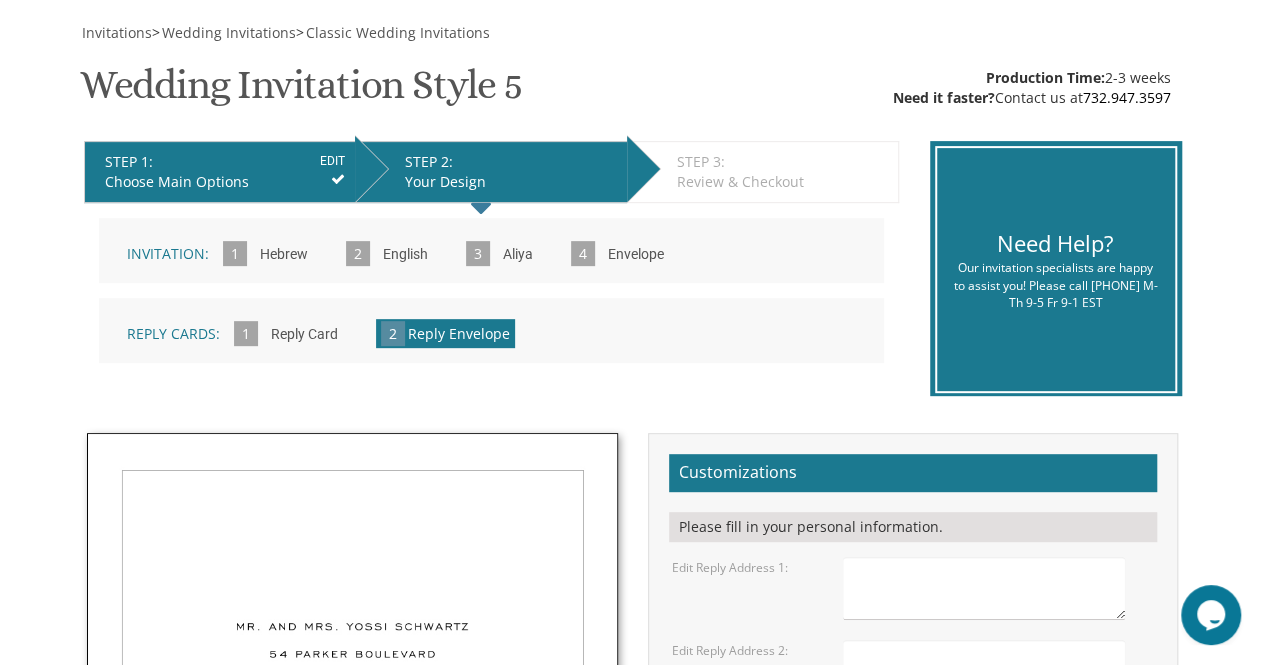 scroll, scrollTop: 262, scrollLeft: 0, axis: vertical 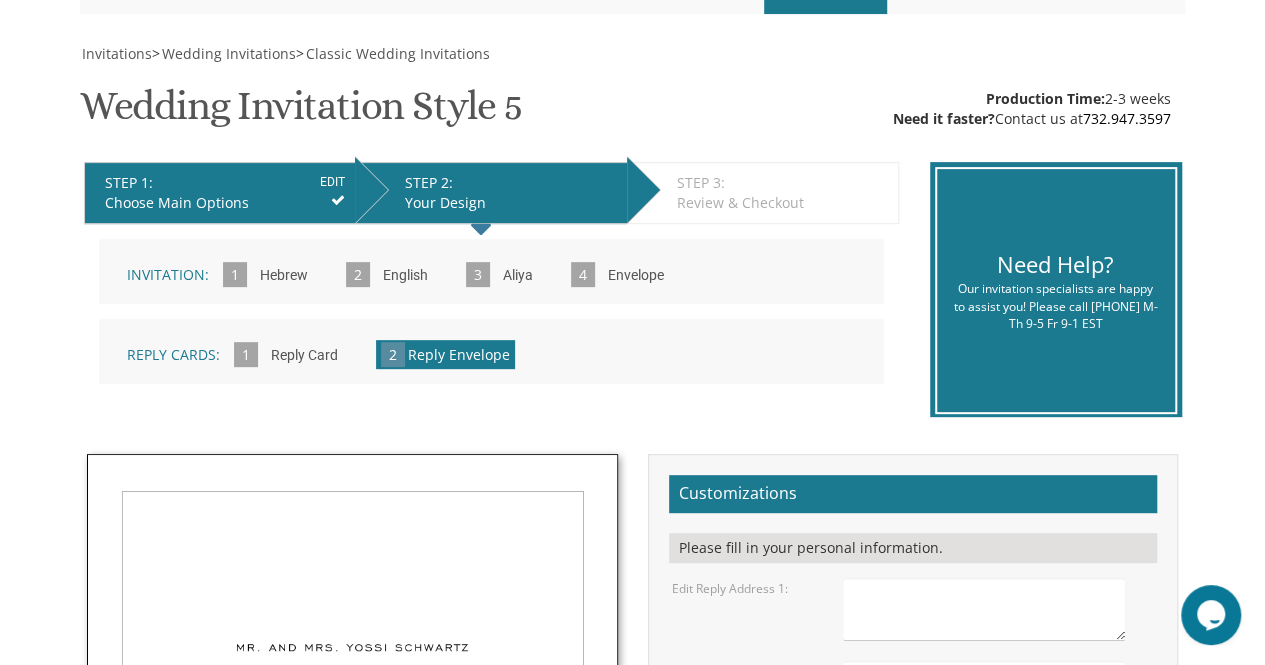 click on "Aliya" at bounding box center (518, 276) 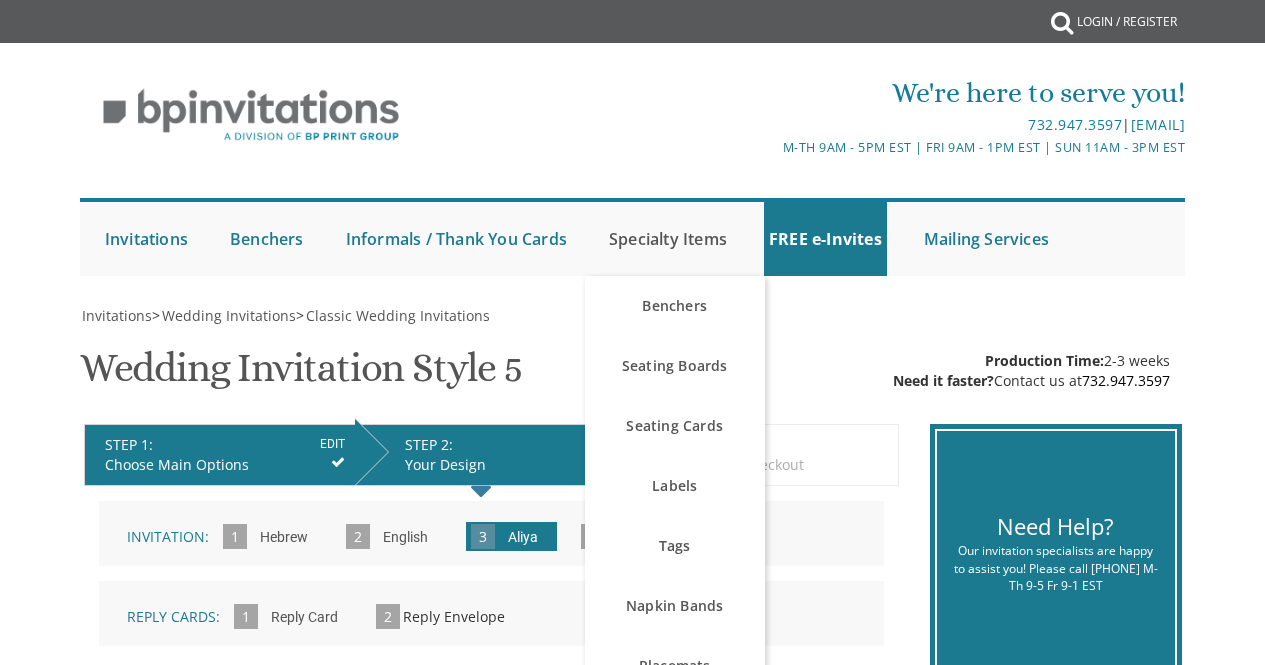 scroll, scrollTop: 0, scrollLeft: 0, axis: both 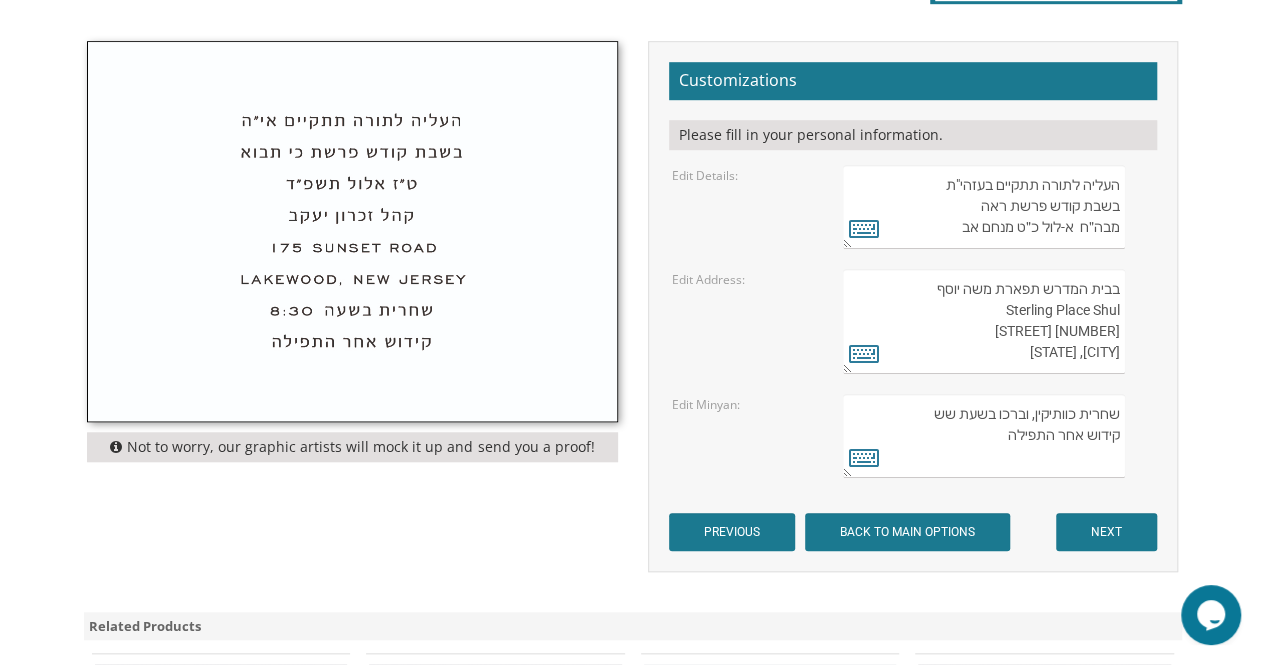 click on "שחרית כוותיקין, וברכו בשעת שש
קידוש אחר התפילה" at bounding box center (984, 436) 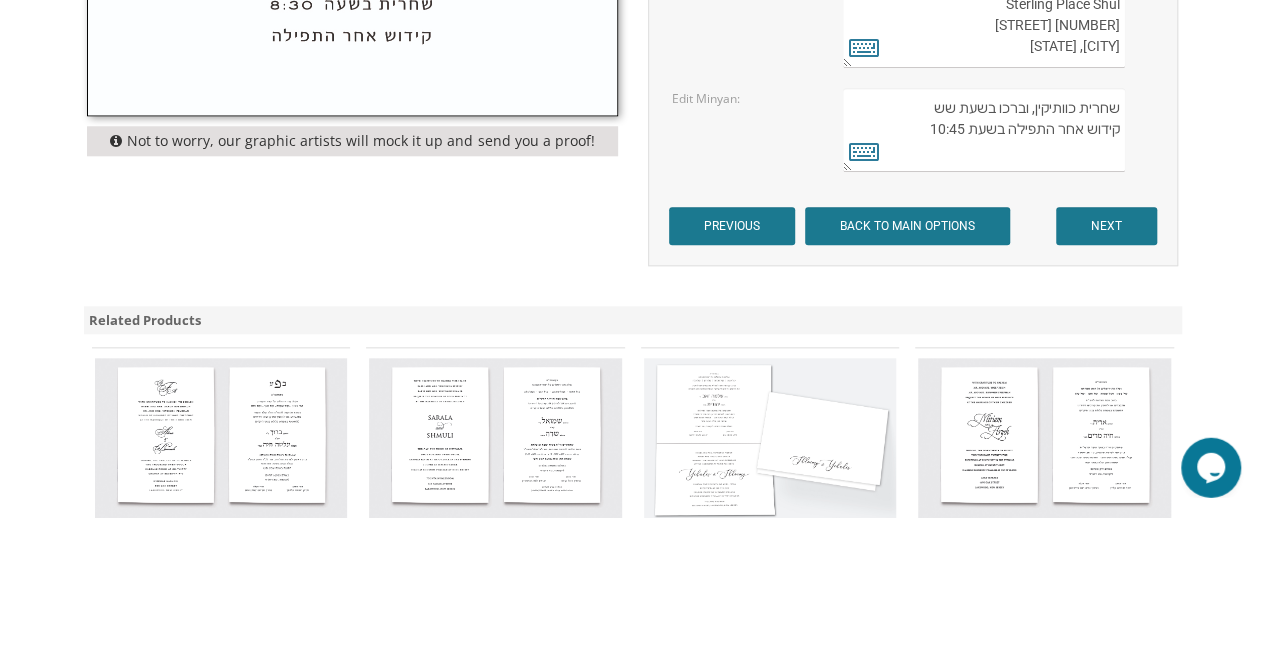 scroll, scrollTop: 833, scrollLeft: 0, axis: vertical 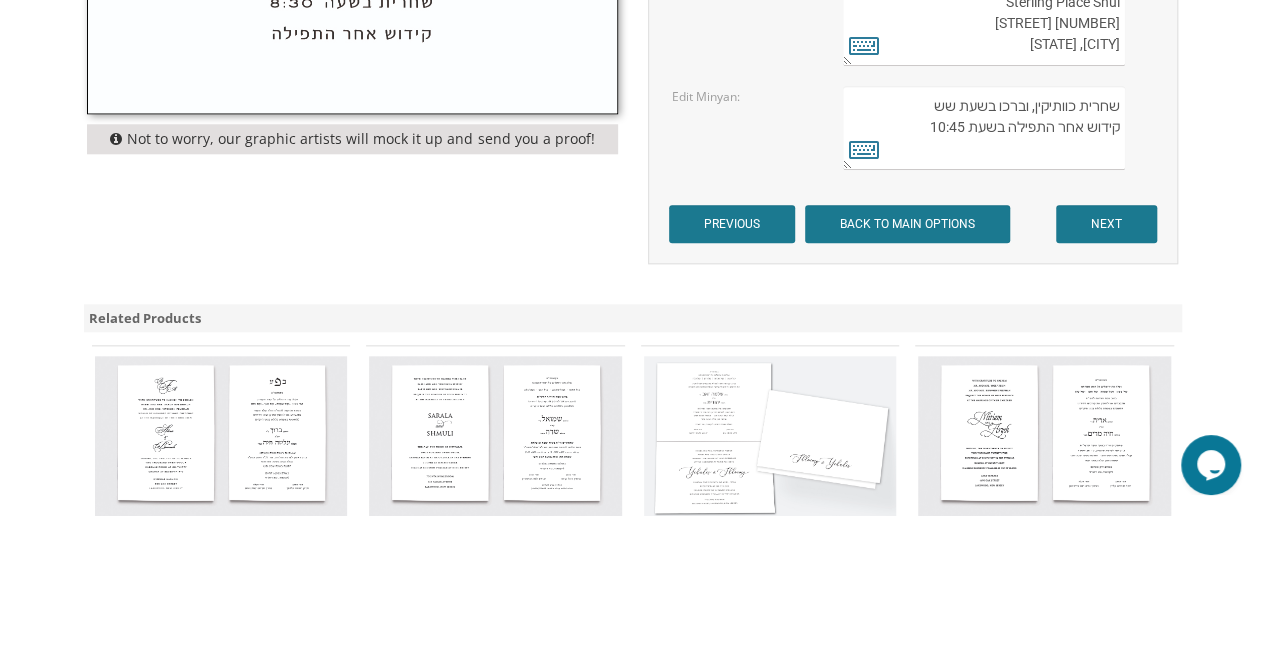 type on "שחרית כוותיקין, וברכו בשעת שש
קידוש אחר התפילה בשעת 10:45" 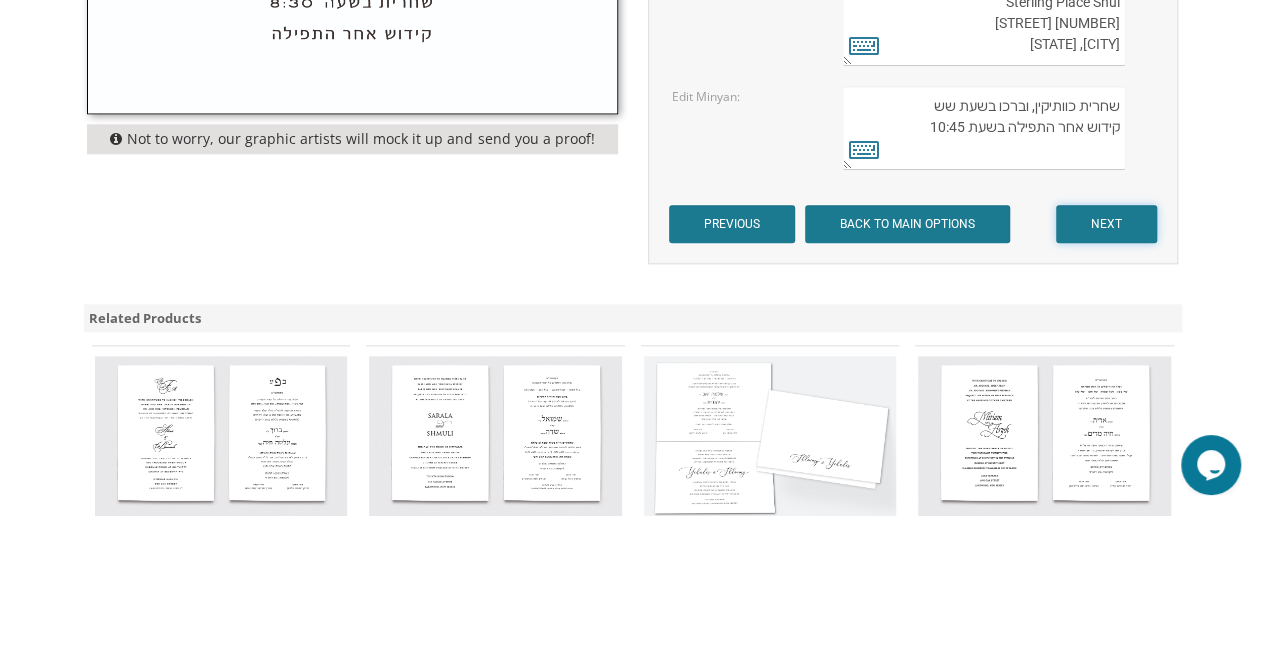 click on "NEXT" at bounding box center (1106, 374) 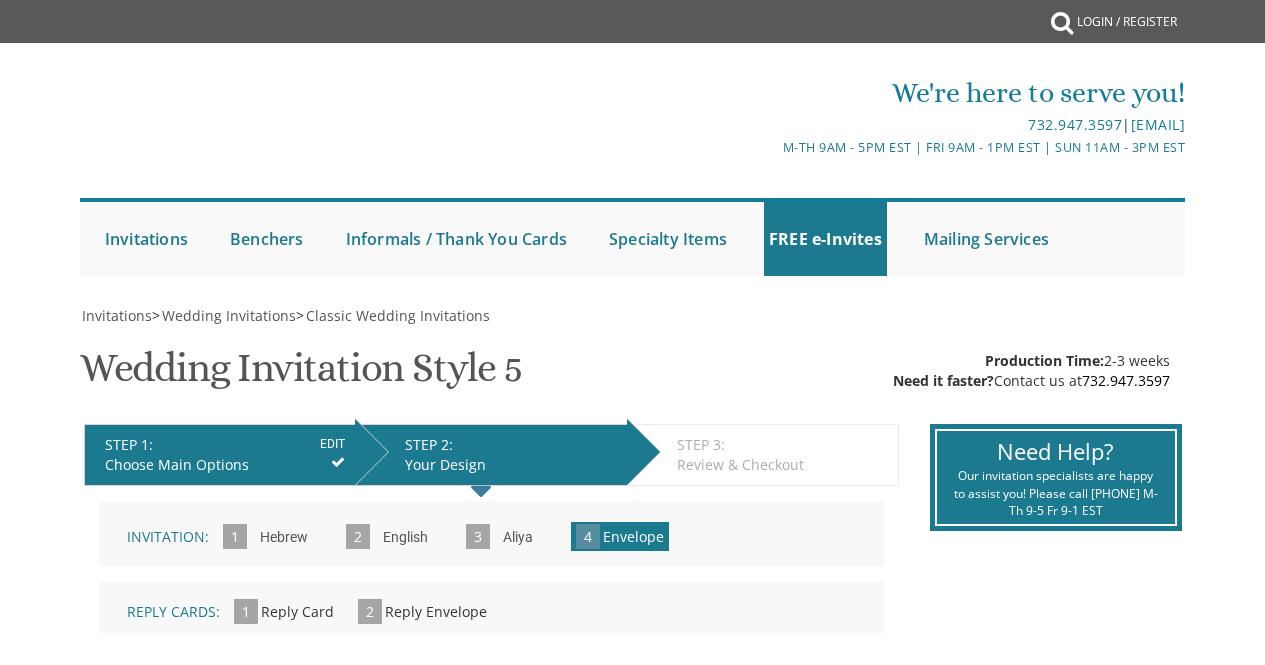 scroll, scrollTop: 0, scrollLeft: 0, axis: both 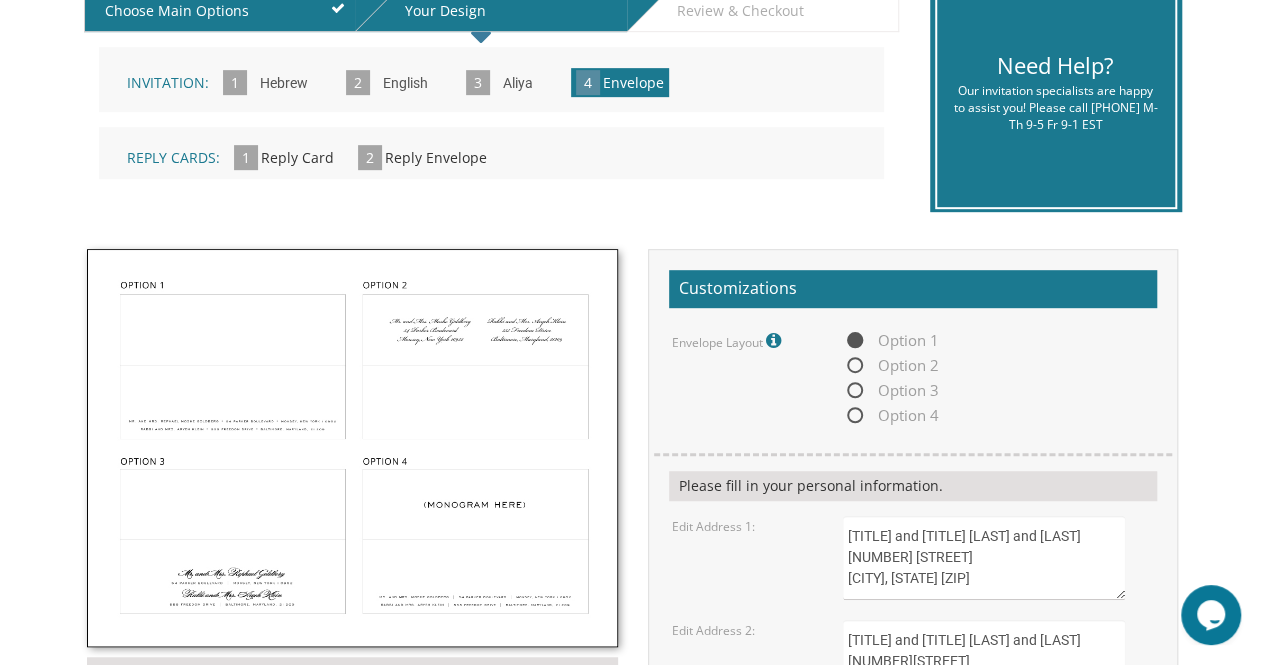 drag, startPoint x: 424, startPoint y: 531, endPoint x: 842, endPoint y: 206, distance: 529.4799 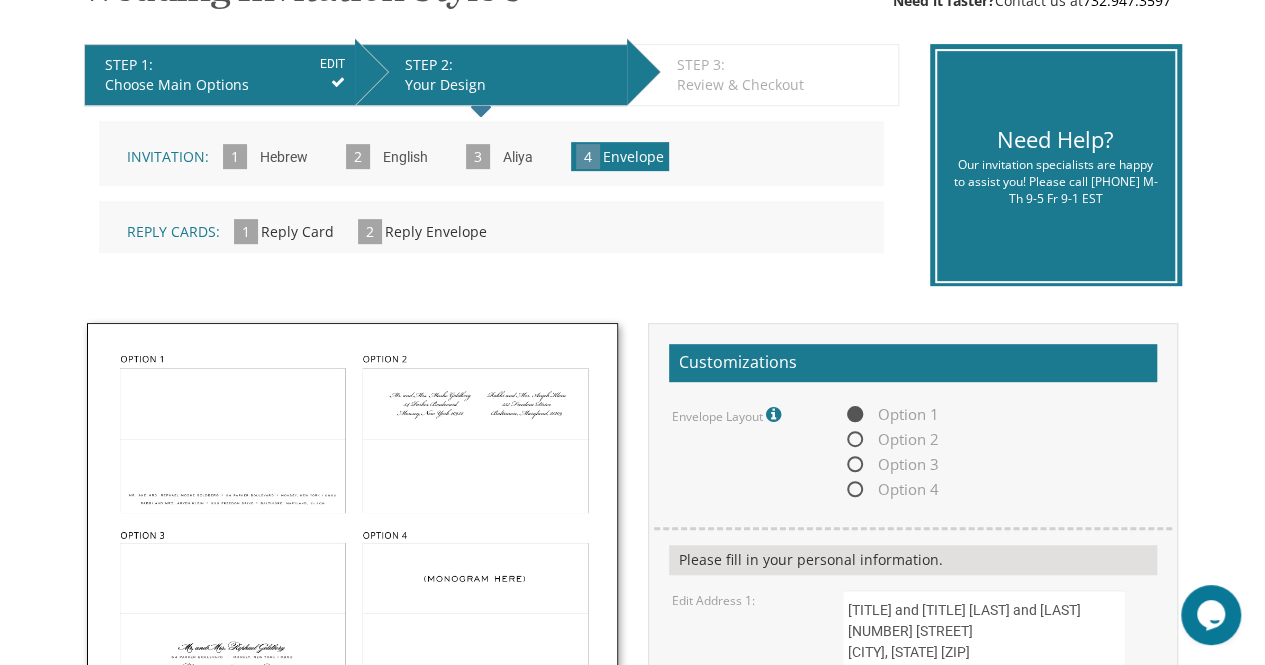 scroll, scrollTop: 352, scrollLeft: 0, axis: vertical 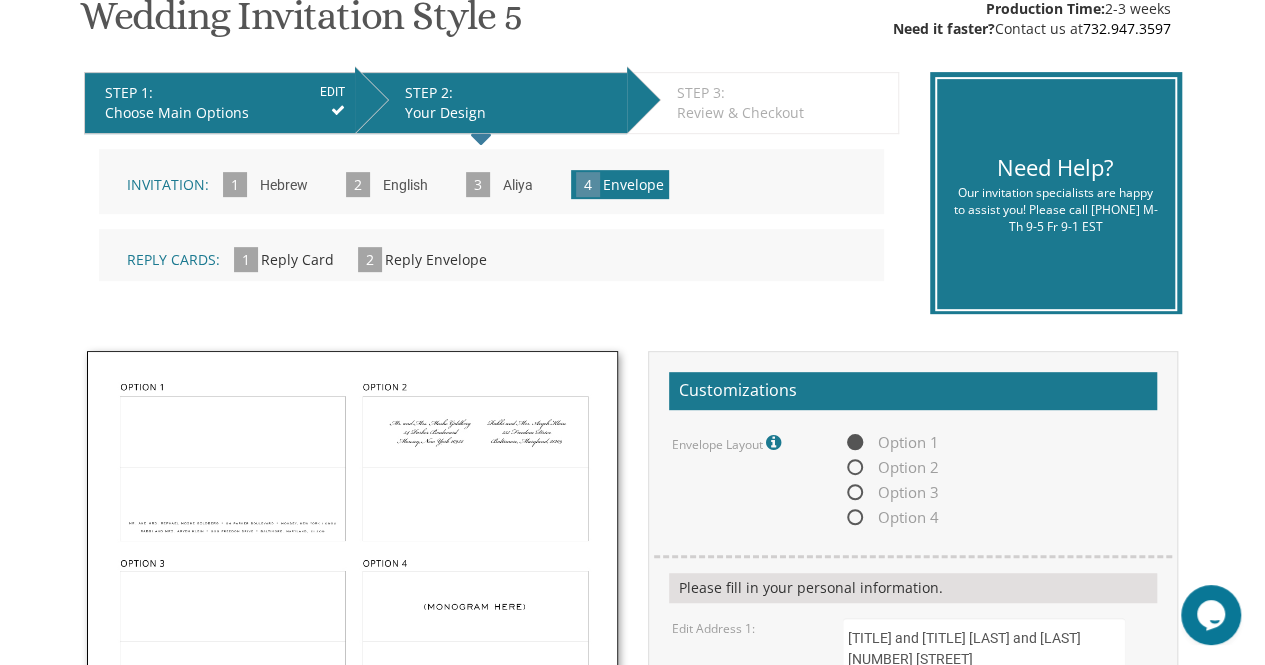 click on "Reply Card" at bounding box center [297, 259] 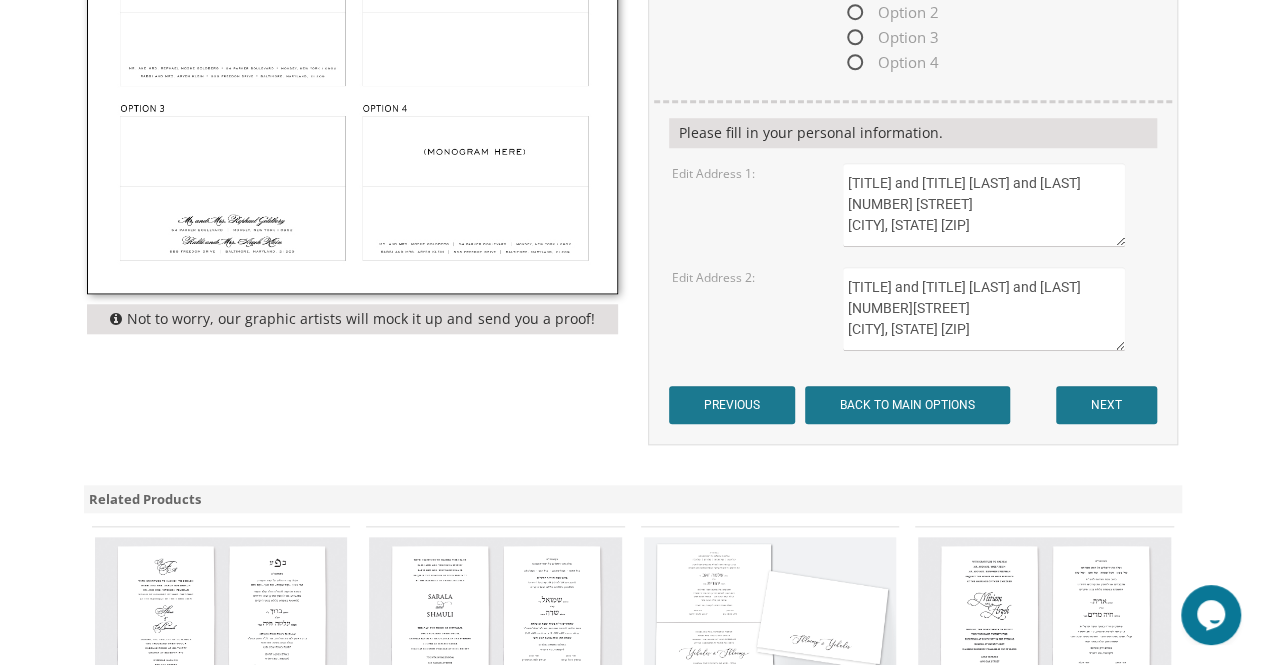 scroll, scrollTop: 840, scrollLeft: 0, axis: vertical 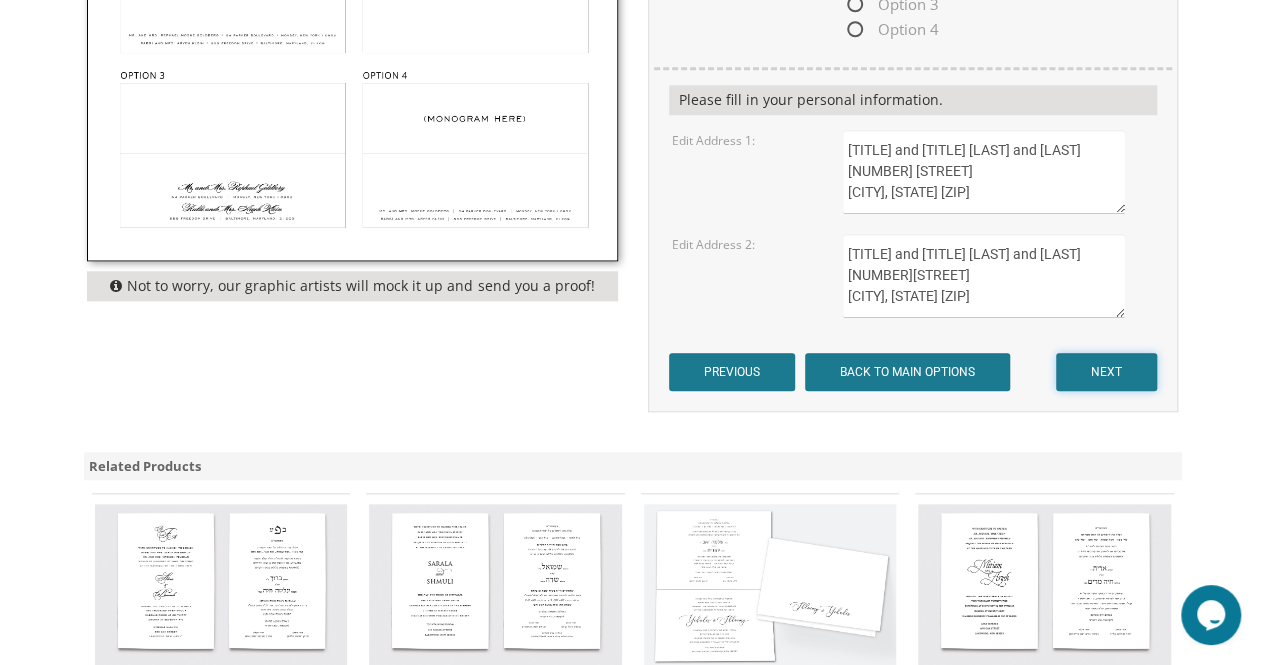 click on "NEXT" at bounding box center [1106, 372] 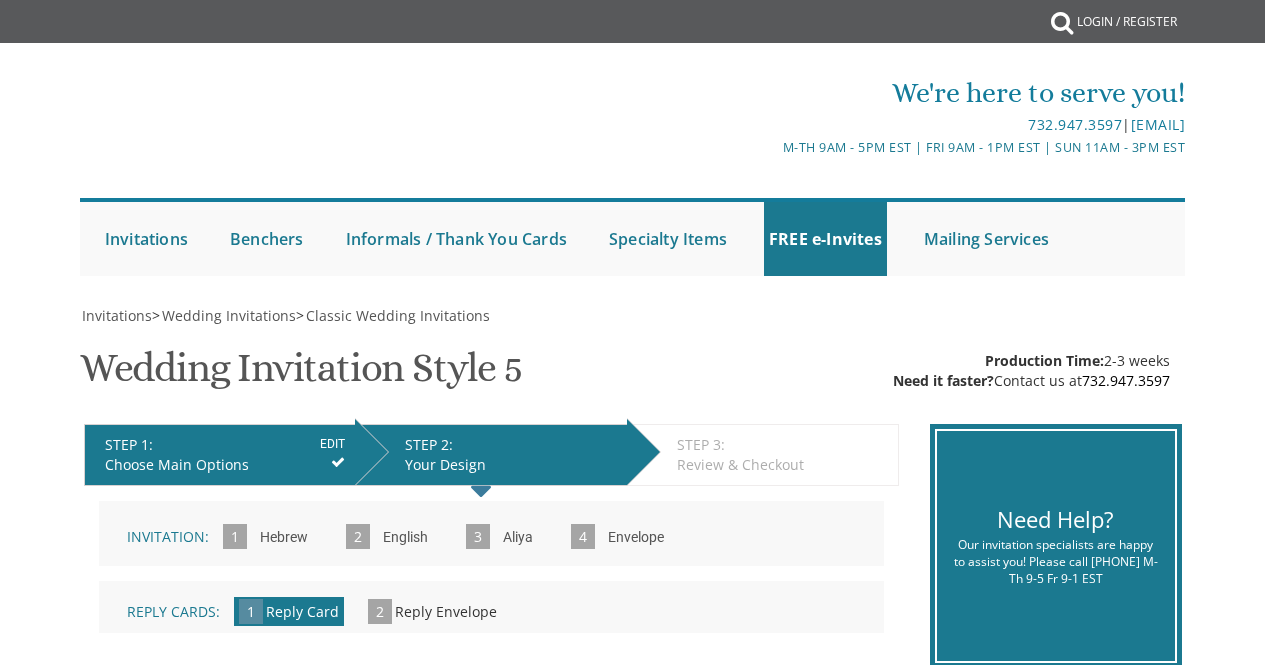 scroll, scrollTop: 0, scrollLeft: 0, axis: both 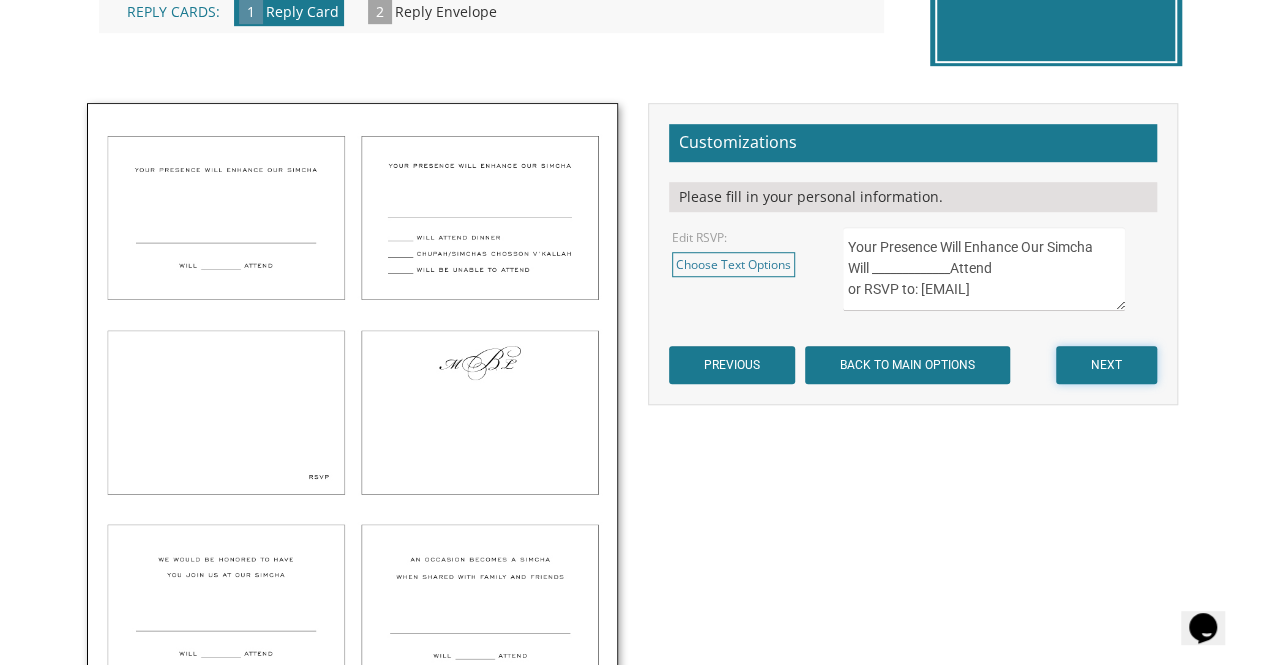 click on "NEXT" at bounding box center [1106, 365] 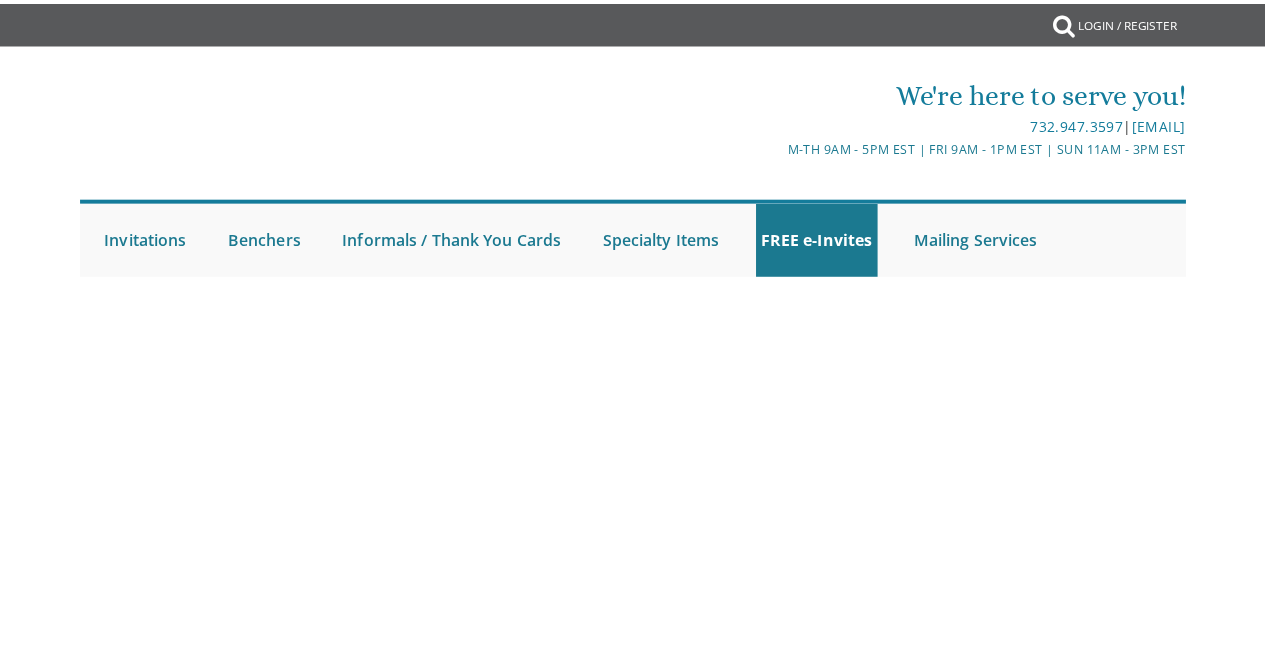 scroll, scrollTop: 0, scrollLeft: 0, axis: both 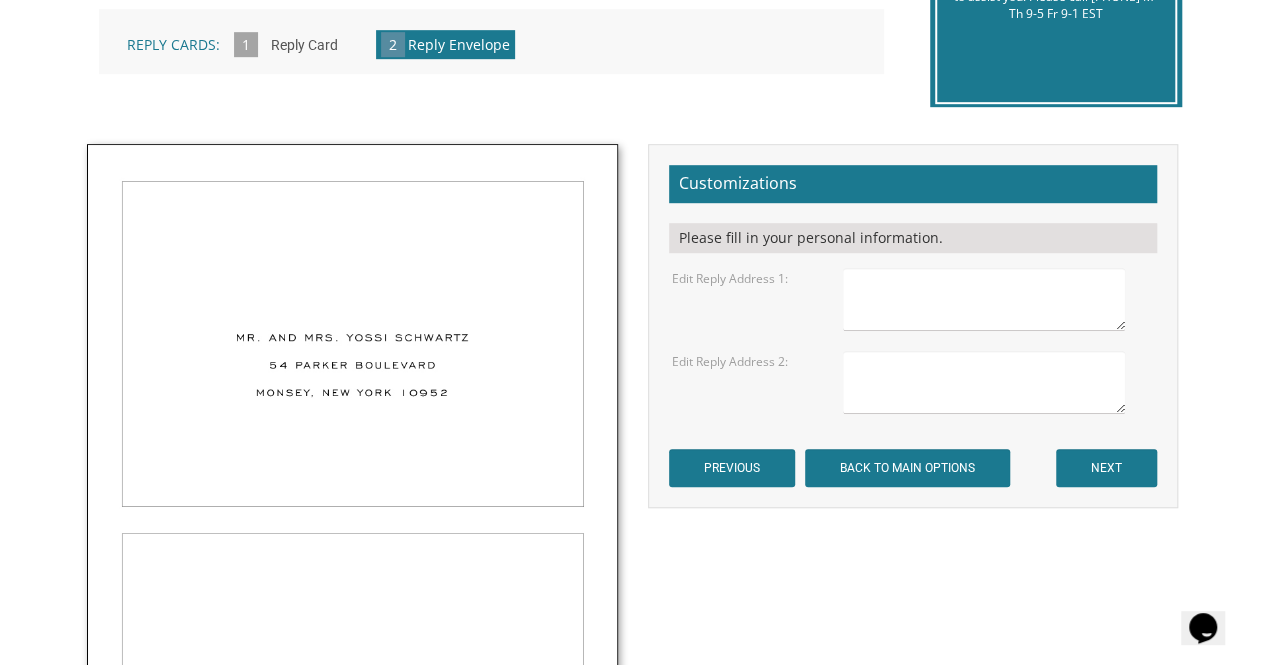 click at bounding box center [984, 299] 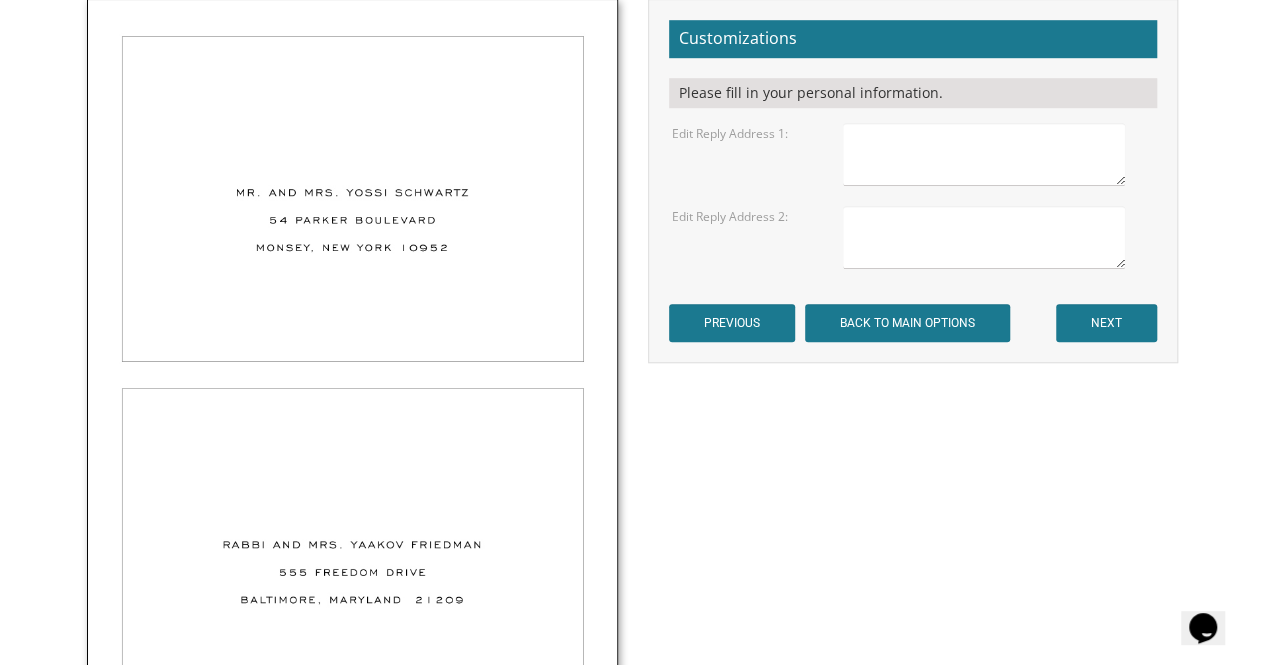 scroll, scrollTop: 718, scrollLeft: 0, axis: vertical 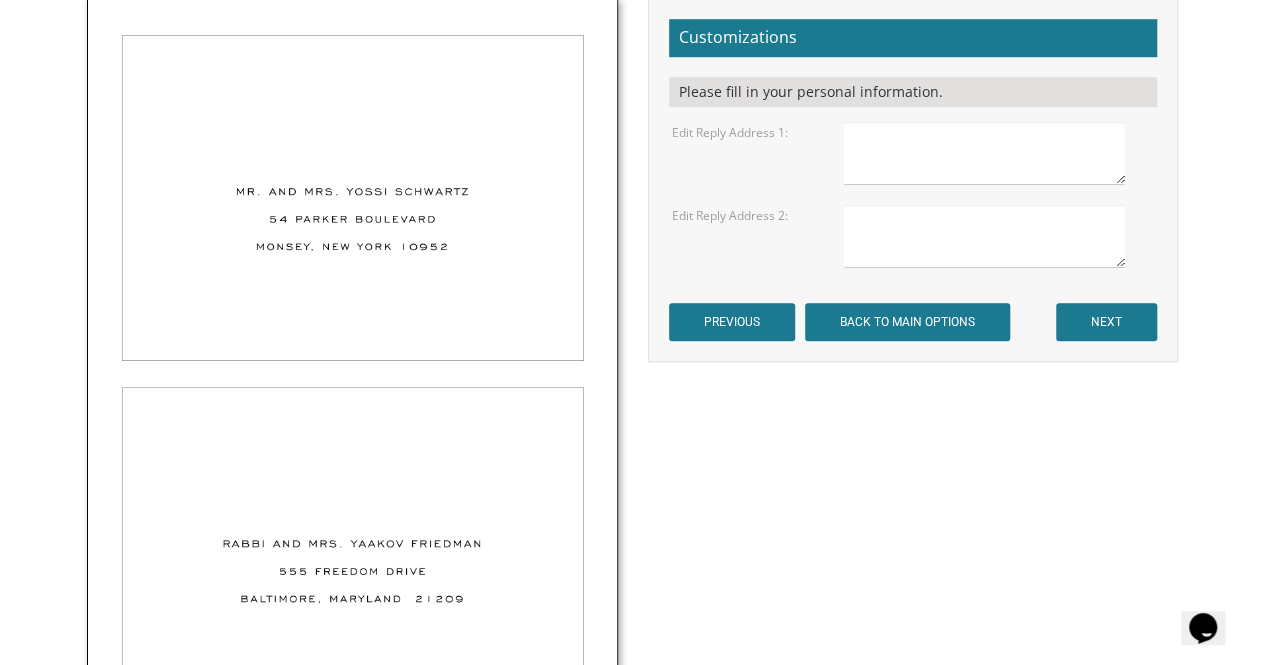 click at bounding box center [984, 153] 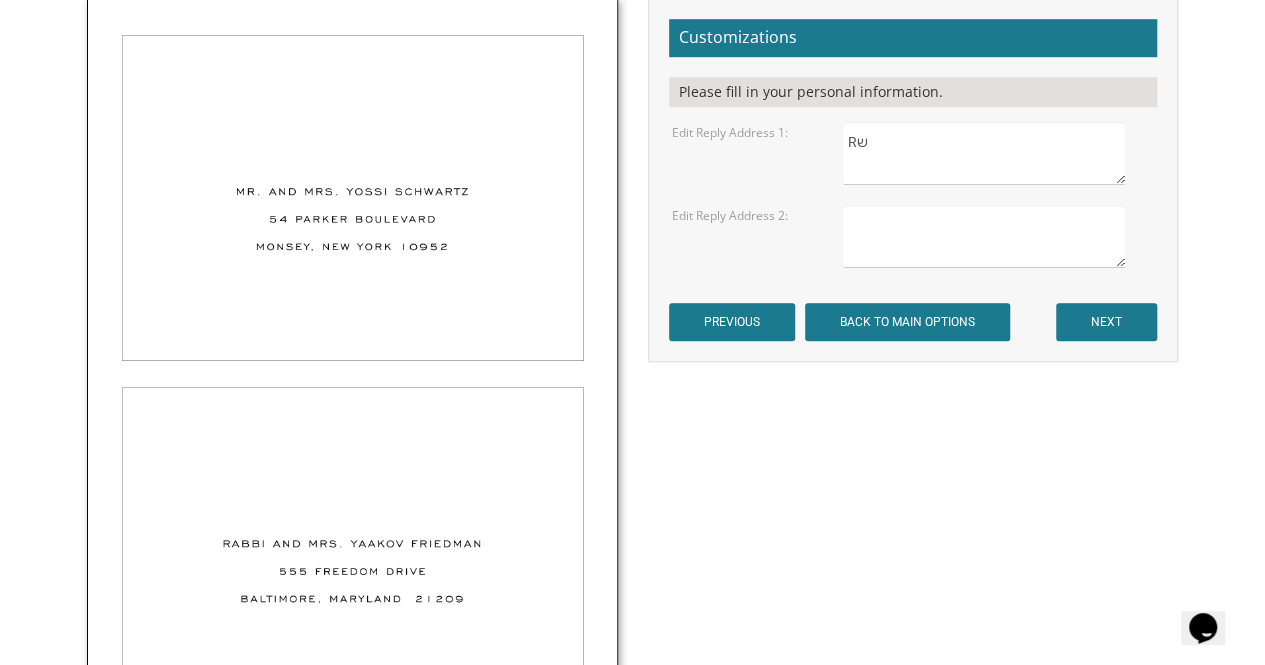 type on "R" 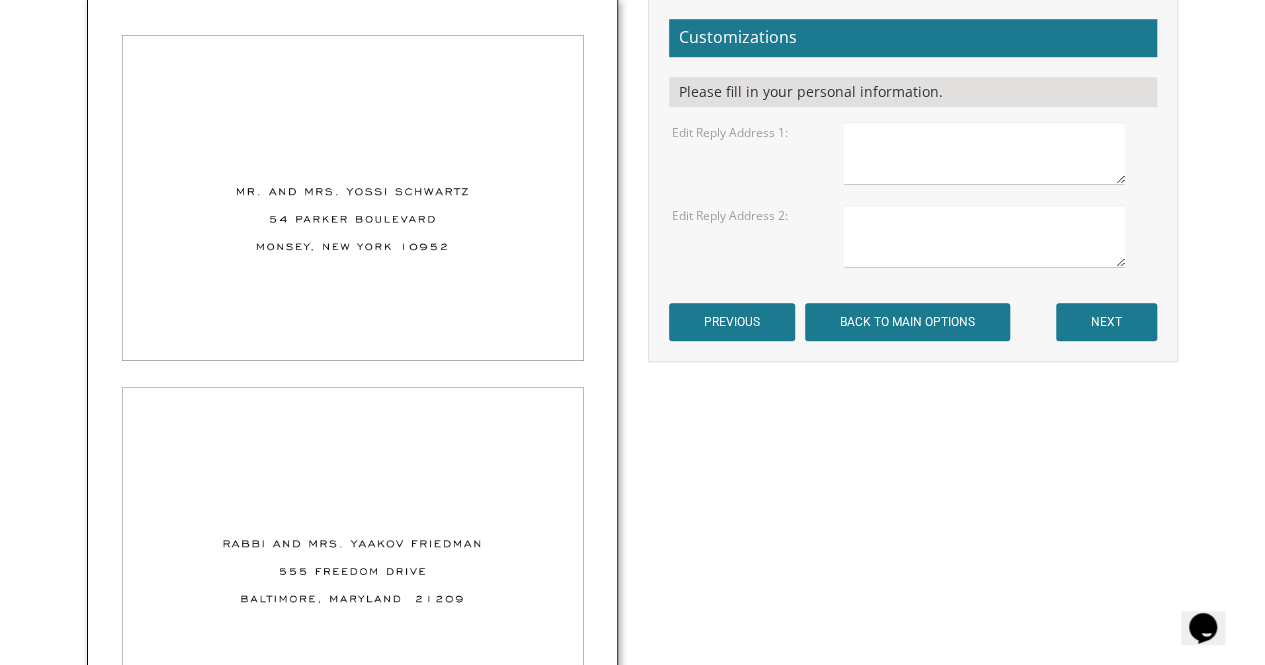 click at bounding box center [984, 153] 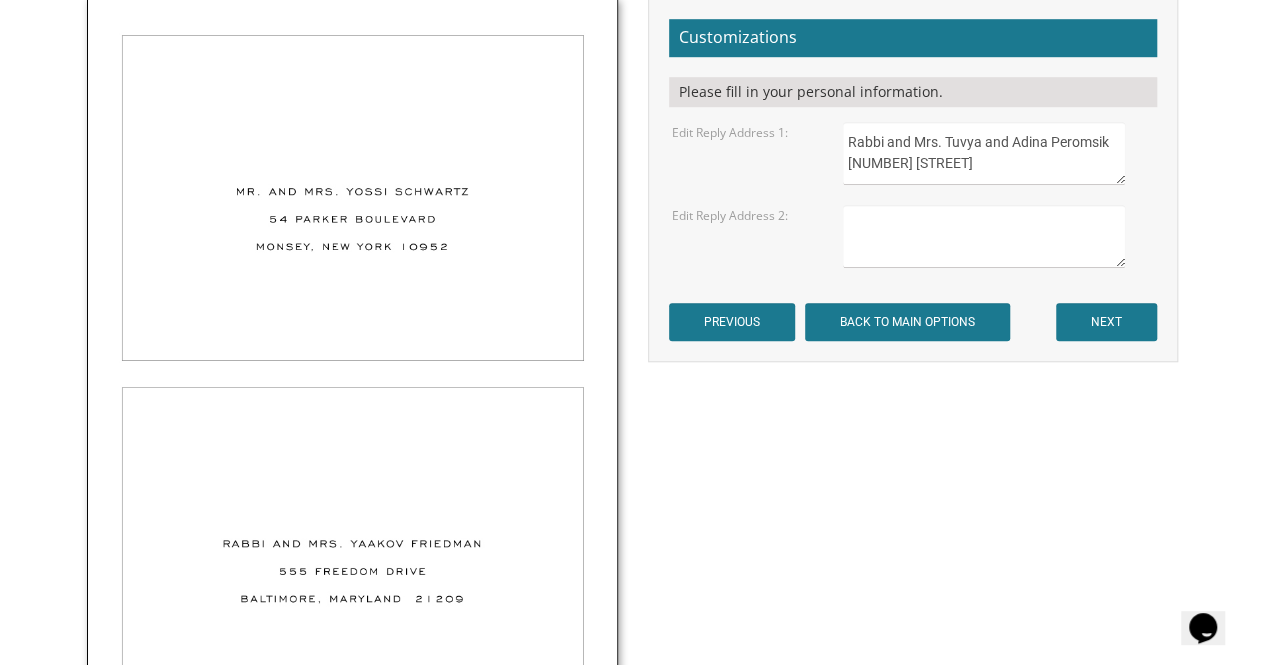 scroll, scrollTop: 30, scrollLeft: 0, axis: vertical 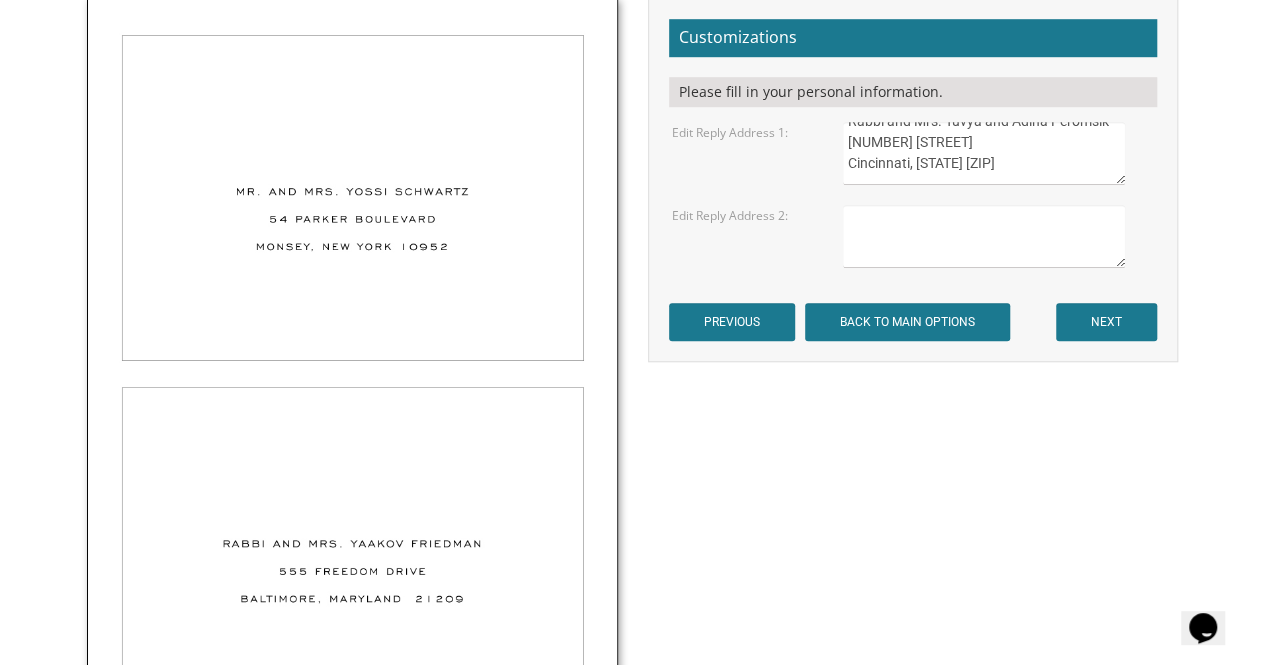 type on "Rabbi and Mrs. Tuvya and Adina Peromsik
7305 Laurel Oak Lane
Cincinnati, OH 45237" 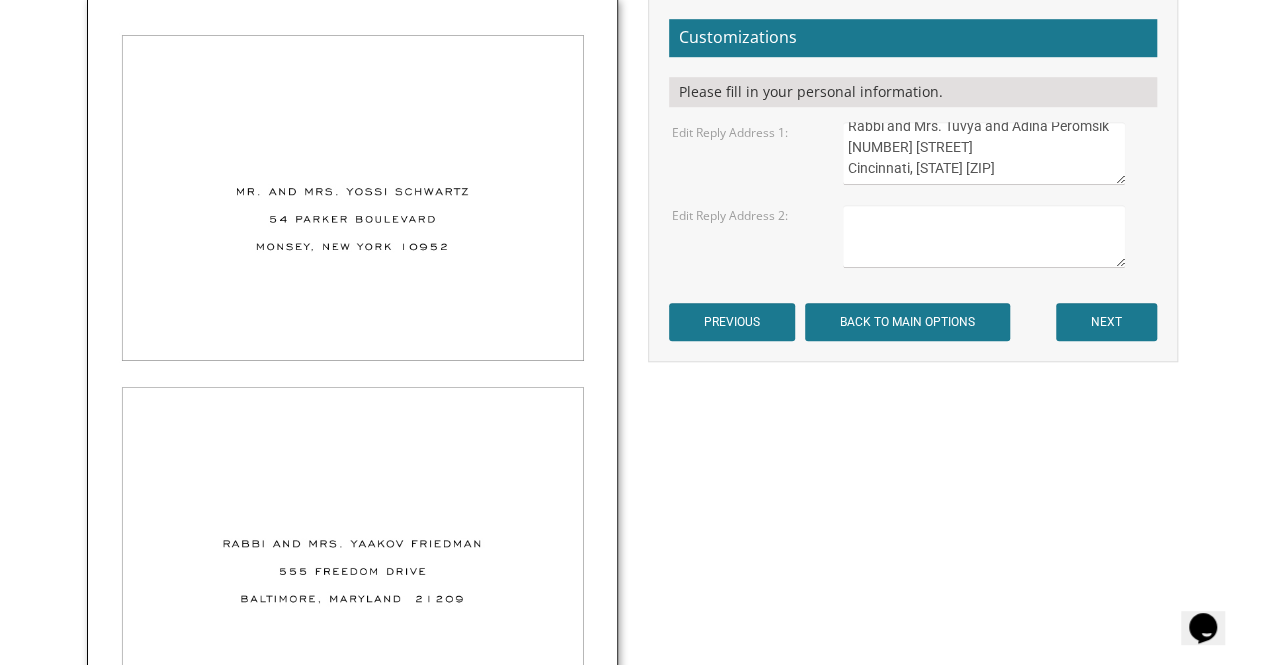 scroll, scrollTop: 42, scrollLeft: 0, axis: vertical 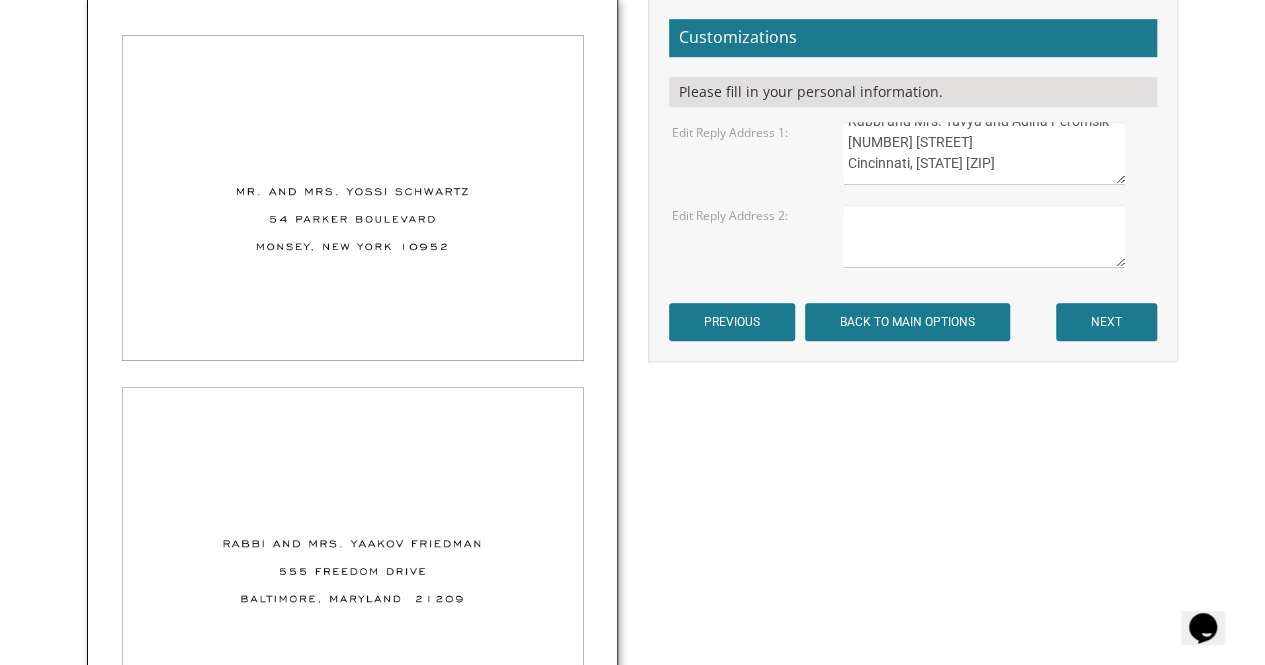 click at bounding box center (984, 236) 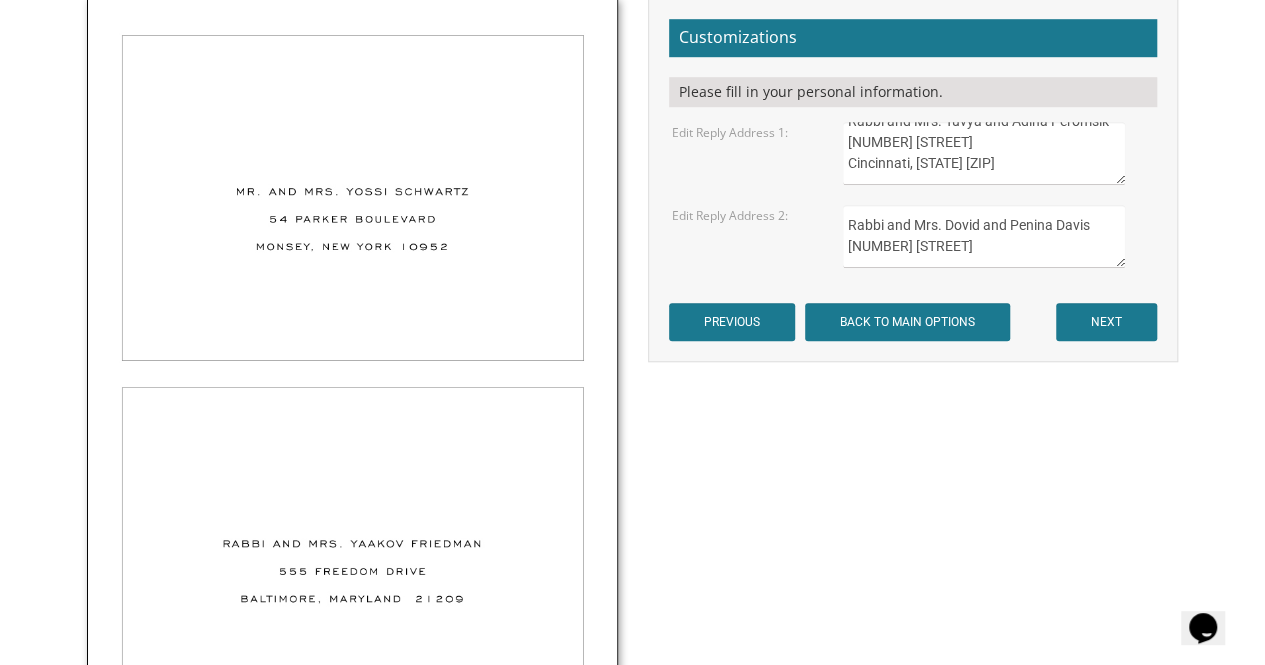 scroll, scrollTop: 9, scrollLeft: 0, axis: vertical 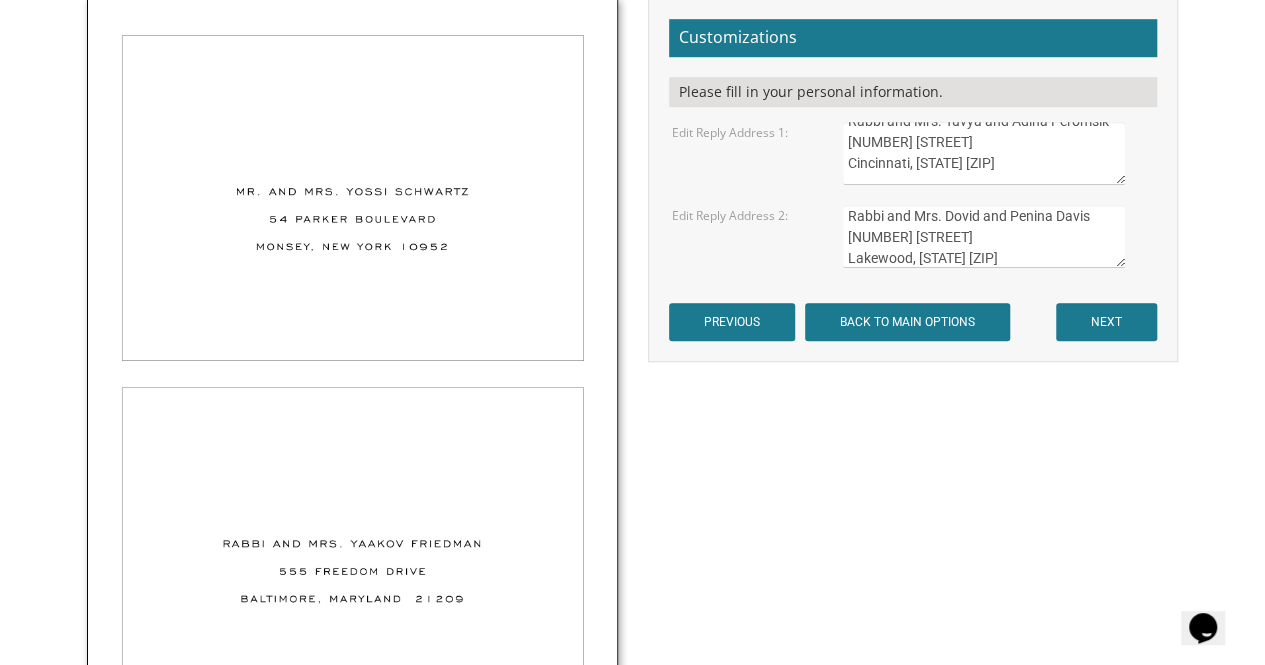 type on "Rabbi and Mrs. Dovid and Penina Davis
18a Rena Lane
Lakewood, NJ 08701" 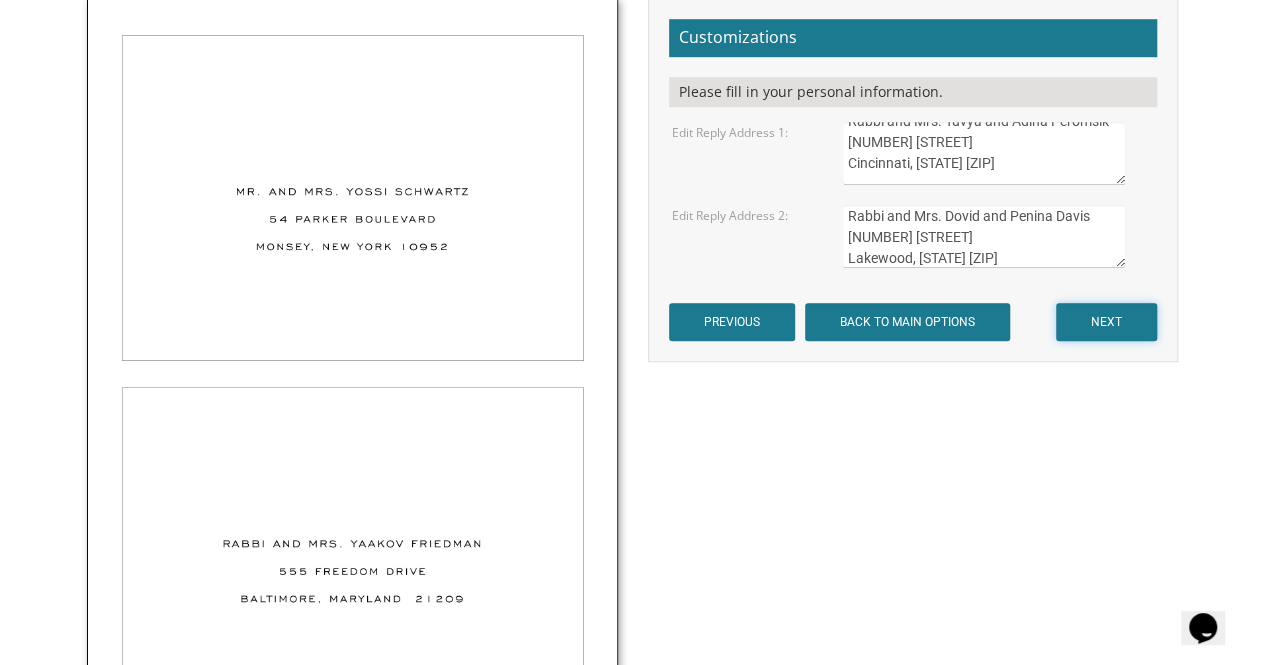 click on "NEXT" at bounding box center (1106, 322) 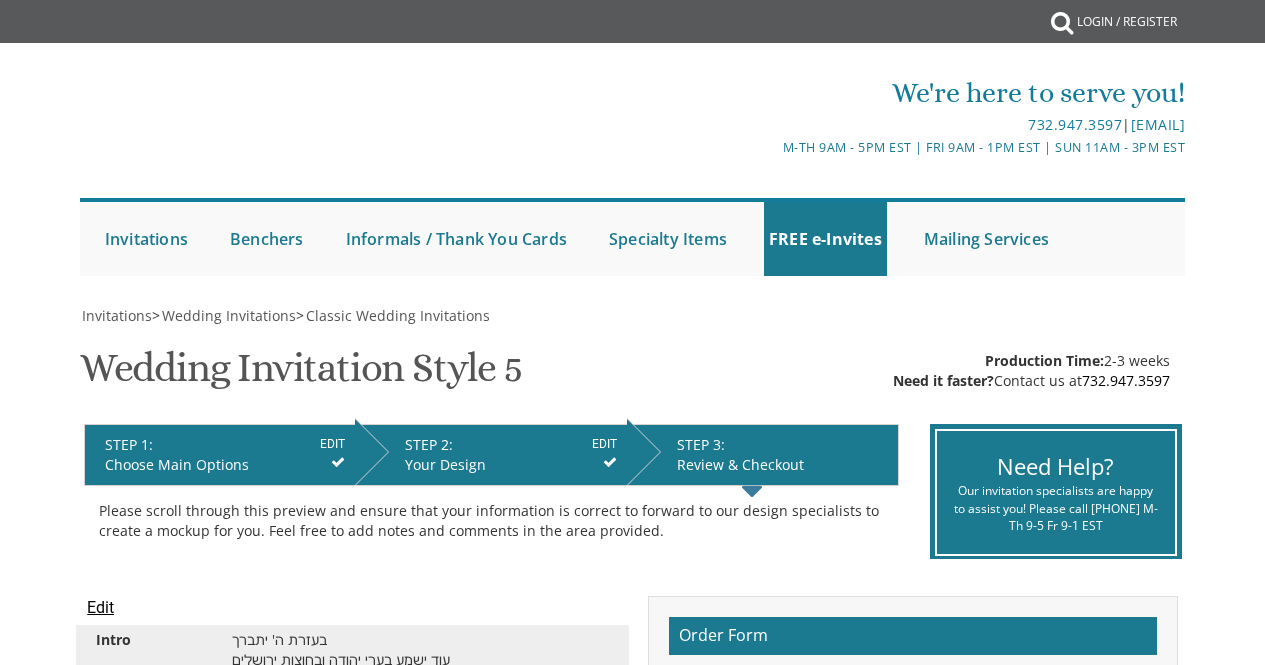 scroll, scrollTop: 0, scrollLeft: 0, axis: both 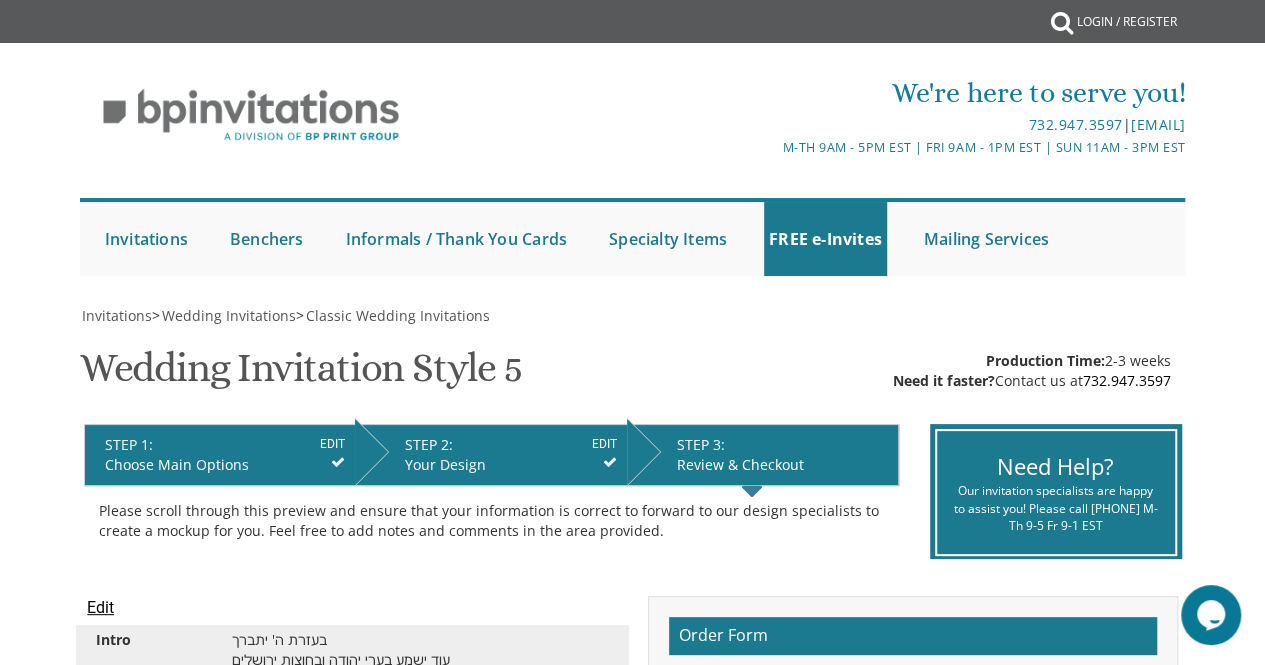 click on "EDIT" at bounding box center [332, 444] 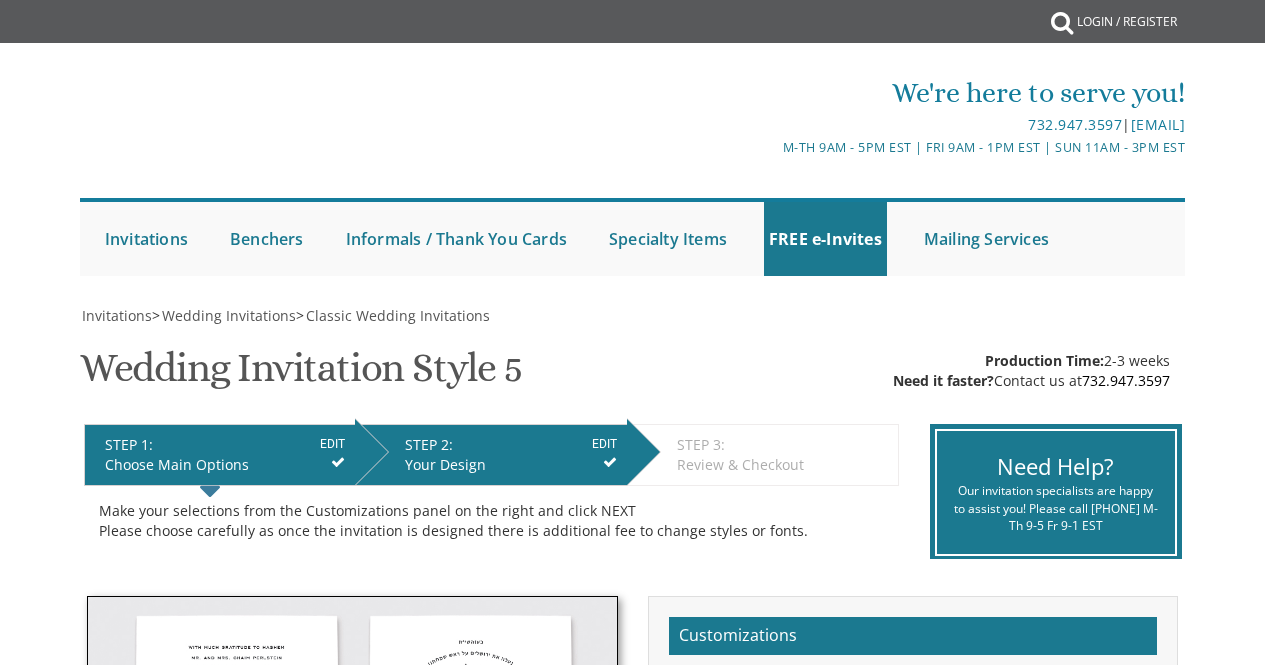 scroll, scrollTop: 0, scrollLeft: 0, axis: both 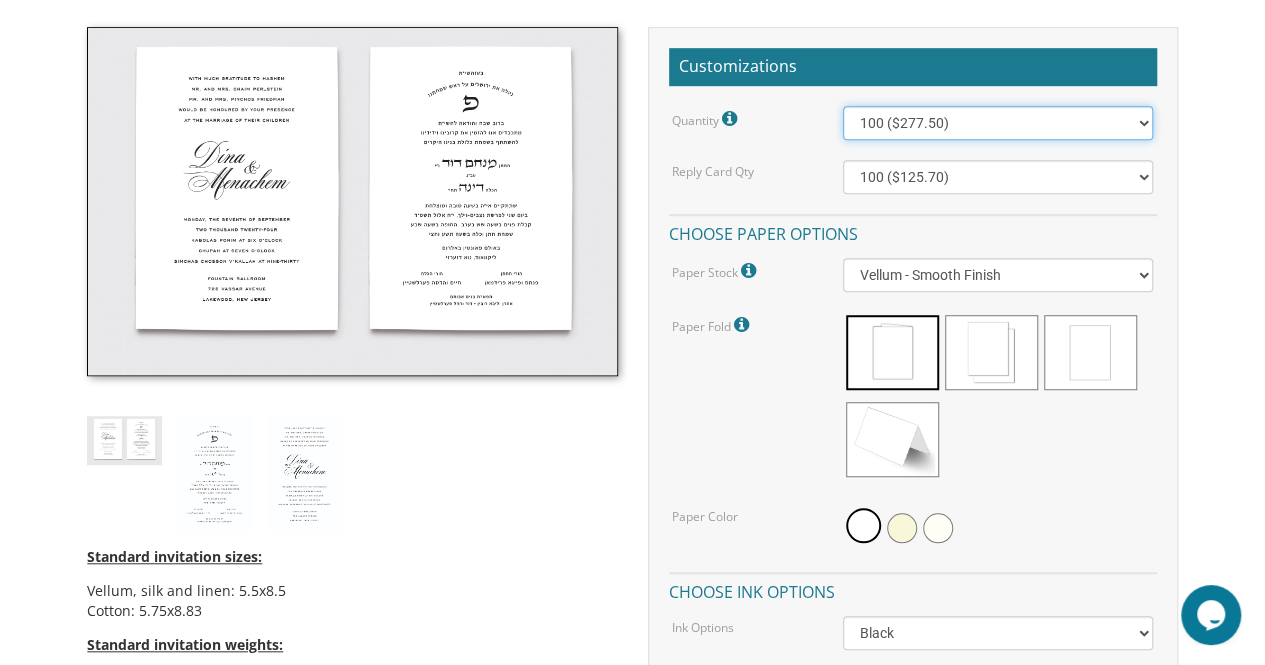 click on "100 ($277.50) 200 ($330.45) 300 ($380.65) 400 ($432.70) 500 ($482.10) 600 ($534.10) 700 ($583.65) 800 ($635.30) 900 ($684.60) 1000 ($733.55) 1100 ($785.50) 1200 ($833.05) 1300 ($884.60) 1400 ($934.05) 1500 ($983.75) 1600 ($1,033.10) 1700 ($1,082.75) 1800 ($1,132.20) 1900 ($1,183.75) 2000 ($1,230.95)" at bounding box center (998, 123) 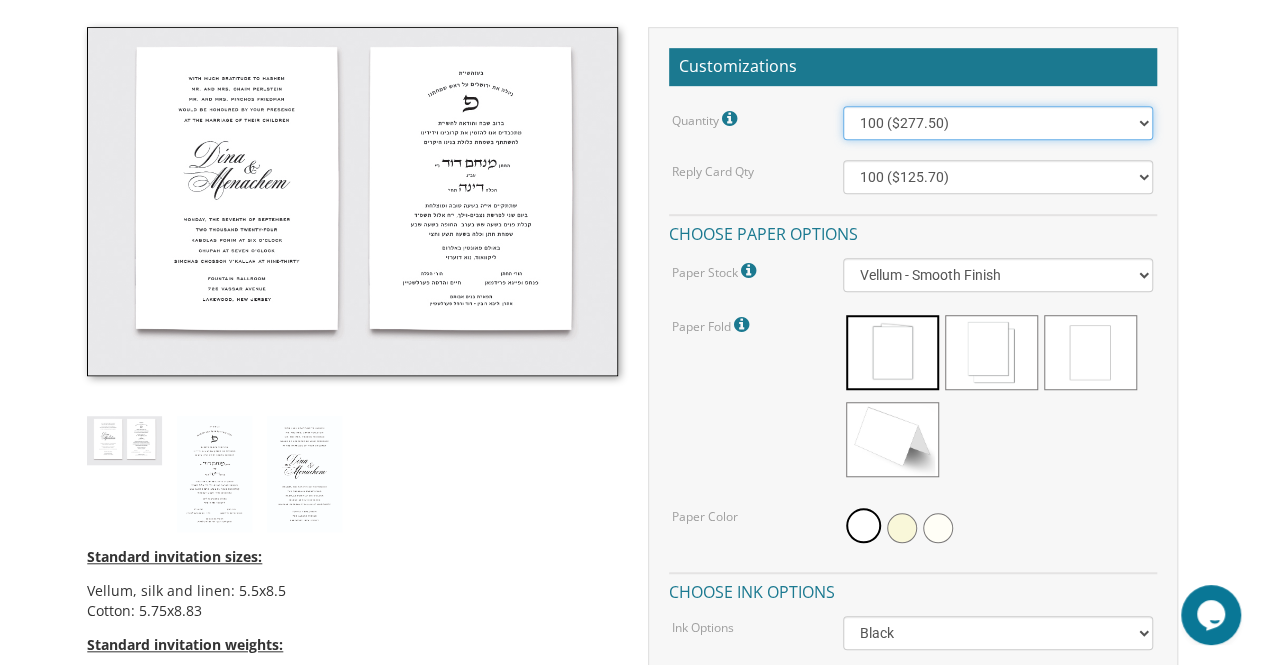 select on "200" 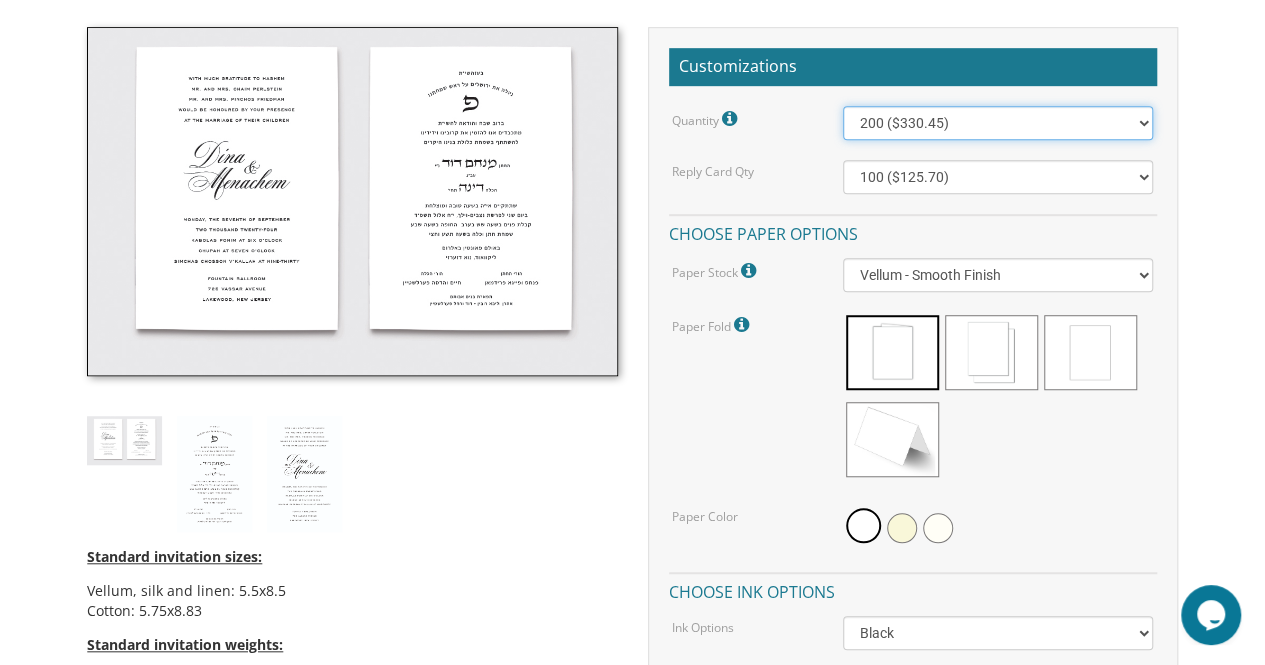 click on "100 ($277.50) 200 ($330.45) 300 ($380.65) 400 ($432.70) 500 ($482.10) 600 ($534.10) 700 ($583.65) 800 ($635.30) 900 ($684.60) 1000 ($733.55) 1100 ($785.50) 1200 ($833.05) 1300 ($884.60) 1400 ($934.05) 1500 ($983.75) 1600 ($1,033.10) 1700 ($1,082.75) 1800 ($1,132.20) 1900 ($1,183.75) 2000 ($1,230.95)" at bounding box center (998, 123) 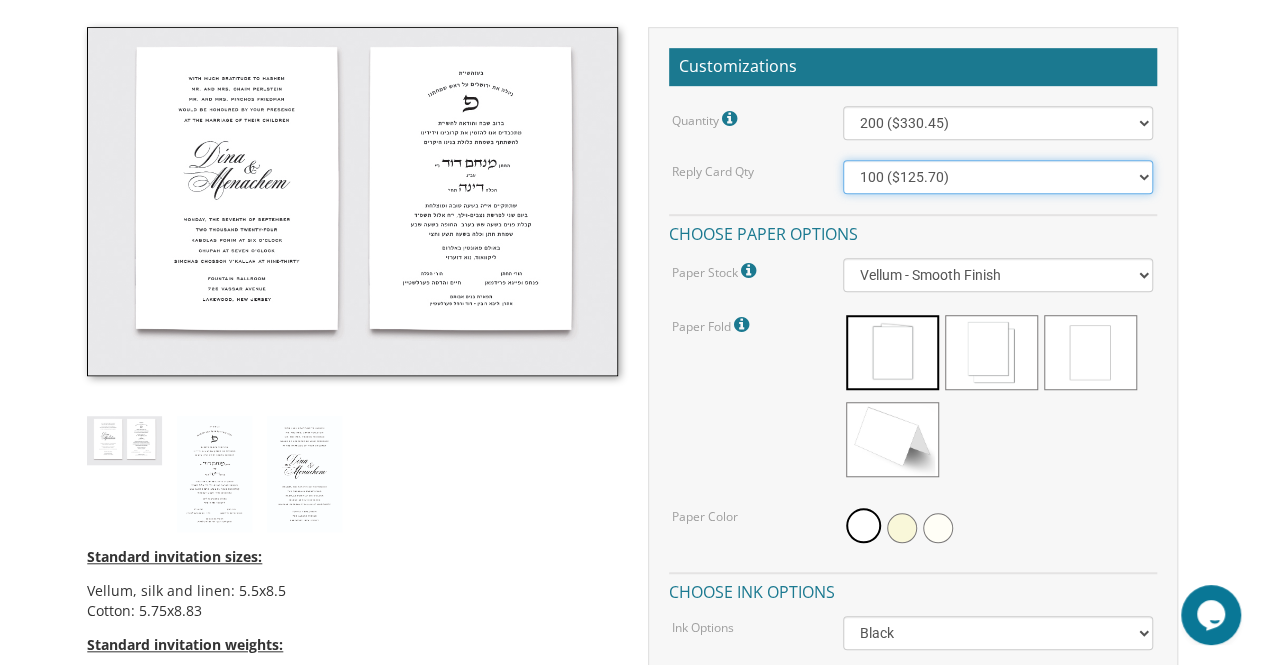 click on "100 ($125.70) 200 ($150.60) 300 ($177.95) 400 ($270.70) 500 ($225.30) 600 ($249.85) 700 ($272.35) 800 ($299.20) 900 ($323.55) 1000 ($345.80) 1100 ($370.35) 1200 ($392.90) 1300 ($419.70) 1400 ($444.00) 1500 ($466.35) 1600 ($488.75) 1700 ($517.45) 1800 ($539.60) 1900 ($561.95) 2000 ($586.05)" at bounding box center (998, 177) 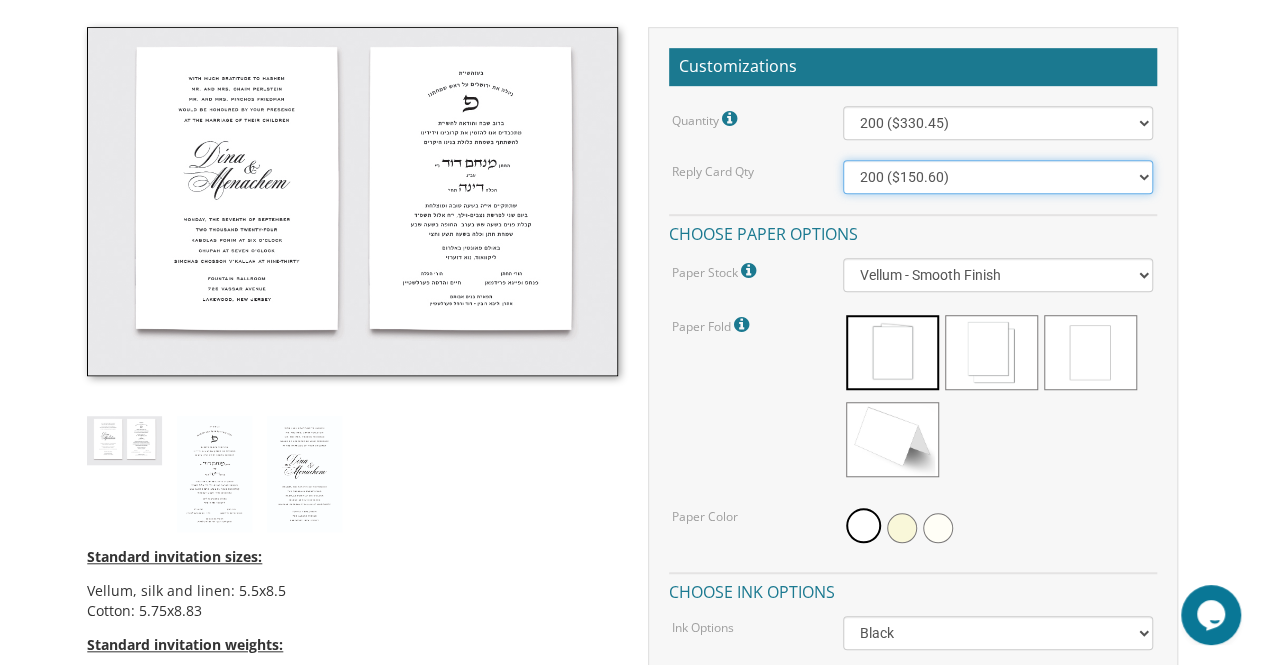 click on "100 ($125.70) 200 ($150.60) 300 ($177.95) 400 ($270.70) 500 ($225.30) 600 ($249.85) 700 ($272.35) 800 ($299.20) 900 ($323.55) 1000 ($345.80) 1100 ($370.35) 1200 ($392.90) 1300 ($419.70) 1400 ($444.00) 1500 ($466.35) 1600 ($488.75) 1700 ($517.45) 1800 ($539.60) 1900 ($561.95) 2000 ($586.05)" at bounding box center (998, 177) 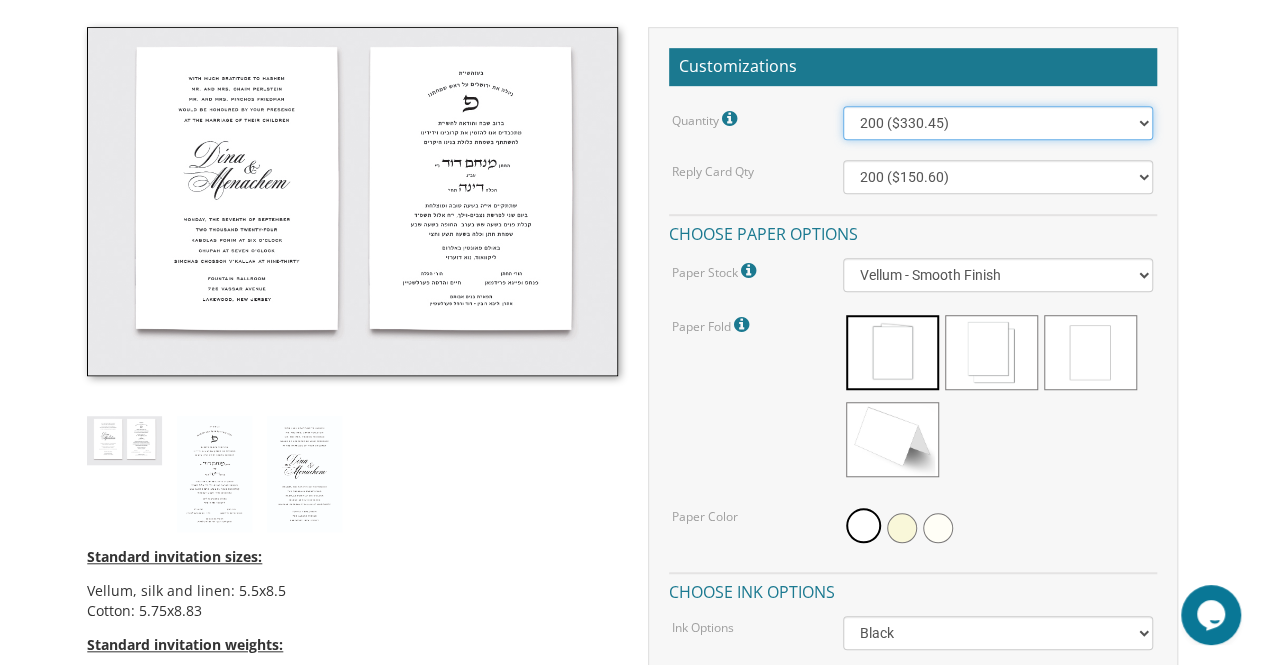 click on "100 ($277.50) 200 ($330.45) 300 ($380.65) 400 ($432.70) 500 ($482.10) 600 ($534.10) 700 ($583.65) 800 ($635.30) 900 ($684.60) 1000 ($733.55) 1100 ($785.50) 1200 ($833.05) 1300 ($884.60) 1400 ($934.05) 1500 ($983.75) 1600 ($1,033.10) 1700 ($1,082.75) 1800 ($1,132.20) 1900 ($1,183.75) 2000 ($1,230.95)" at bounding box center [998, 123] 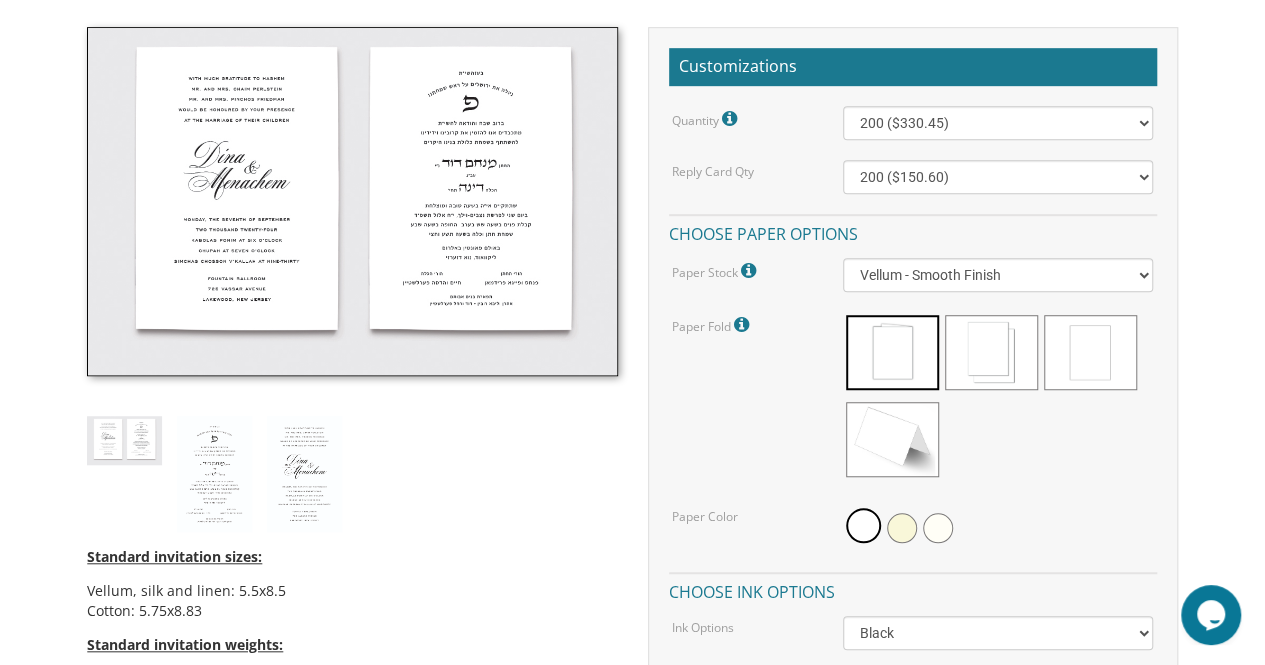 click on "Standard invitation sizes:
Vellum, silk and linen: 5.5x8.5
Cotton: 5.75x8.83
Standard invitation weights:
Vellum, silk and linen foldovers: 80#
Vellum and silk double sided cards: 100#
Cotton foldover: 90#
Cotton double sided card: 130#
Additional paper options (stock, weight and size) are available upon request (at additional cost).
Ask us about foil stamping and embossing options.
Please note that invitation postage may vary based on paper stock and size." at bounding box center [352, 486] 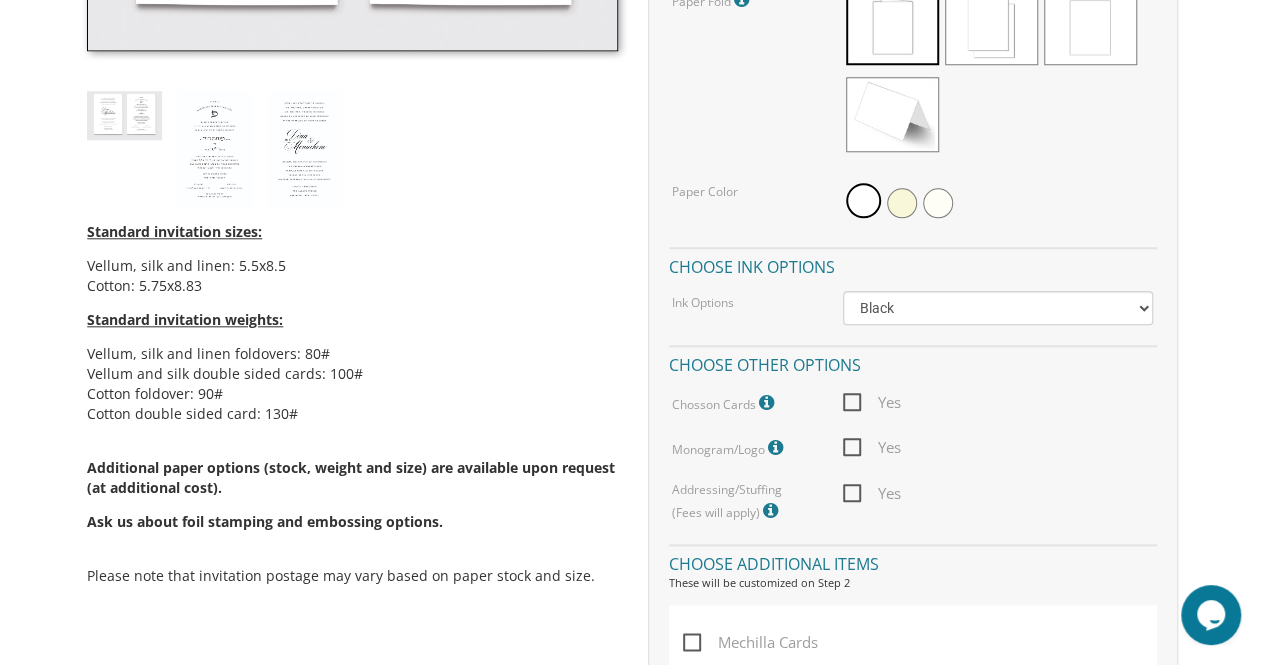 scroll, scrollTop: 891, scrollLeft: 0, axis: vertical 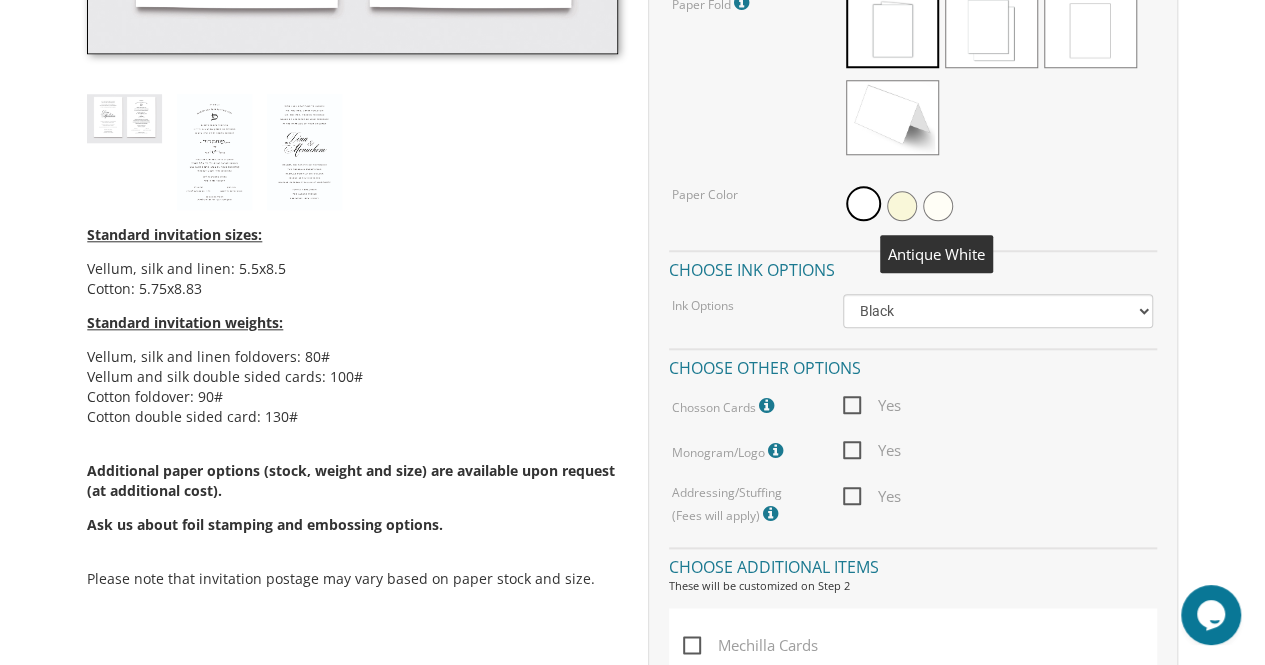 click at bounding box center [938, 206] 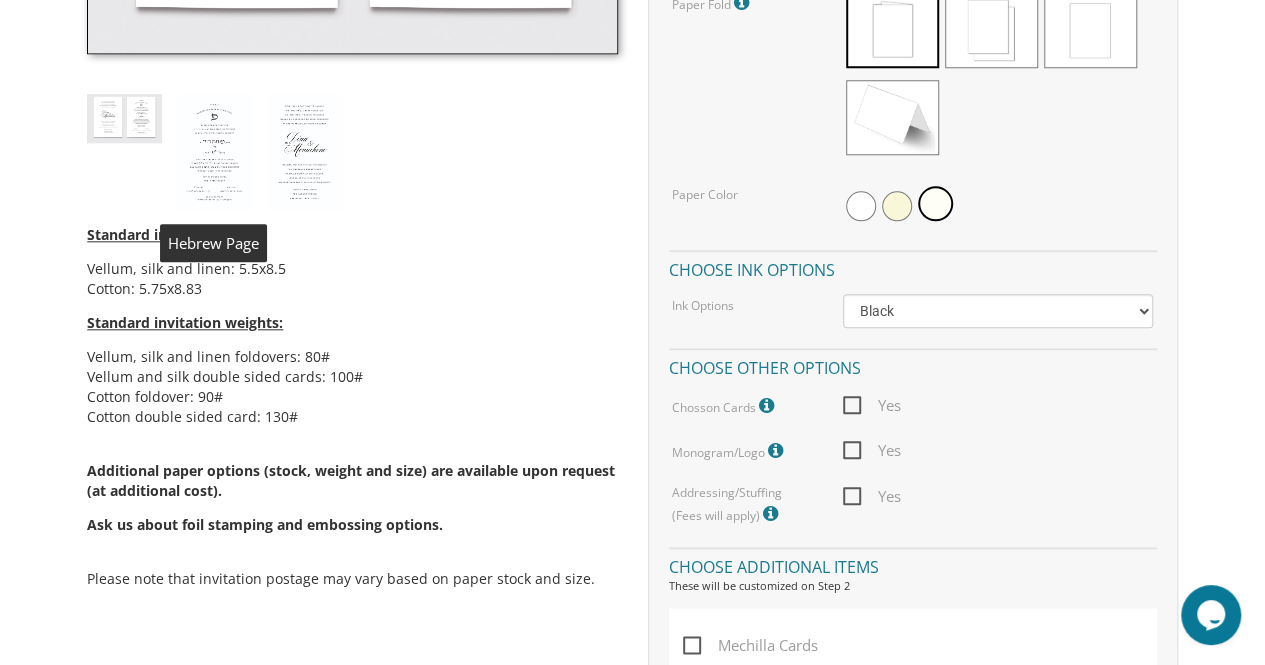 click at bounding box center [214, 152] 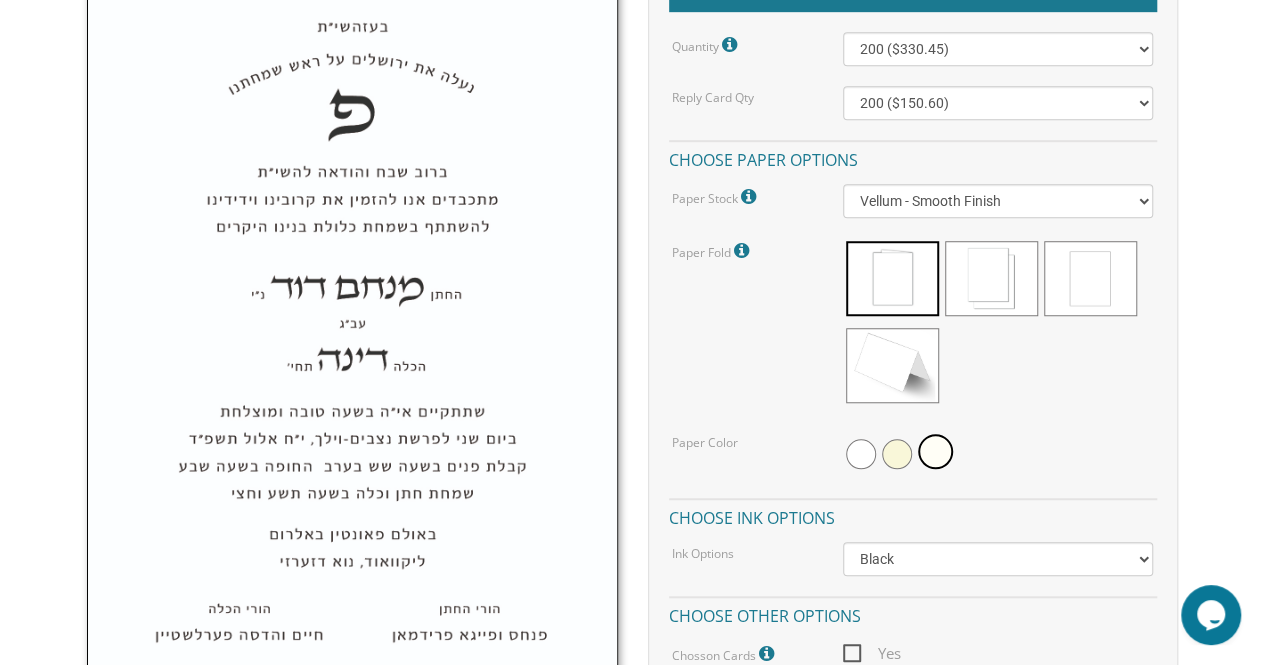 scroll, scrollTop: 644, scrollLeft: 0, axis: vertical 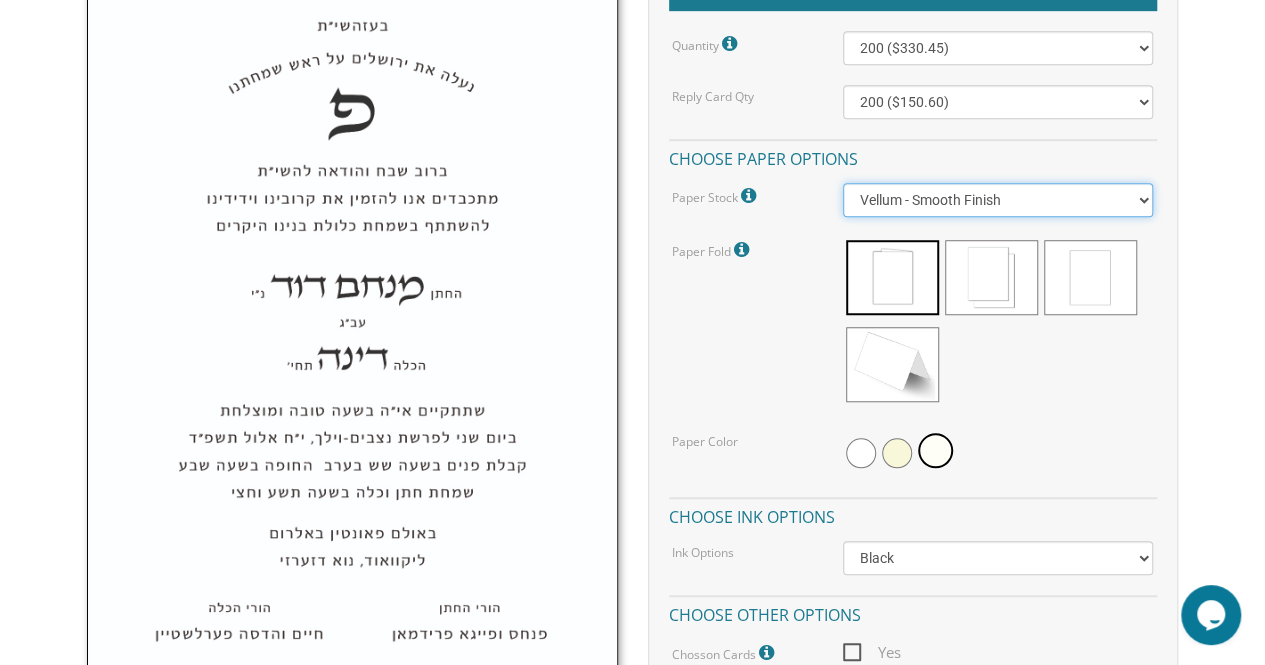 click on "Vellum - Smooth Finish Linen - Subtle Embossed Crosshatch Texture Silk - Soft, Fabric-like Finish Cotton  - Rich Texture, Premium Quality" at bounding box center (998, 200) 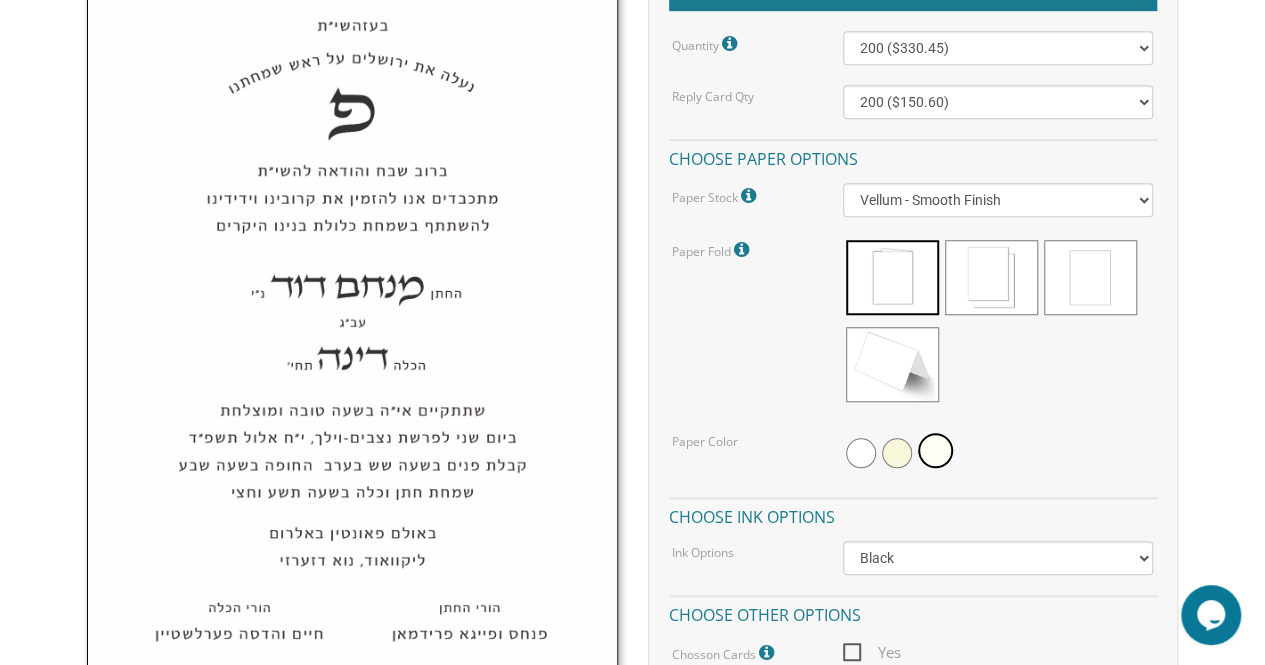 click on "Paper Fold Please note: Cotton double sided cards are slightly cheaper than the other folds. We will contact you regarding price after order is placed." at bounding box center (912, 323) 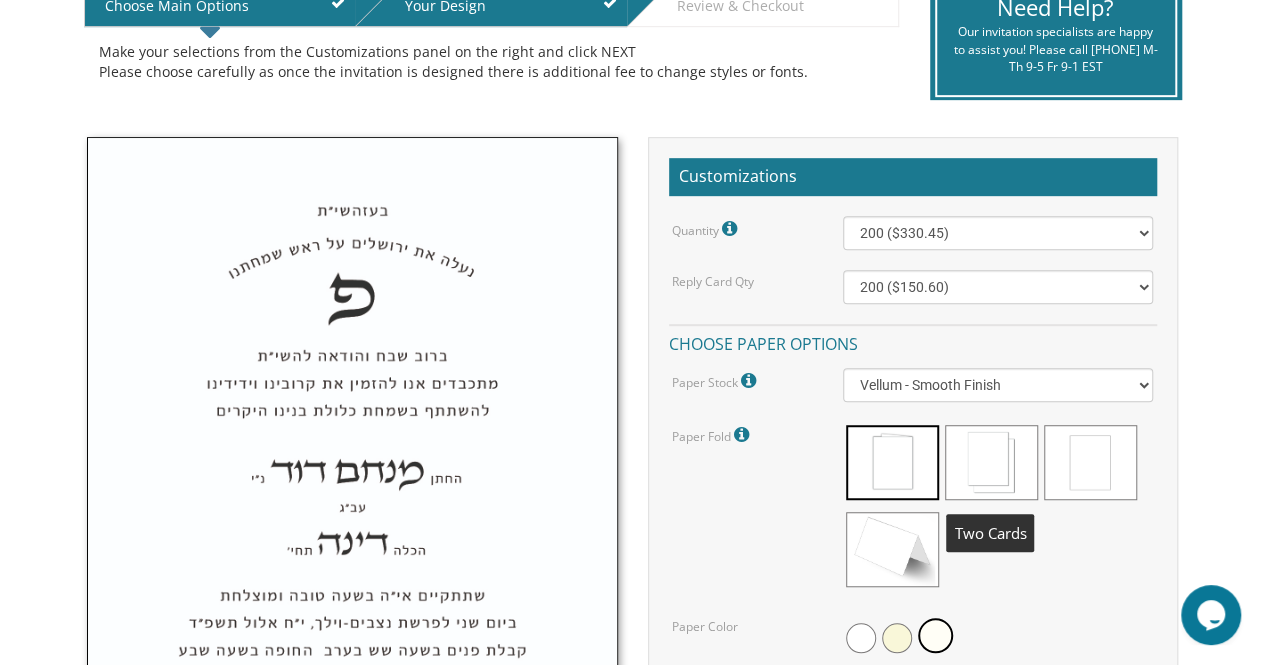 scroll, scrollTop: 674, scrollLeft: 0, axis: vertical 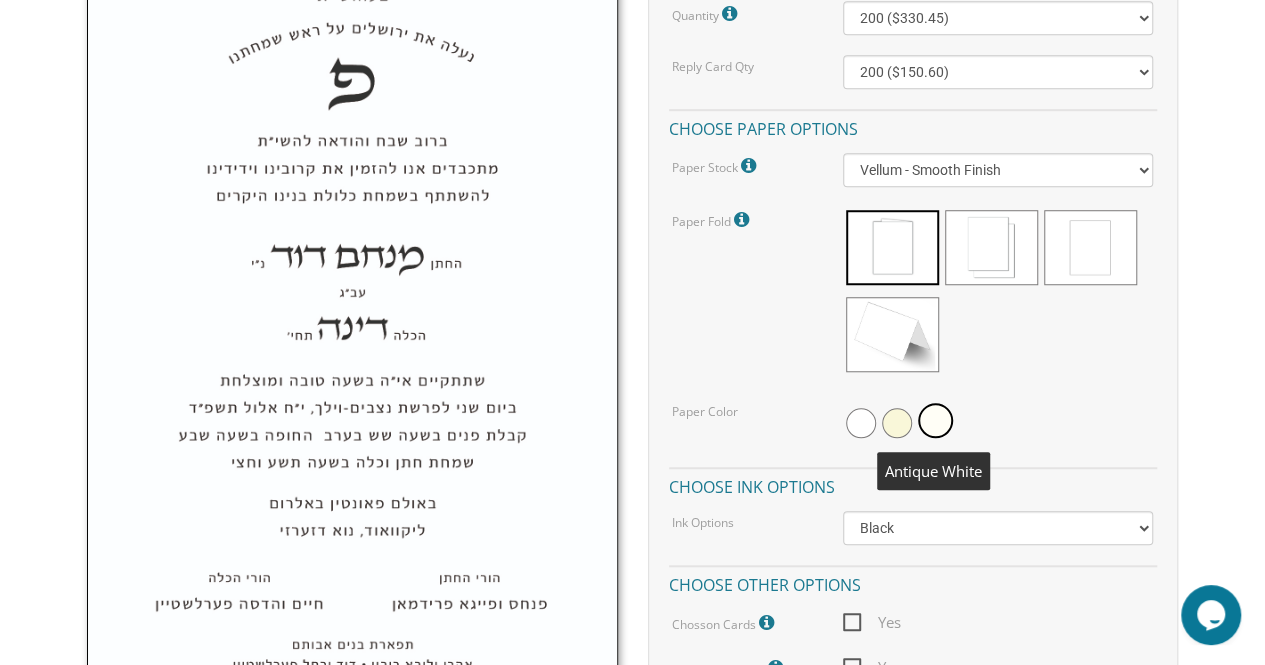 click at bounding box center [935, 420] 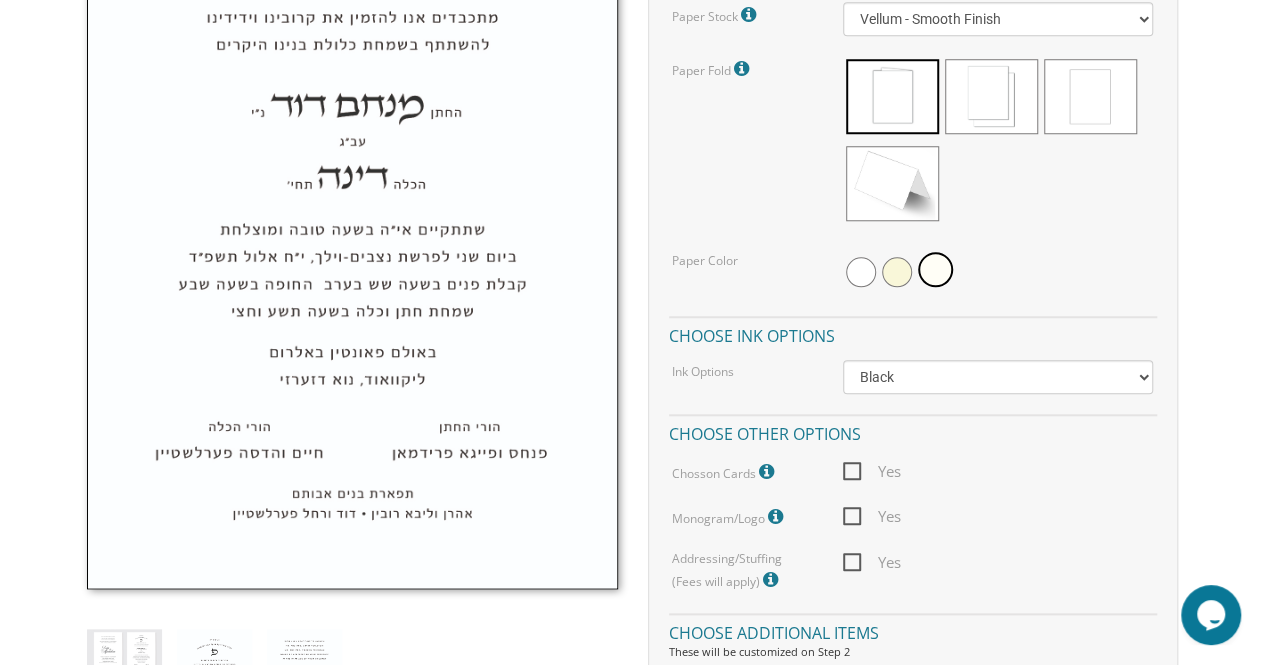 scroll, scrollTop: 824, scrollLeft: 0, axis: vertical 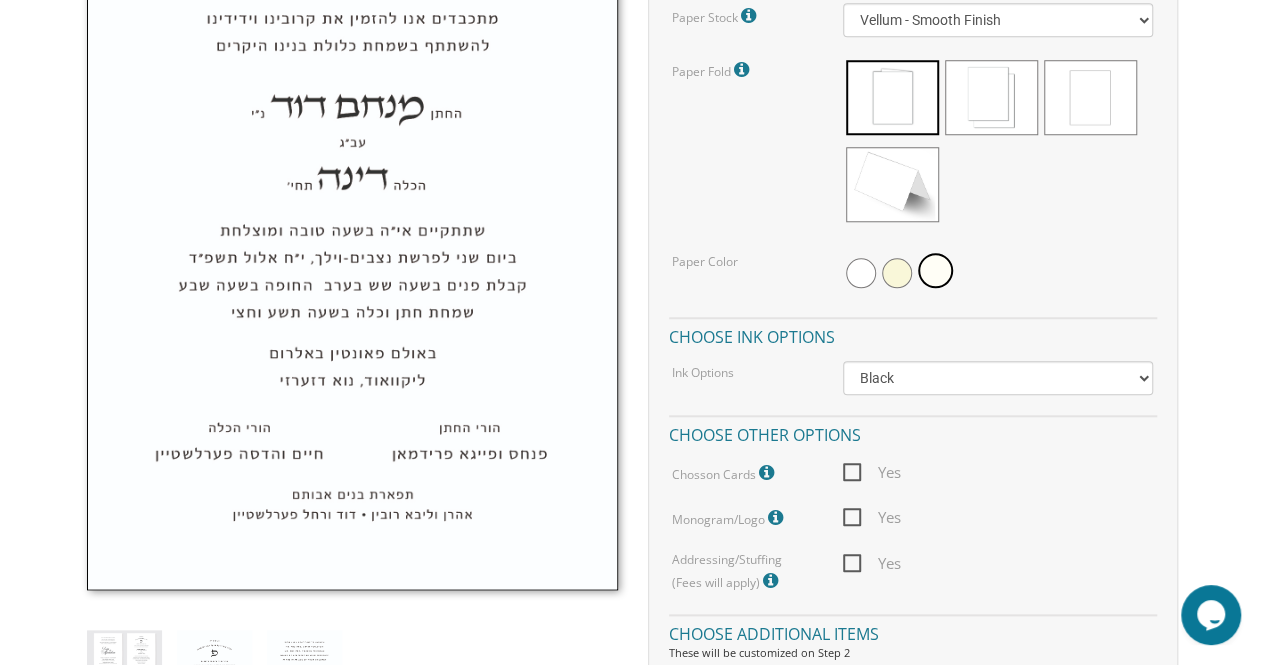click on "Yes" at bounding box center (872, 517) 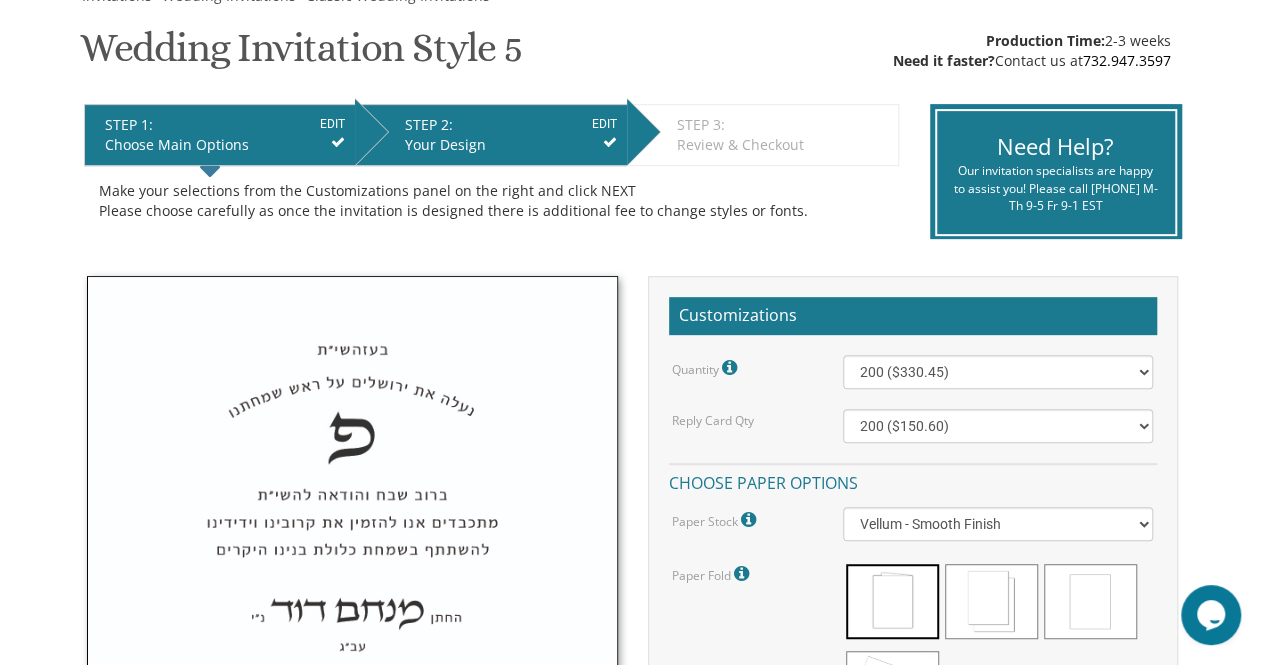 scroll, scrollTop: 325, scrollLeft: 0, axis: vertical 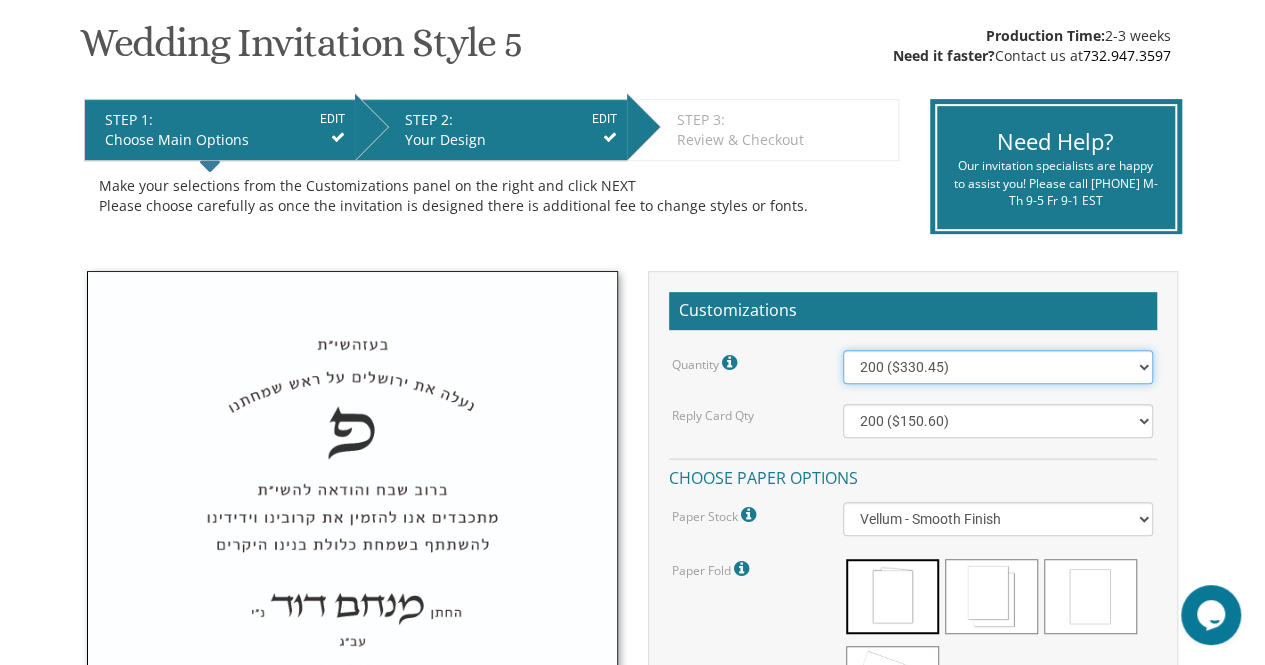 click on "100 ($277.50) 200 ($330.45) 300 ($380.65) 400 ($432.70) 500 ($482.10) 600 ($534.10) 700 ($583.65) 800 ($635.30) 900 ($684.60) 1000 ($733.55) 1100 ($785.50) 1200 ($833.05) 1300 ($884.60) 1400 ($934.05) 1500 ($983.75) 1600 ($1,033.10) 1700 ($1,082.75) 1800 ($1,132.20) 1900 ($1,183.75) 2000 ($1,230.95)" at bounding box center (998, 367) 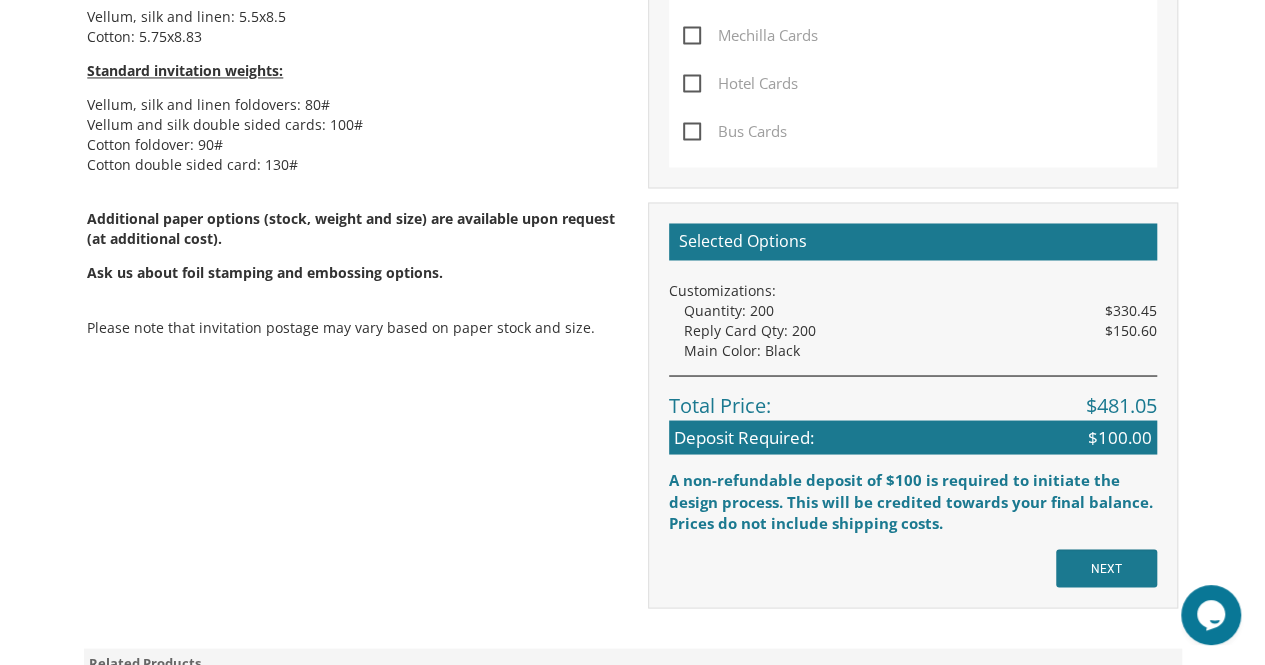 scroll, scrollTop: 1616, scrollLeft: 0, axis: vertical 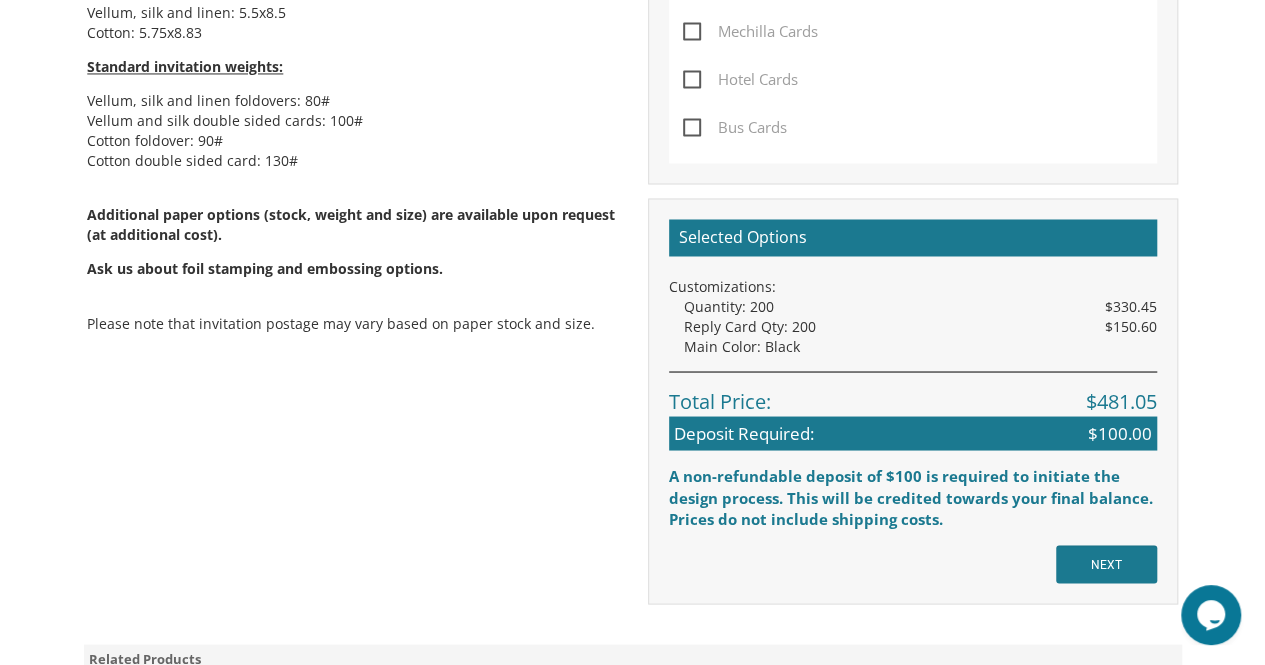 click on "Selected Options Customizations: Quantity: 200 $330.45 Reply Card Qty: 200 $150.60 Main Color: Black Total Price:  $481.05 Deposit Required:  $100.00 A non-refundable deposit of $100 is required to initiate the design process. This will be credited towards your final balance. Prices do  not include shipping costs.
NEXT" at bounding box center [913, 401] 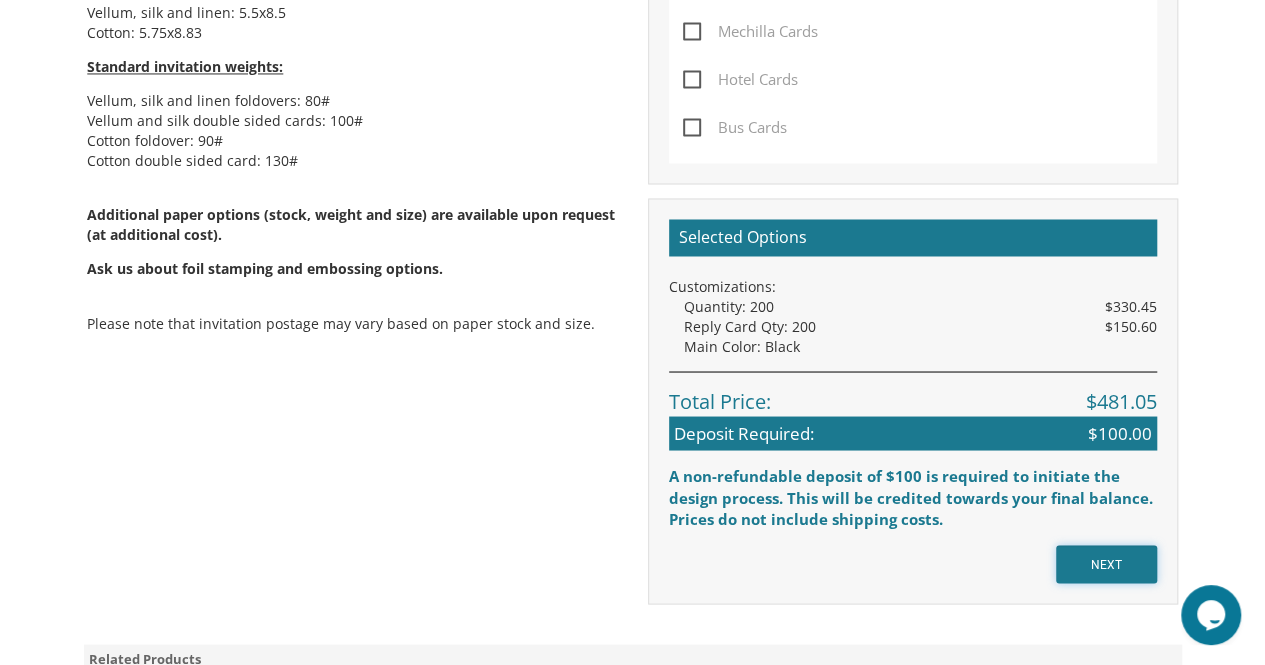 click on "NEXT" at bounding box center (1106, 564) 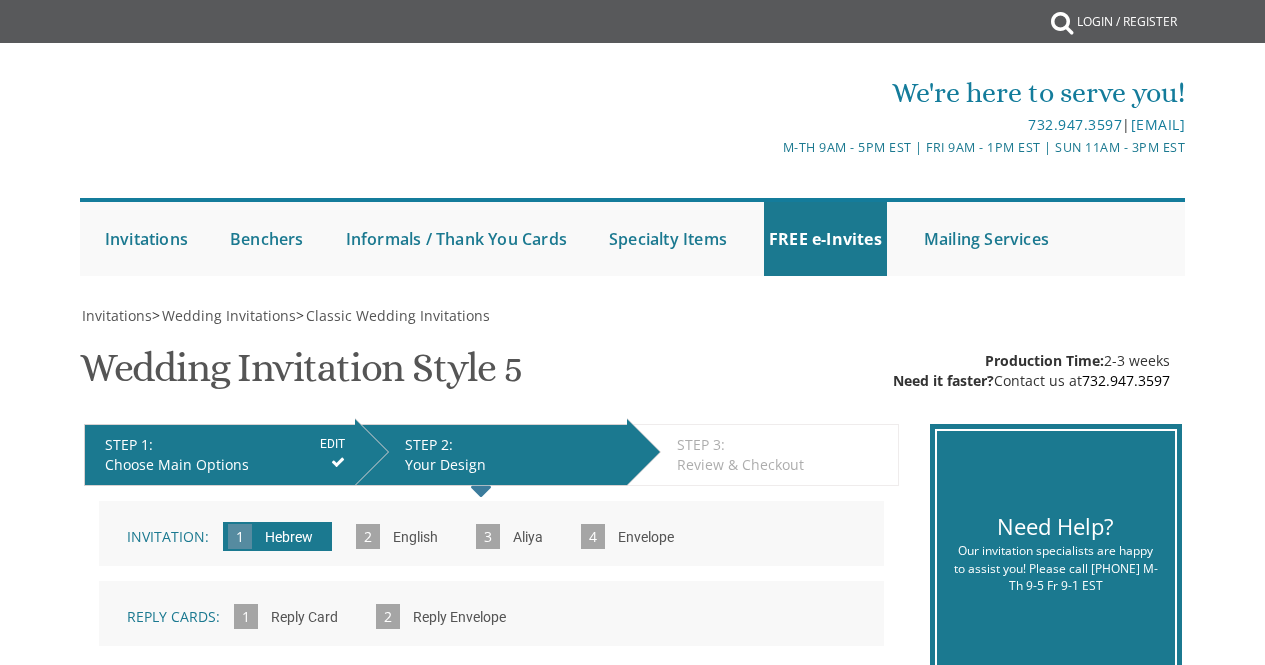 scroll, scrollTop: 0, scrollLeft: 0, axis: both 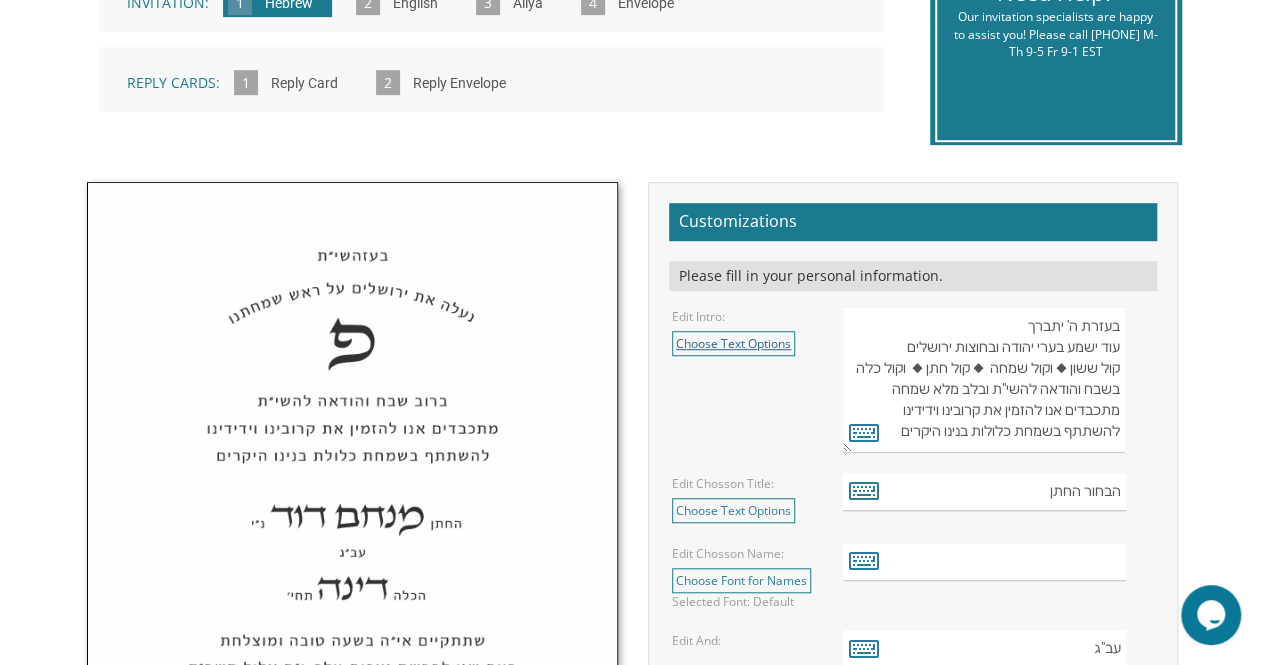 click on "Choose Text Options" at bounding box center [733, 343] 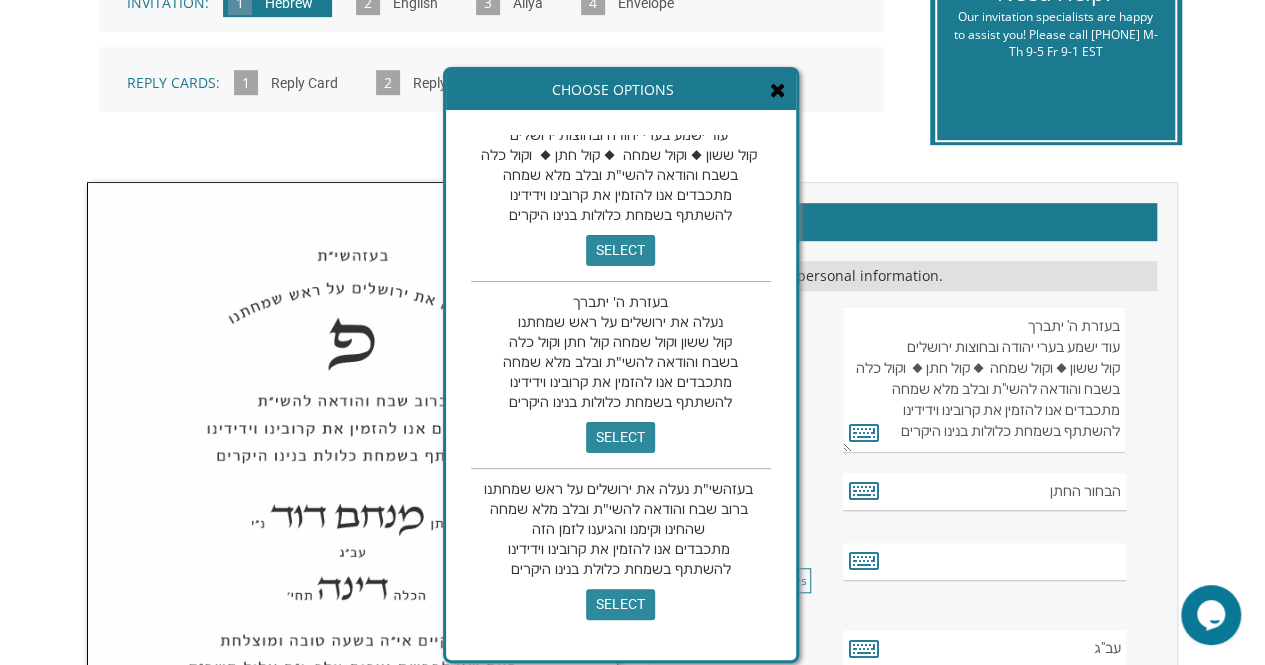 scroll, scrollTop: 0, scrollLeft: 0, axis: both 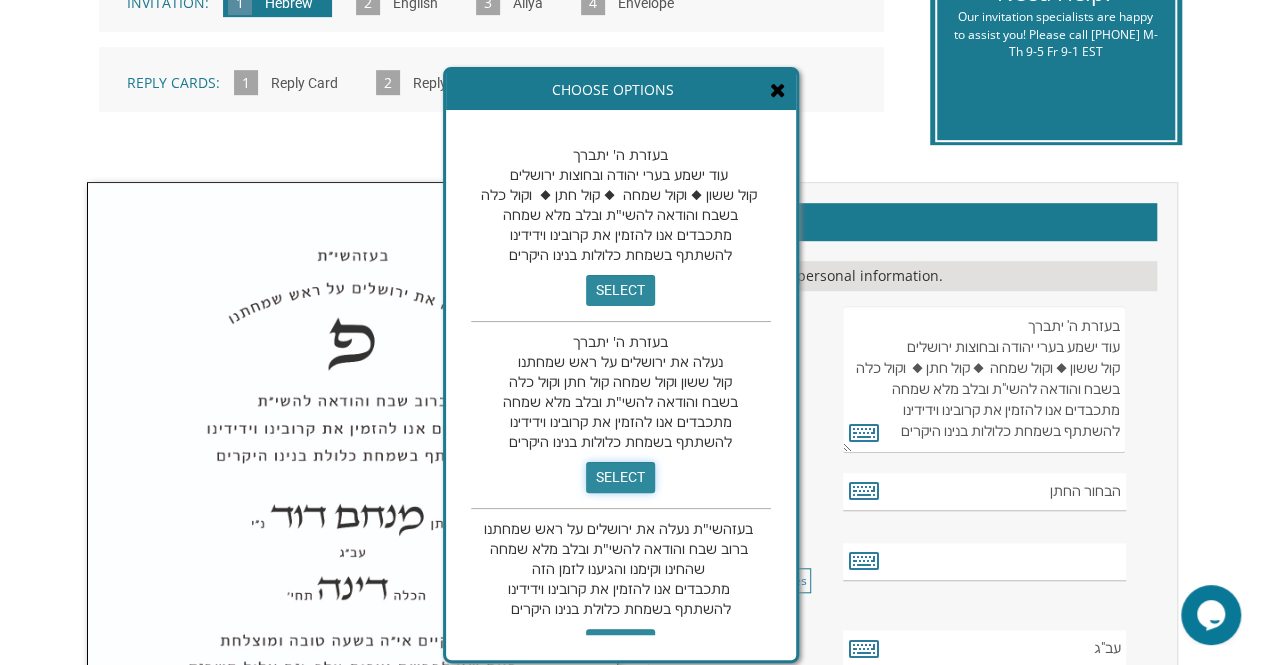 click on "select" at bounding box center [620, 477] 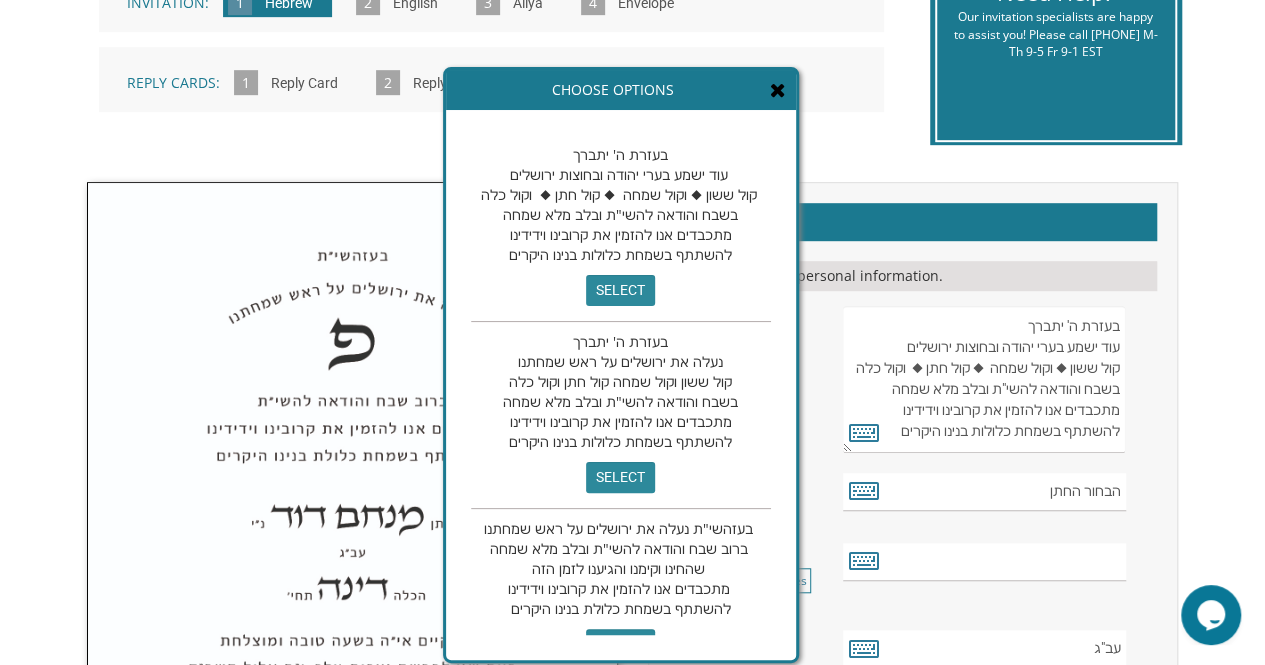 type on "בעזרת ה' יתברך
נעלה את ירושלים על ראש שמחתנו
קול ששון וקול שמחה קול חתן וקול כלה
בשבח והודאה להשי"ת ובלב מלא שמחה
מתכבדים אנו להזמין את קרובינו וידידינו
להשתתף בשמחת כלולות בנינו היקרים" 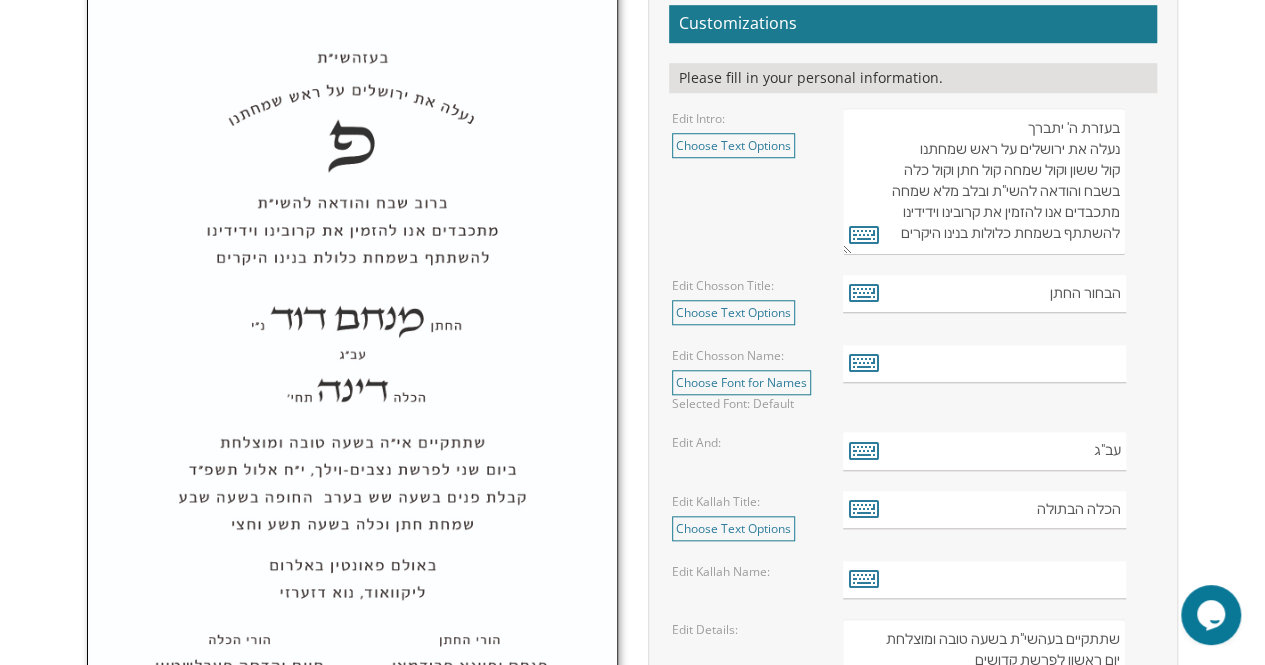 scroll, scrollTop: 744, scrollLeft: 0, axis: vertical 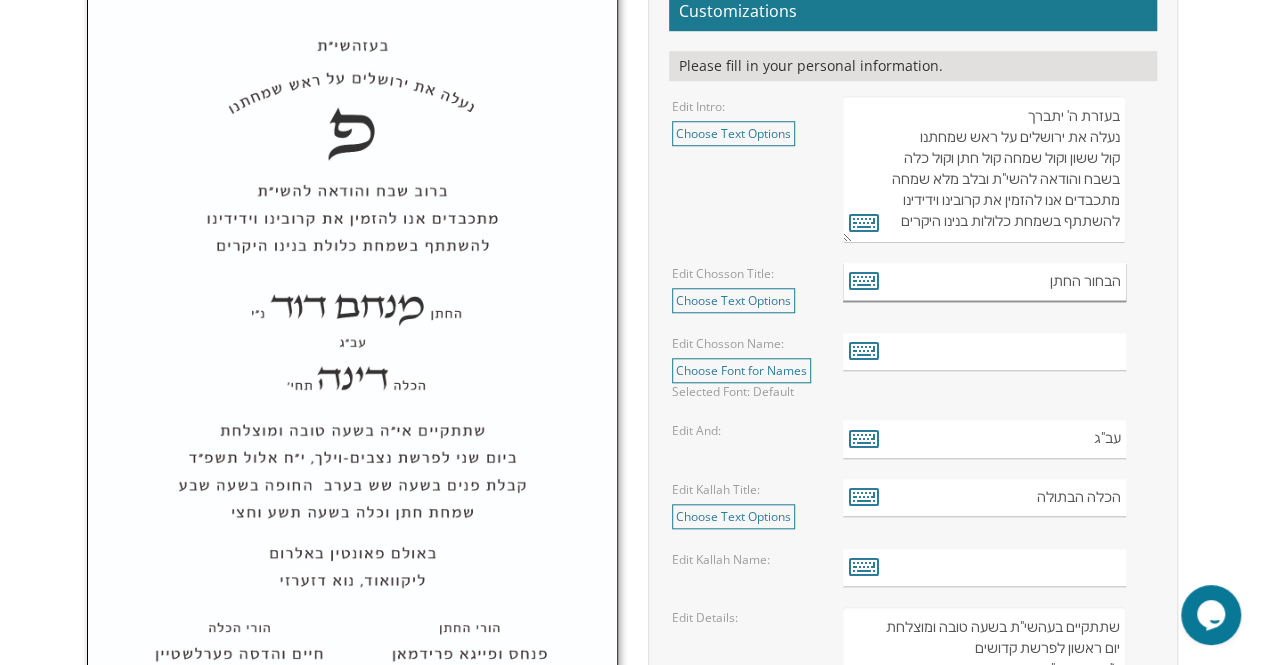 drag, startPoint x: 1078, startPoint y: 277, endPoint x: 1157, endPoint y: 273, distance: 79.101204 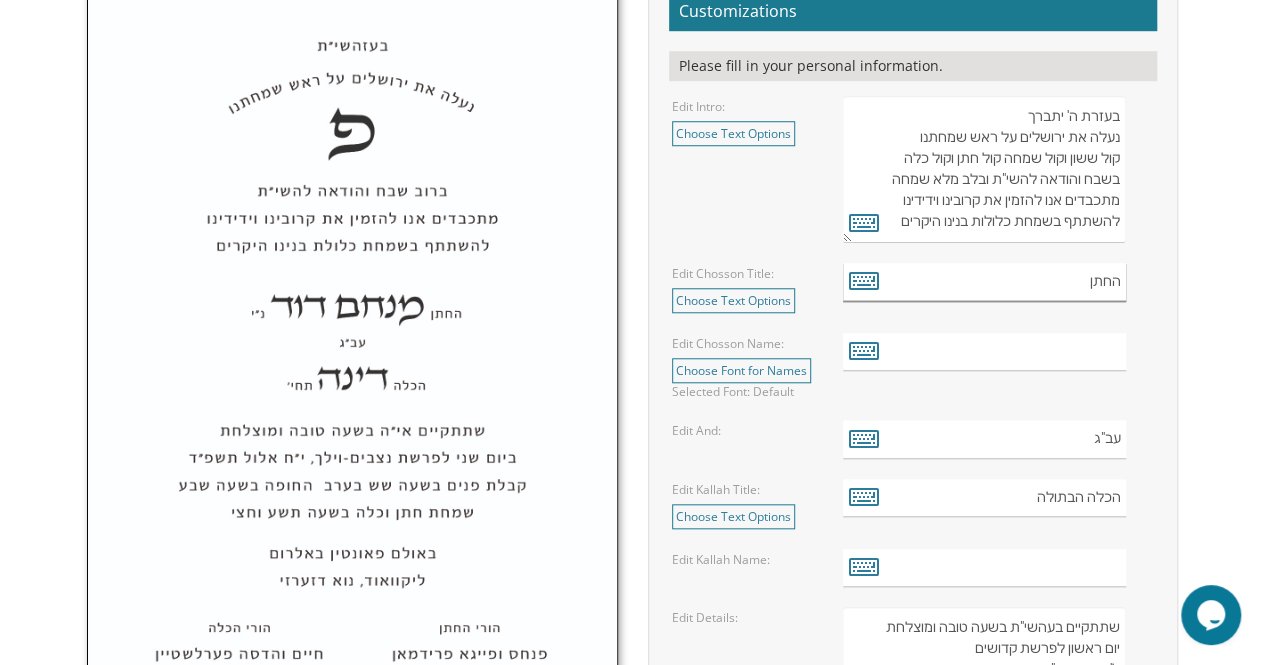 type on "החתן" 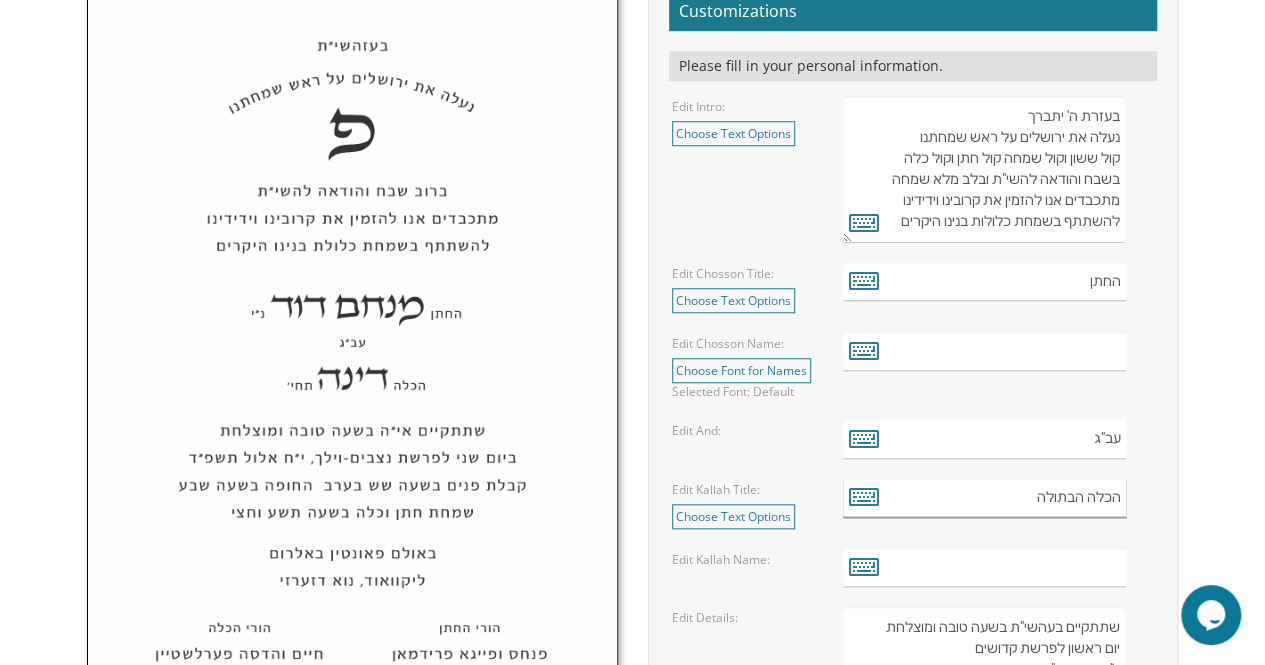 drag, startPoint x: 1030, startPoint y: 493, endPoint x: 1088, endPoint y: 511, distance: 60.728905 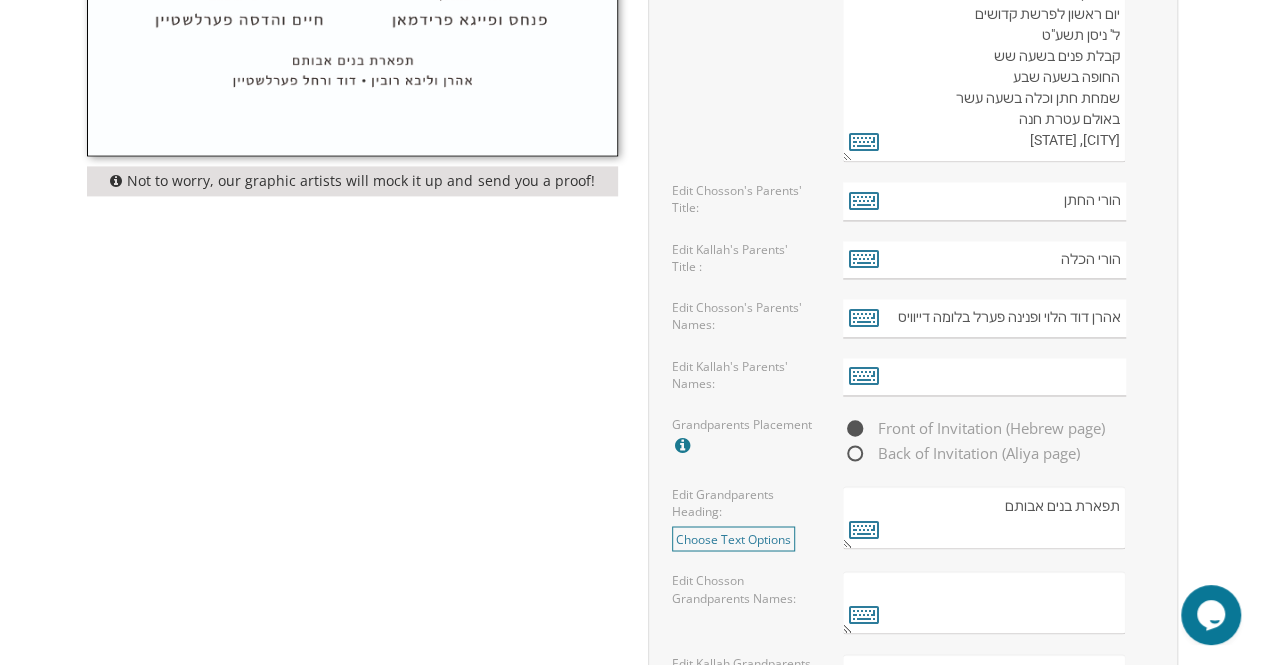 scroll, scrollTop: 1382, scrollLeft: 0, axis: vertical 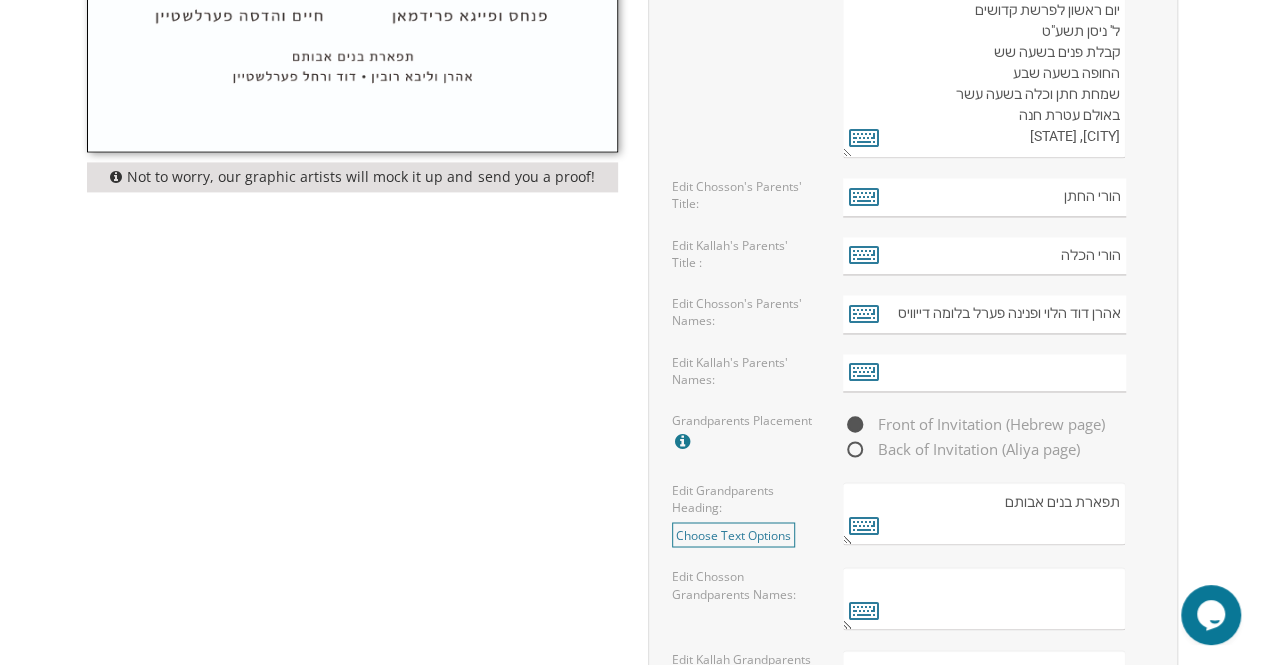 type on "הכלה" 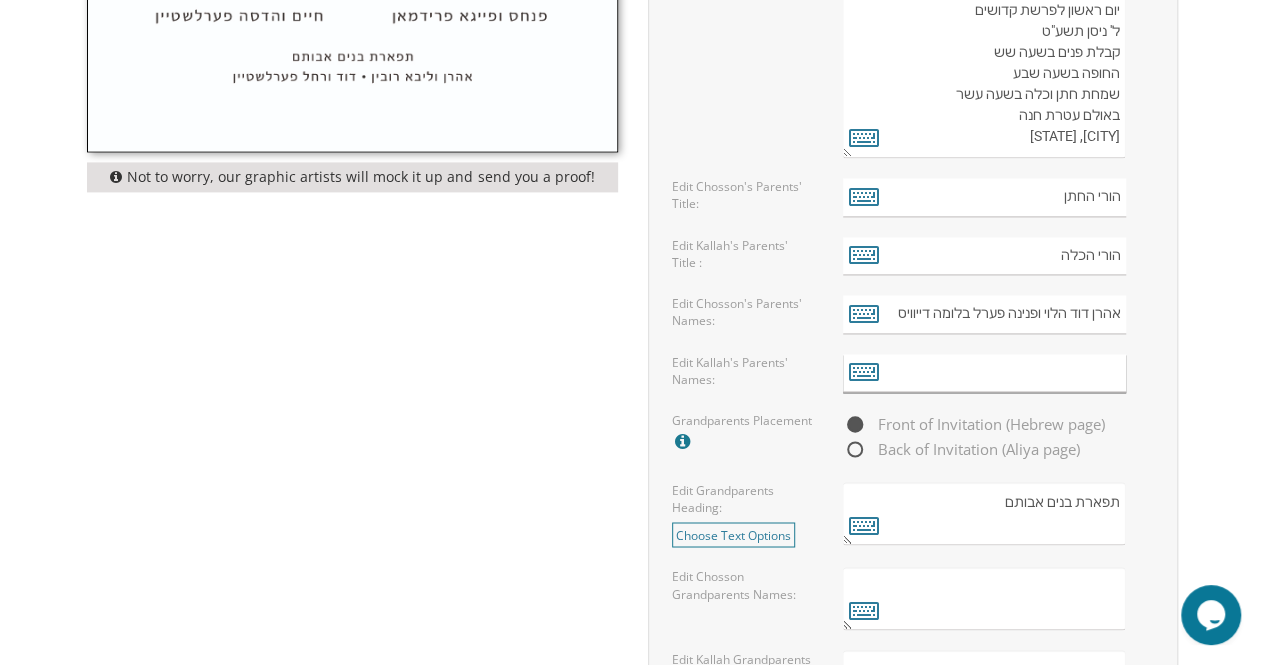click at bounding box center (984, 373) 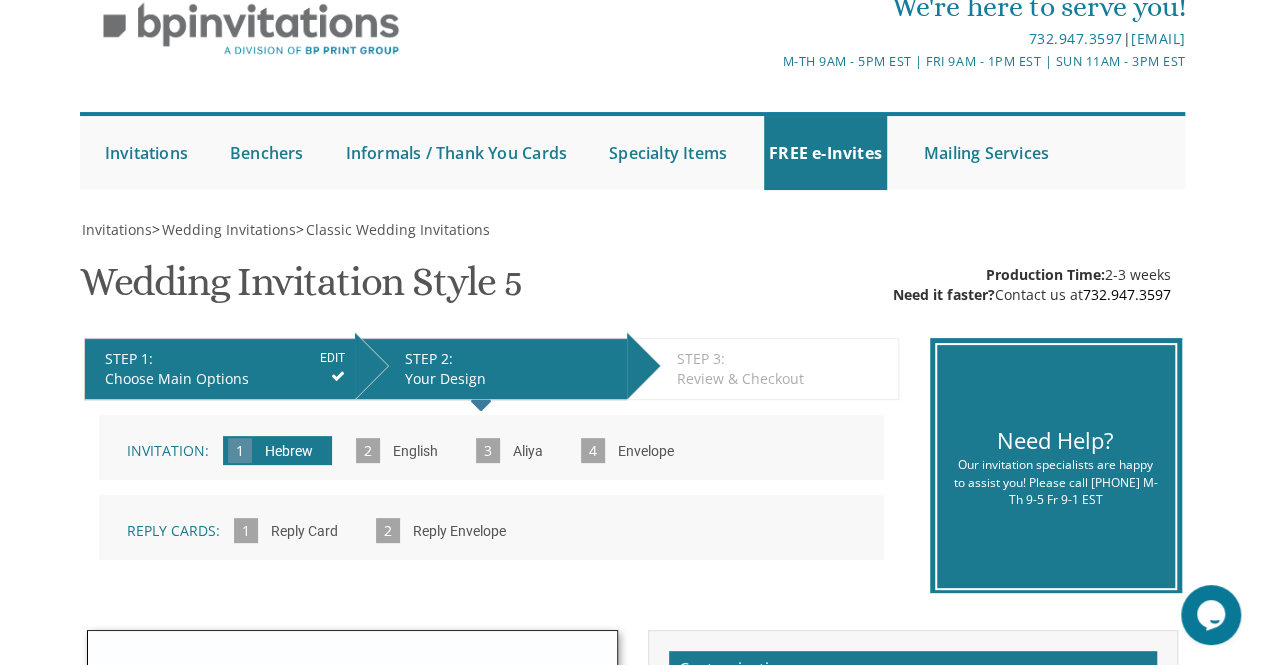 scroll, scrollTop: 85, scrollLeft: 0, axis: vertical 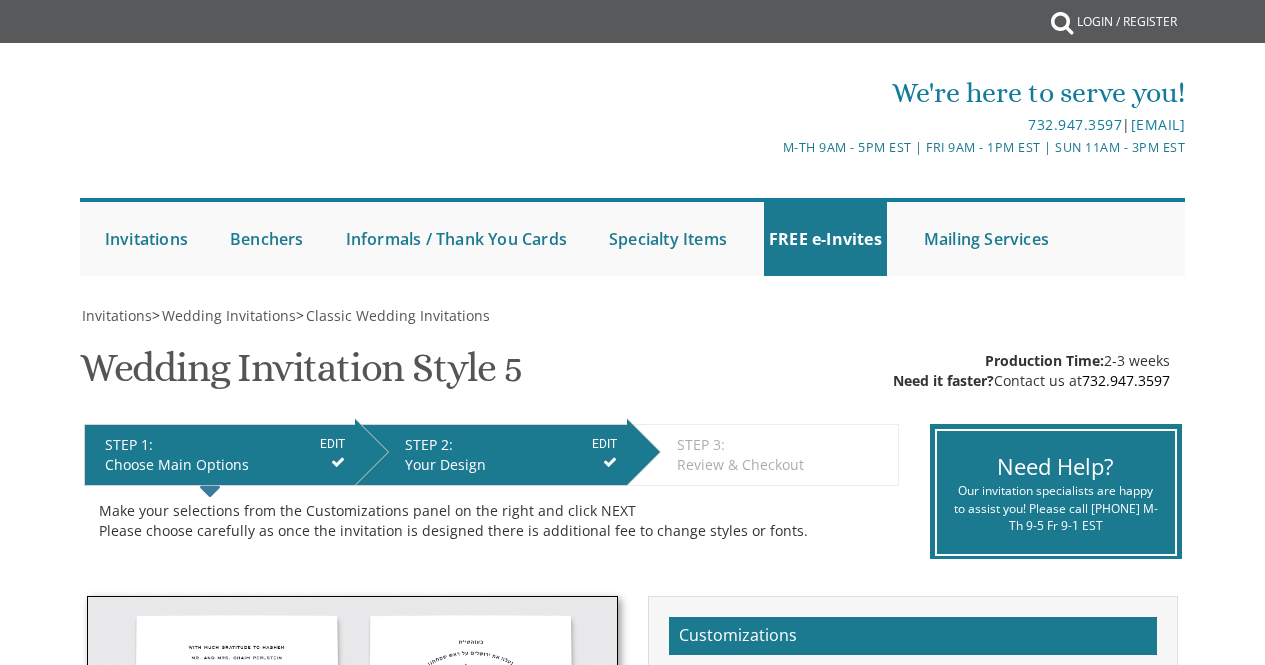 select on "200" 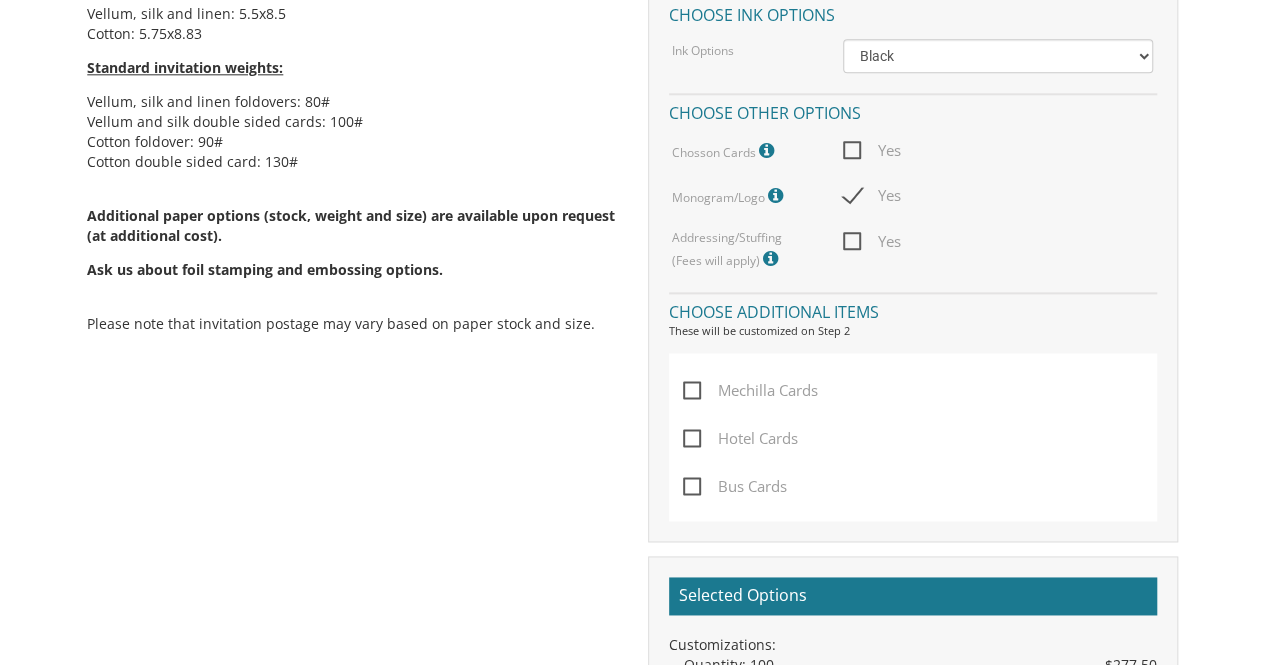 scroll, scrollTop: 0, scrollLeft: 0, axis: both 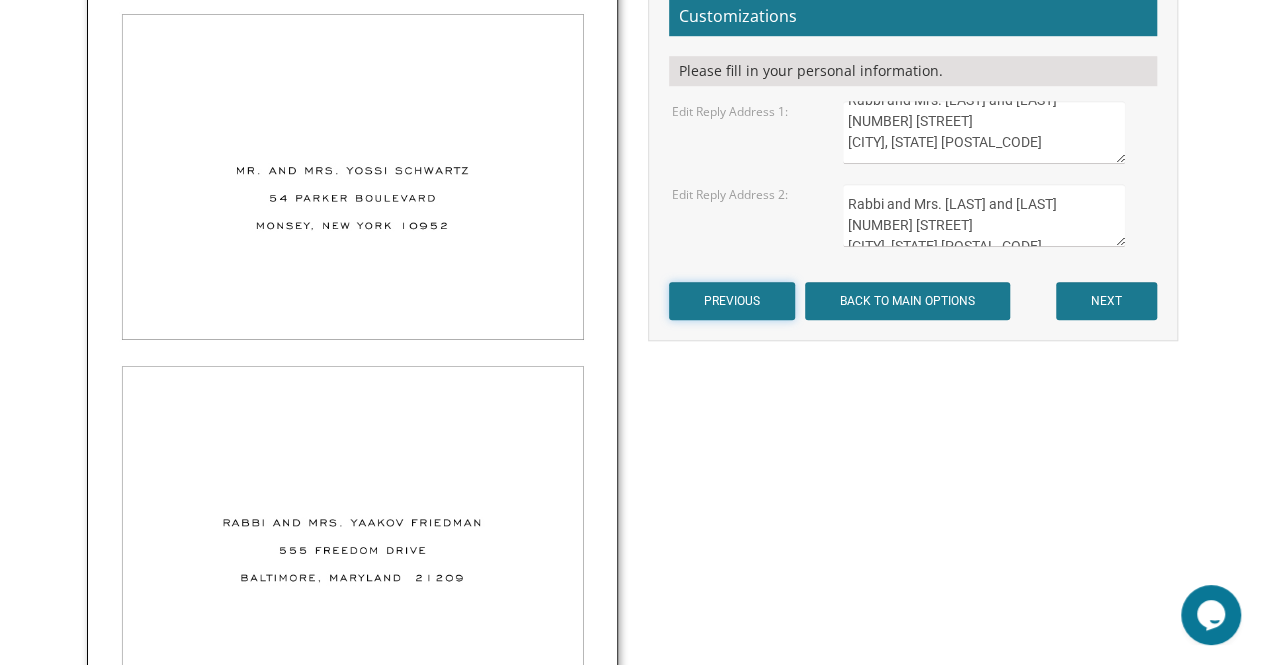 click on "PREVIOUS" at bounding box center (732, 301) 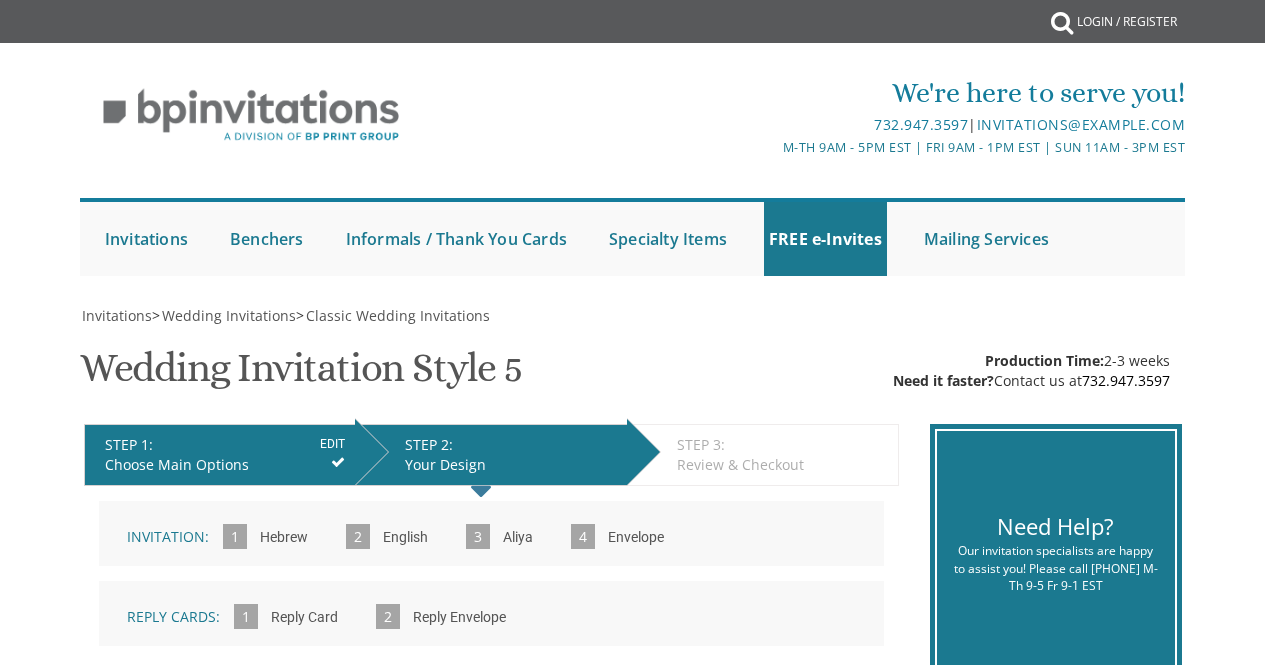 scroll, scrollTop: 0, scrollLeft: 0, axis: both 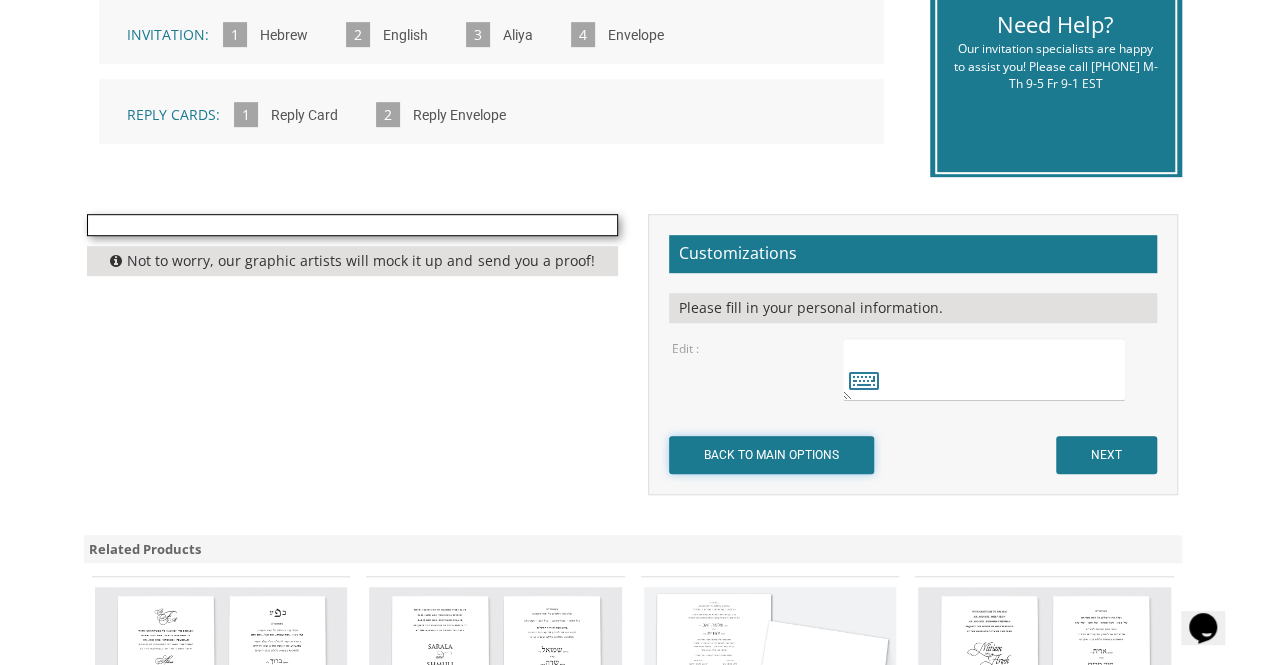 click on "BACK TO MAIN OPTIONS" at bounding box center (771, 455) 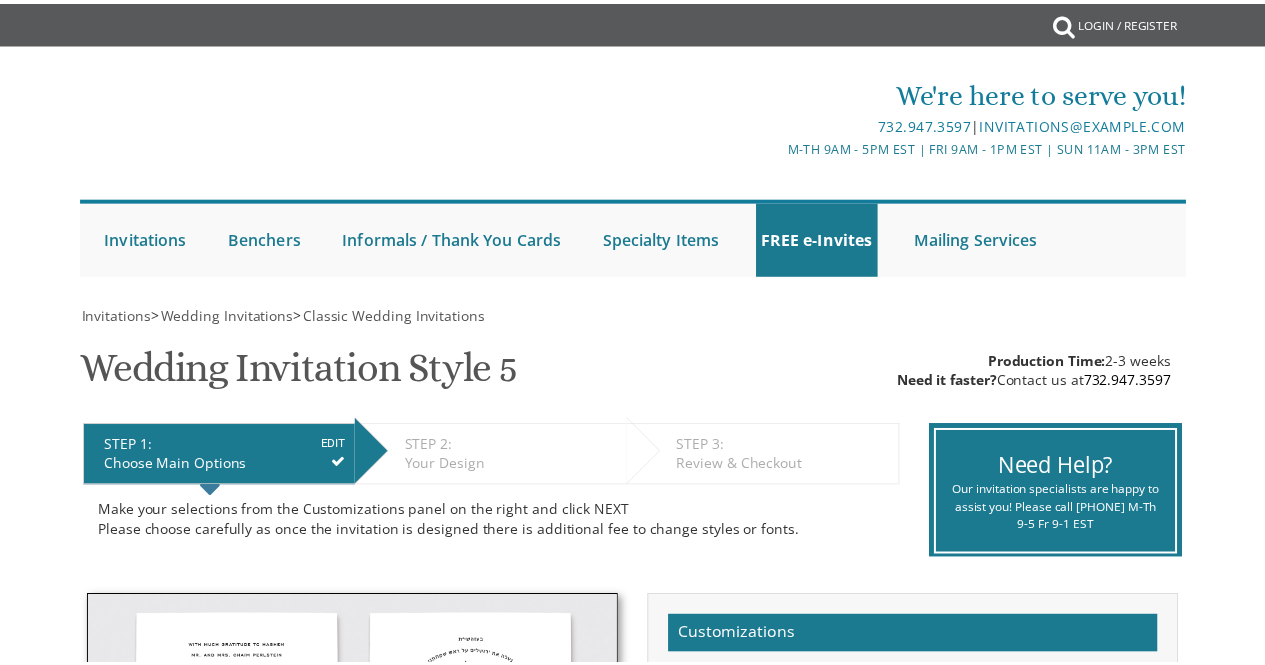 scroll, scrollTop: 0, scrollLeft: 0, axis: both 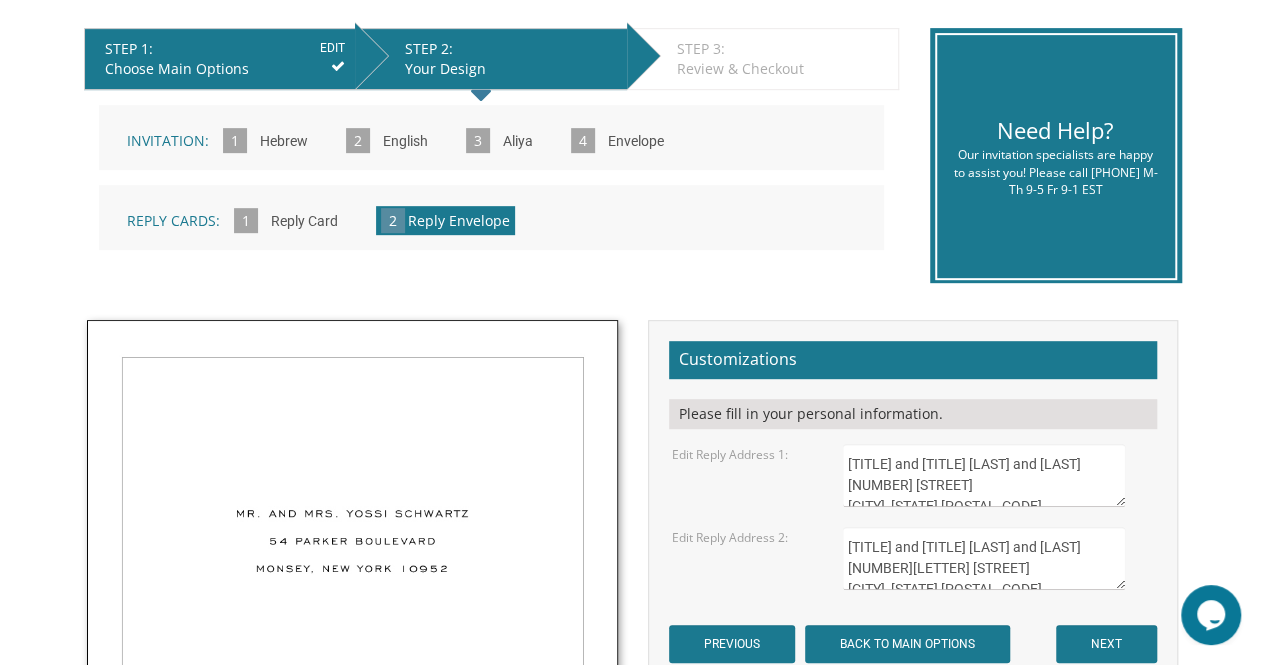 click on "Hebrew" at bounding box center (284, 142) 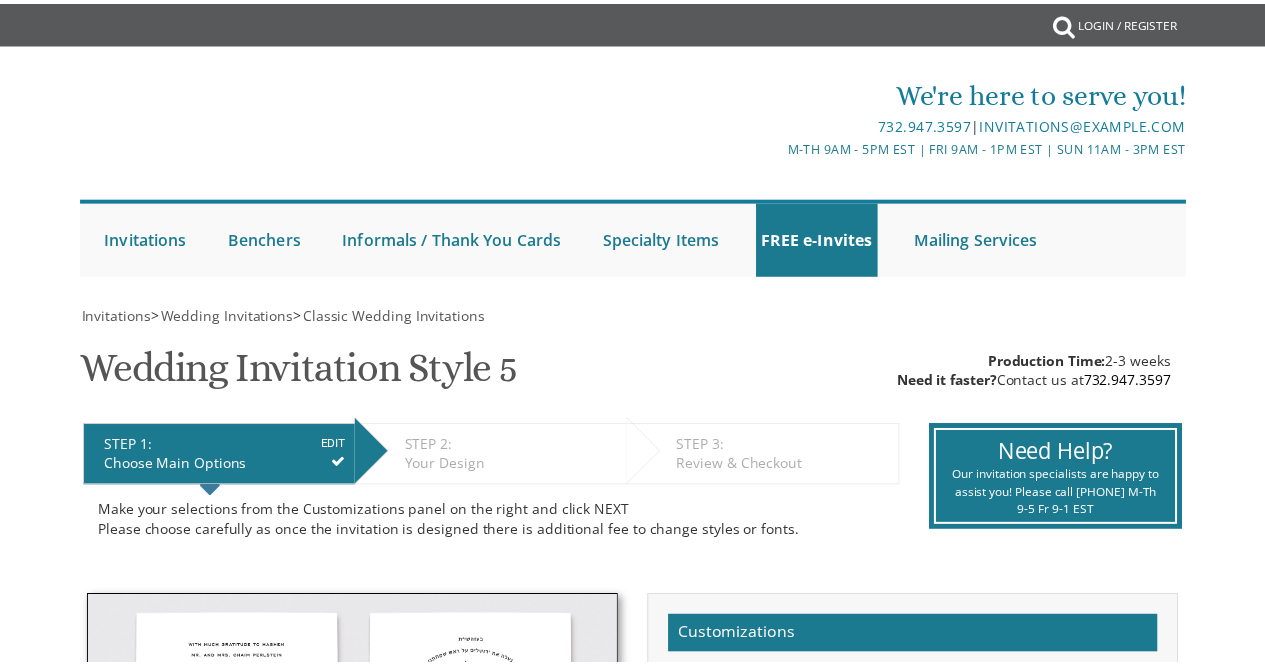 scroll, scrollTop: 0, scrollLeft: 0, axis: both 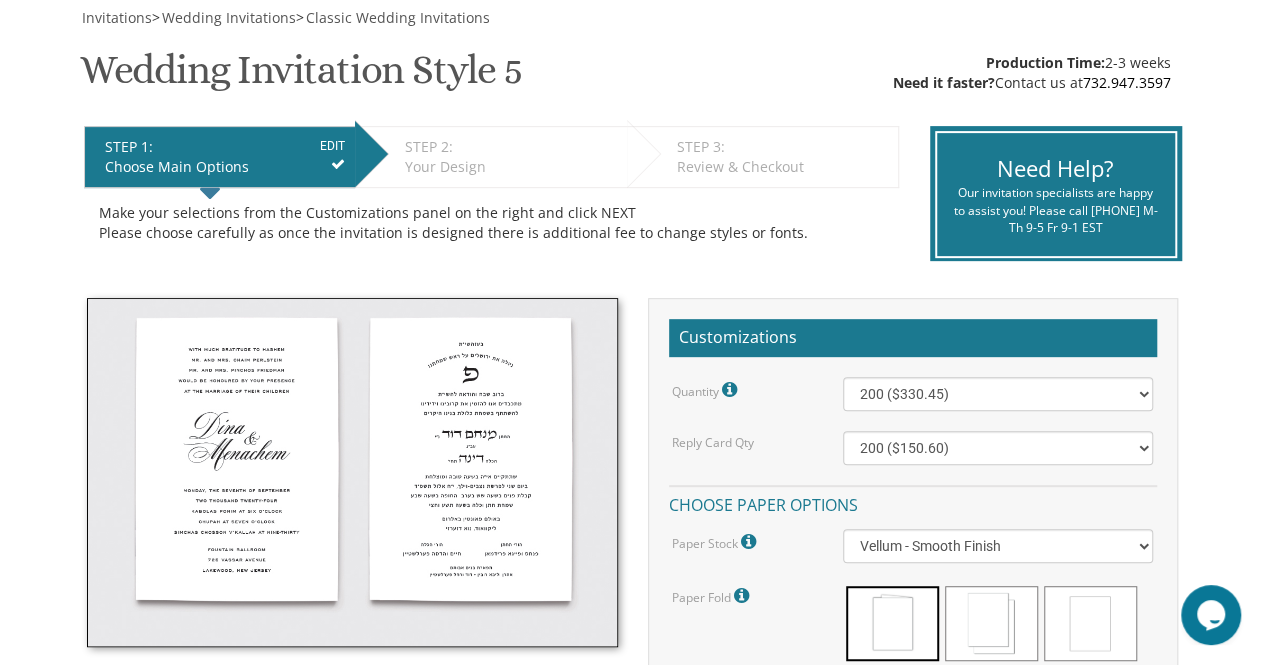 click on "STEP 2: EDIT" at bounding box center [511, 147] 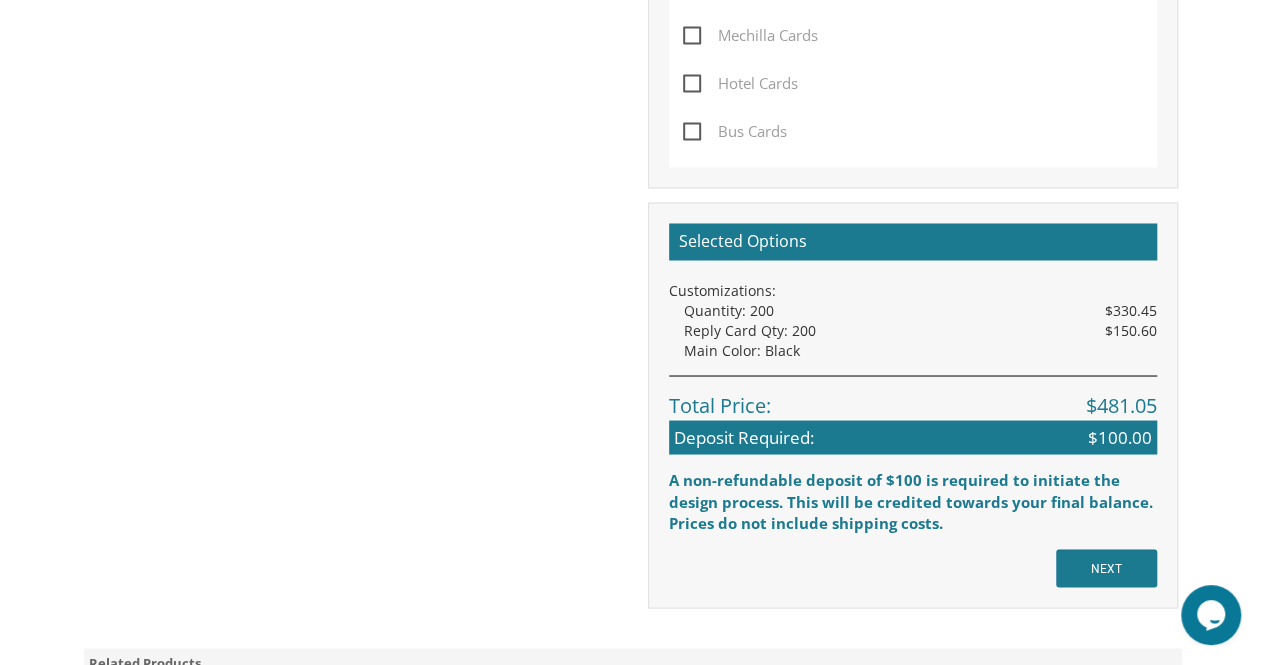 scroll, scrollTop: 1613, scrollLeft: 0, axis: vertical 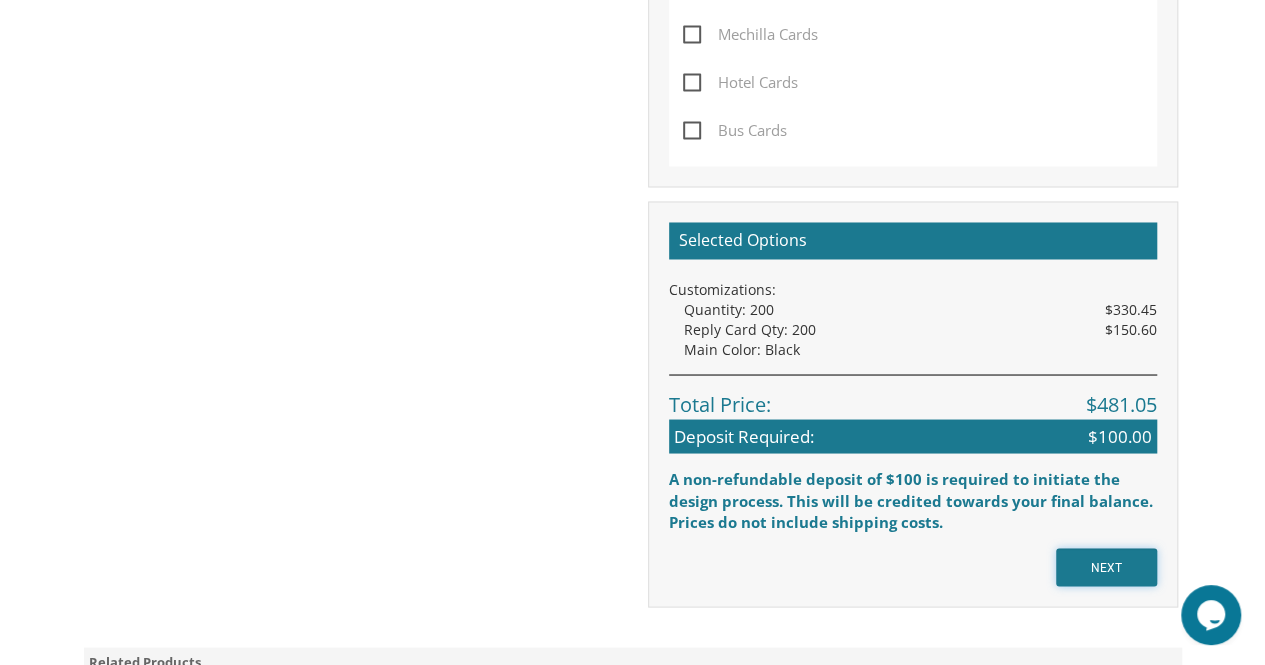 click on "NEXT" at bounding box center [1106, 567] 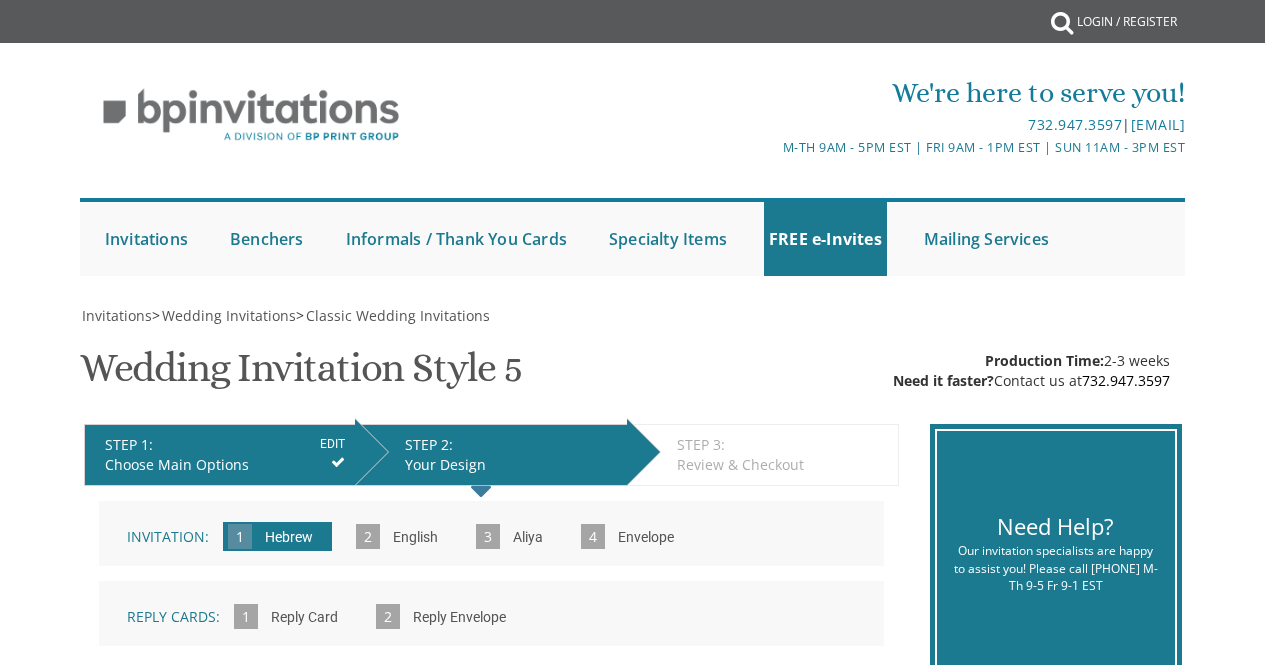 scroll, scrollTop: 0, scrollLeft: 0, axis: both 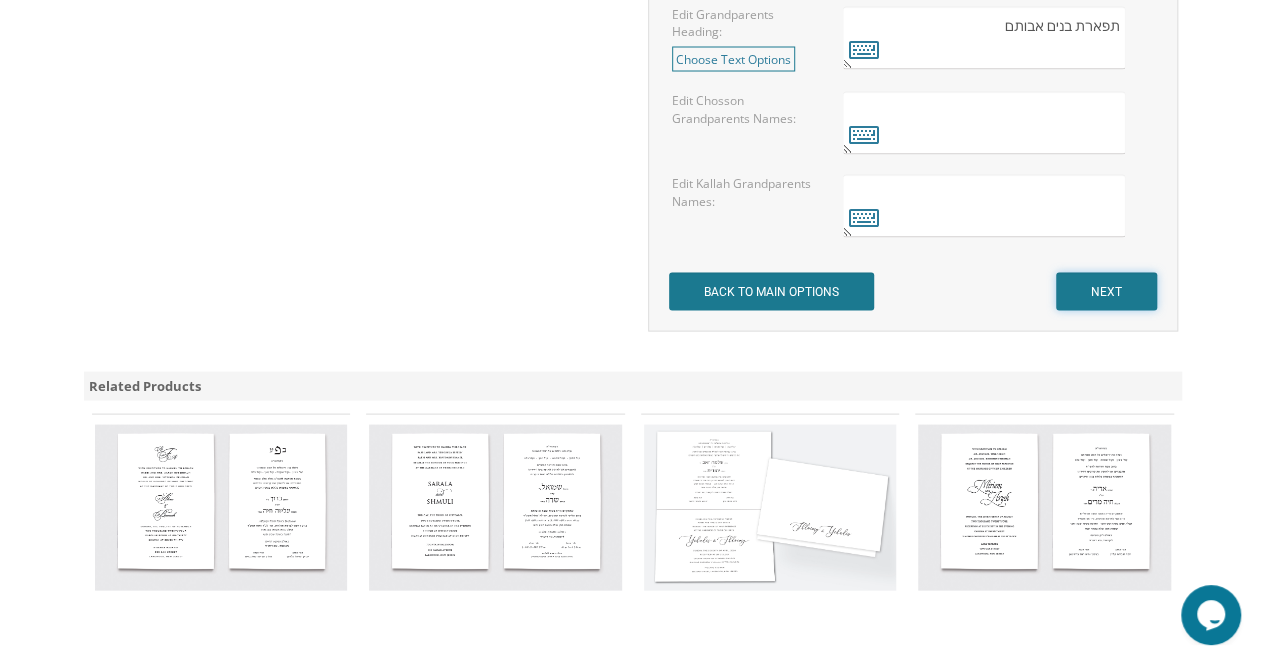 click on "NEXT" at bounding box center (1106, 291) 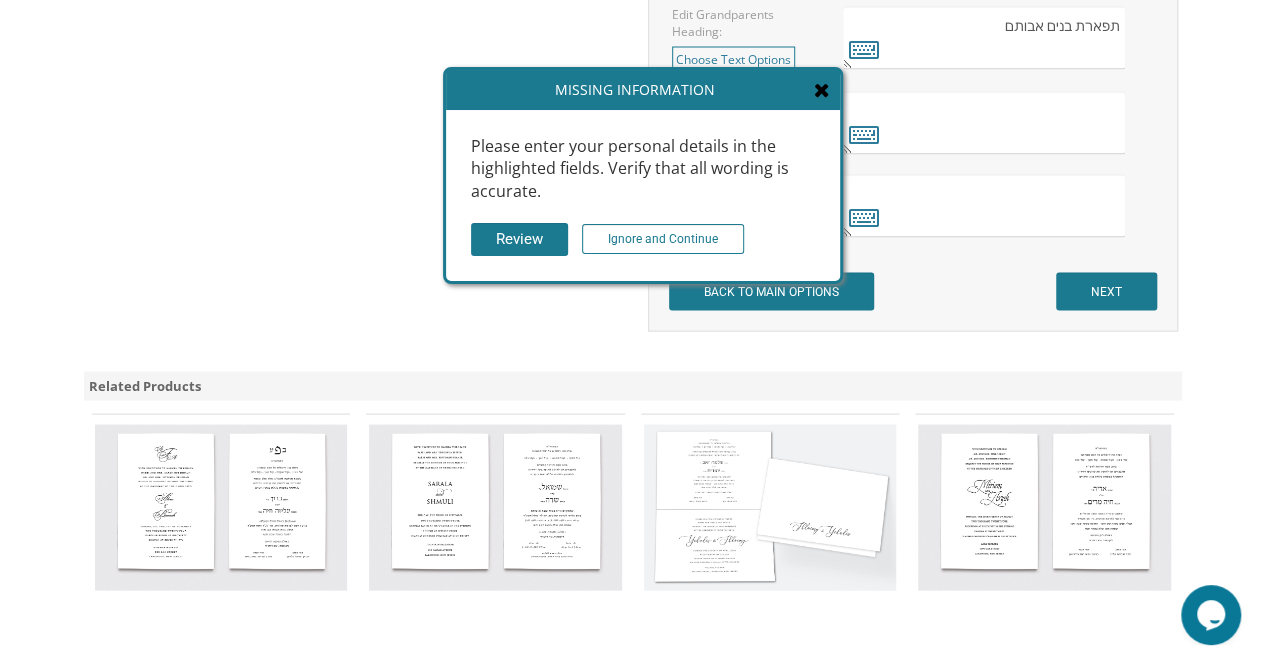 click at bounding box center (822, 90) 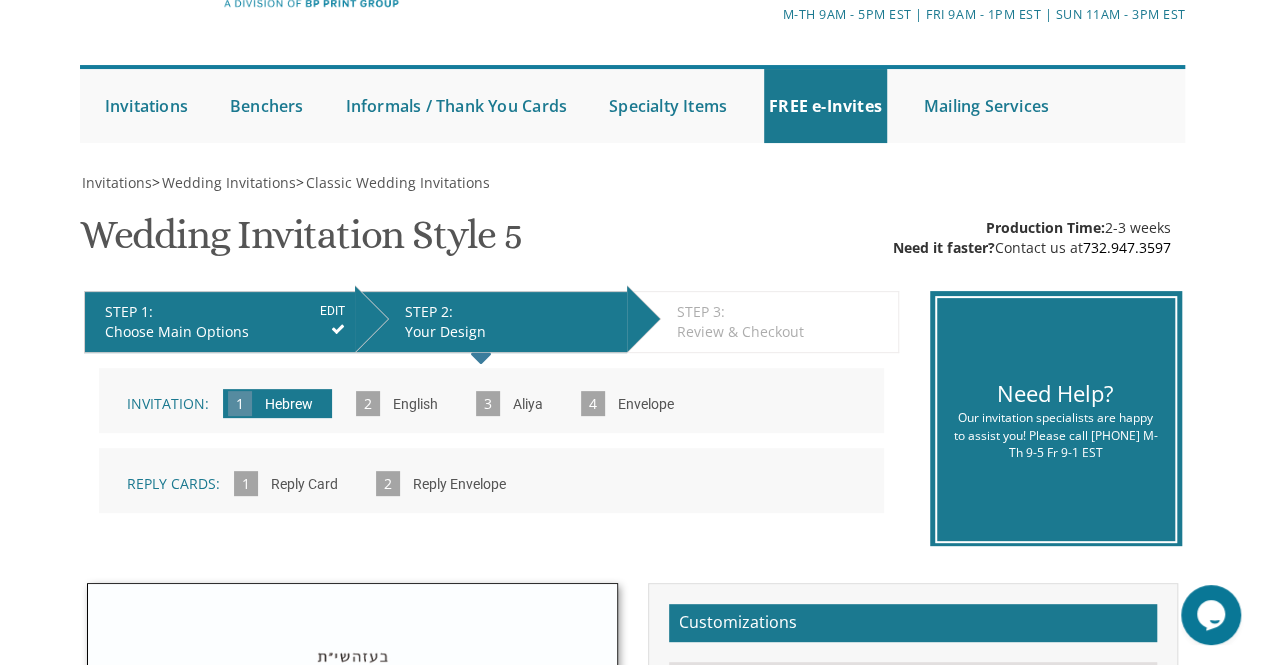 scroll, scrollTop: 150, scrollLeft: 0, axis: vertical 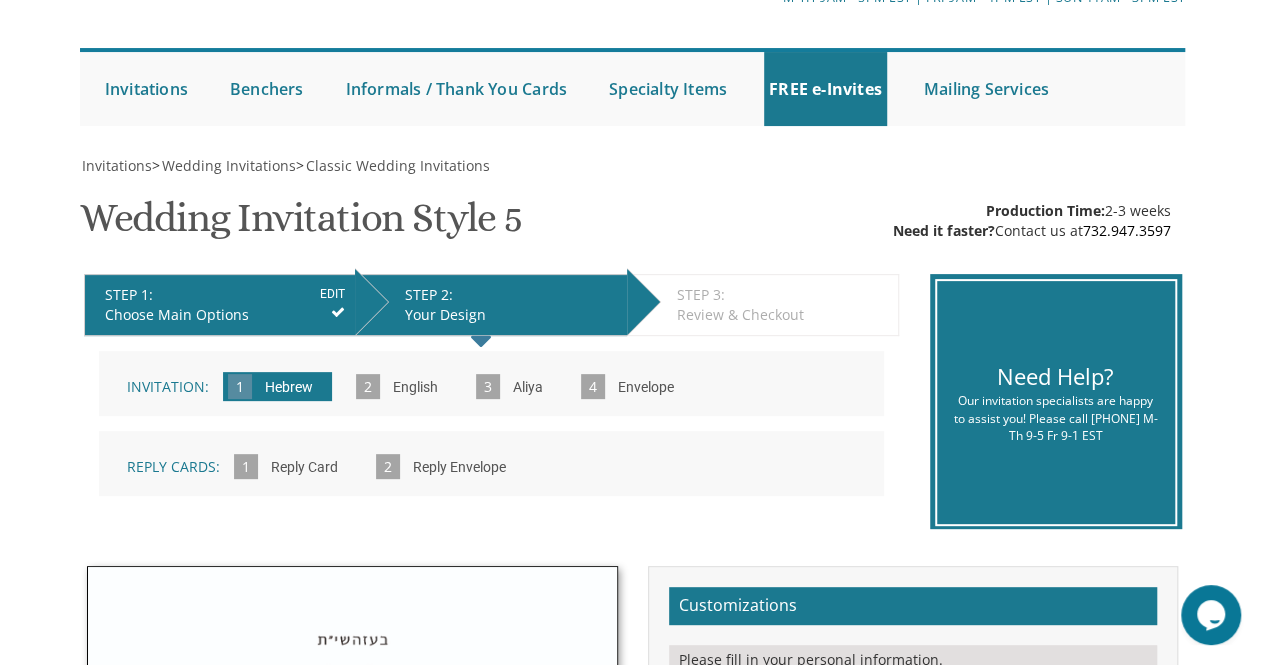 click on "Aliya" at bounding box center [528, 388] 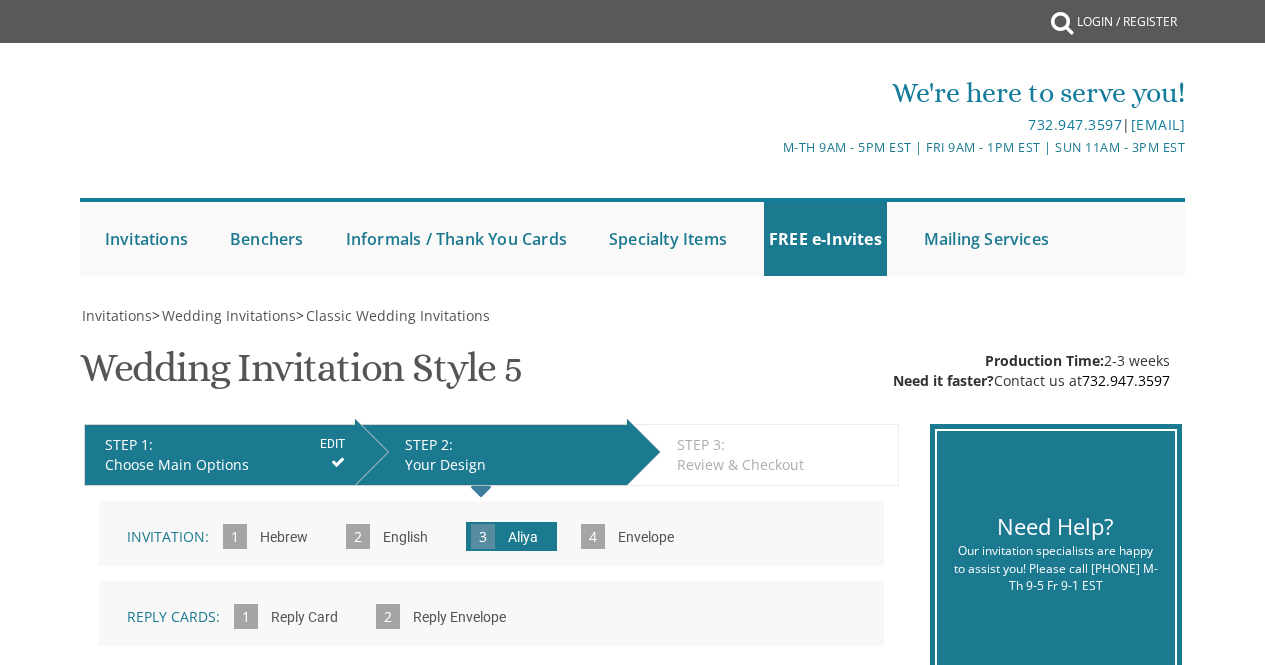 scroll, scrollTop: 0, scrollLeft: 0, axis: both 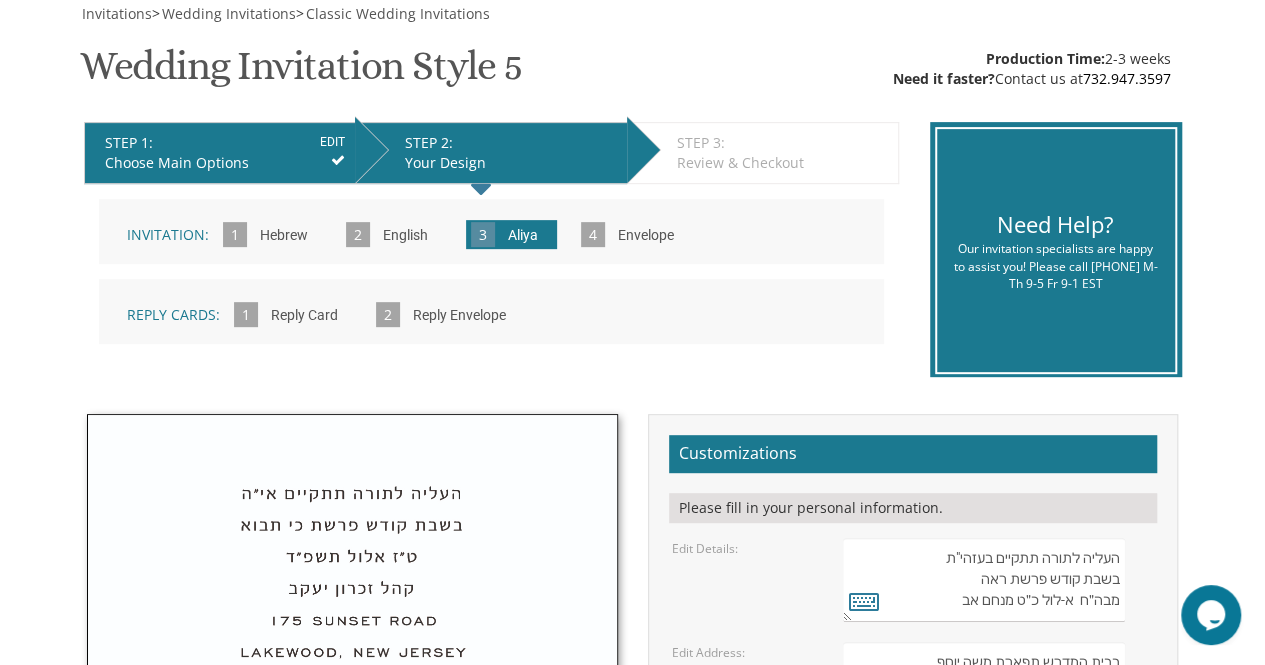click on "Envelope" at bounding box center (646, 236) 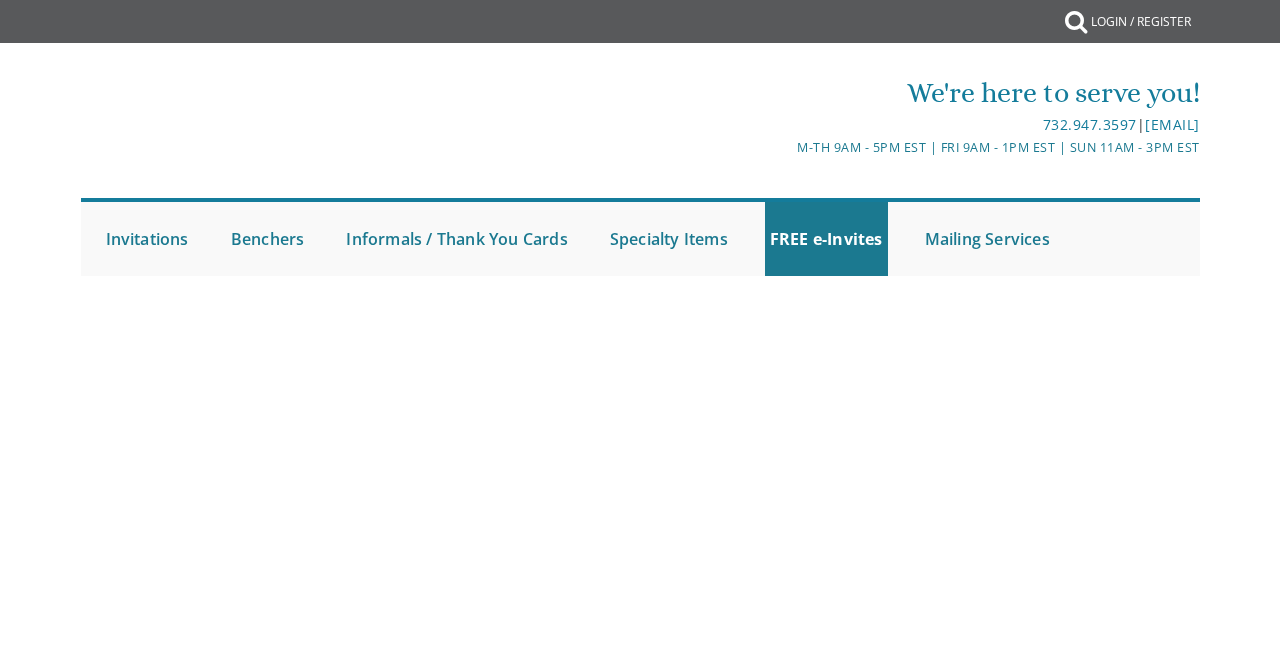 scroll, scrollTop: 0, scrollLeft: 0, axis: both 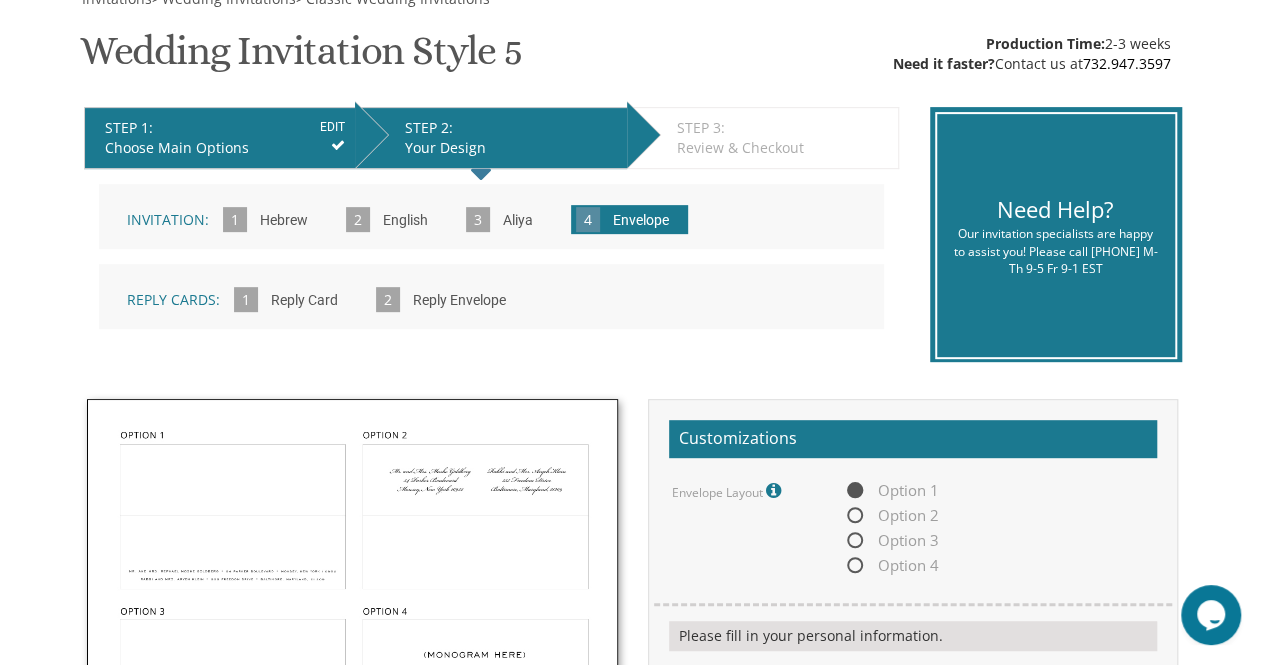 click on "Reply Card" at bounding box center (304, 301) 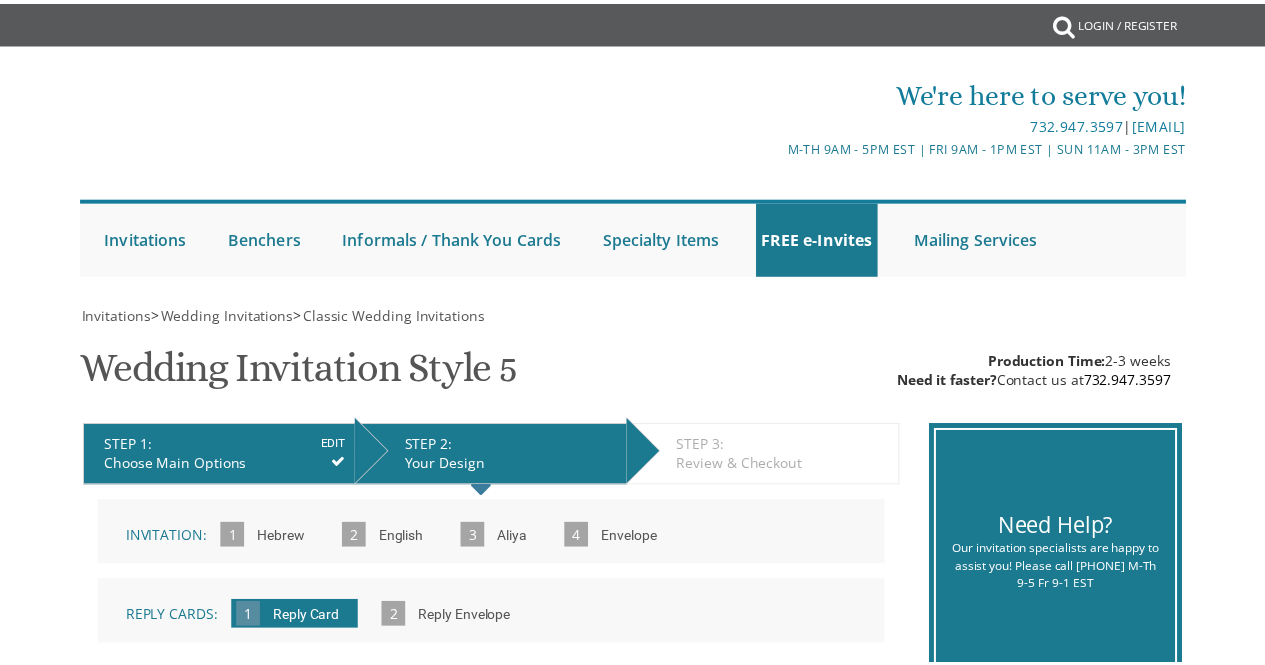 scroll, scrollTop: 0, scrollLeft: 0, axis: both 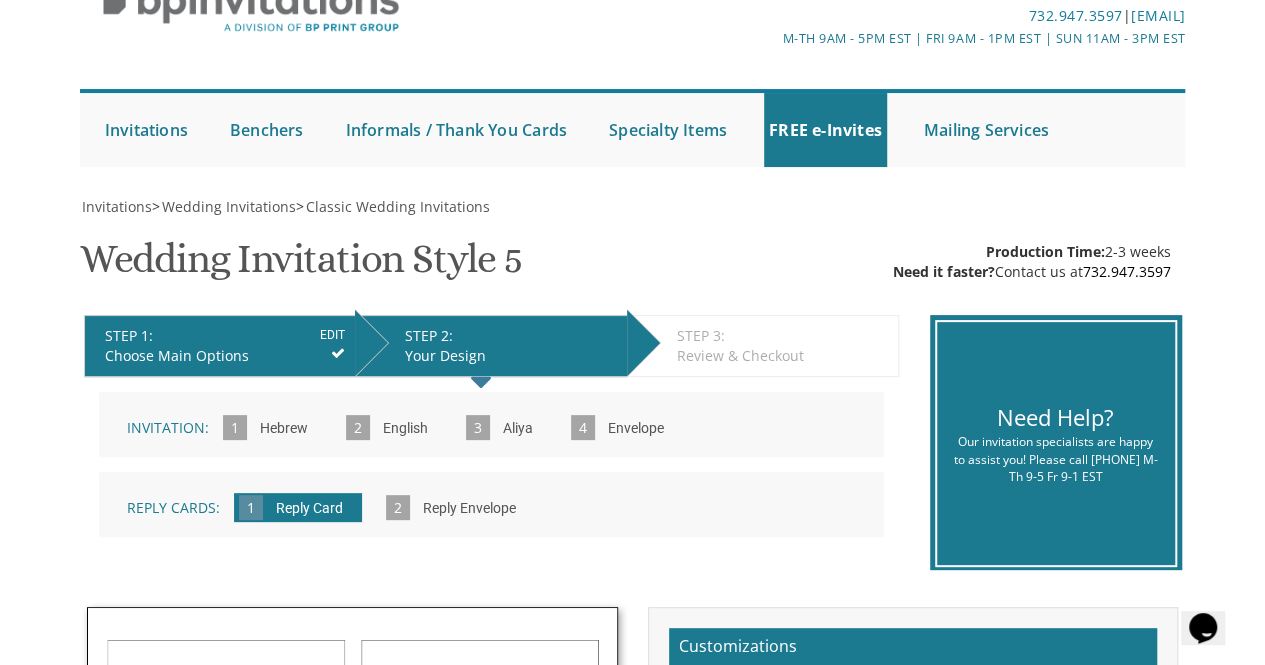 click on "English" at bounding box center [405, 429] 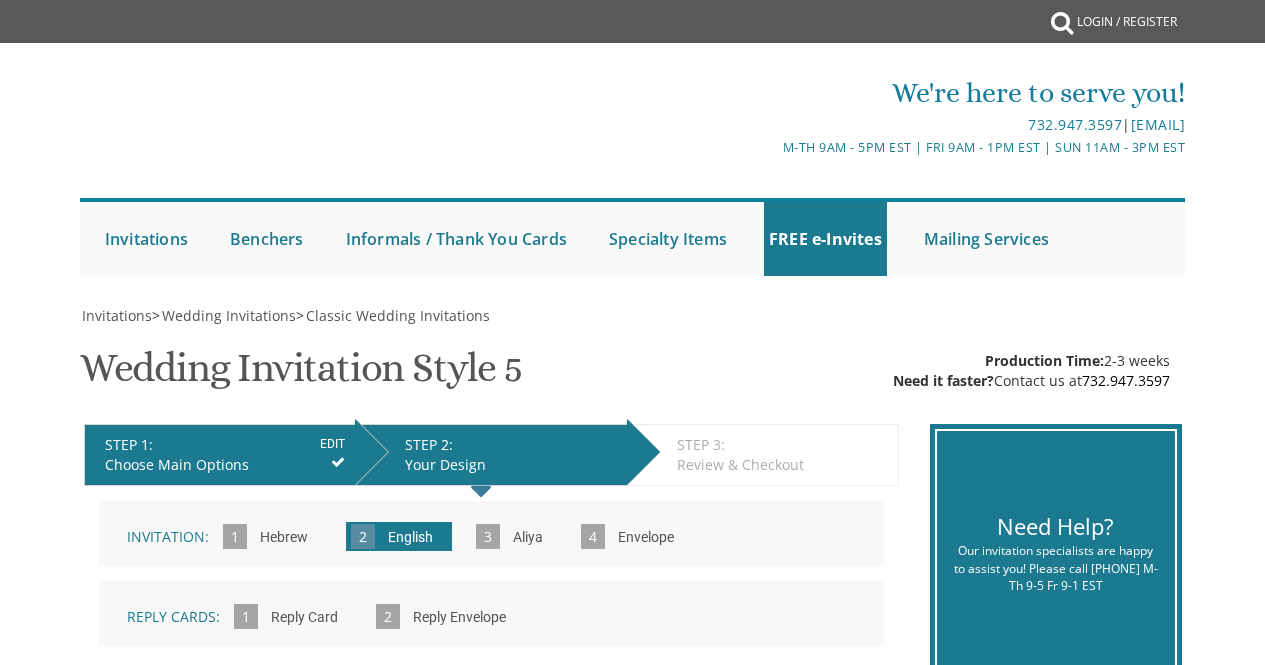 scroll, scrollTop: 0, scrollLeft: 0, axis: both 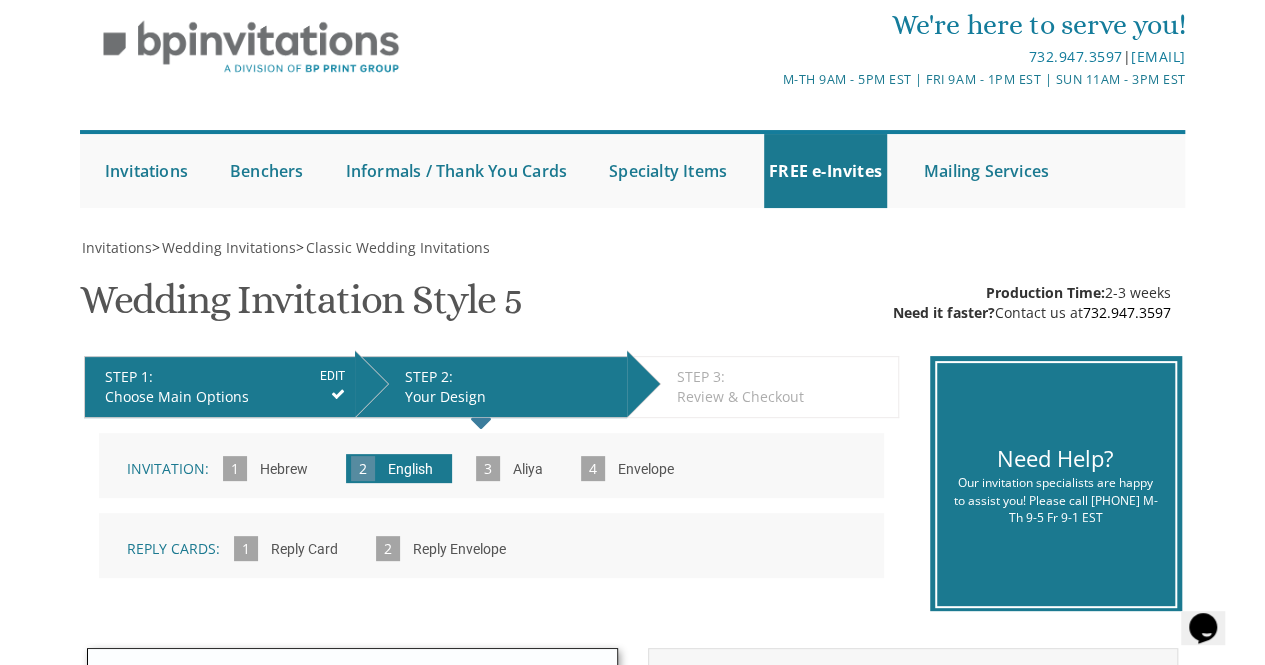 click on "Hebrew" at bounding box center [284, 470] 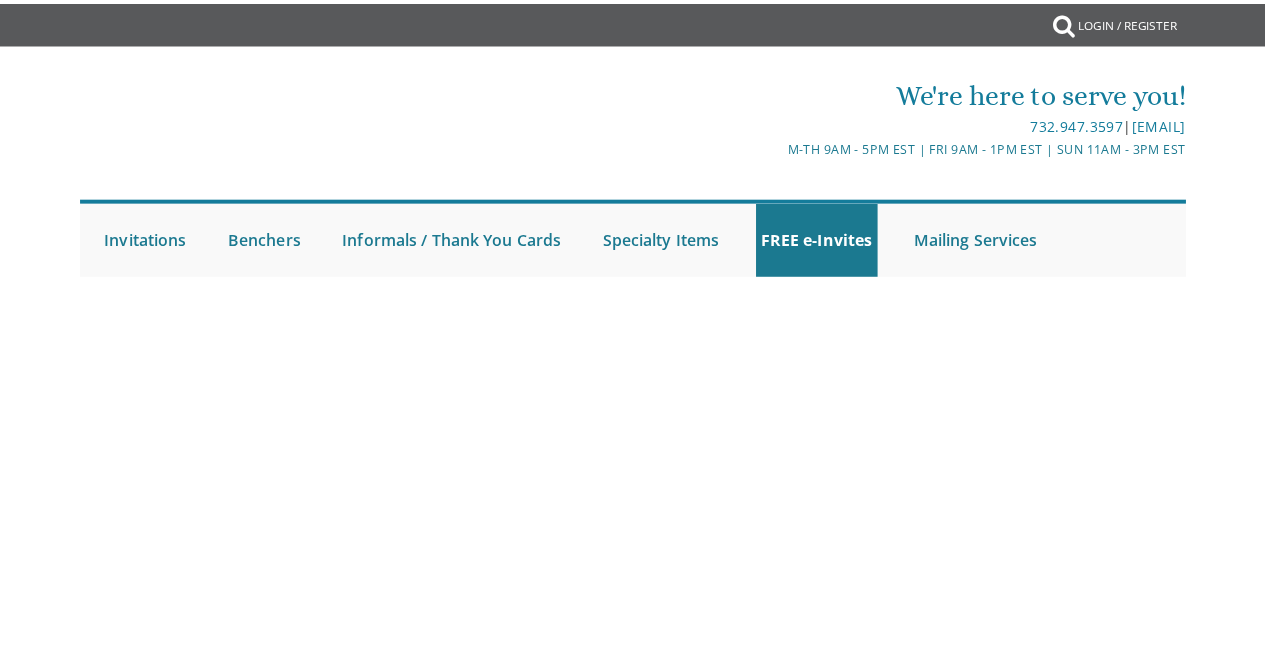 scroll, scrollTop: 0, scrollLeft: 0, axis: both 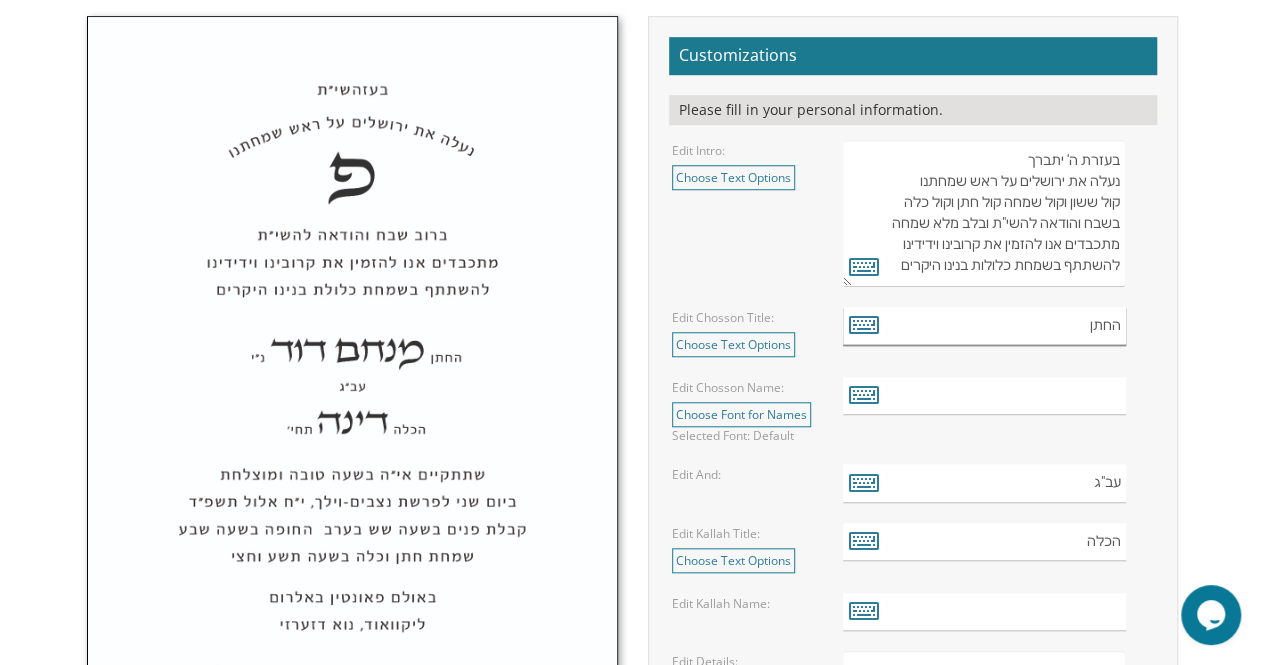 click on "החתן" at bounding box center [984, 326] 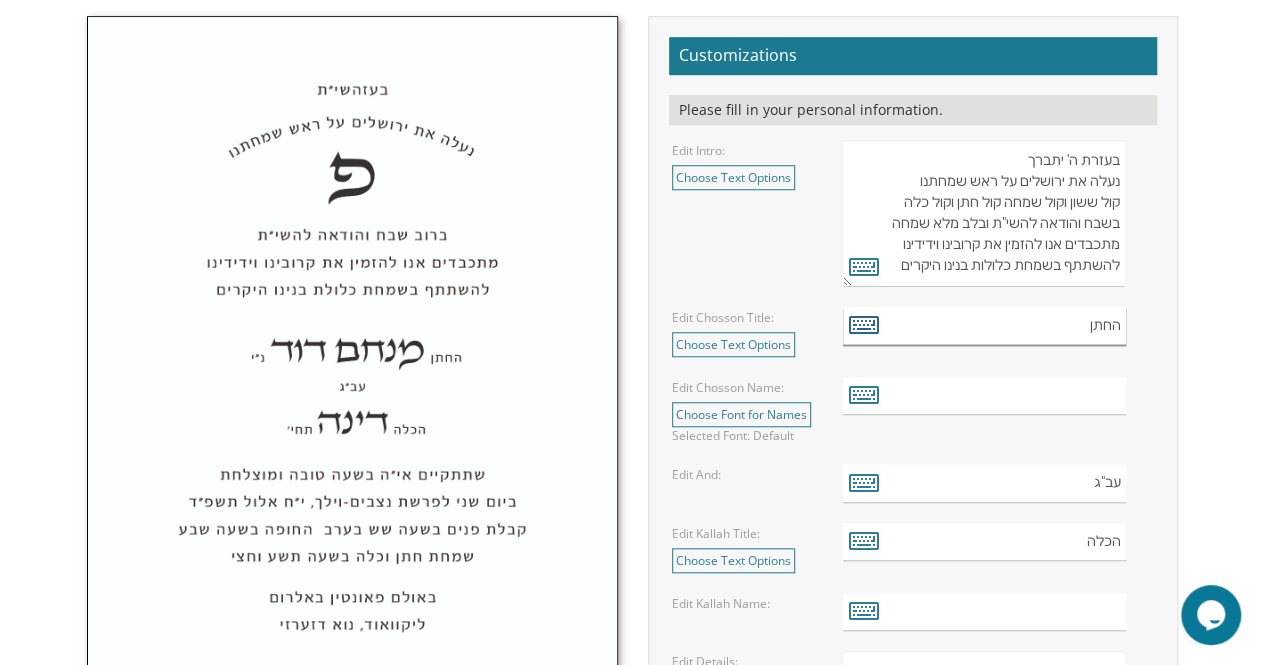 type on "החתן" 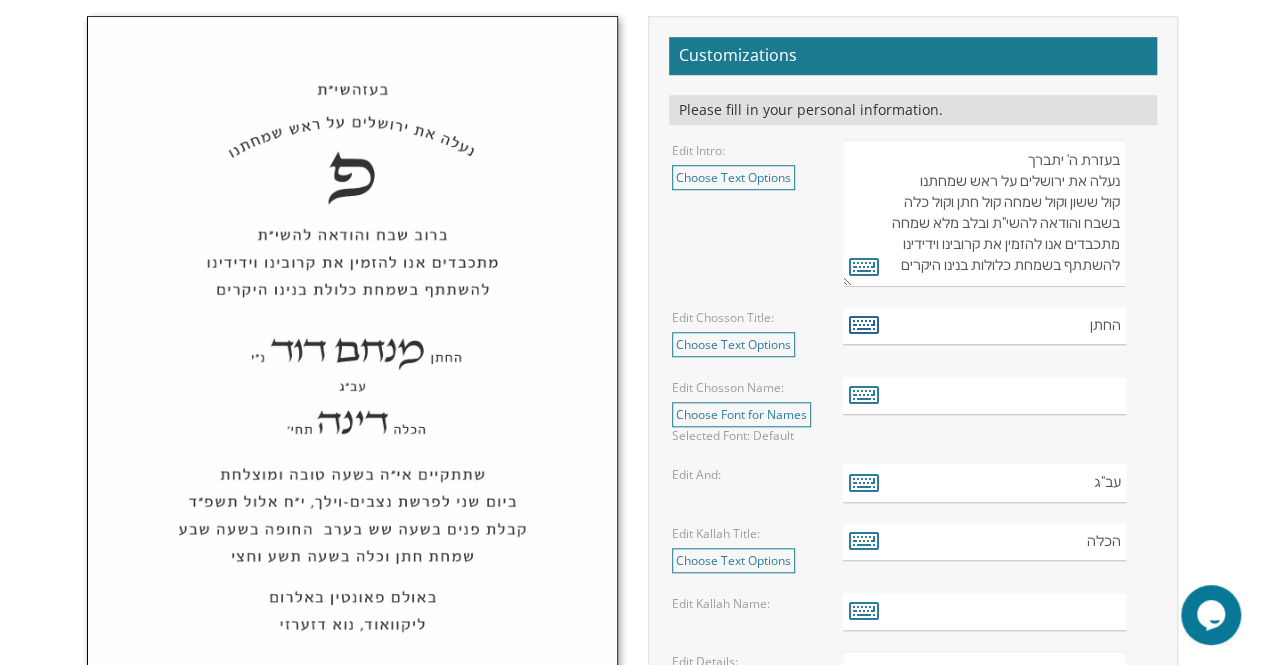 click at bounding box center (864, 324) 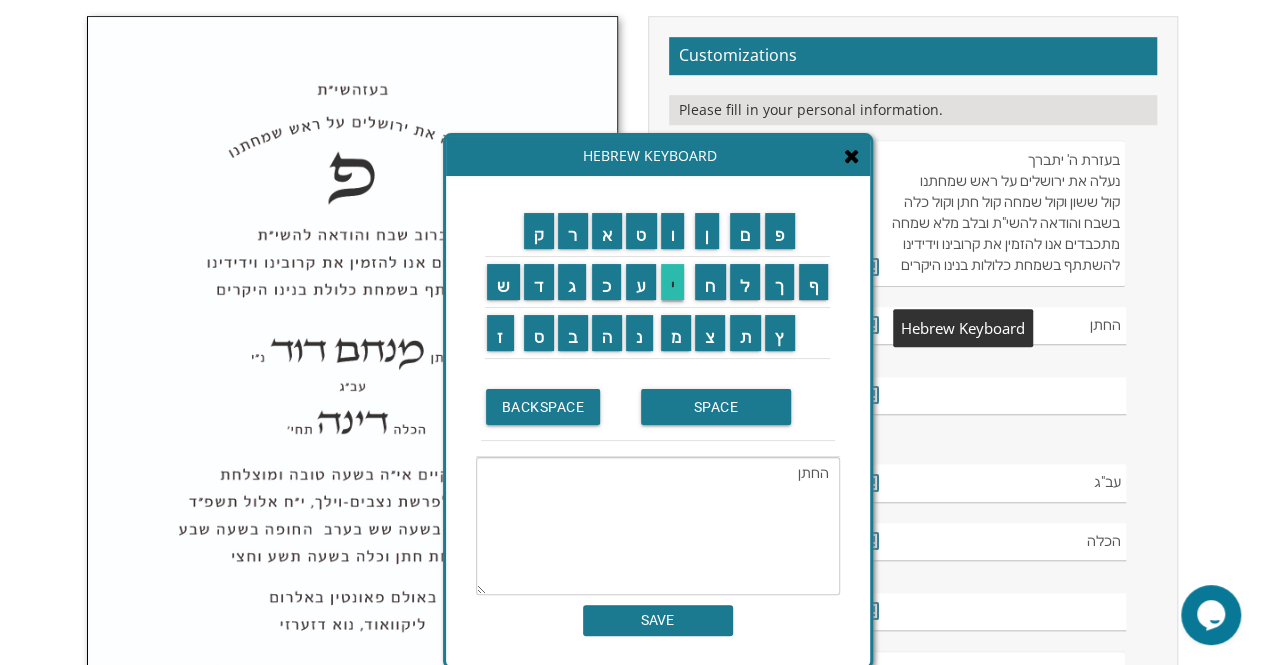 click on "י" at bounding box center [673, 282] 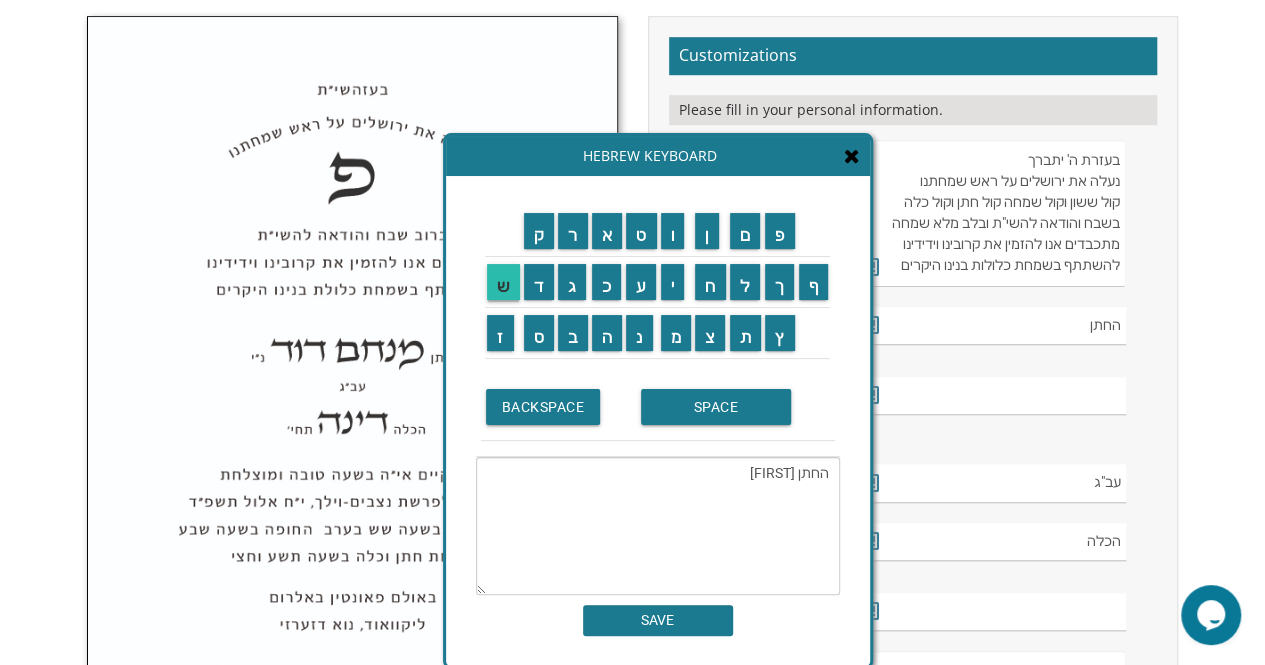click on "ש" at bounding box center [503, 282] 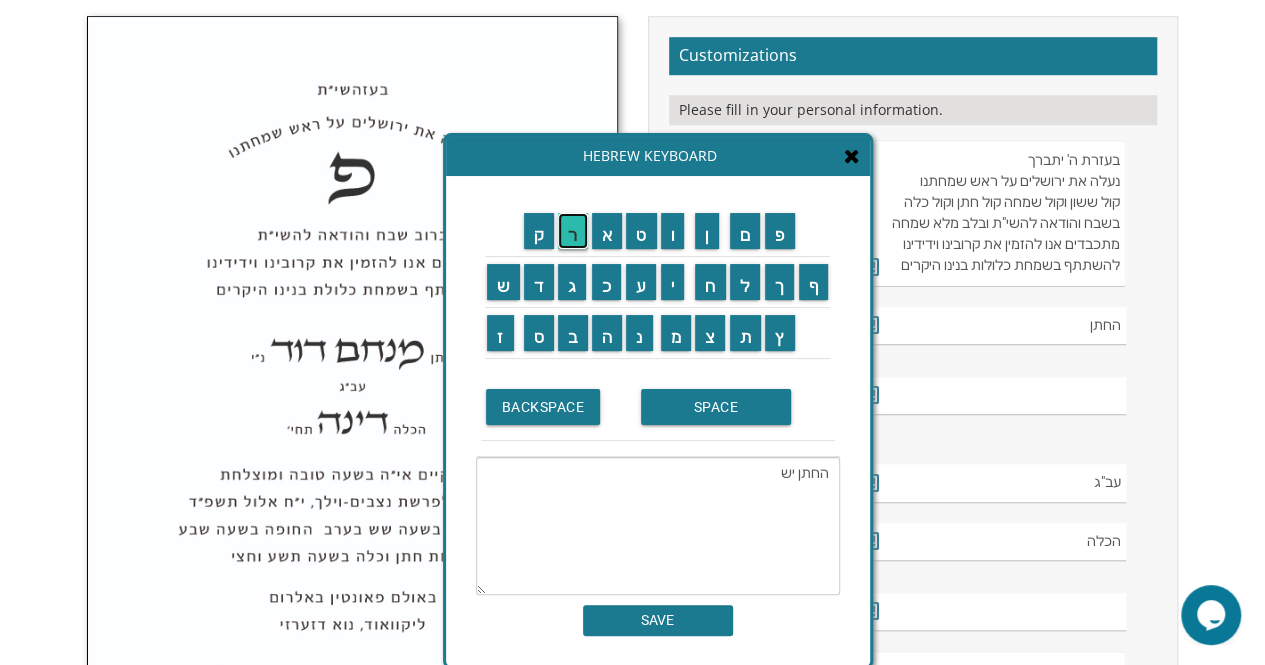click on "ר" at bounding box center [573, 231] 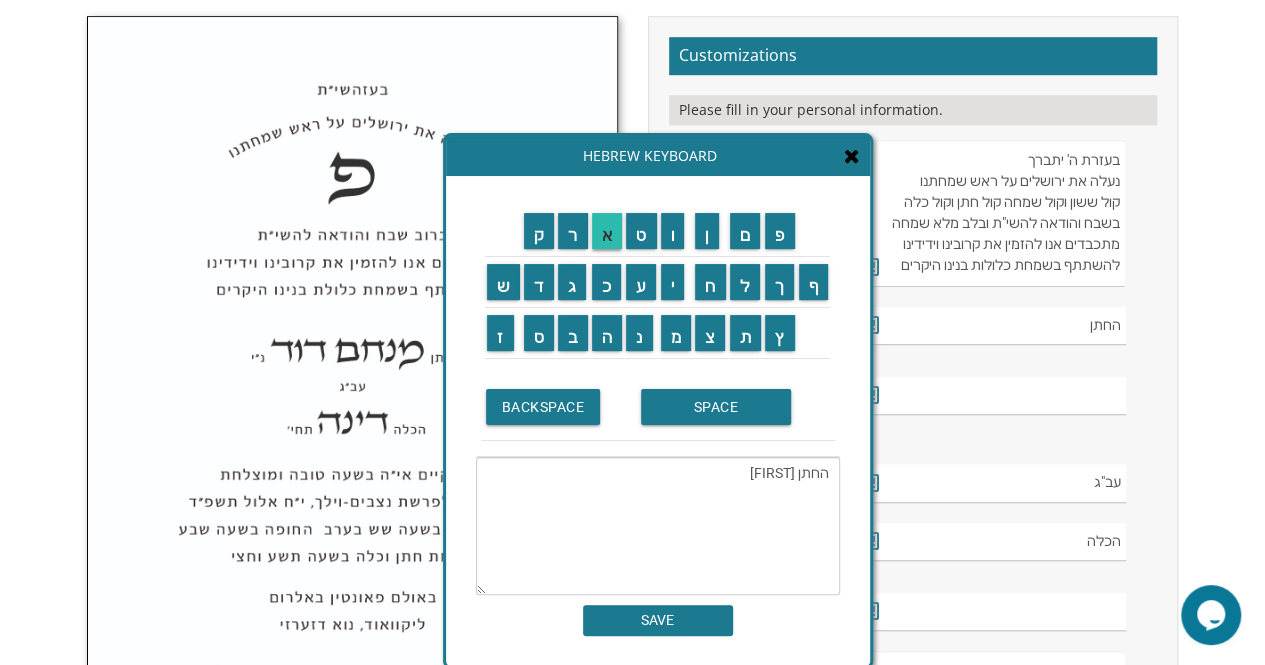 click on "א" at bounding box center (607, 231) 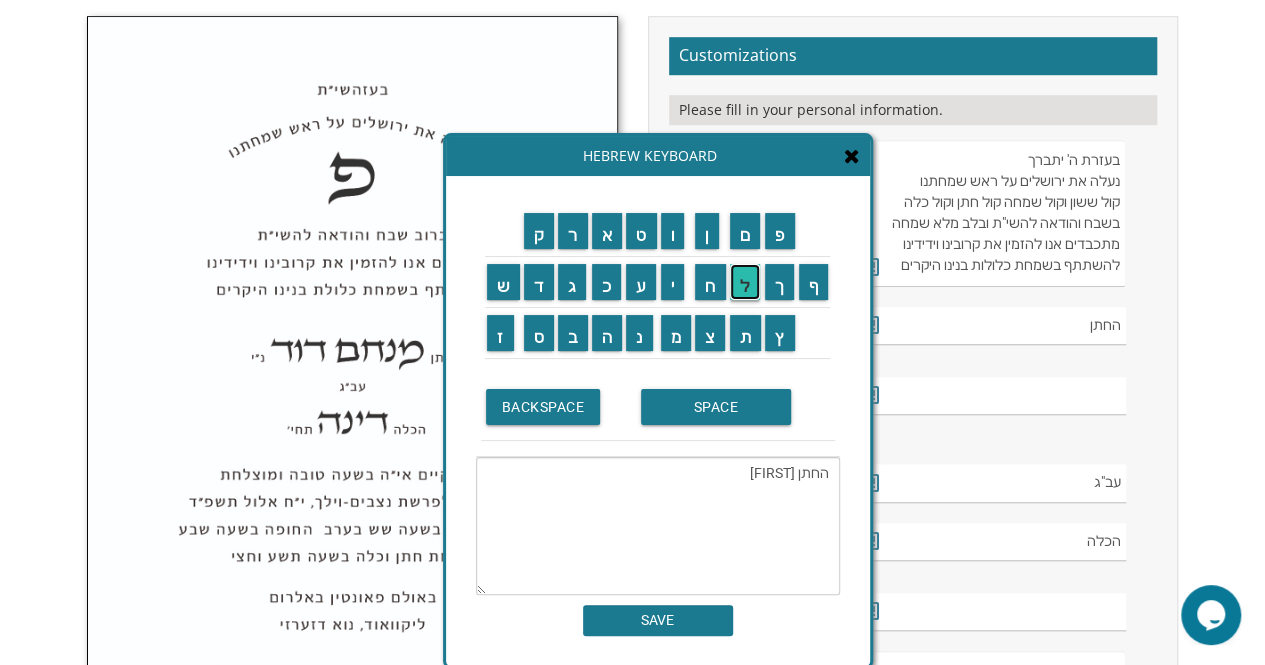 click on "ל" at bounding box center (745, 282) 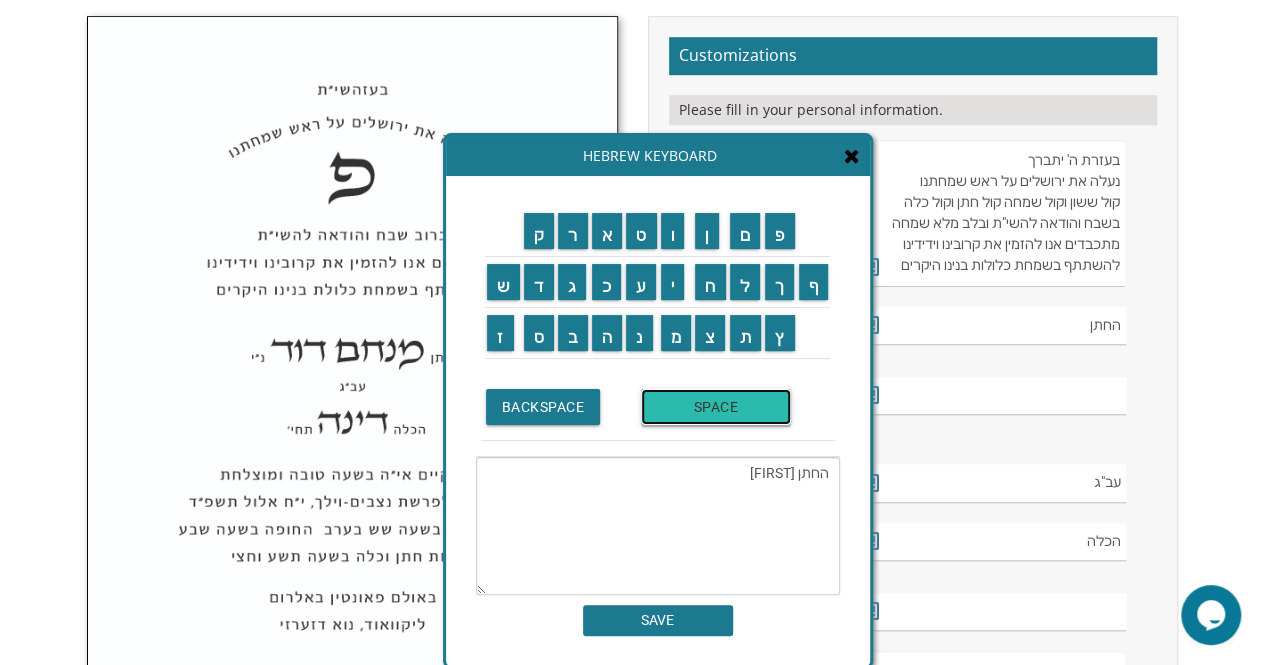click on "SPACE" at bounding box center (716, 407) 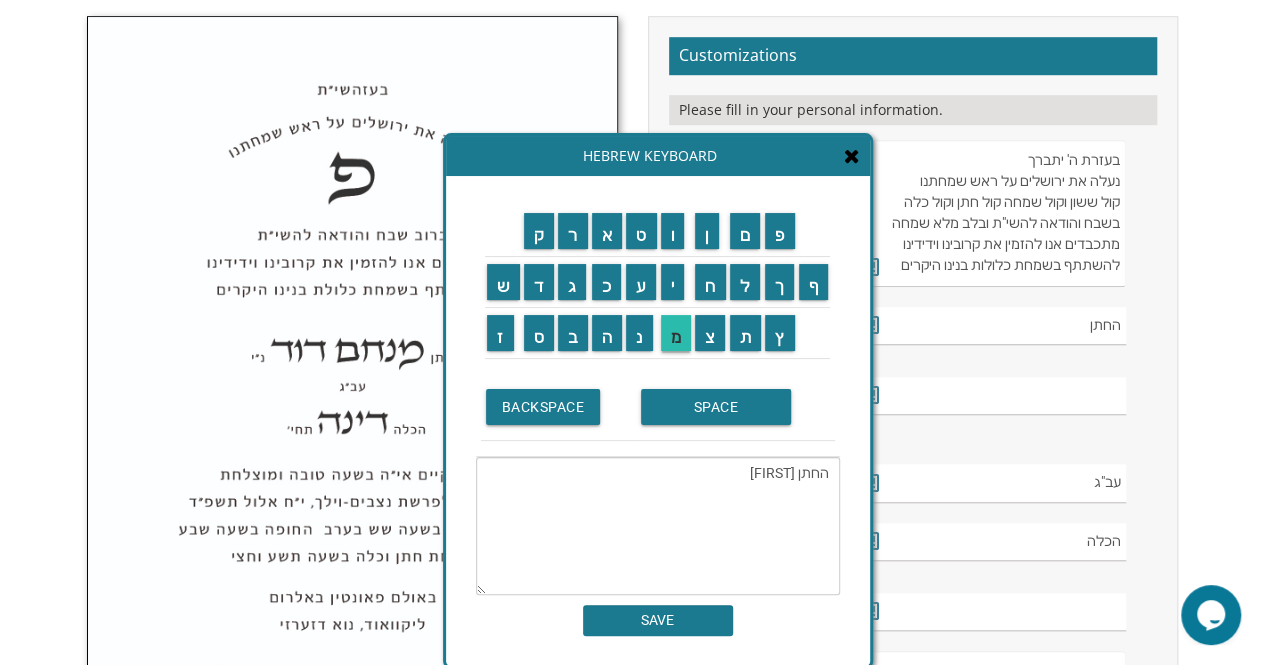 click on "מ" at bounding box center [676, 333] 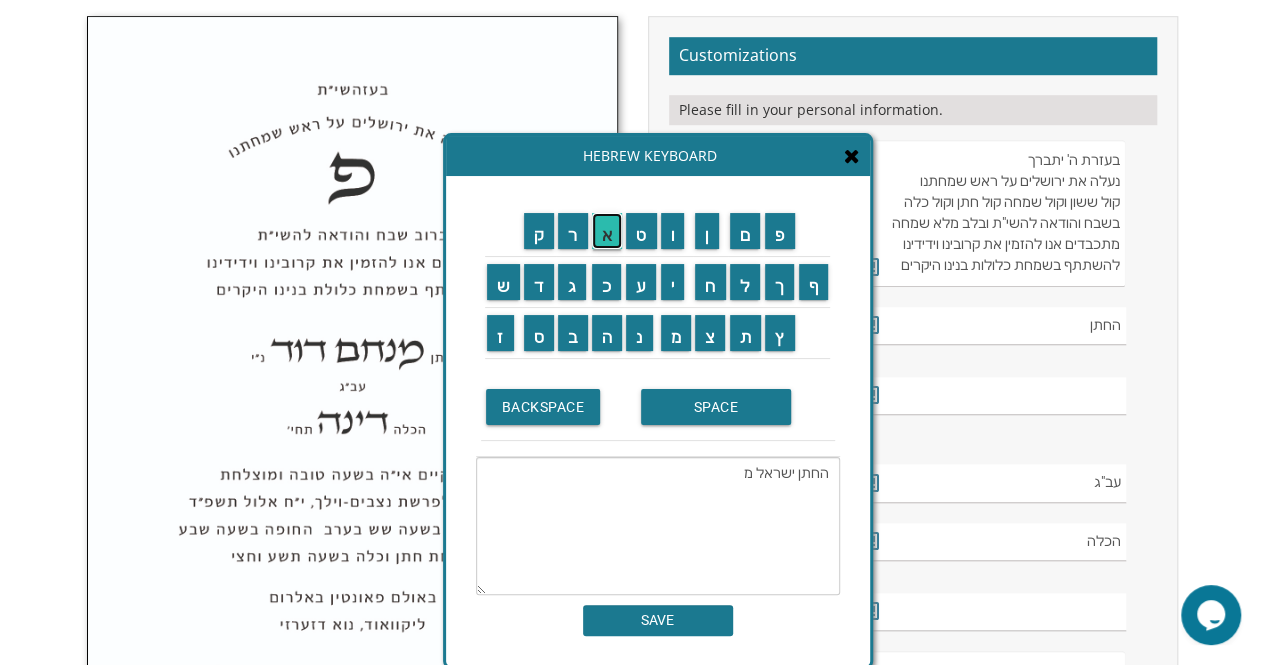 click on "א" at bounding box center (607, 231) 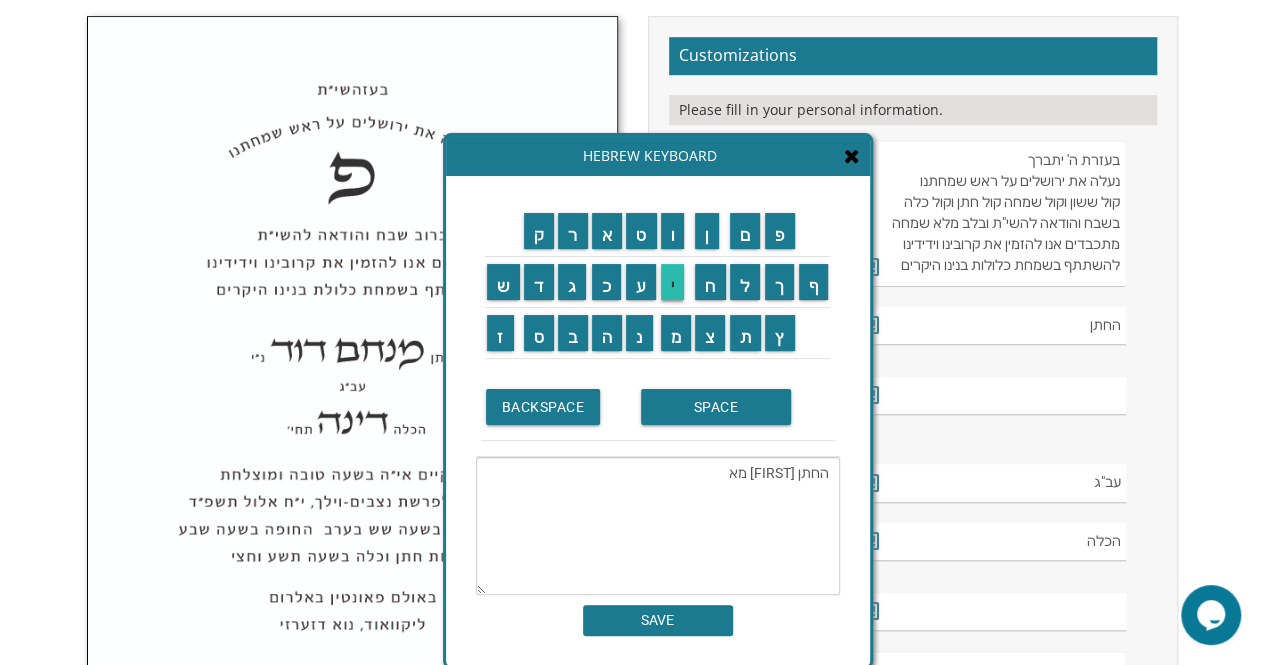 click on "י" at bounding box center [673, 282] 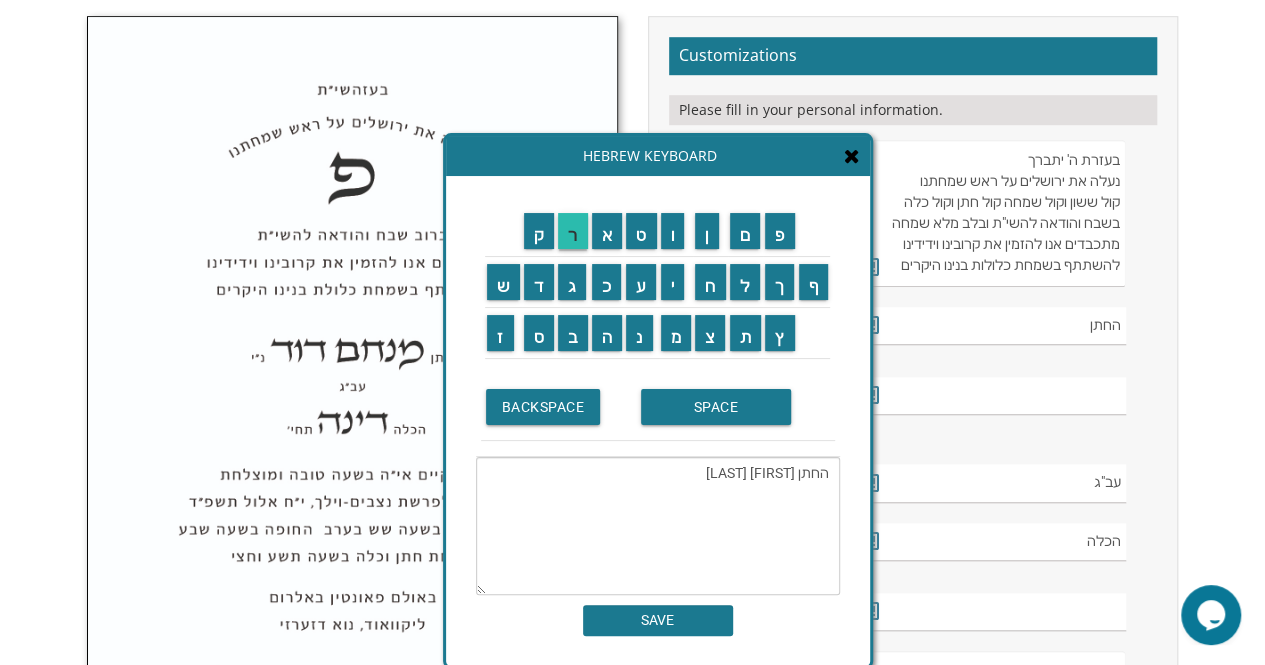 click on "ר" at bounding box center (573, 231) 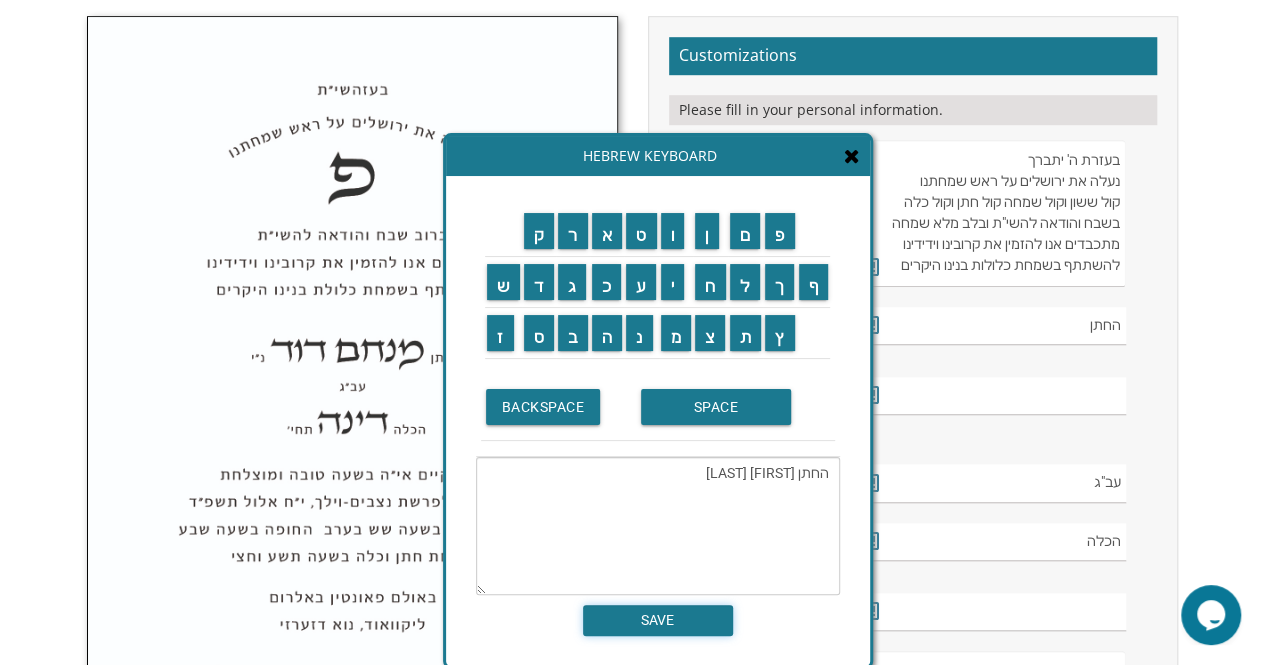 click on "SAVE" at bounding box center [658, 620] 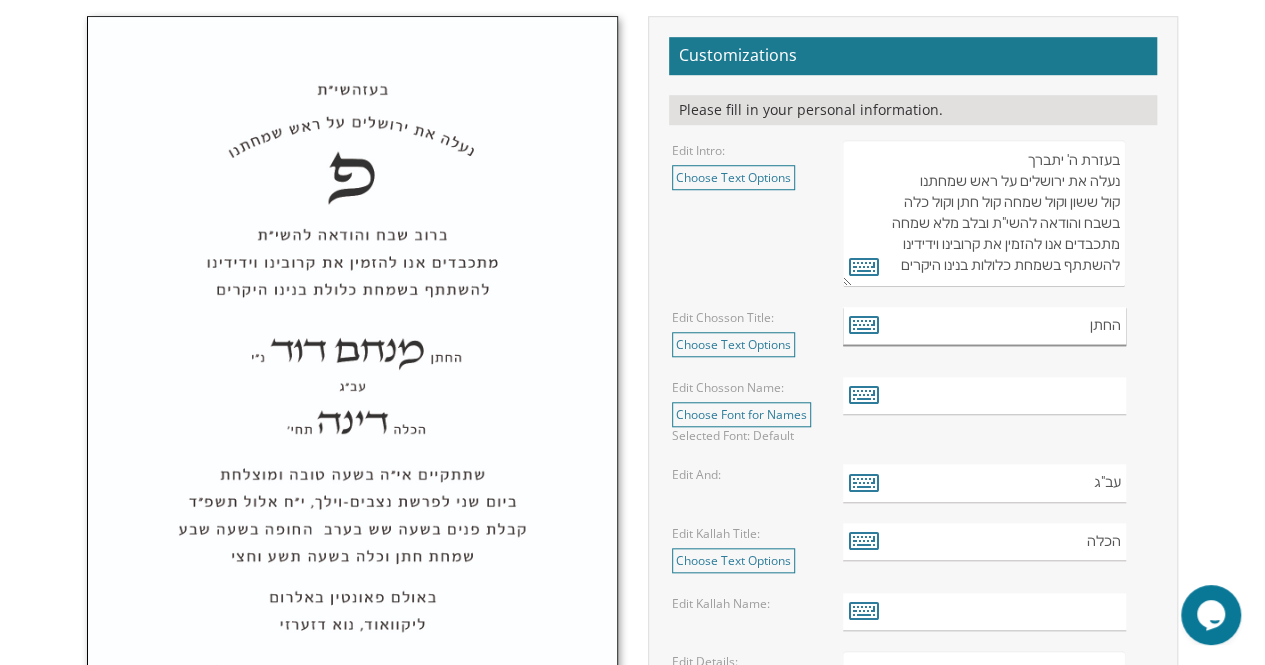 type on "החתן" 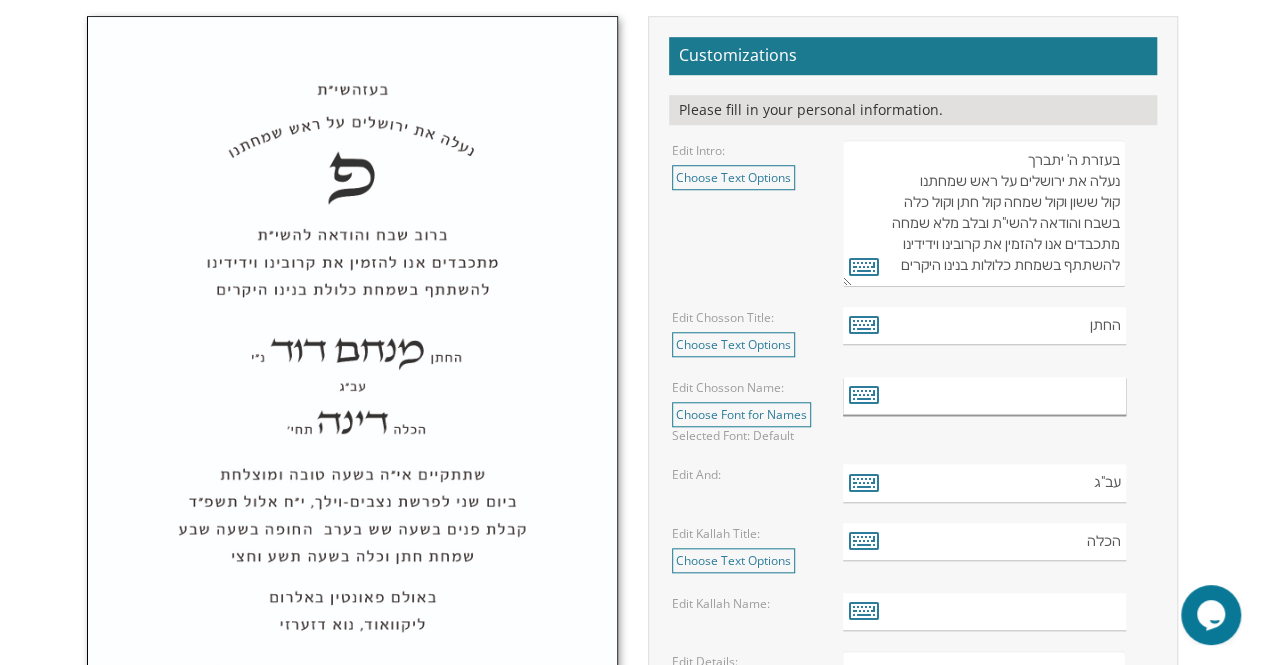 click at bounding box center (984, 396) 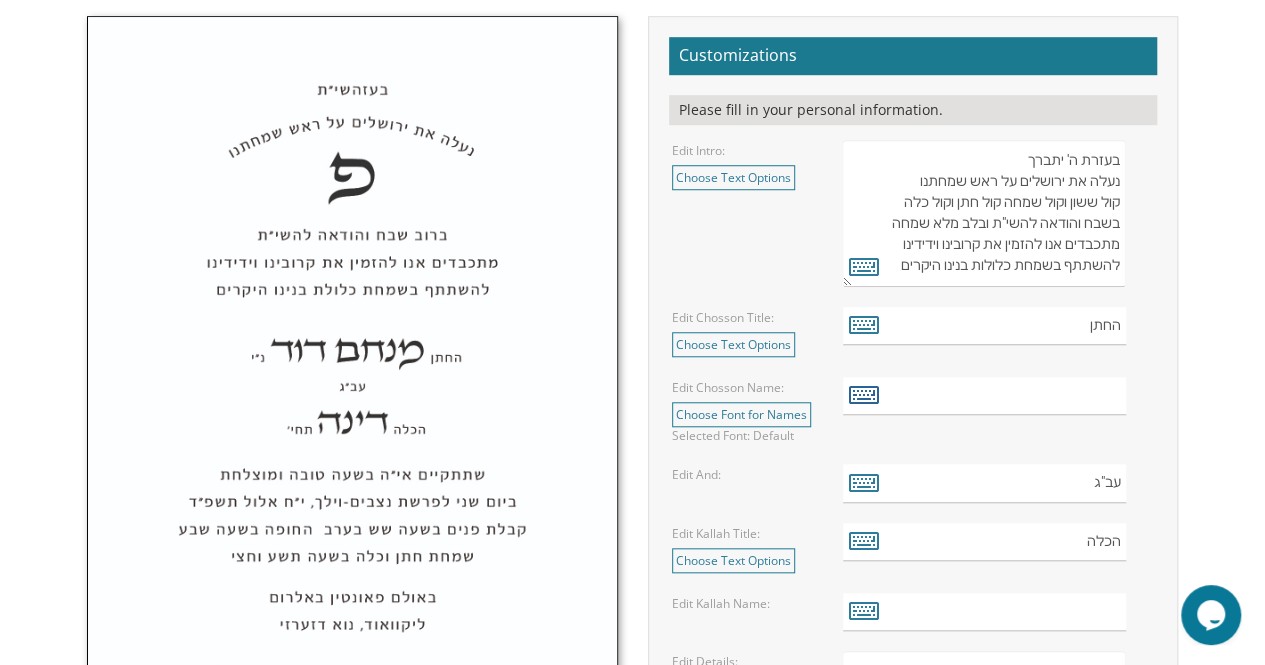 click at bounding box center [864, 394] 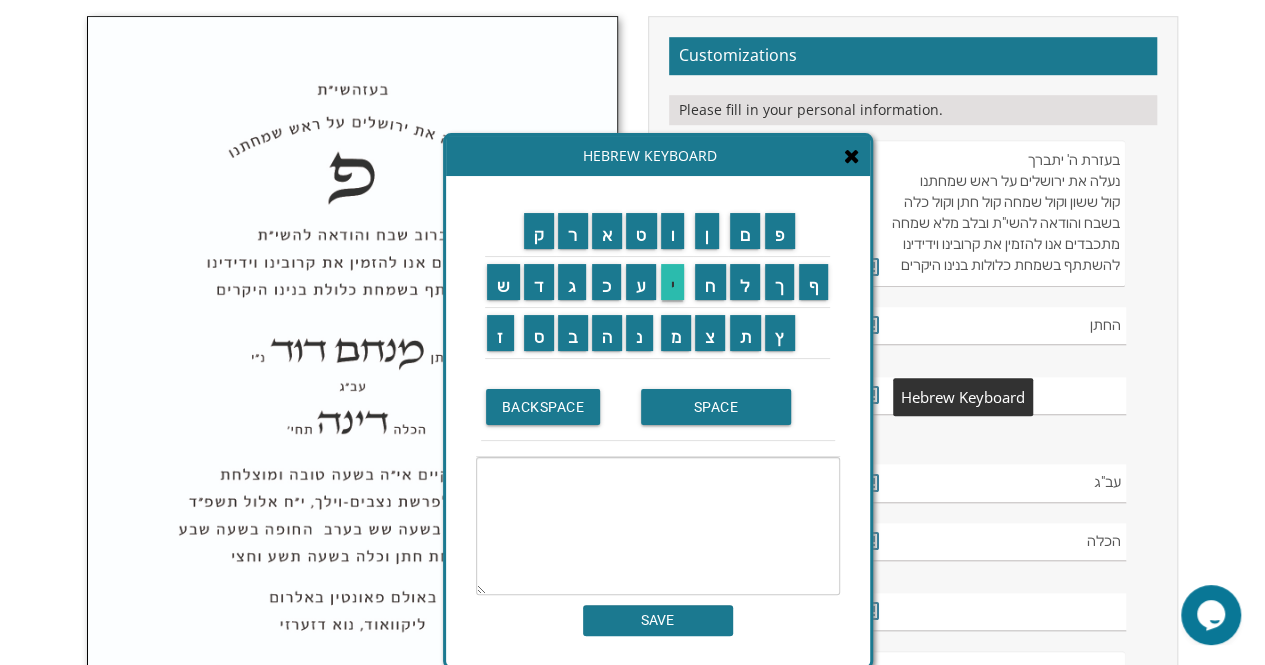 click on "י" at bounding box center (673, 282) 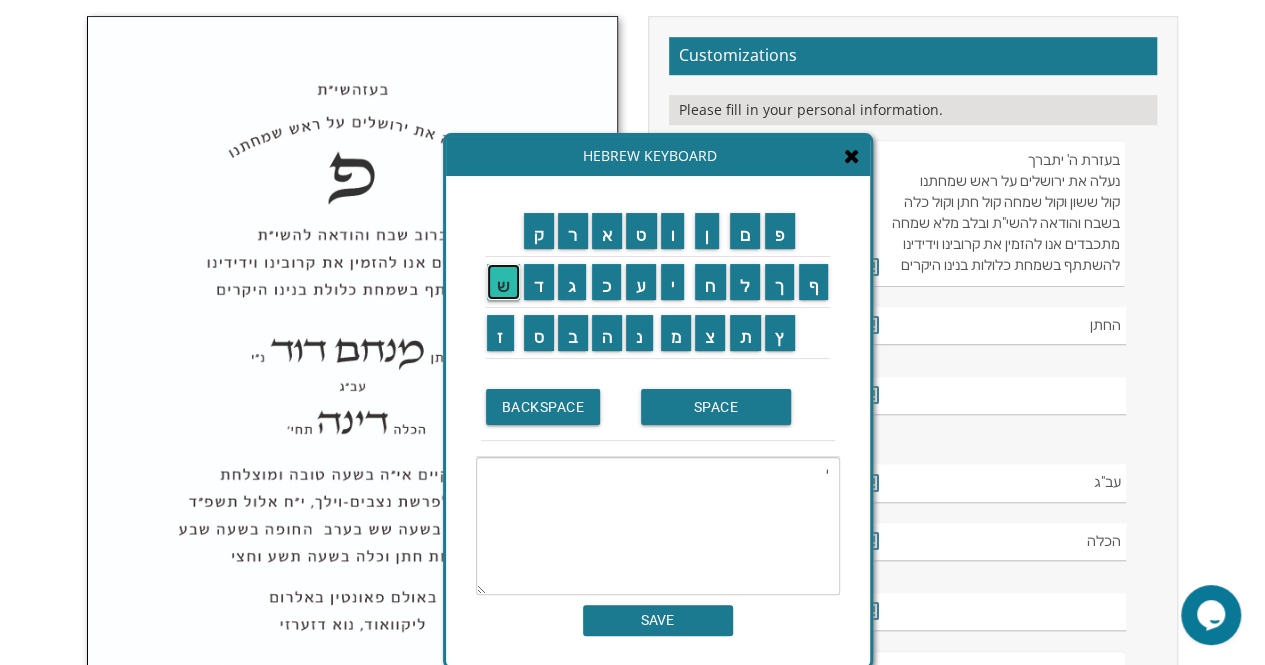 click on "ש" at bounding box center (503, 282) 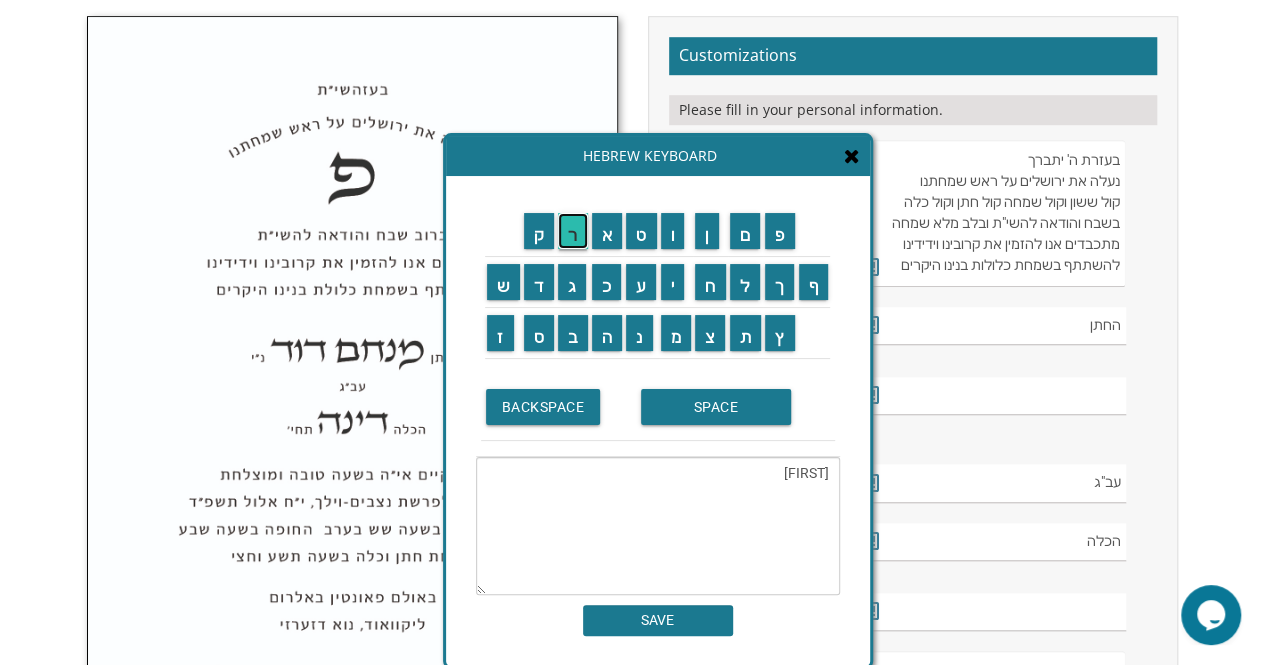 click on "ר" at bounding box center (573, 231) 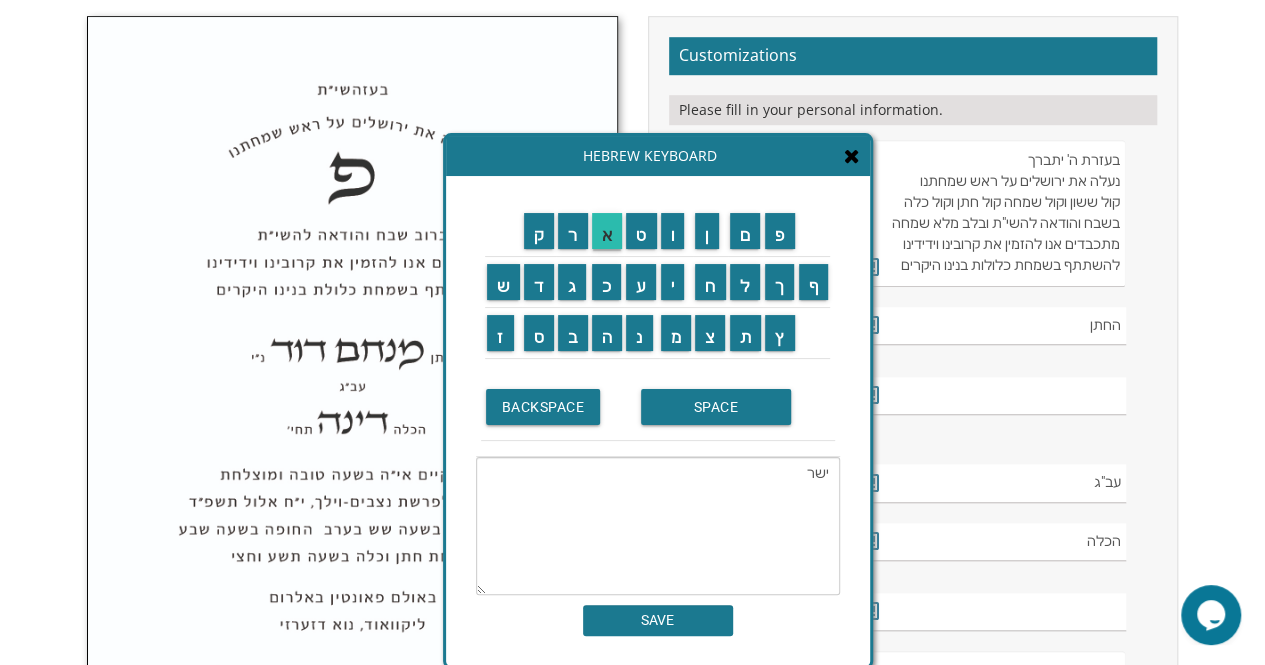 click on "א" at bounding box center [607, 231] 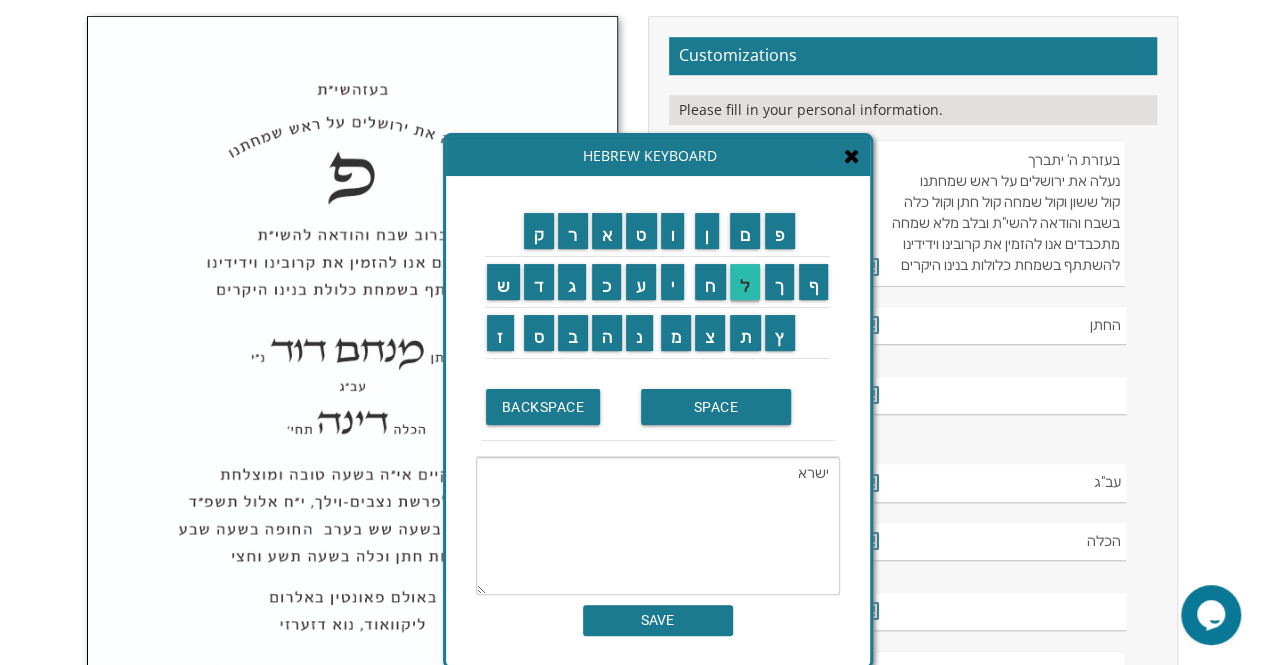 click on "ל" at bounding box center (745, 282) 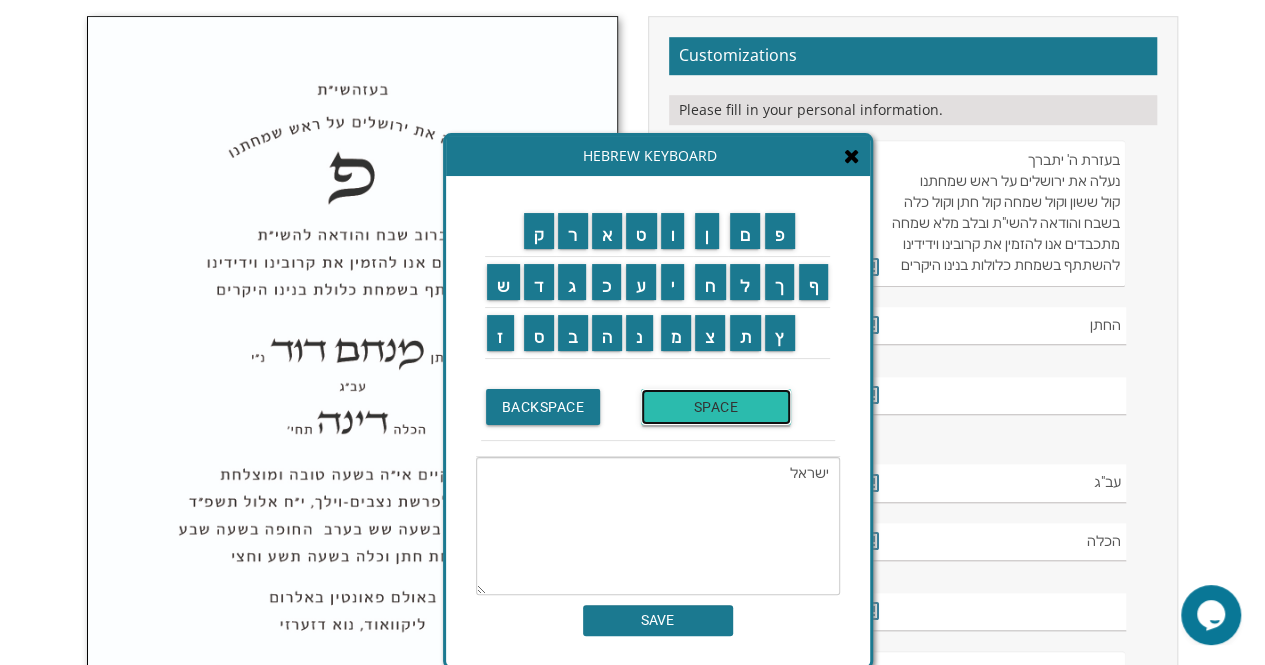 click on "SPACE" at bounding box center (716, 407) 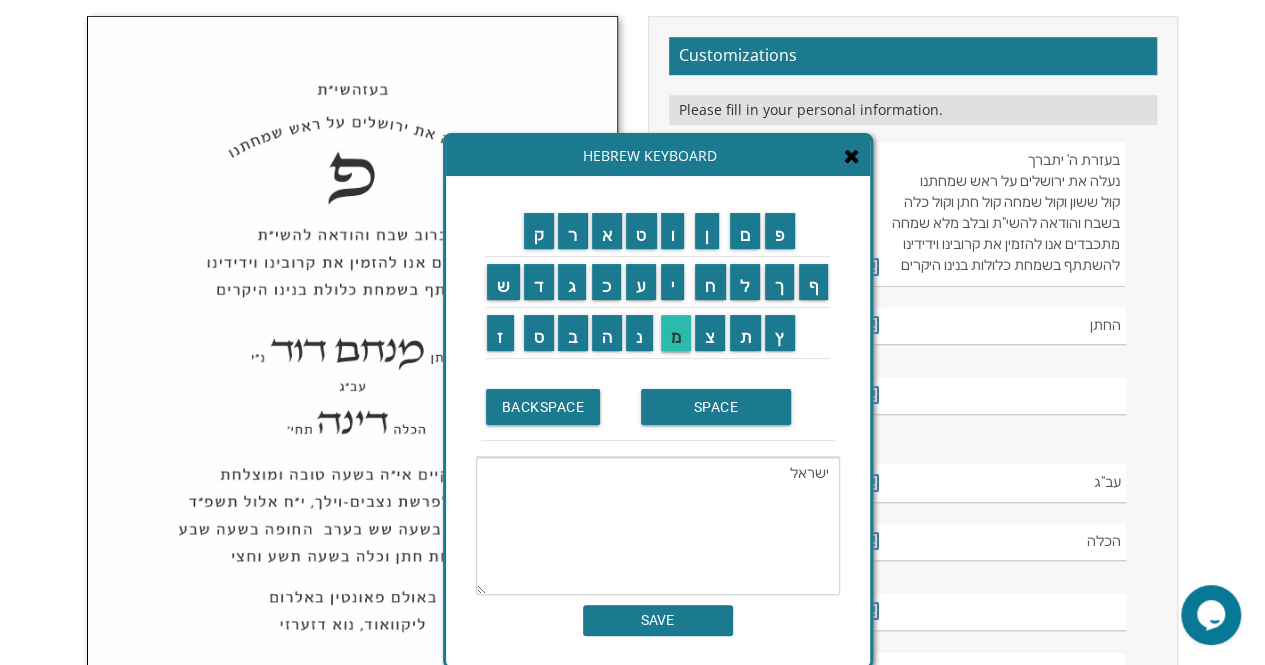 click on "מ" at bounding box center (676, 333) 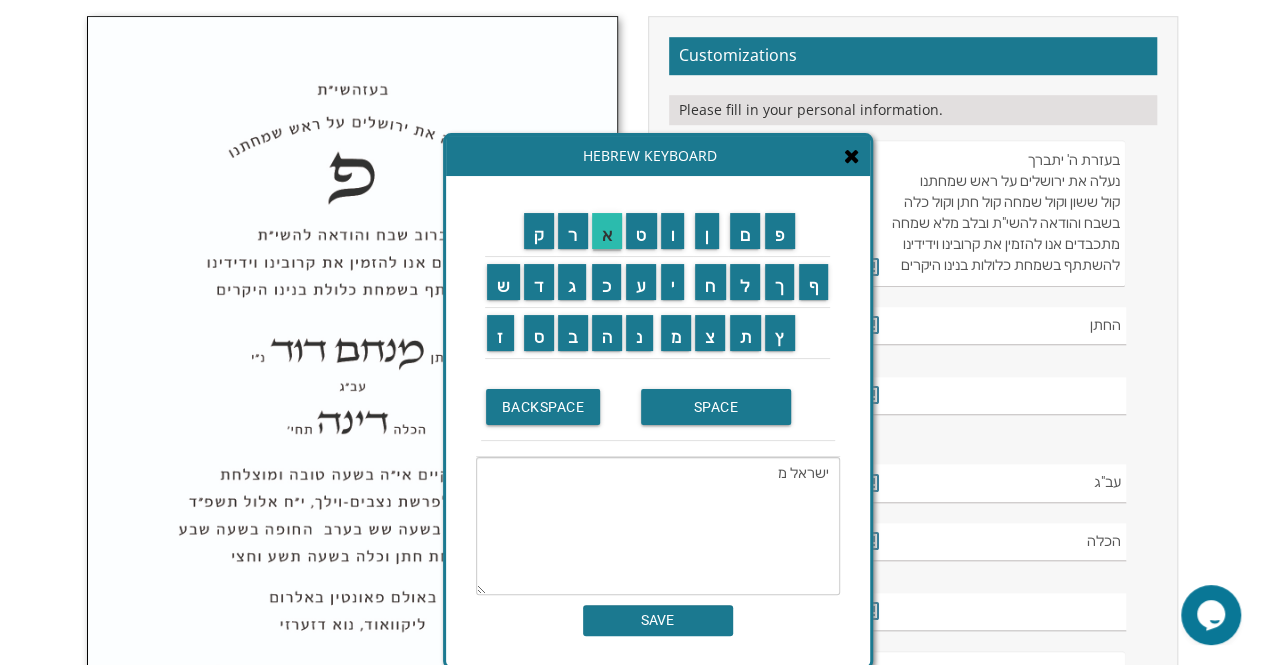 click on "א" at bounding box center (607, 231) 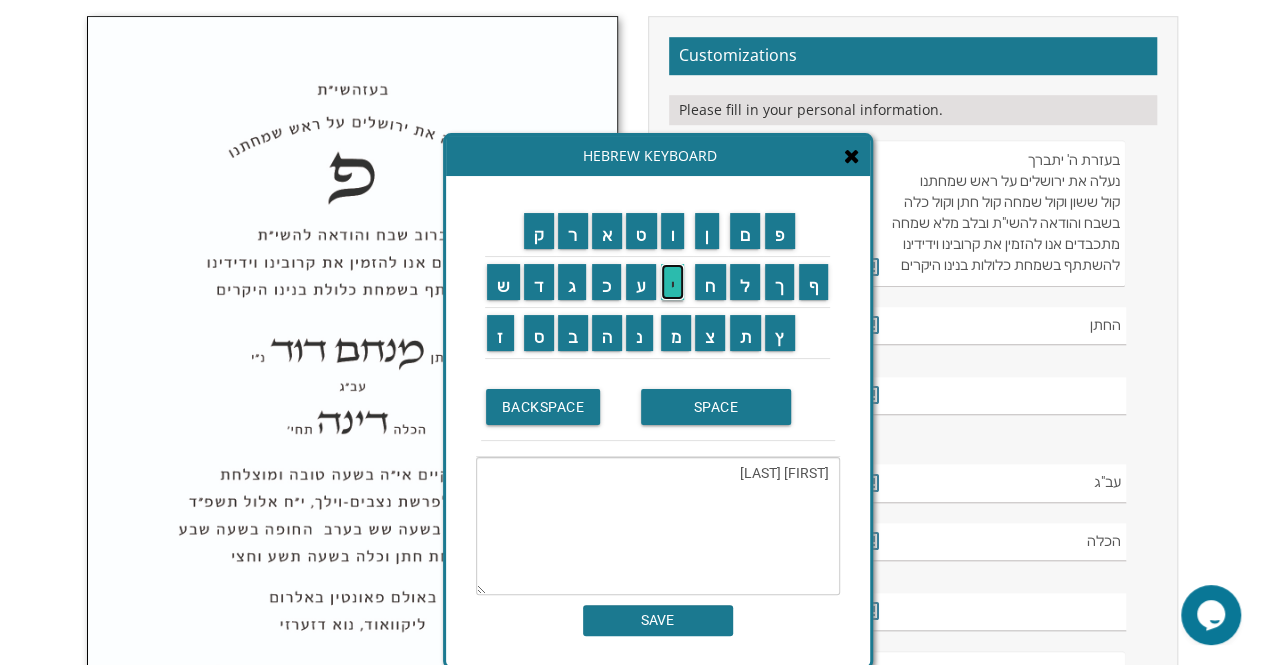 click on "י" at bounding box center [673, 282] 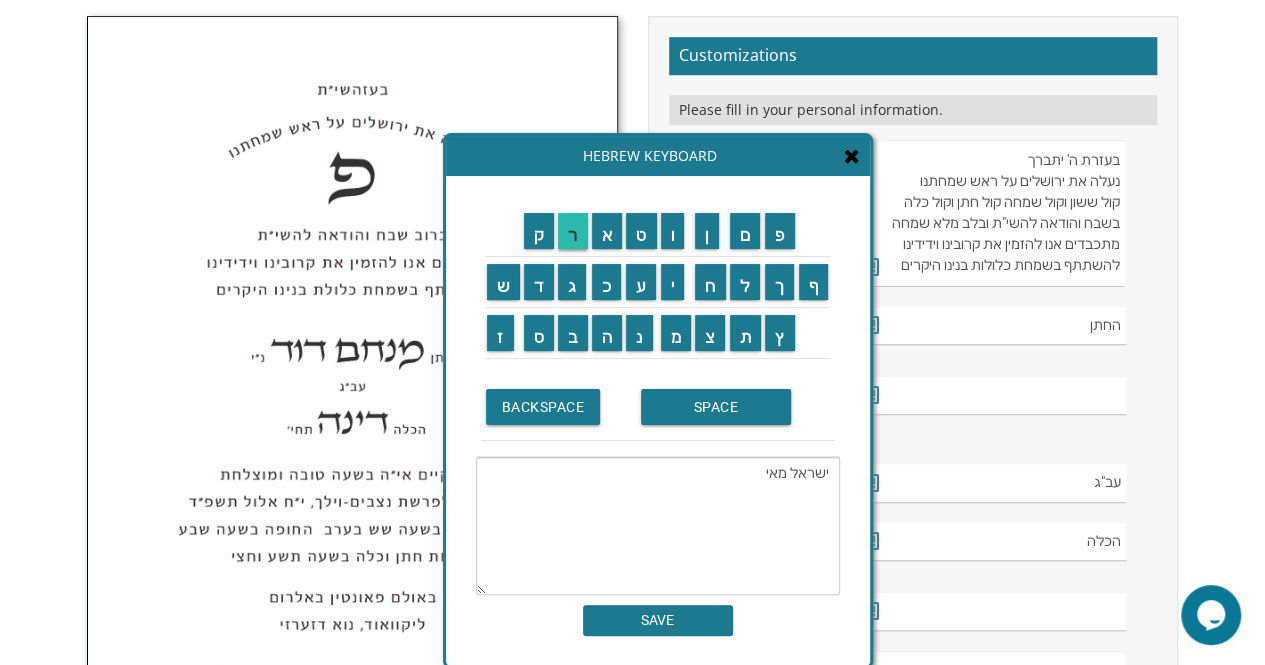 click on "ר" at bounding box center (573, 231) 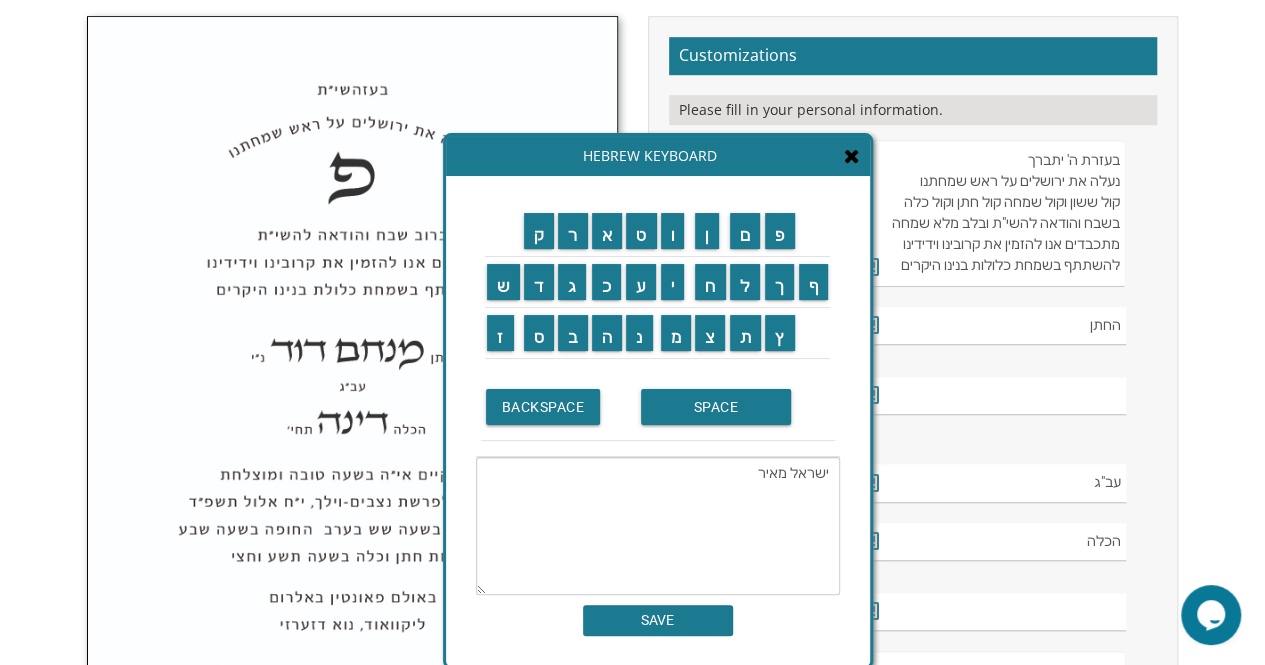 click on "SAVE" at bounding box center (658, 620) 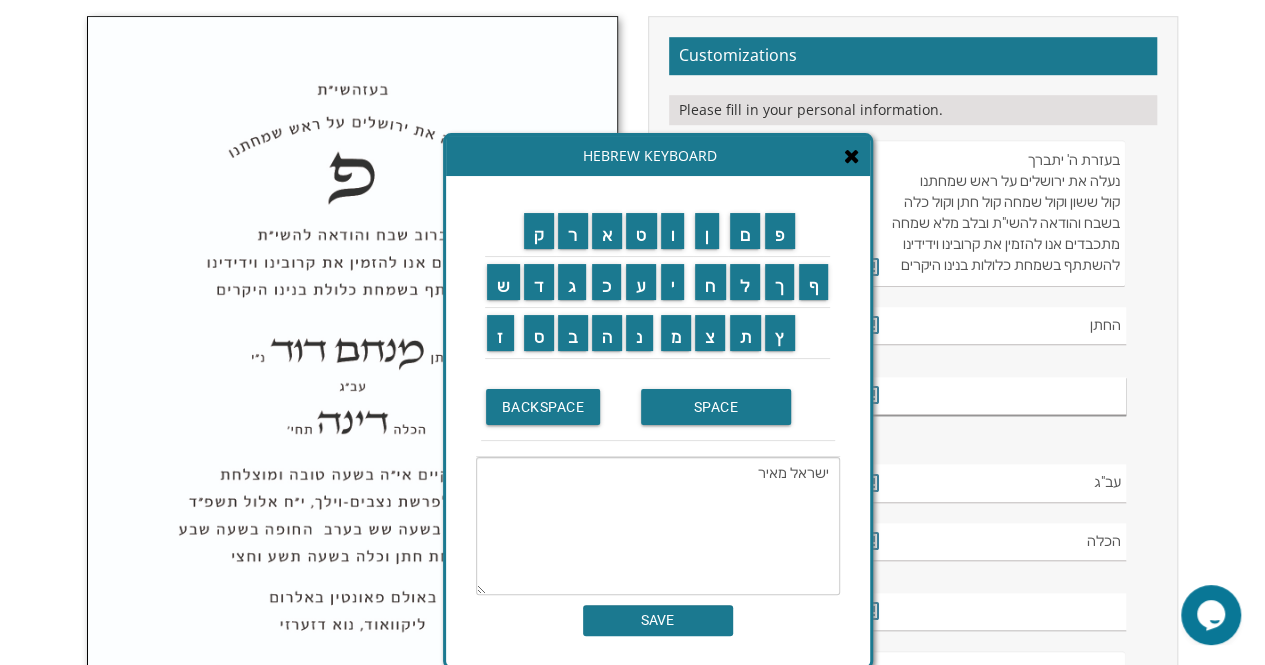 type on "ישראל מאיר" 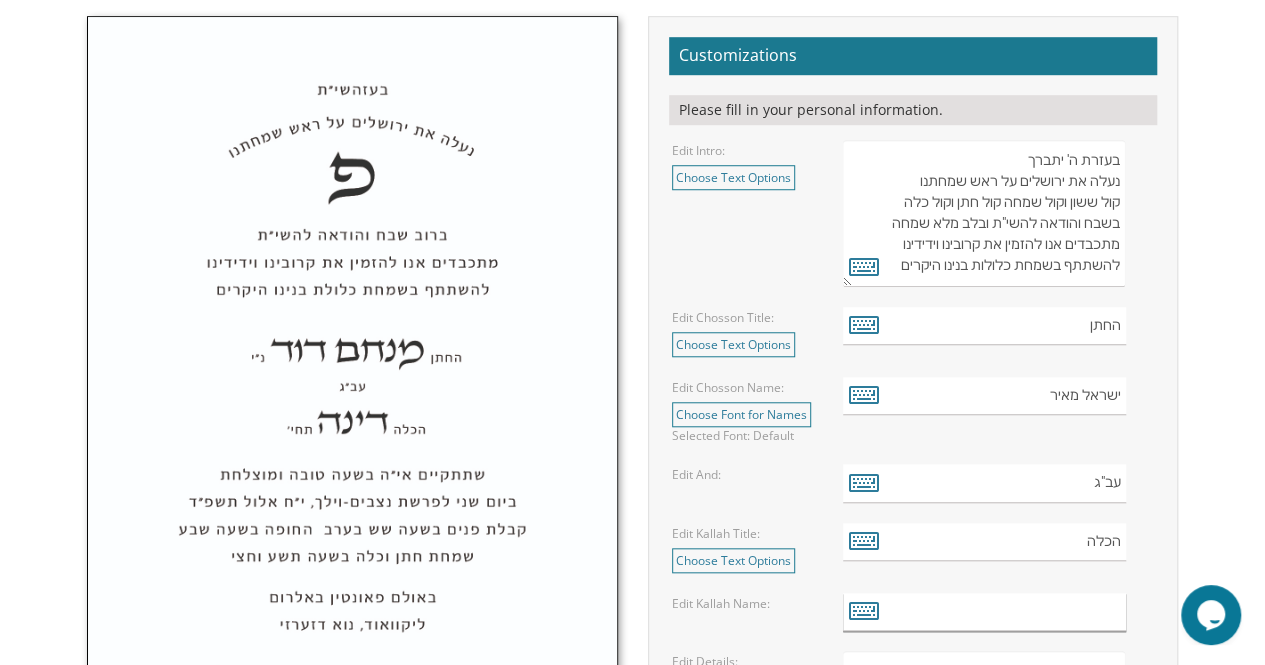 click at bounding box center [984, 612] 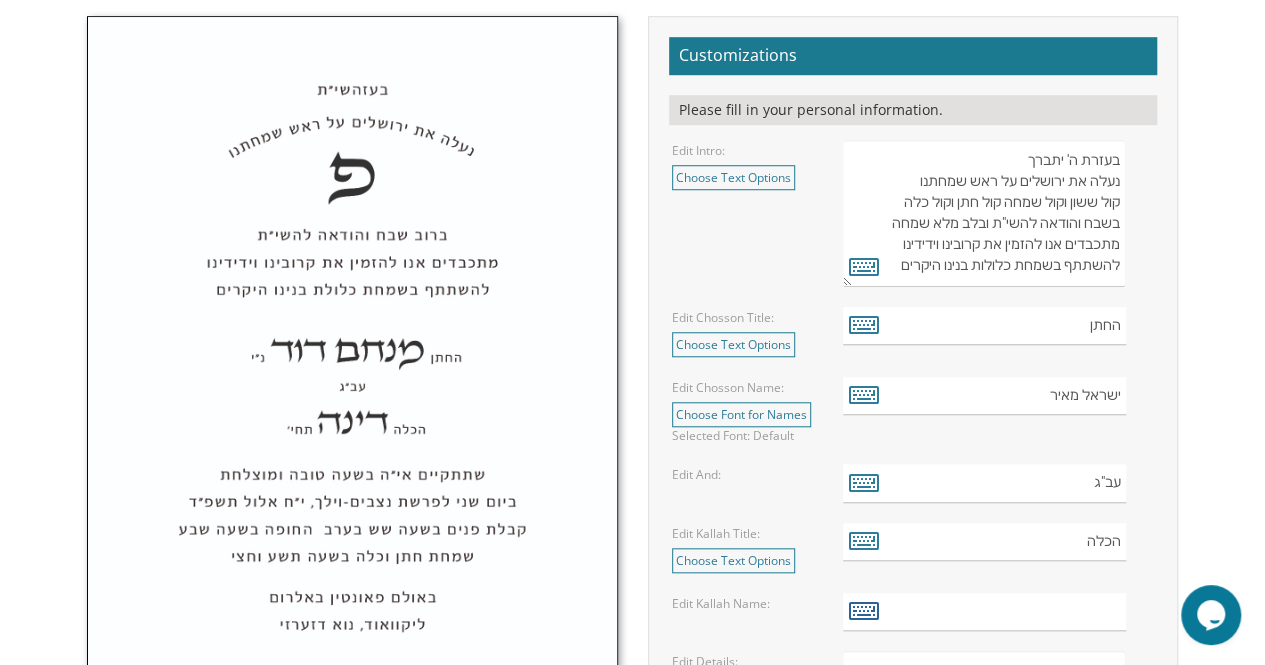click at bounding box center (864, 610) 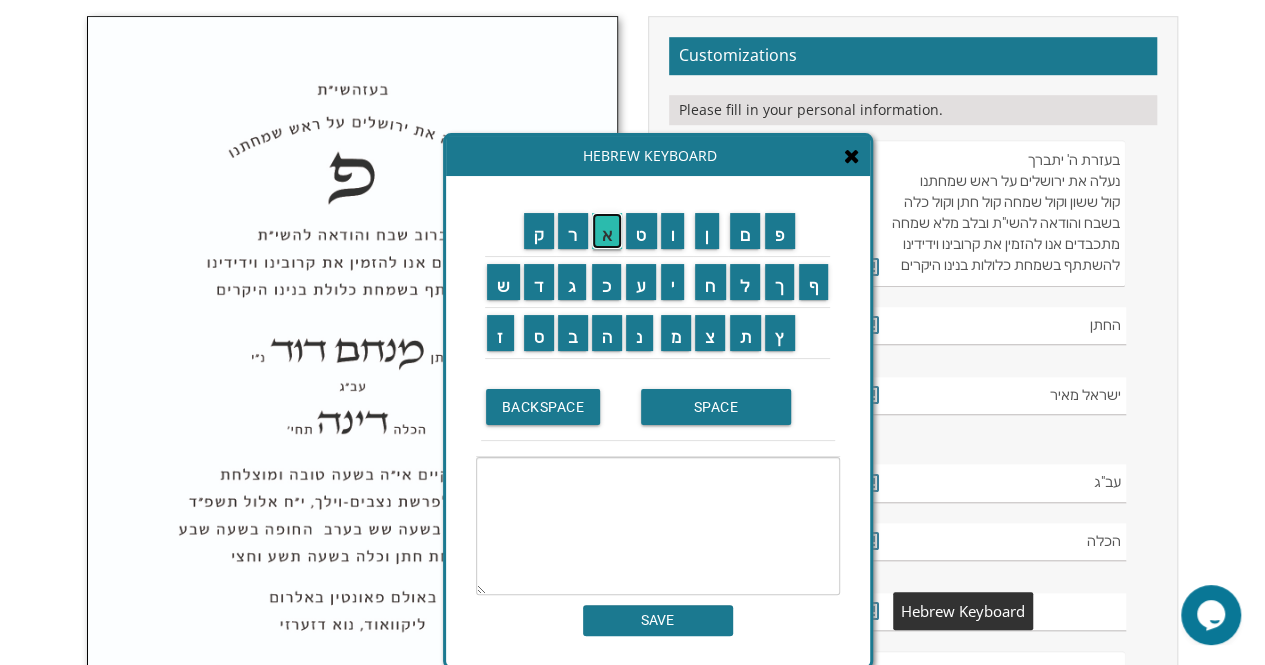 click on "א" at bounding box center [607, 231] 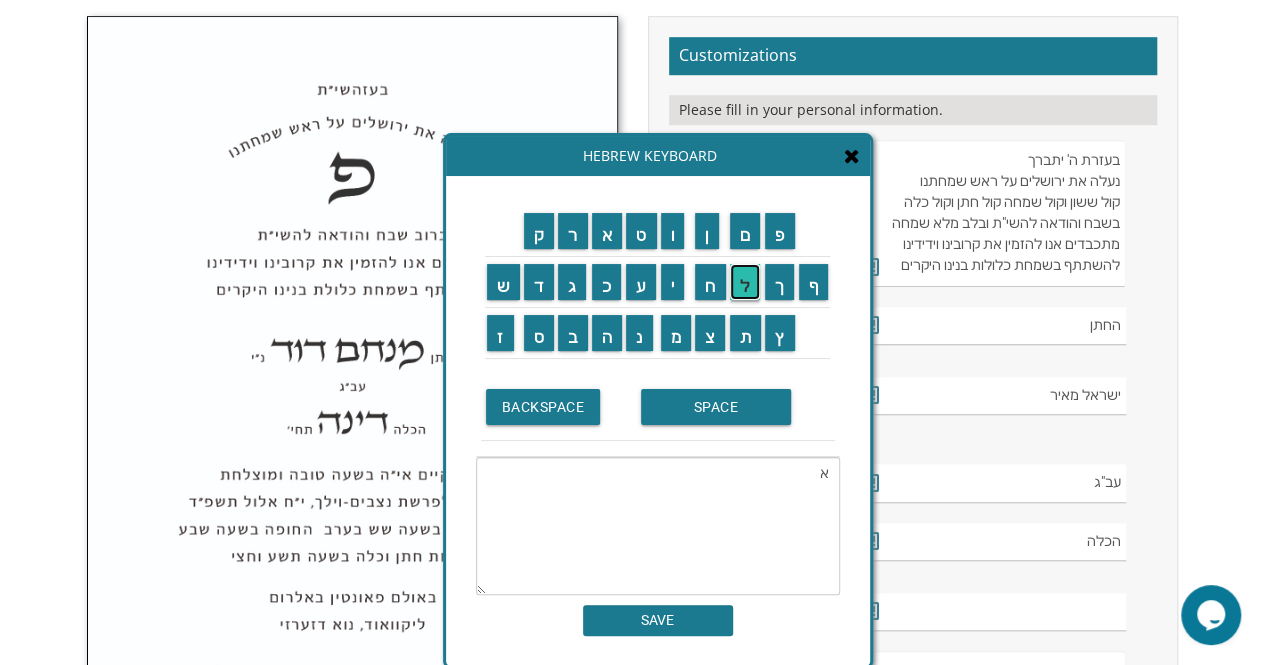 click on "ל" at bounding box center [745, 282] 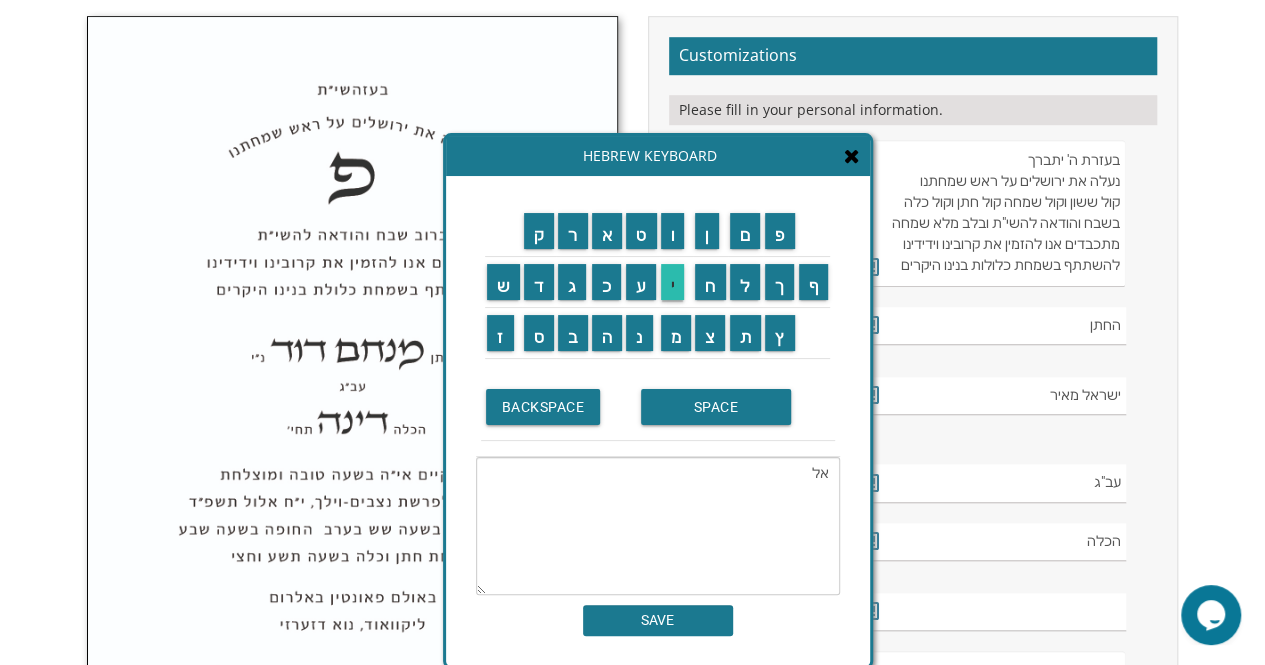 click on "י" at bounding box center (673, 282) 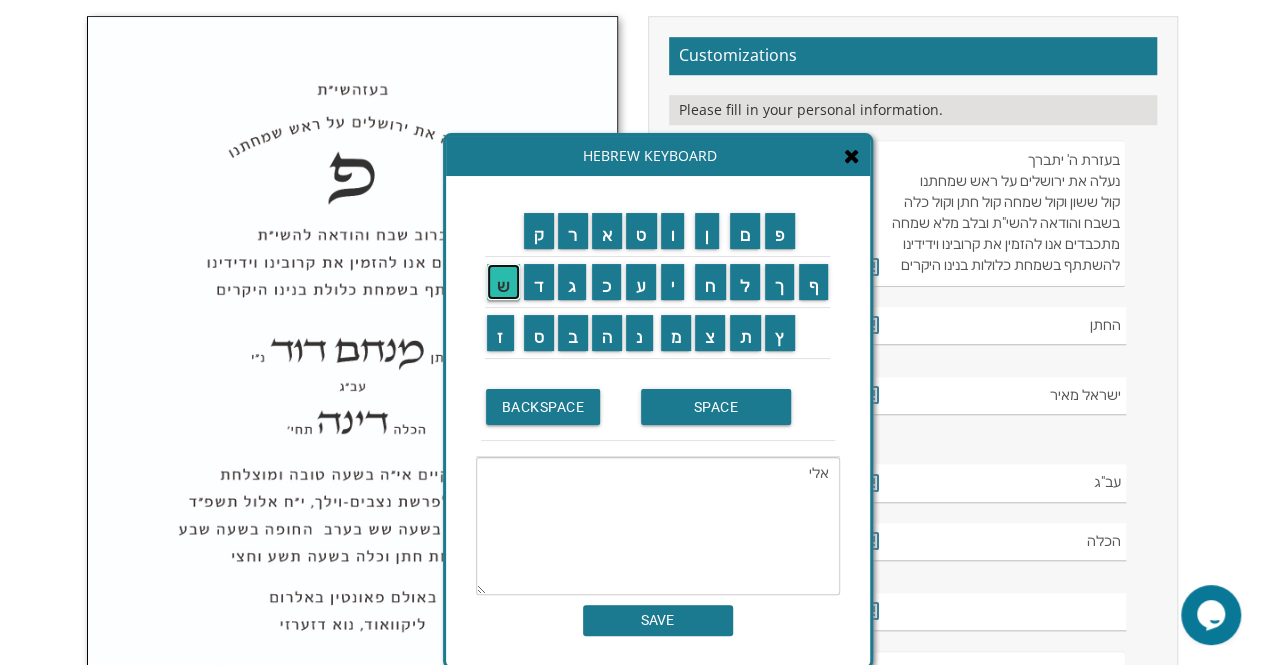 click on "ש" at bounding box center [503, 282] 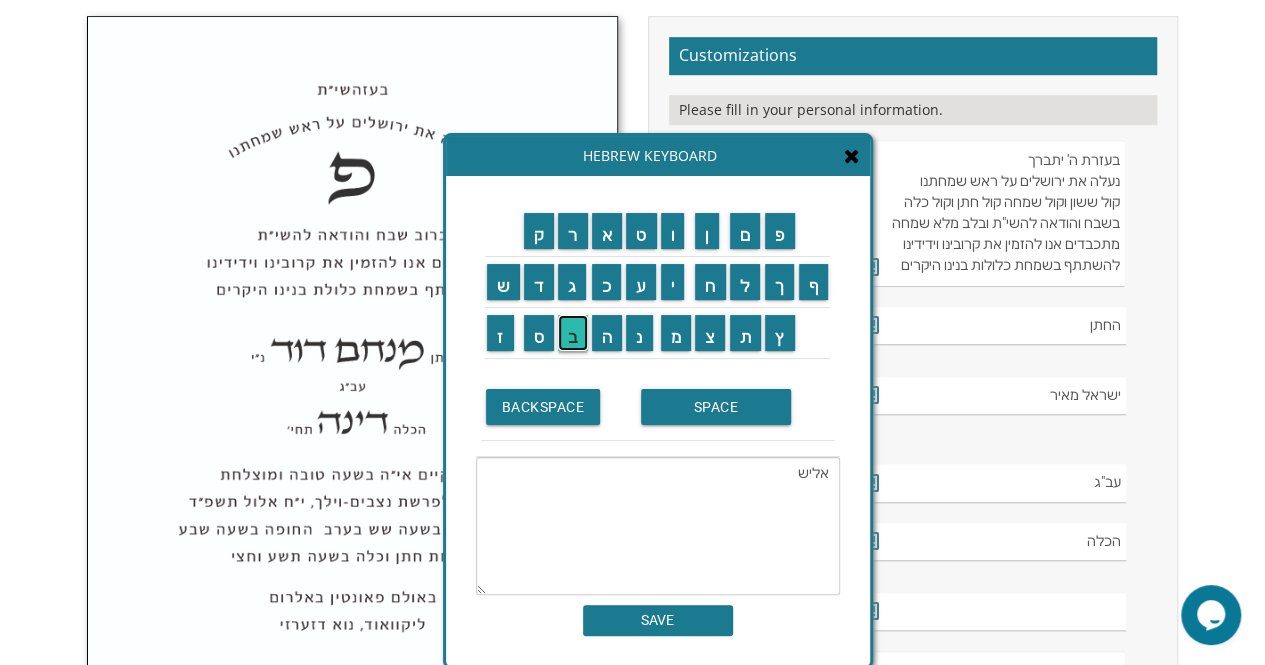 click on "ב" at bounding box center [573, 333] 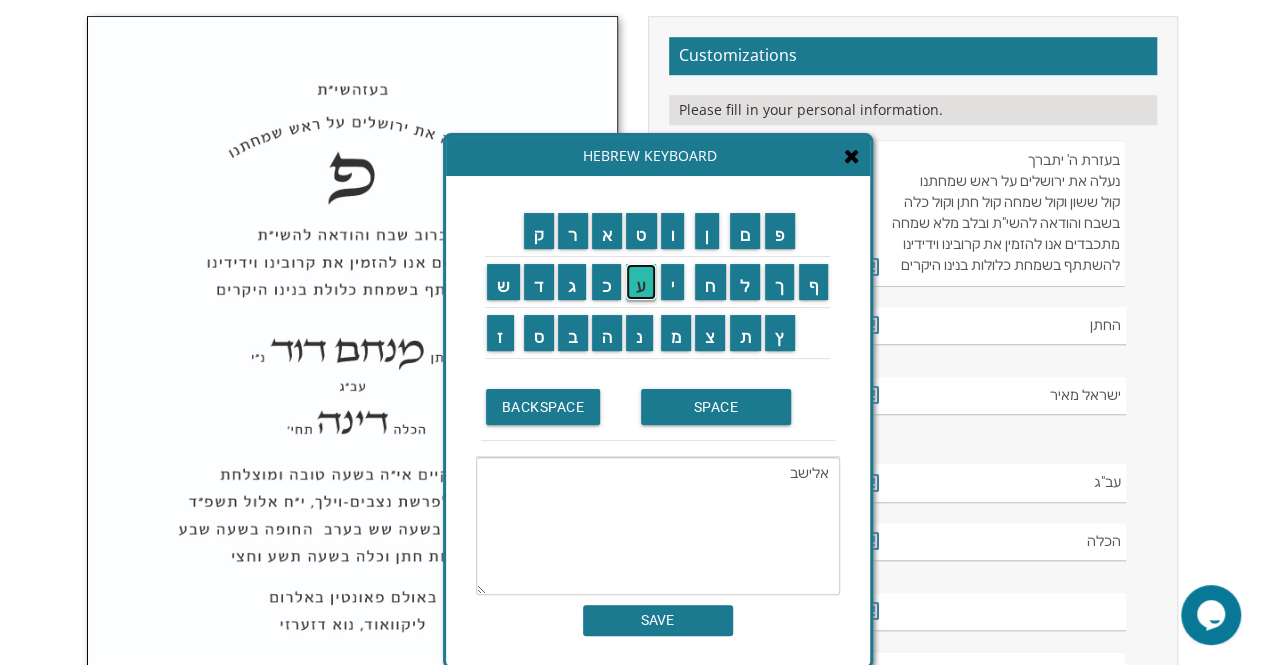 click on "ע" at bounding box center (641, 282) 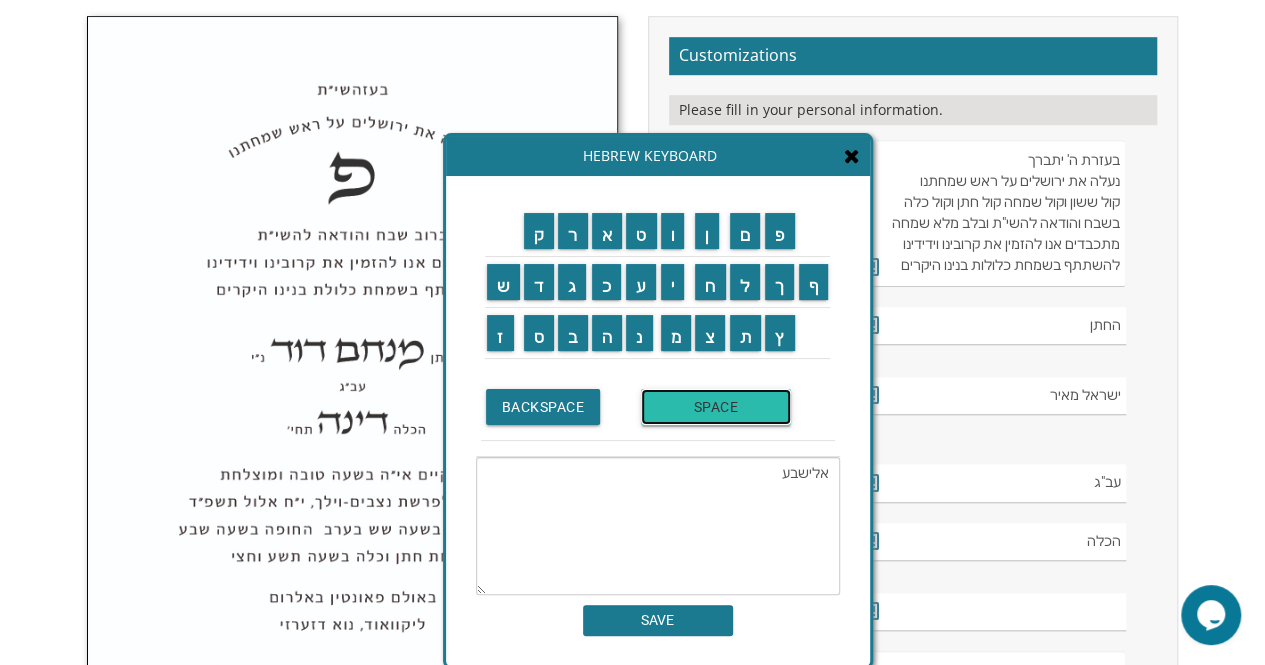 click on "SPACE" at bounding box center [716, 407] 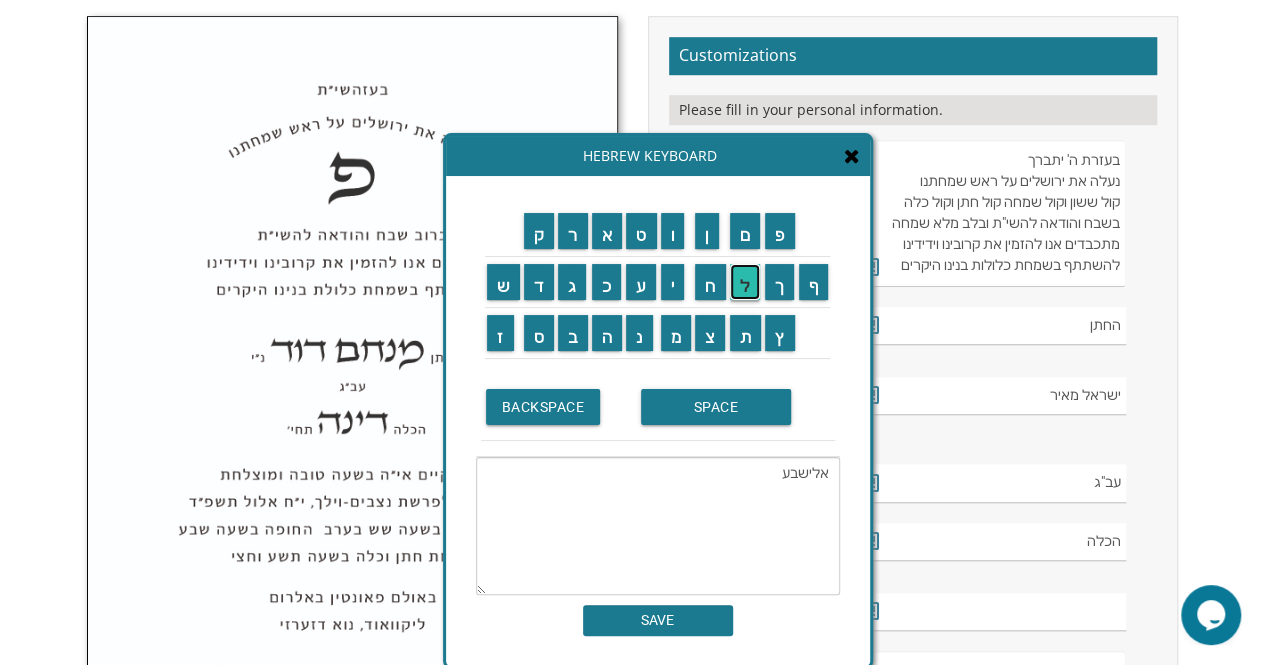 click on "ל" at bounding box center [745, 282] 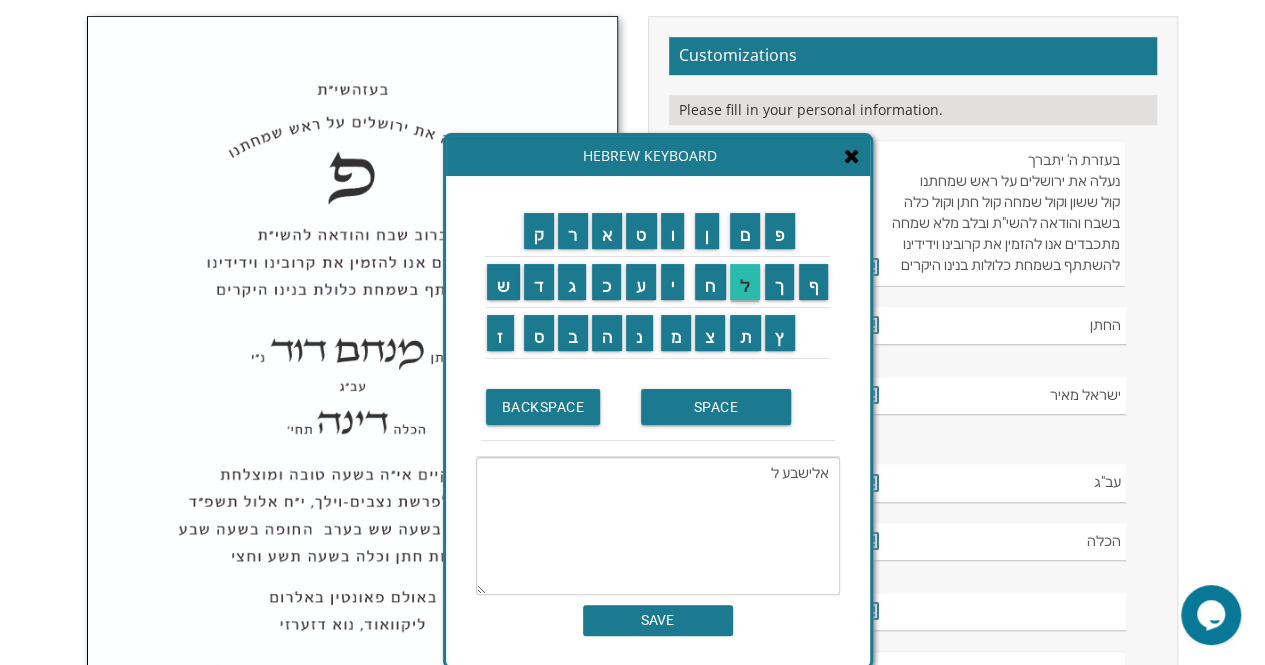 click on "א" at bounding box center (607, 231) 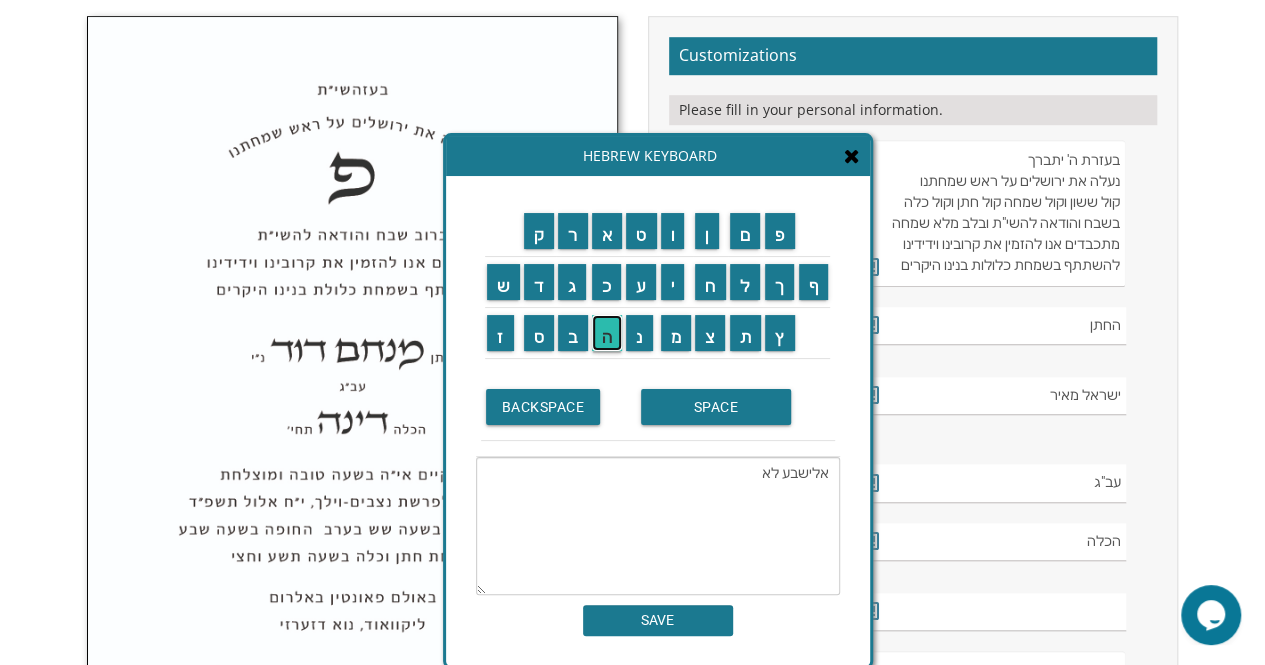 click on "ה" at bounding box center [607, 333] 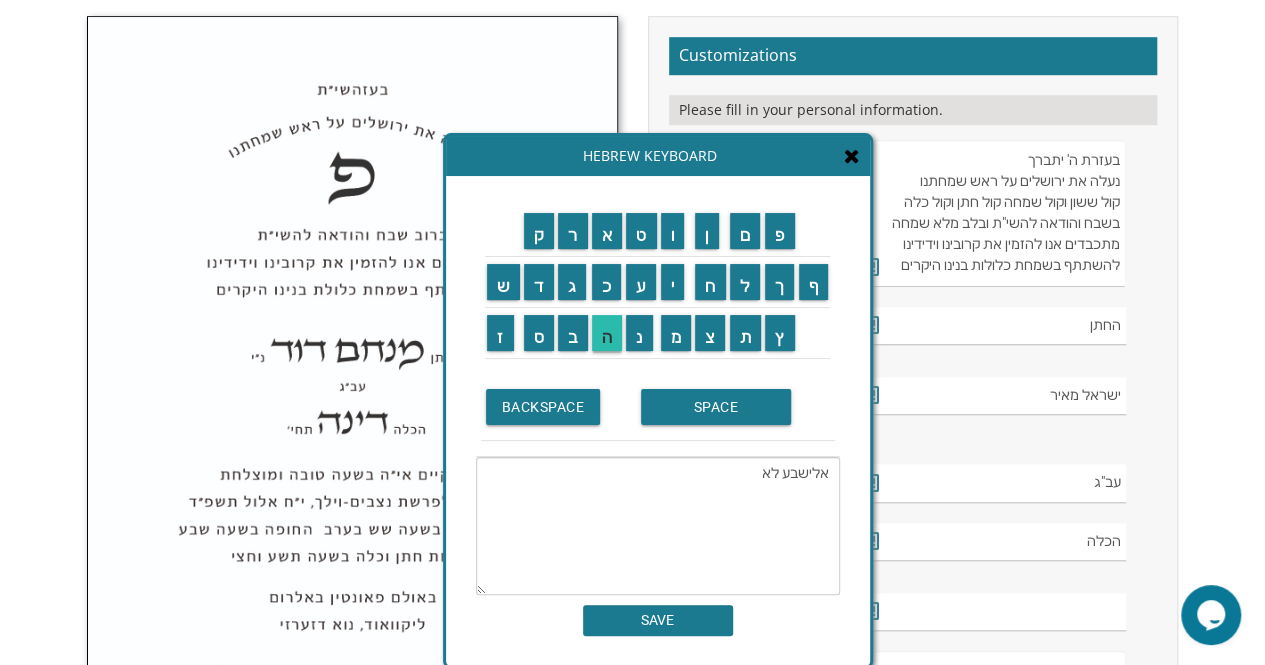 type on "אלישבע לאה" 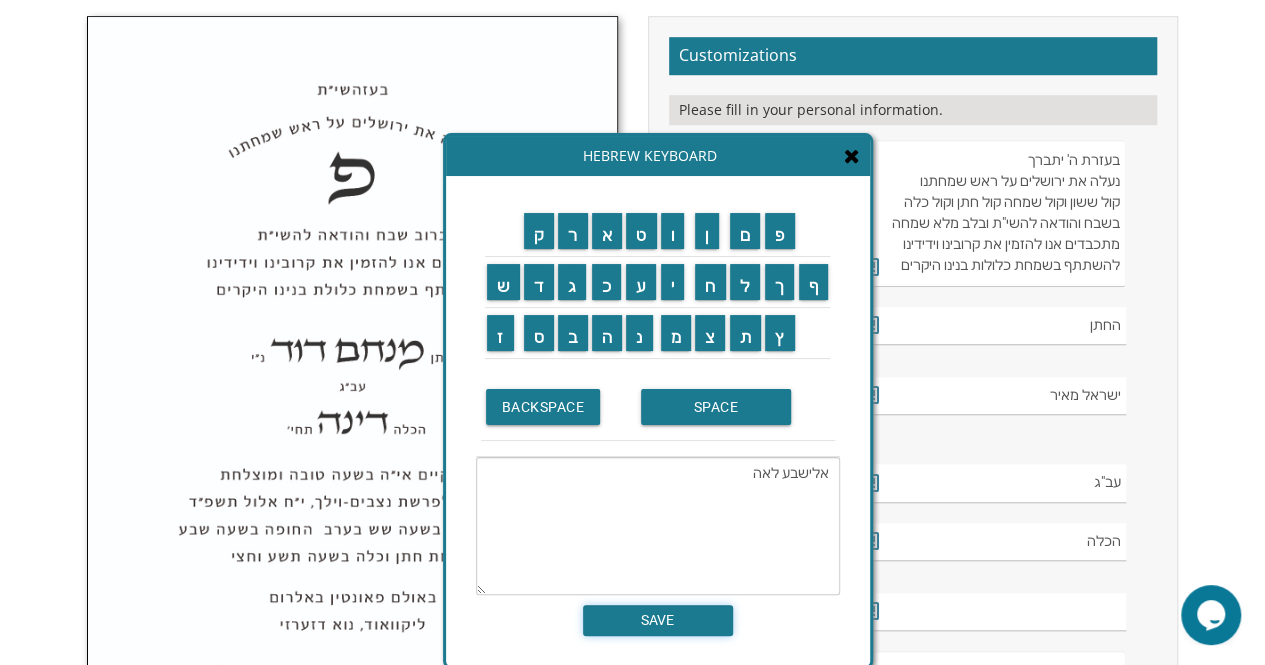click on "SAVE" at bounding box center [658, 620] 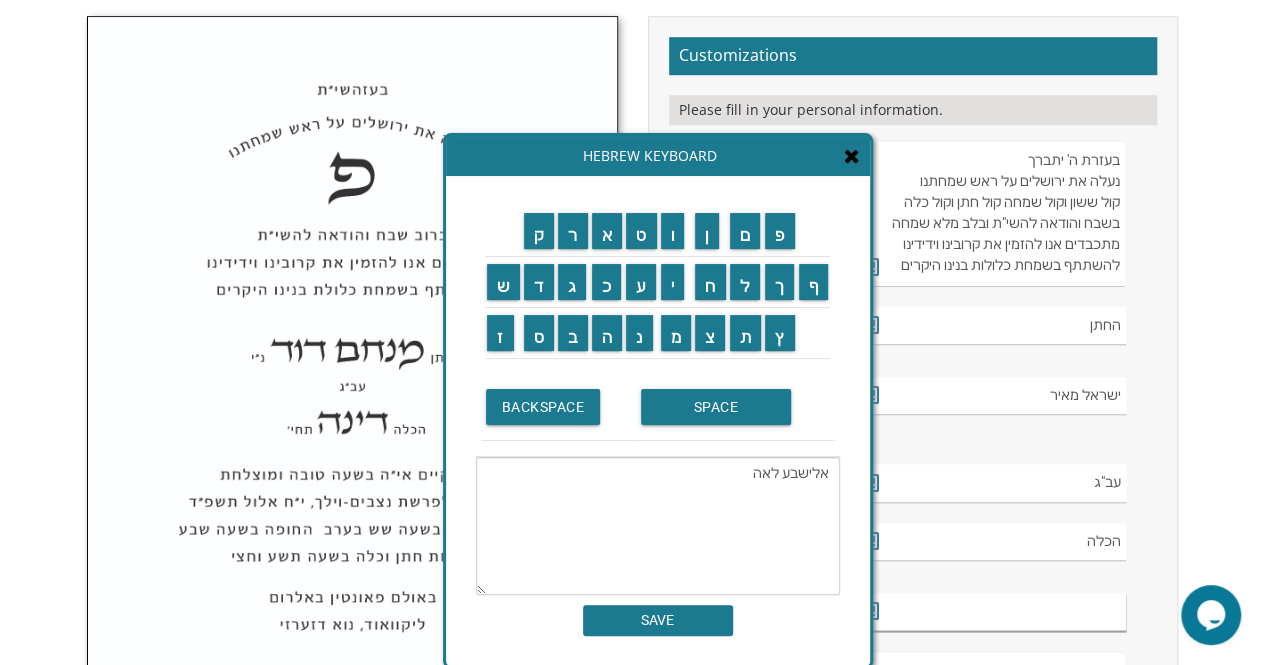 type on "אלישבע לאה" 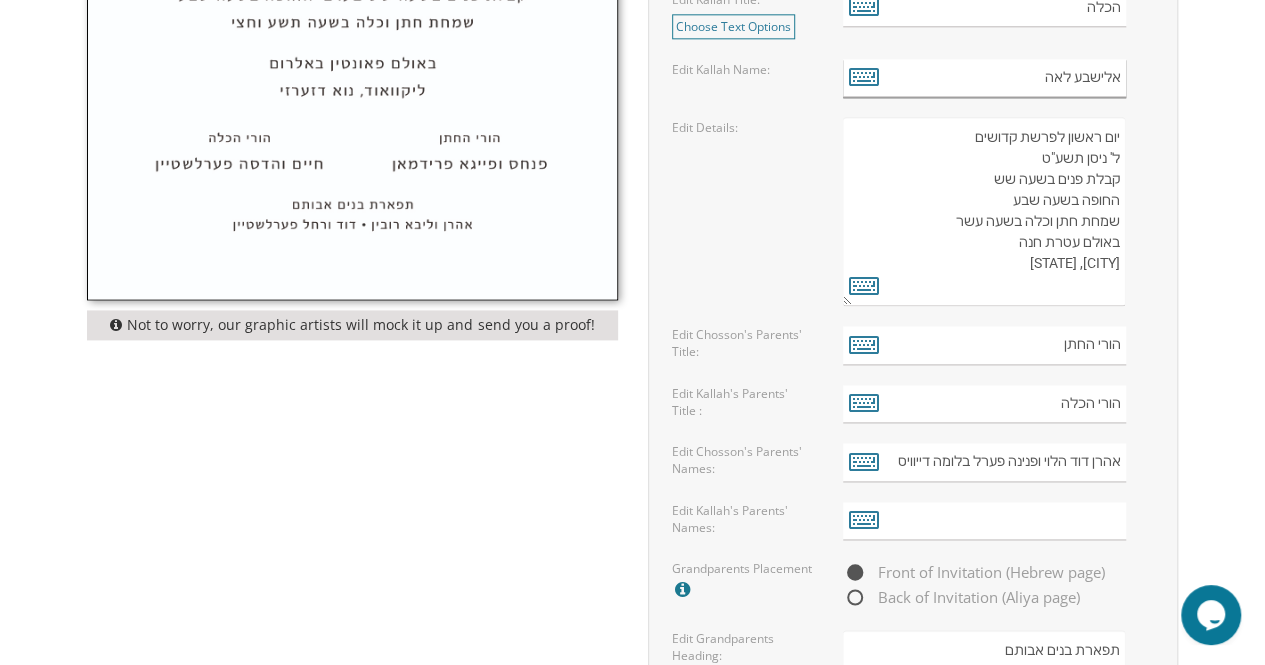 scroll, scrollTop: 1235, scrollLeft: 0, axis: vertical 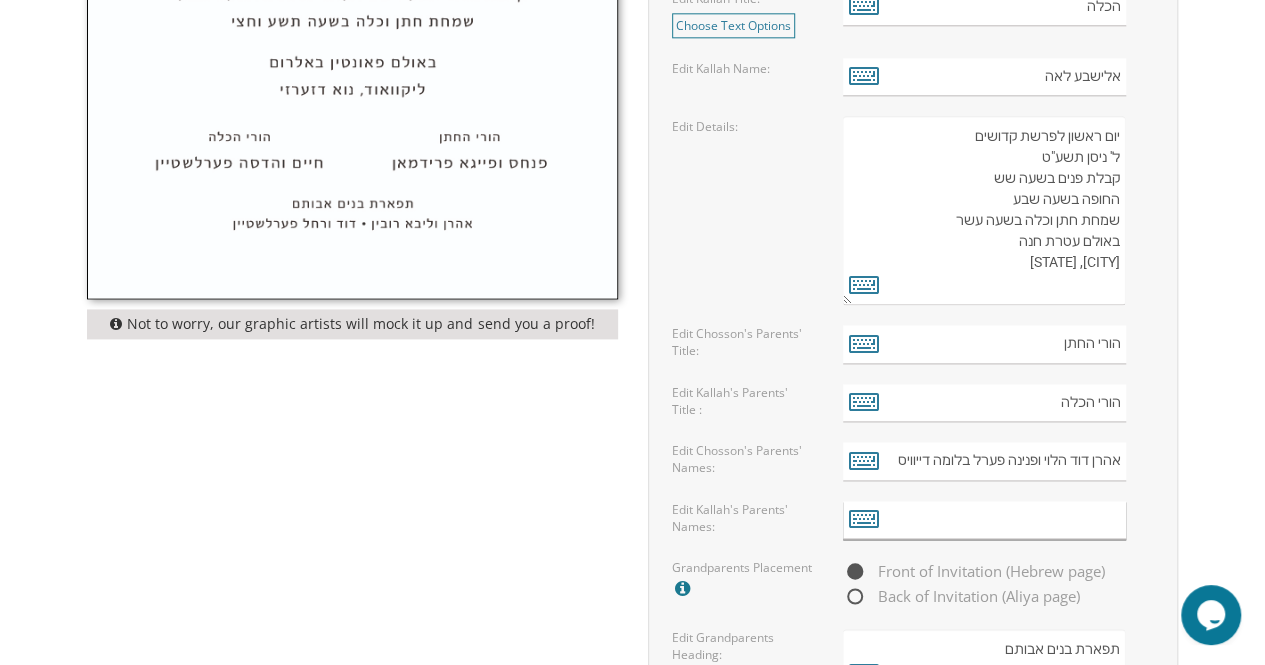 click at bounding box center [984, 520] 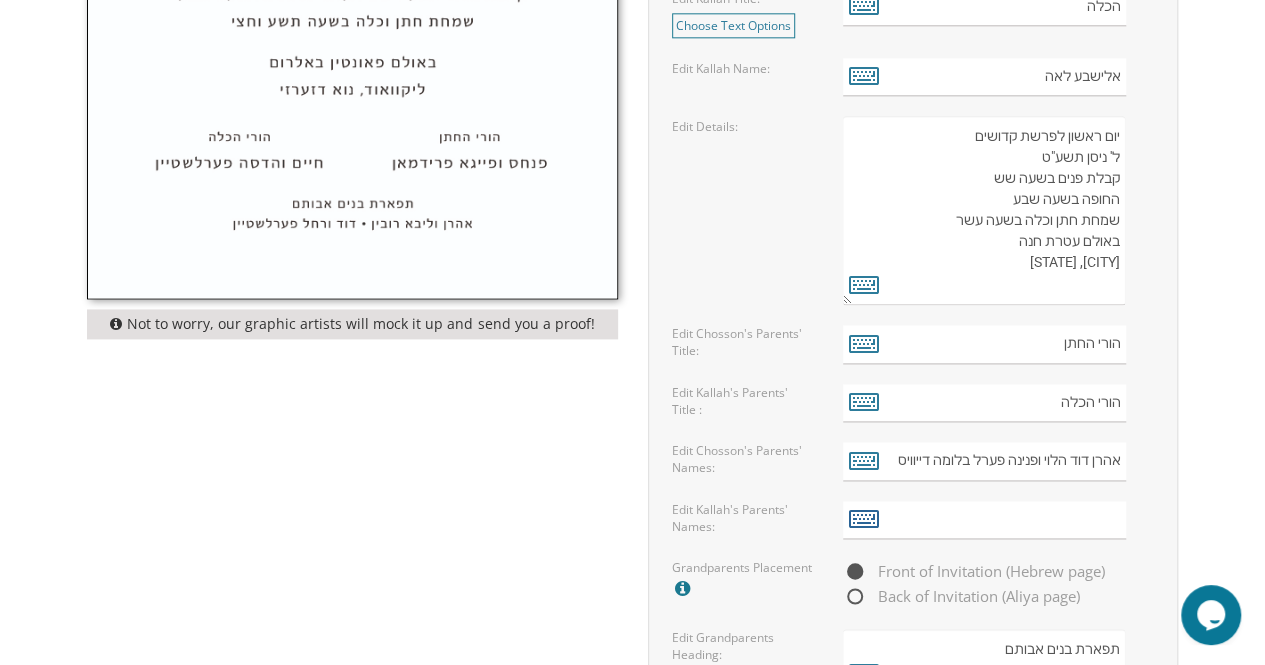 click at bounding box center (864, 518) 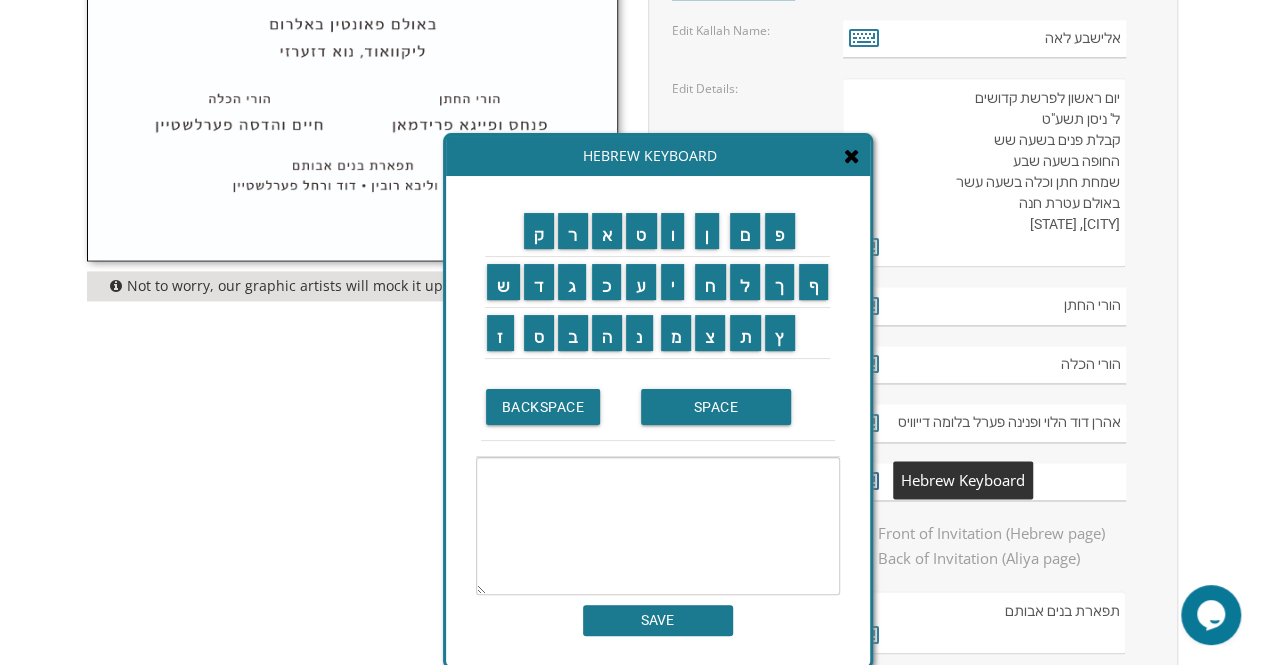 scroll, scrollTop: 1296, scrollLeft: 0, axis: vertical 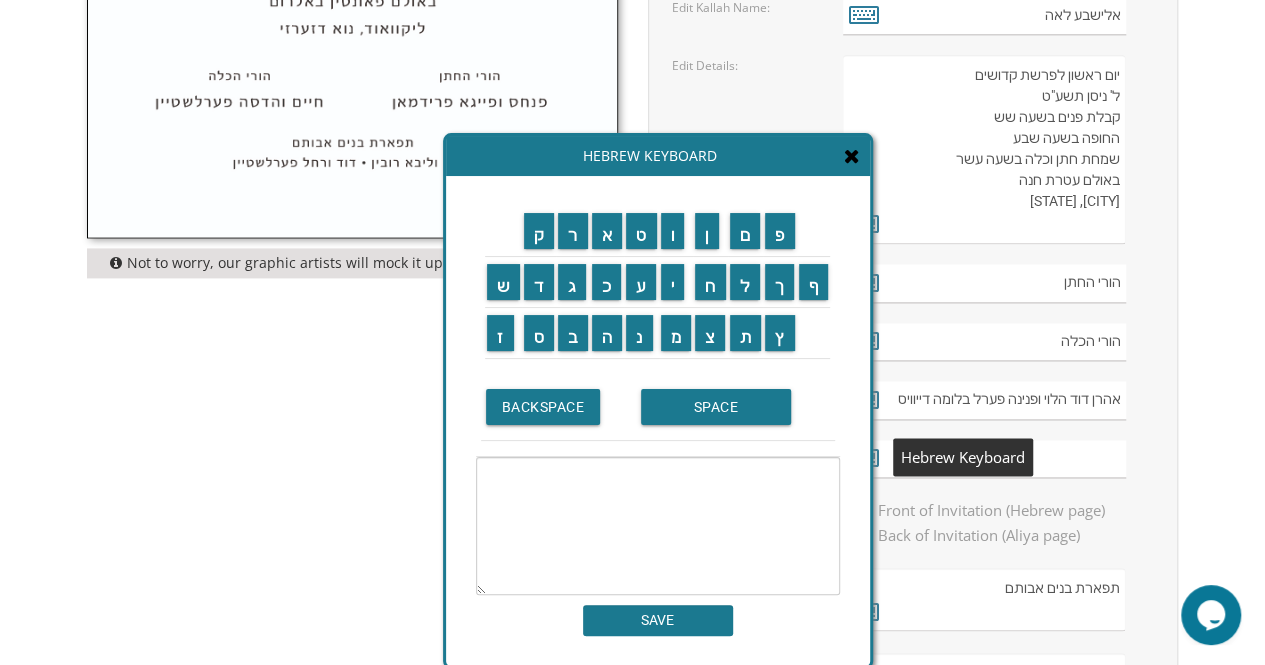 click at bounding box center [658, 526] 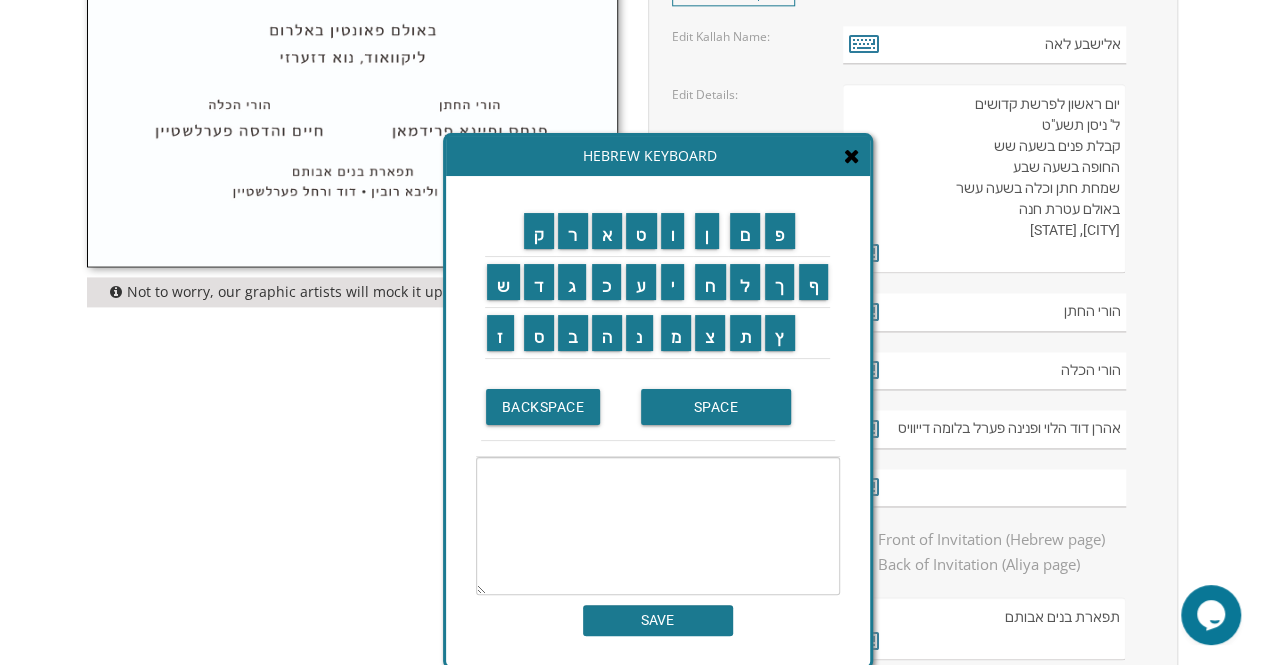 scroll, scrollTop: 1254, scrollLeft: 0, axis: vertical 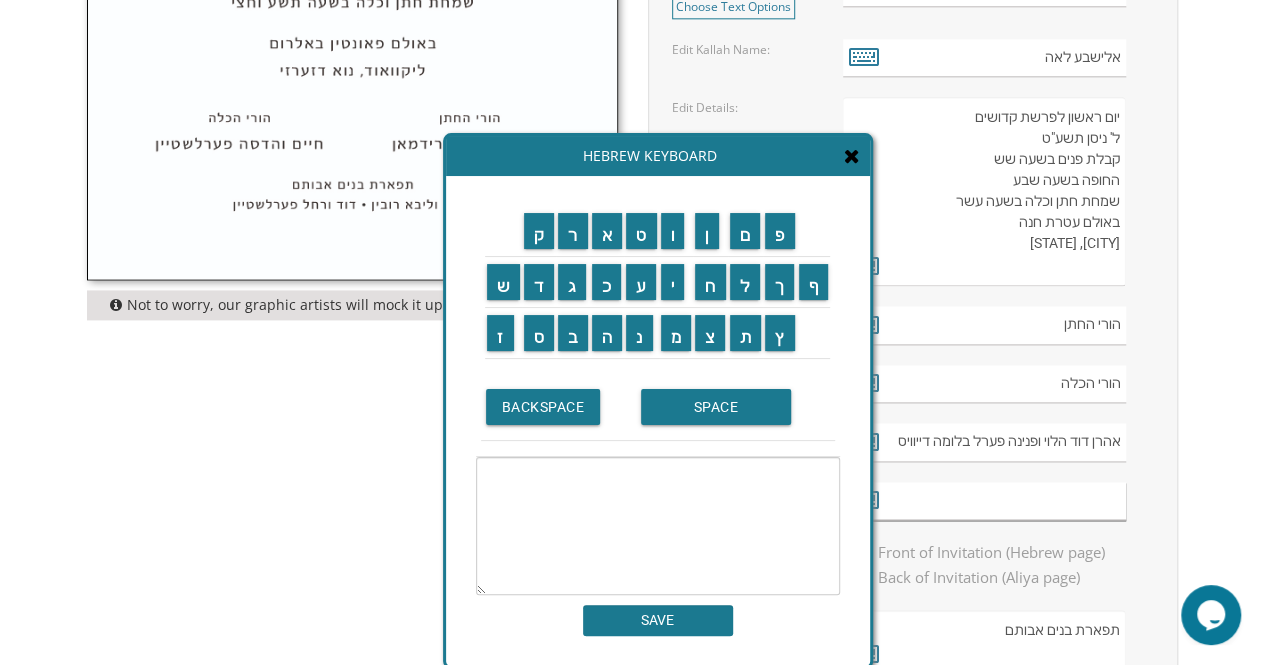 click at bounding box center [984, 501] 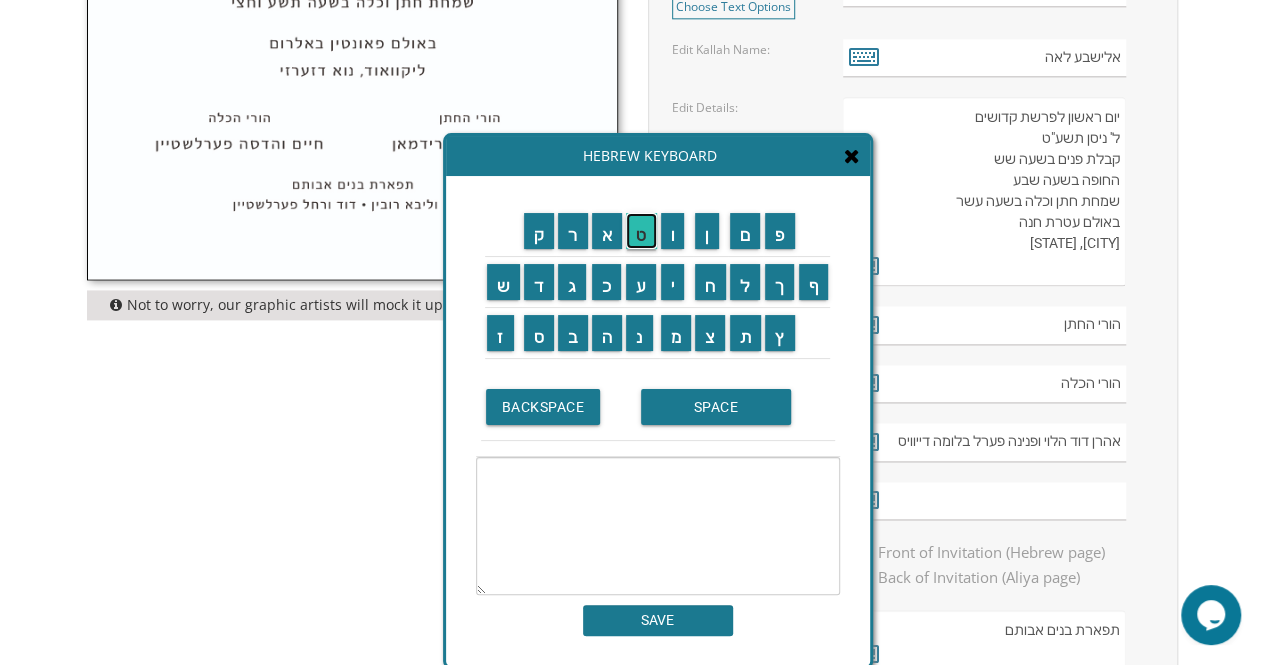 click on "ט" at bounding box center [641, 231] 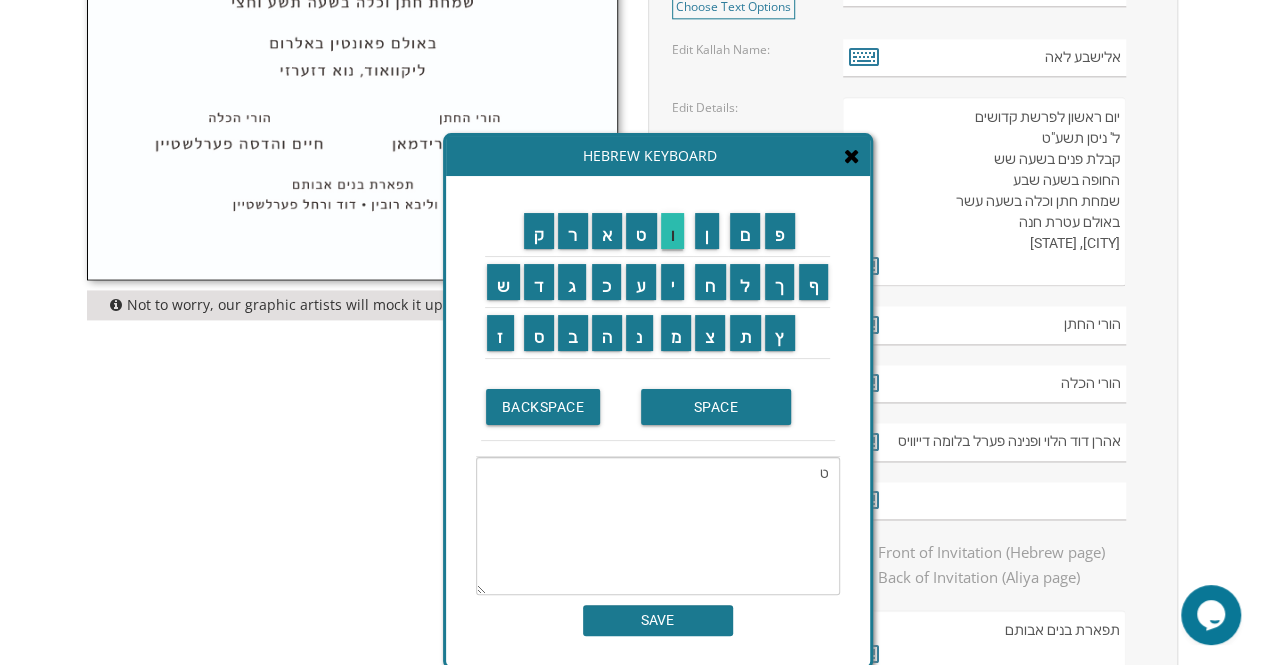 click on "ו" at bounding box center (673, 231) 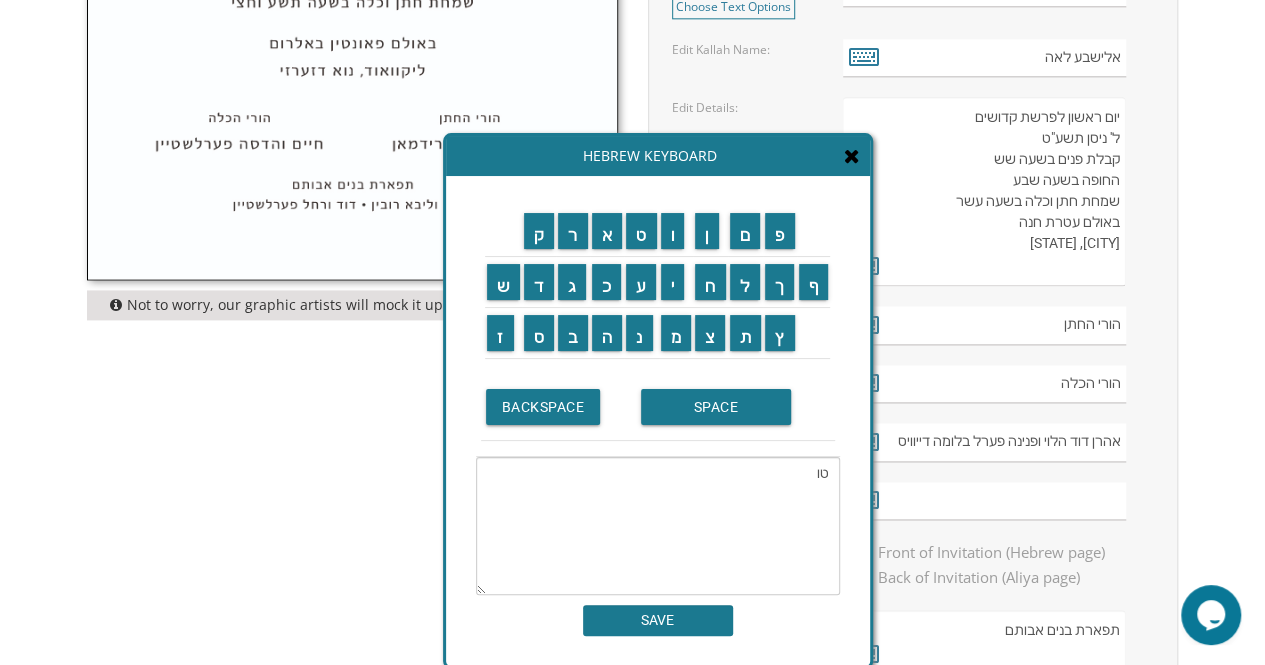 click at bounding box center (352, -129) 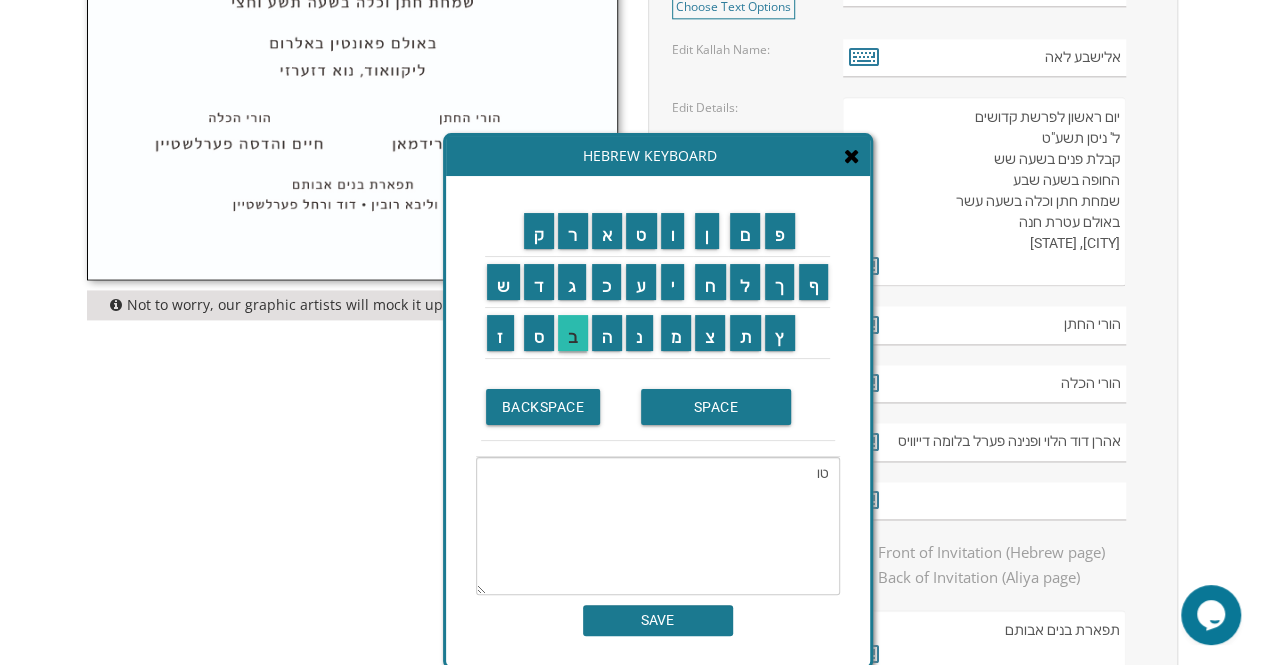click on "ב" at bounding box center (573, 333) 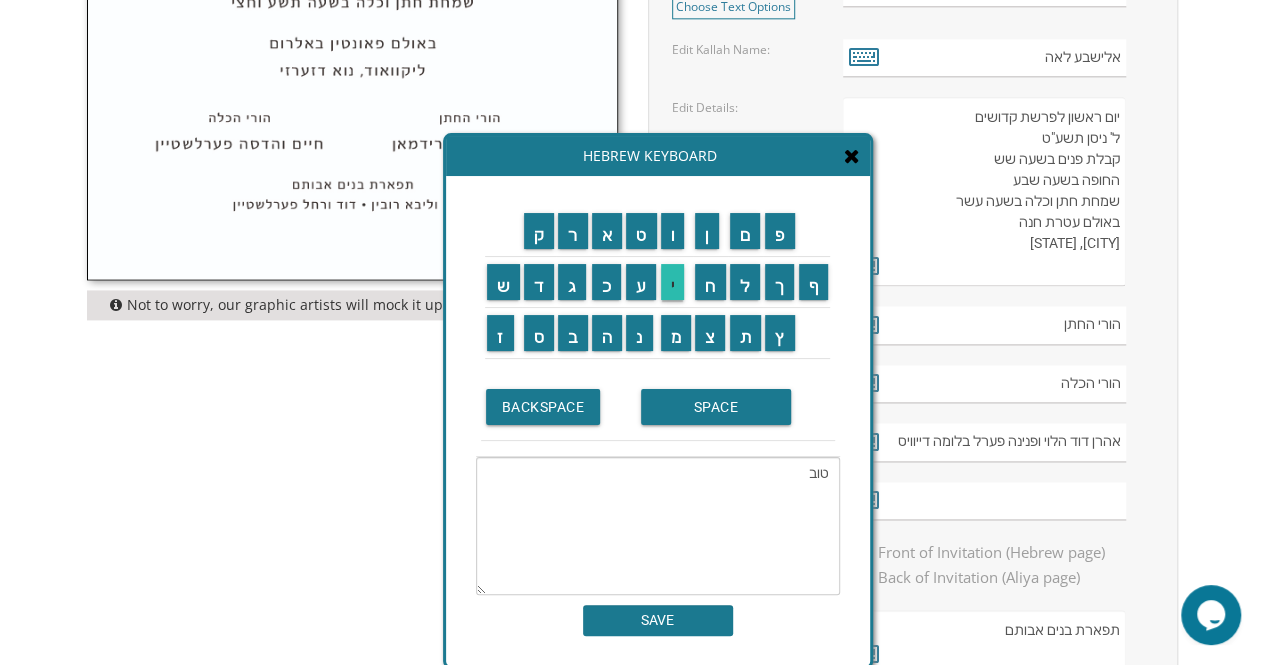 click on "י" at bounding box center [673, 282] 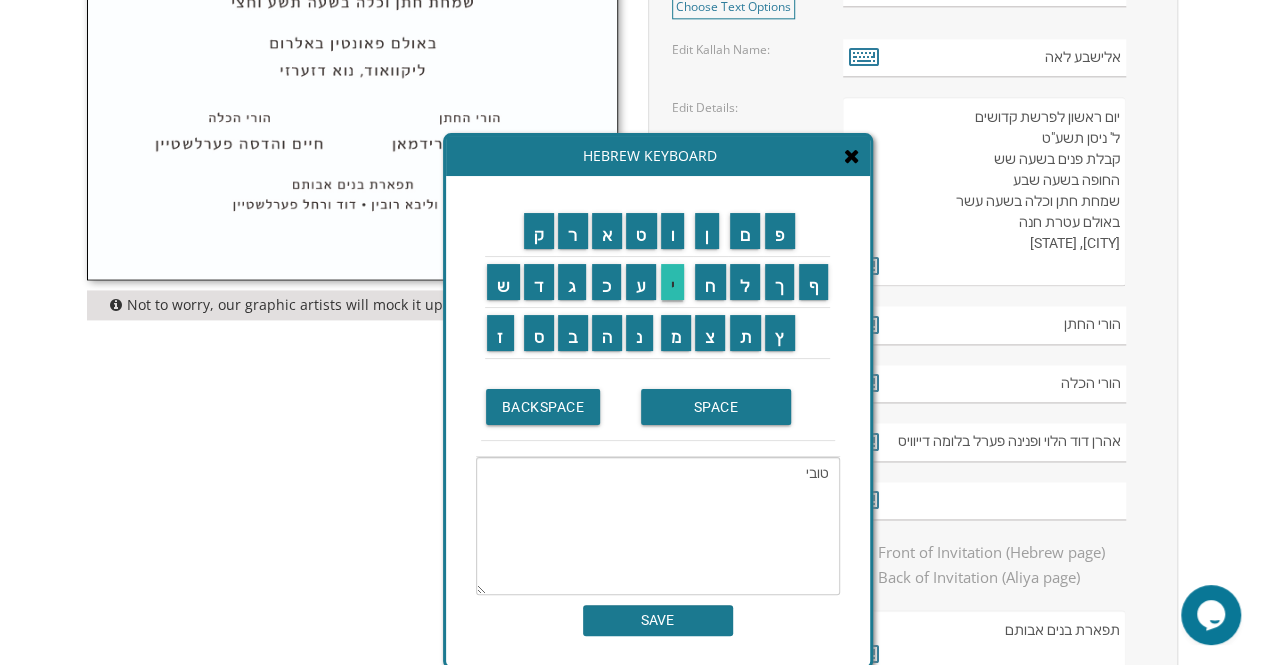 click on "ה" at bounding box center (607, 333) 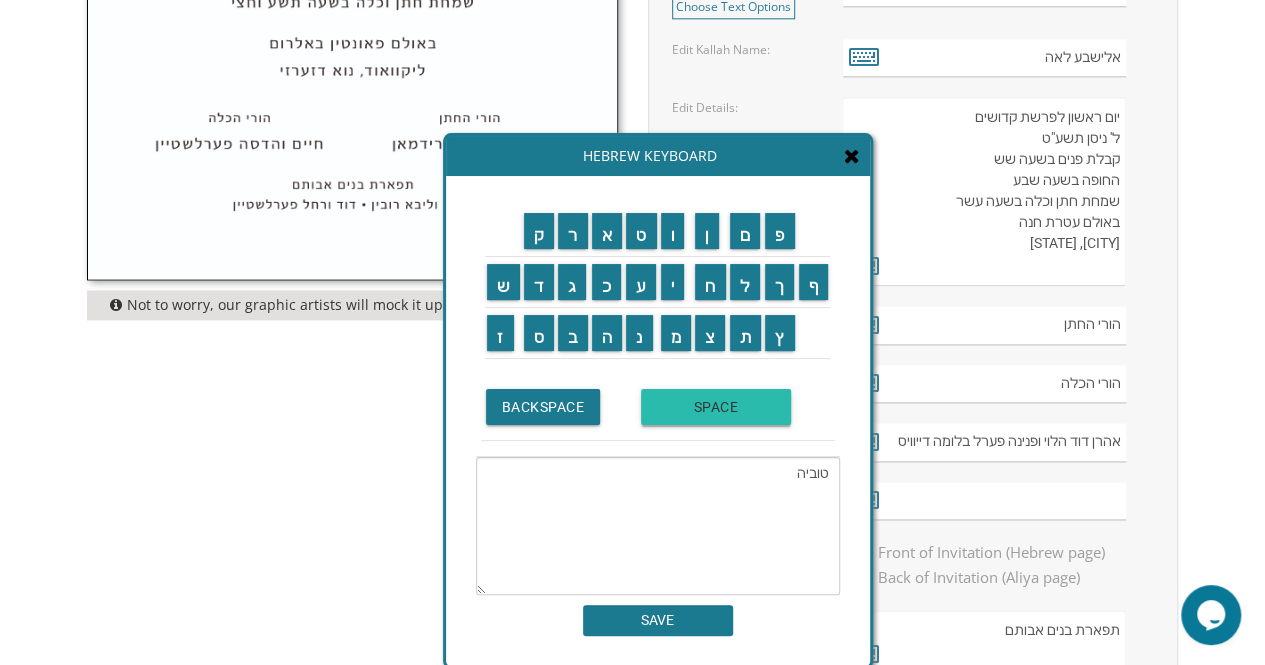 click on "SPACE" at bounding box center (716, 407) 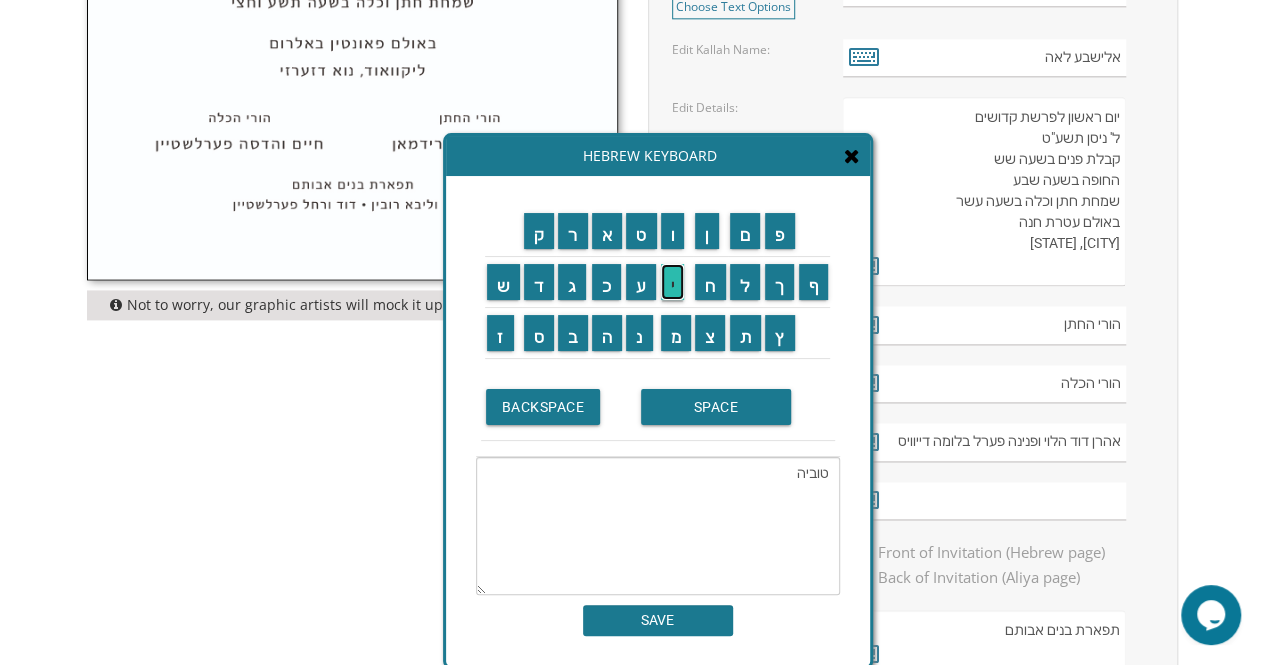 click on "י" at bounding box center (673, 282) 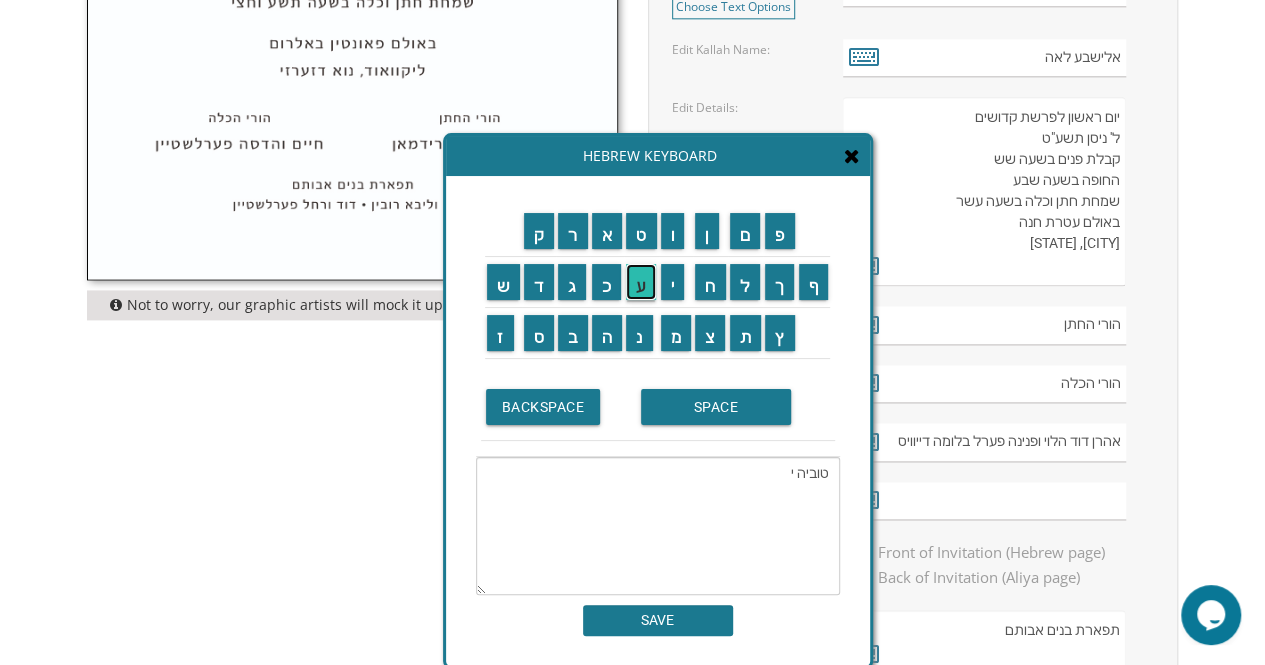 click on "ע" at bounding box center (641, 282) 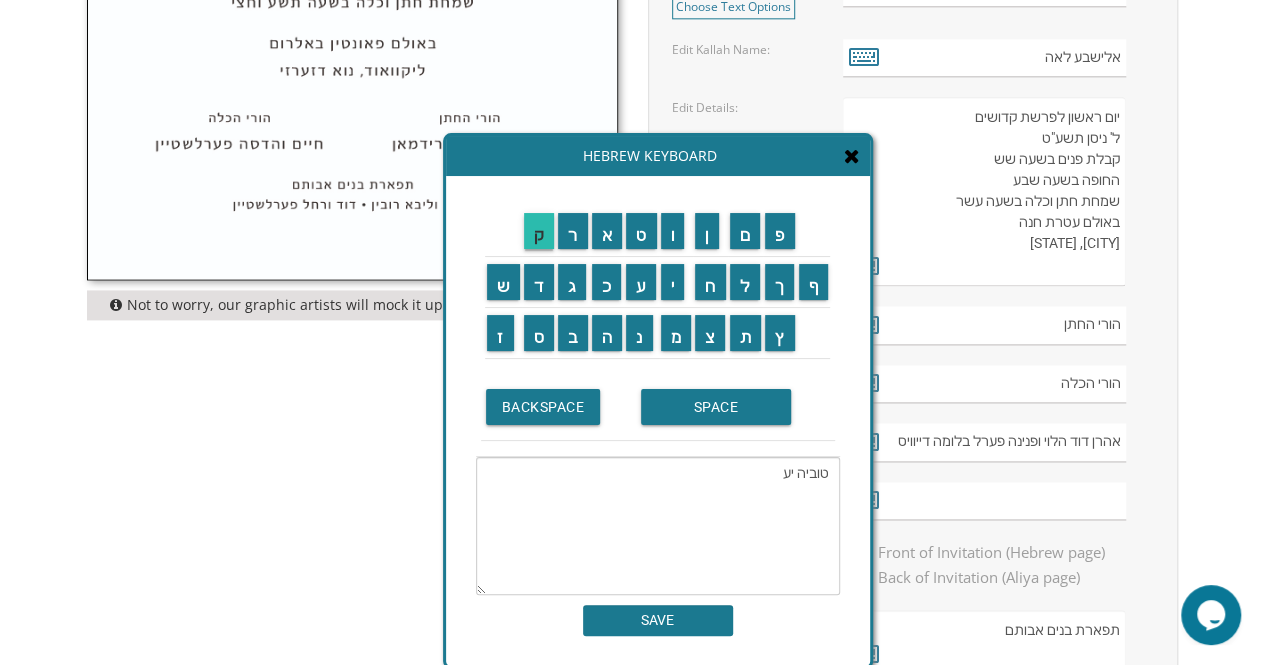click on "ק" at bounding box center [539, 231] 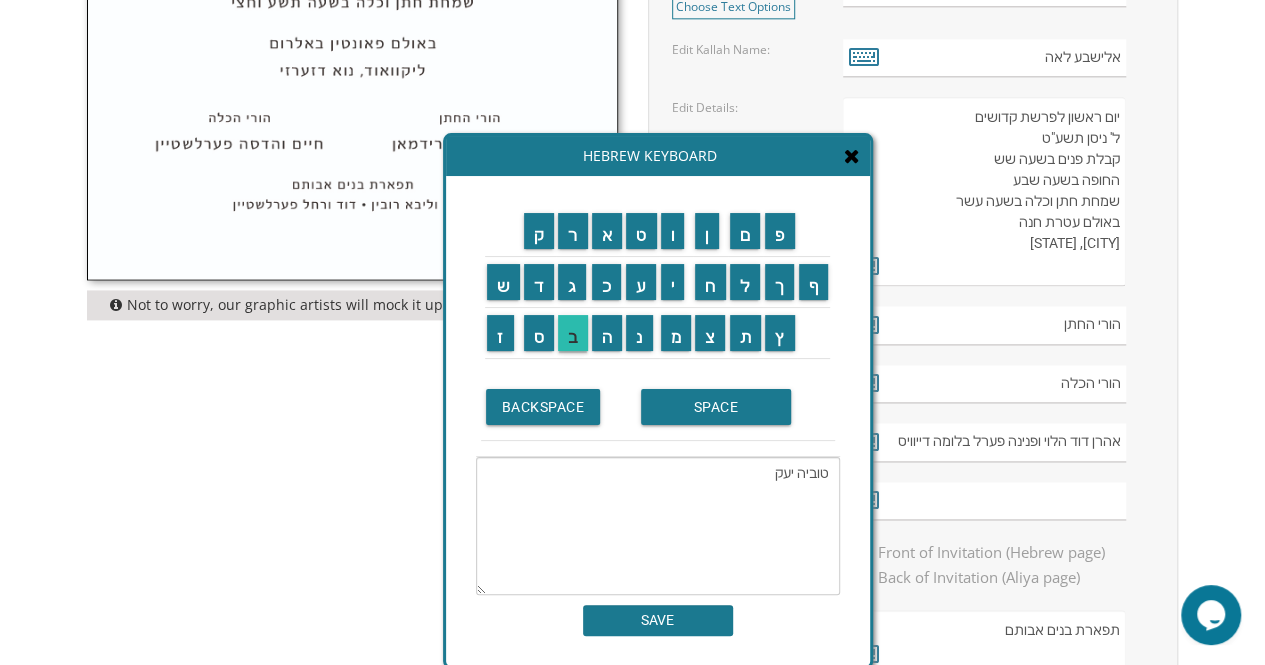 click on "ב" at bounding box center [573, 333] 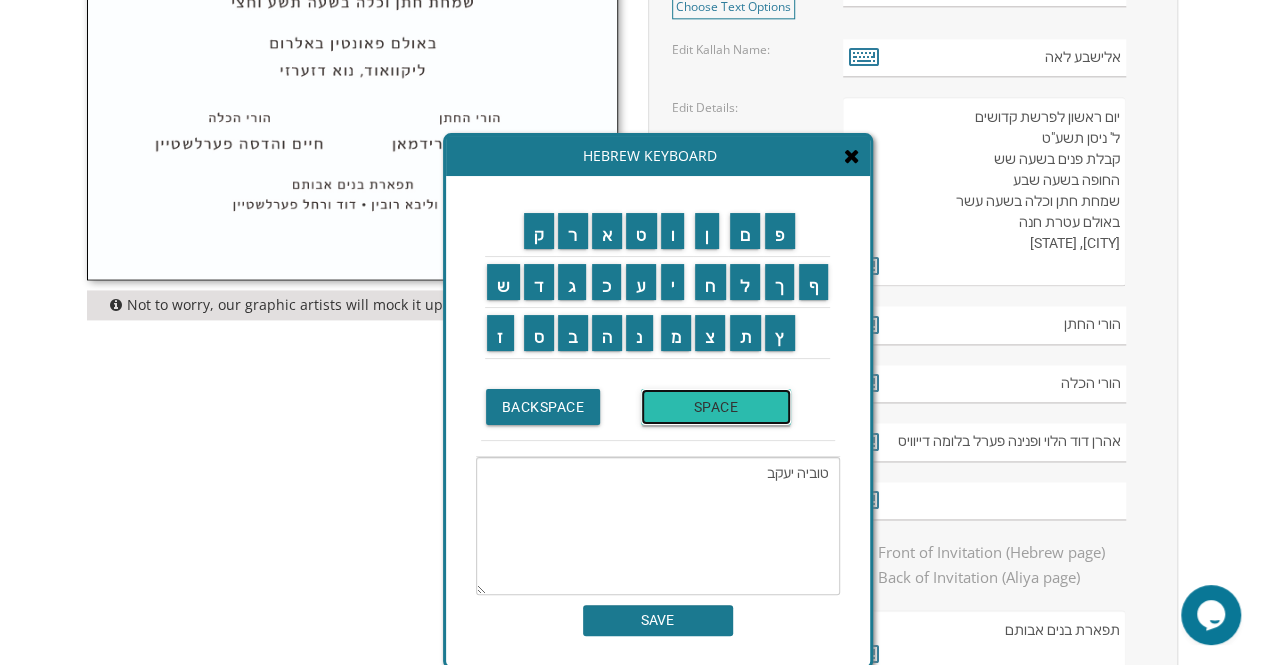 click on "SPACE" at bounding box center [716, 407] 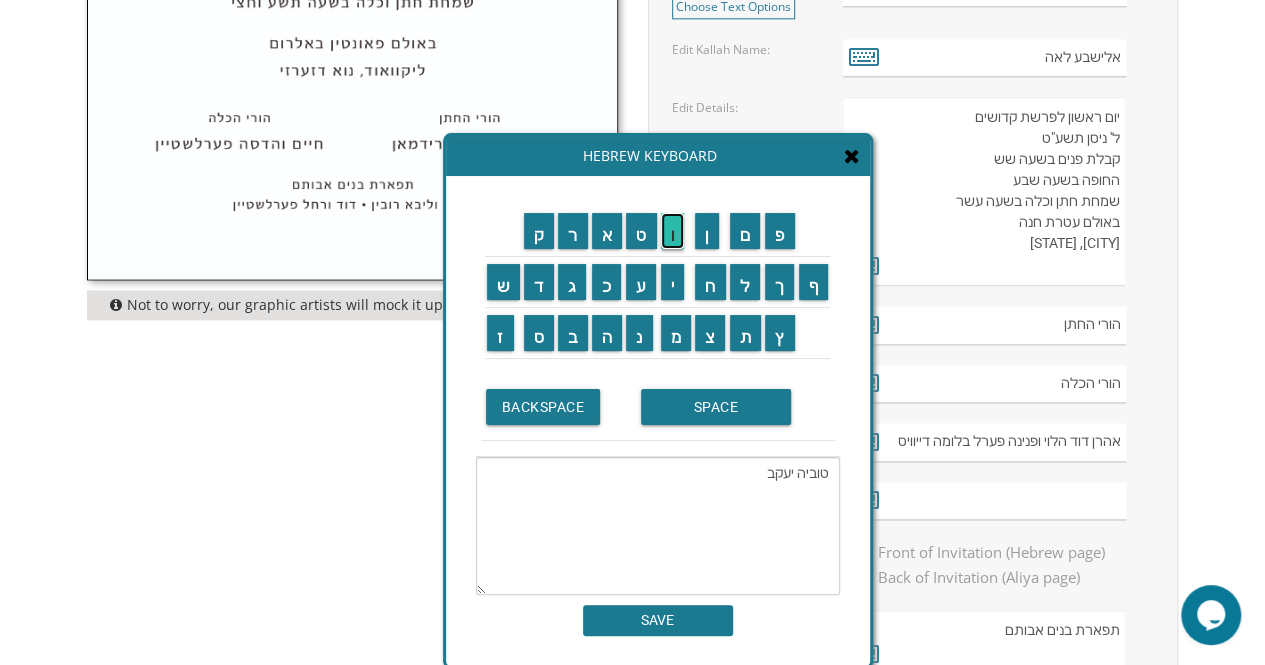 click on "ו" at bounding box center (673, 231) 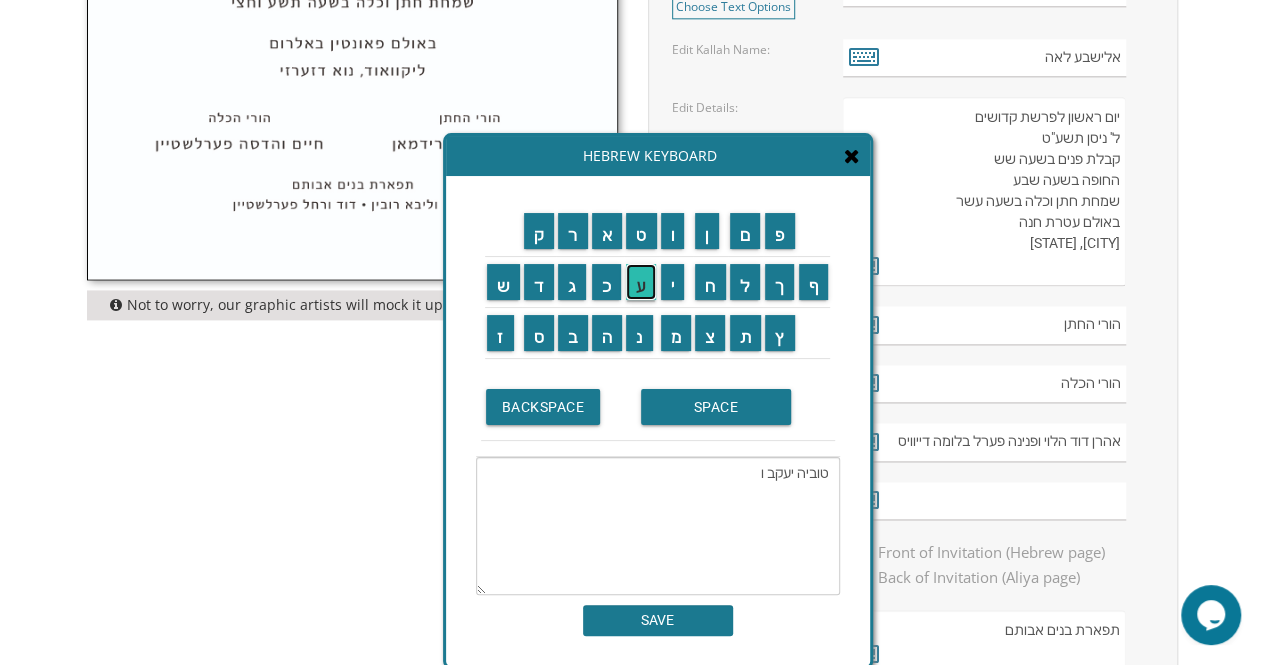 click on "ע" at bounding box center [641, 282] 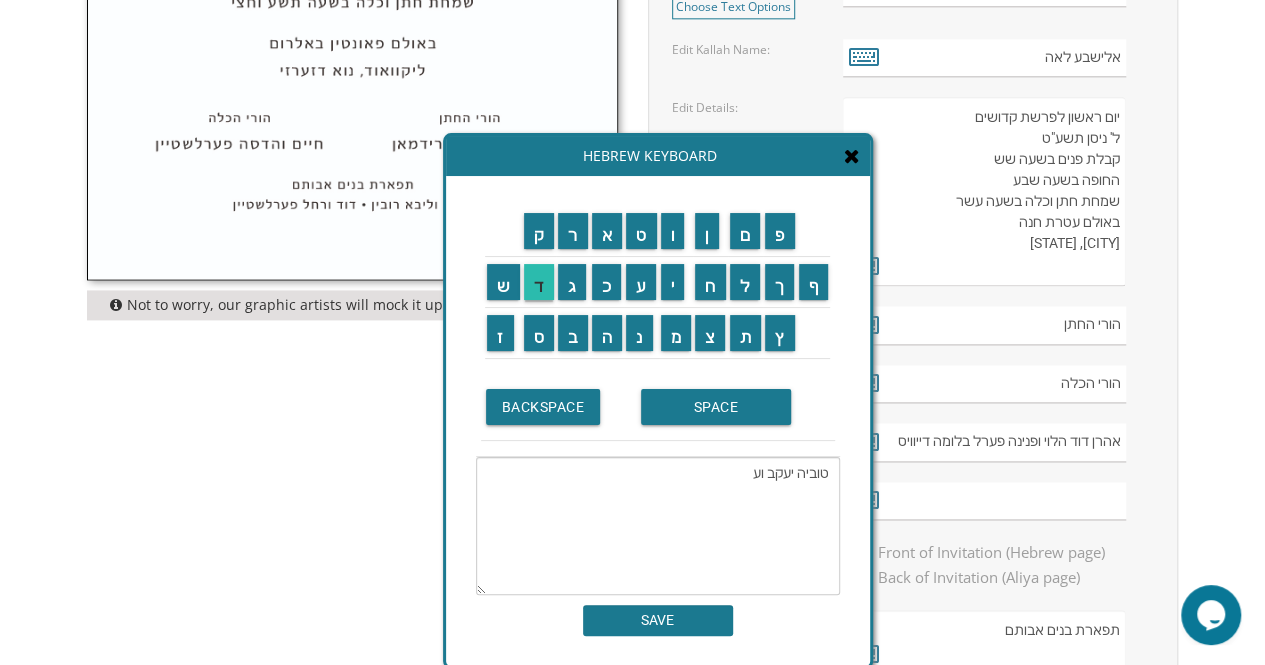 click on "ד" at bounding box center [539, 282] 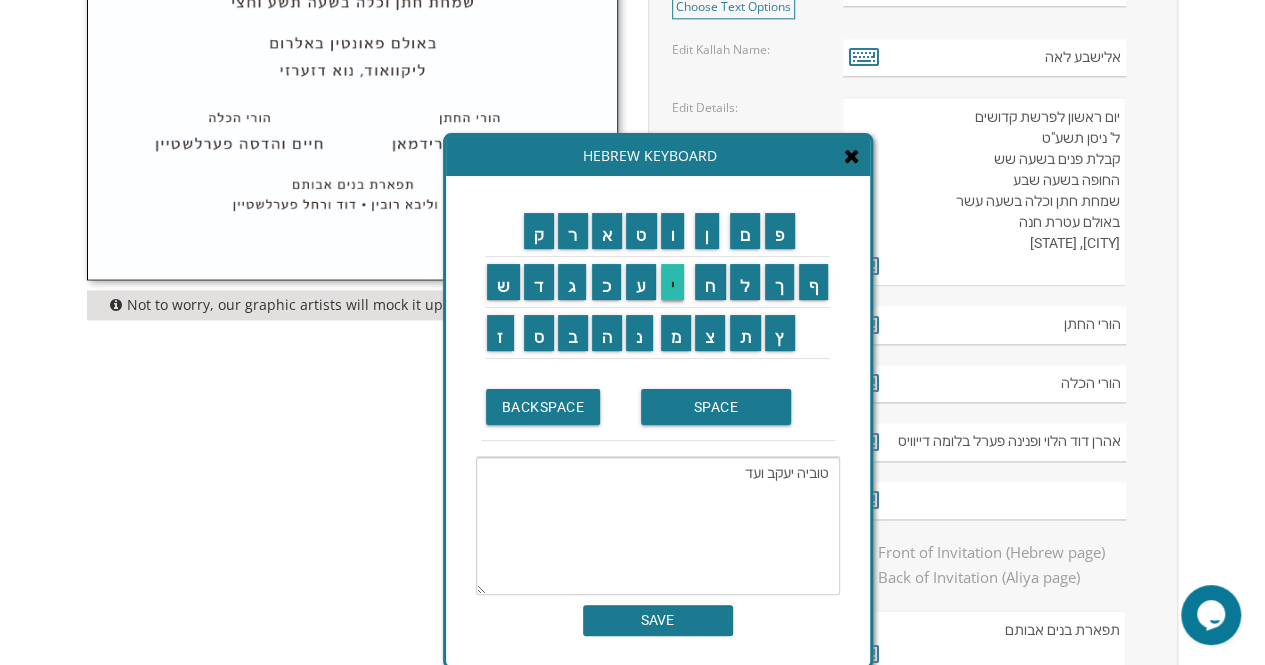 click on "י" at bounding box center [673, 282] 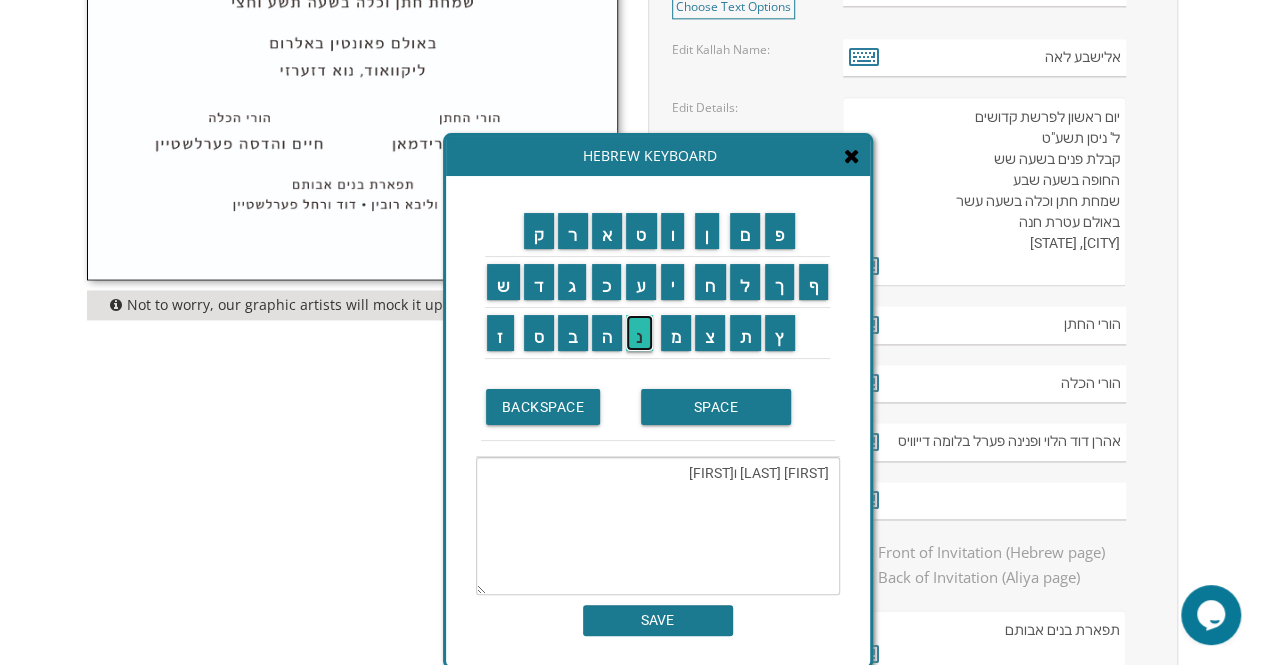click on "נ" at bounding box center [639, 333] 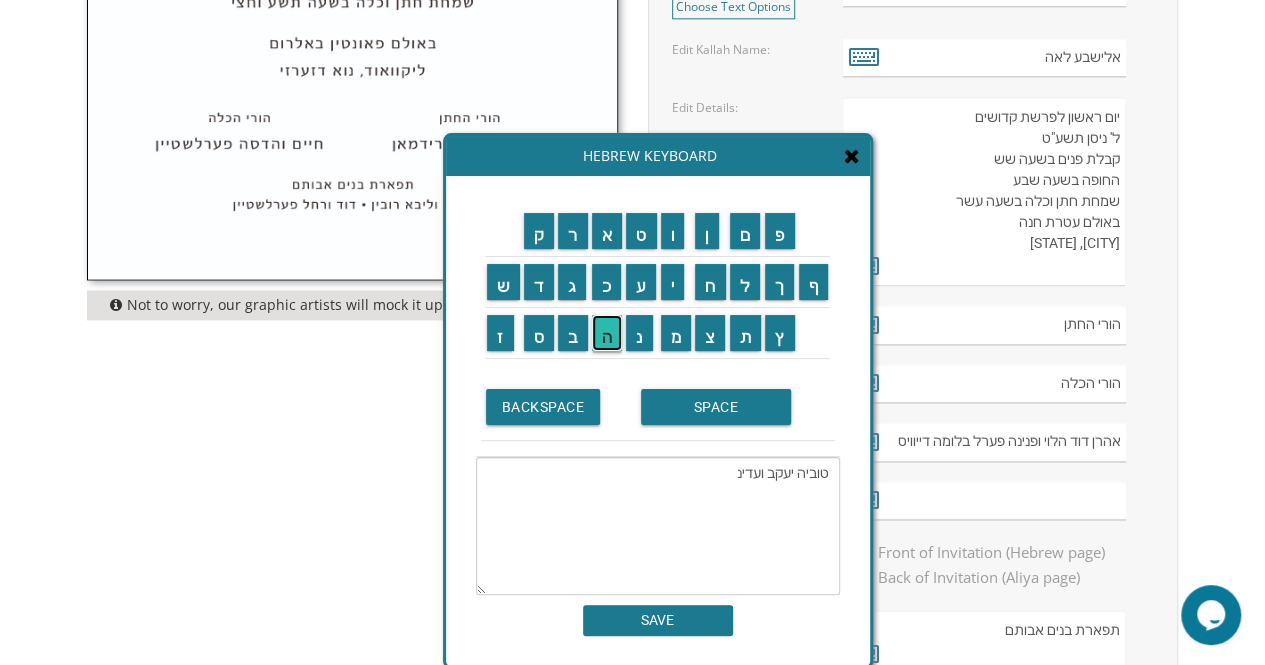 click on "ה" at bounding box center [607, 333] 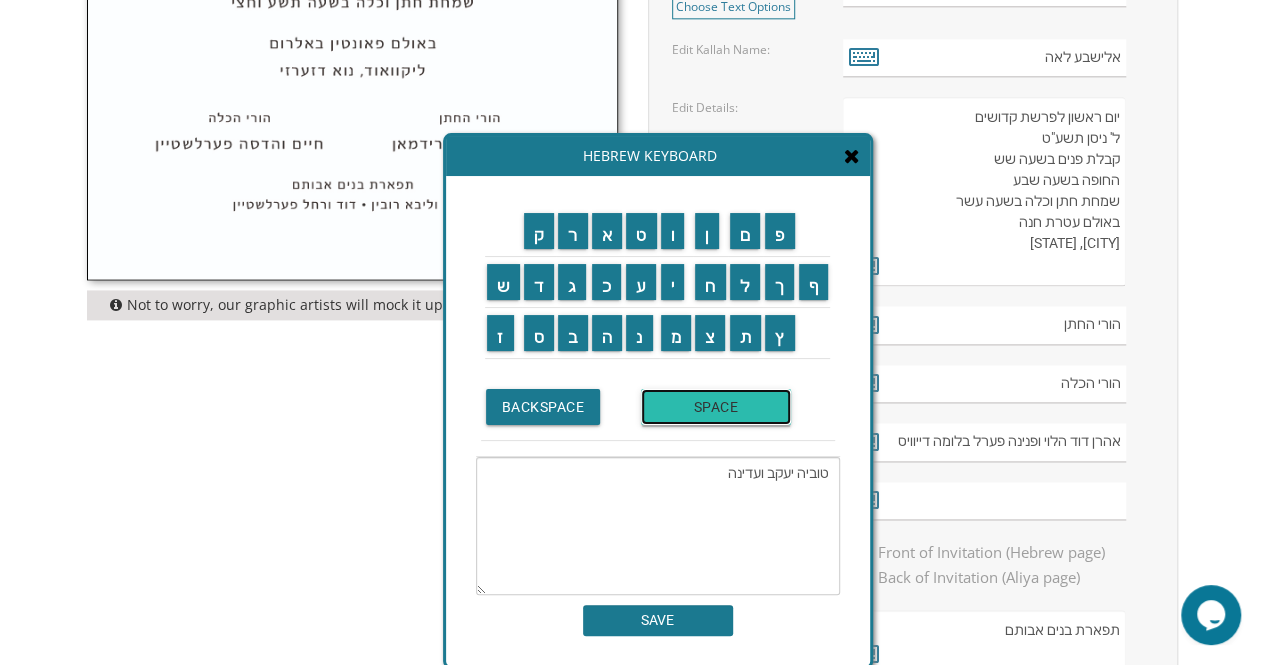 click on "SPACE" at bounding box center [716, 407] 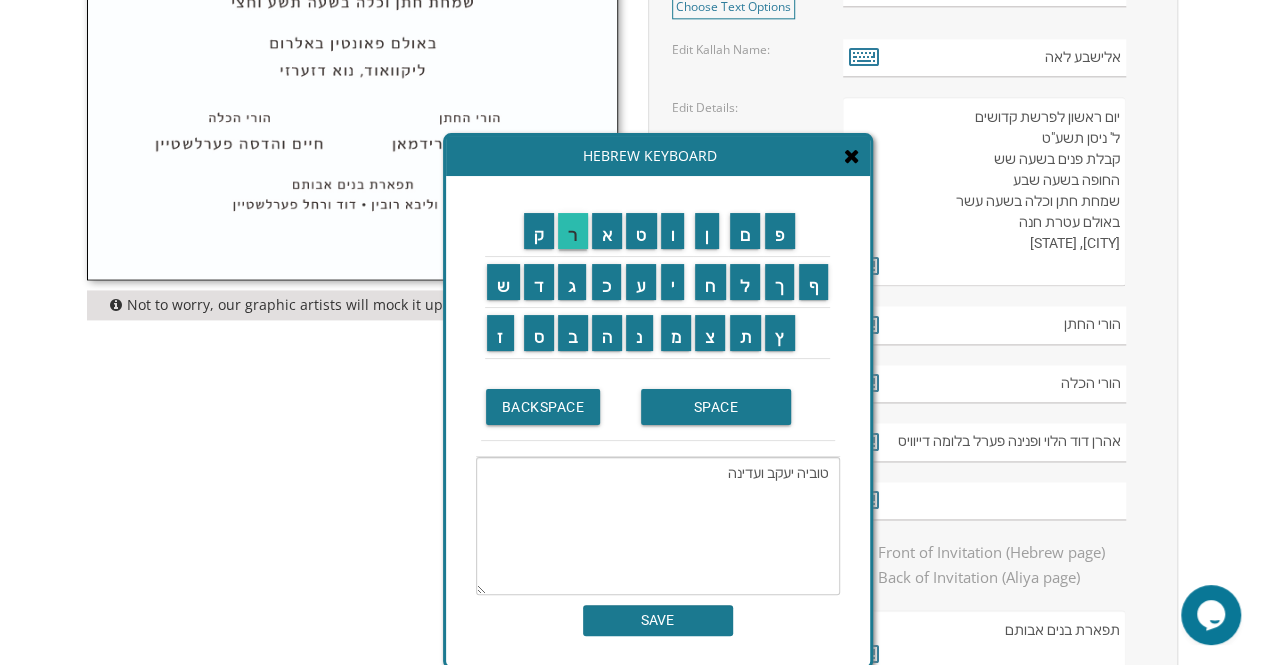 click on "ר" at bounding box center (573, 231) 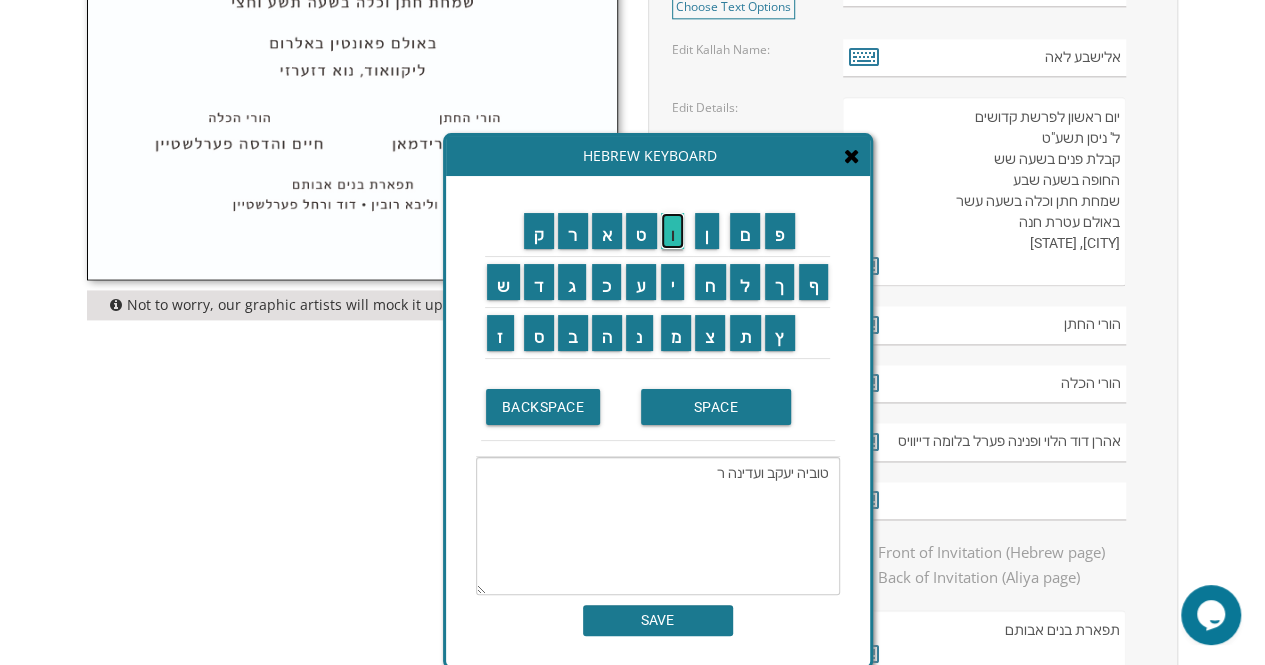 click on "ו" at bounding box center [673, 231] 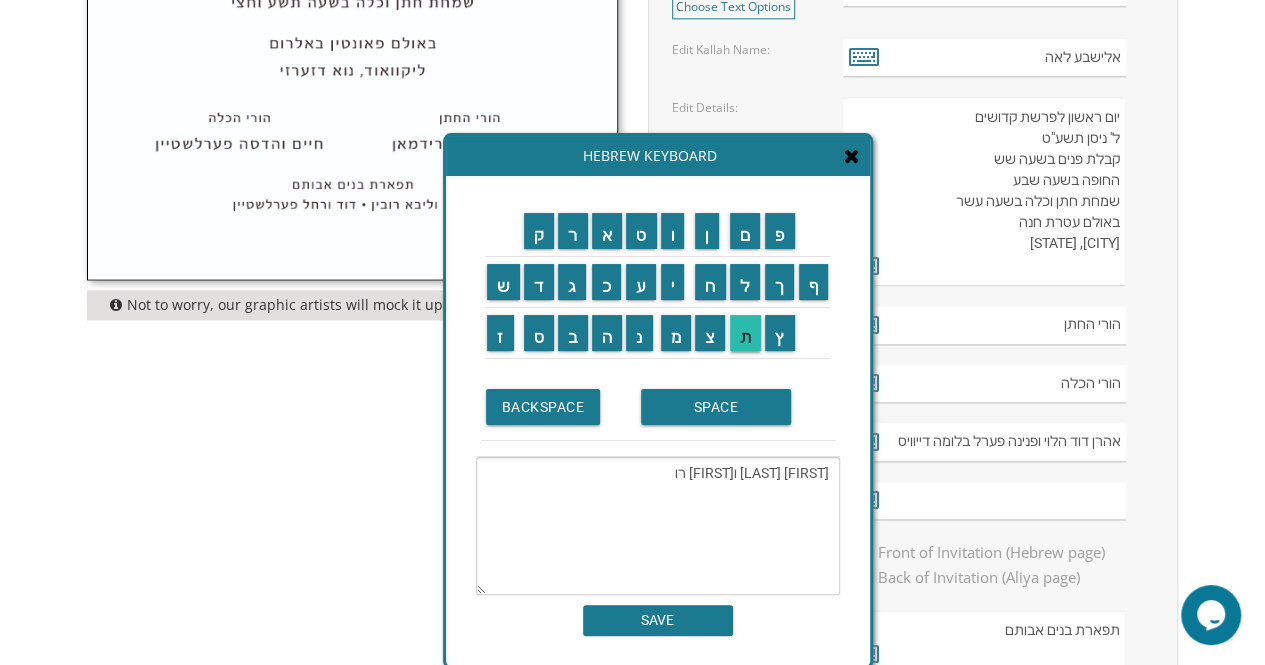 click on "ת" at bounding box center (746, 333) 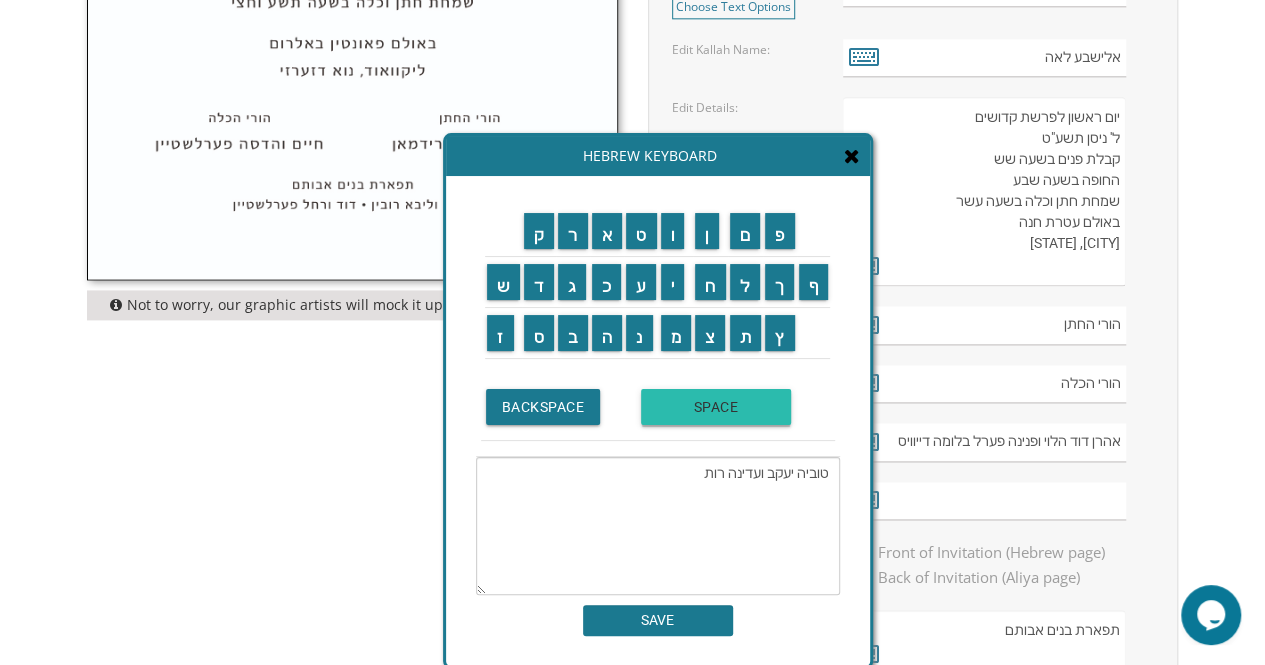 click on "SPACE" at bounding box center (716, 407) 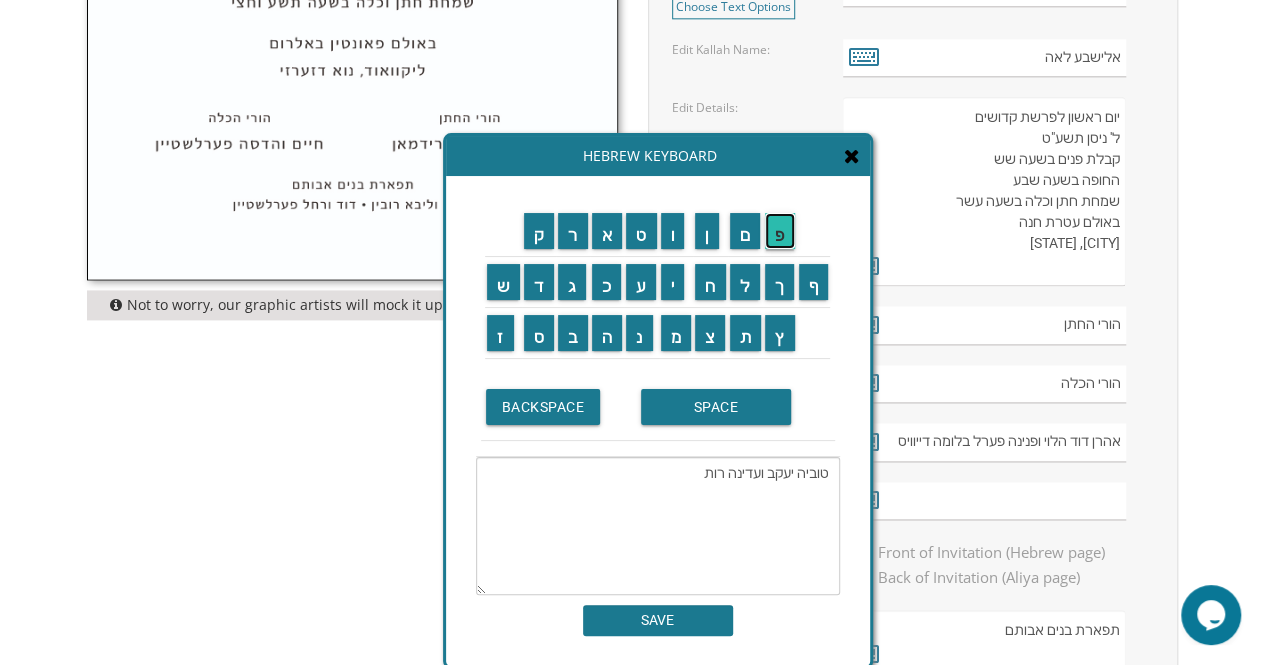 click on "פ" at bounding box center (780, 231) 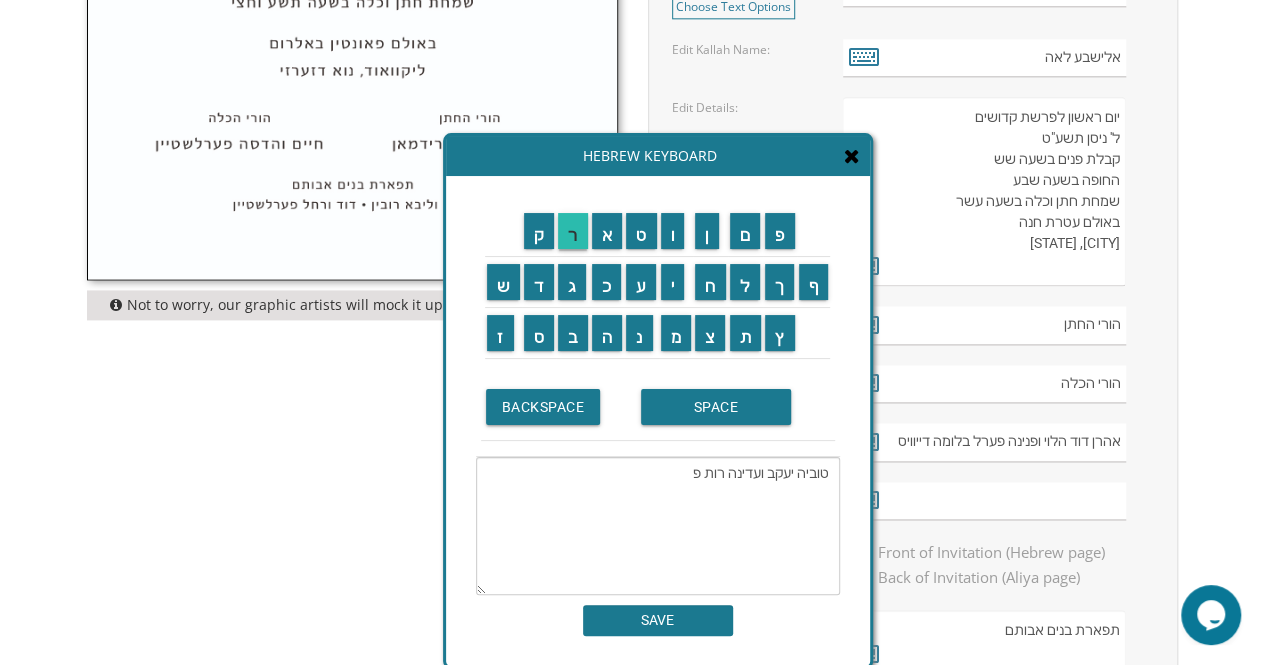 click on "ר" at bounding box center (573, 231) 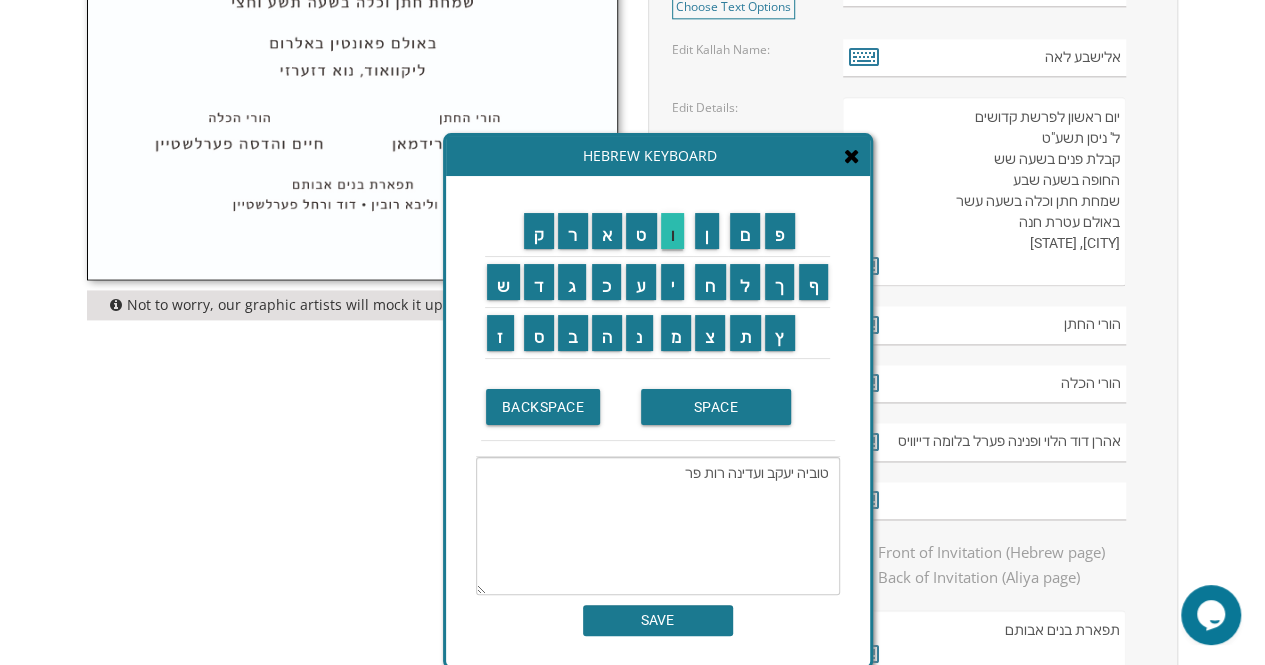click on "ו" at bounding box center (673, 231) 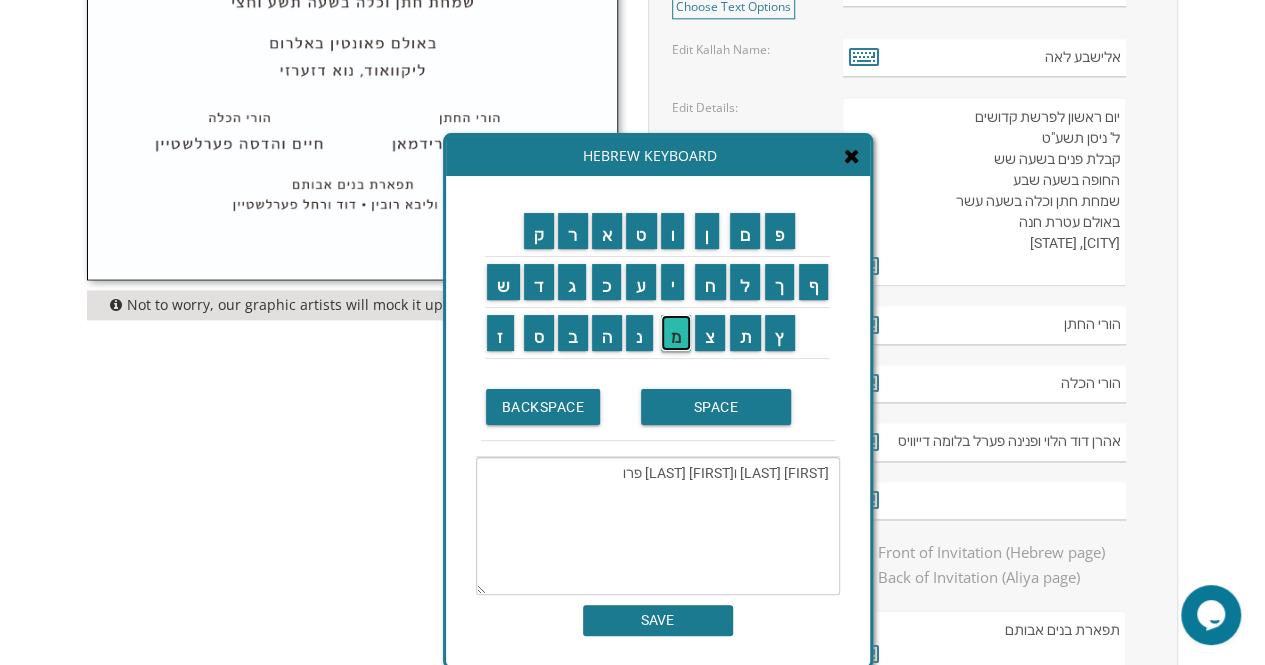 click on "מ" at bounding box center [676, 333] 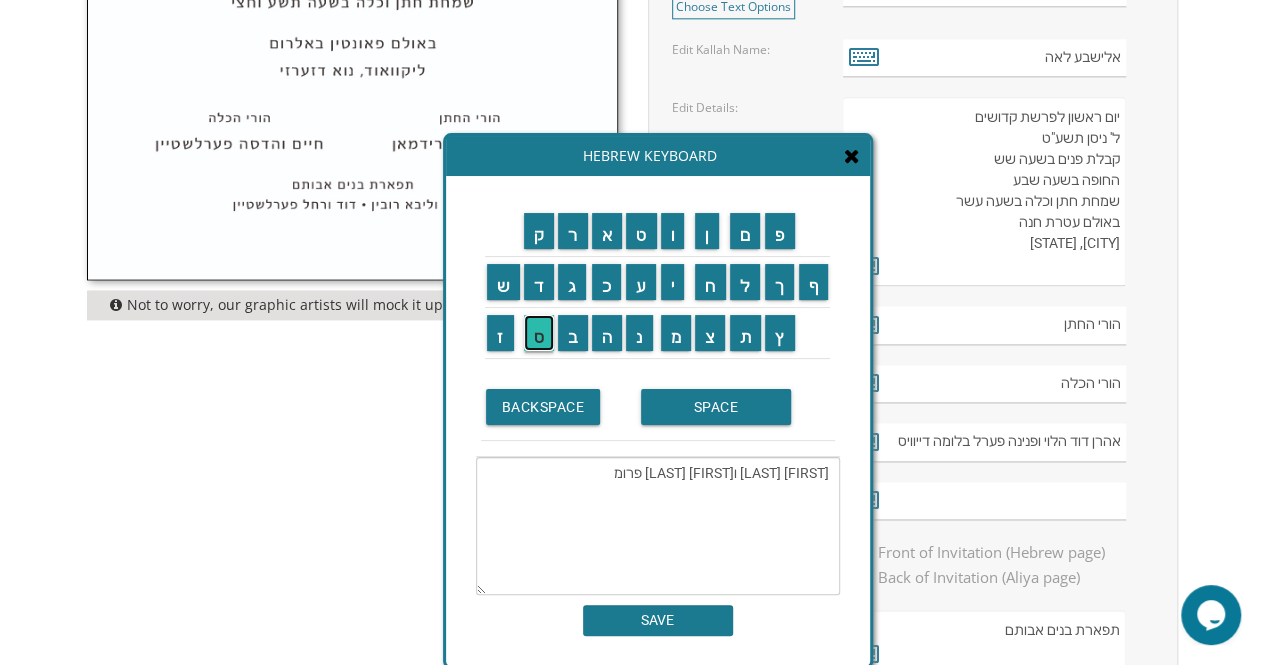 click on "ס" at bounding box center [539, 333] 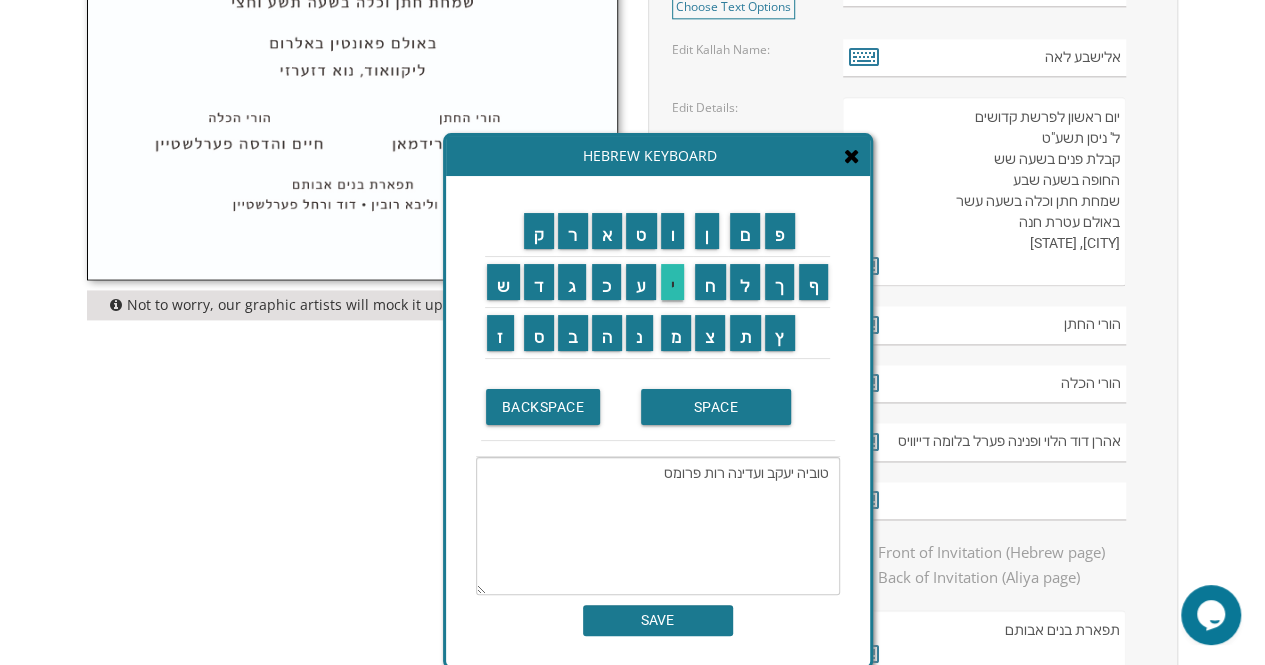 click on "י" at bounding box center (673, 282) 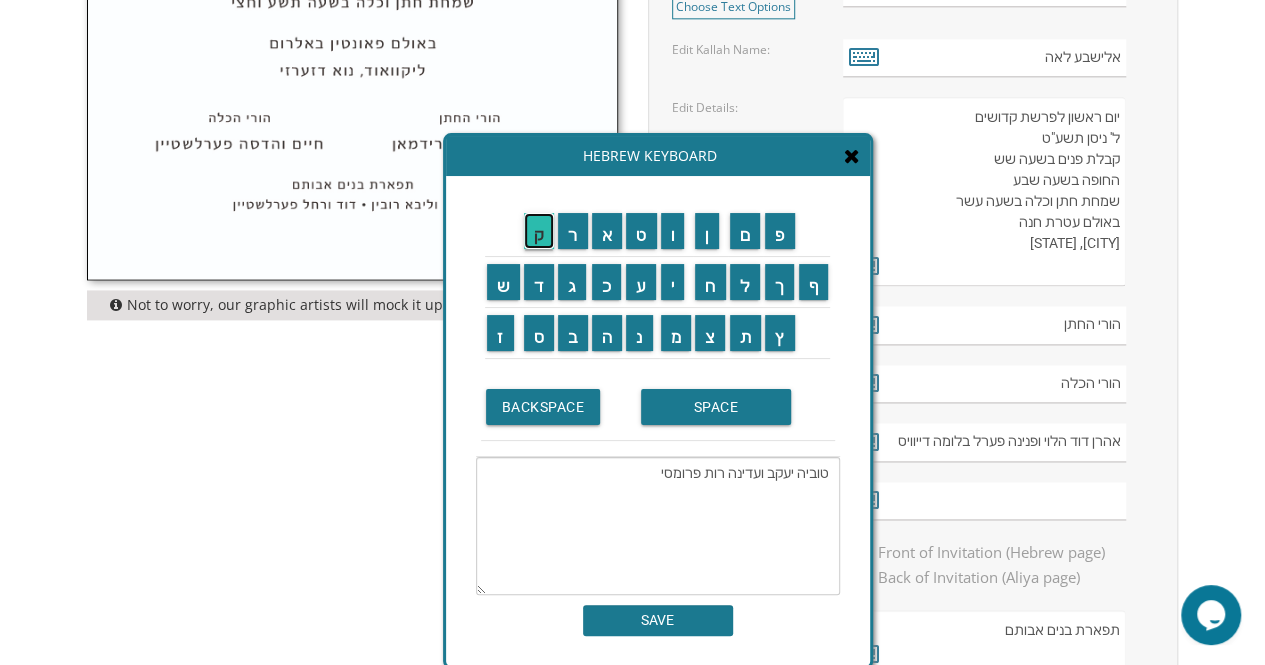 click on "ק" at bounding box center (539, 231) 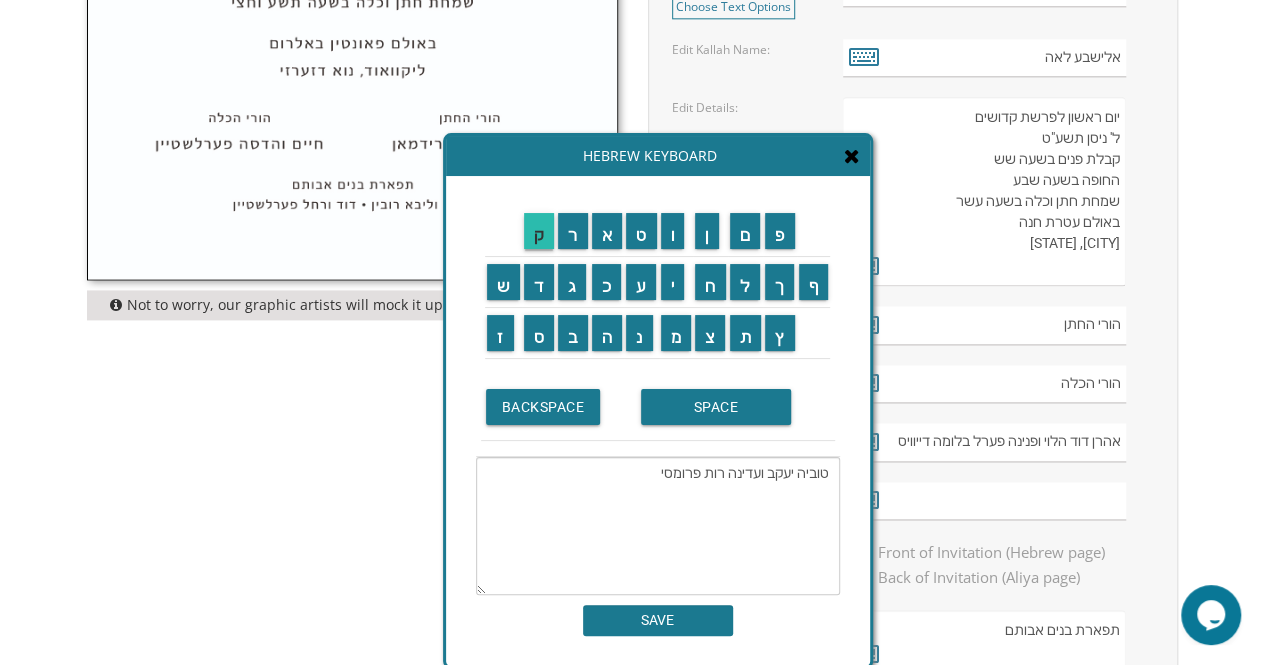 type on "טוביה יעקב ועדינה רות פרומסיק" 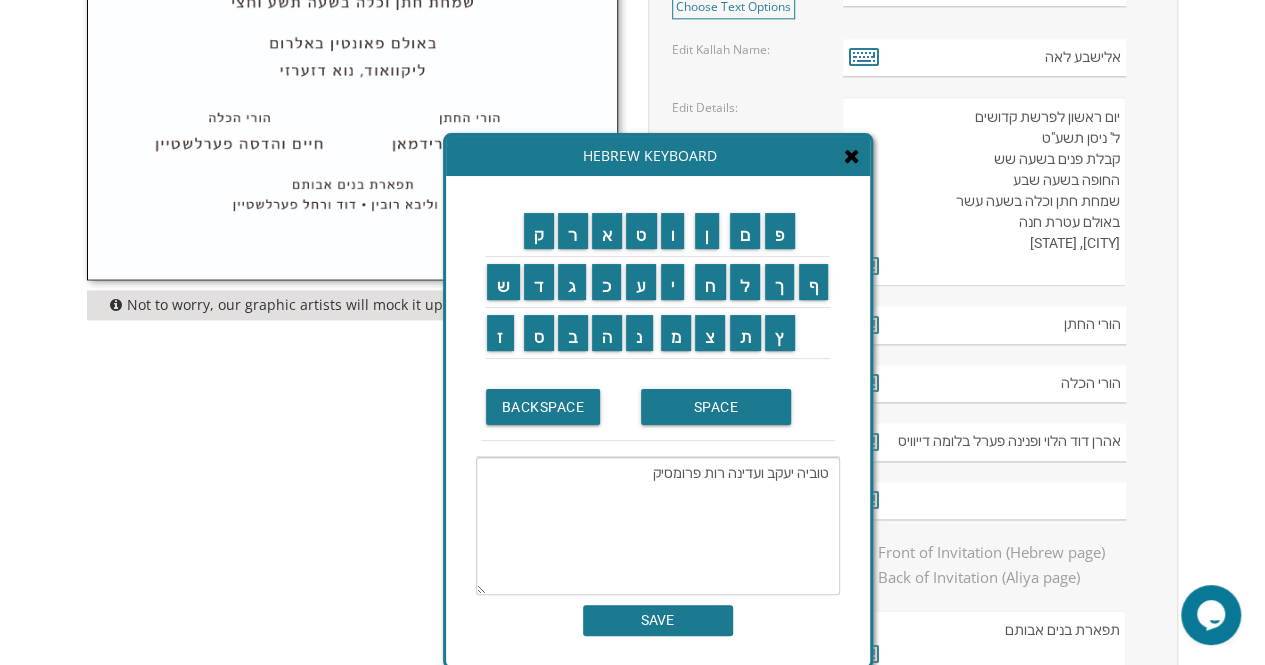 click on "SAVE" at bounding box center (658, 620) 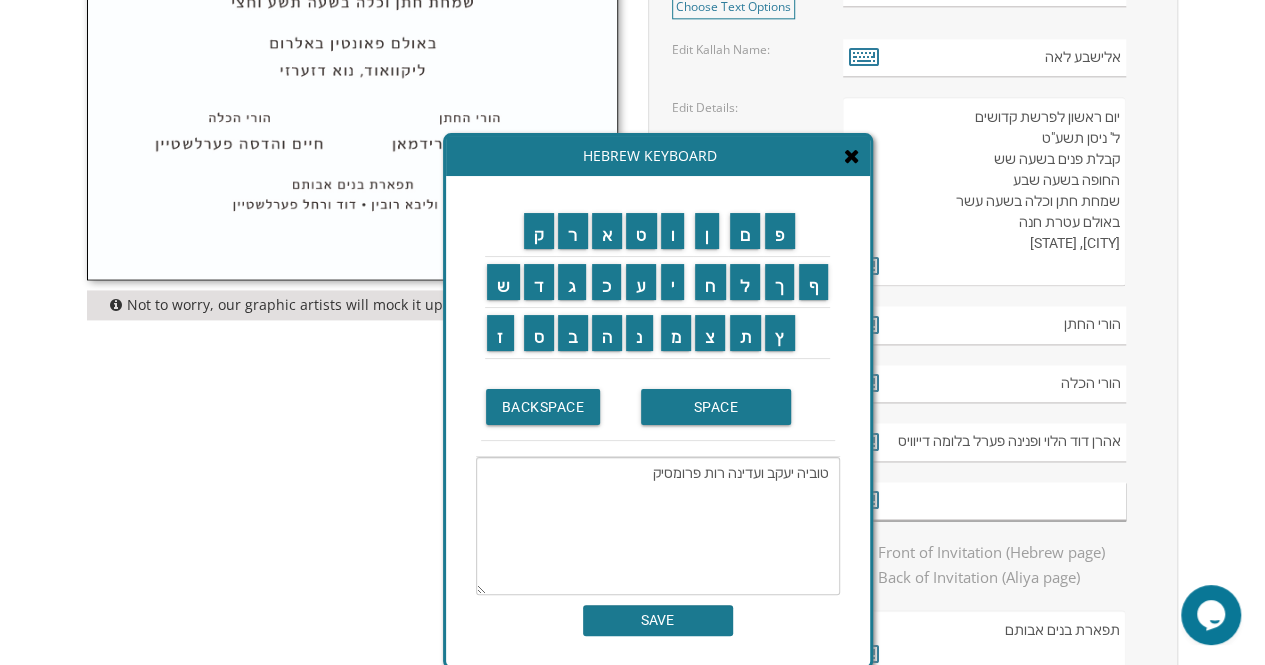 type on "טוביה יעקב ועדינה רות פרומסיק" 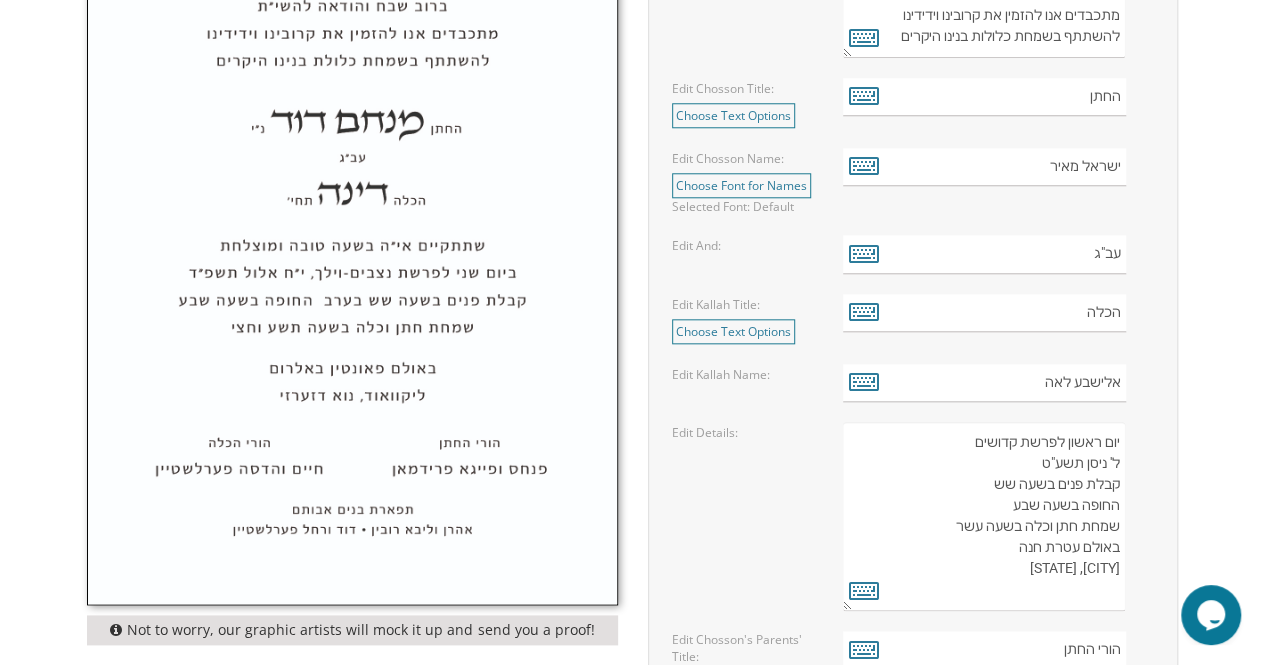 scroll, scrollTop: 925, scrollLeft: 0, axis: vertical 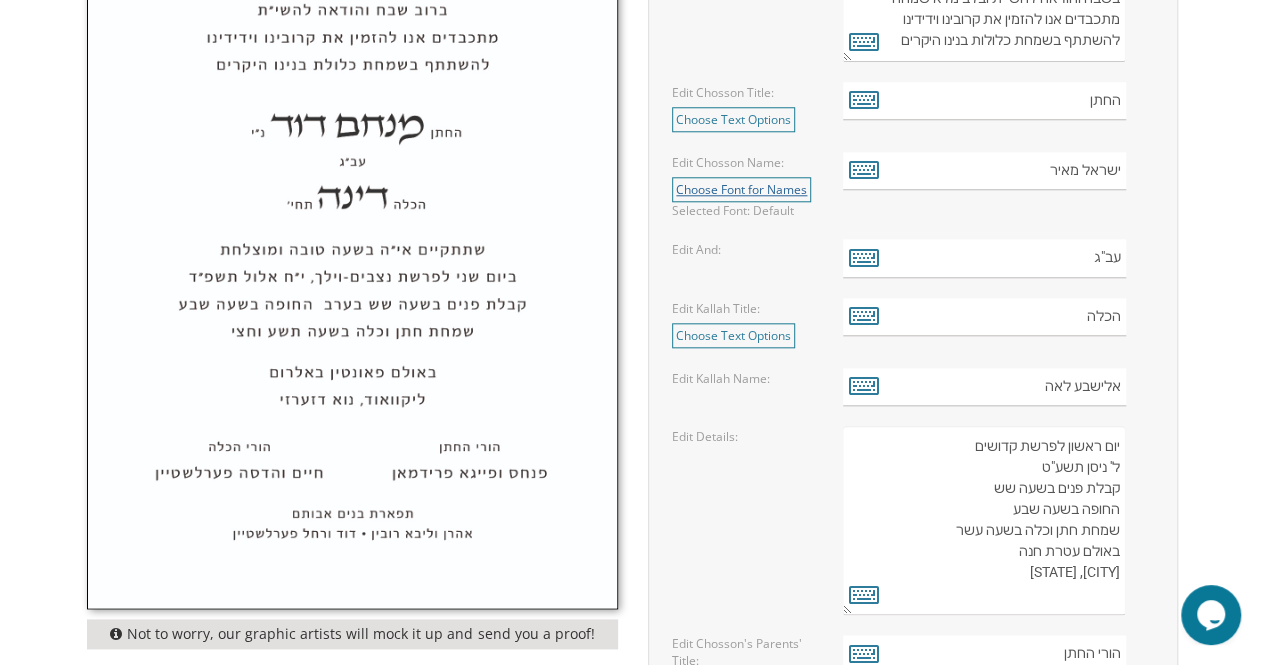 click on "Choose Font for Names" at bounding box center [741, 189] 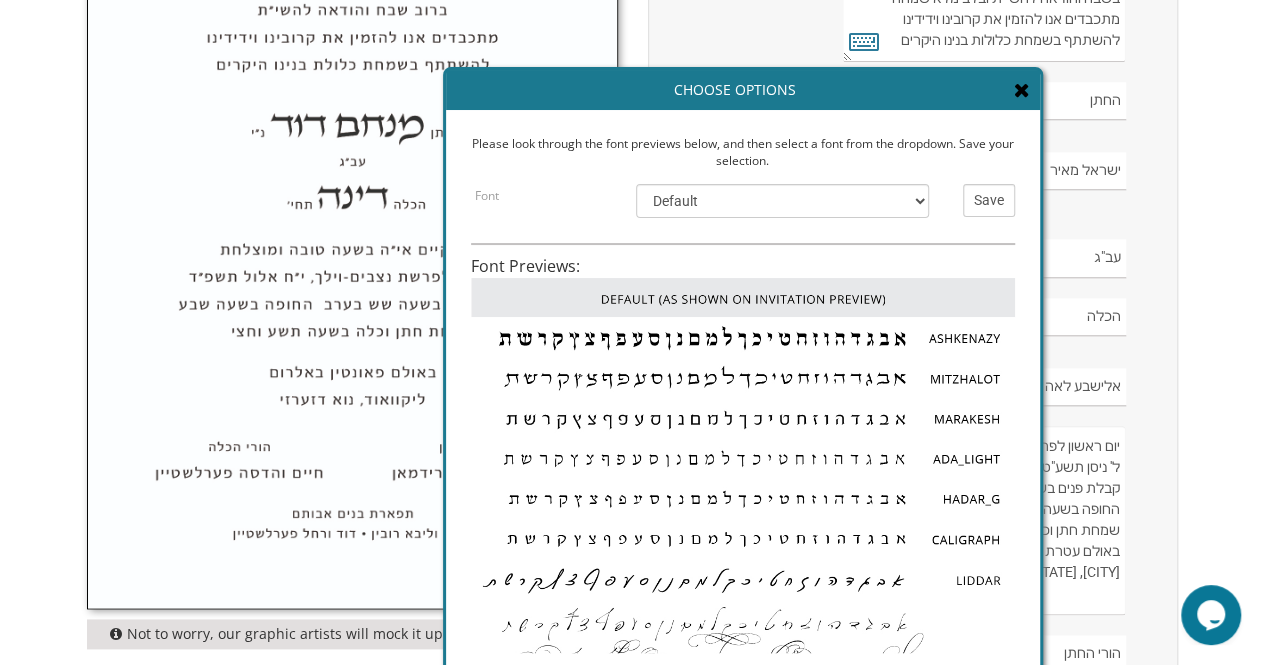 click at bounding box center [743, 337] 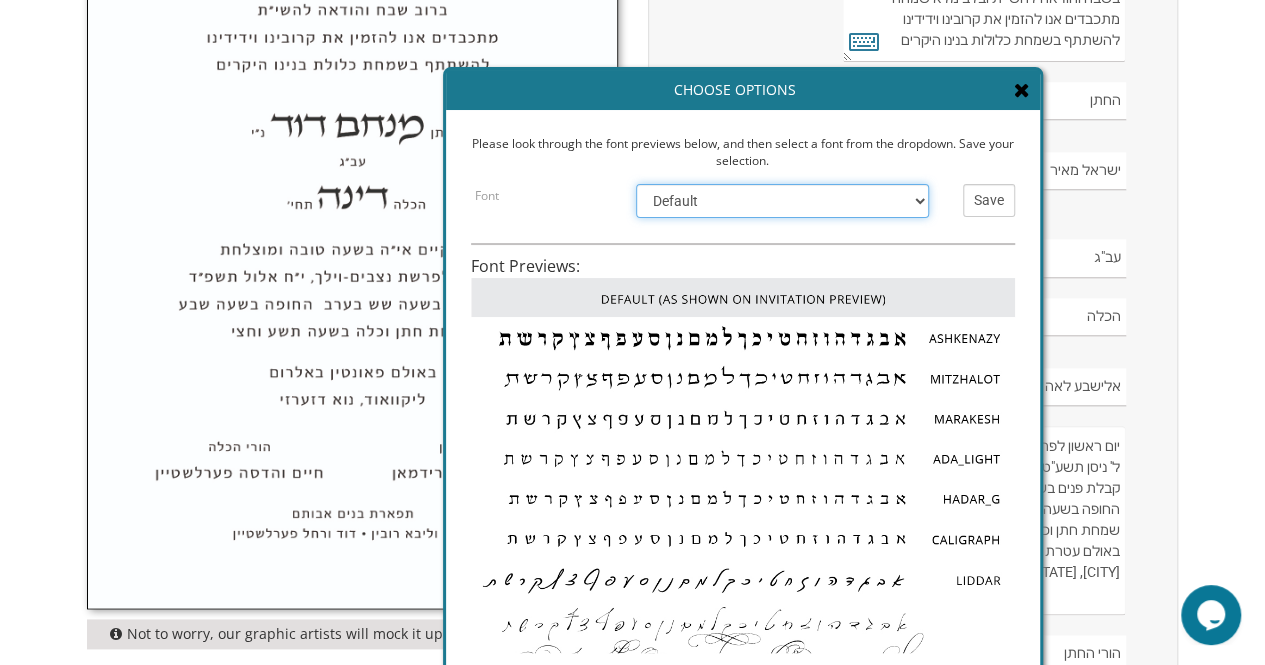click on "Default Ashkenazy Mitzhalot Marakesh Ada_Light Hadar_G Caligraph Liddar EgoTrip Elitism Gonen Hachaluzim" at bounding box center (782, 201) 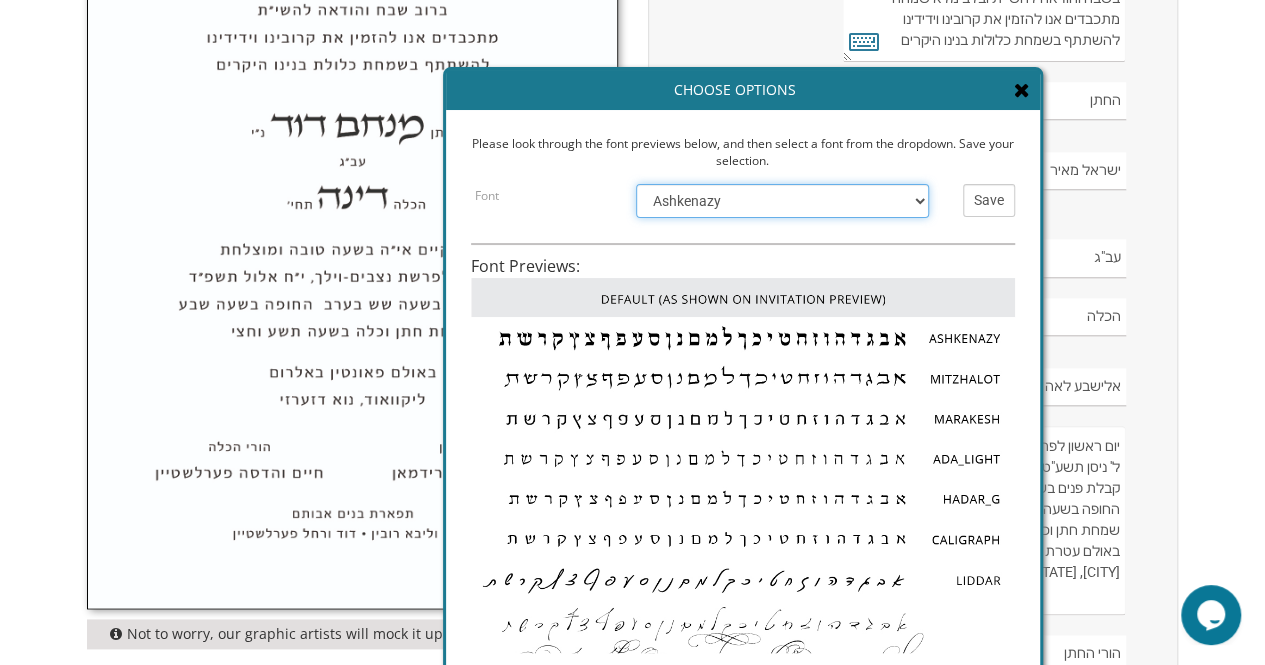 click on "Default Ashkenazy Mitzhalot Marakesh Ada_Light Hadar_G Caligraph Liddar EgoTrip Elitism Gonen Hachaluzim" at bounding box center (782, 201) 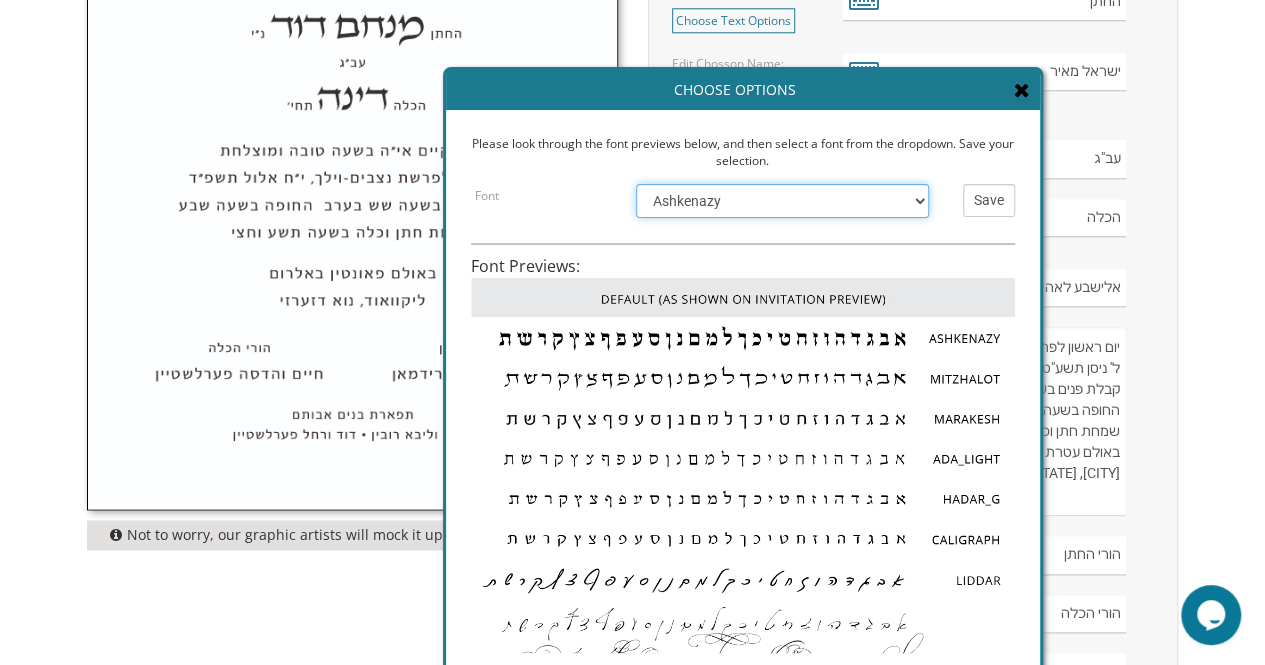 scroll, scrollTop: 1026, scrollLeft: 0, axis: vertical 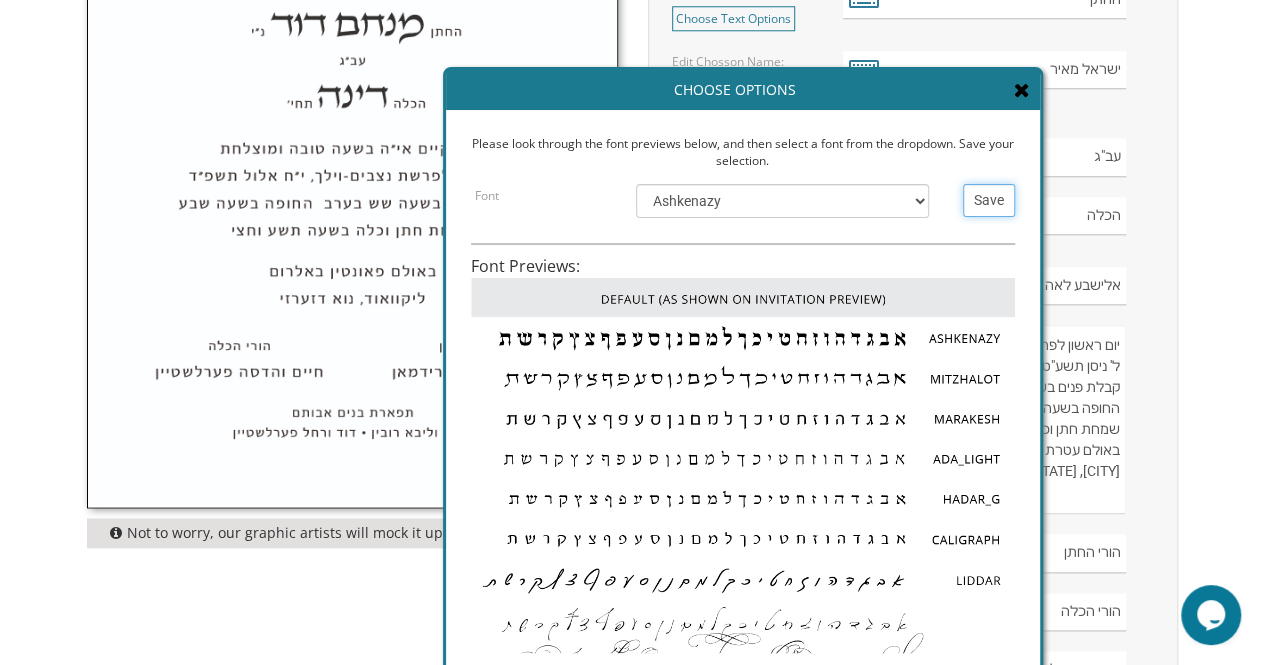 click on "Save" at bounding box center [989, 200] 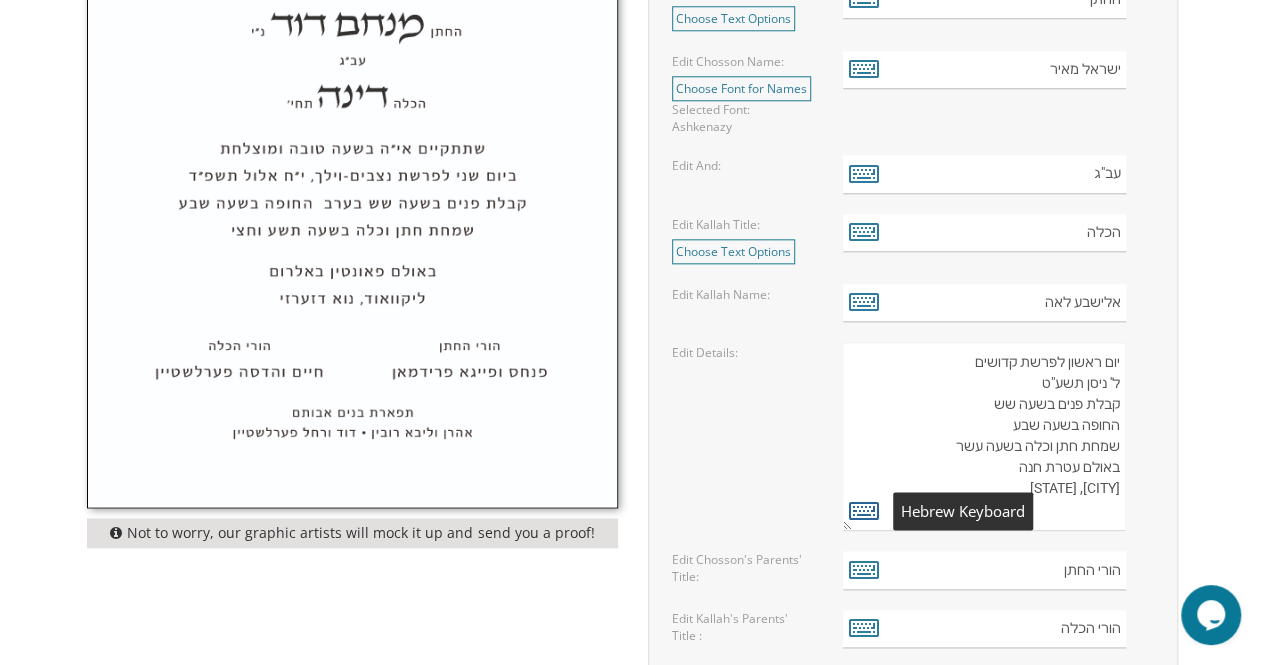 click at bounding box center [864, 510] 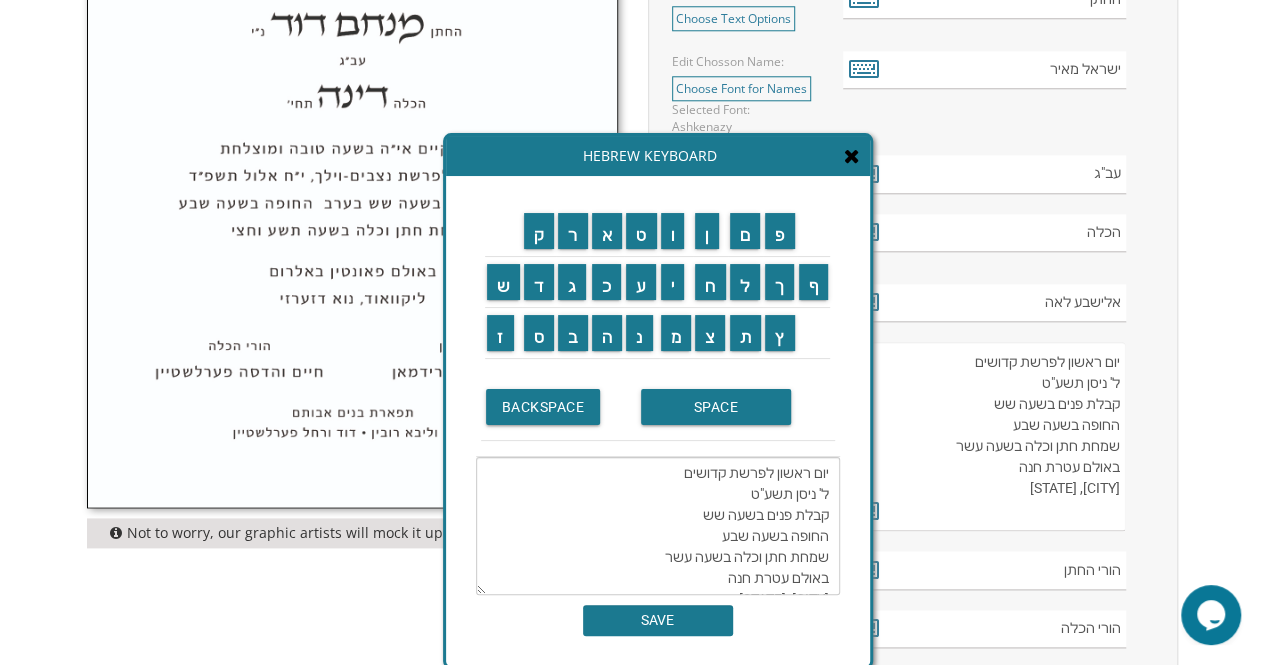 click on "שתתקיים בעהשי"ת בשעה טובה ומוצלחת
יום ראשון לפרשת קדושים
ל' ניסן תשע"ט
קבלת פנים בשעה שש
החופה בשעה שבע
שמחת חתן וכלה בשעה עשר
באולם עטרת חנה
לייקוואוד, נוא דזערזי" at bounding box center [658, 526] 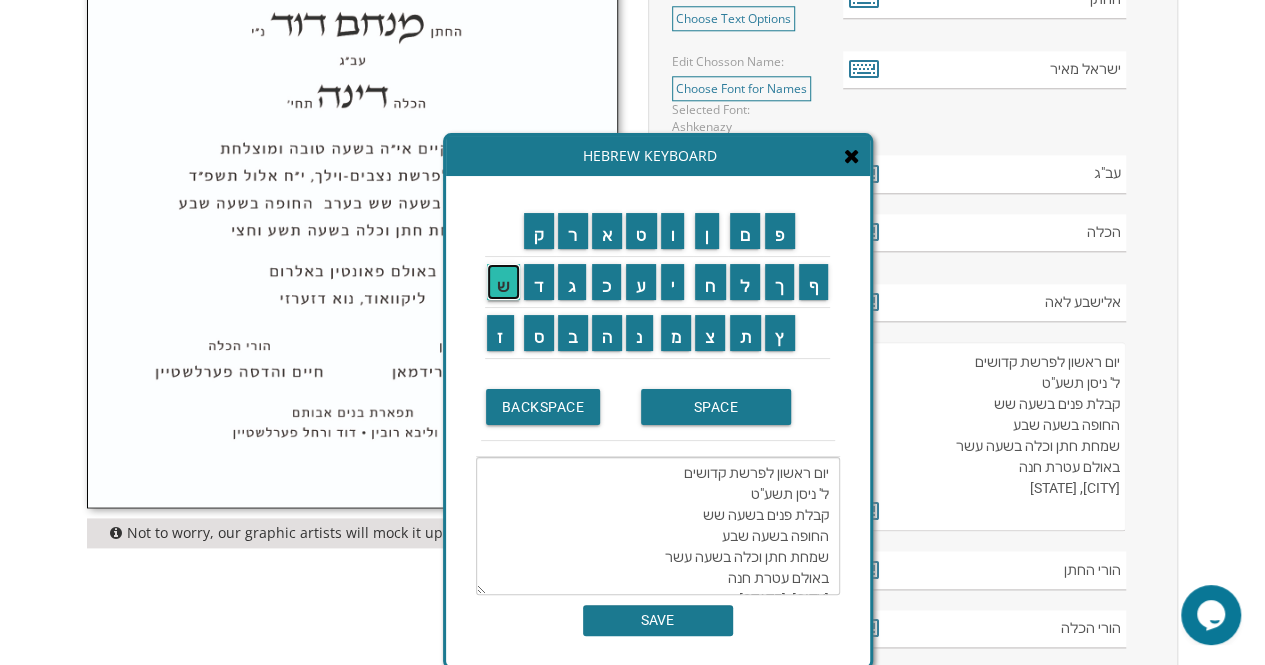 click on "ש" at bounding box center (503, 282) 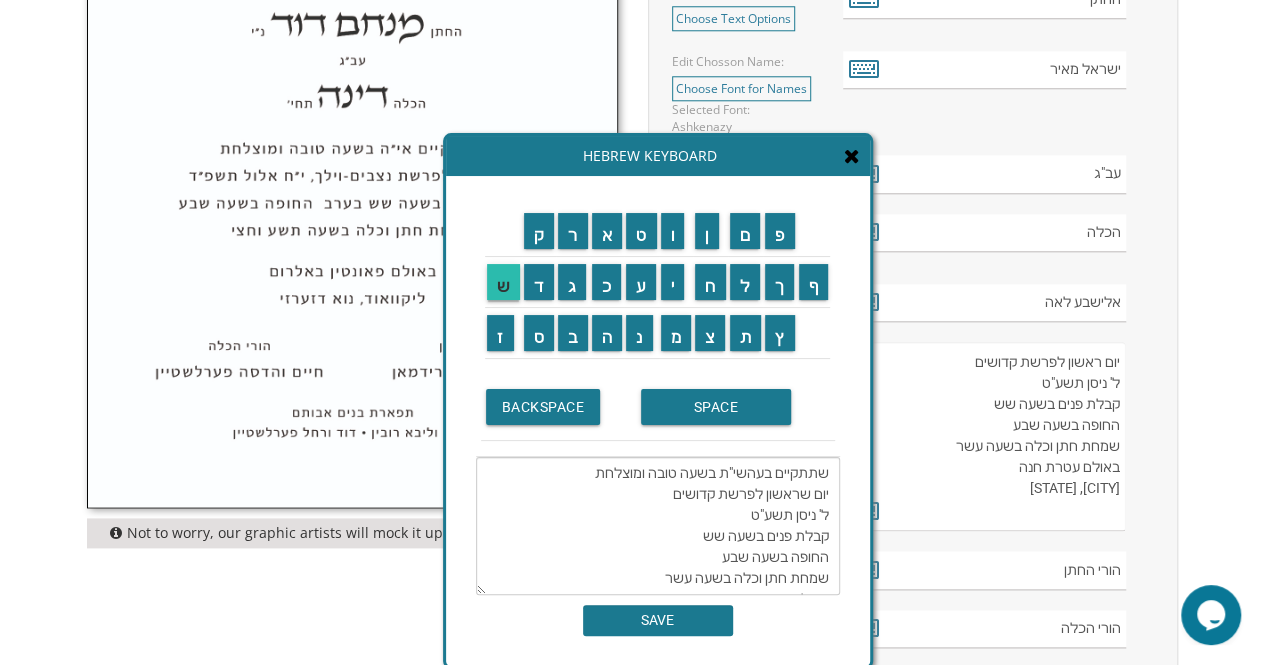 scroll, scrollTop: 42, scrollLeft: 0, axis: vertical 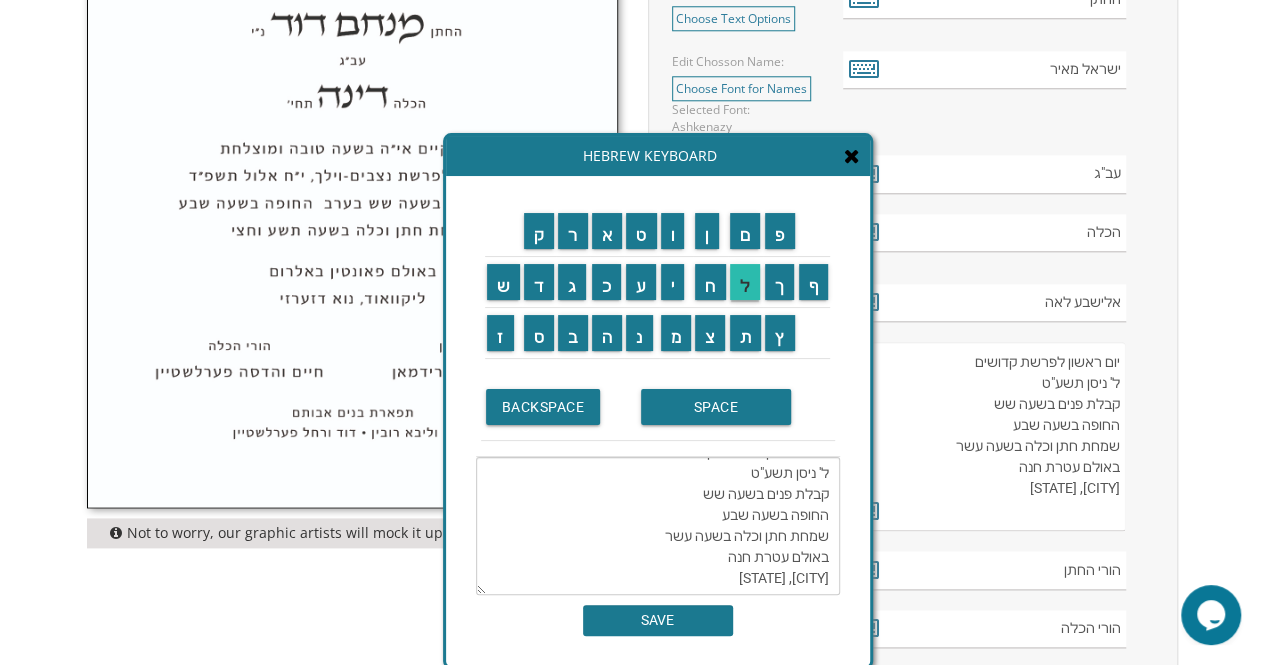 click on "ל" at bounding box center (745, 282) 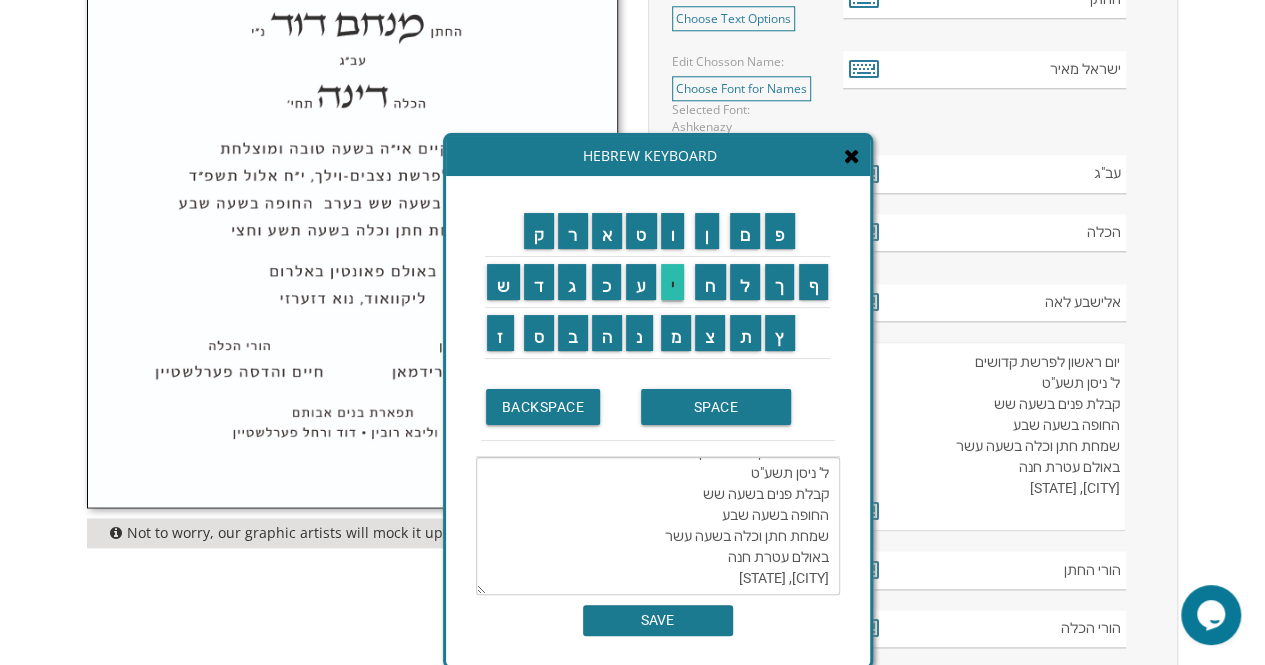 click on "י" at bounding box center (673, 282) 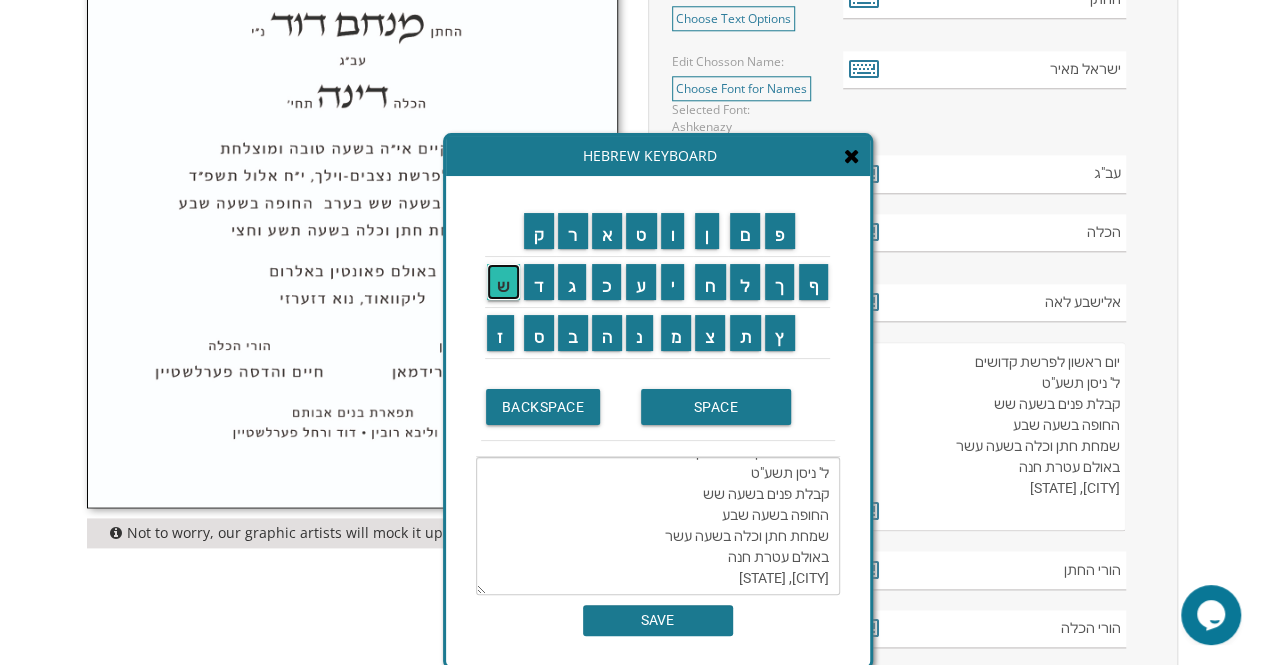 click on "ש" at bounding box center (503, 282) 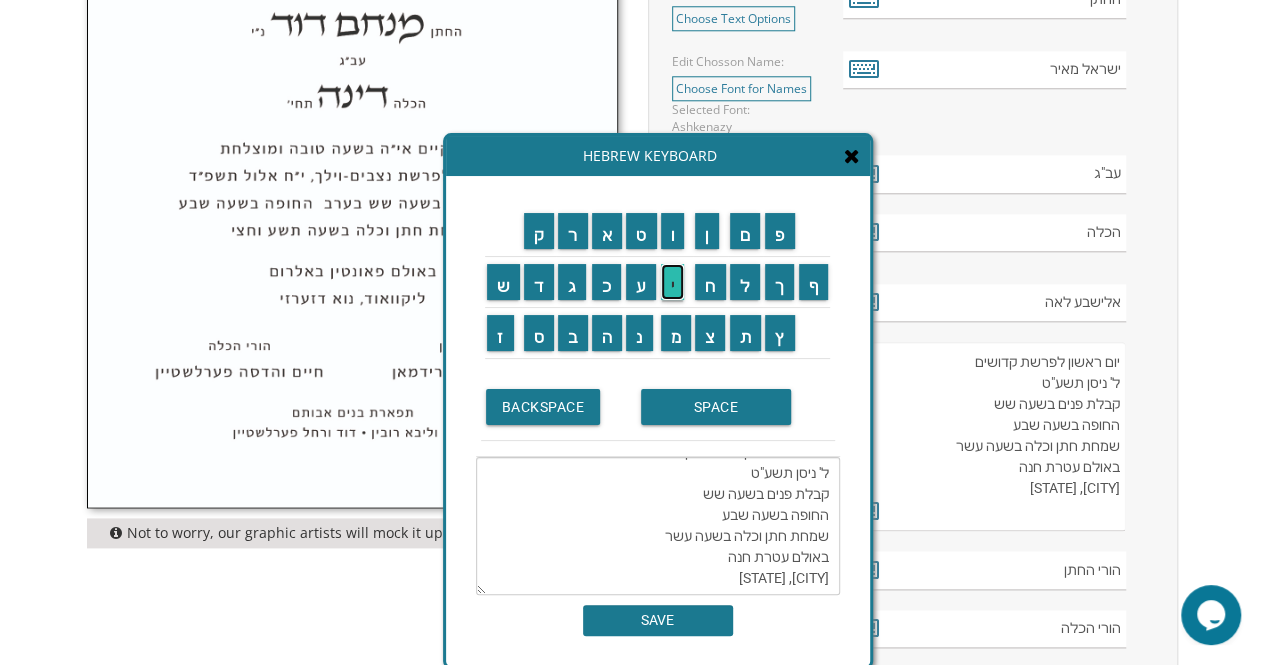 click on "י" at bounding box center [673, 282] 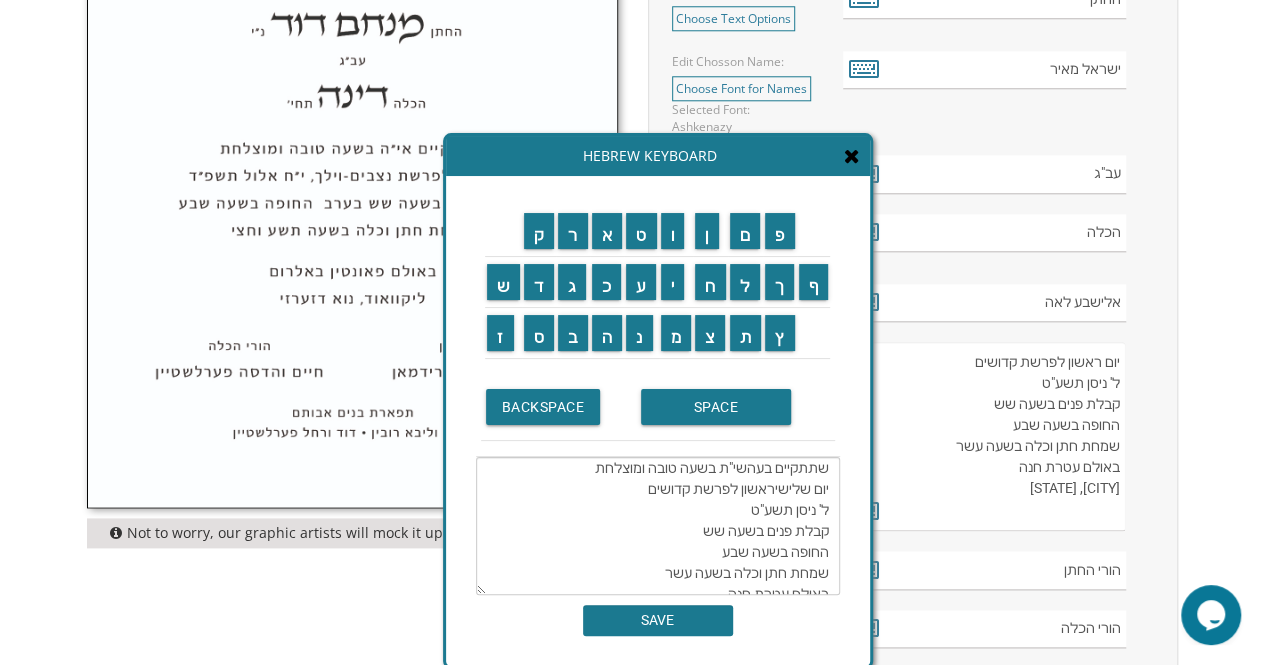 scroll, scrollTop: 0, scrollLeft: 0, axis: both 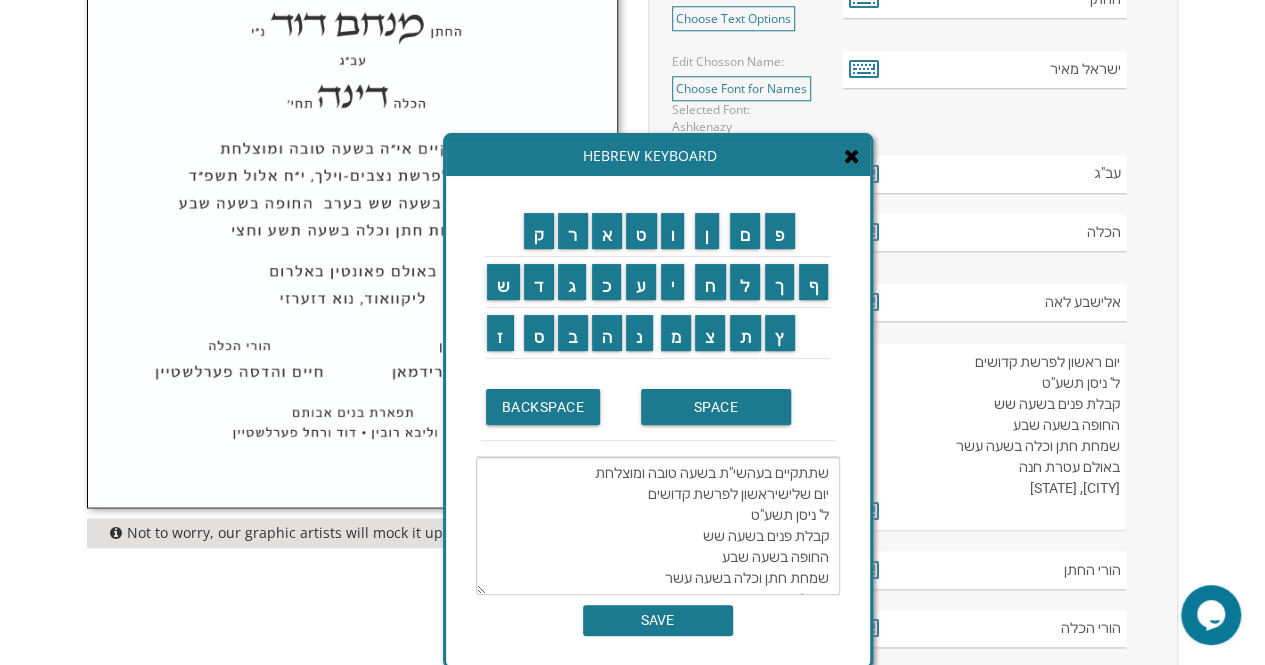 click on "שתתקיים בעהשי"ת בשעה טובה ומוצלחת
יום שלישיראשון לפרשת קדושים
ל' ניסן תשע"ט
קבלת פנים בשעה שש
החופה בשעה שבע
שמחת חתן וכלה בשעה עשר
באולם עטרת חנה
לייקוואוד, נוא דזערזי" at bounding box center [658, 526] 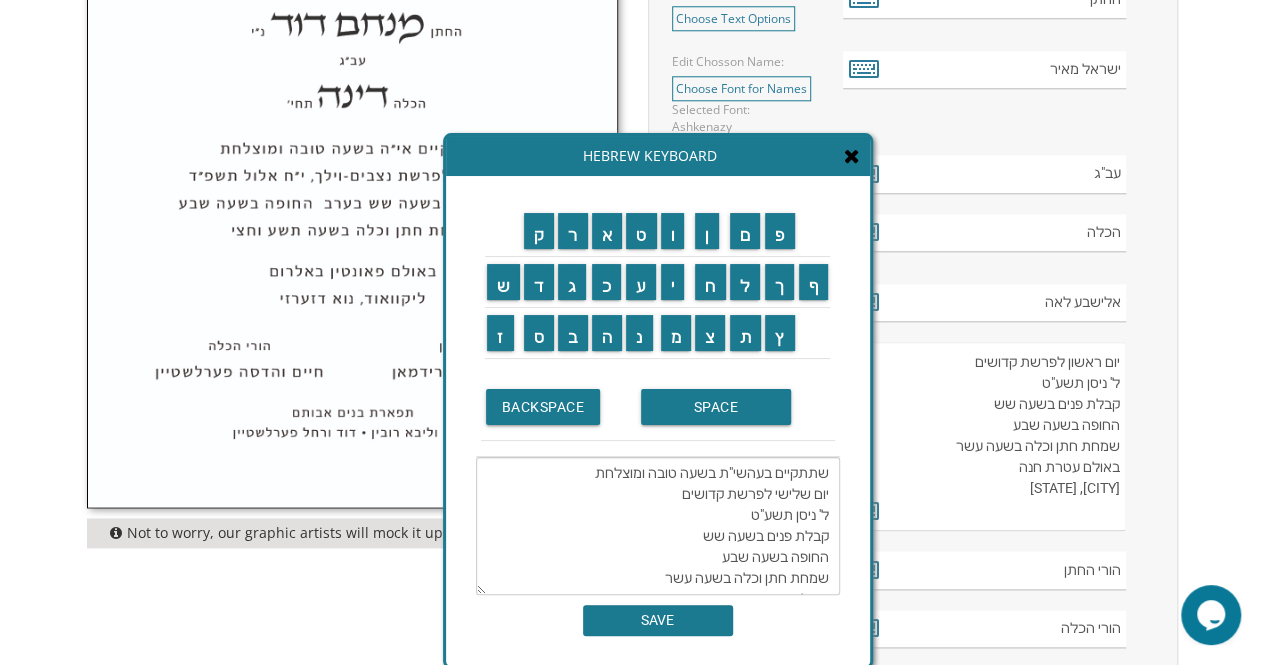 drag, startPoint x: 716, startPoint y: 490, endPoint x: 658, endPoint y: 487, distance: 58.077534 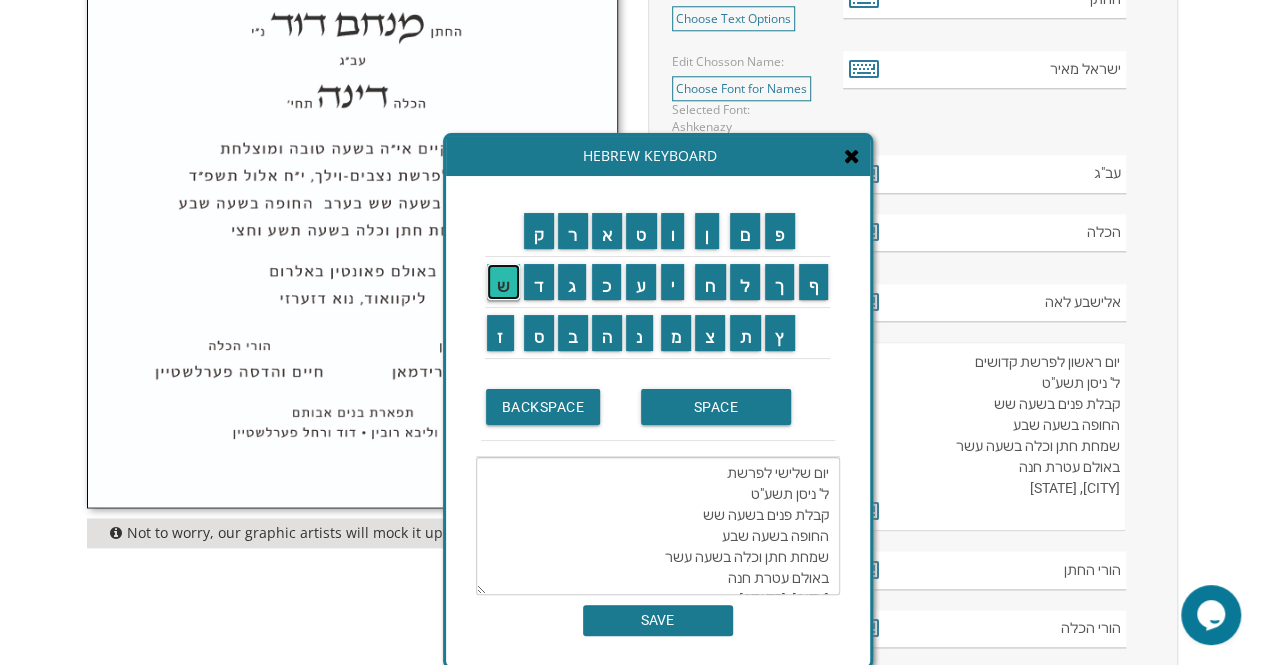 click on "ש" at bounding box center [503, 282] 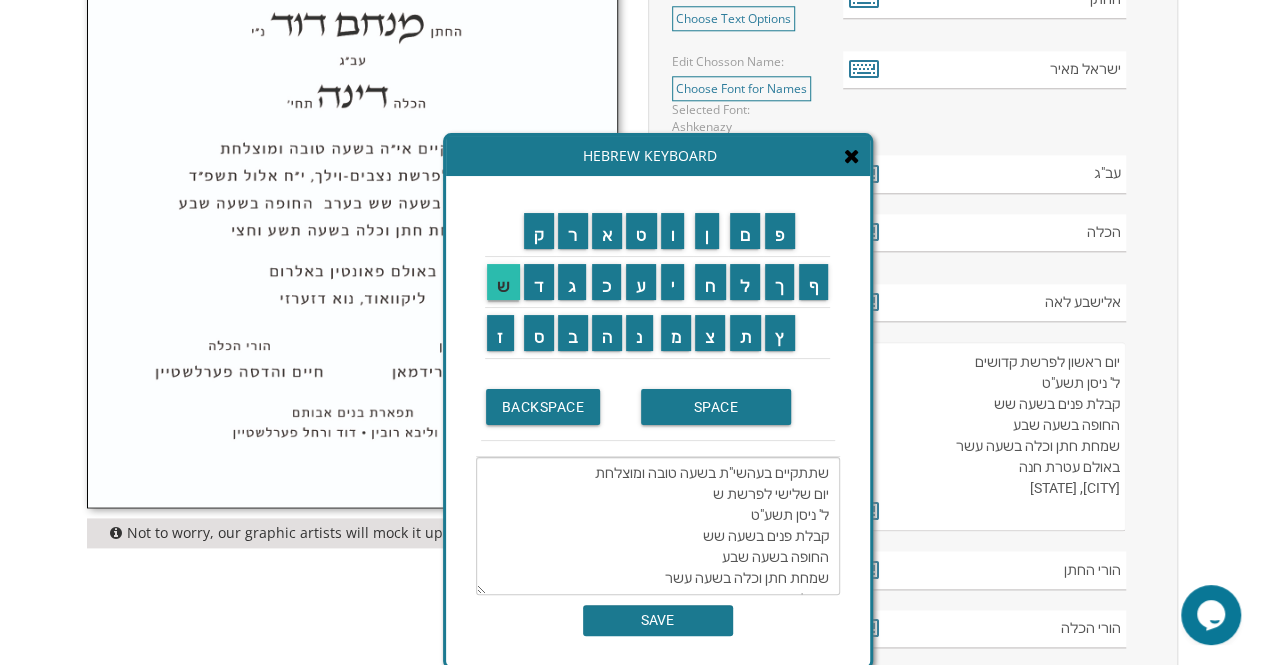 scroll, scrollTop: 42, scrollLeft: 0, axis: vertical 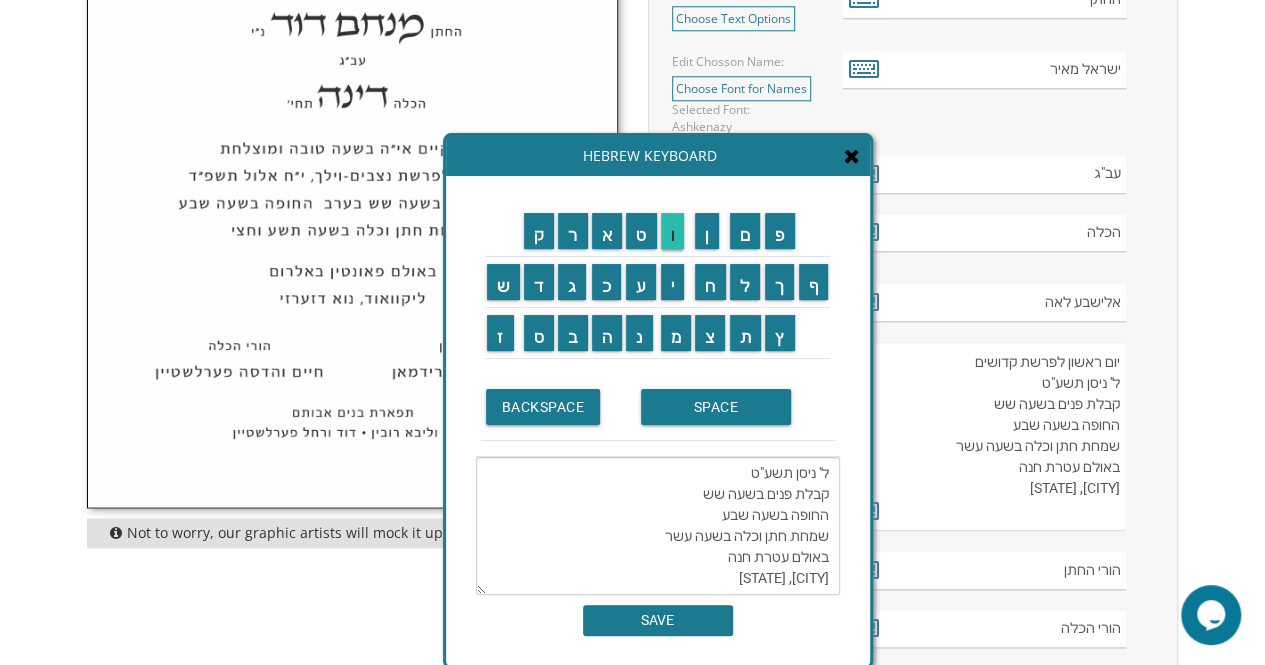 click on "ו" at bounding box center (673, 231) 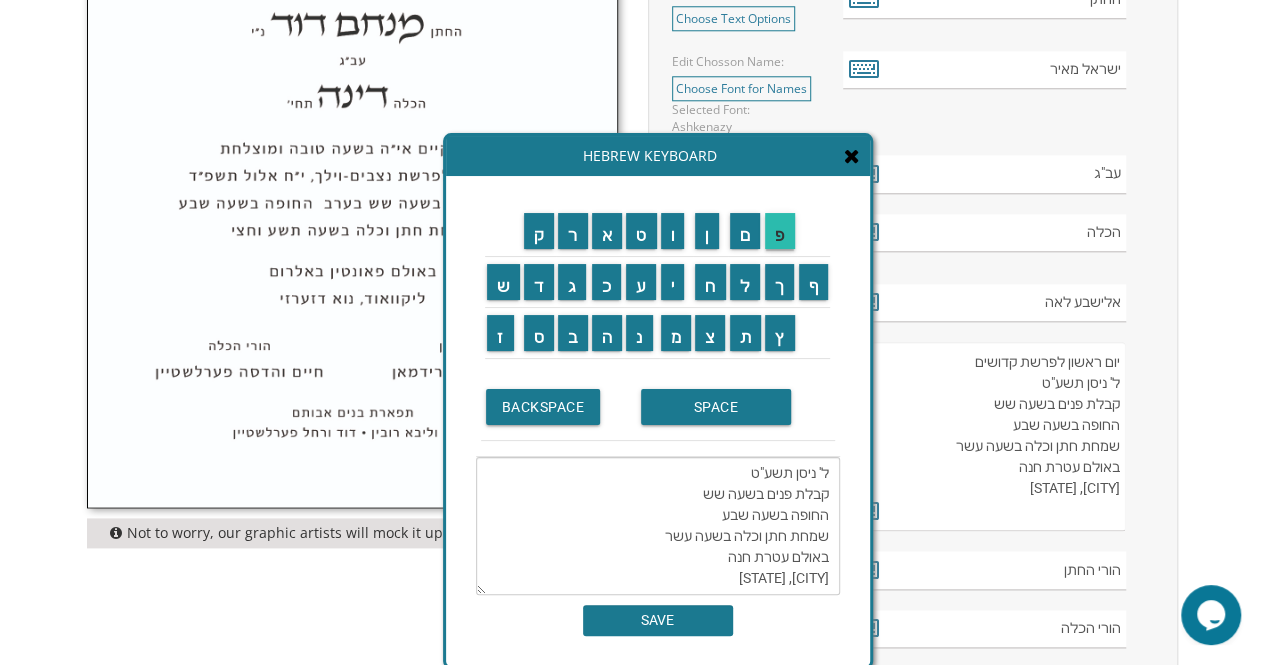 click on "פ" at bounding box center (780, 231) 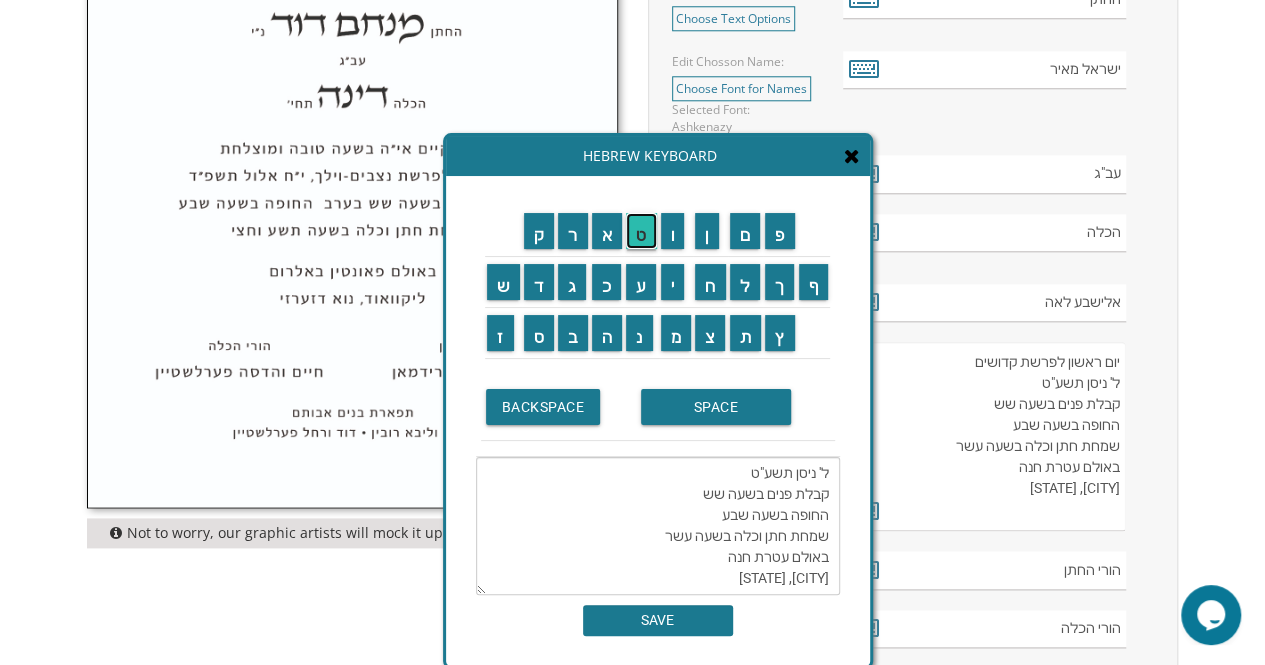 click on "ט" at bounding box center [641, 231] 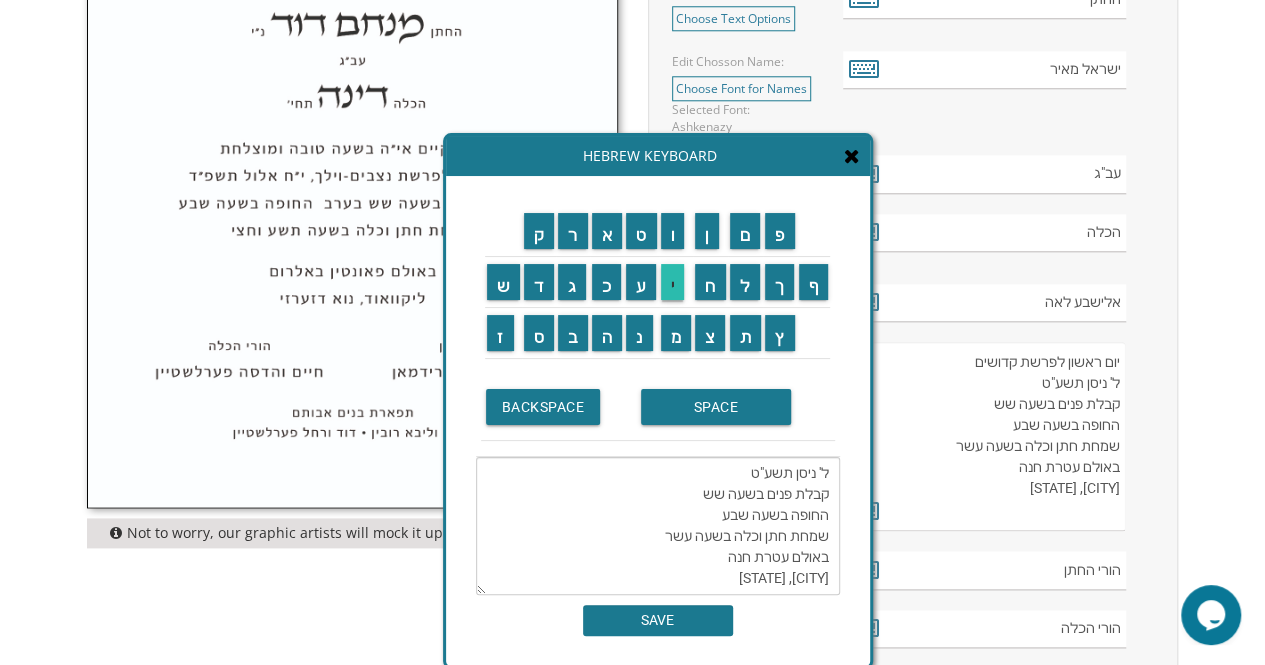 click on "י" at bounding box center (673, 282) 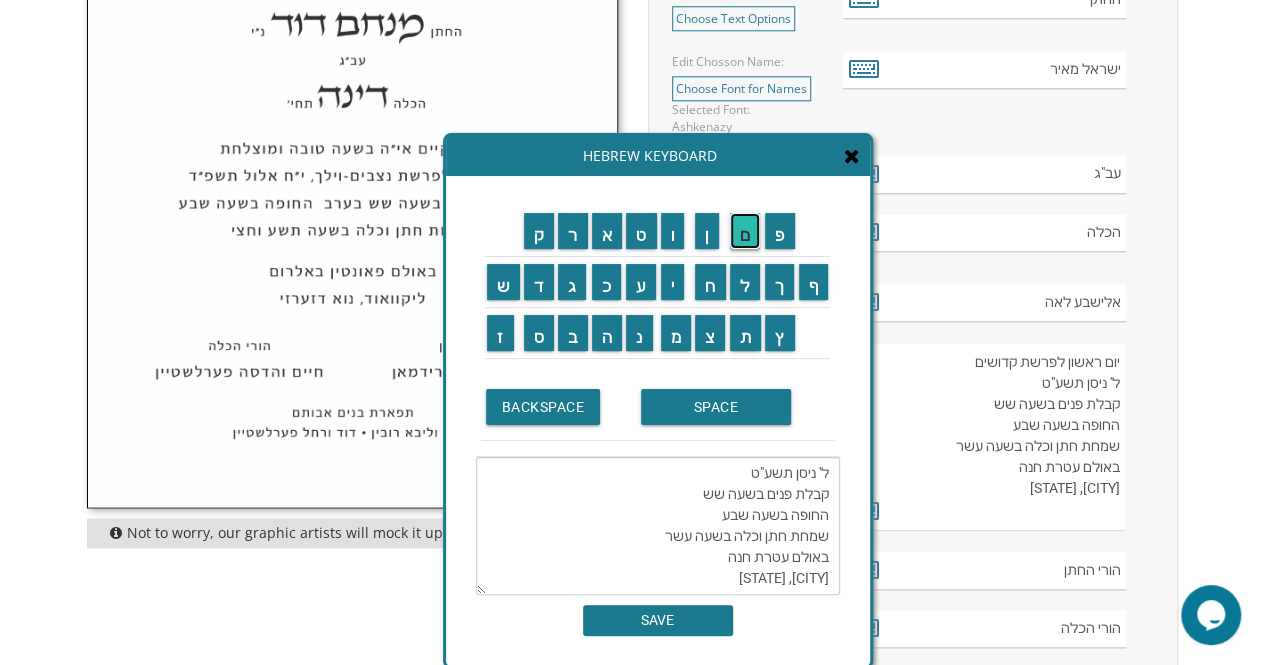 click on "ם" at bounding box center (745, 231) 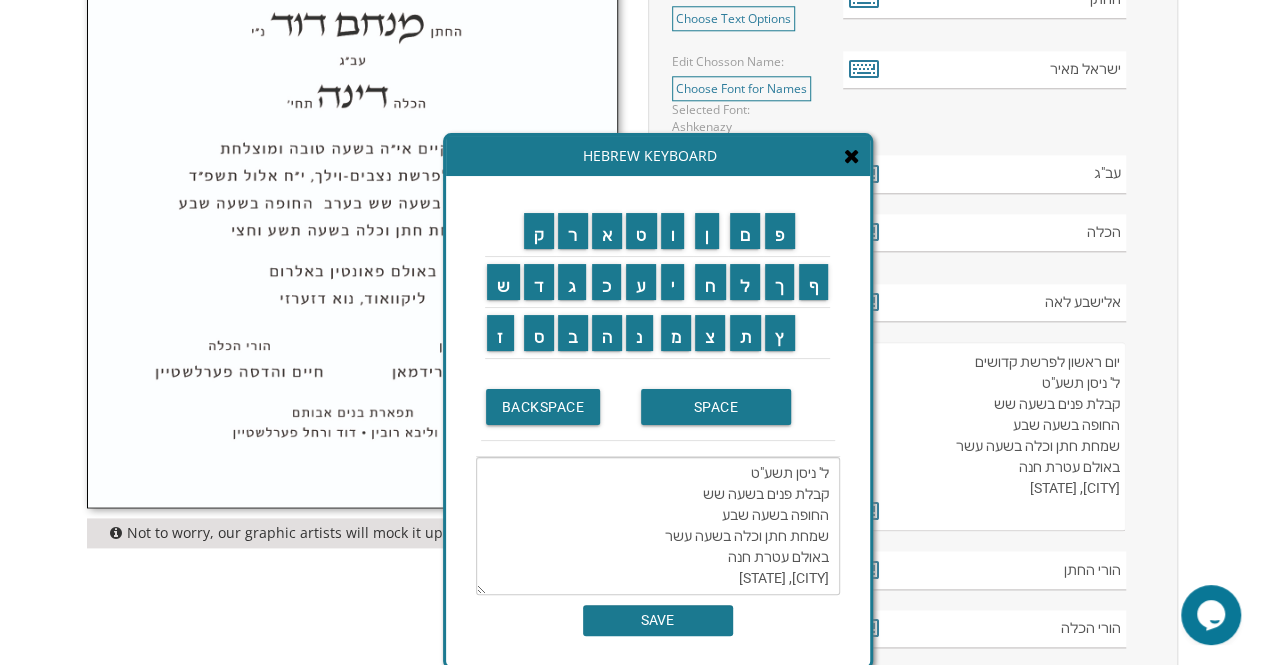 scroll, scrollTop: 0, scrollLeft: 0, axis: both 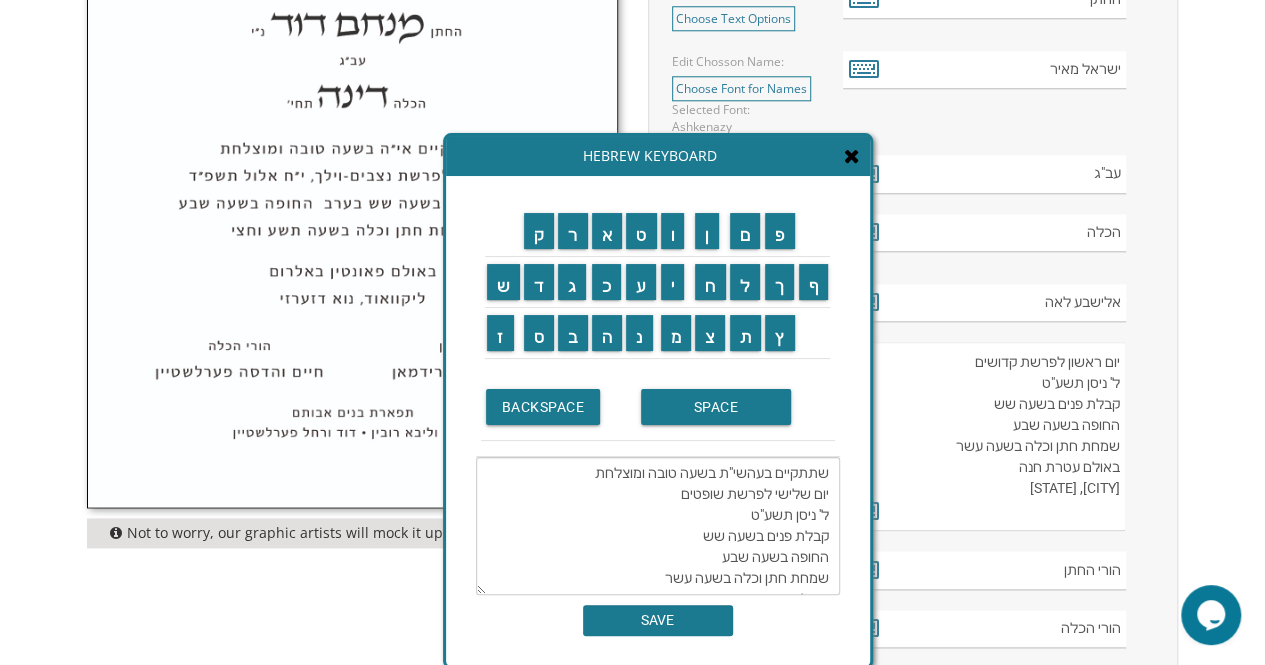 drag, startPoint x: 790, startPoint y: 513, endPoint x: 848, endPoint y: 518, distance: 58.21512 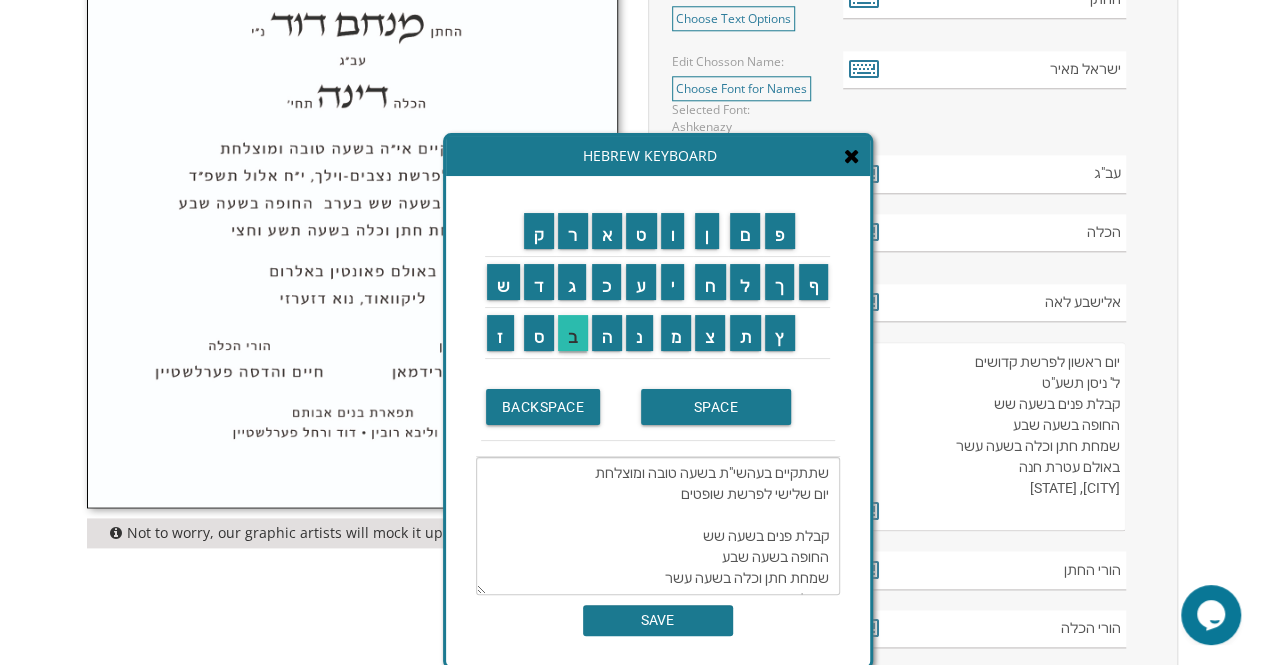 click on "ב" at bounding box center [573, 333] 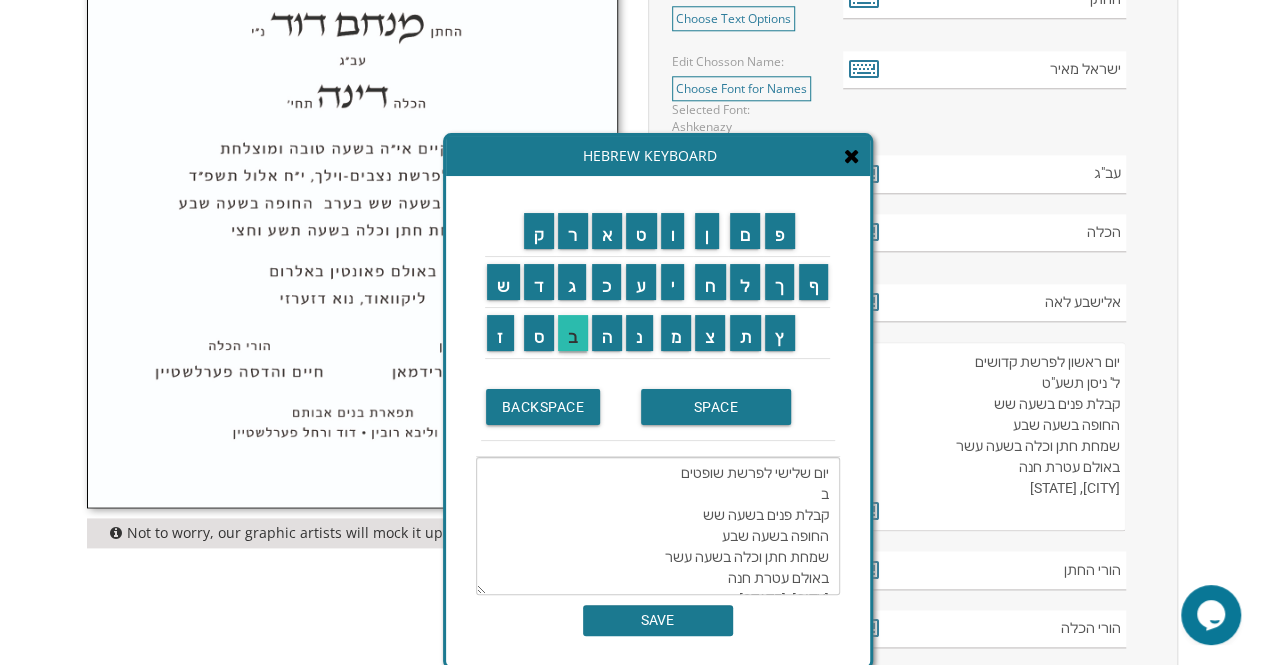scroll, scrollTop: 42, scrollLeft: 0, axis: vertical 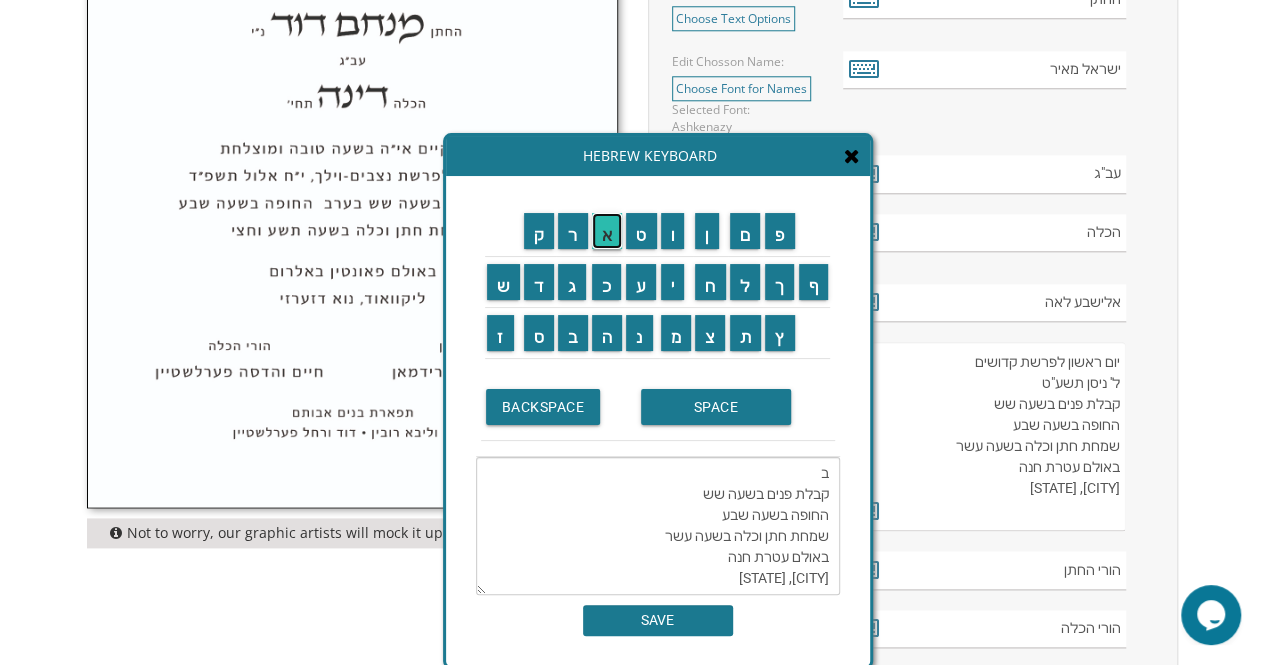 click on "א" at bounding box center [607, 231] 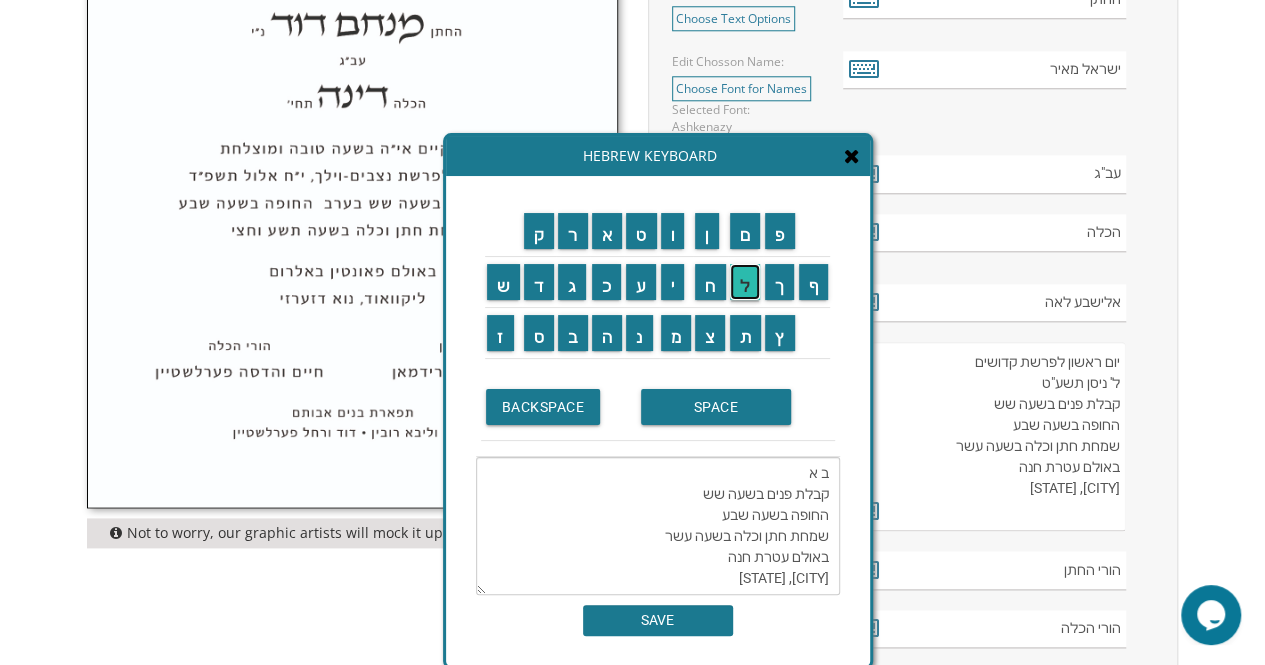 click on "ל" at bounding box center [745, 282] 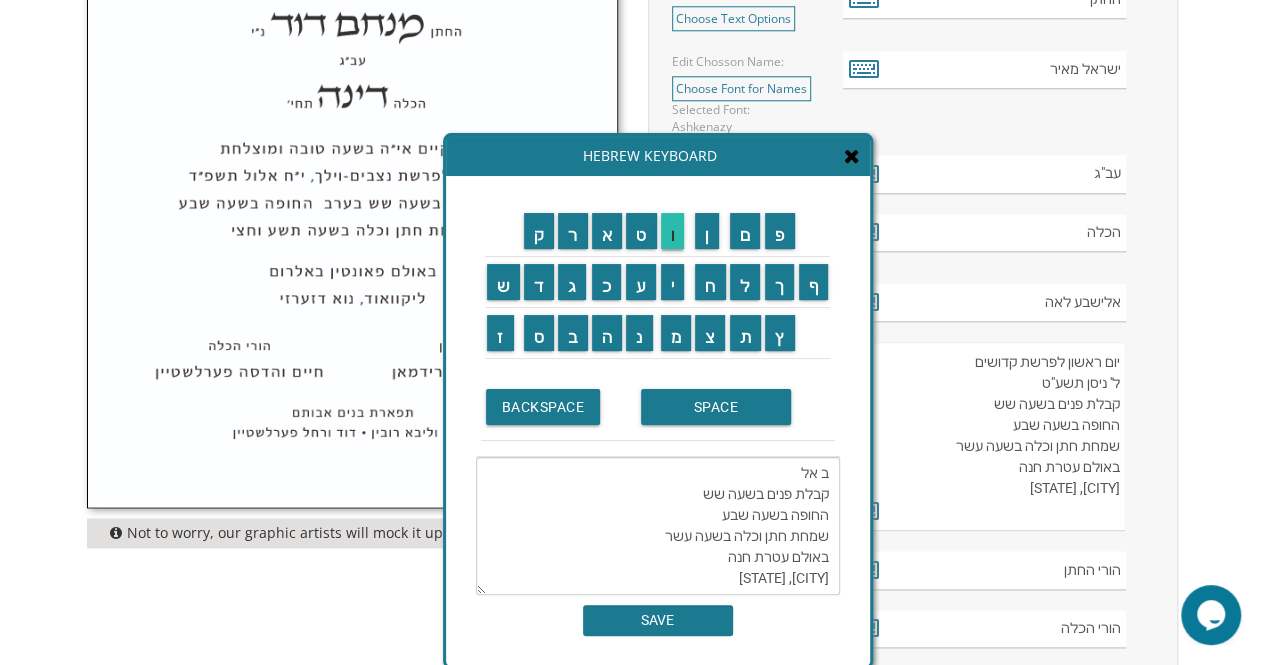 click on "ו" at bounding box center (673, 231) 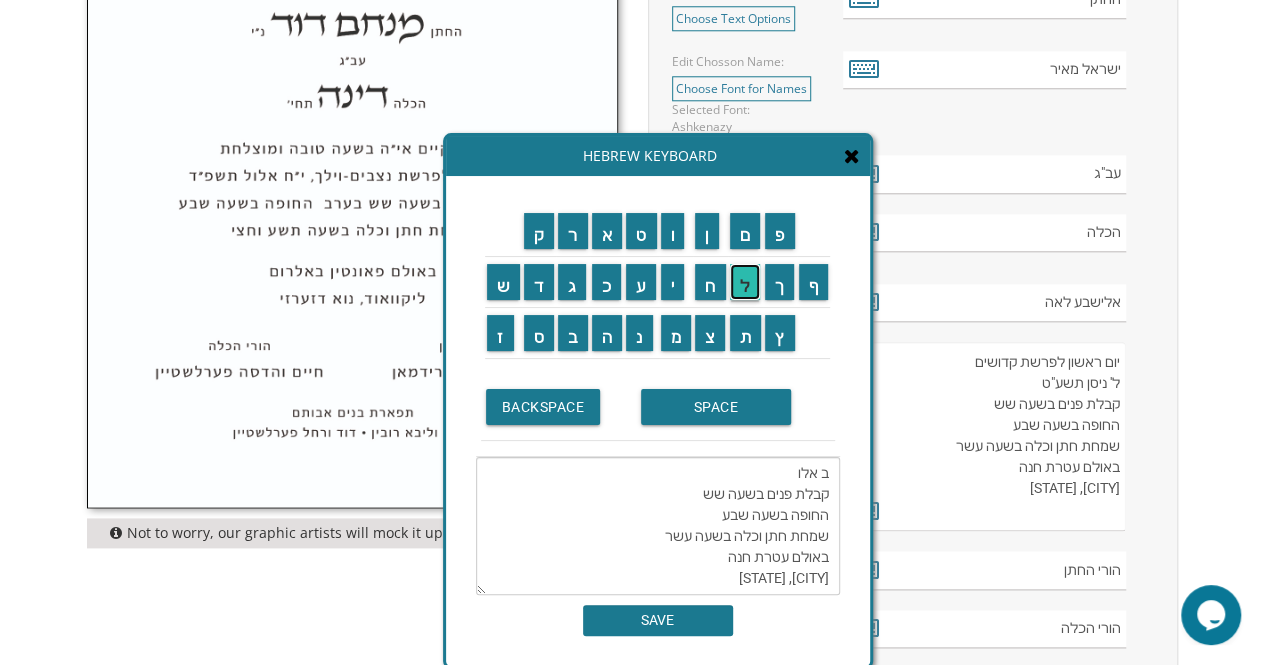 click on "ל" at bounding box center [745, 282] 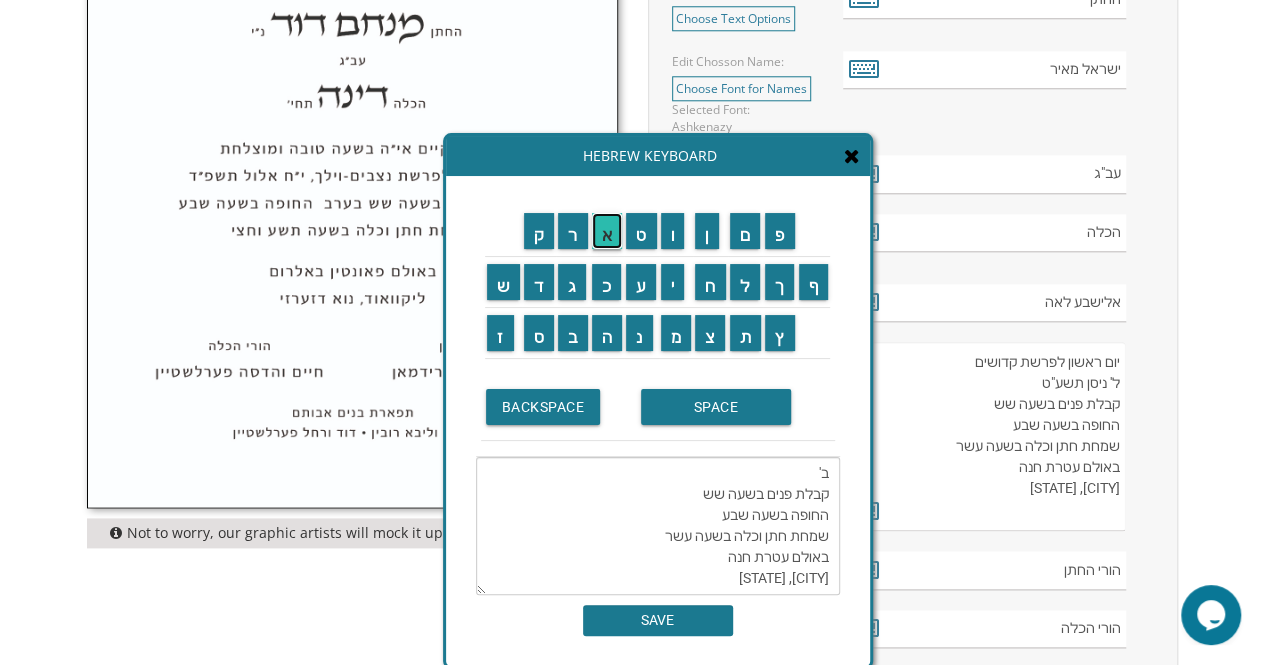 click on "א" at bounding box center (607, 231) 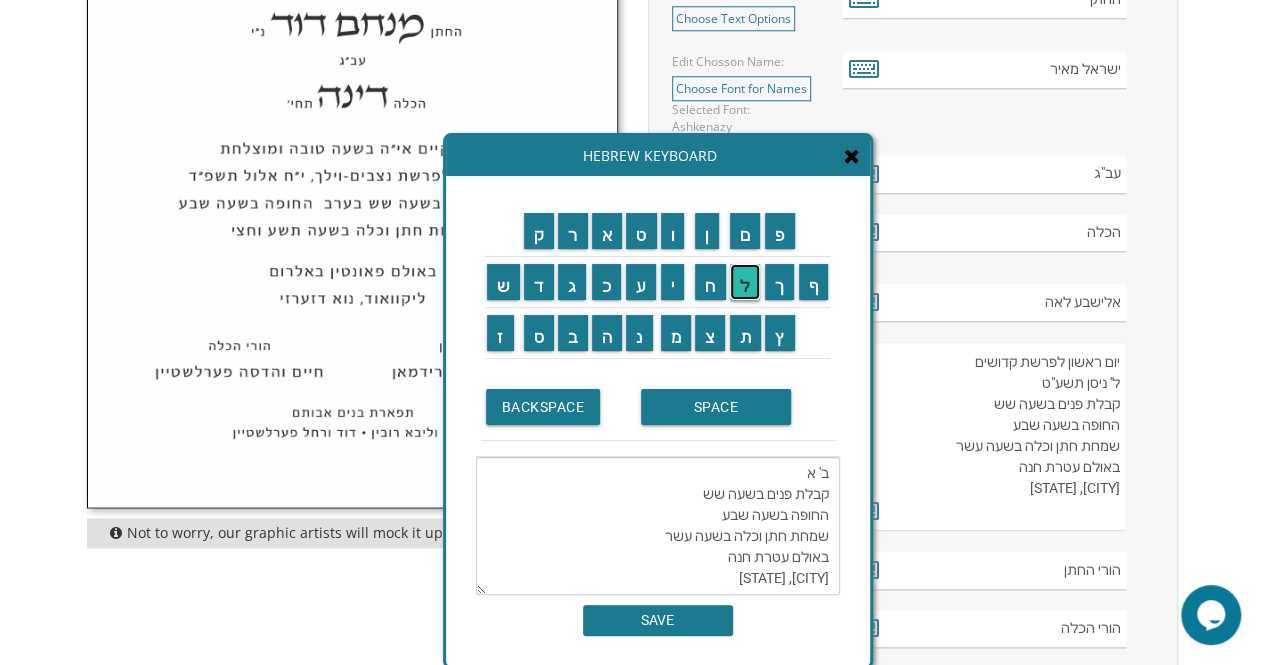 click on "ל" at bounding box center (745, 282) 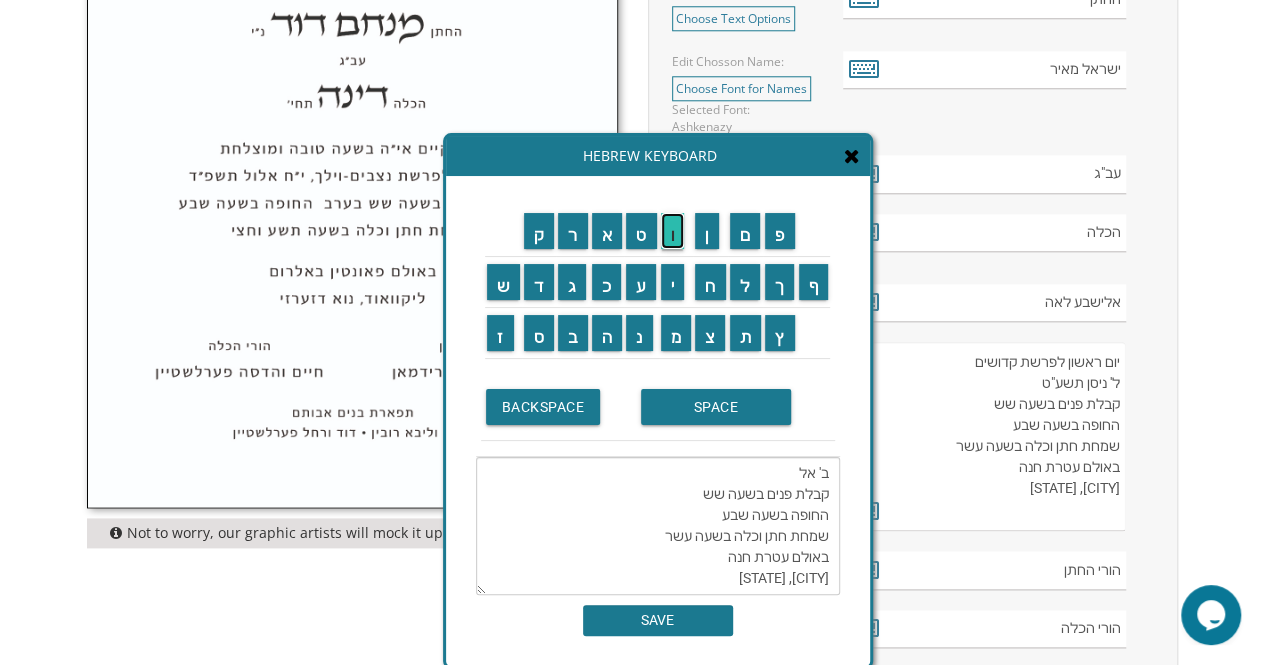 click on "ו" at bounding box center [673, 231] 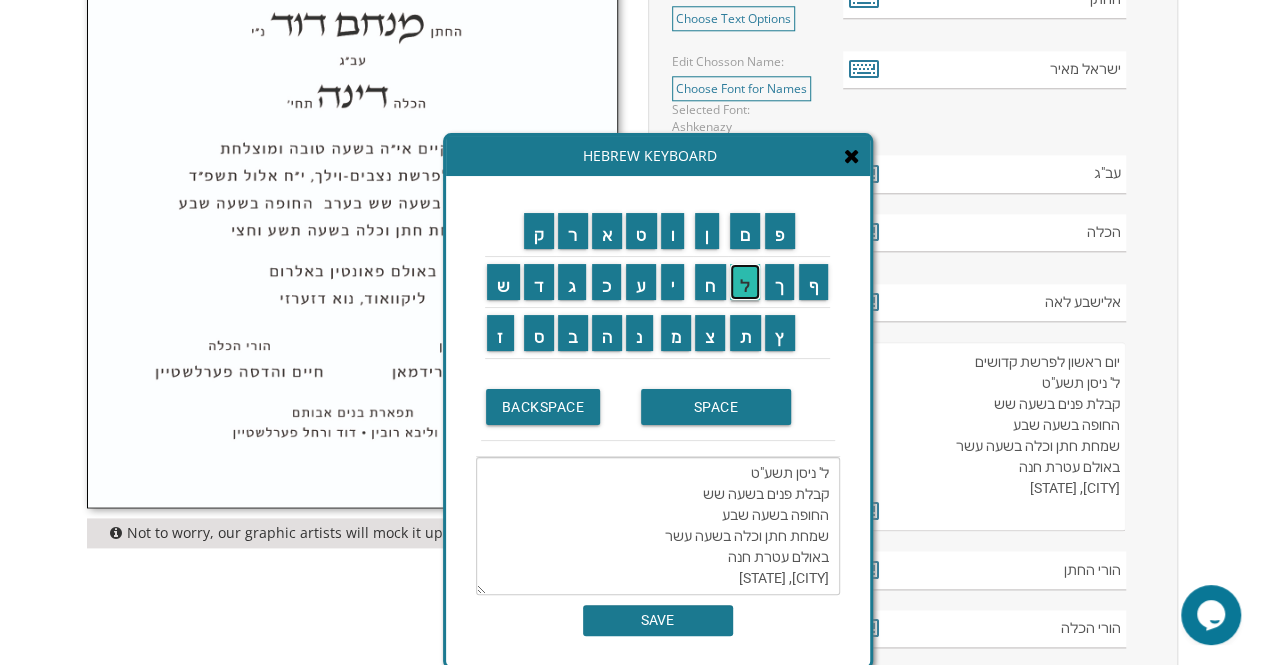click on "ל" at bounding box center [745, 282] 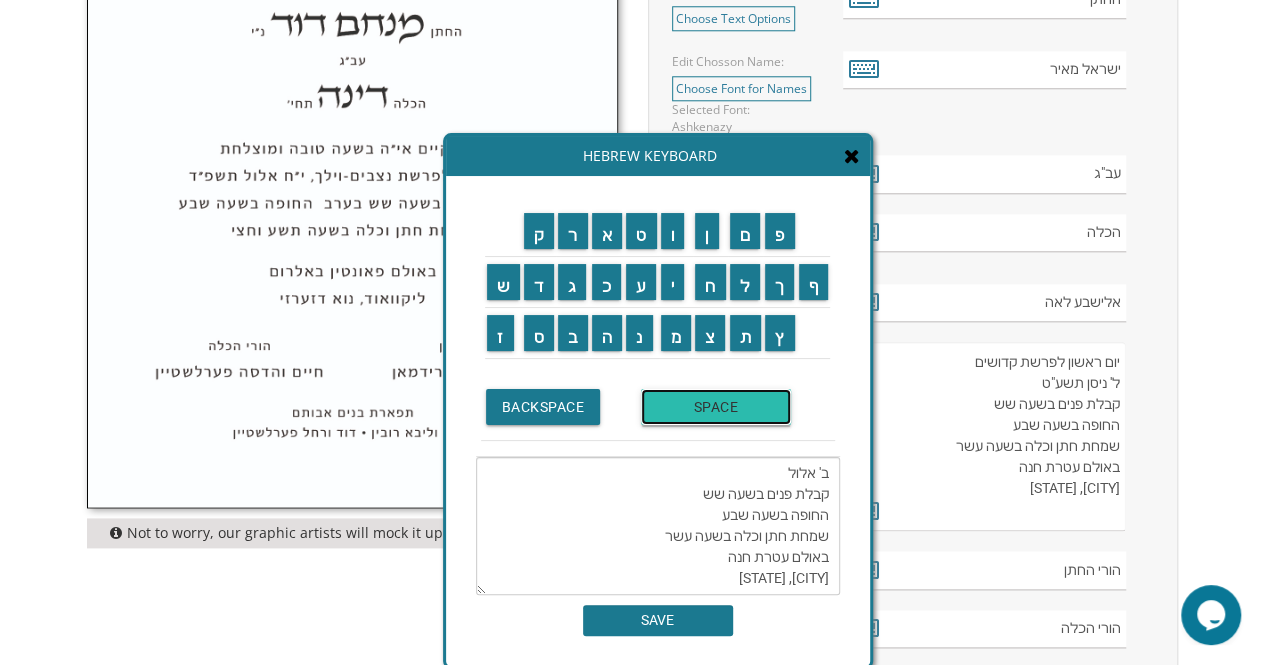 click on "SPACE" at bounding box center (716, 407) 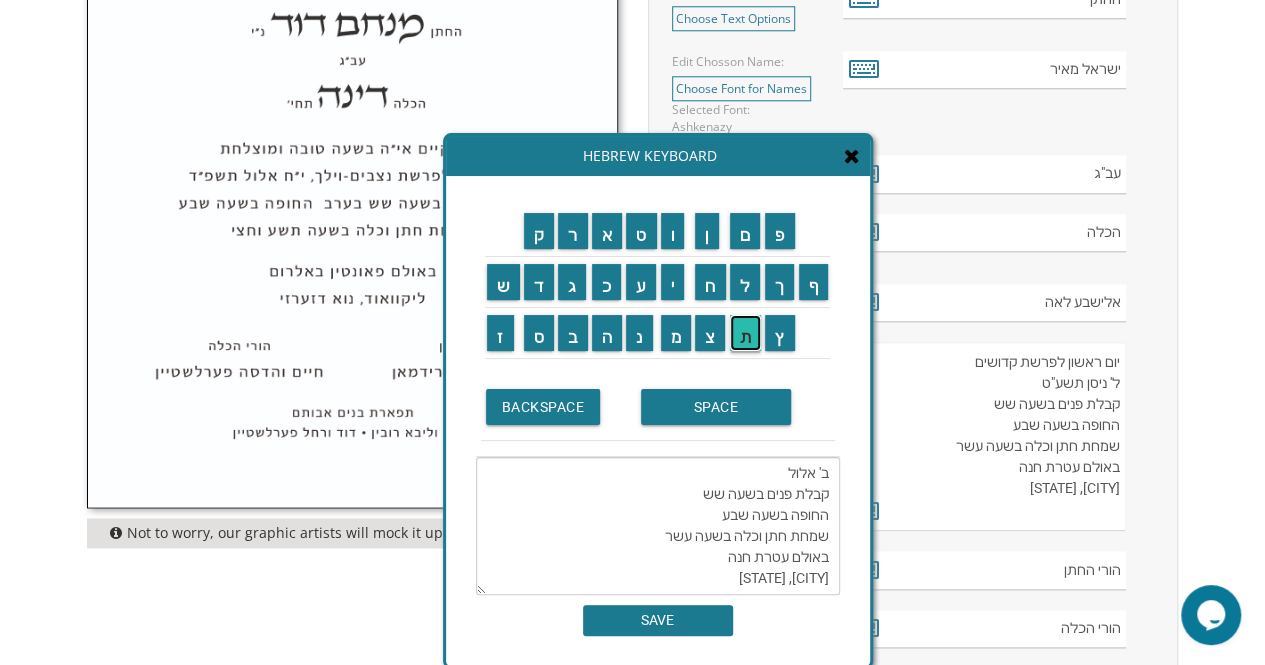 click on "ת" at bounding box center (746, 333) 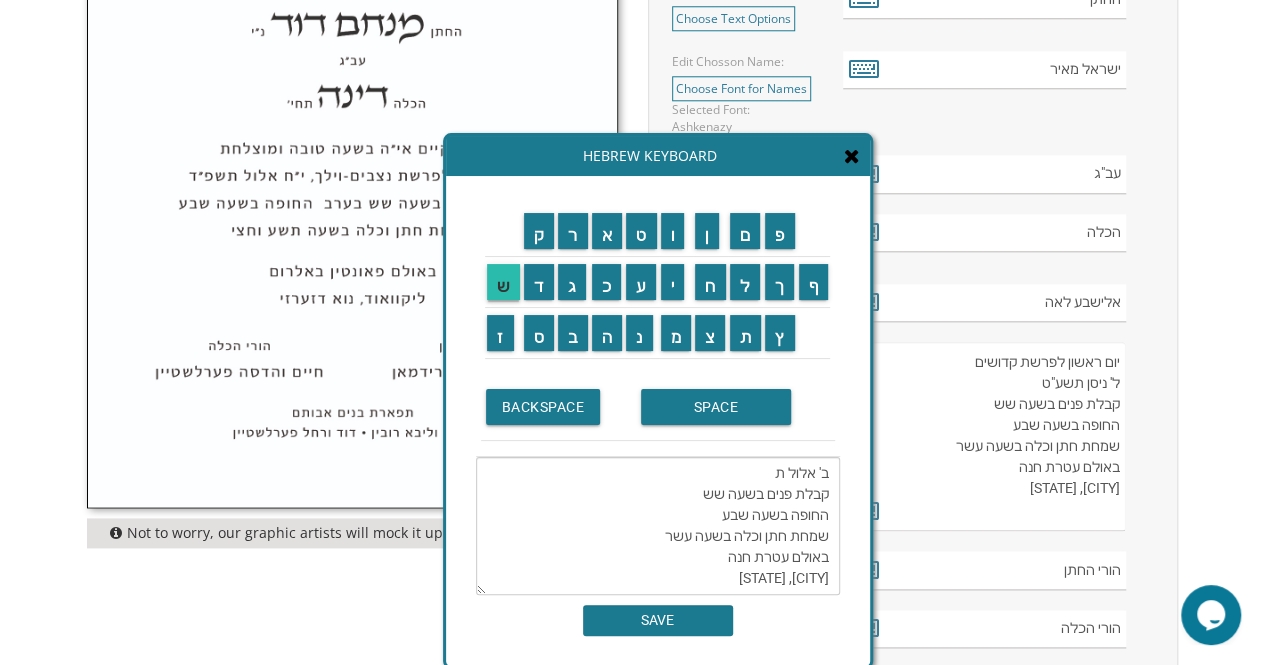 click on "ש" at bounding box center (503, 282) 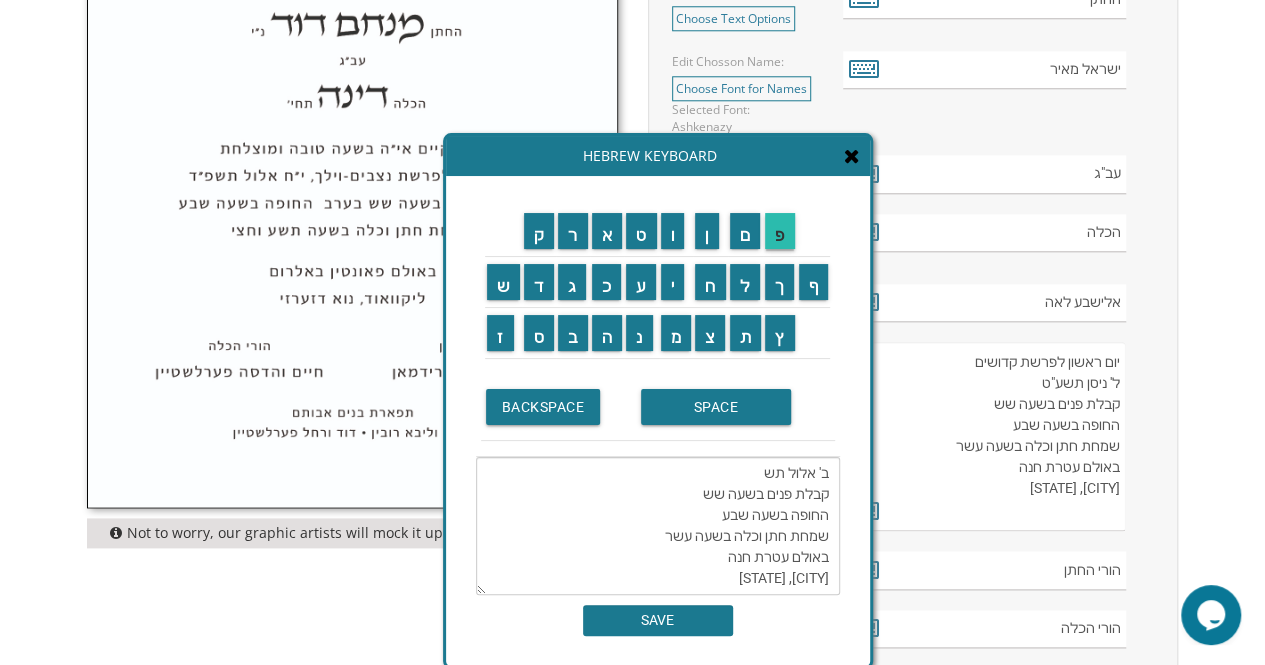 click on "פ" at bounding box center (780, 231) 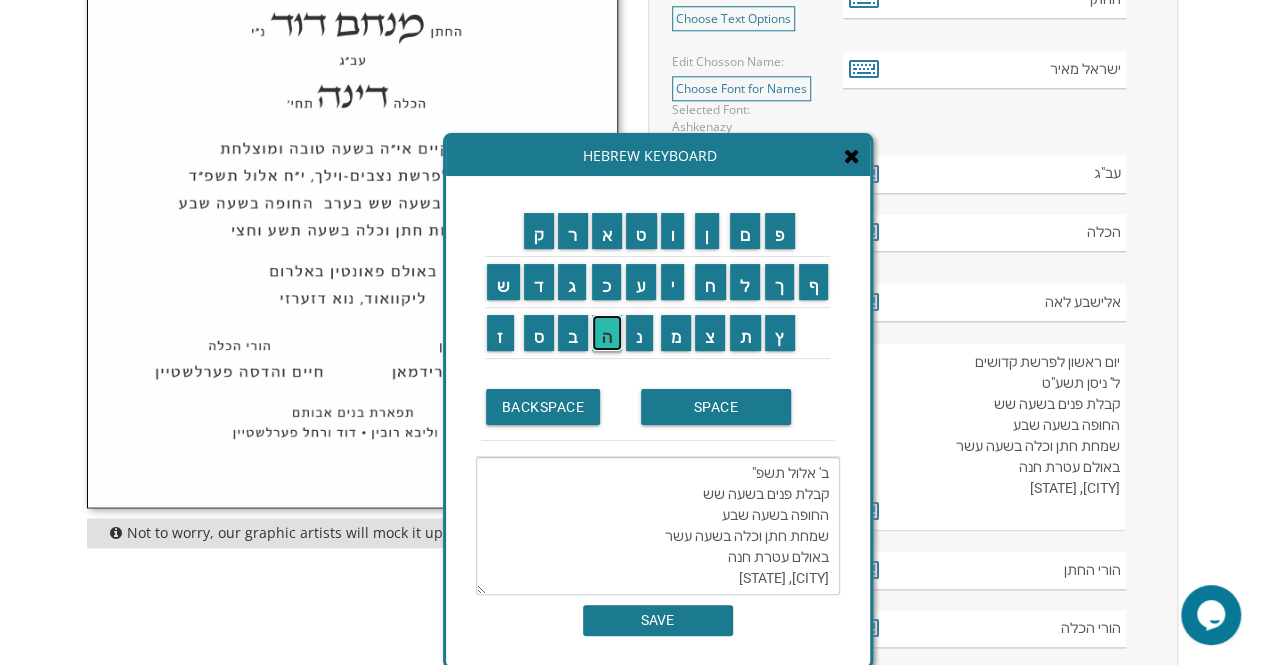 click on "ה" at bounding box center [607, 333] 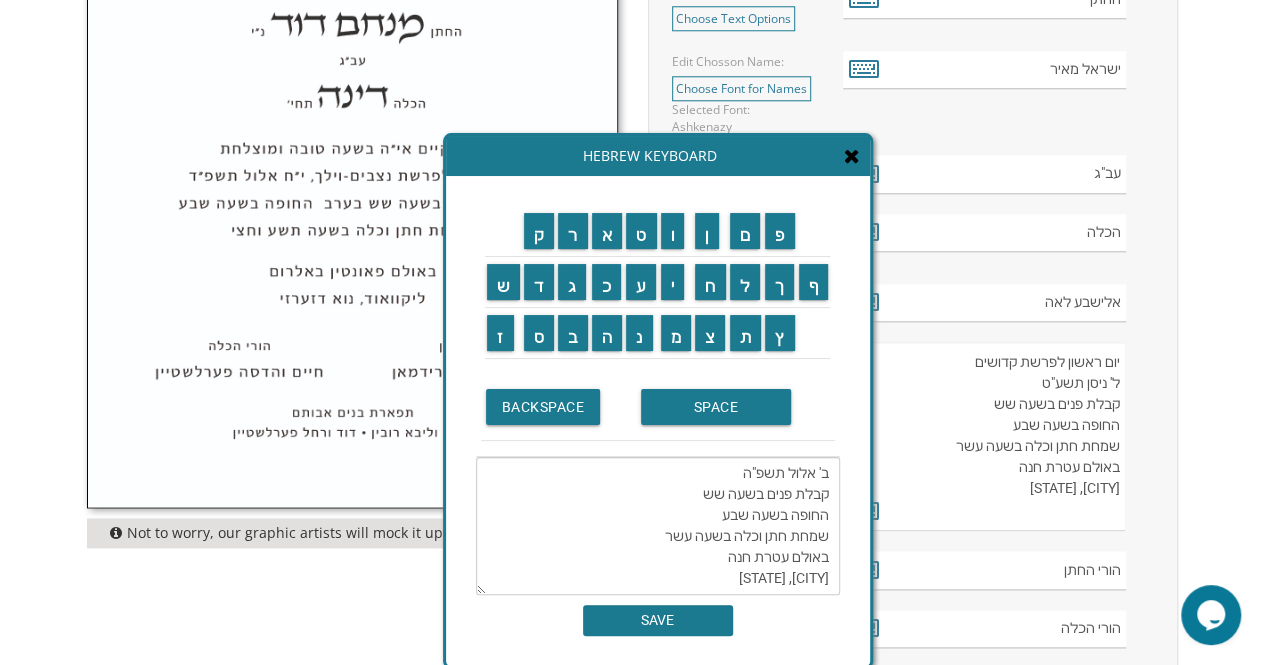 click on "שתתקיים בעהשי"ת בשעה טובה ומוצלחת
יום שלישי לפרשת שופטים
ב' אלול תשפ"ה
קבלת פנים בשעה שש
החופה בשעה שבע
שמחת חתן וכלה בשעה עשר
באולם עטרת חנה
לייקוואוד, נוא דזערזי" at bounding box center [658, 526] 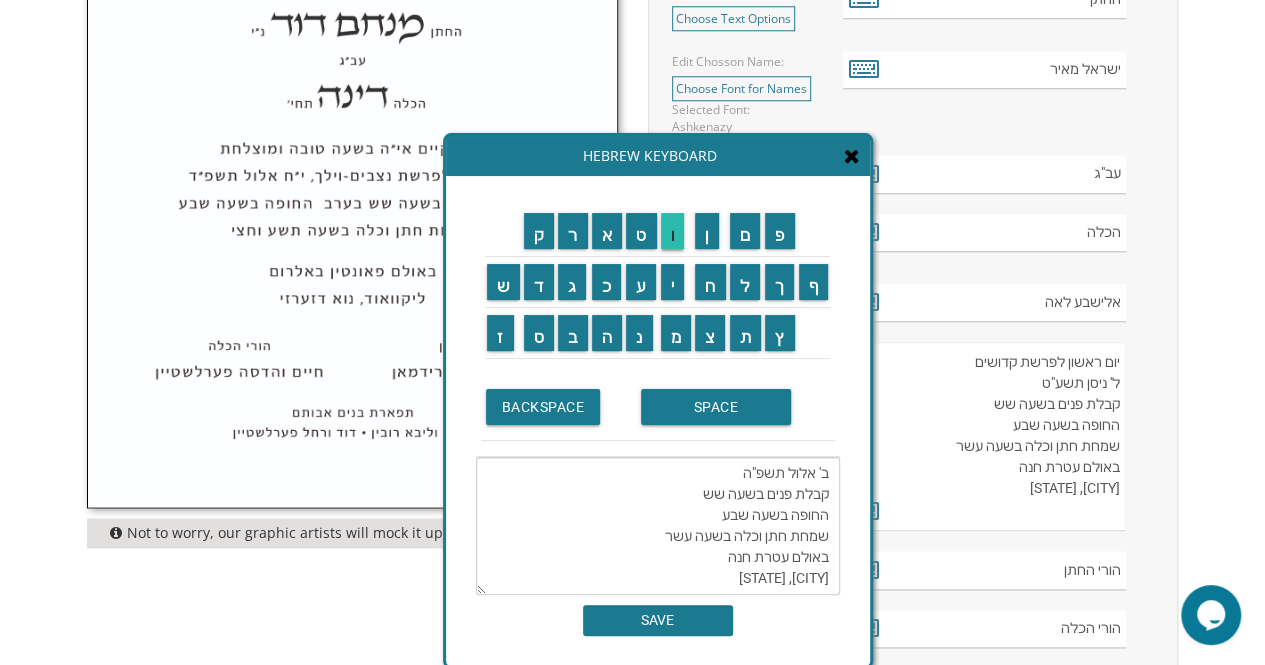click on "ו" at bounding box center [673, 231] 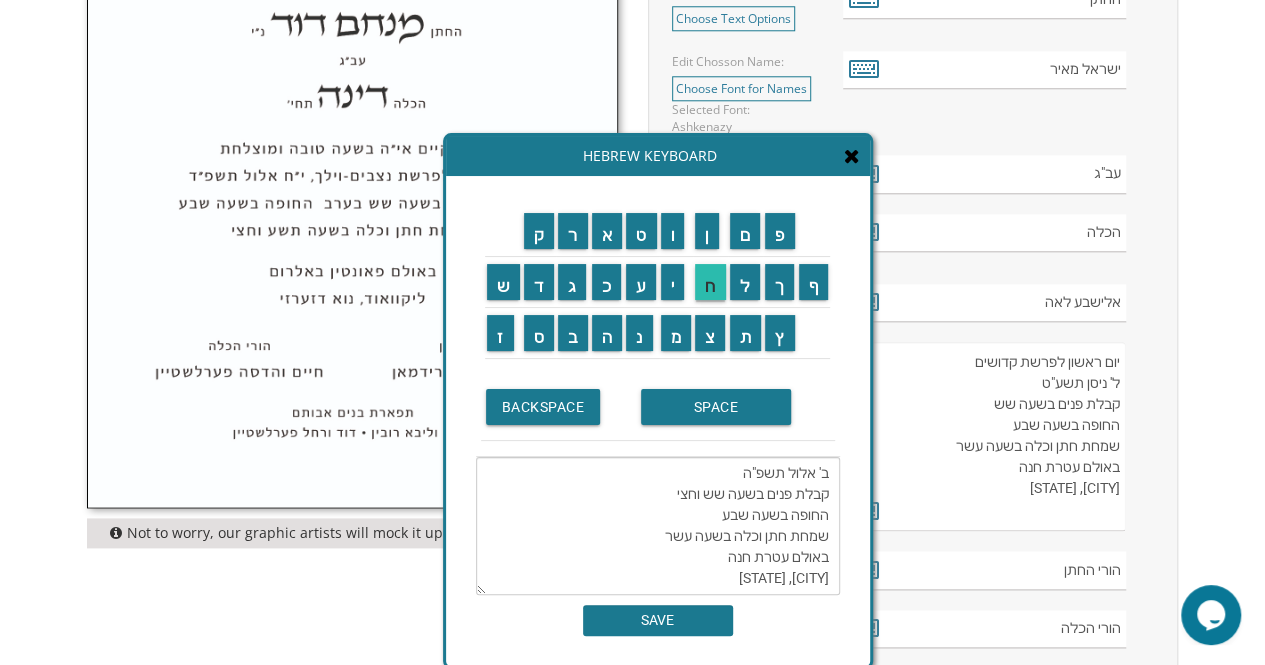 click on "ח" at bounding box center [710, 282] 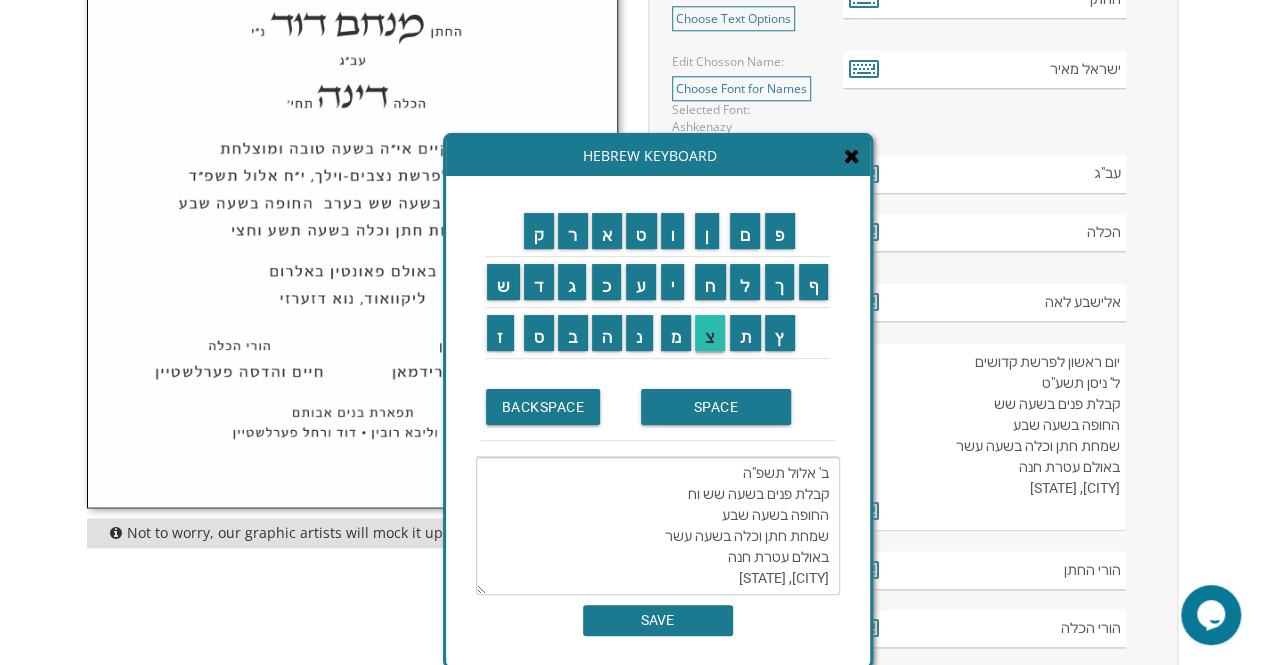 click on "צ" at bounding box center [710, 333] 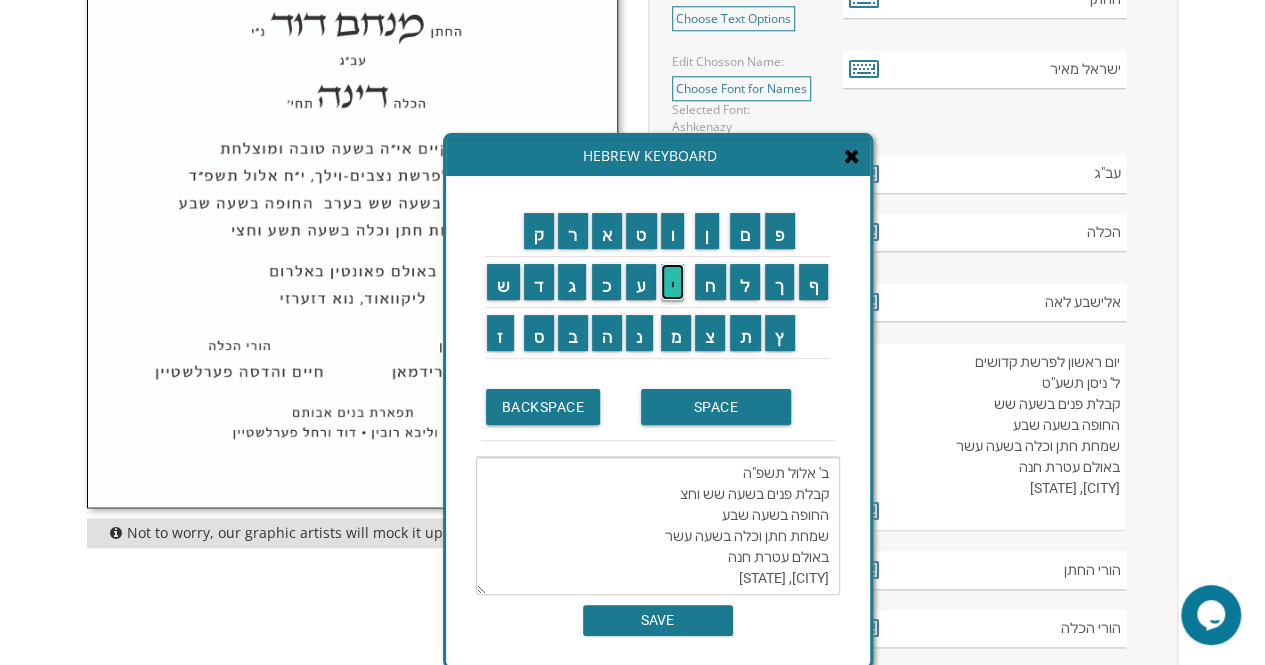 click on "י" at bounding box center (673, 282) 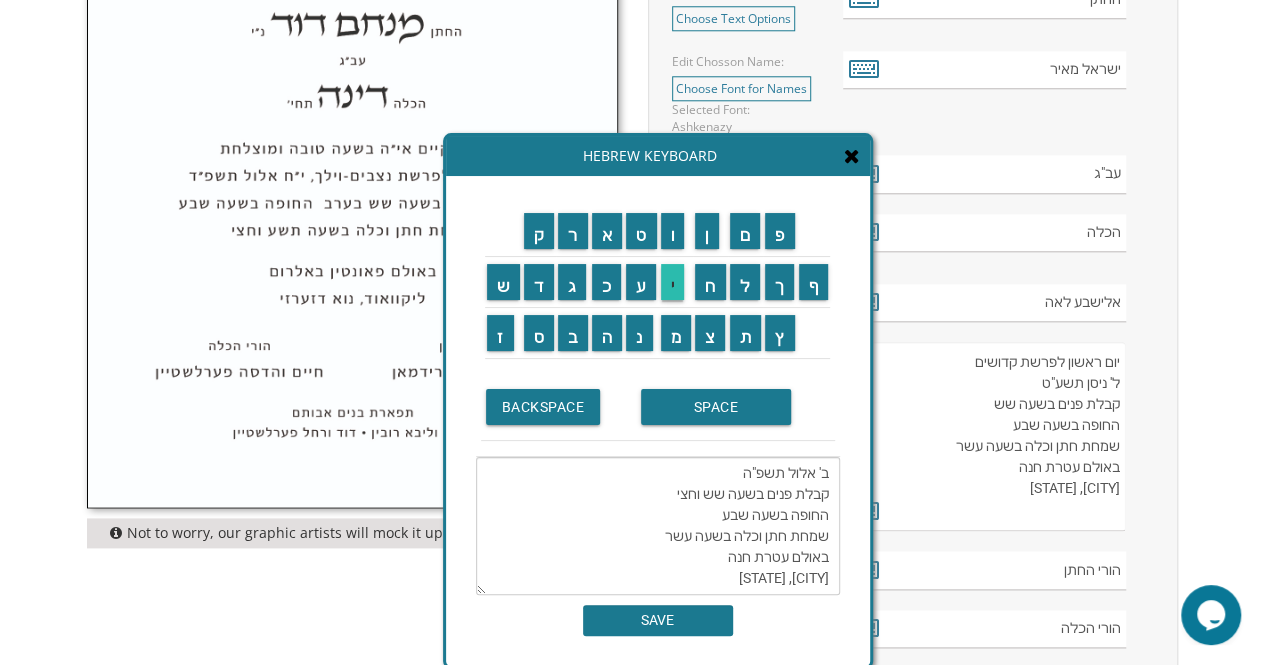 click on "שתתקיים בעהשי"ת בשעה טובה ומוצלחת
יום שלישי לפרשת שופטים
ב' אלול תשפ"ה
קבלת פנים בשעה שש וחצי
החופה בשעה שבע
שמחת חתן וכלה בשעה עשר
באולם עטרת חנה
לייקוואוד, נוא דזערזי" at bounding box center [658, 526] 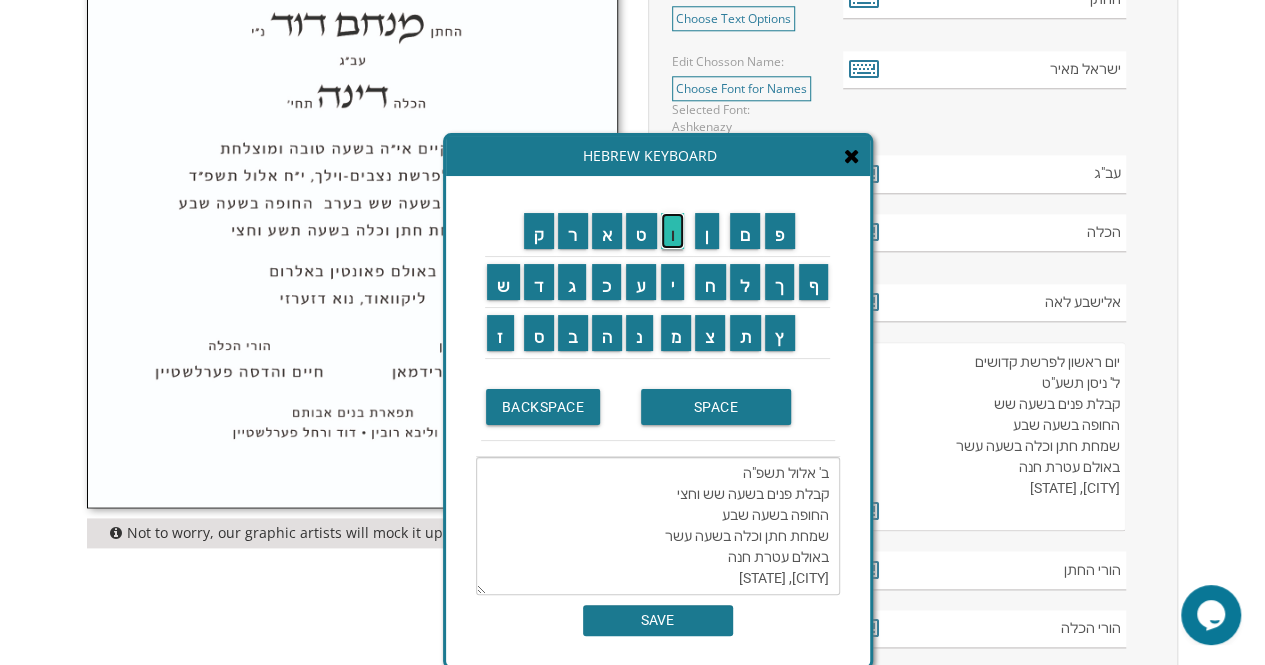 click on "ו" at bounding box center (673, 231) 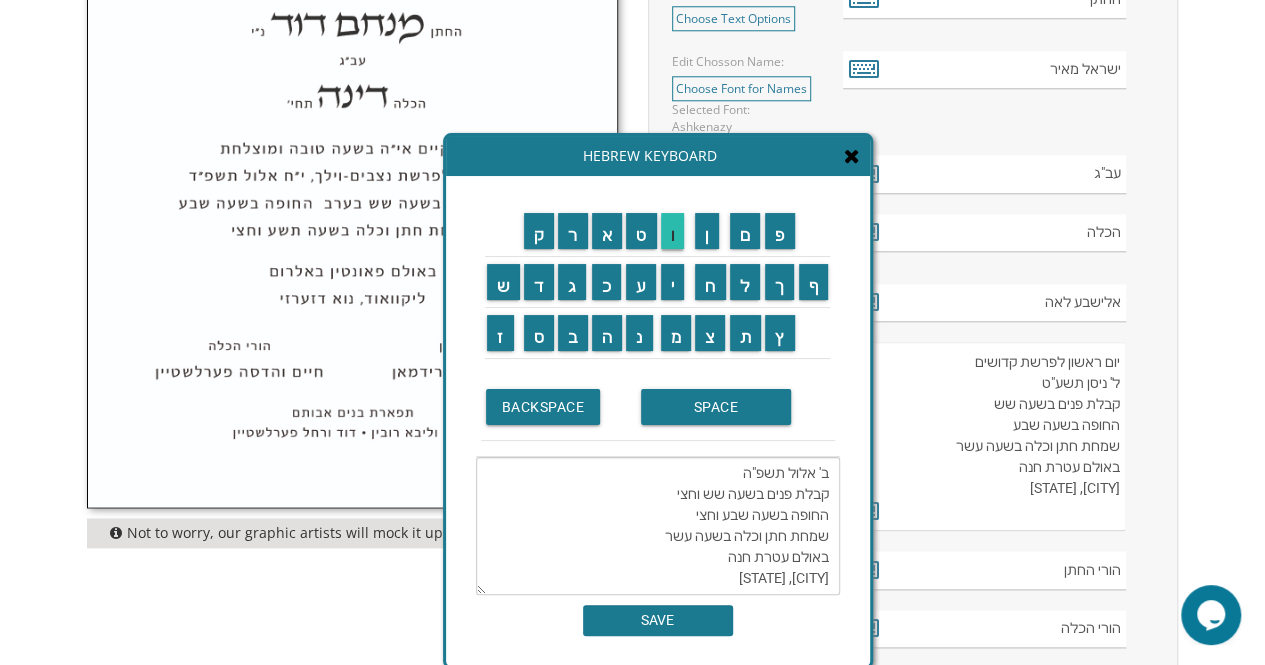 click on "ח" at bounding box center [710, 282] 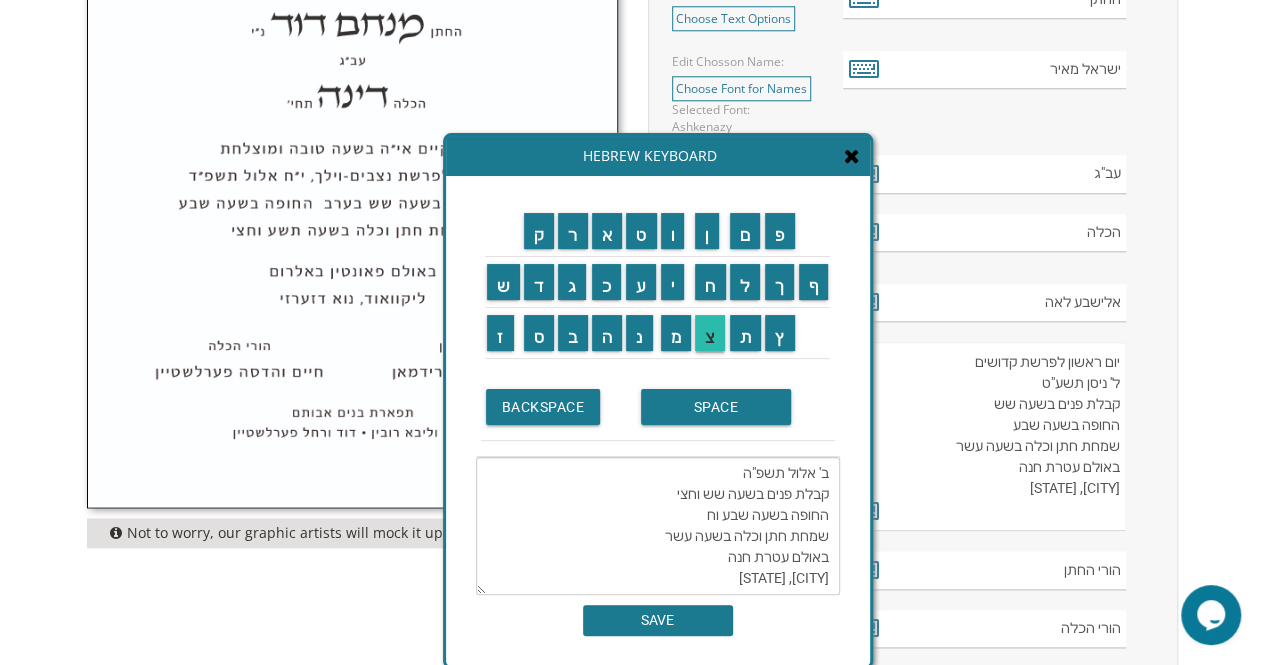 click on "צ" at bounding box center [710, 333] 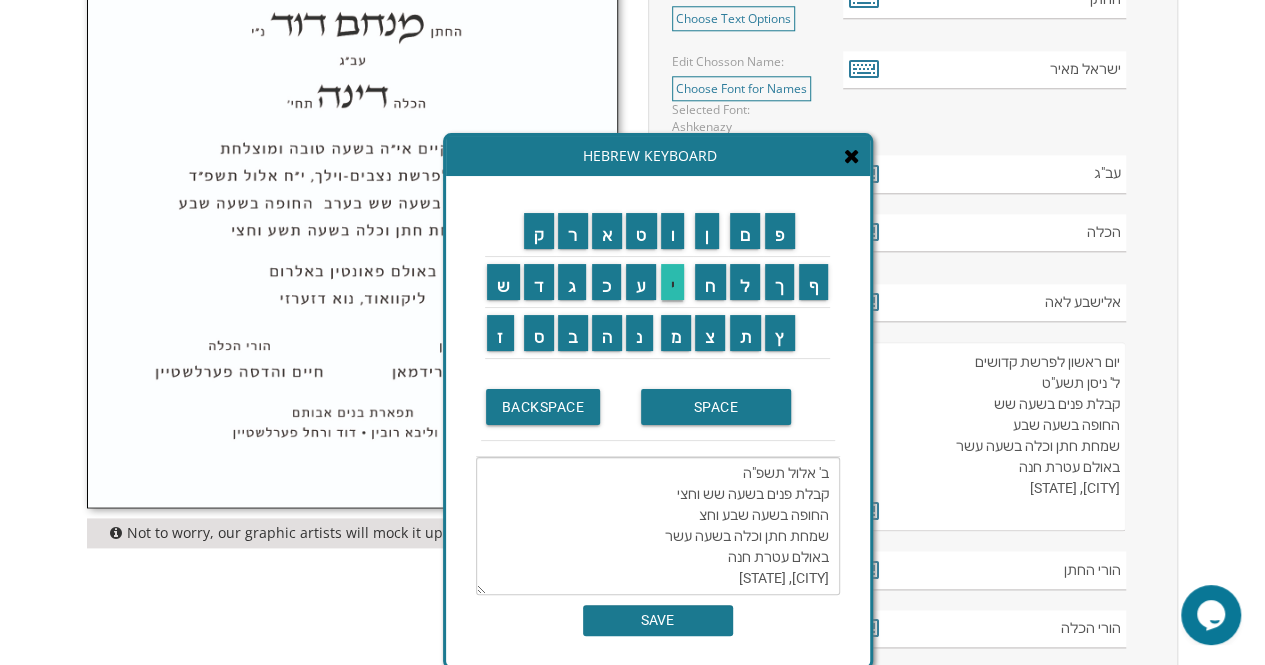 click on "י" at bounding box center (673, 282) 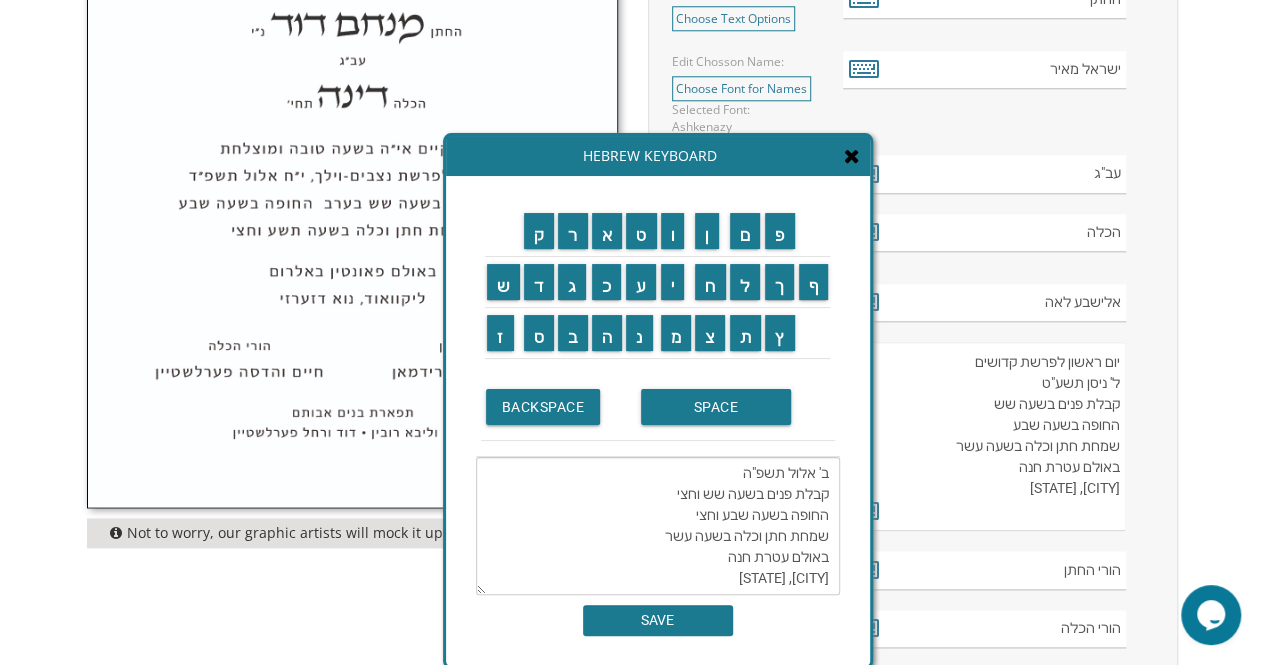 click on "שתתקיים בעהשי"ת בשעה טובה ומוצלחת
יום שלישי לפרשת שופטים
ב' אלול תשפ"ה
קבלת פנים בשעה שש וחצי
החופה בשעה שבע וחצי
שמחת חתן וכלה בשעה עשר
באולם עטרת חנה
לייקוואוד, נוא דזערזי" at bounding box center (658, 526) 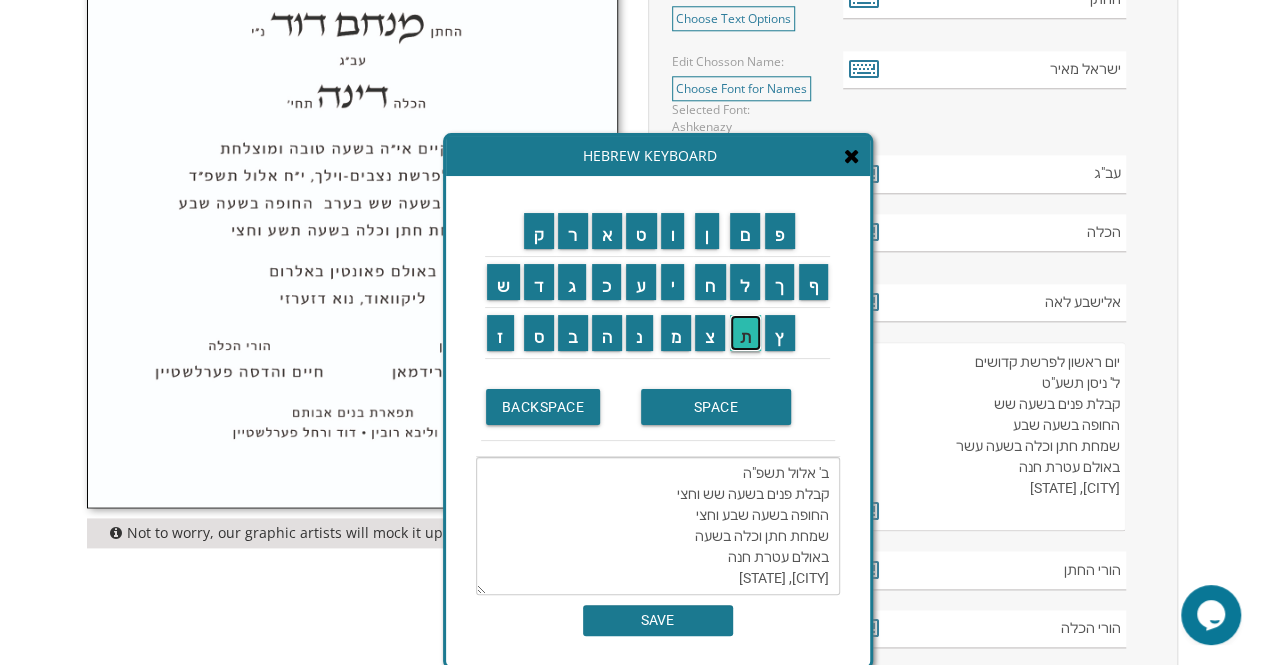 click on "ת" at bounding box center [746, 333] 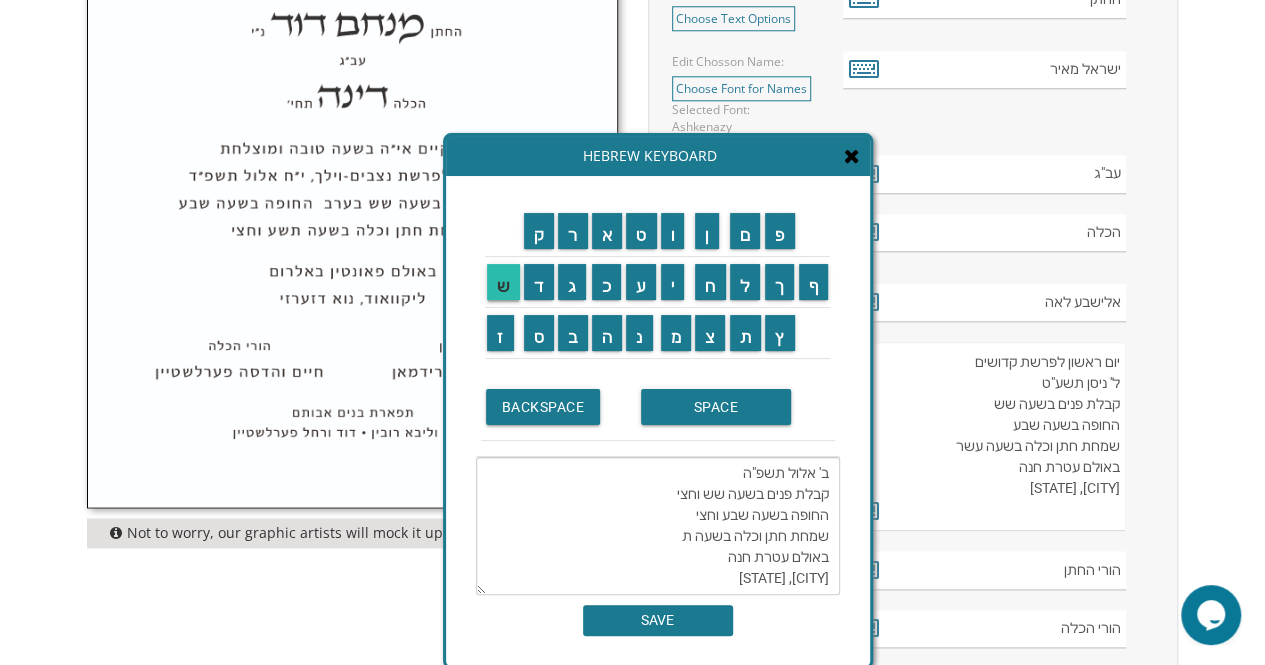click on "ש" at bounding box center (503, 282) 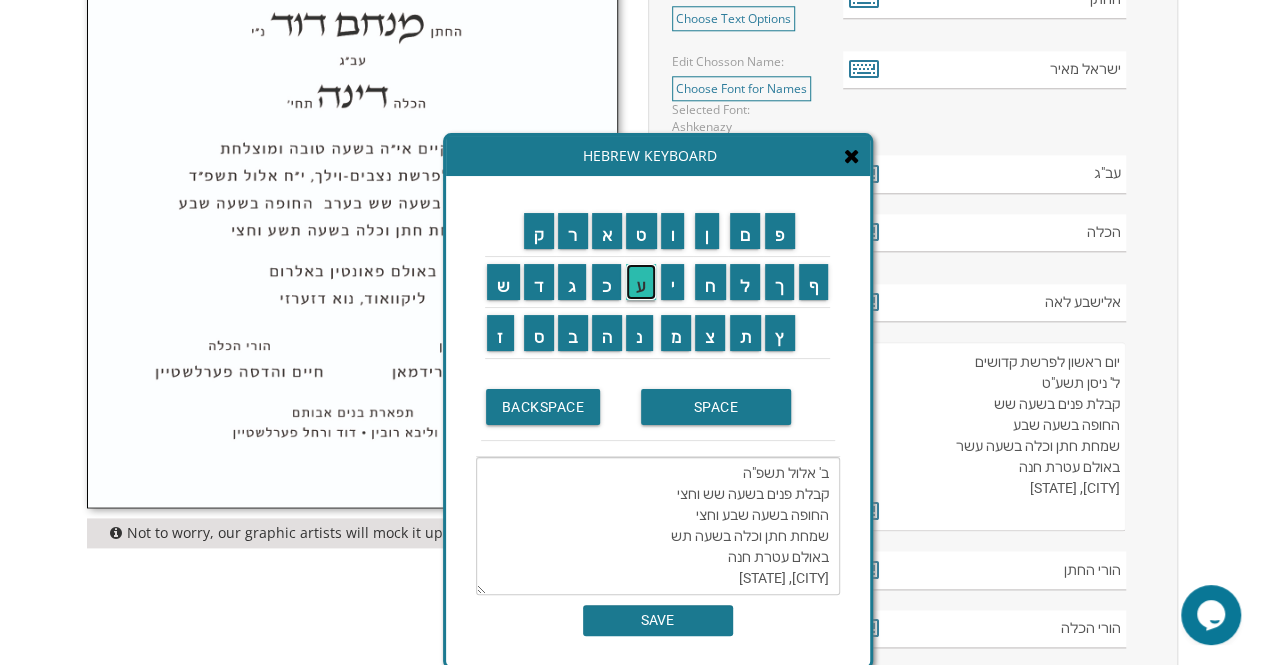 click on "ע" at bounding box center [641, 282] 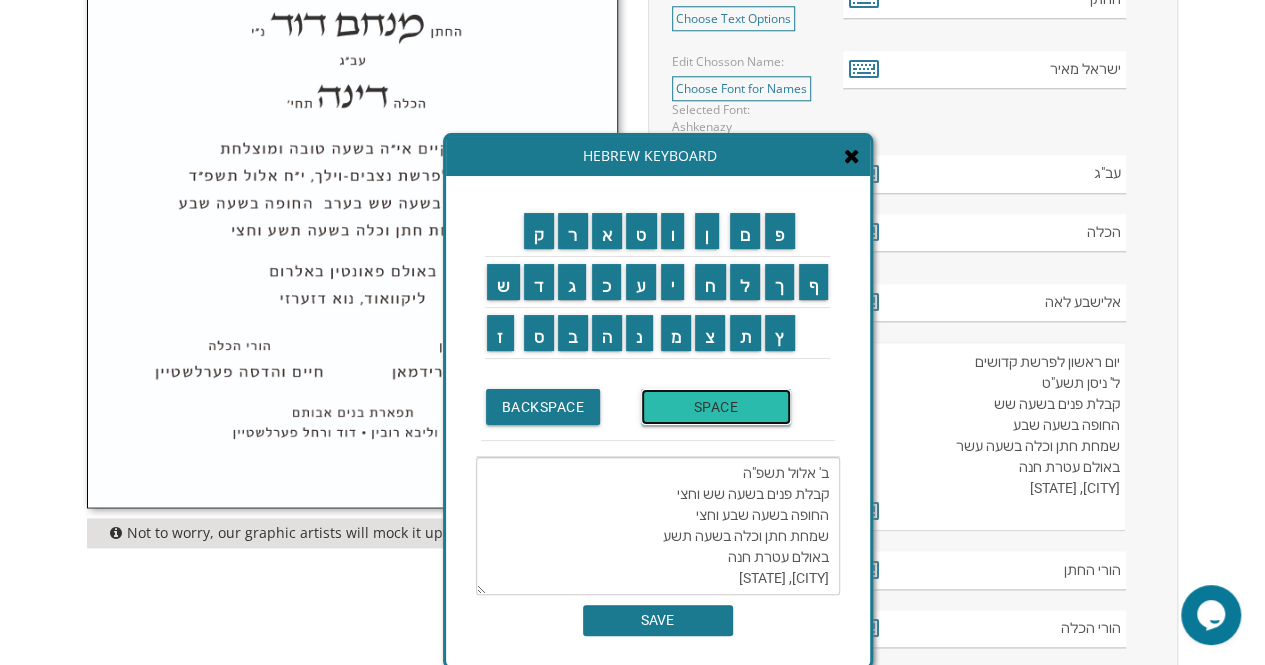 click on "SPACE" at bounding box center (716, 407) 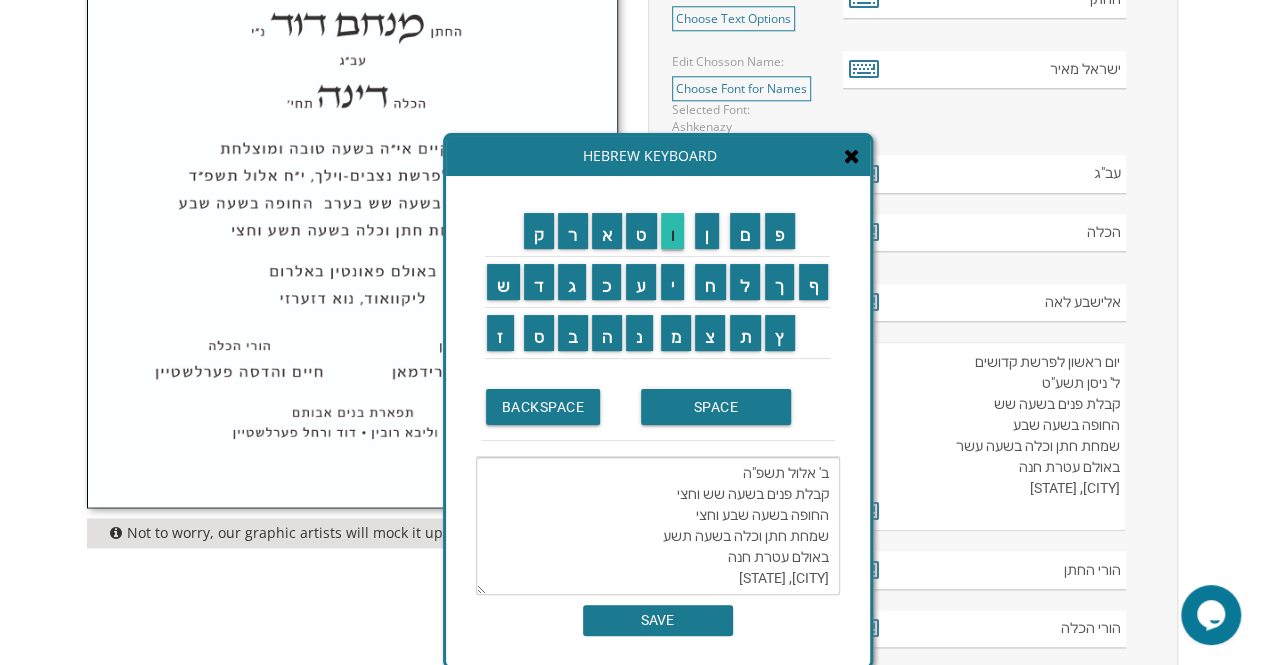 click on "ו" at bounding box center [673, 231] 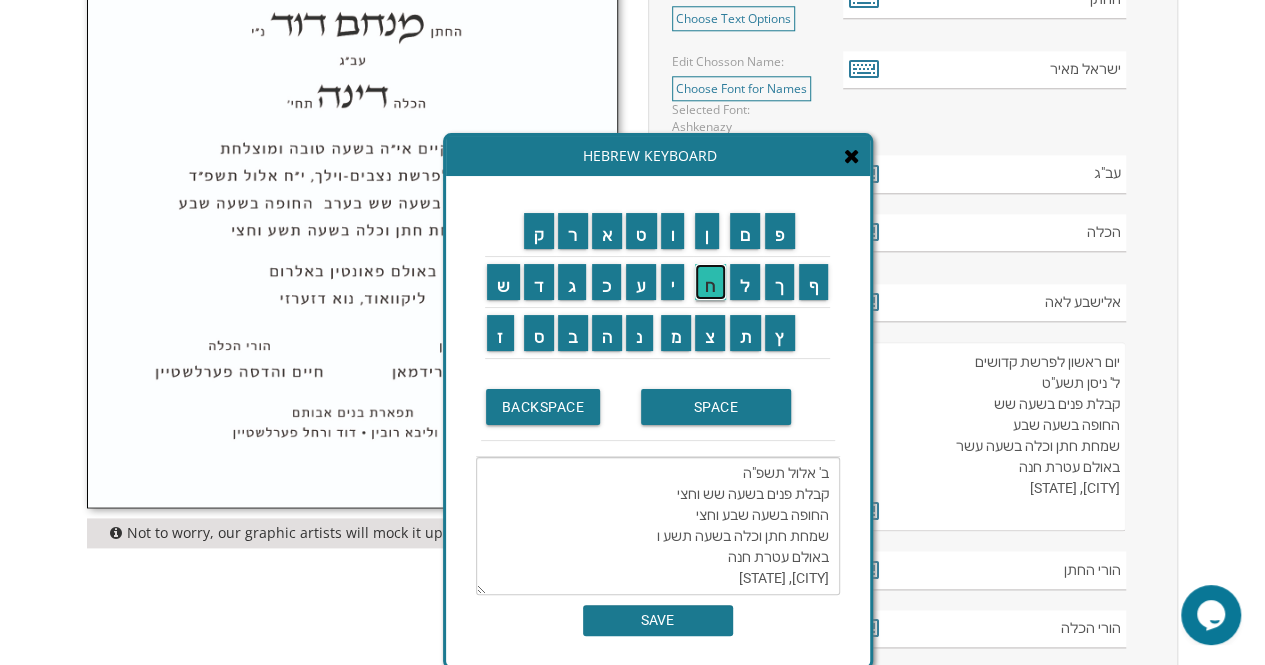 click on "ח" at bounding box center [710, 282] 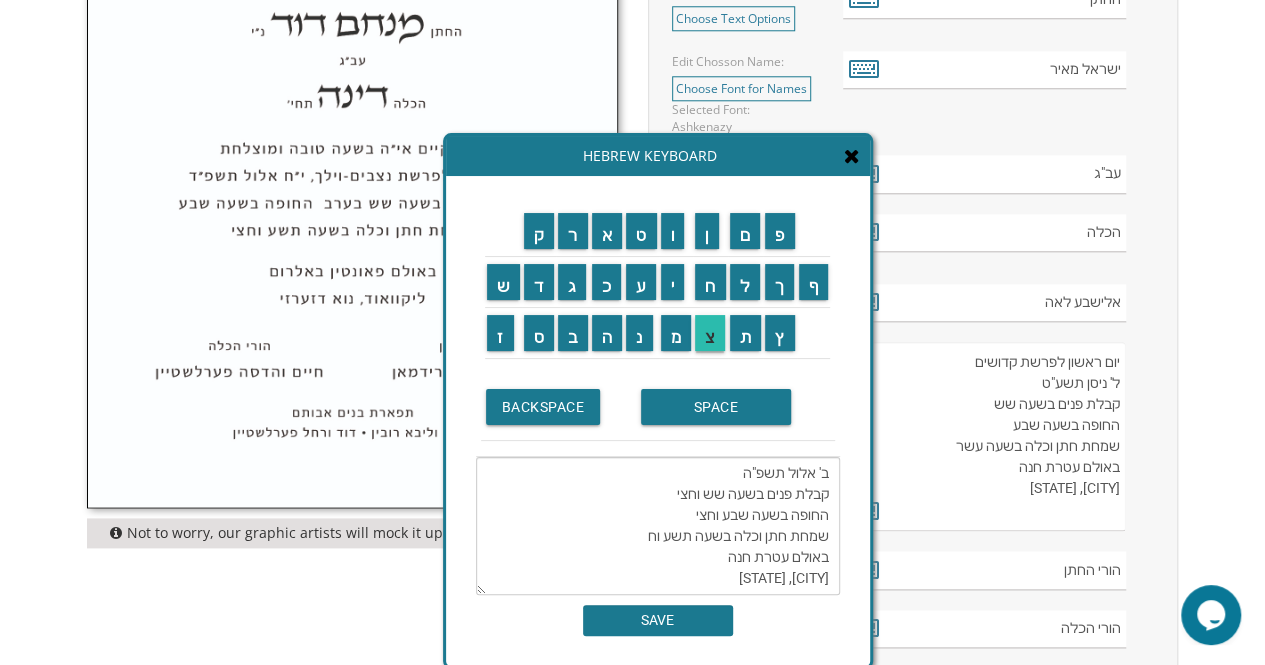 click on "צ" at bounding box center (710, 333) 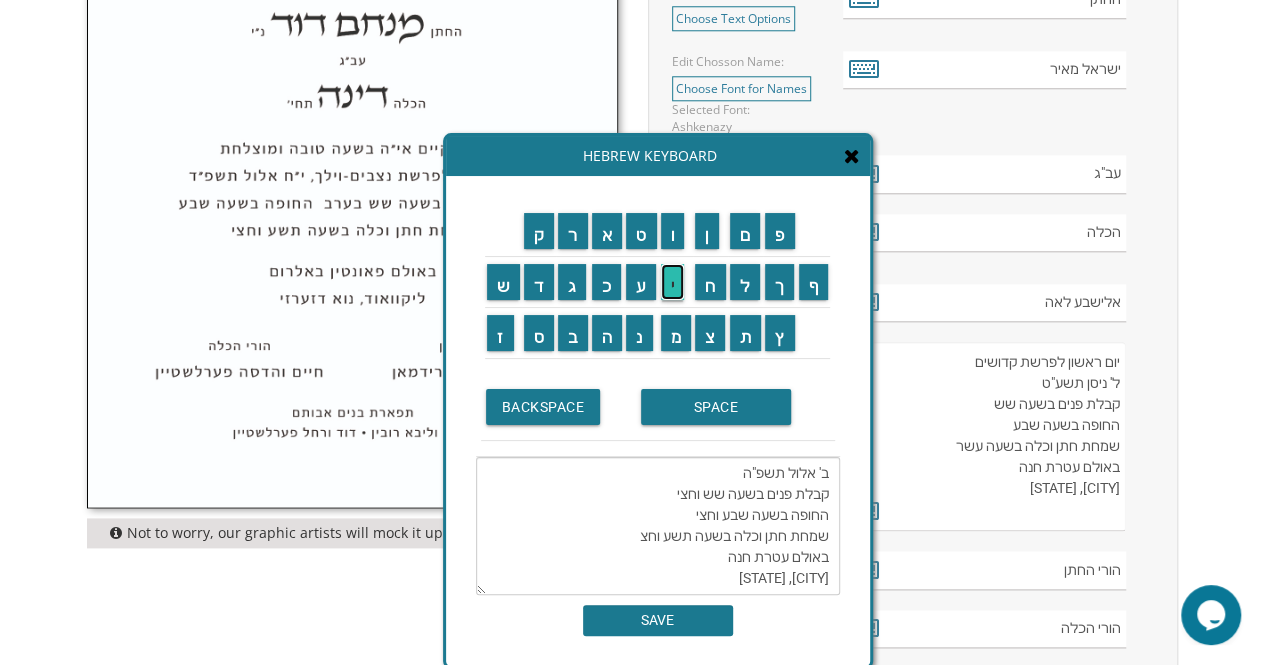 click on "י" at bounding box center [673, 282] 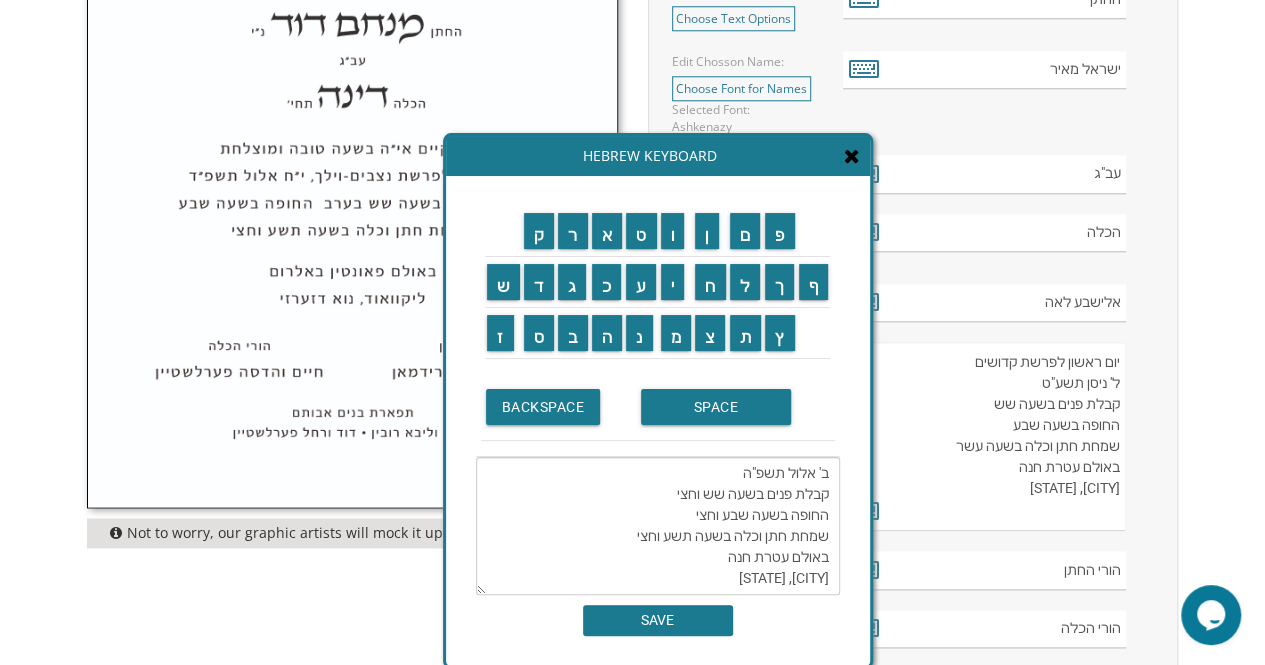 click on "שתתקיים בעהשי"ת בשעה טובה ומוצלחת
יום שלישי לפרשת שופטים
ב' אלול תשפ"ה
קבלת פנים בשעה שש וחצי
החופה בשעה שבע וחצי
שמחת חתן וכלה בשעה תשע וחצי
באולם עטרת חנה
לייקוואוד, נוא דזערזי" at bounding box center (658, 526) 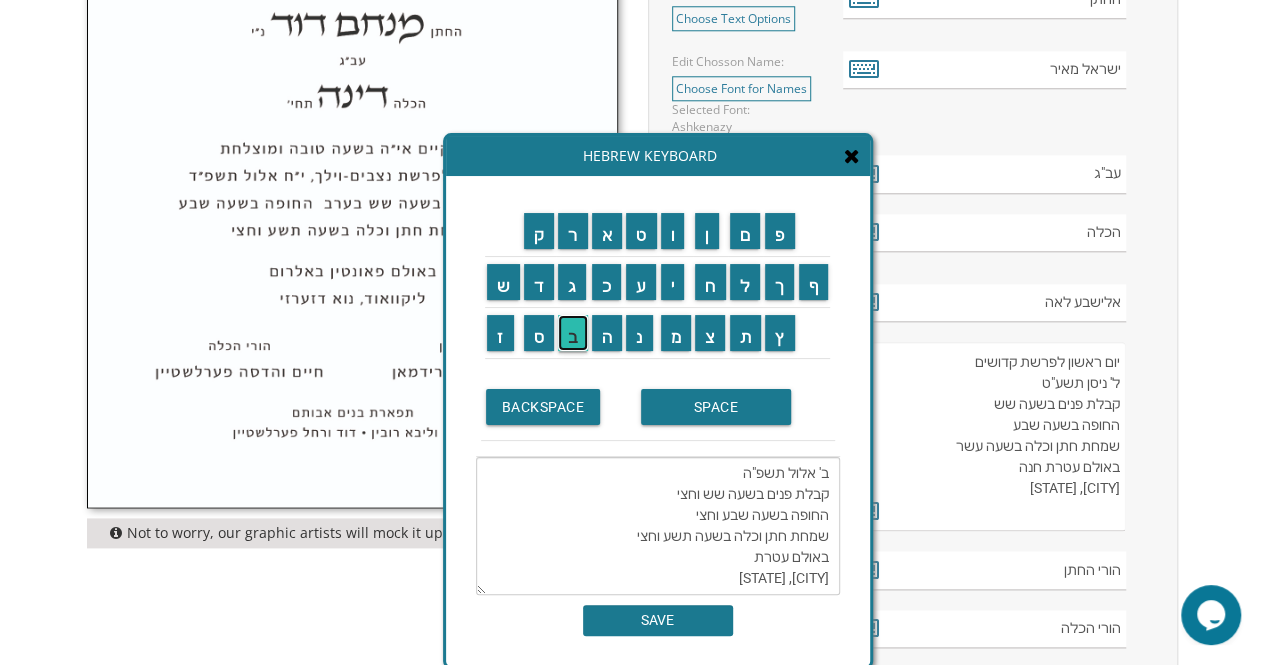 click on "ב" at bounding box center (573, 333) 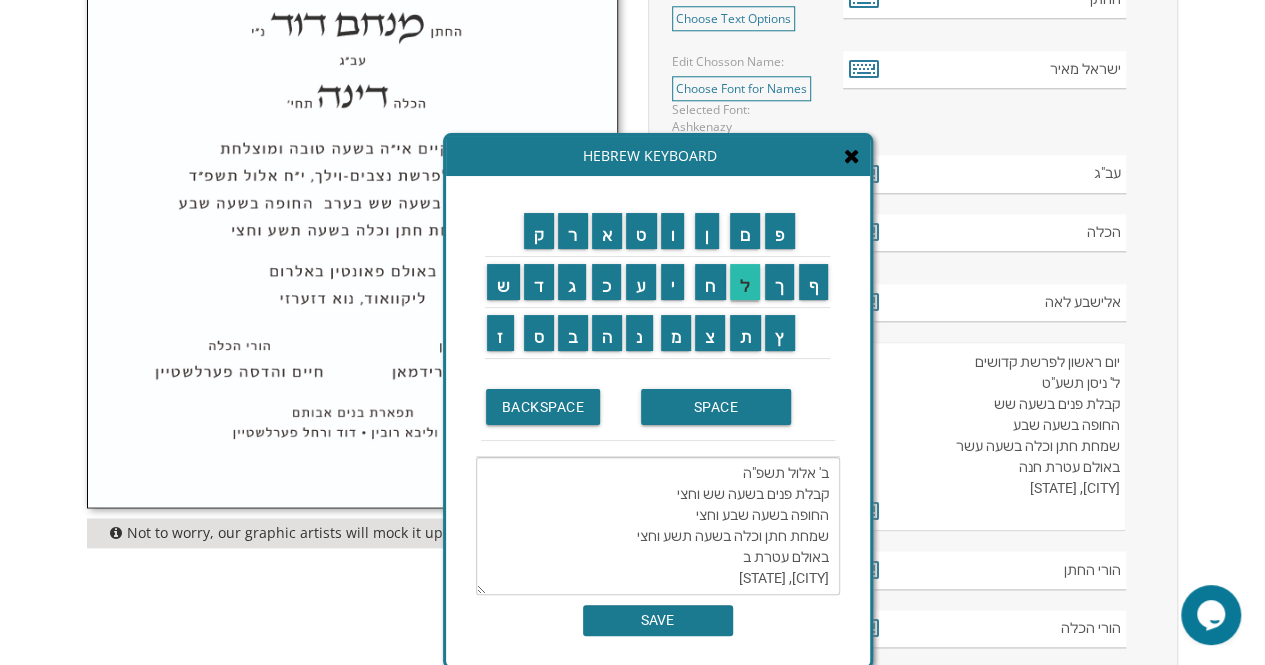 click on "ל" at bounding box center (745, 282) 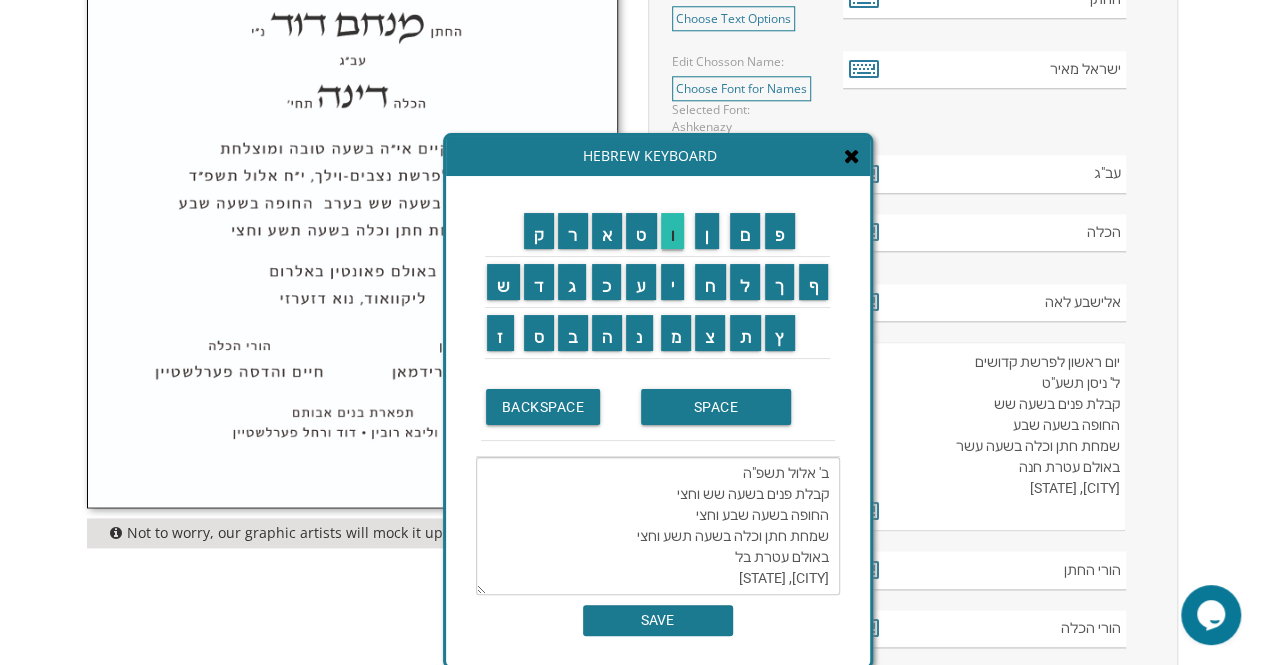 click on "ו" at bounding box center [673, 231] 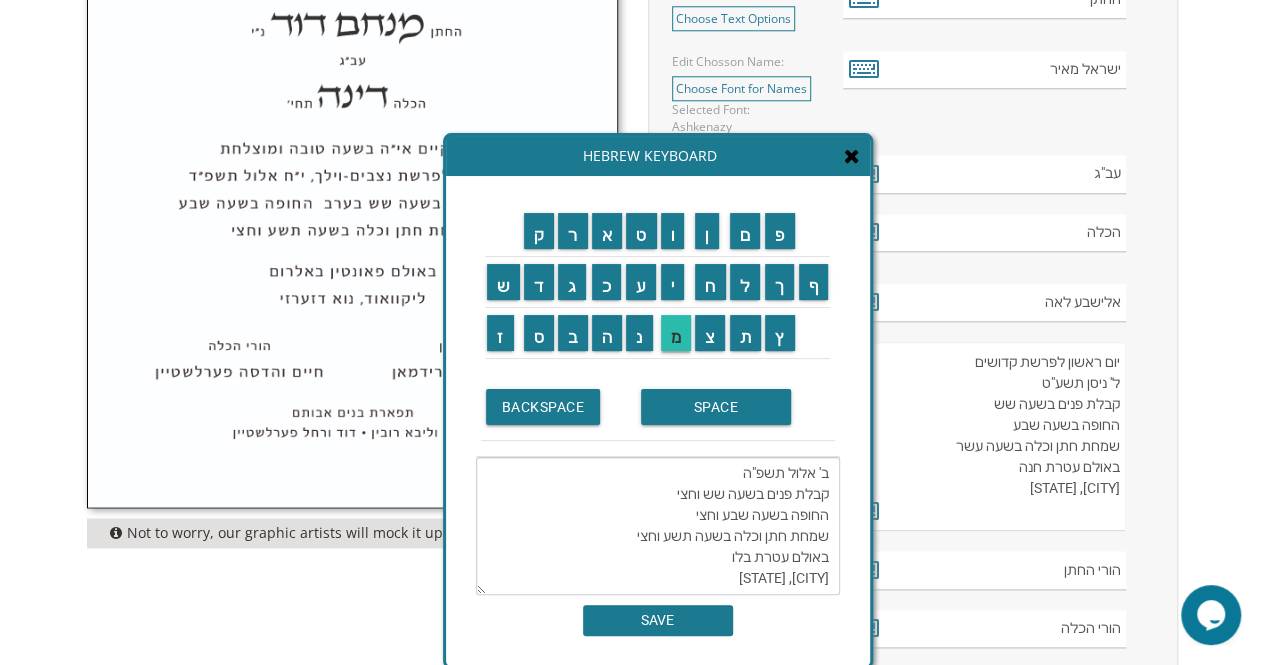 click on "מ" at bounding box center [676, 333] 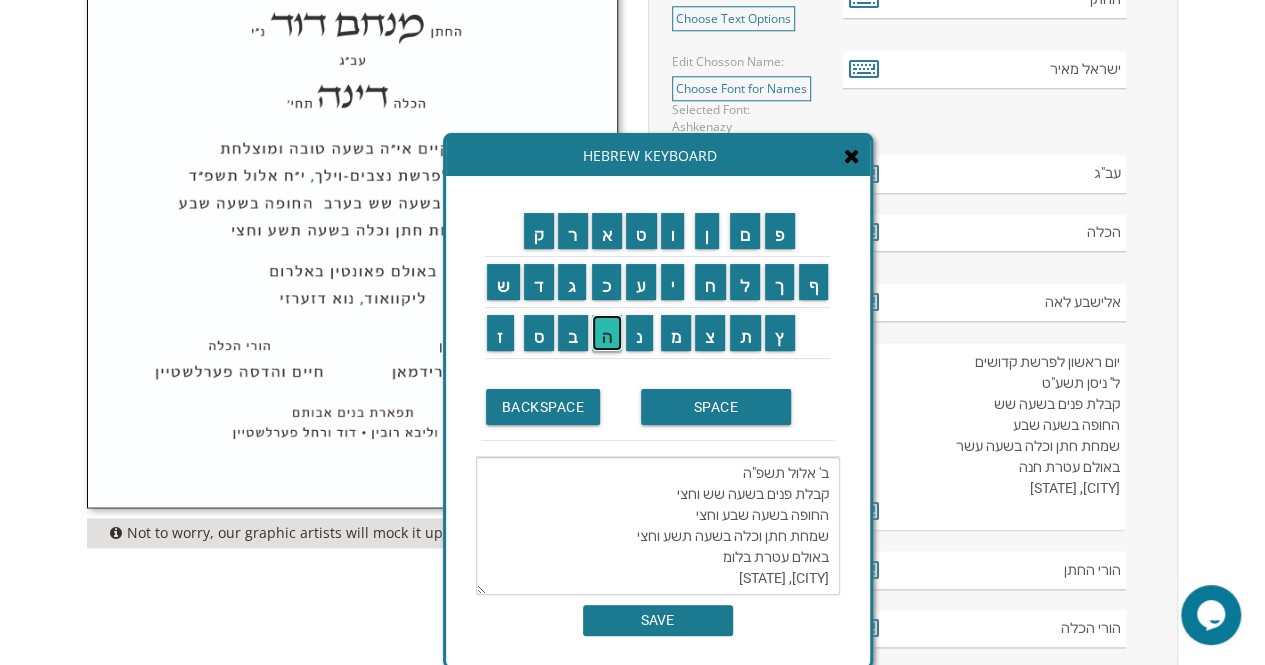 click on "ה" at bounding box center [607, 333] 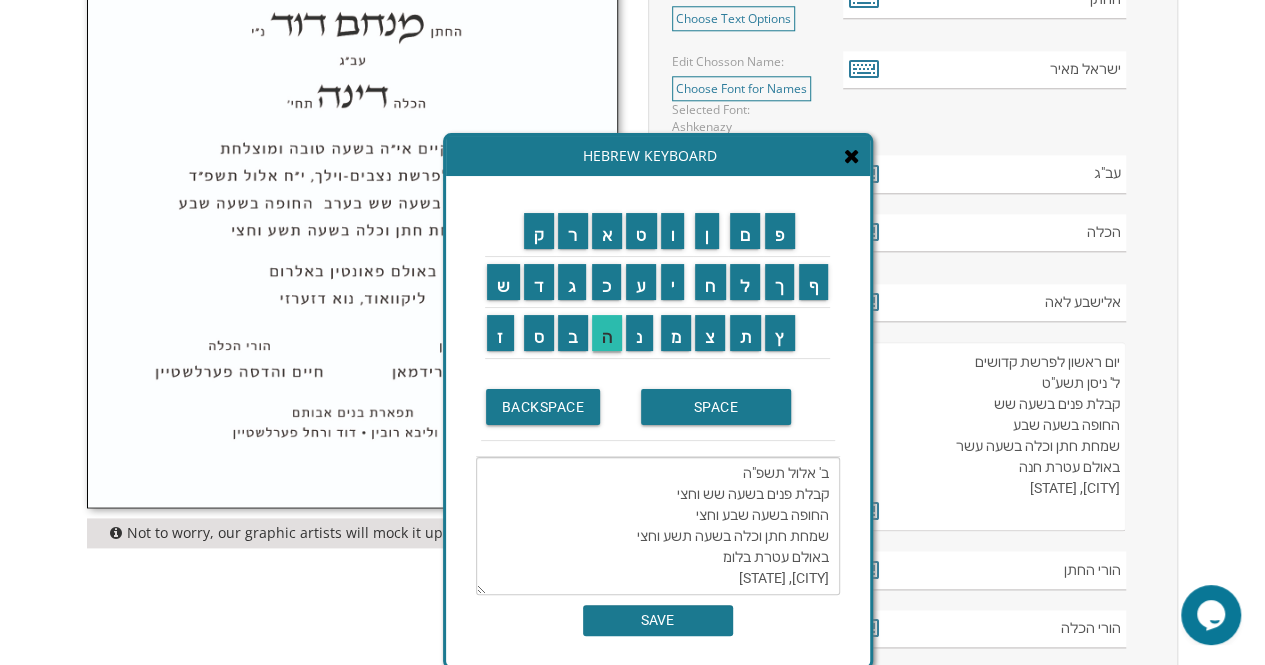 type on "שתתקיים בעהשי"ת בשעה טובה ומוצלחת
יום שלישי לפרשת שופטים
ב' אלול תשפ"ה
קבלת פנים בשעה שש וחצי
החופה בשעה שבע וחצי
שמחת חתן וכלה בשעה תשע וחצי
באולם עטרת בלומה
לייקוואוד, נוא דזערזי" 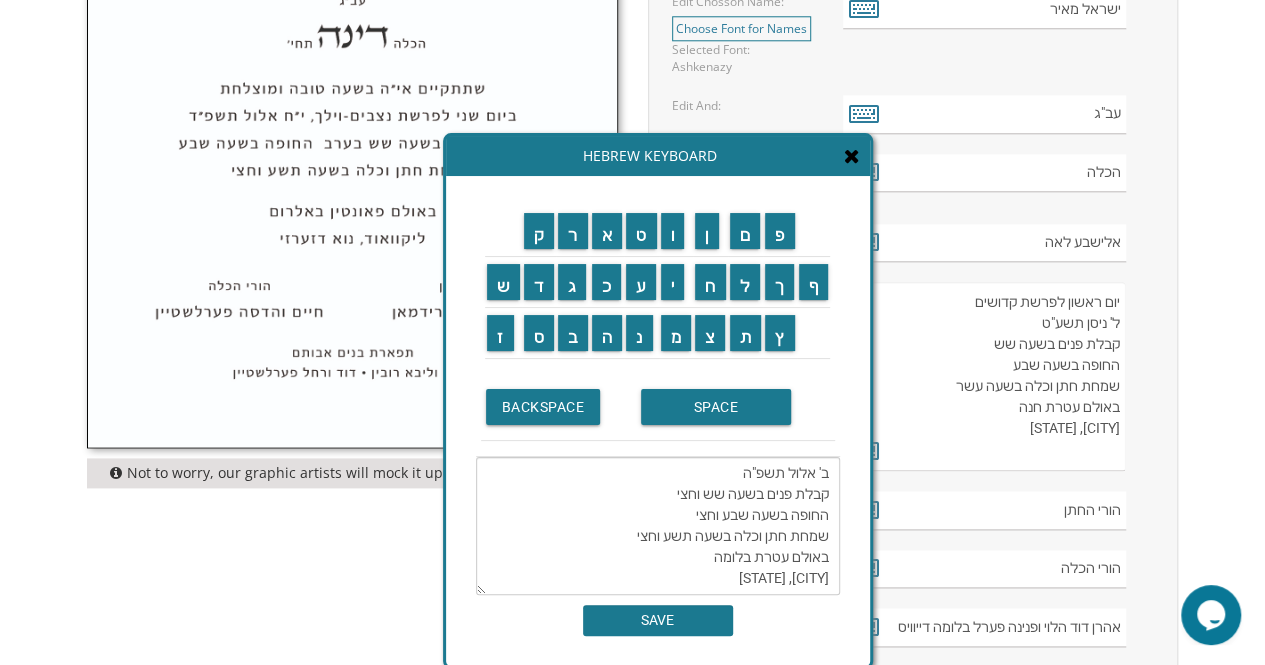 scroll, scrollTop: 1090, scrollLeft: 0, axis: vertical 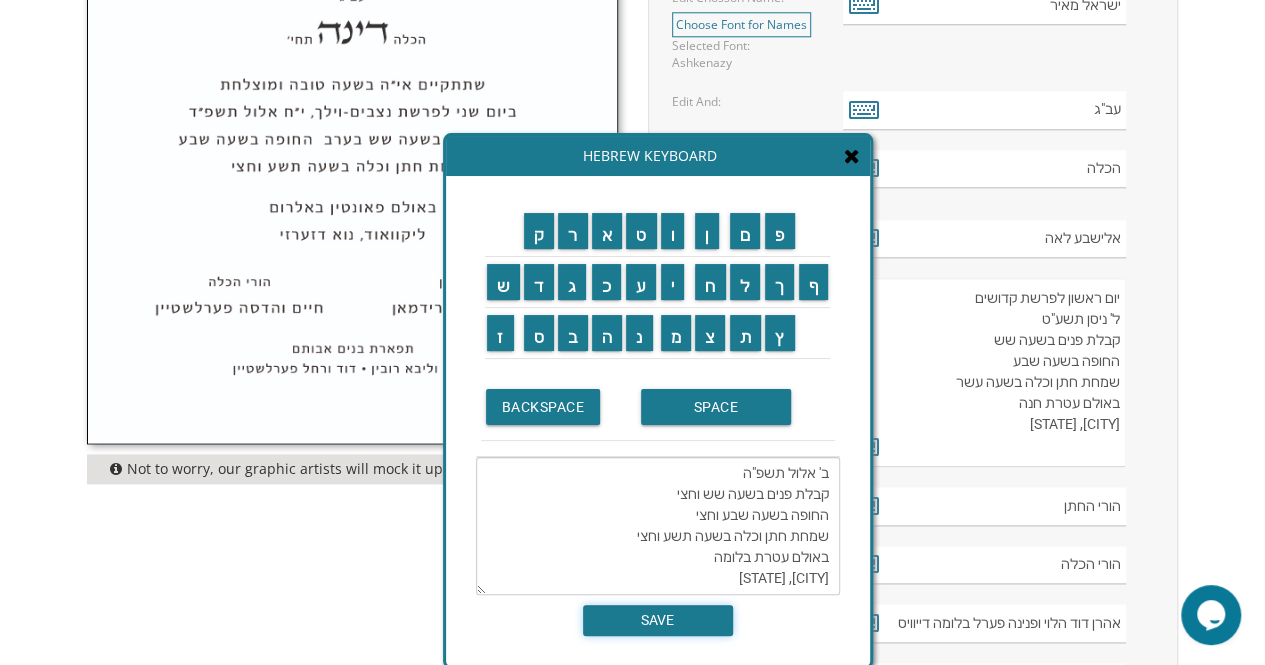 click on "SAVE" at bounding box center [658, 620] 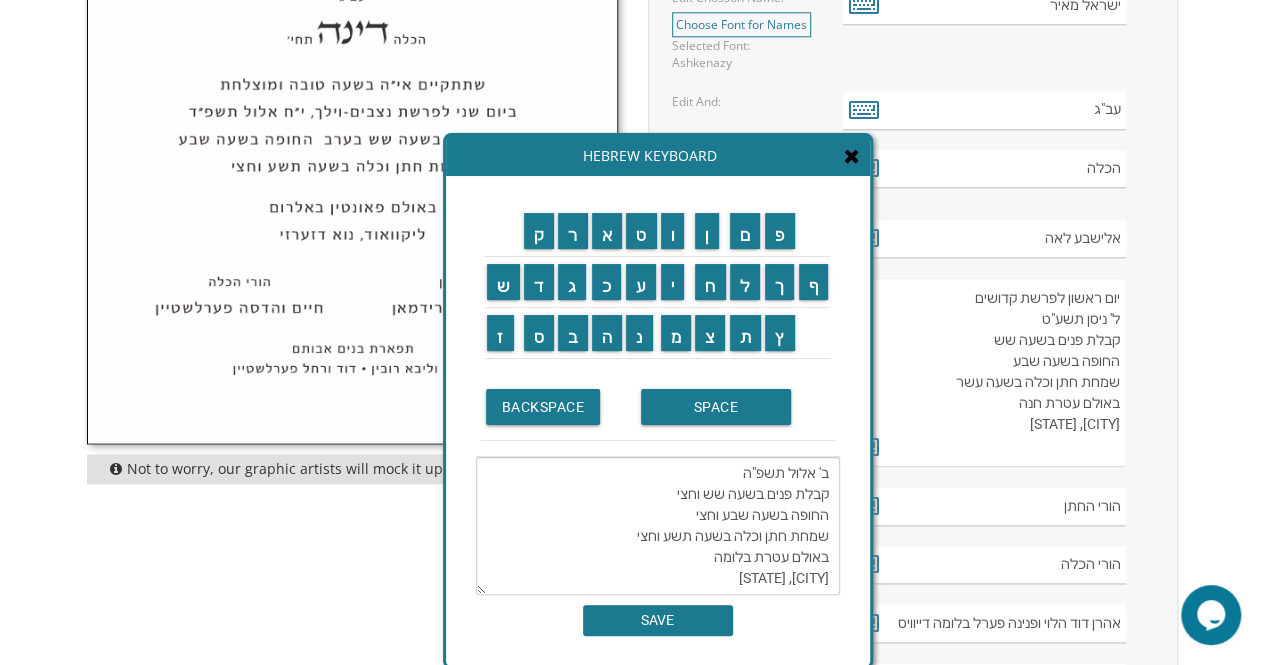 type on "שתתקיים בעהשי"ת בשעה טובה ומוצלחת
יום שלישי לפרשת שופטים
ב' אלול תשפ"ה
קבלת פנים בשעה שש וחצי
החופה בשעה שבע וחצי
שמחת חתן וכלה בשעה תשע וחצי
באולם עטרת בלומה
לייקוואוד, נוא דזערזי" 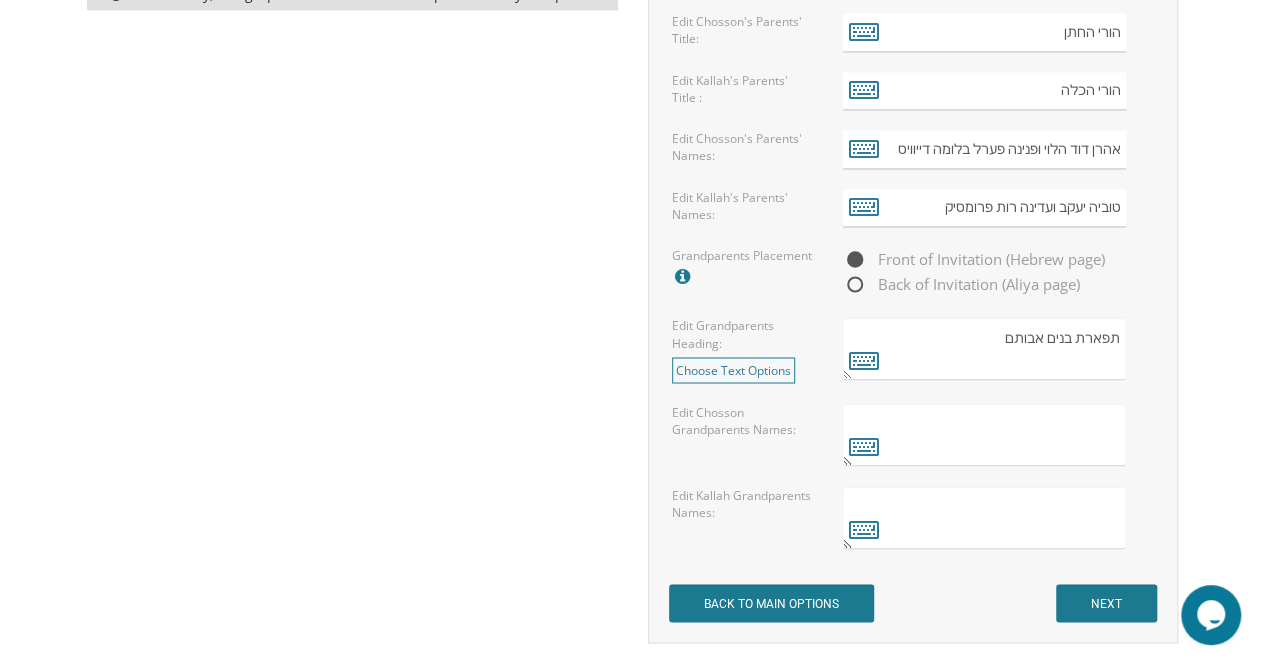 scroll, scrollTop: 1568, scrollLeft: 0, axis: vertical 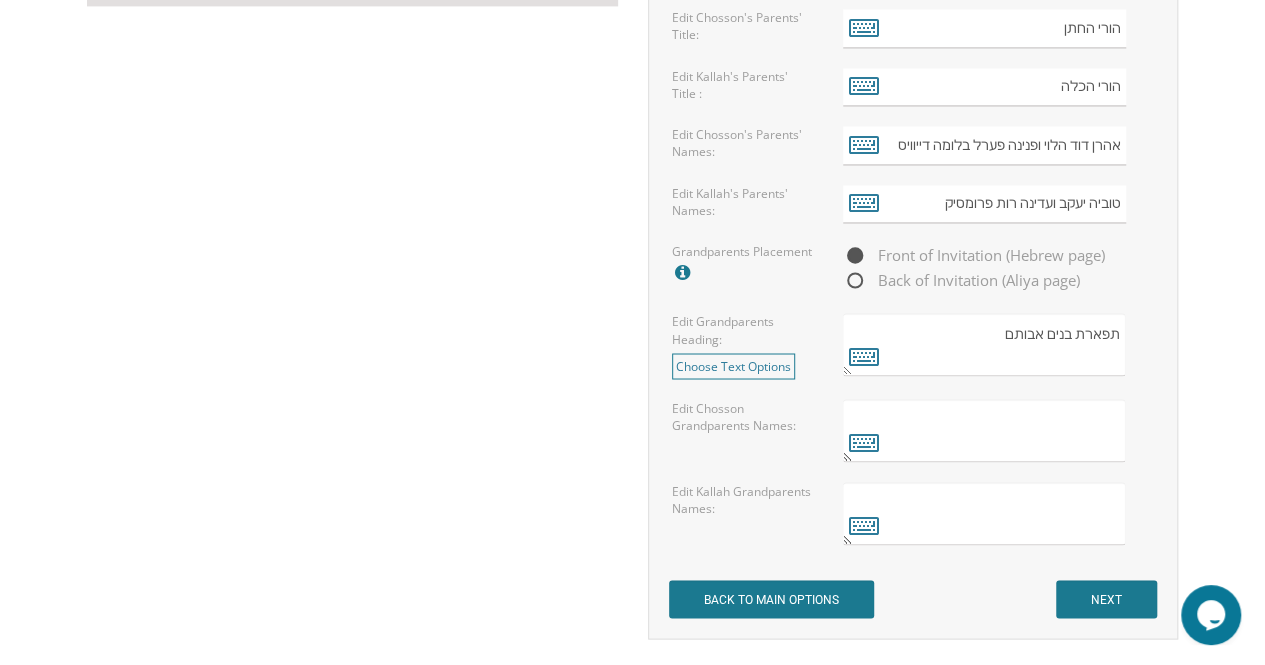 click at bounding box center [984, 430] 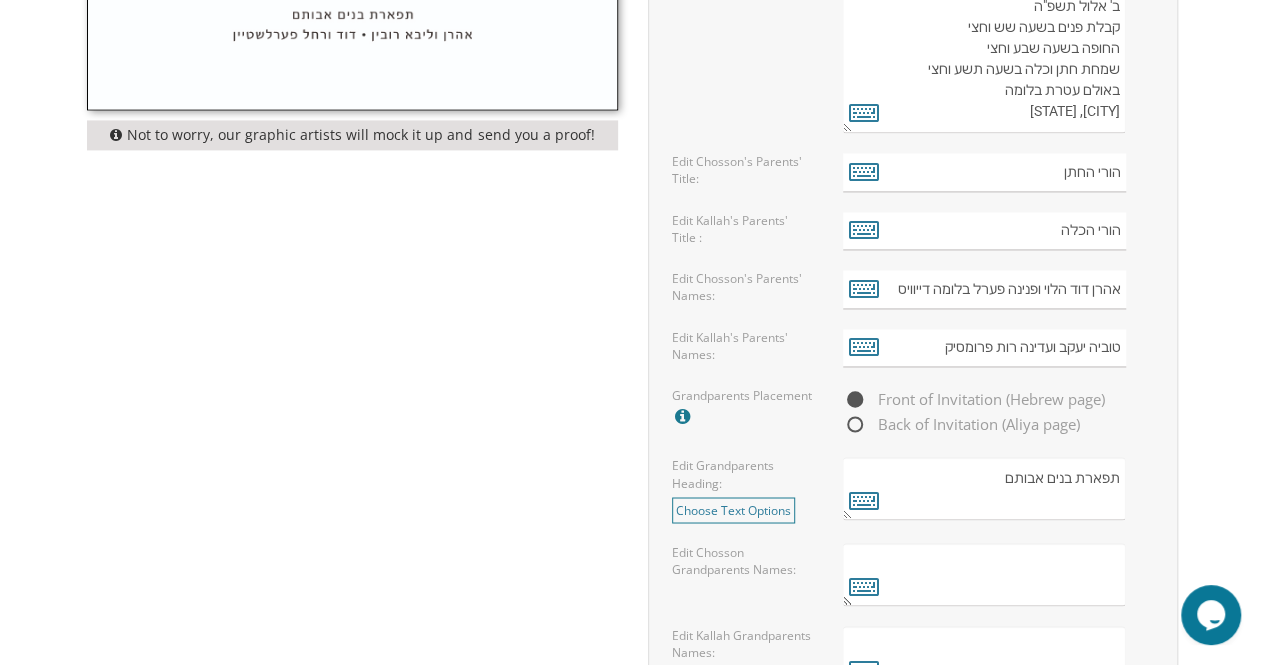 scroll, scrollTop: 1420, scrollLeft: 0, axis: vertical 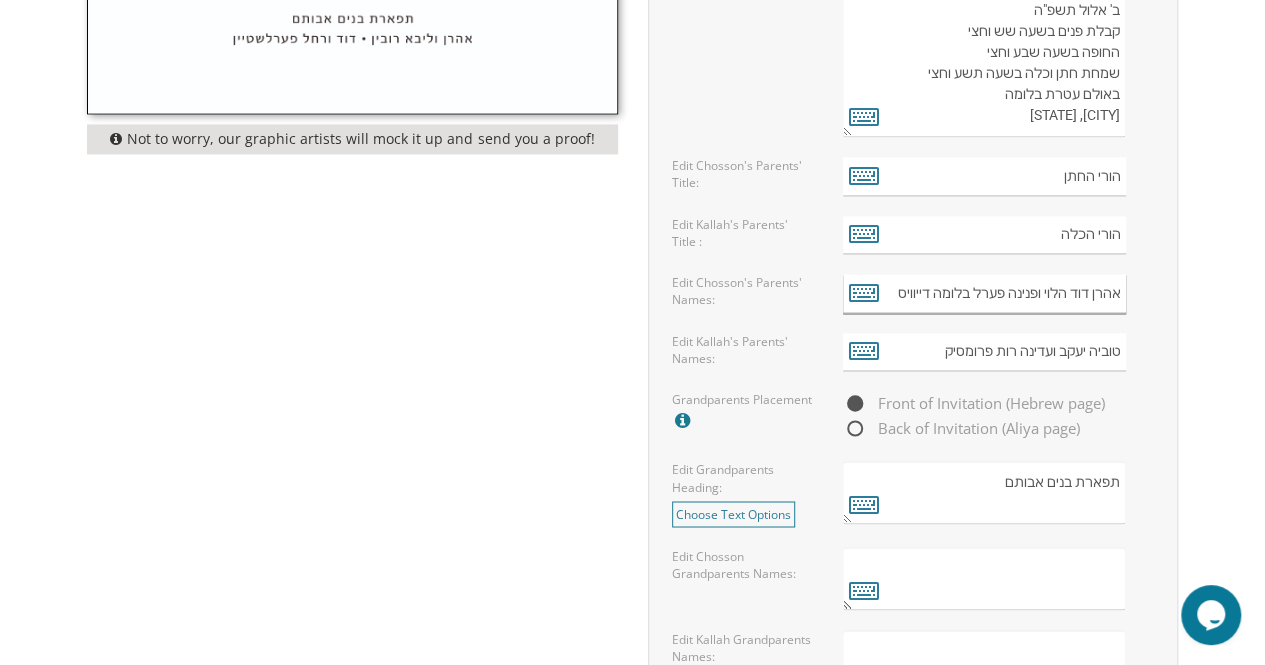 drag, startPoint x: 942, startPoint y: 283, endPoint x: 917, endPoint y: 226, distance: 62.241467 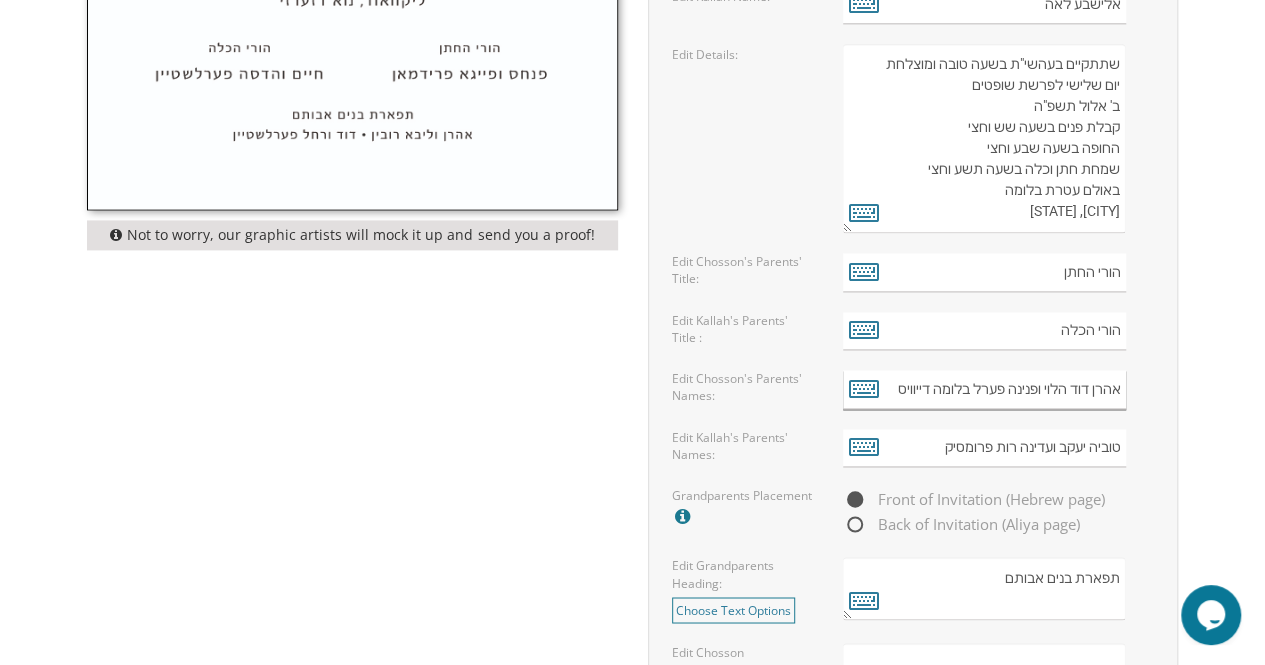 scroll, scrollTop: 1326, scrollLeft: 0, axis: vertical 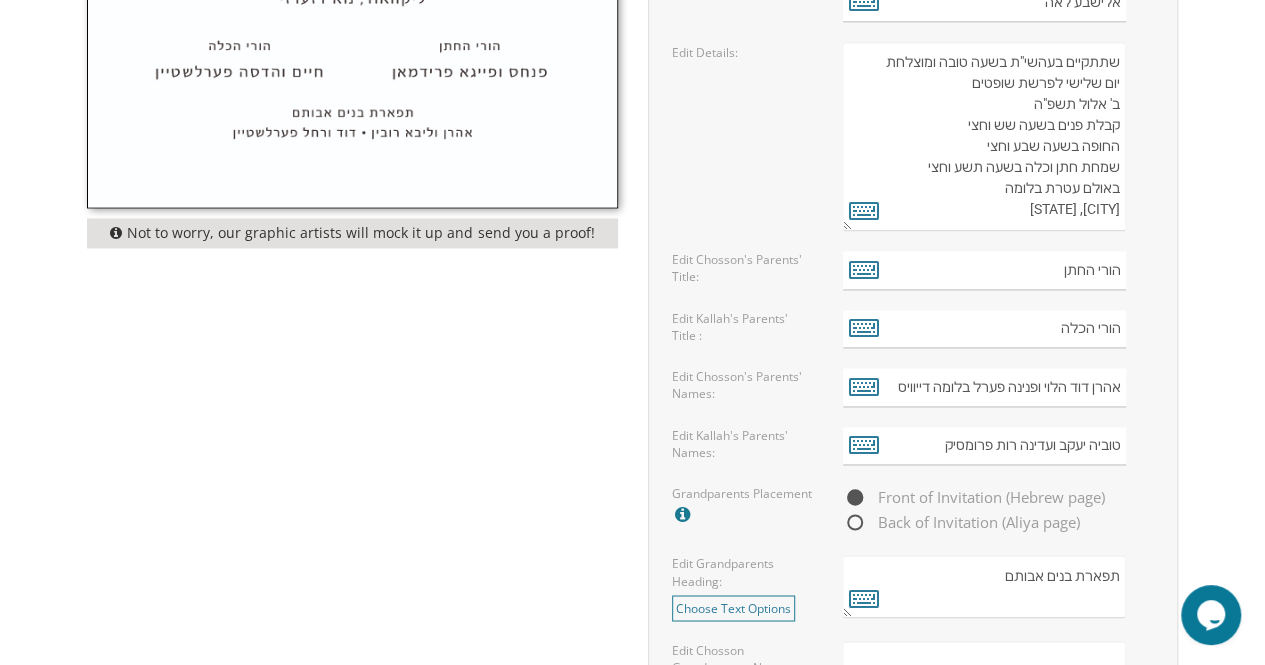 click on "שתתקיים בעהשי"ת בשעה טובה ומוצלחת
יום ראשון לפרשת קדושים
ל' ניסן תשע"ט
קבלת פנים בשעה שש
החופה בשעה שבע
שמחת חתן וכלה בשעה עשר
באולם עטרת חנה
לייקוואוד, נוא דזערזי" at bounding box center (984, 136) 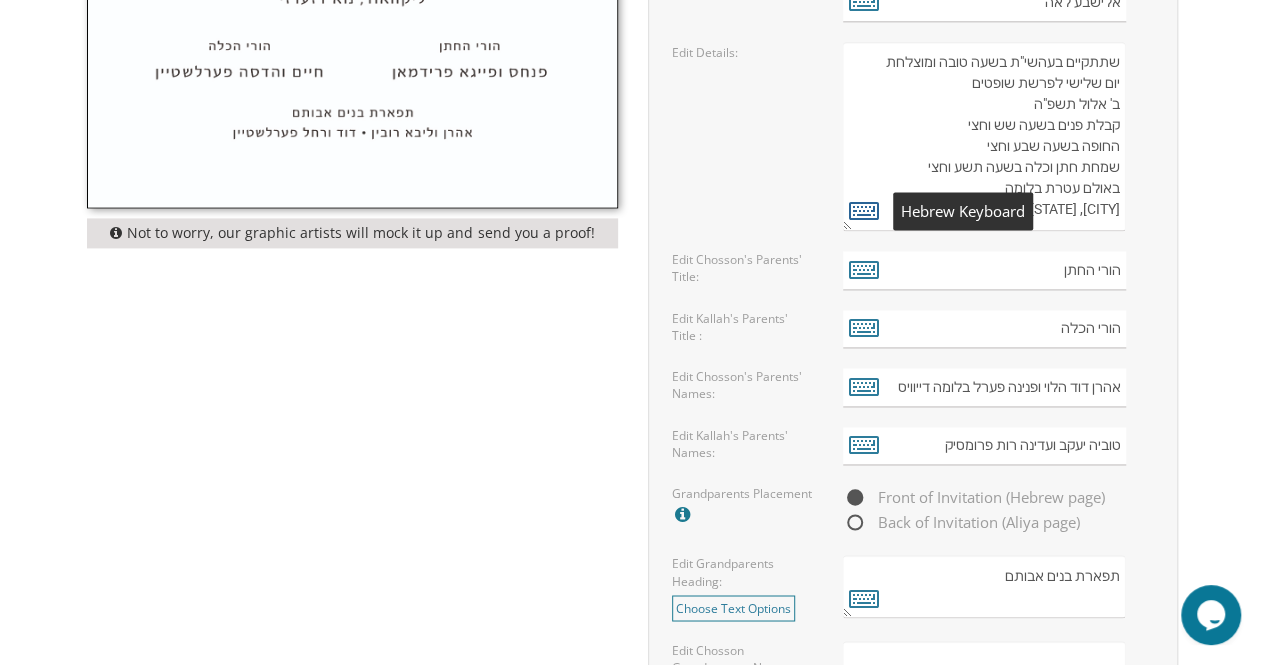click at bounding box center [864, 210] 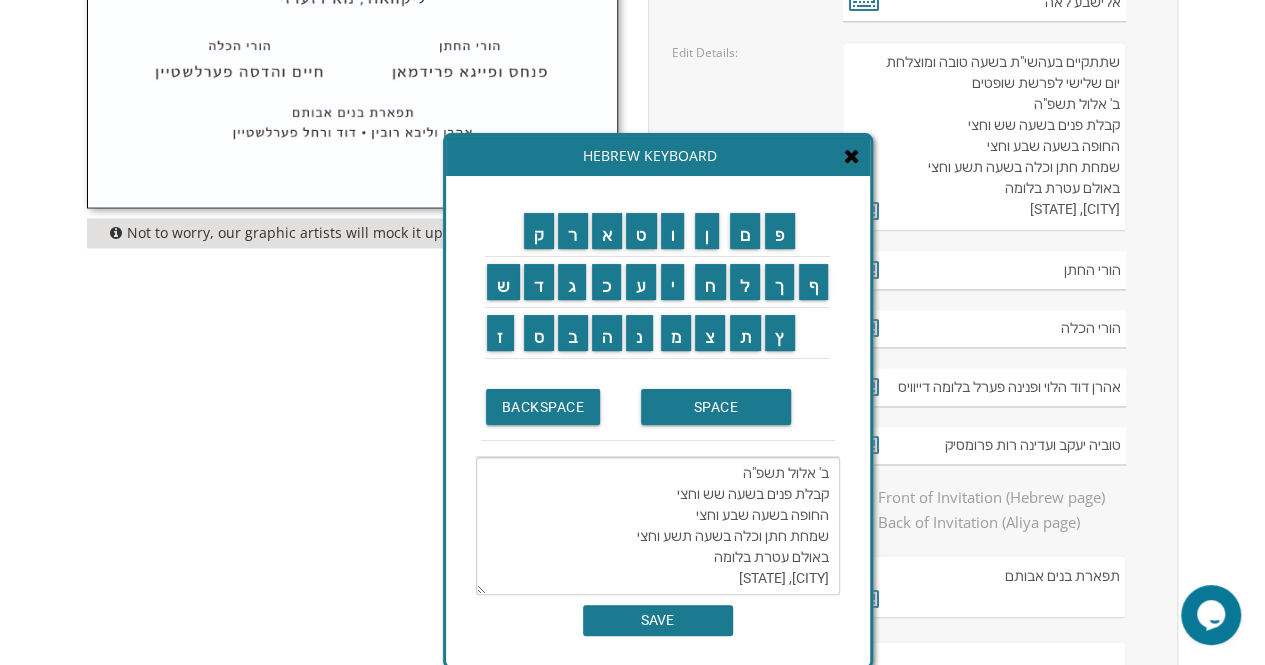 click on "שתתקיים בעהשי"ת בשעה טובה ומוצלחת
יום שלישי לפרשת שופטים
ב' אלול תשפ"ה
קבלת פנים בשעה שש וחצי
החופה בשעה שבע וחצי
שמחת חתן וכלה בשעה תשע וחצי
באולם עטרת בלומה
לייקוואוד, נוא דזערזי" at bounding box center [658, 526] 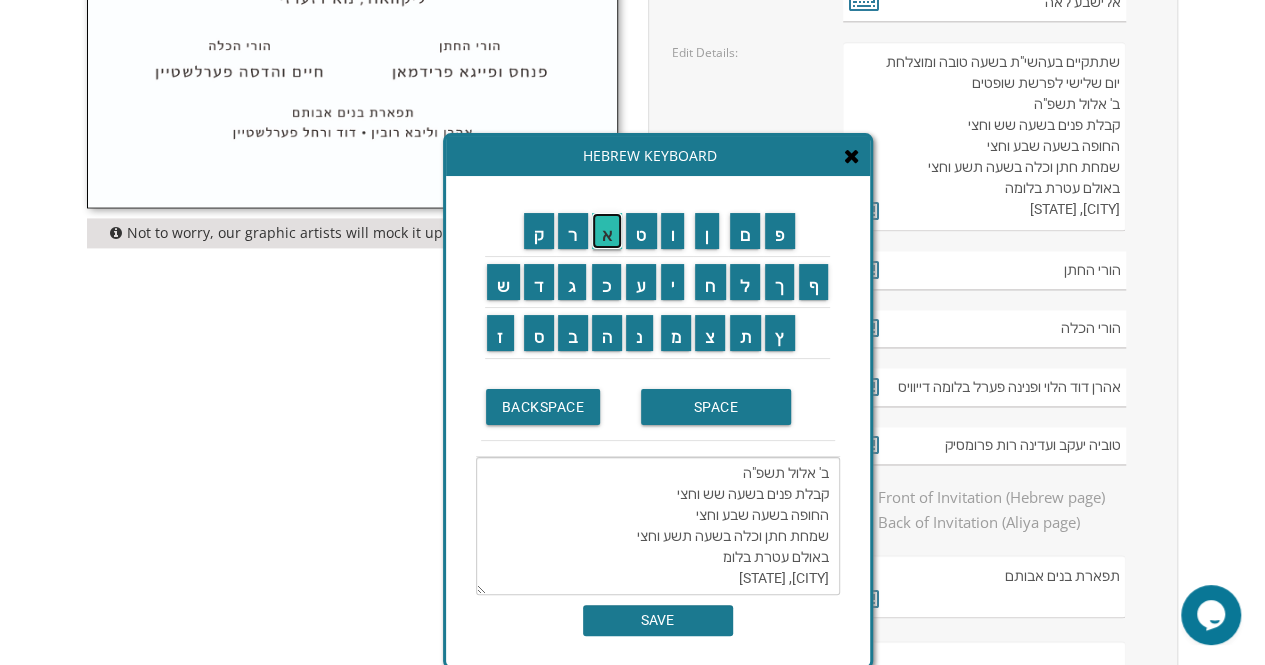 click on "א" at bounding box center [607, 231] 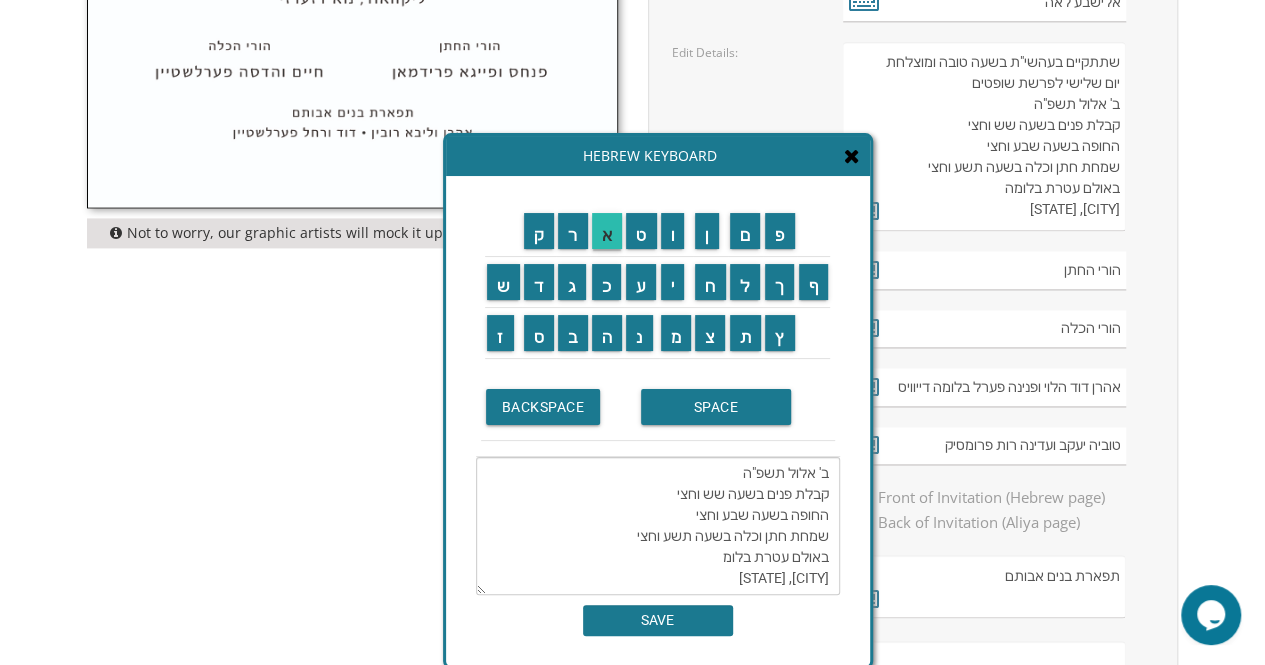 type on "שתתקיים בעהשי"ת בשעה טובה ומוצלחת
יום שלישי לפרשת שופטים
ב' אלול תשפ"ה
קבלת פנים בשעה שש וחצי
החופה בשעה שבע וחצי
שמחת חתן וכלה בשעה תשע וחצי
באולם עטרת בלומא
לייקוואוד, נוא דזערזי" 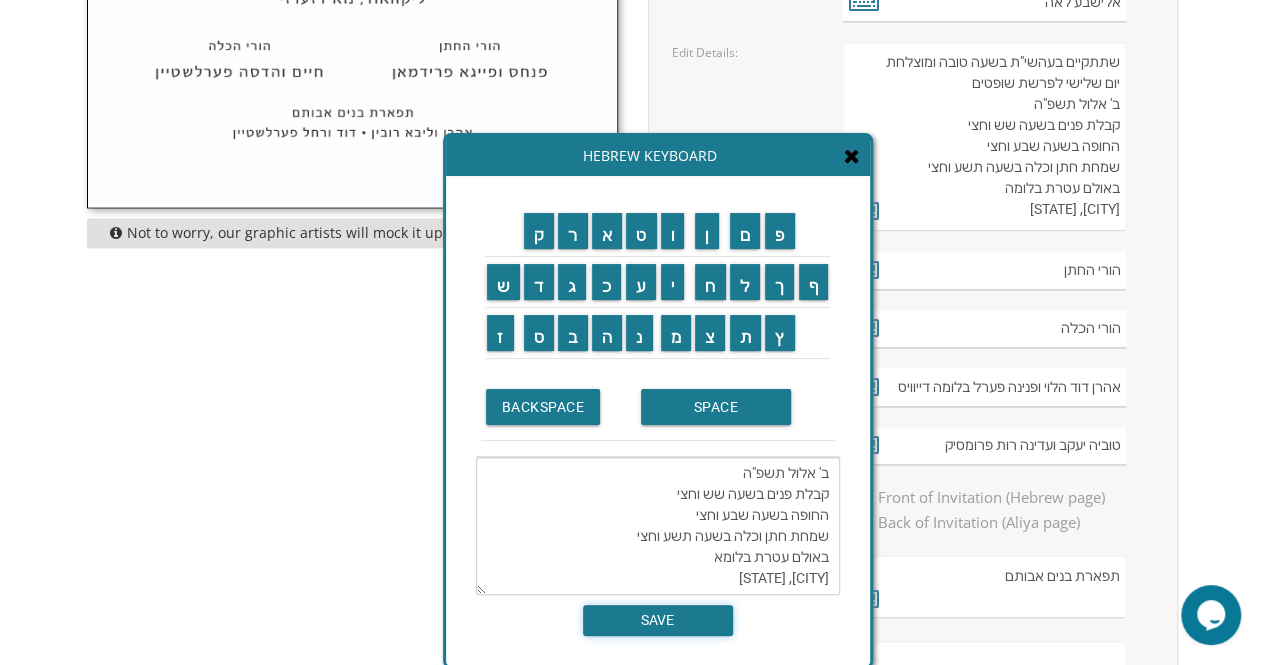 click on "SAVE" at bounding box center [658, 620] 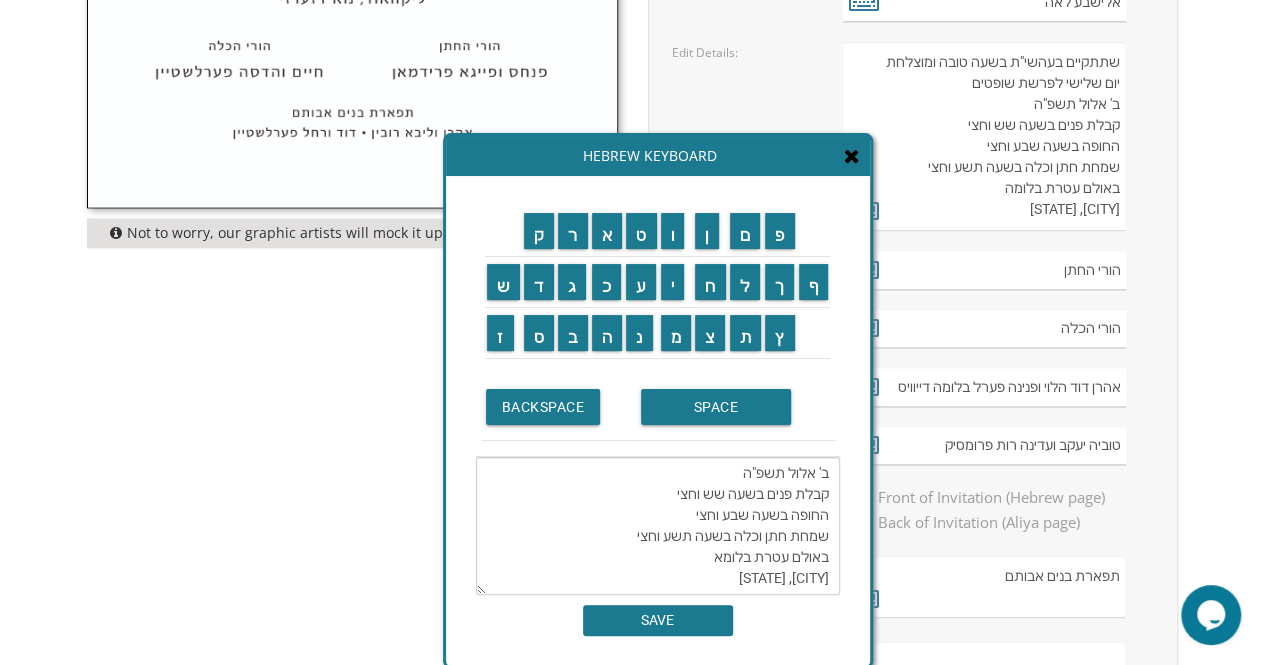 type on "שתתקיים בעהשי"ת בשעה טובה ומוצלחת
יום שלישי לפרשת שופטים
ב' אלול תשפ"ה
קבלת פנים בשעה שש וחצי
החופה בשעה שבע וחצי
שמחת חתן וכלה בשעה תשע וחצי
באולם עטרת בלומא
לייקוואוד, נוא דזערזי" 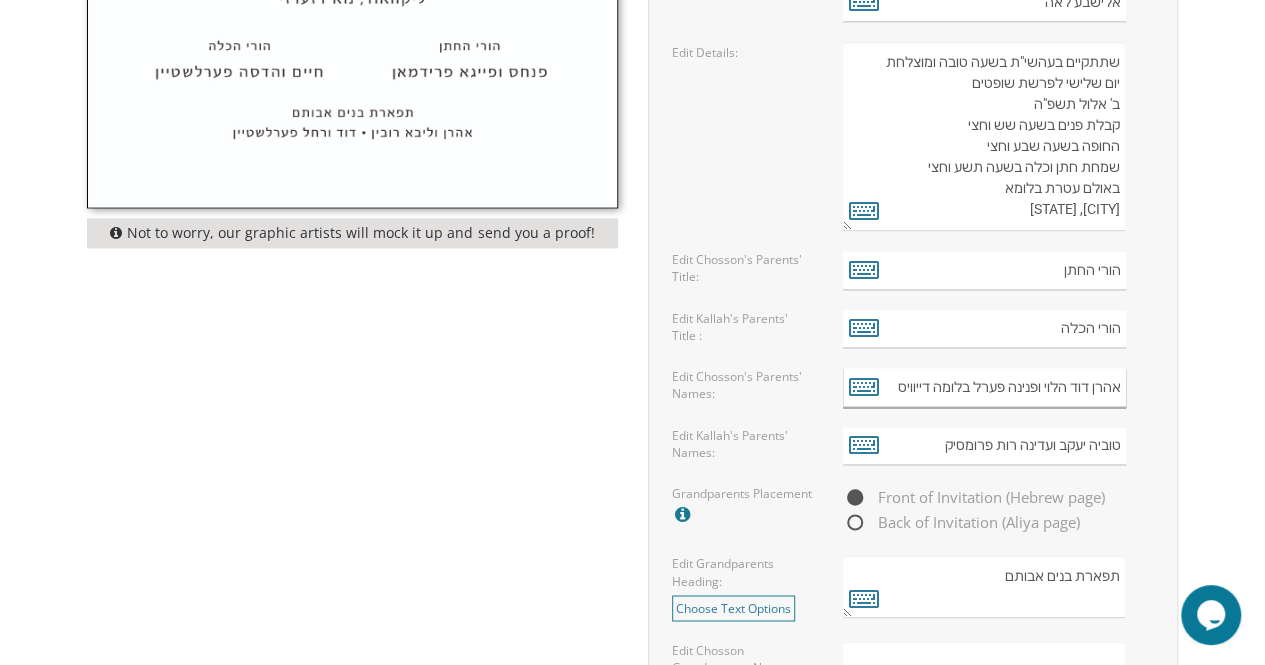 click on "אהרן דוד הלוי ופנינה פערל בלומה דייוויס" at bounding box center [984, 387] 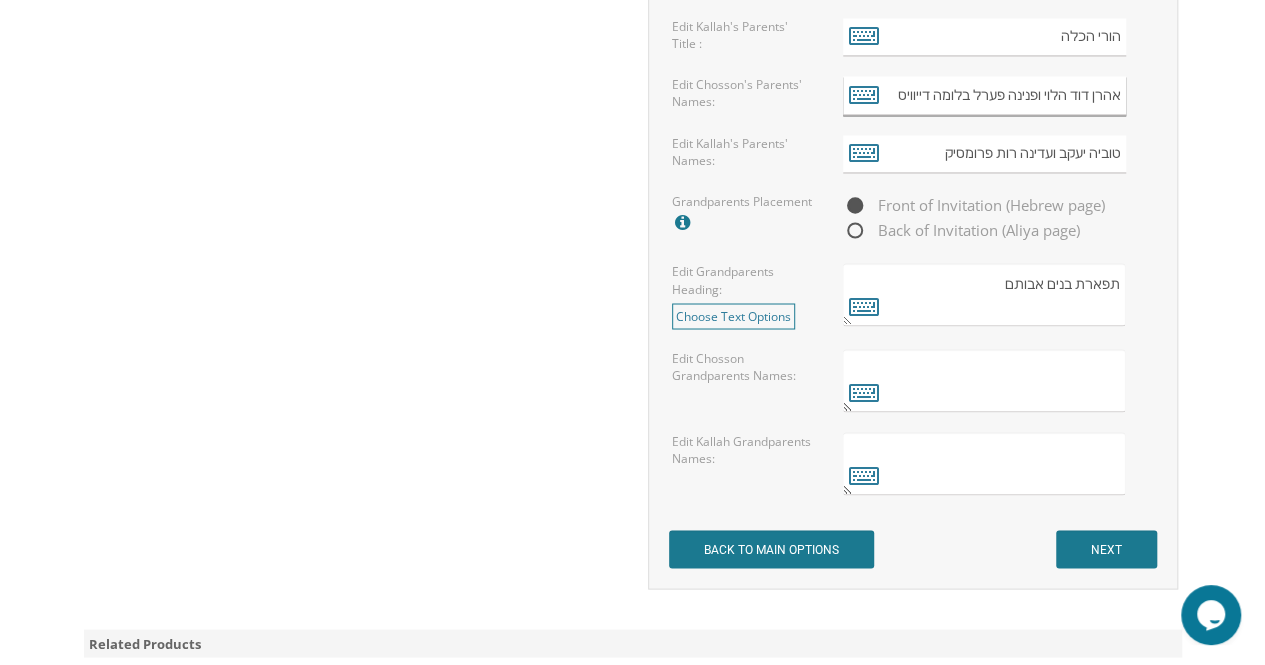 scroll, scrollTop: 1620, scrollLeft: 0, axis: vertical 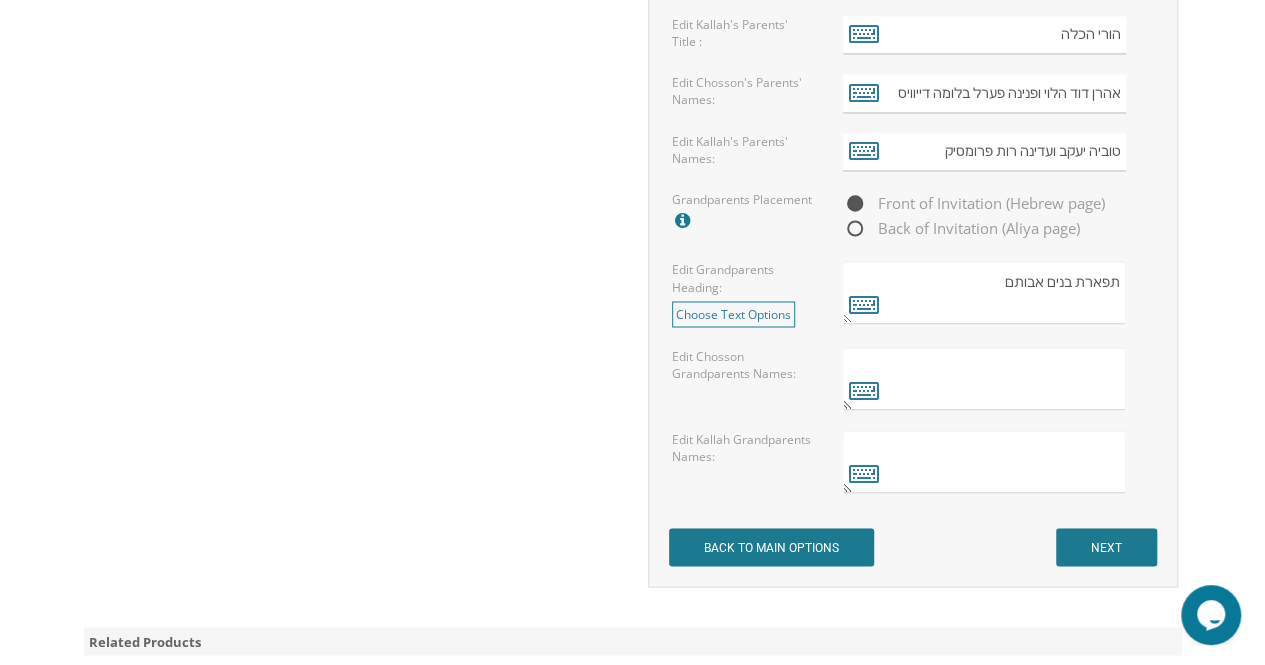 click at bounding box center (984, 378) 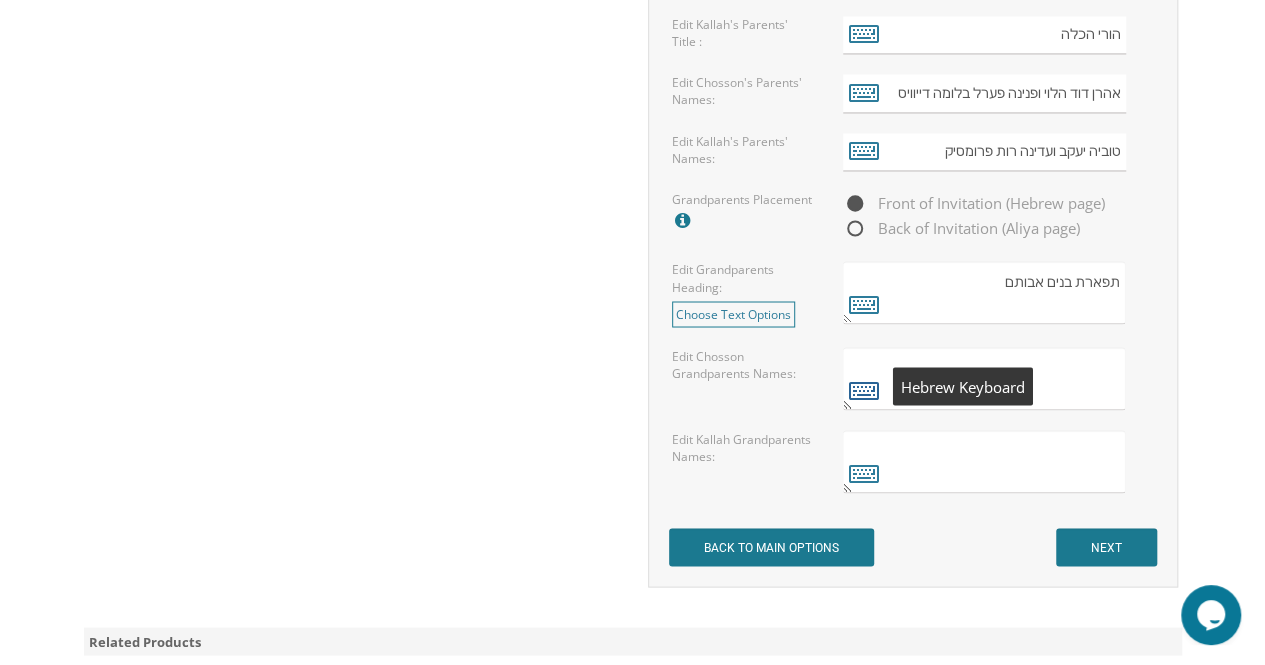 click at bounding box center (864, 389) 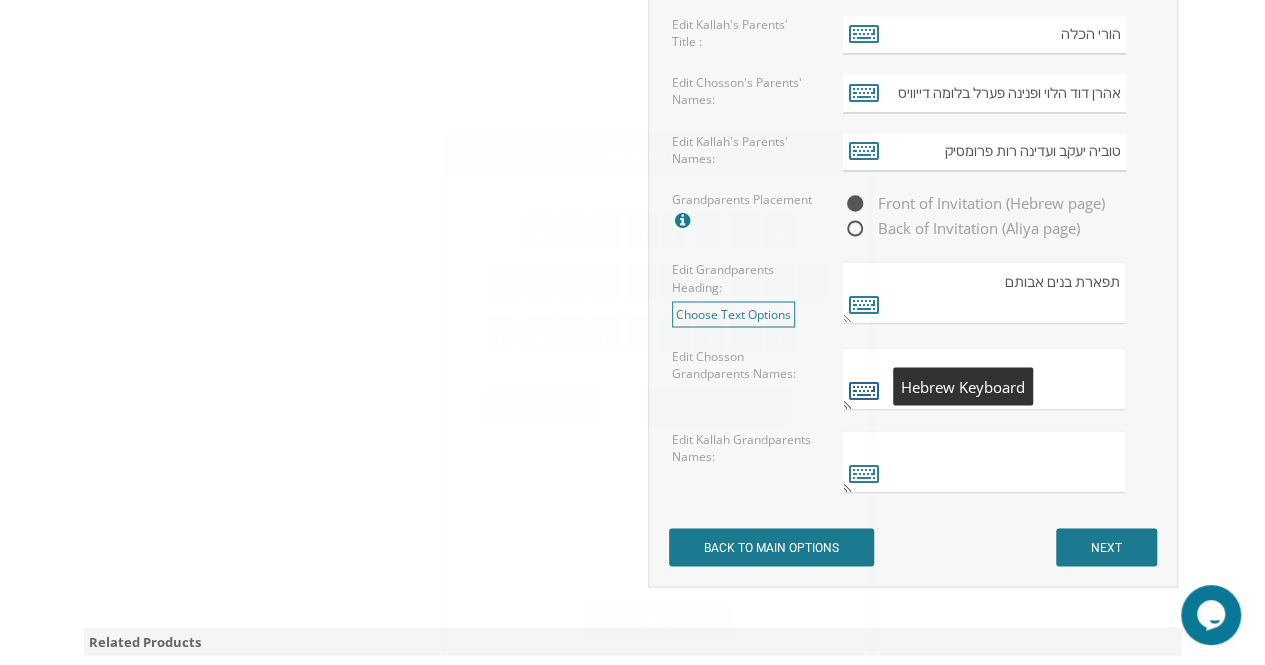 scroll, scrollTop: 0, scrollLeft: 0, axis: both 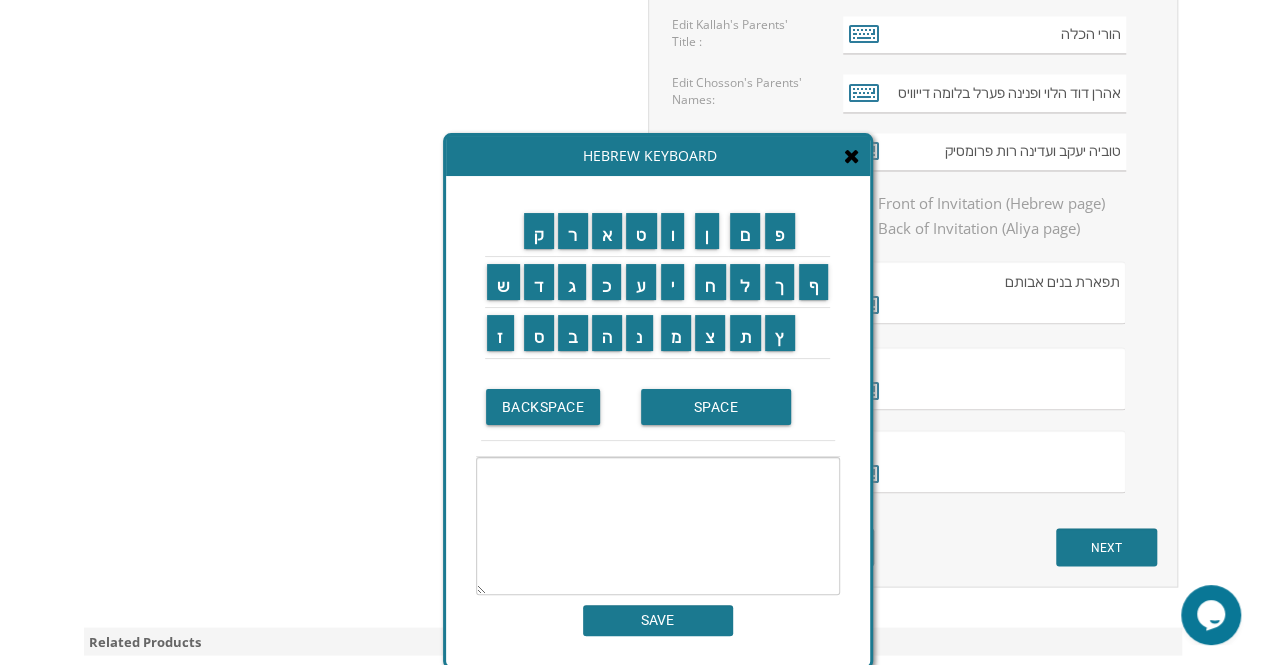 click at bounding box center [984, 378] 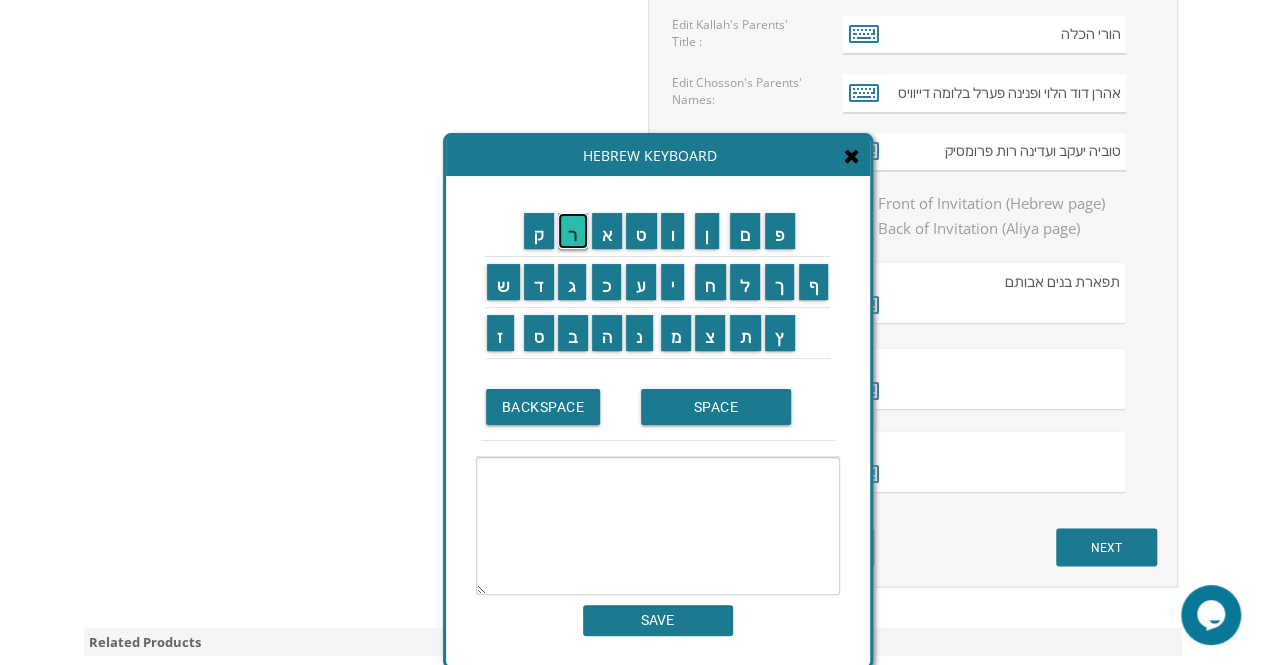 click on "ר" at bounding box center (573, 231) 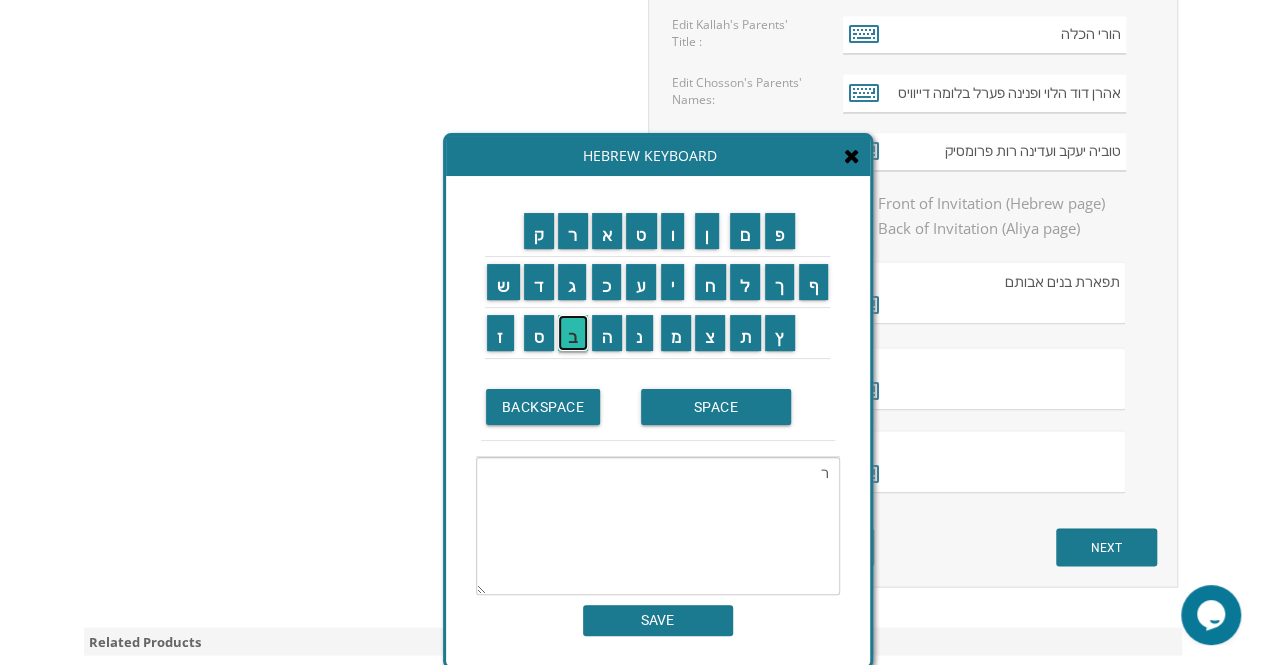 click on "ב" at bounding box center (573, 333) 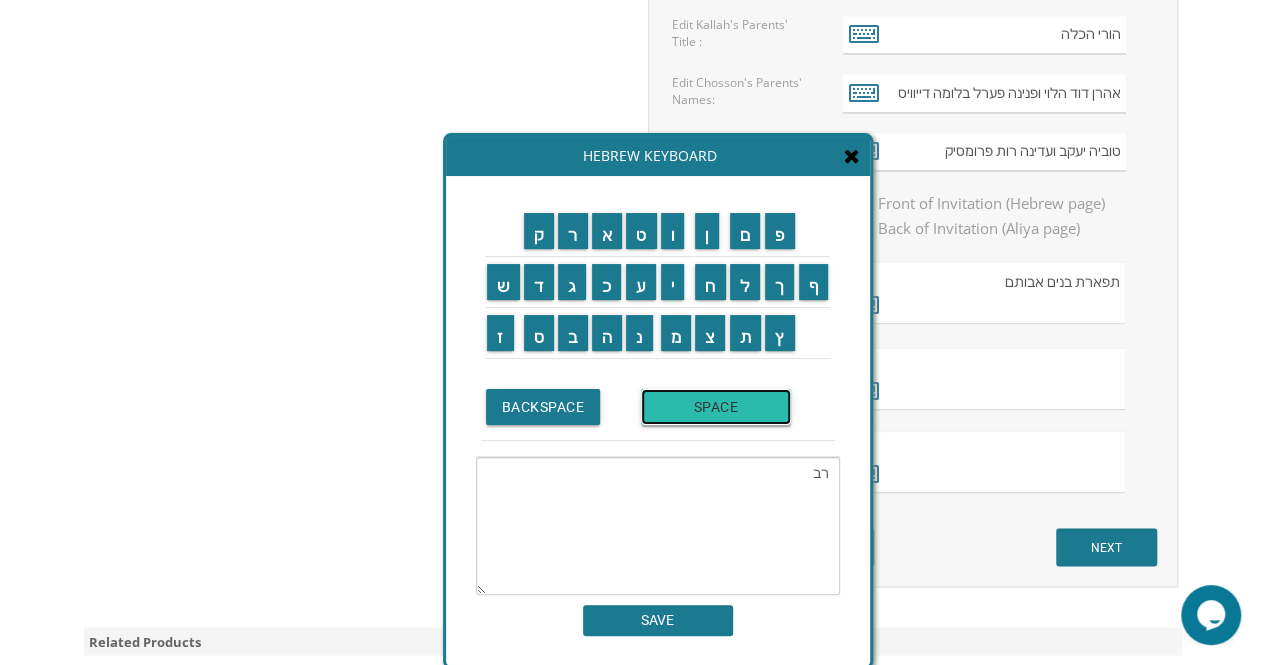 click on "SPACE" at bounding box center (716, 407) 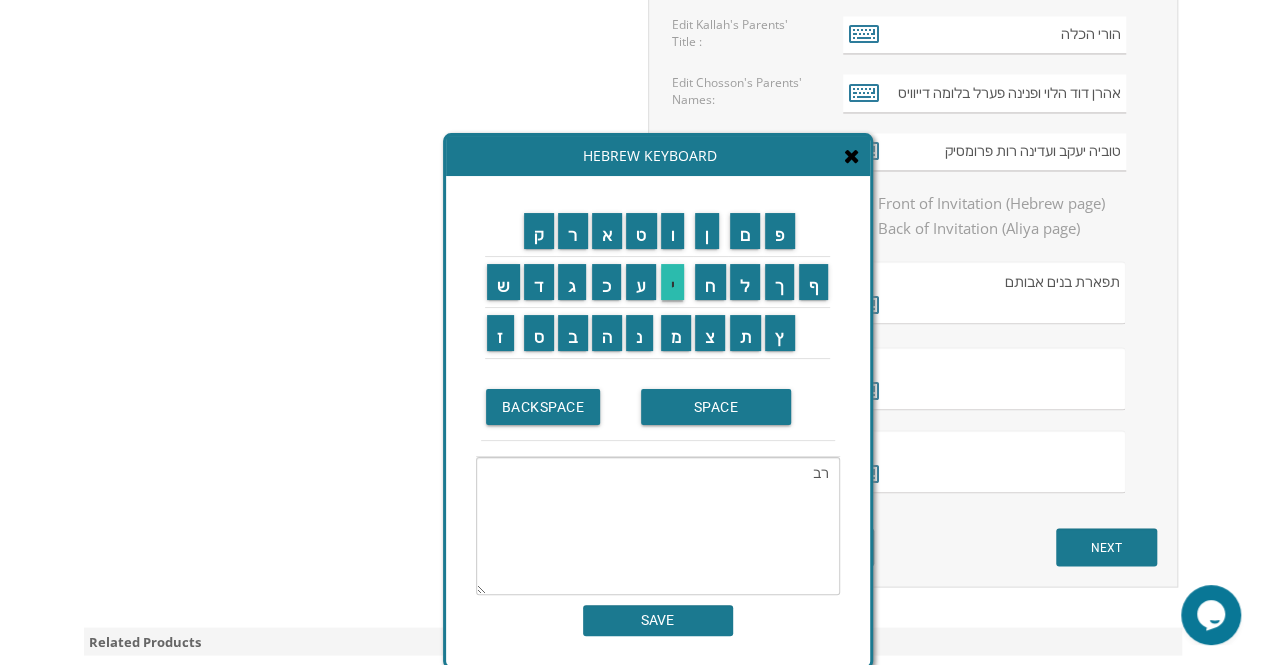 click on "י" at bounding box center [673, 282] 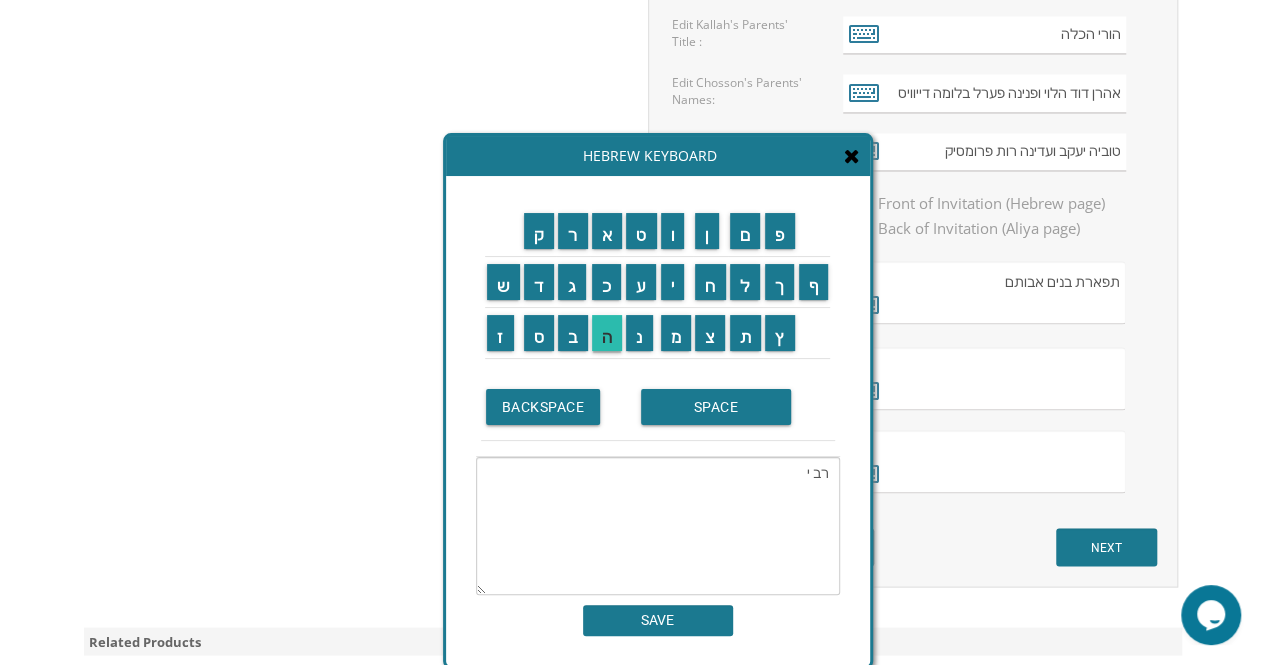 click on "ה" at bounding box center (607, 333) 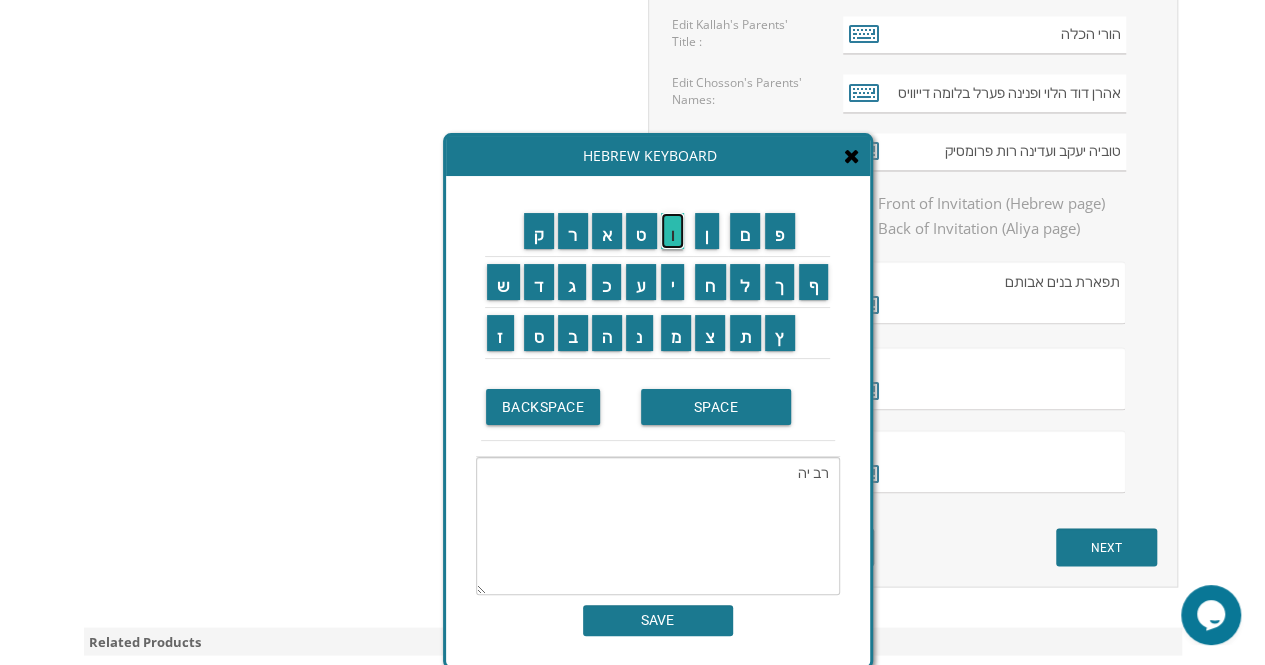 click on "ו" at bounding box center (673, 231) 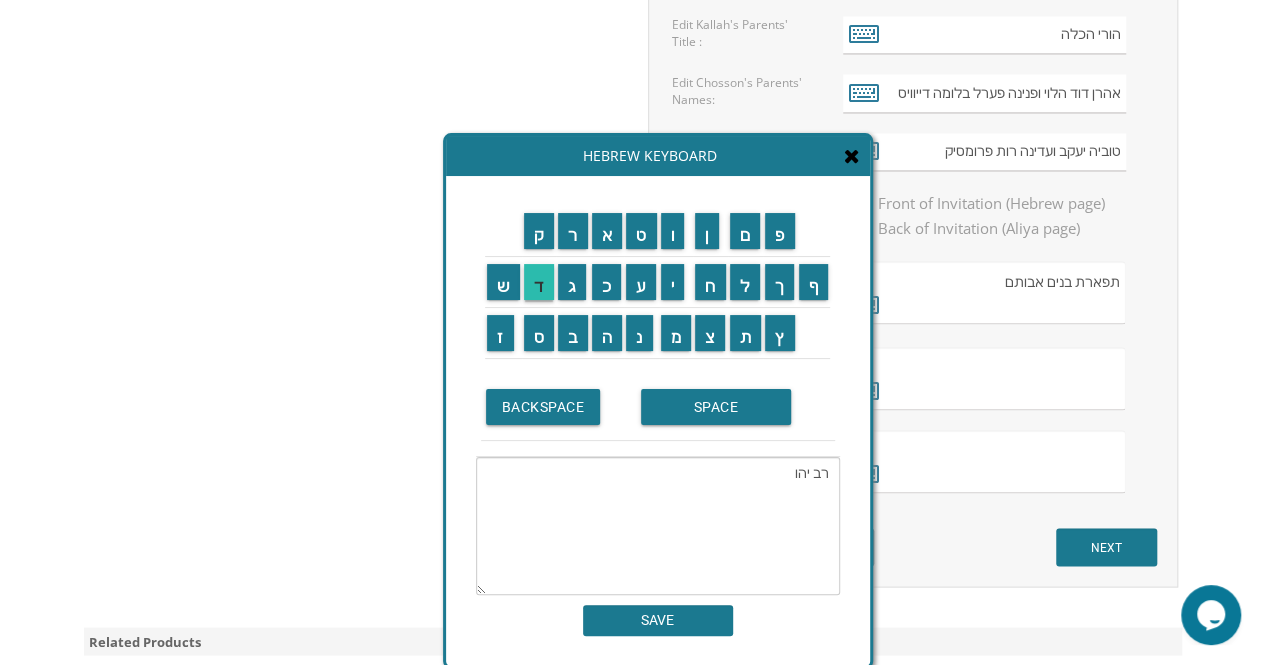click on "ד" at bounding box center [539, 282] 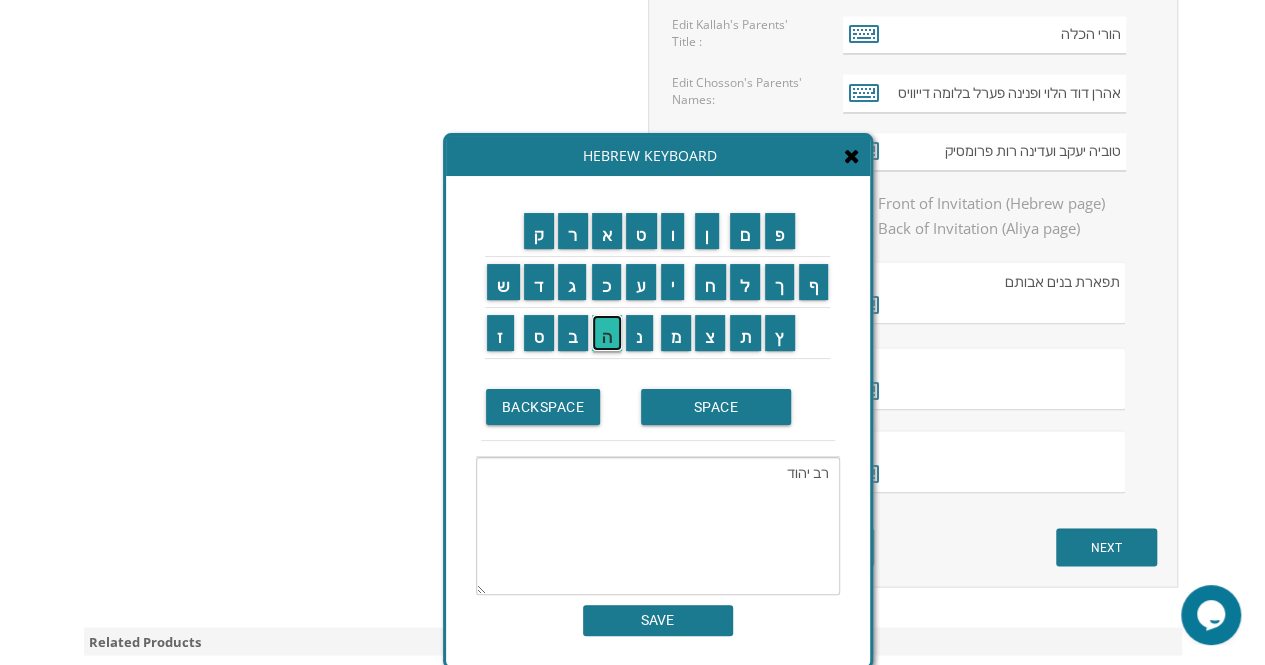 click on "ה" at bounding box center (607, 333) 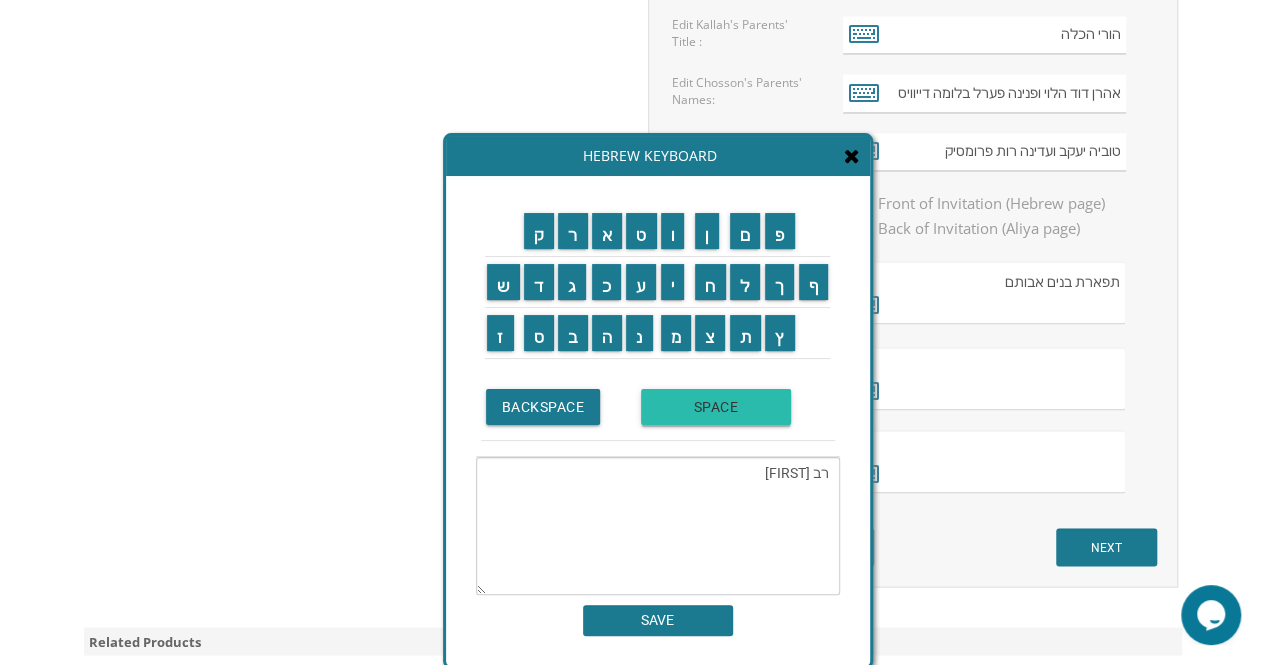 click on "SPACE" at bounding box center (716, 407) 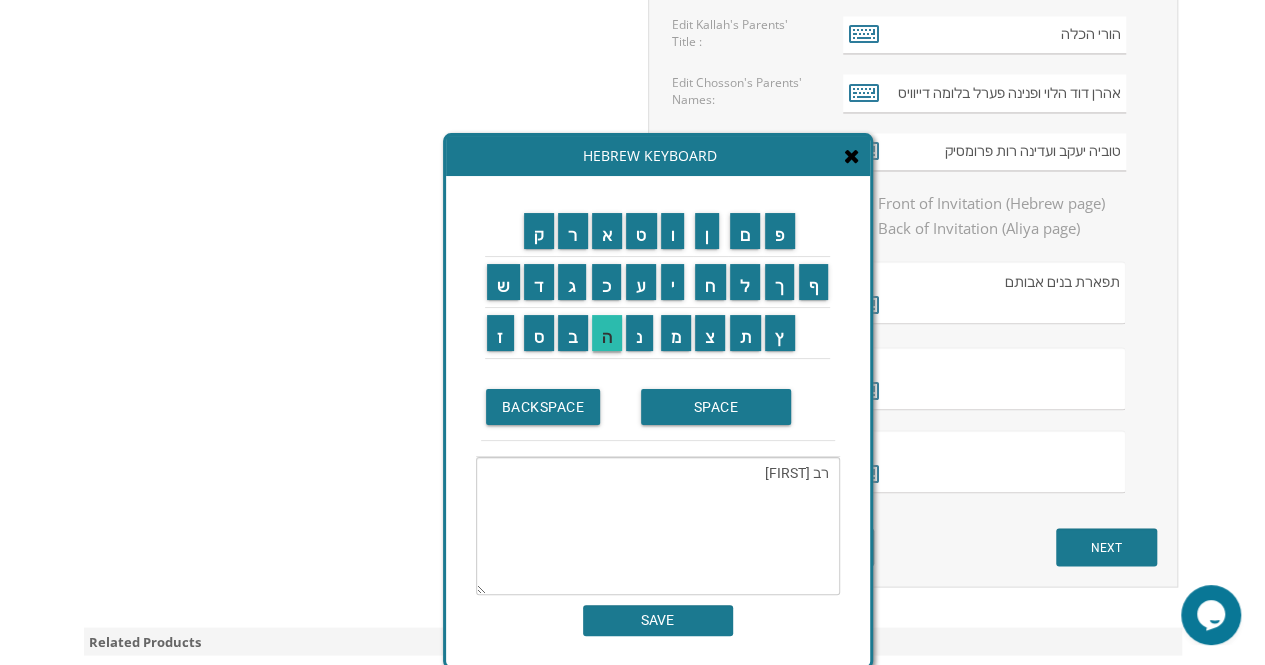 click on "ה" at bounding box center [607, 333] 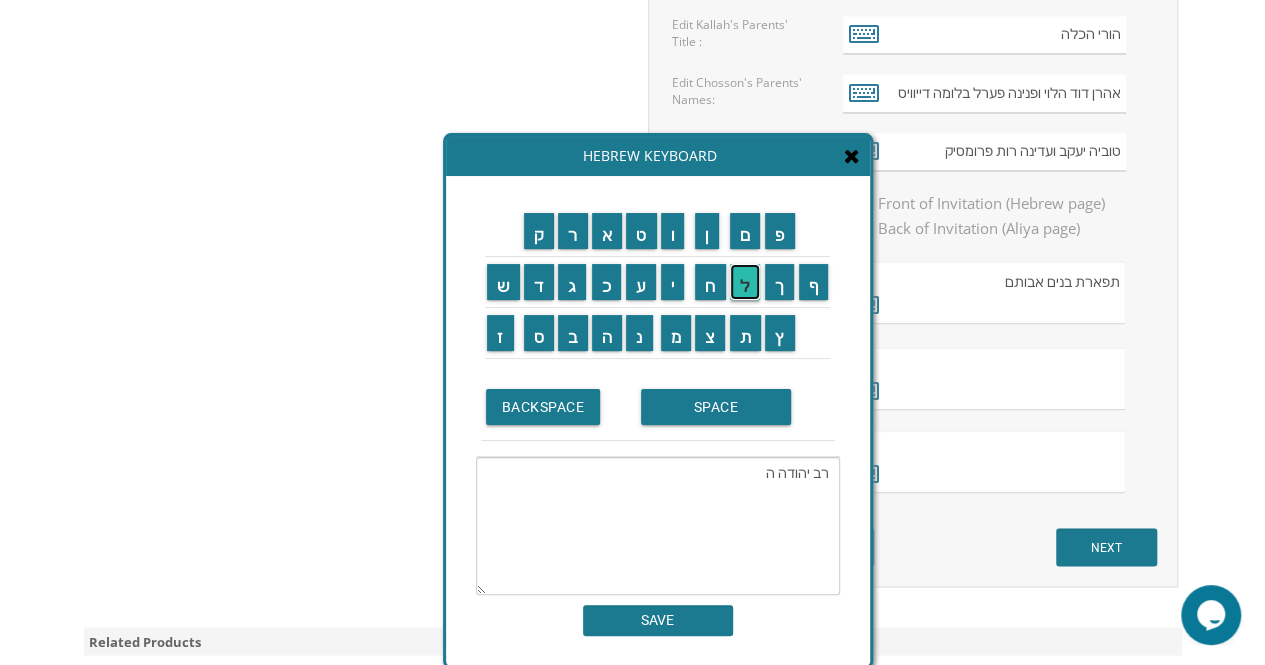 click on "ל" at bounding box center (745, 282) 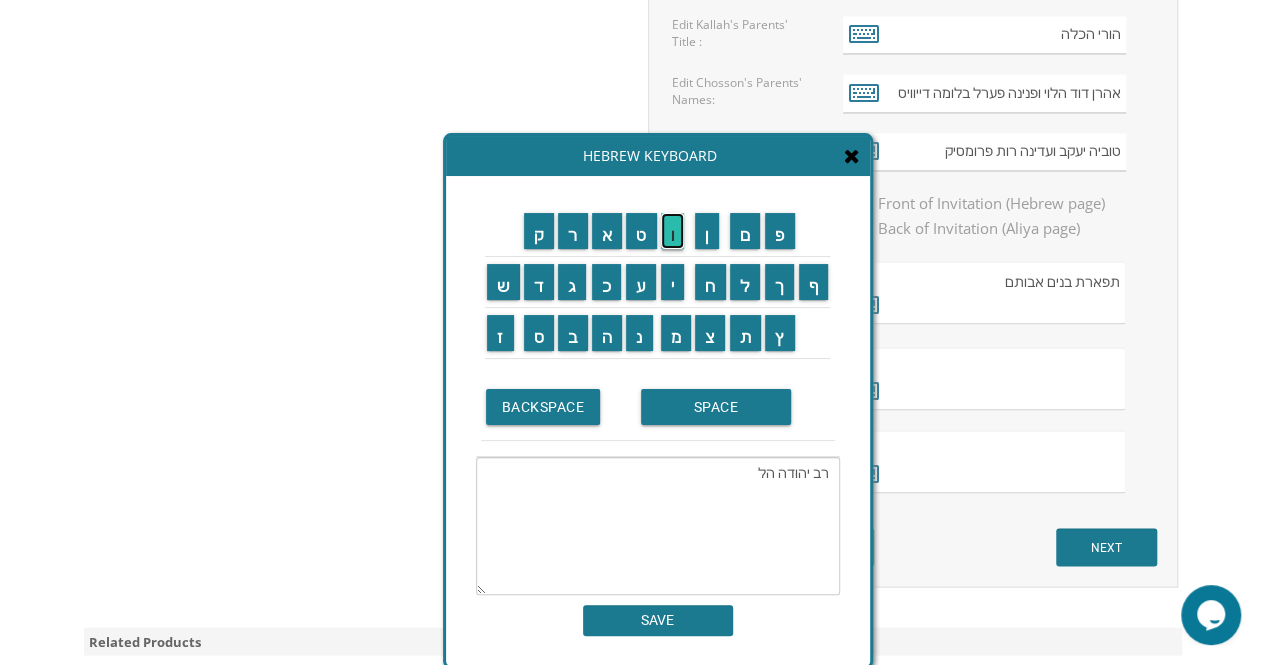 click on "ו" at bounding box center (673, 231) 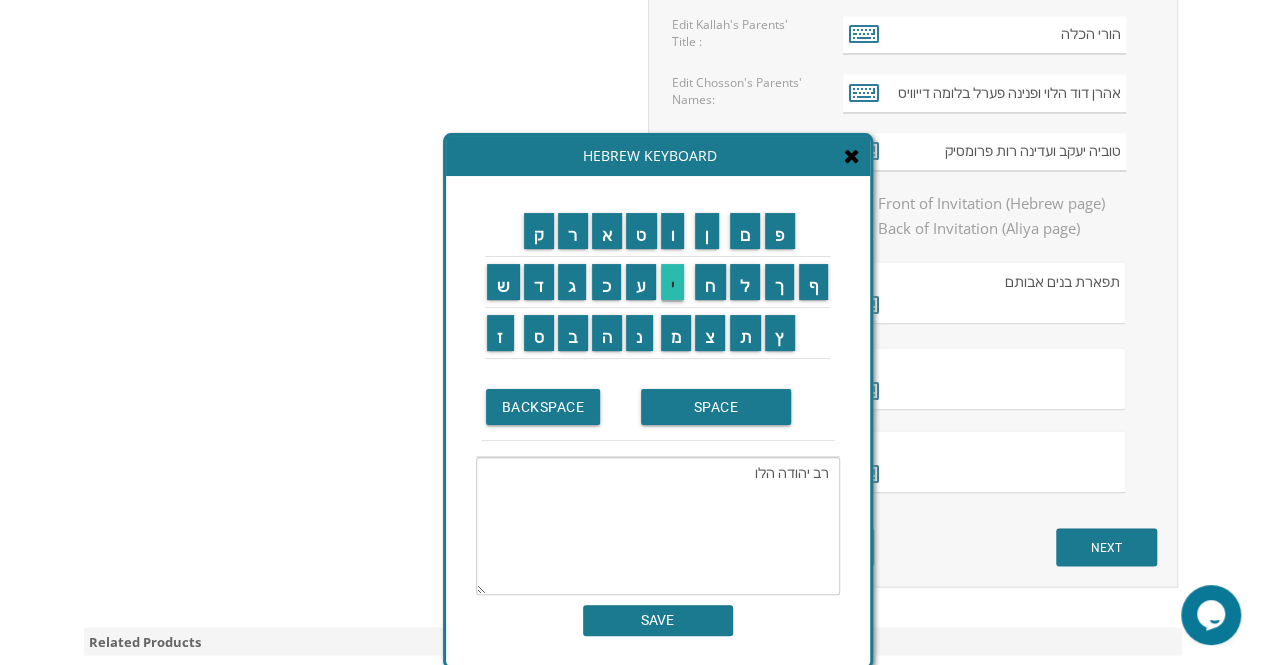 click on "י" at bounding box center (673, 282) 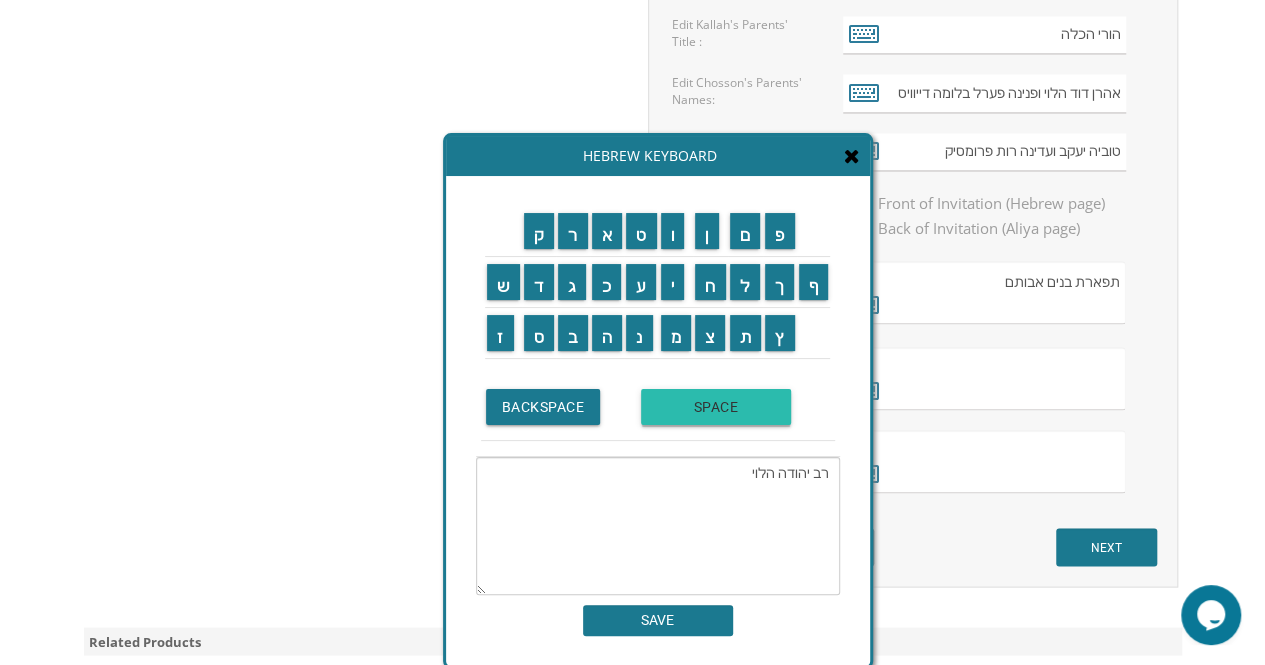 click on "SPACE" at bounding box center (716, 407) 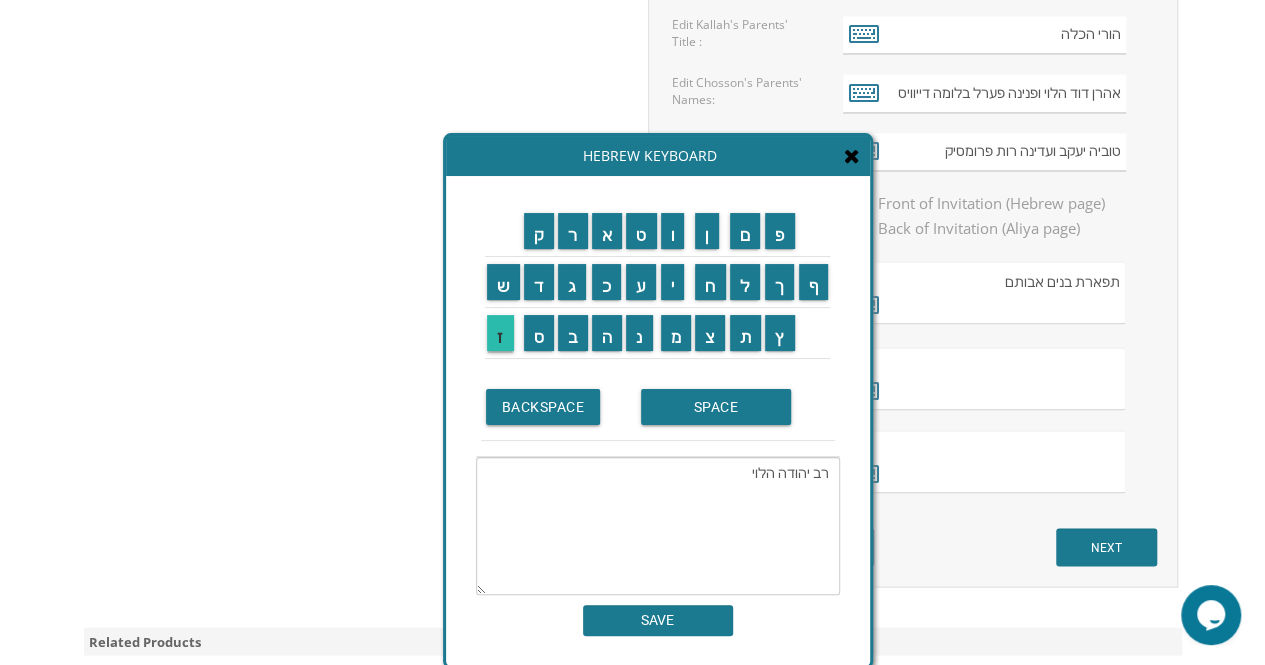 click on "ז" at bounding box center (500, 333) 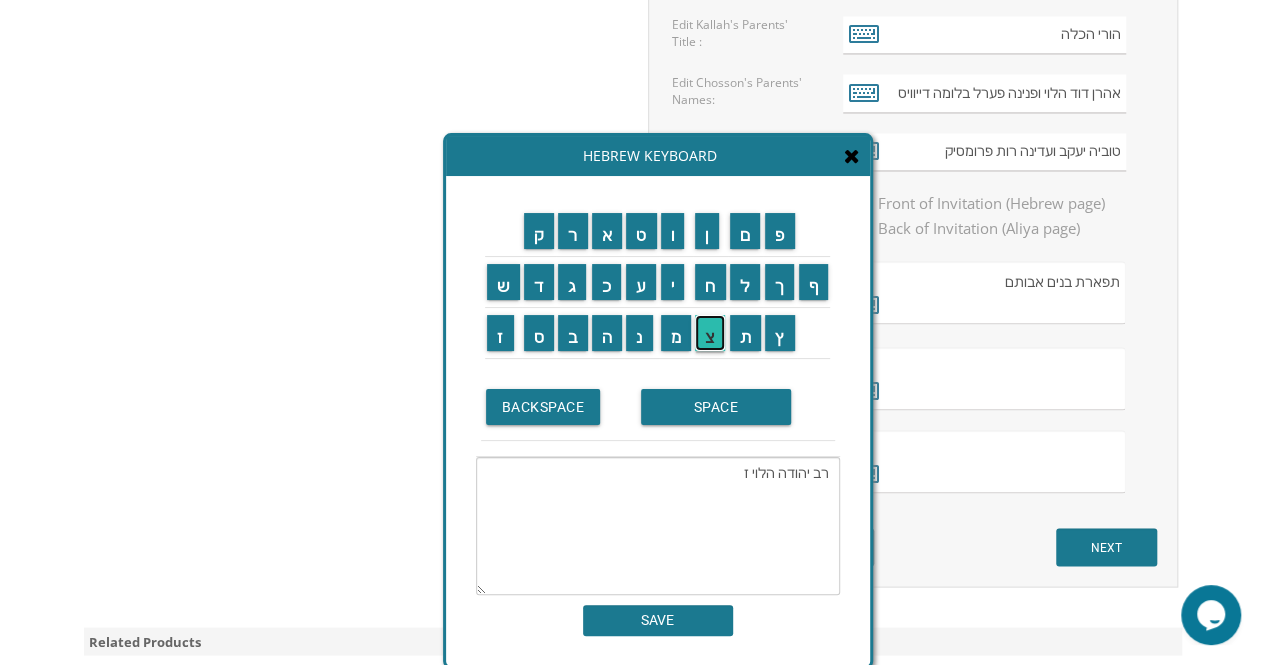 click on "צ" at bounding box center [710, 333] 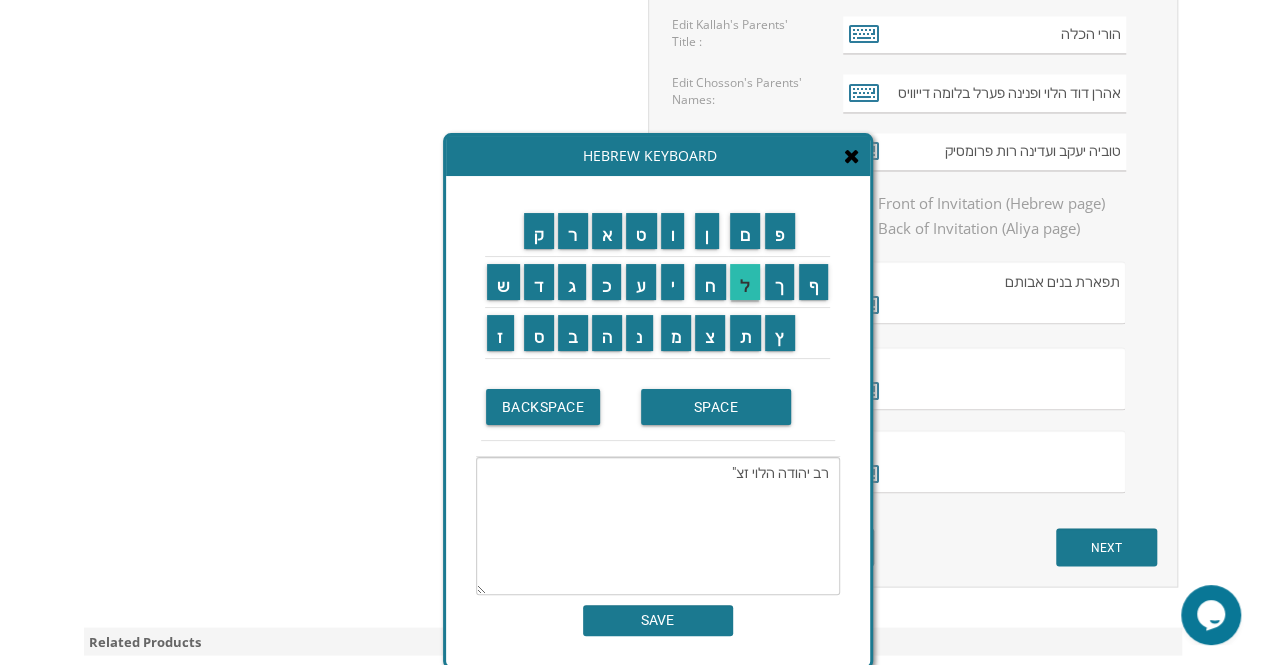 click on "ל" at bounding box center [745, 282] 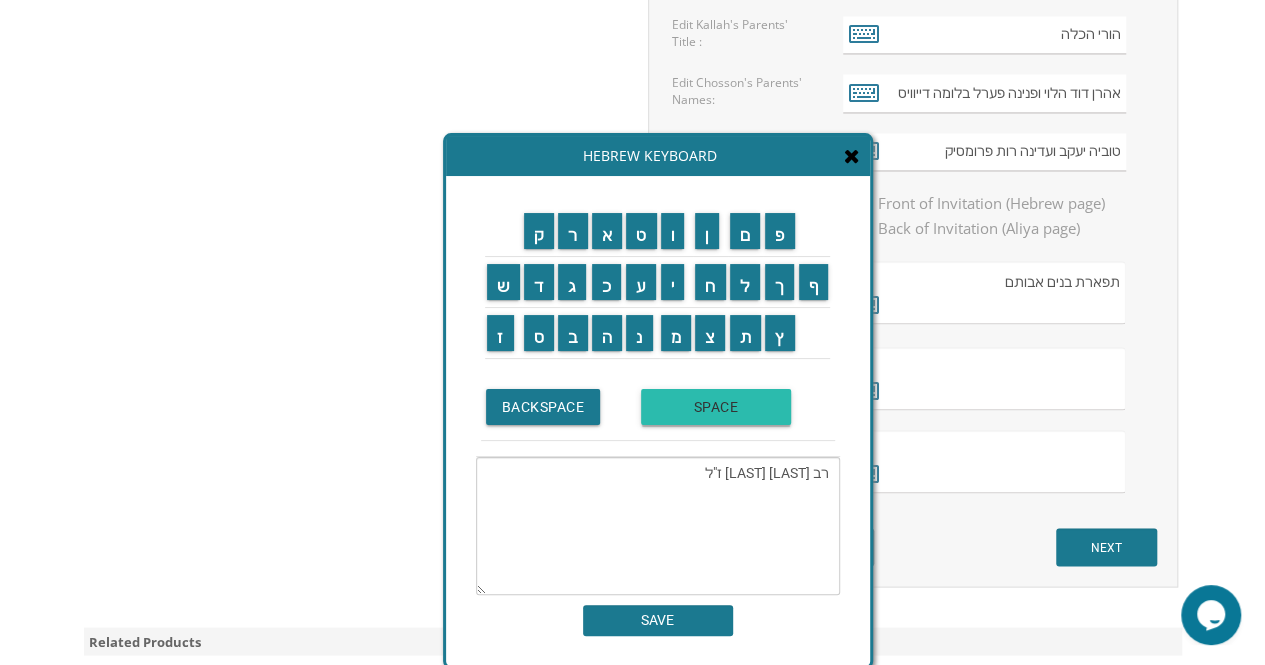 click on "SPACE" at bounding box center [716, 407] 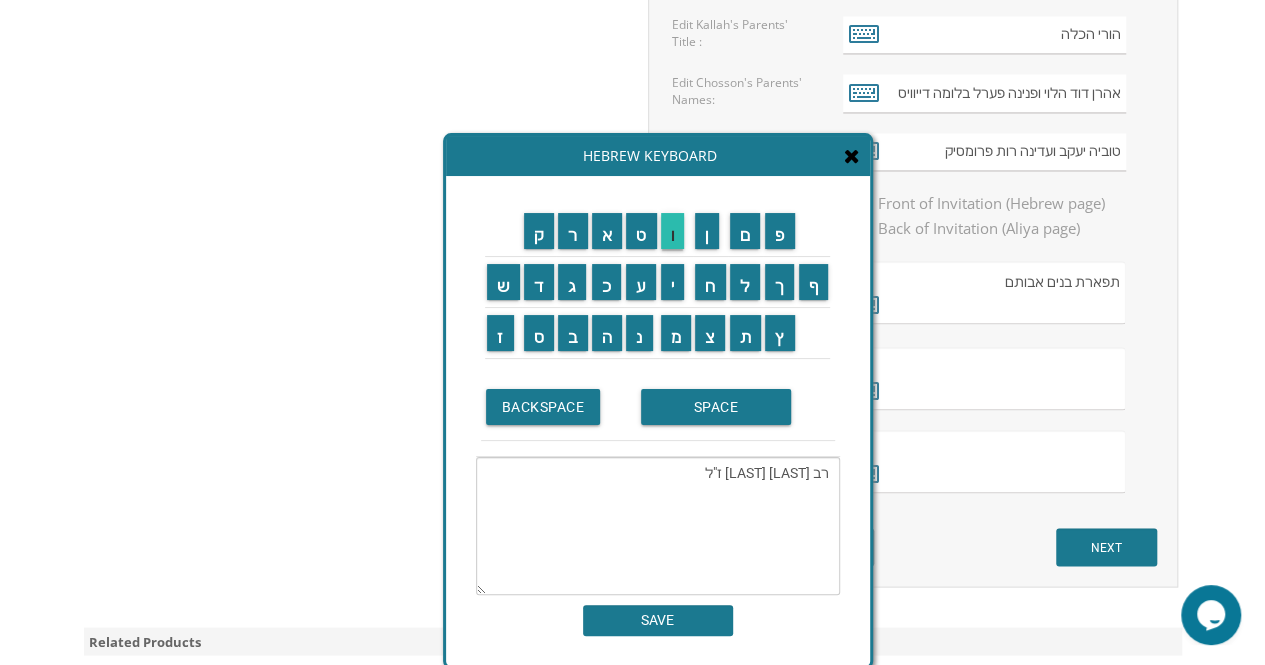 click on "ו" at bounding box center [673, 231] 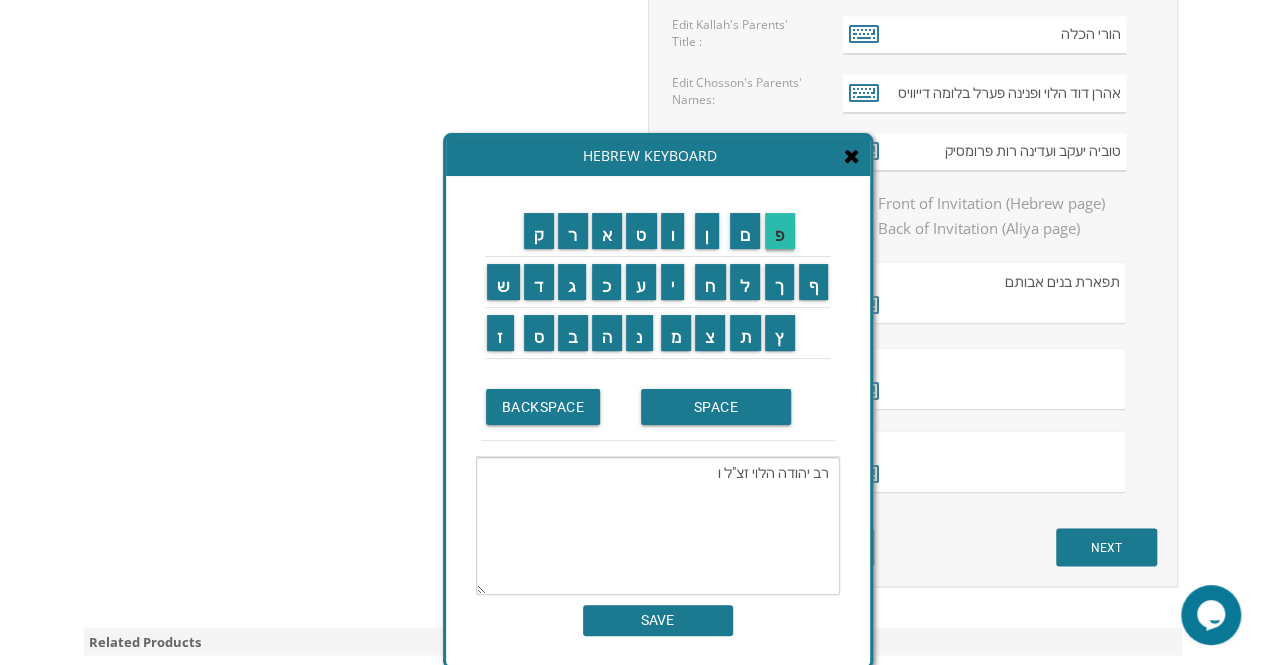 click on "פ" at bounding box center [780, 231] 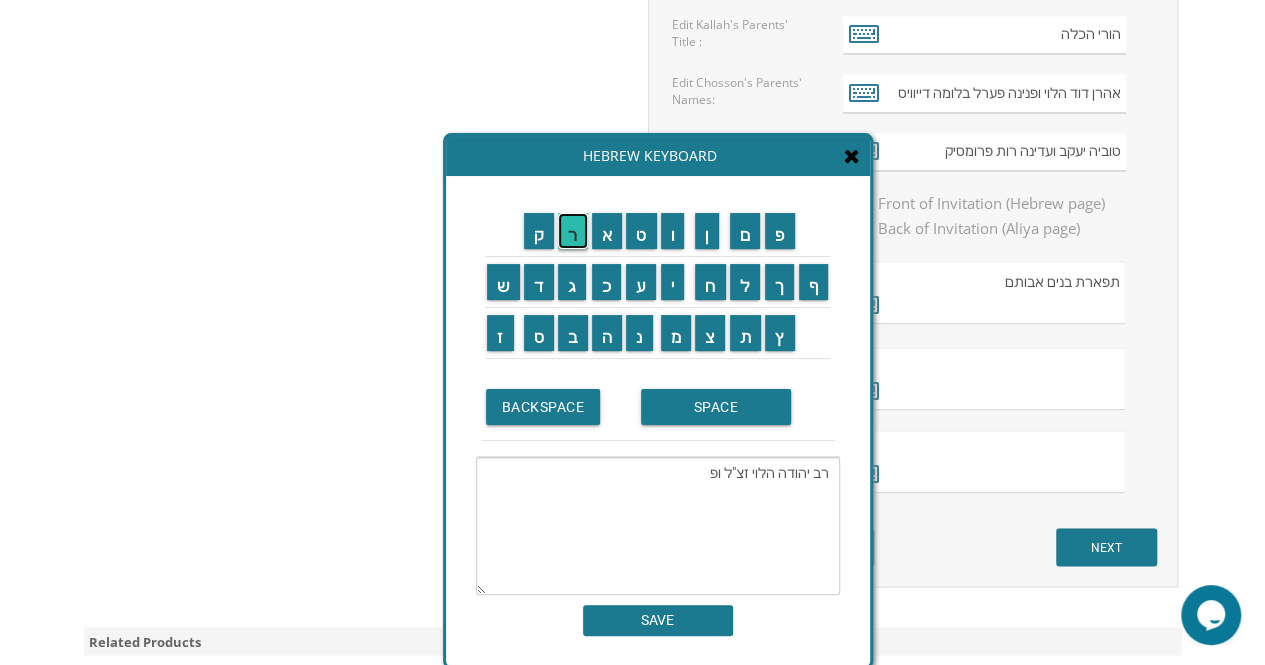 click on "ר" at bounding box center (573, 231) 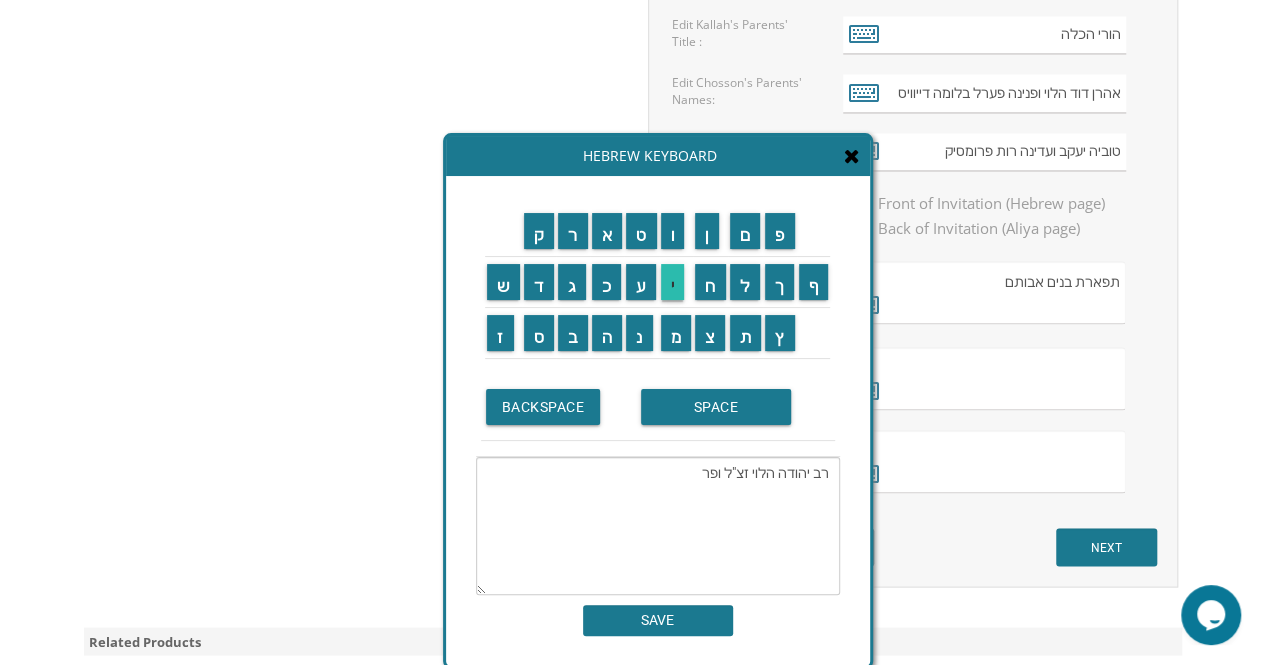 click on "י" at bounding box center [673, 282] 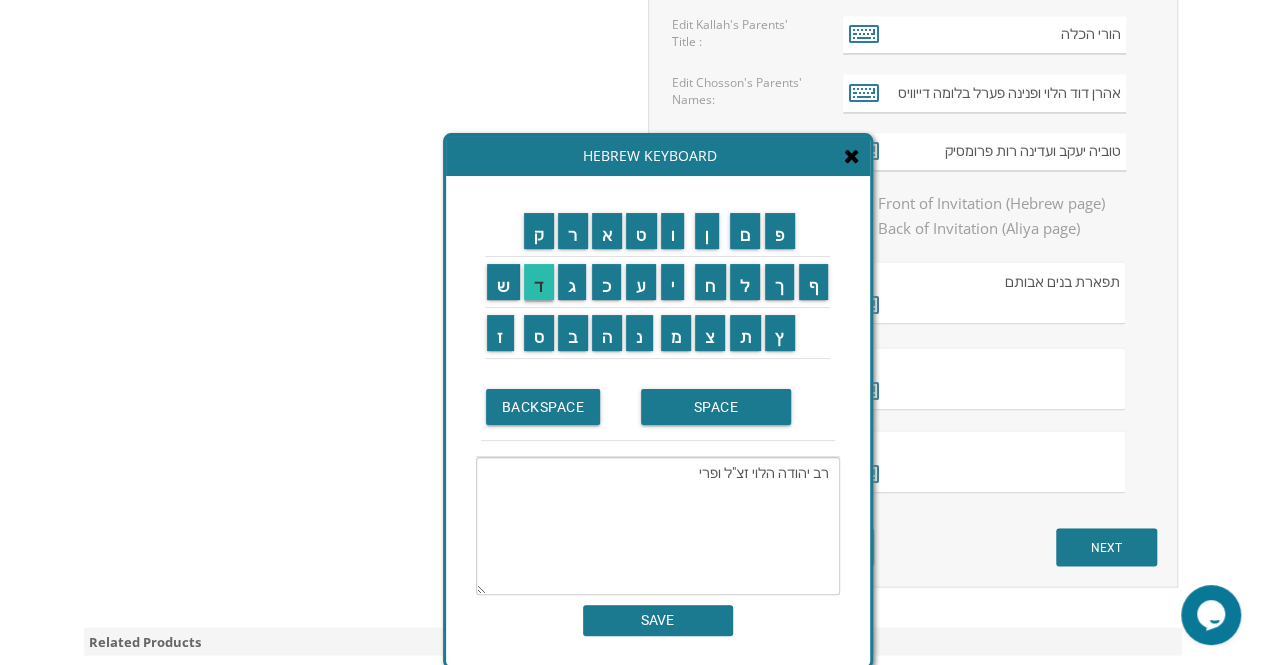 click on "ד" at bounding box center (539, 282) 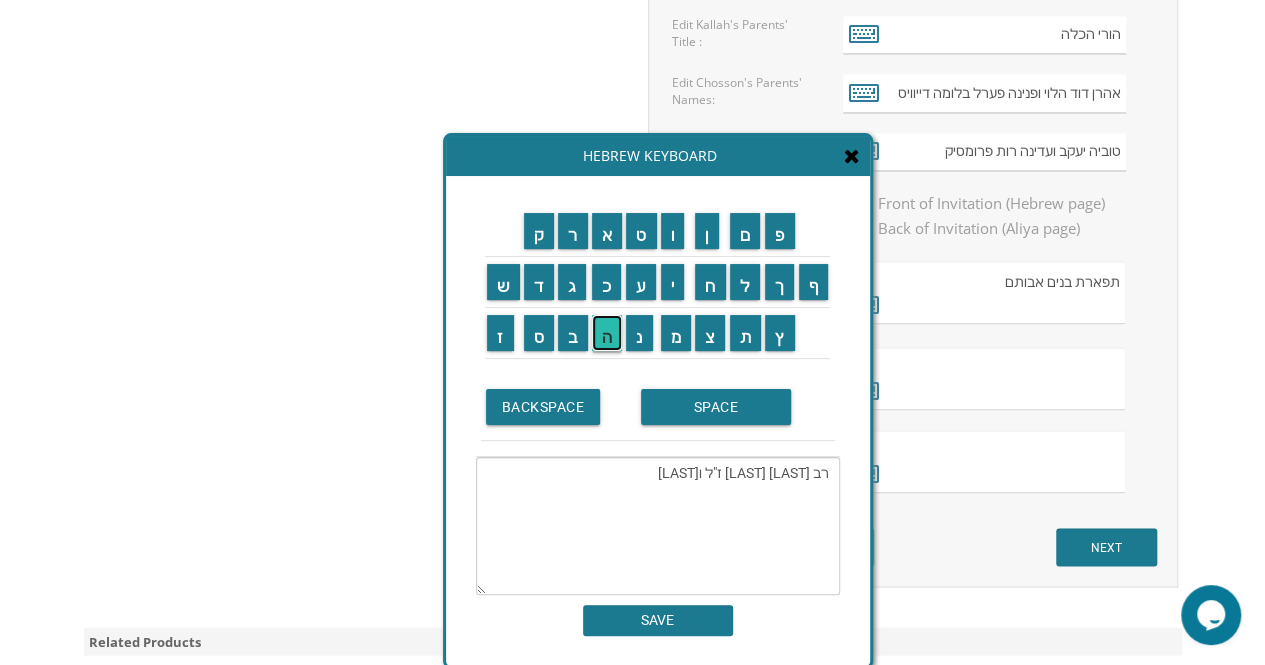 click on "ה" at bounding box center (607, 333) 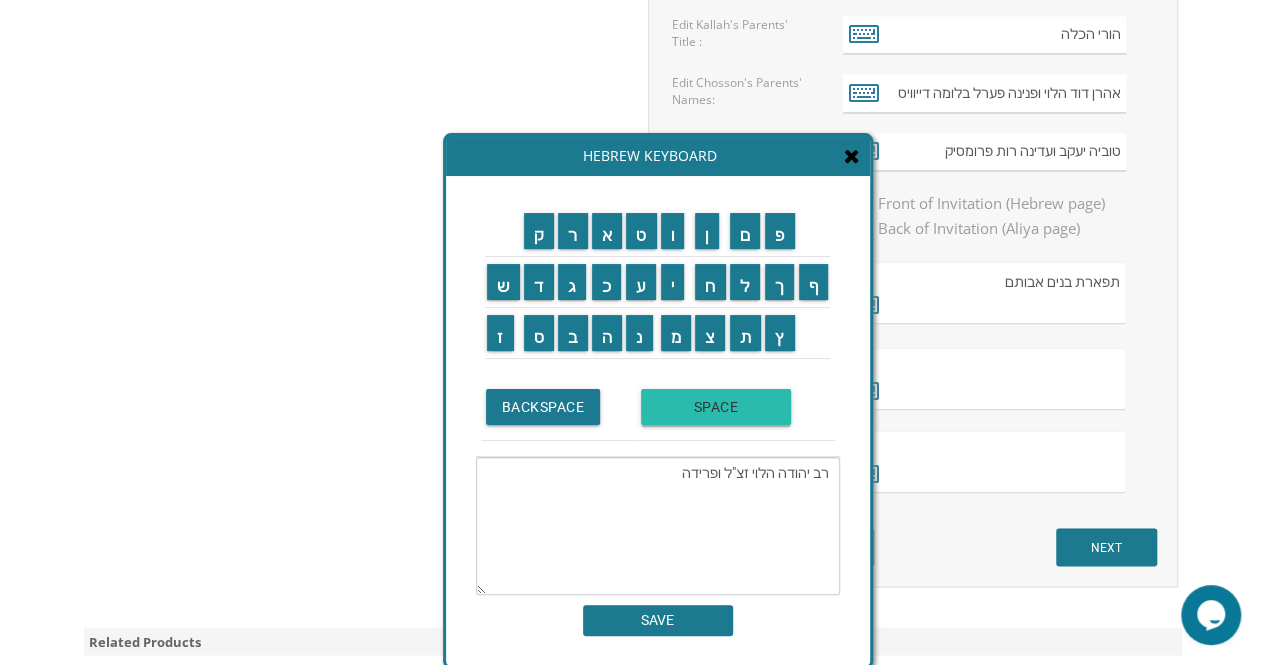 click on "SPACE" at bounding box center (716, 407) 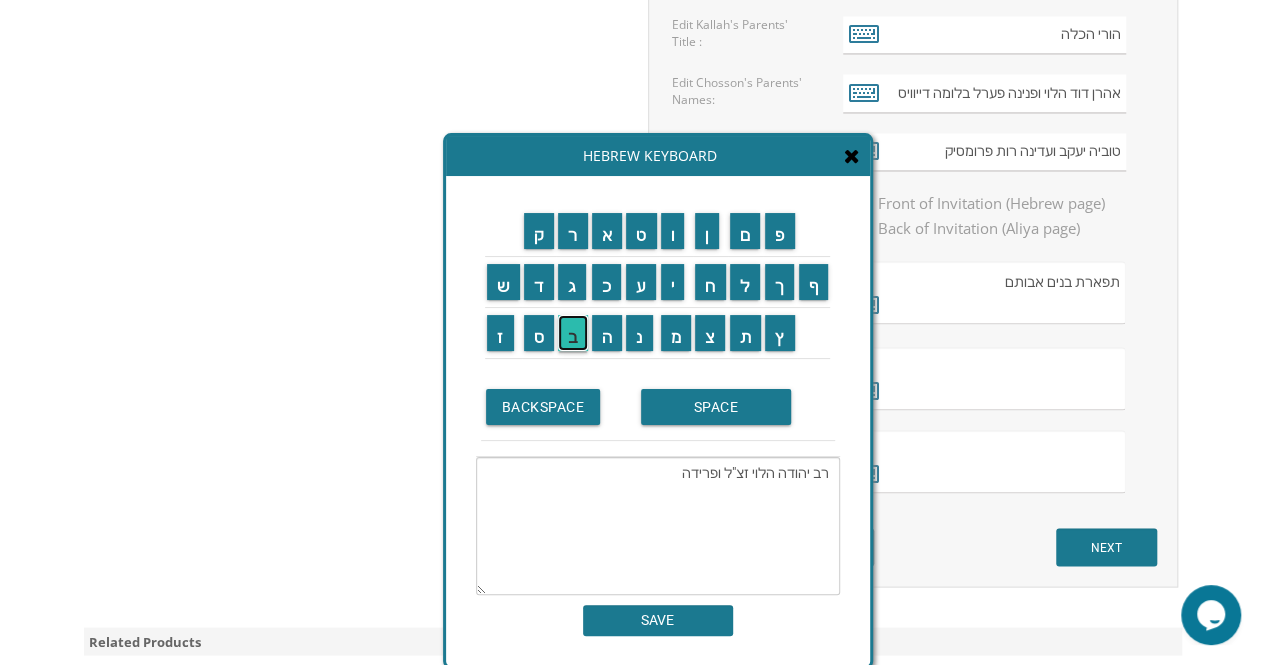 click on "ב" at bounding box center (573, 333) 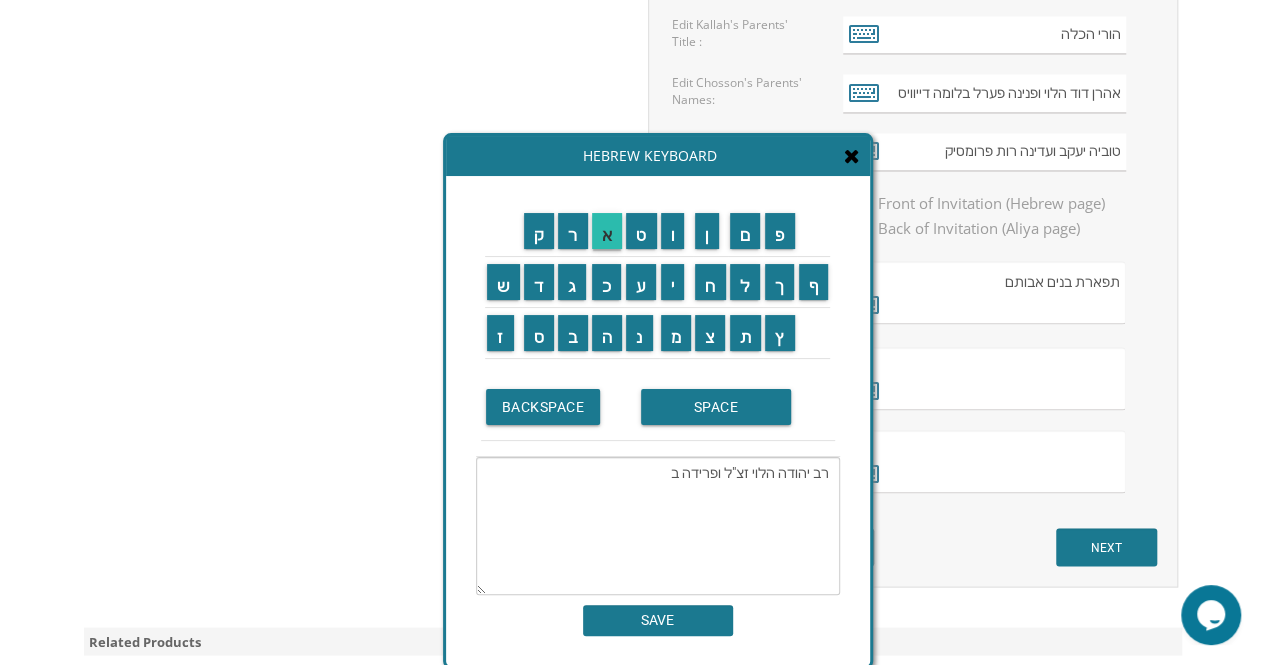 click on "א" at bounding box center [607, 231] 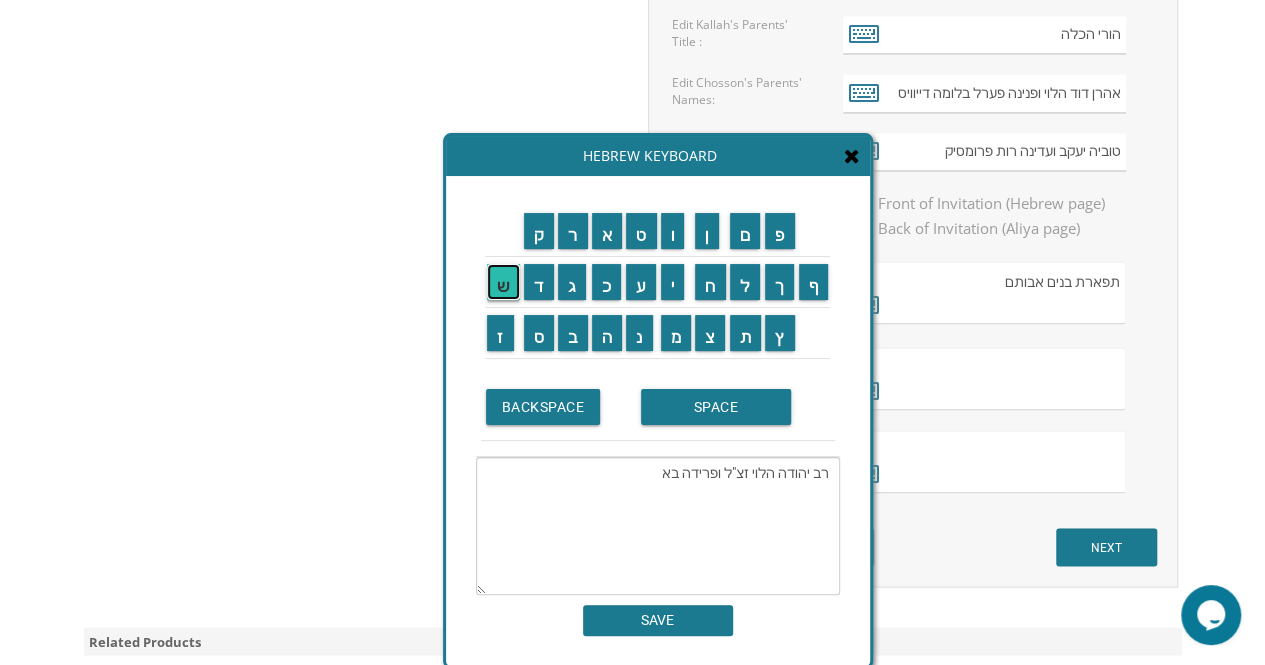 click on "ש" at bounding box center [503, 282] 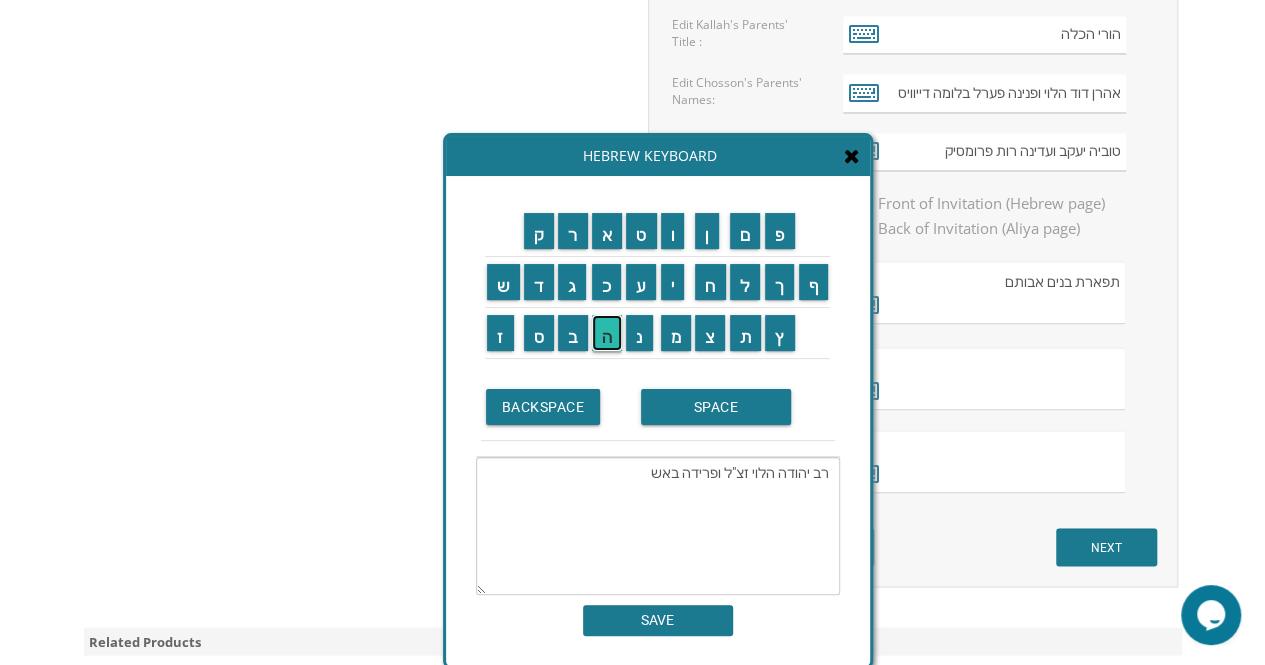 click on "ה" at bounding box center (607, 333) 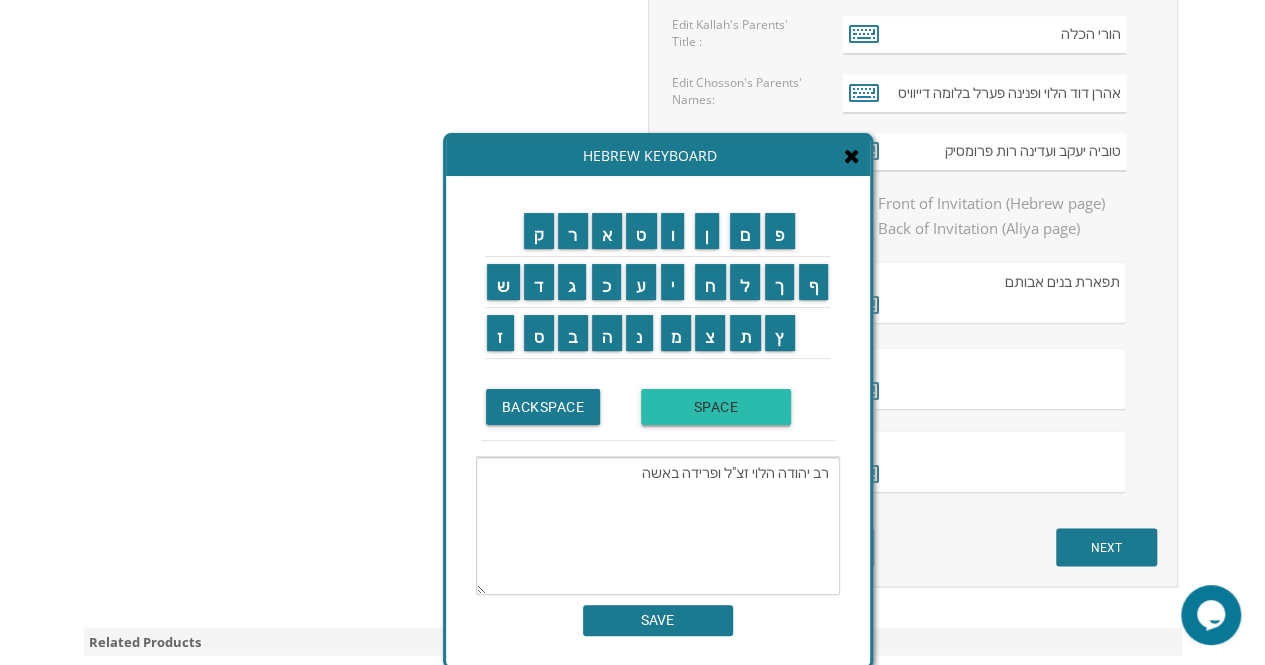 click on "SPACE" at bounding box center (716, 407) 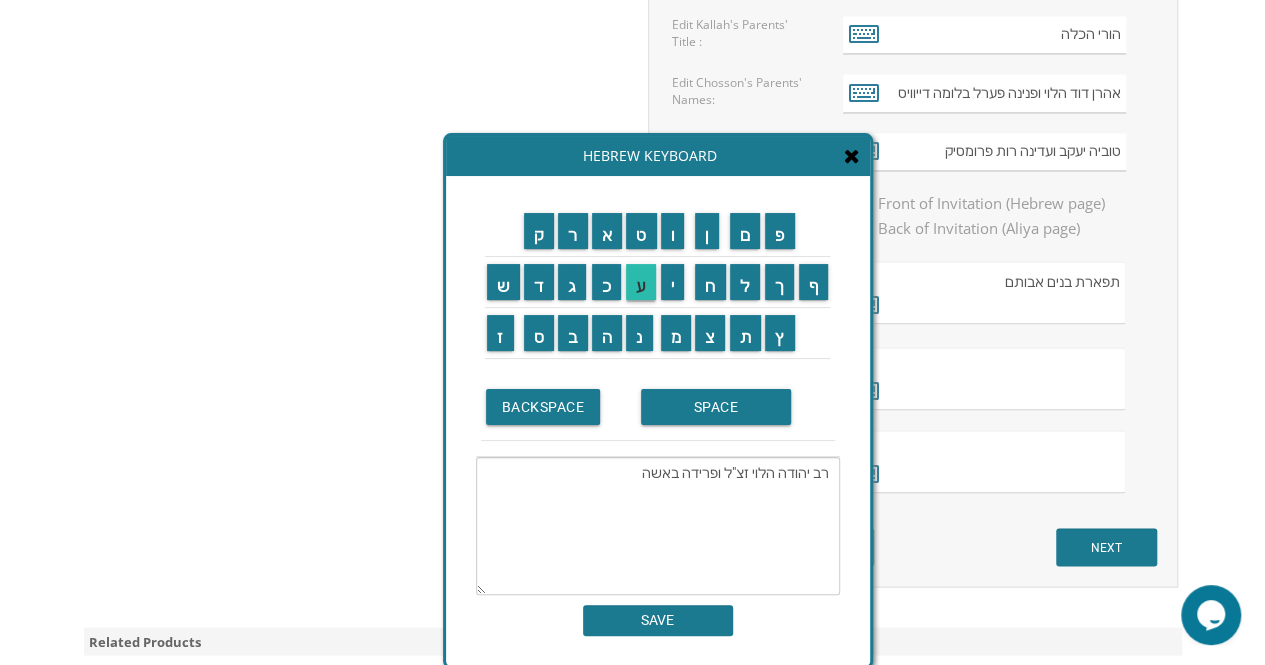 click on "ע" at bounding box center [641, 282] 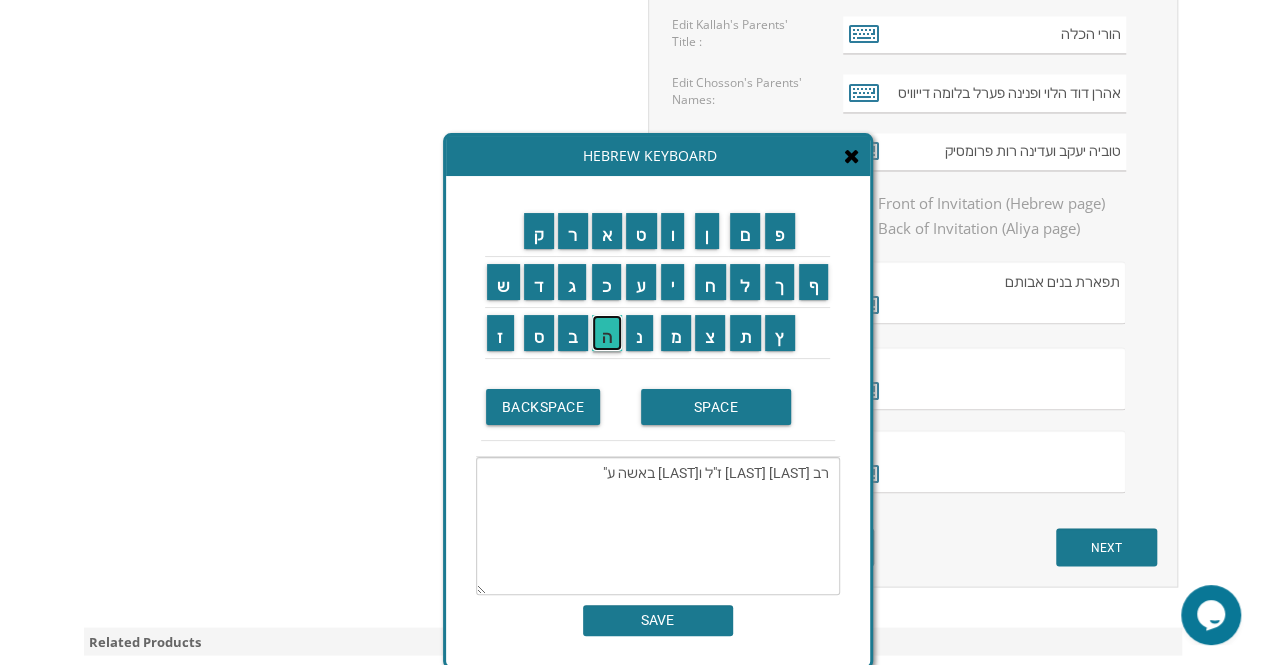 click on "ה" at bounding box center [607, 333] 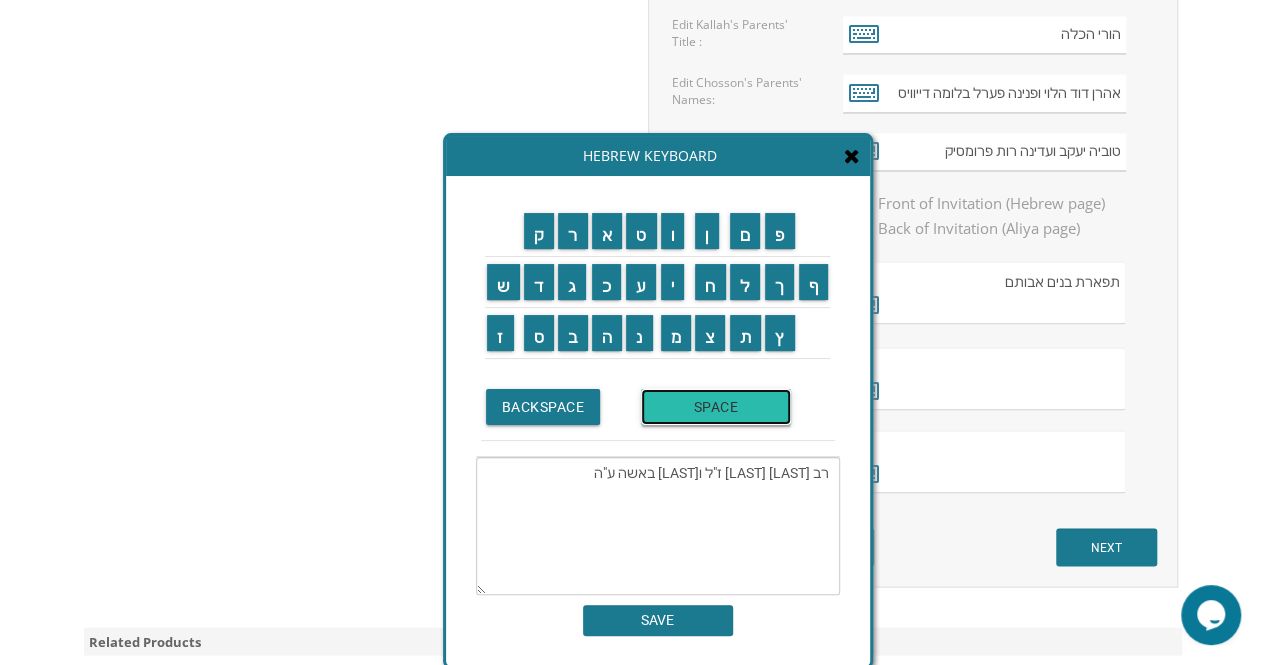 click on "SPACE" at bounding box center (716, 407) 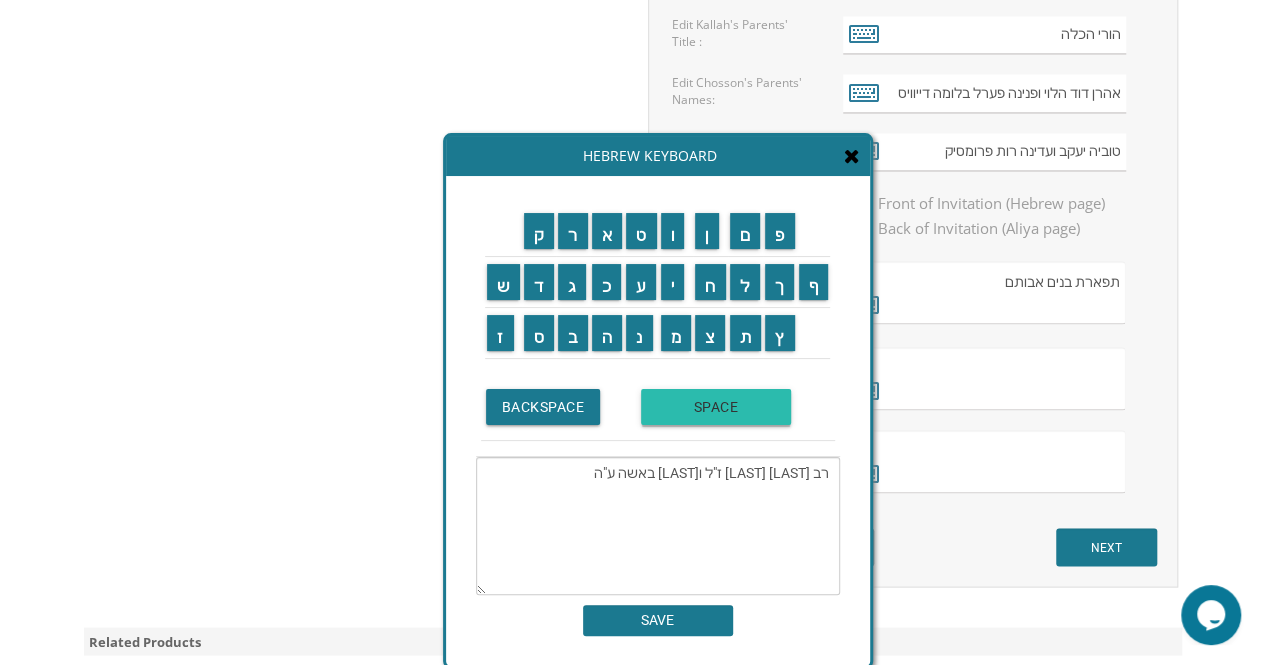 click on "ד" at bounding box center [539, 282] 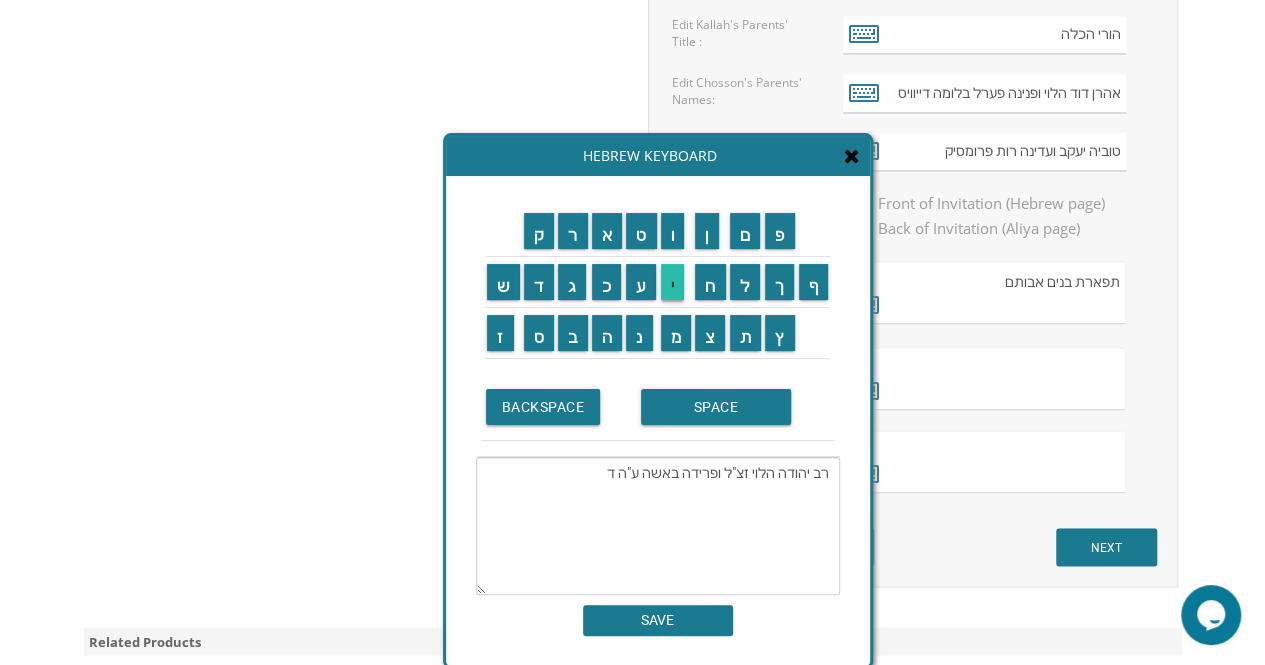 click on "י" at bounding box center [673, 282] 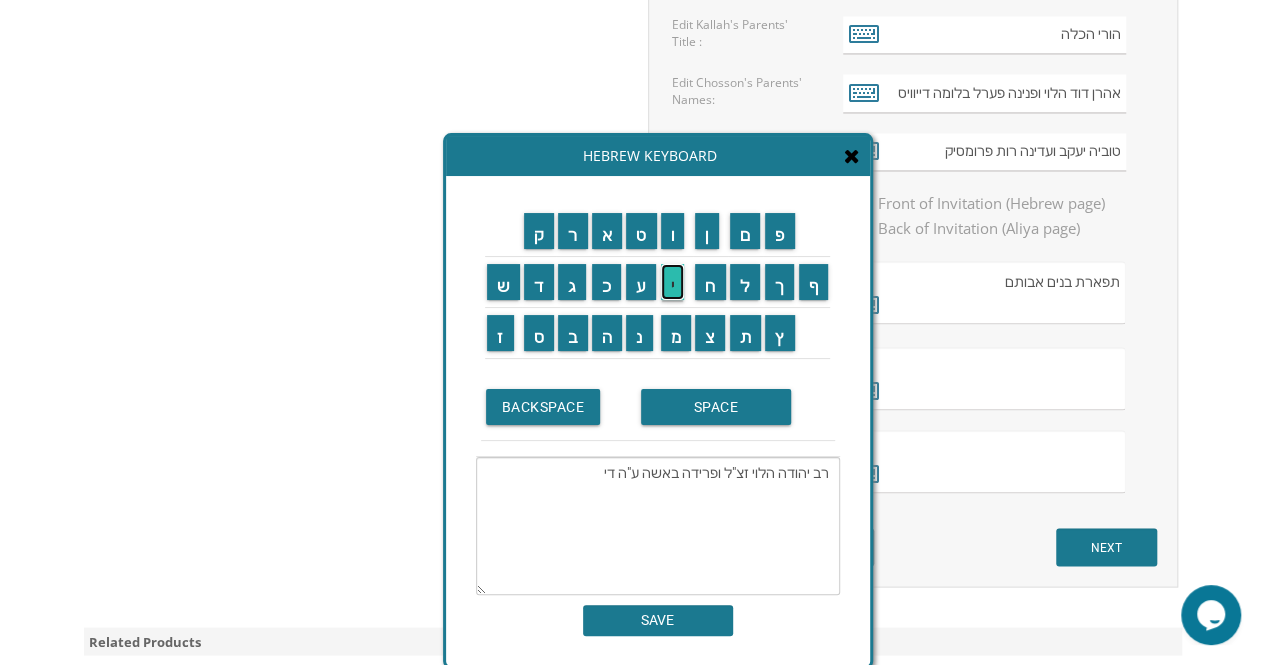 click on "י" at bounding box center (673, 282) 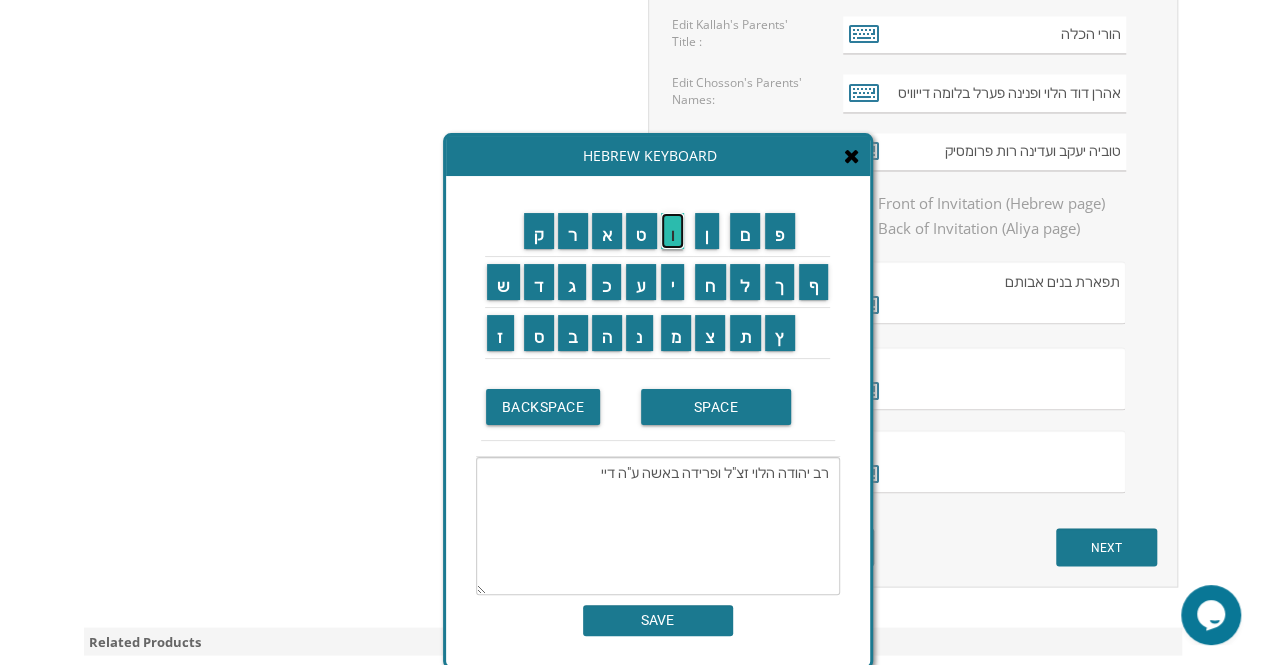 click on "ו" at bounding box center (673, 231) 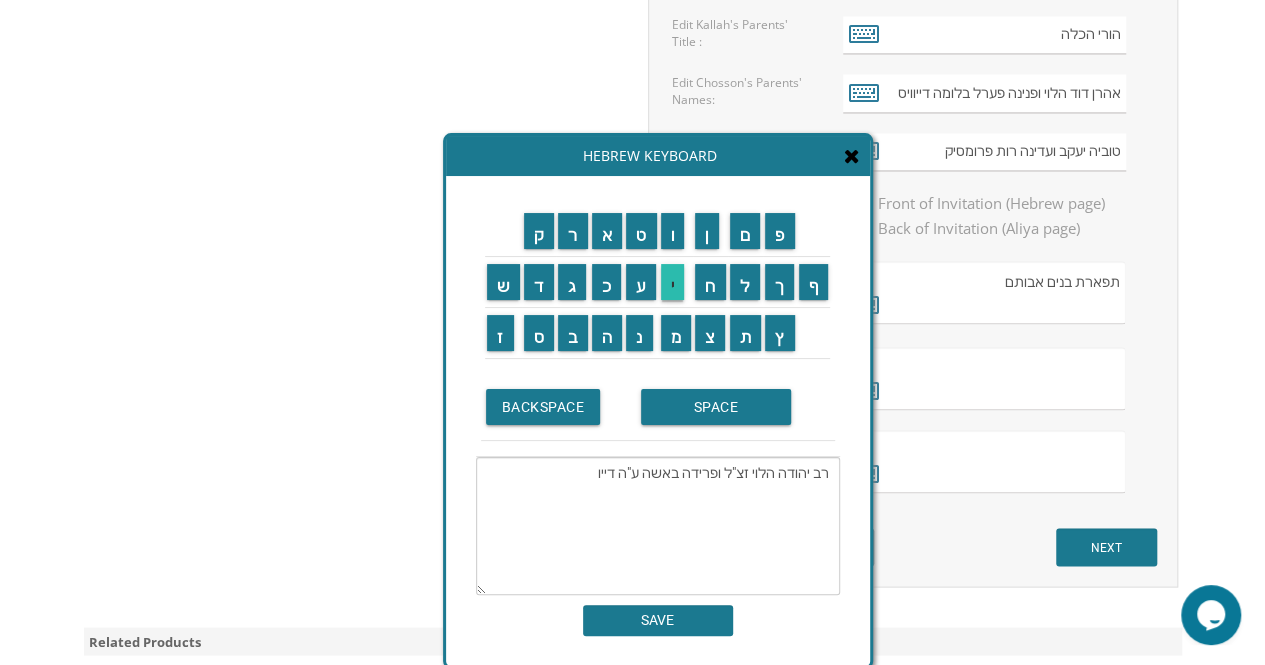click on "י" at bounding box center [673, 282] 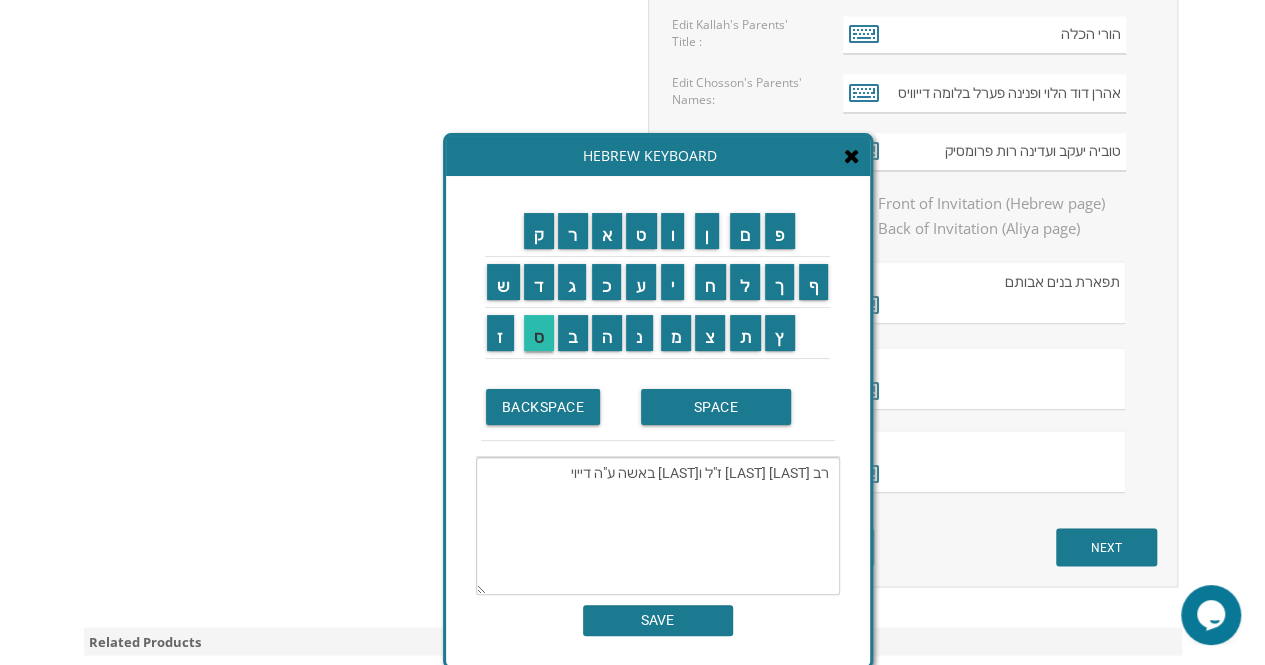 click on "ס" at bounding box center [539, 333] 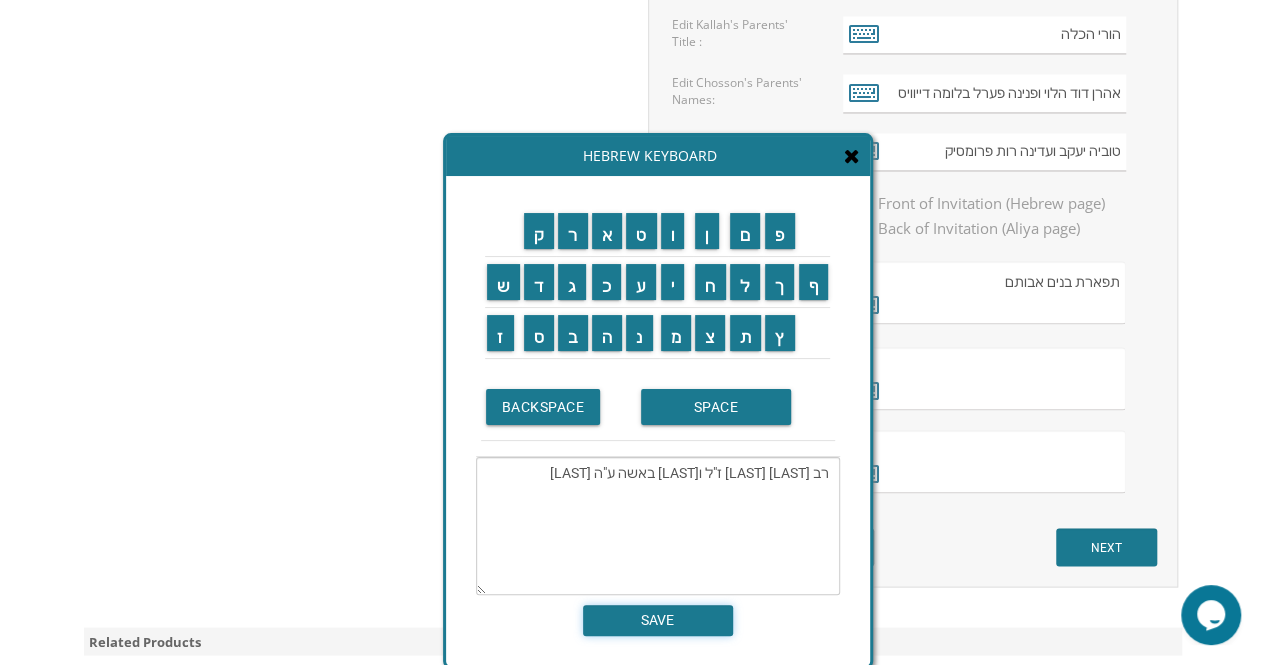 click on "SAVE" at bounding box center (658, 620) 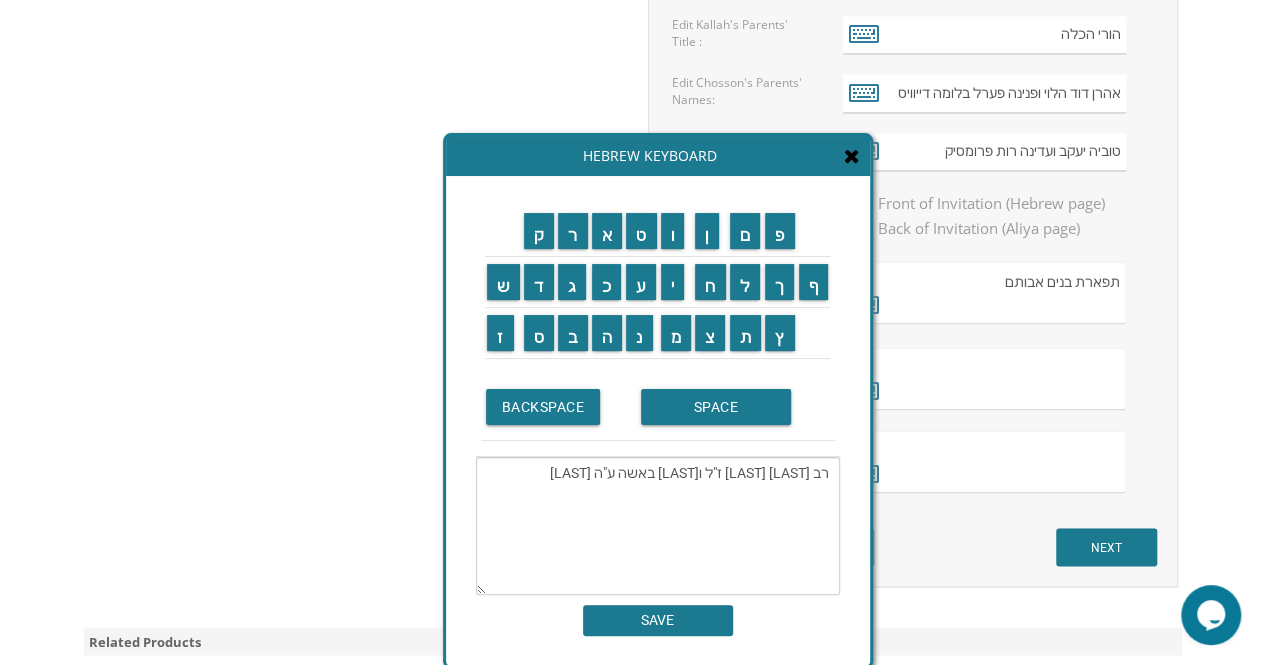type on "רב יהודה הלוי זצ"ל ופרידה באשה ע"ה דייויס" 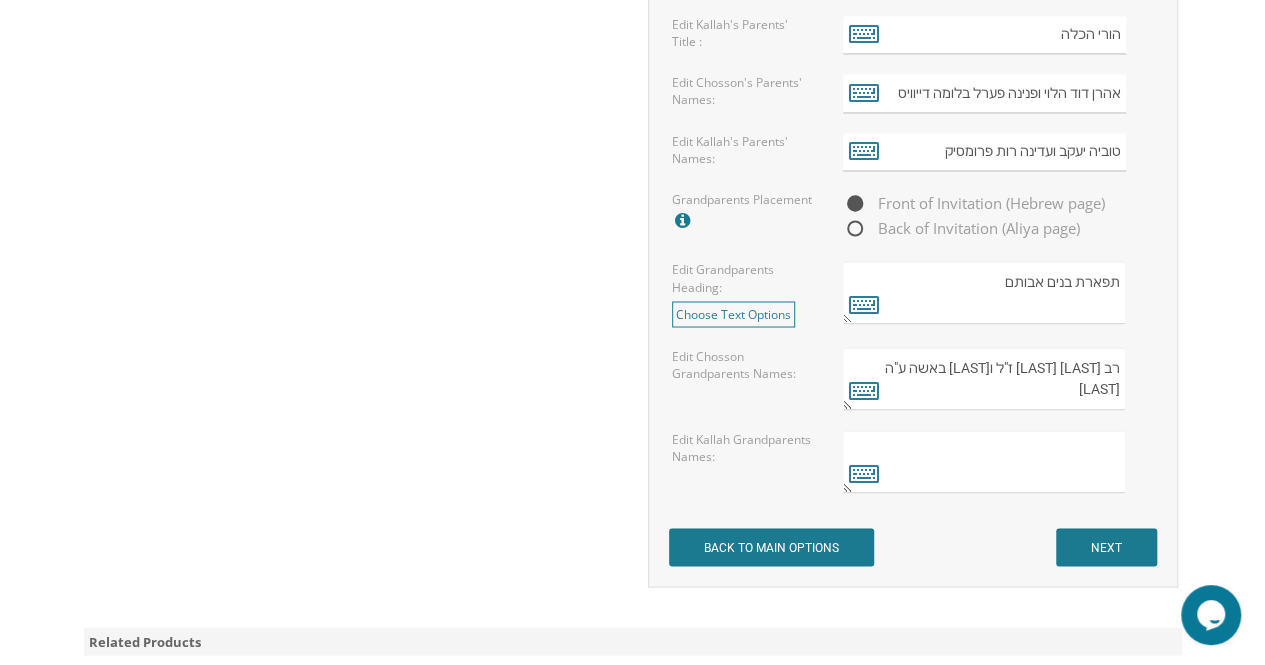 click at bounding box center [984, 461] 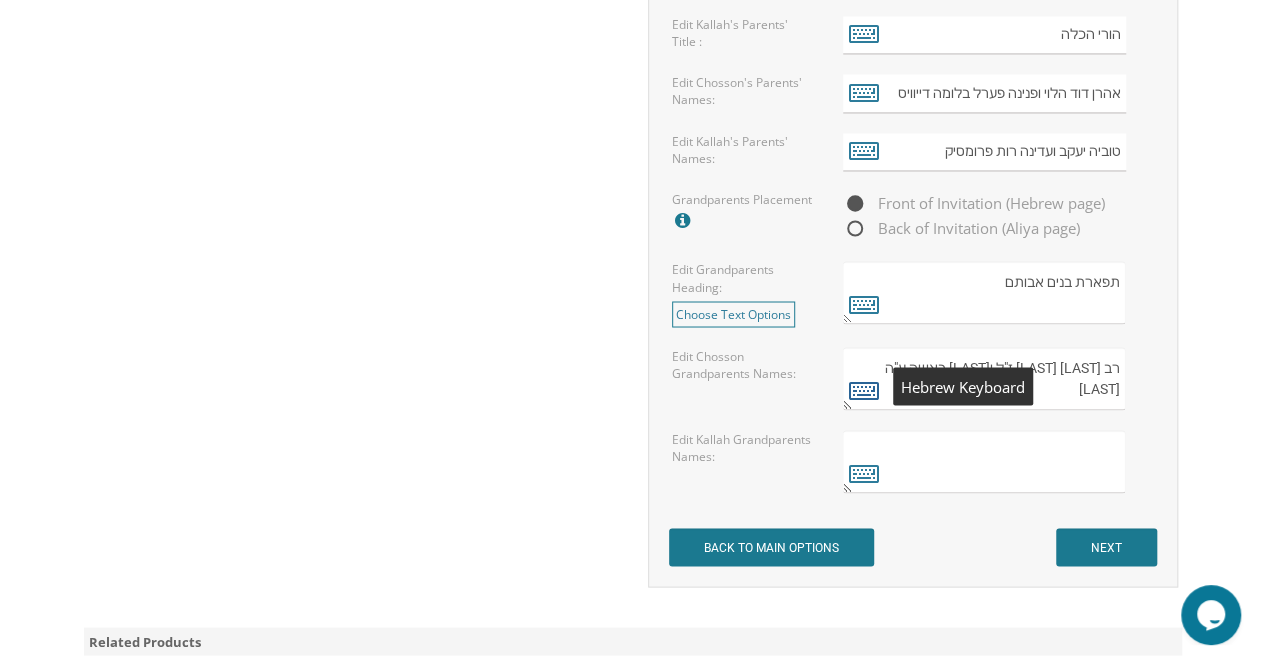 click at bounding box center (864, 389) 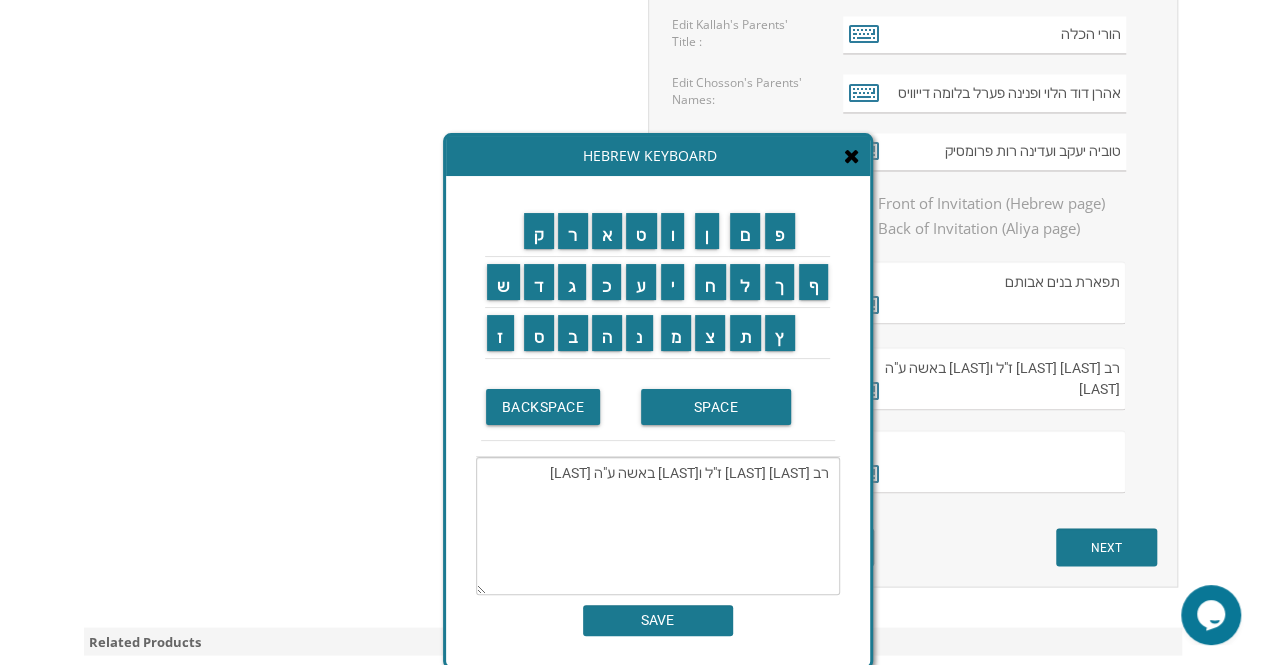 click on "רב יהודה הלוי זצ"ל ופרידה באשה ע"ה דייויס" at bounding box center (658, 526) 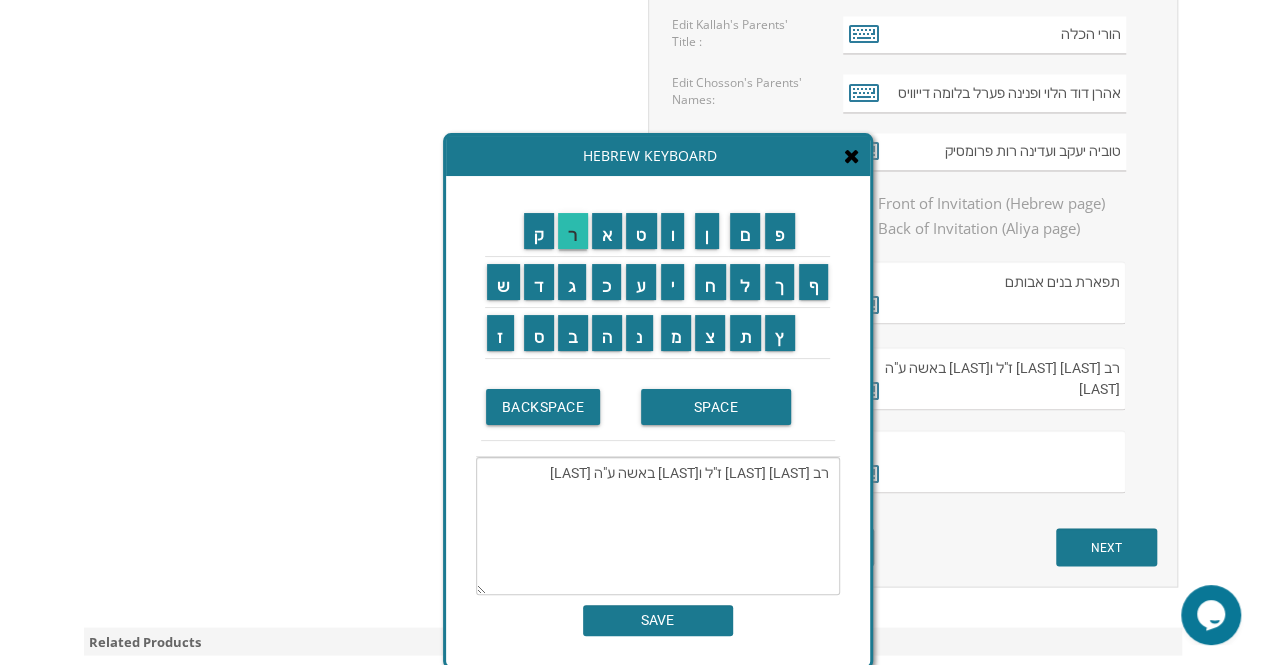 click on "ר" at bounding box center (573, 231) 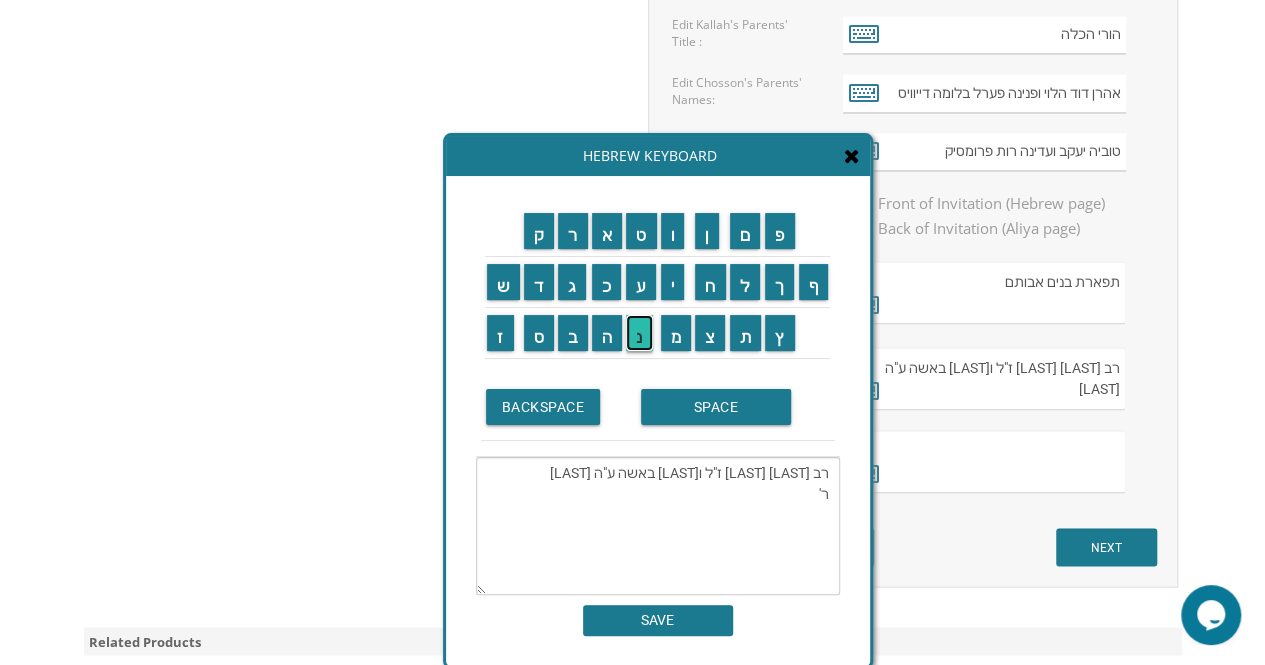 click on "נ" at bounding box center [639, 333] 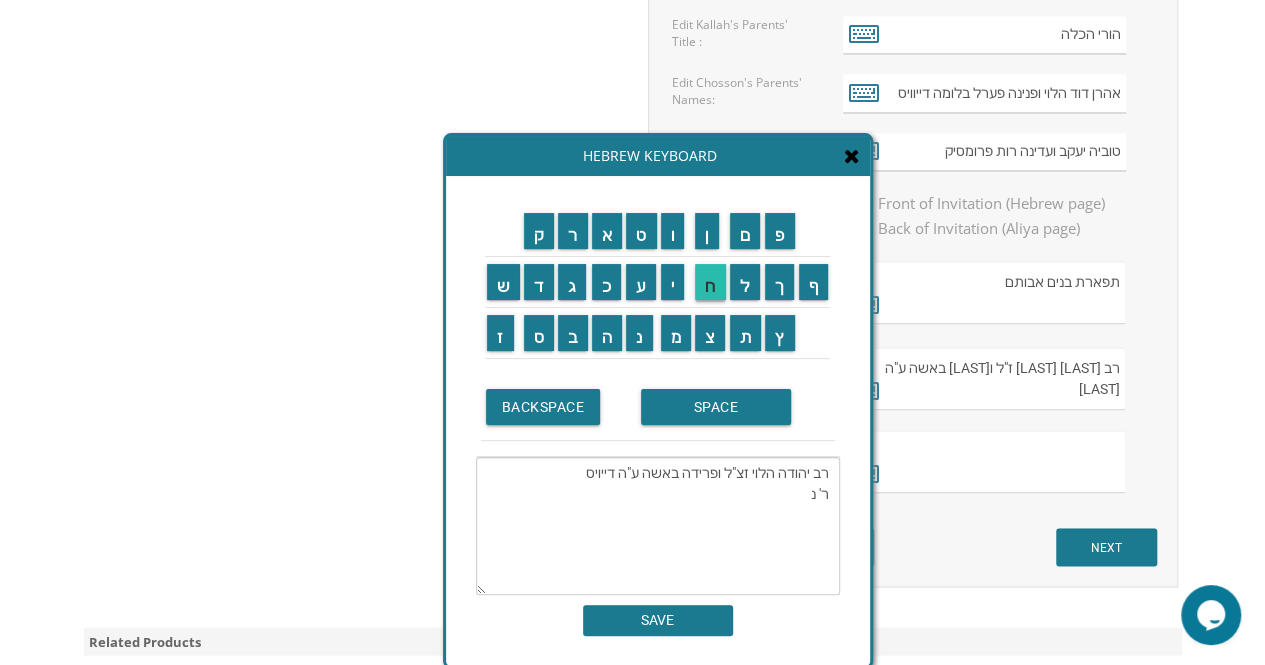 click on "ח" at bounding box center [710, 282] 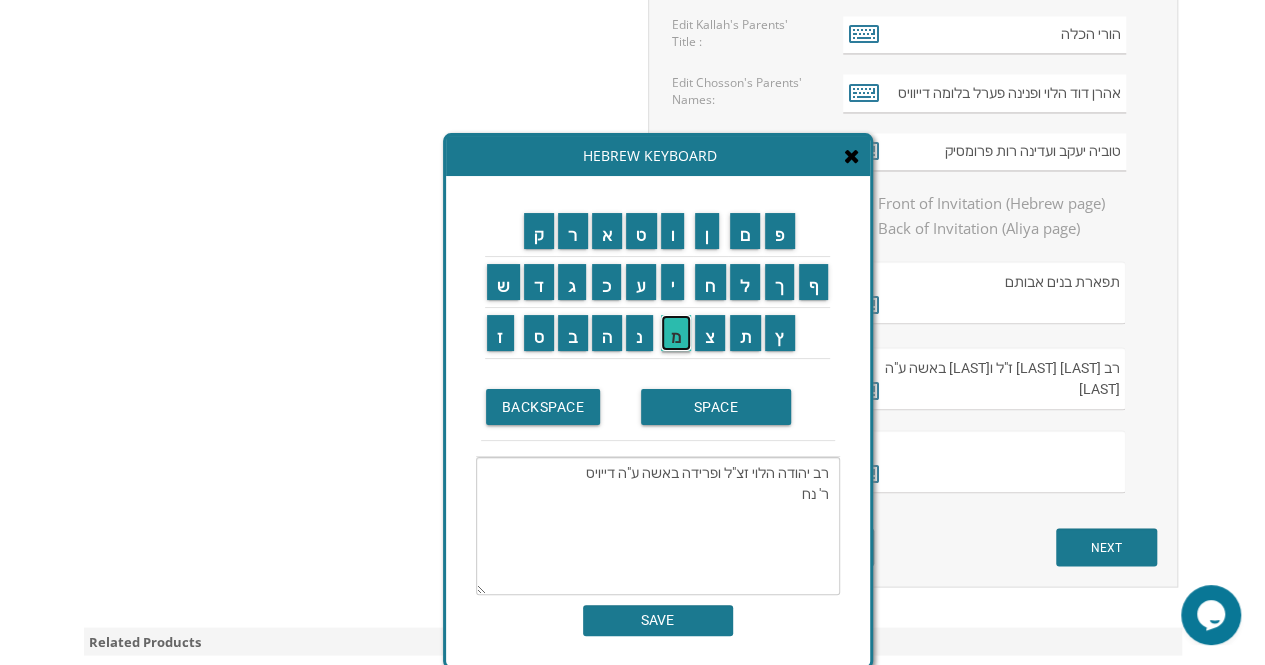 click on "מ" at bounding box center (676, 333) 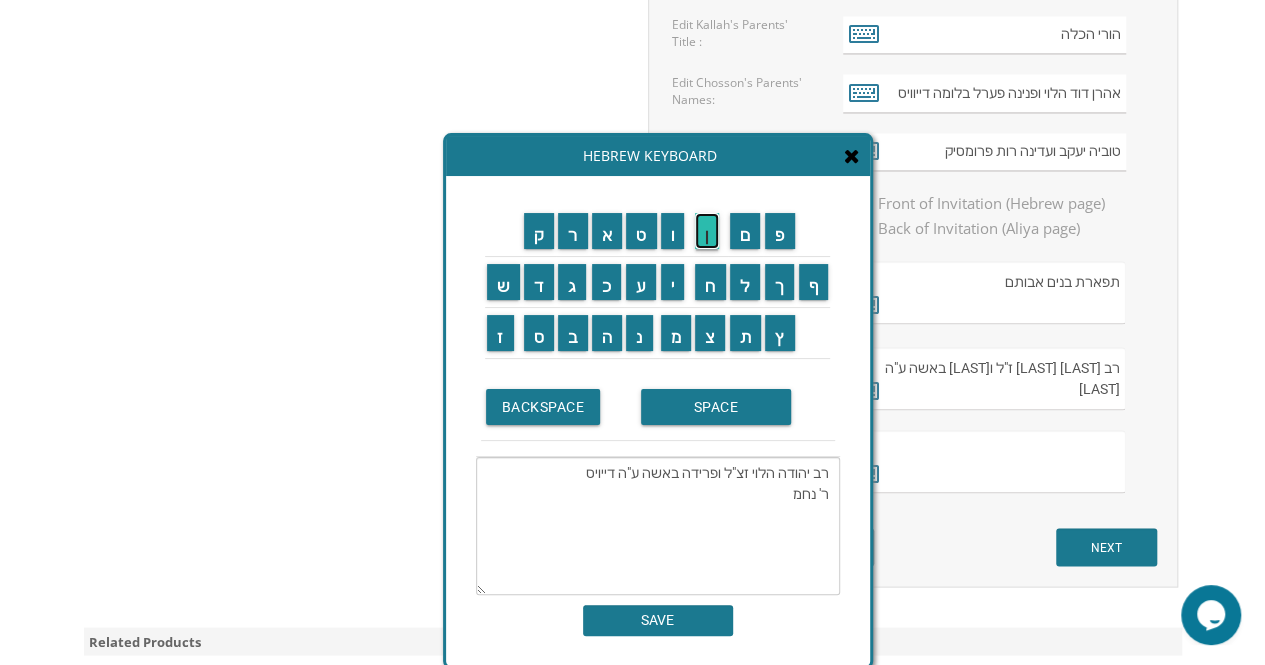 click on "ן" at bounding box center (707, 231) 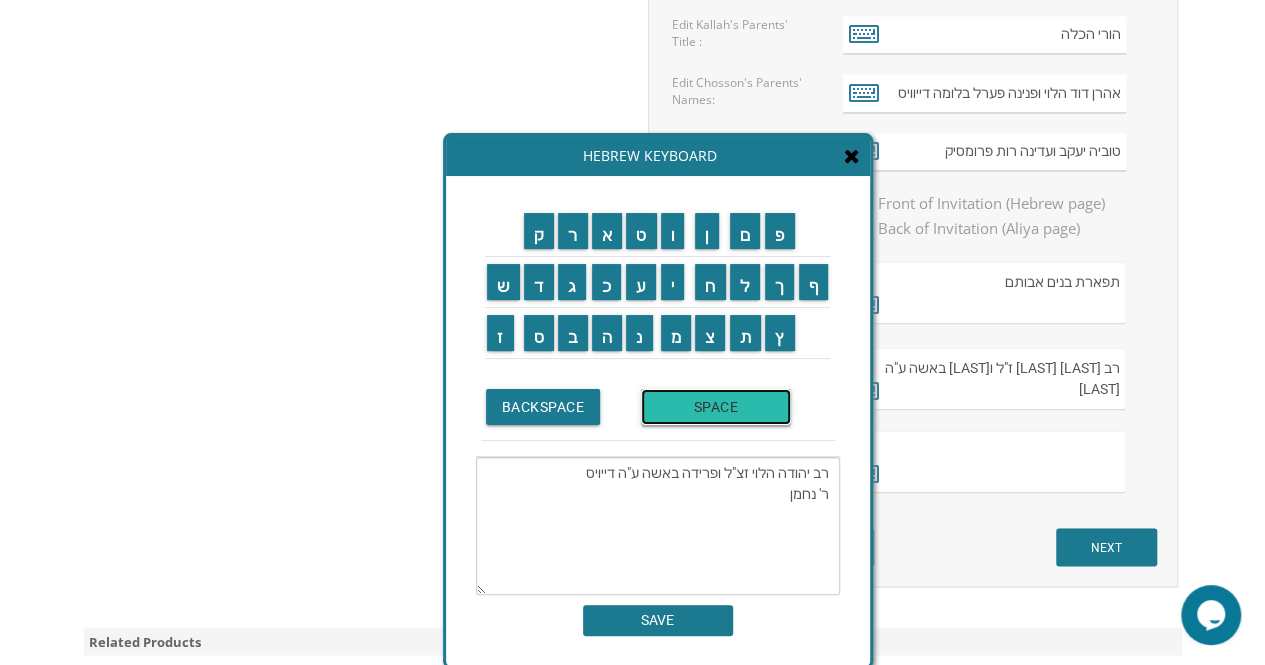 click on "SPACE" at bounding box center [716, 407] 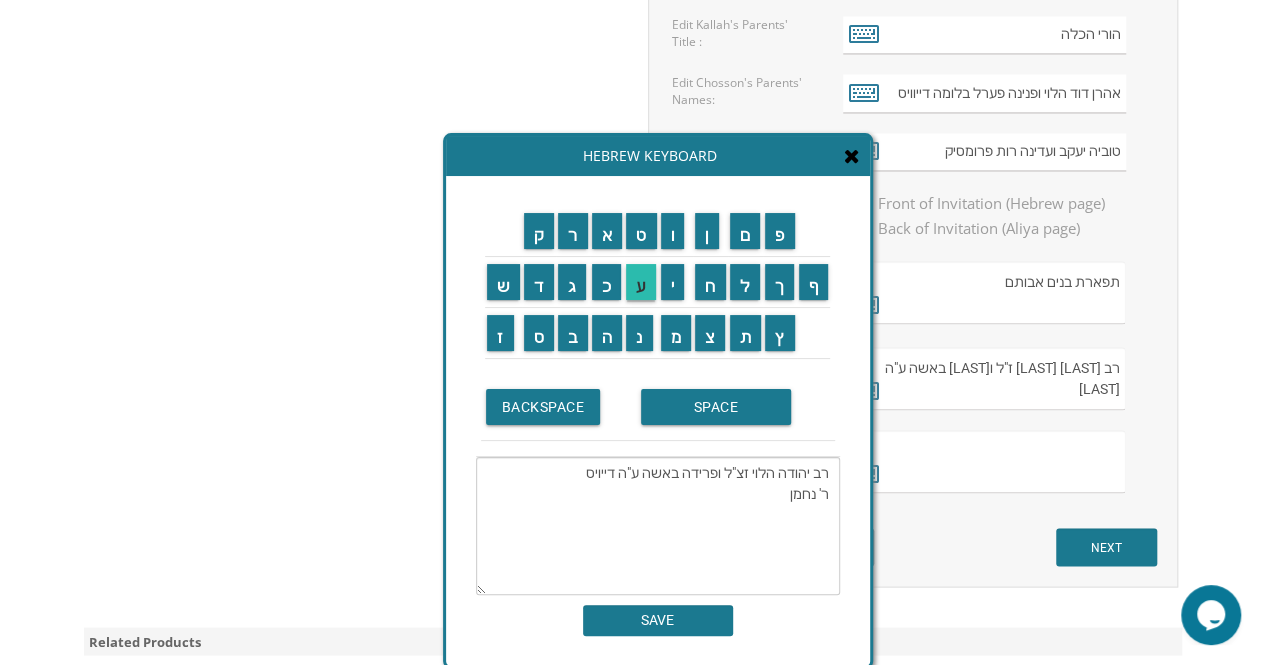click on "ע" at bounding box center (641, 282) 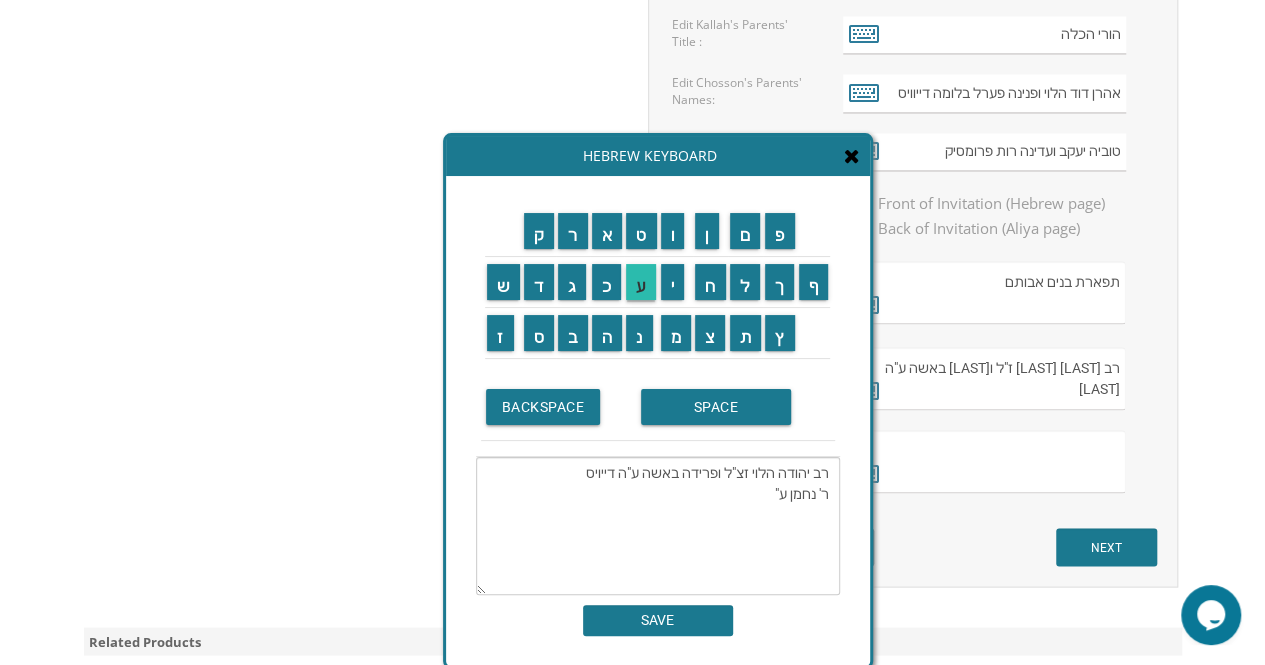 click on "ה" at bounding box center [607, 333] 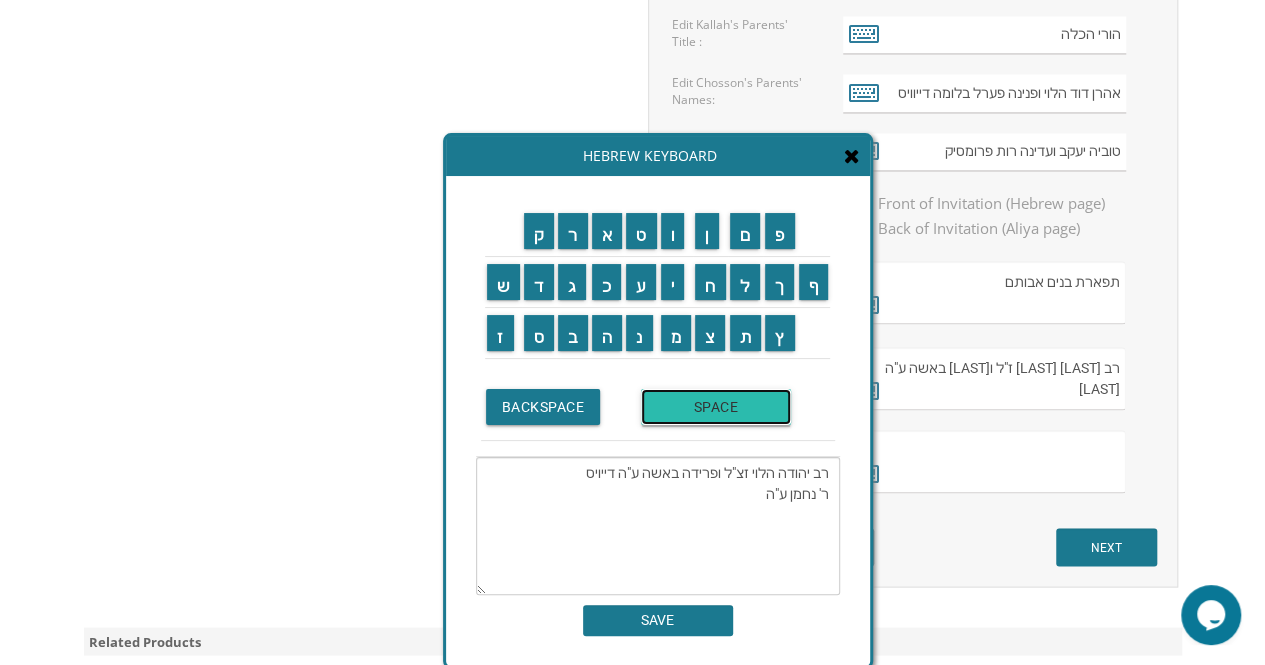 click on "SPACE" at bounding box center (716, 407) 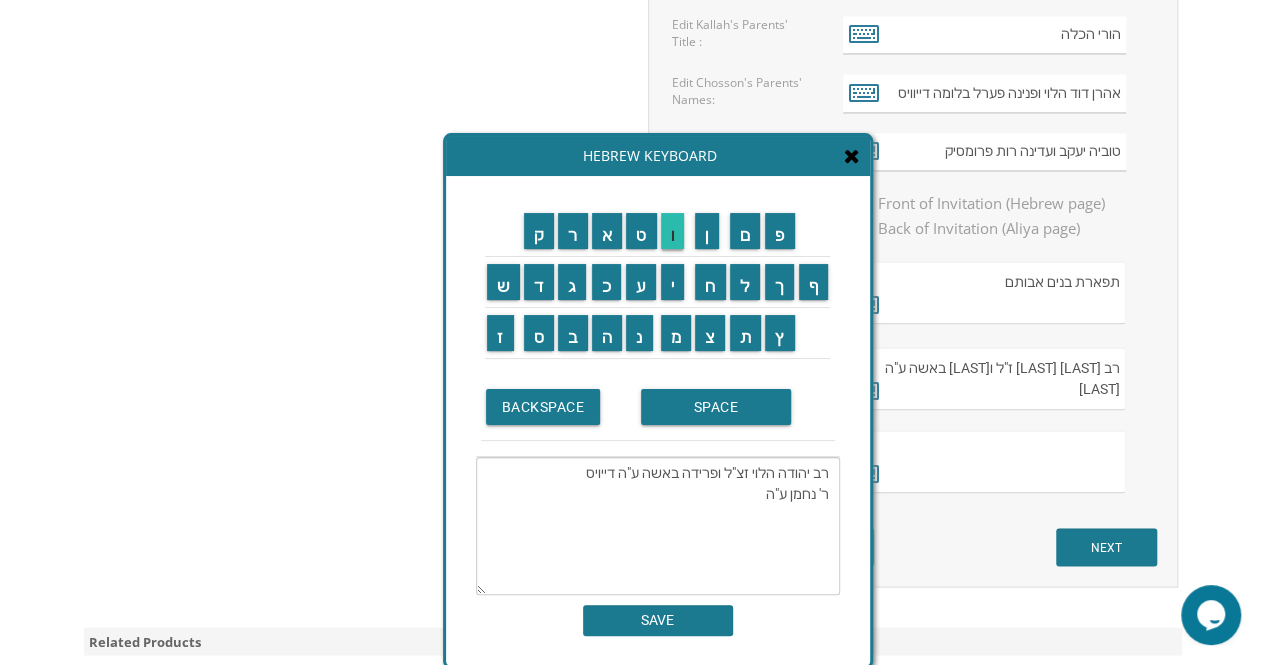 click on "ו" at bounding box center (673, 231) 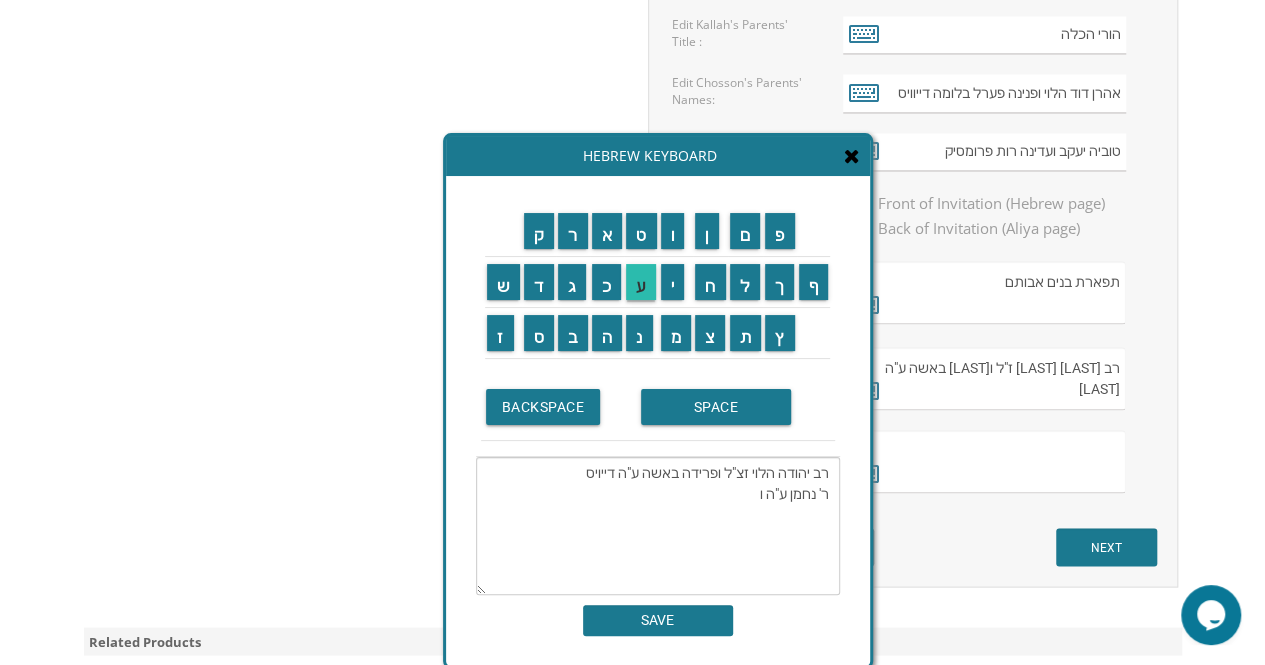 click on "ע" at bounding box center [641, 282] 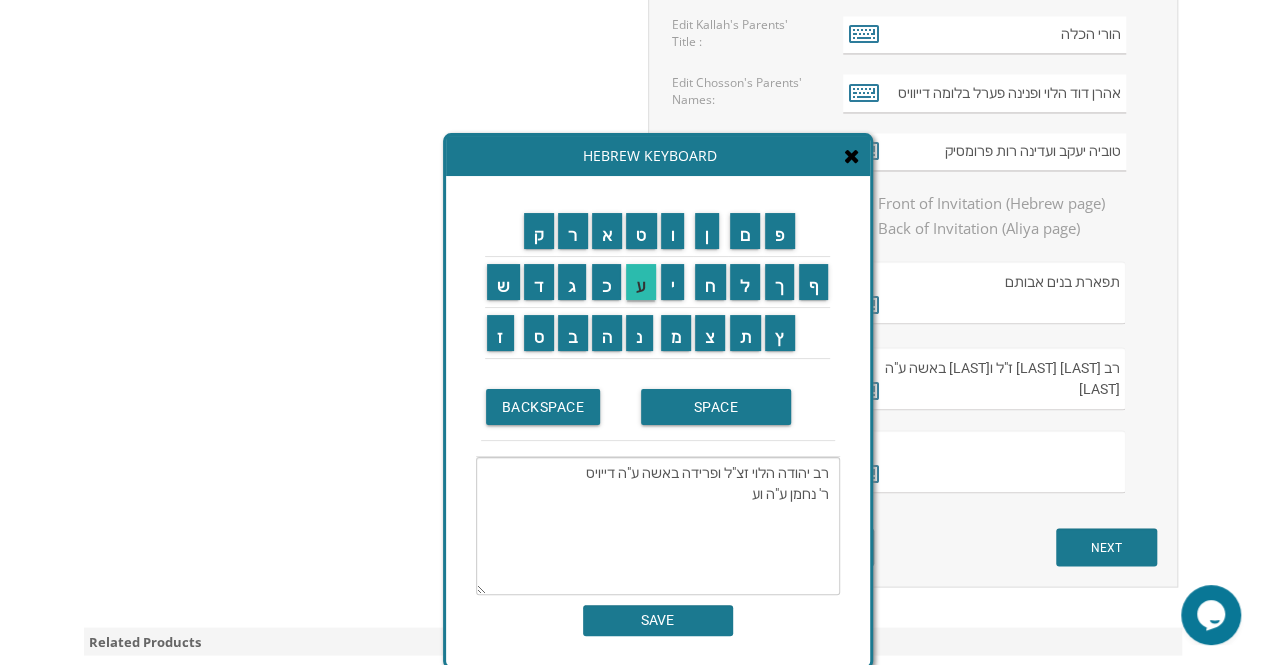 click on "י" at bounding box center [673, 282] 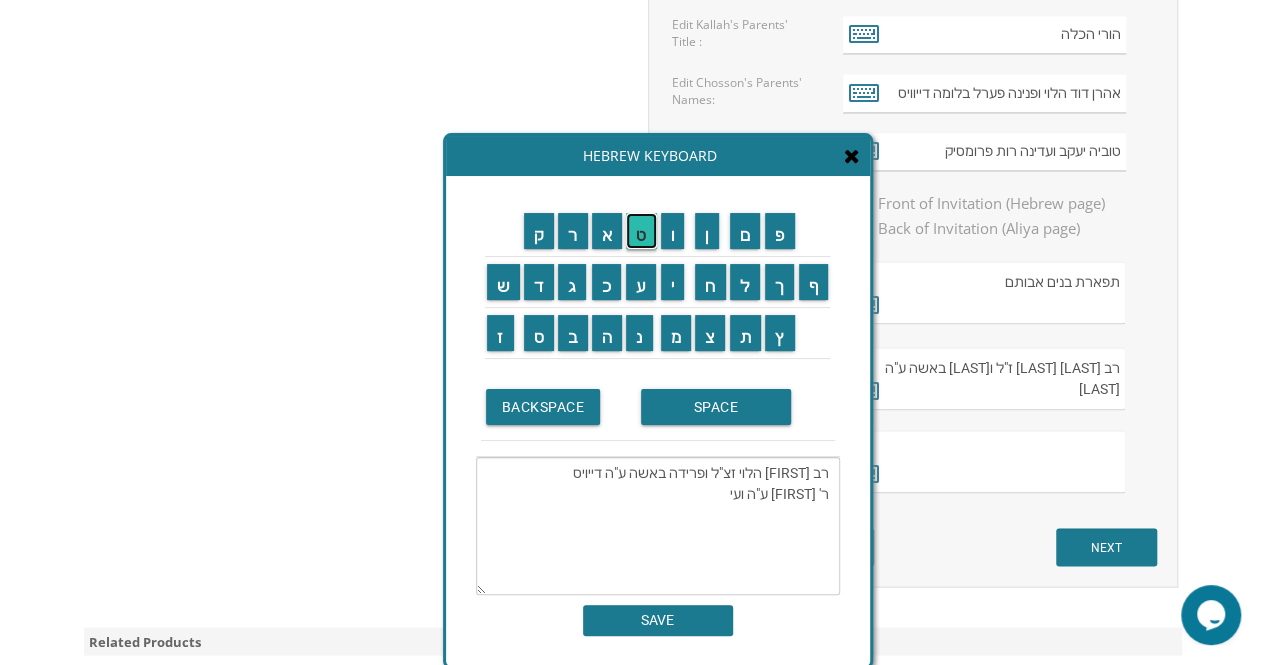 click on "ט" at bounding box center (641, 231) 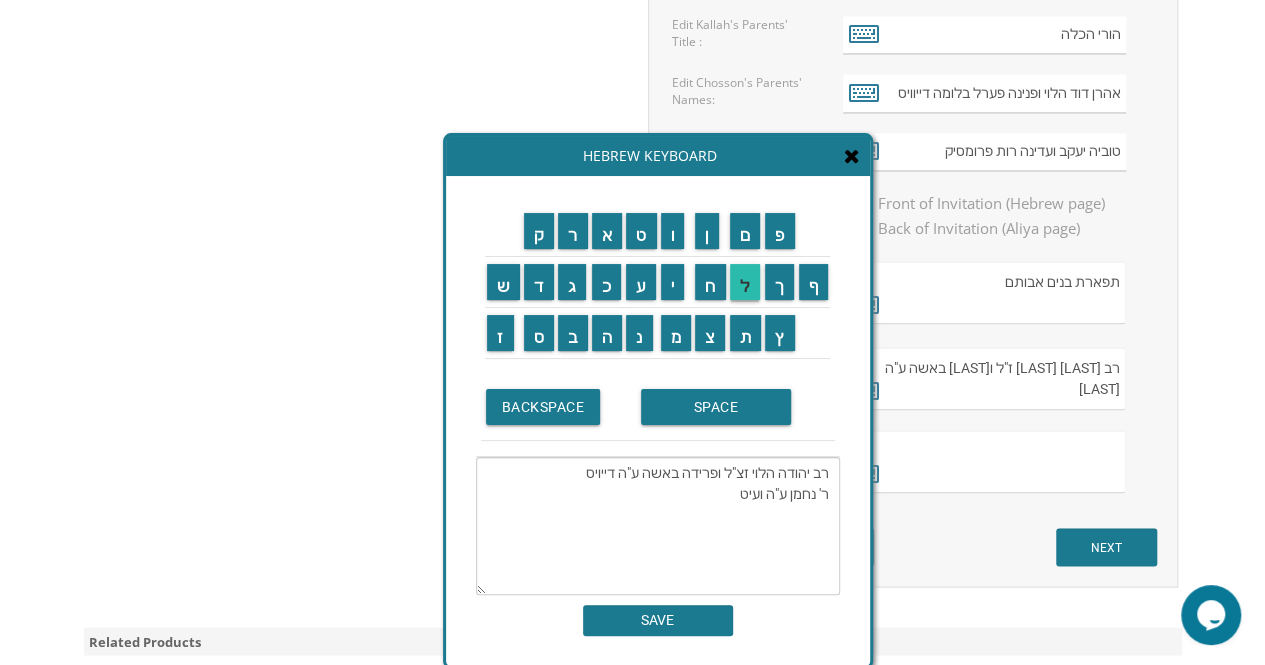 click on "ל" at bounding box center (745, 282) 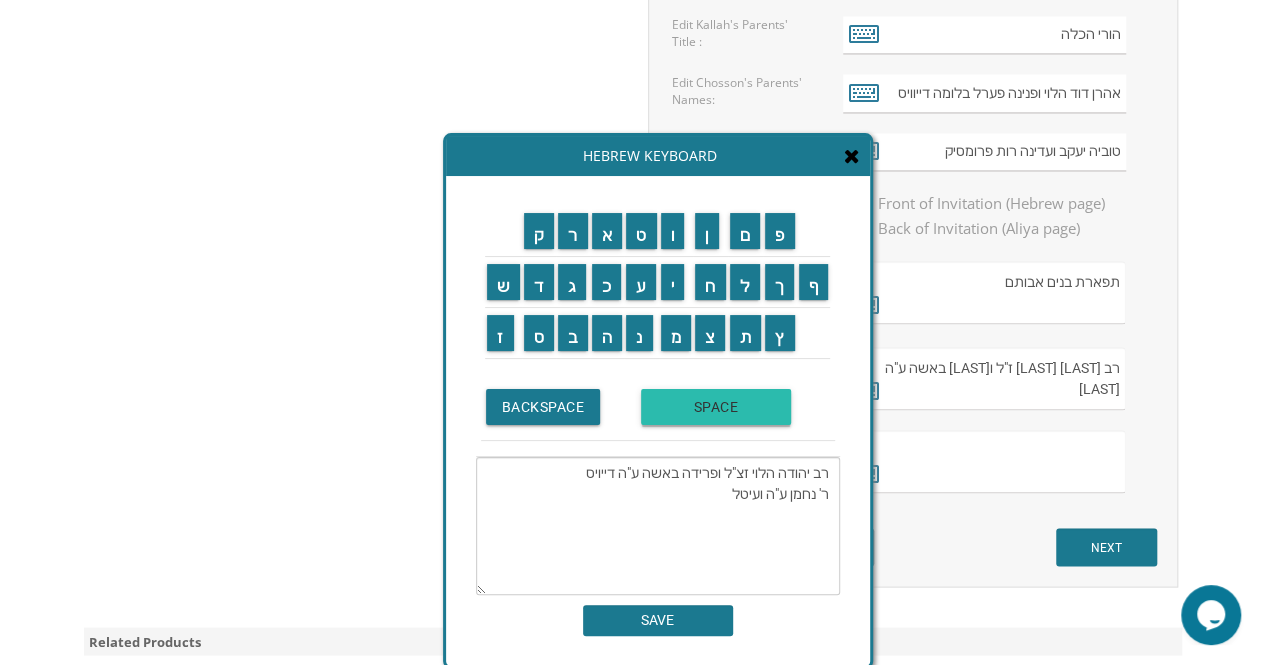 click on "SPACE" at bounding box center (716, 407) 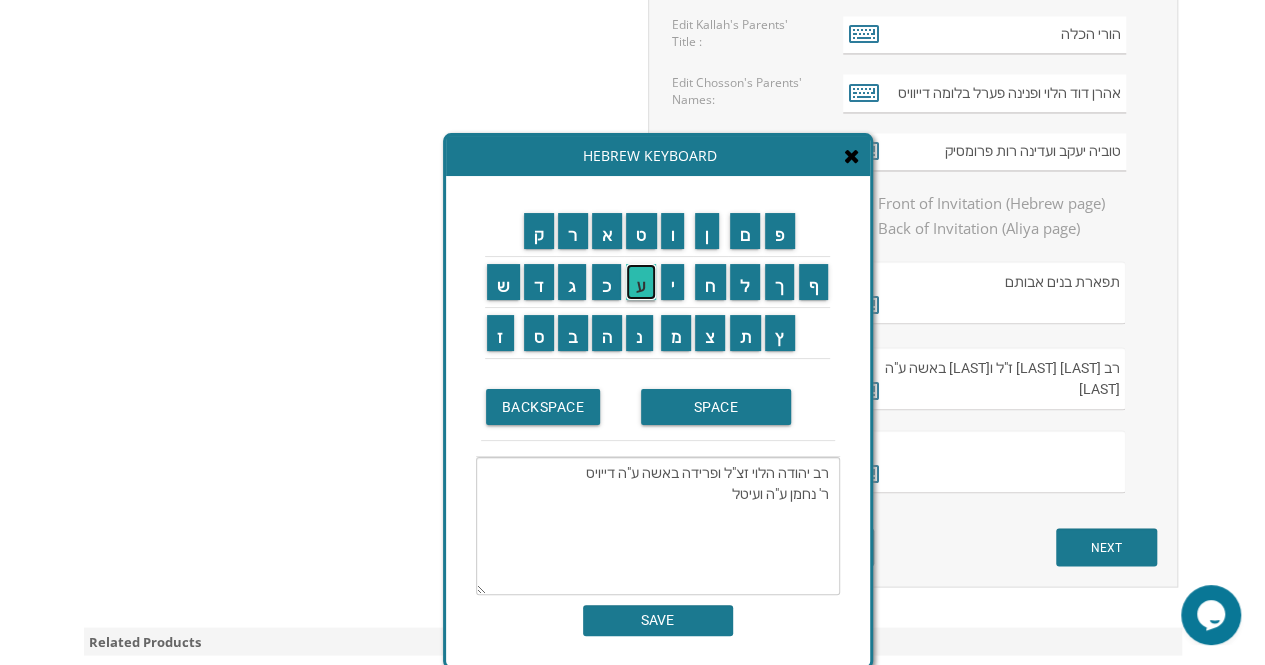 click on "ע" at bounding box center [641, 282] 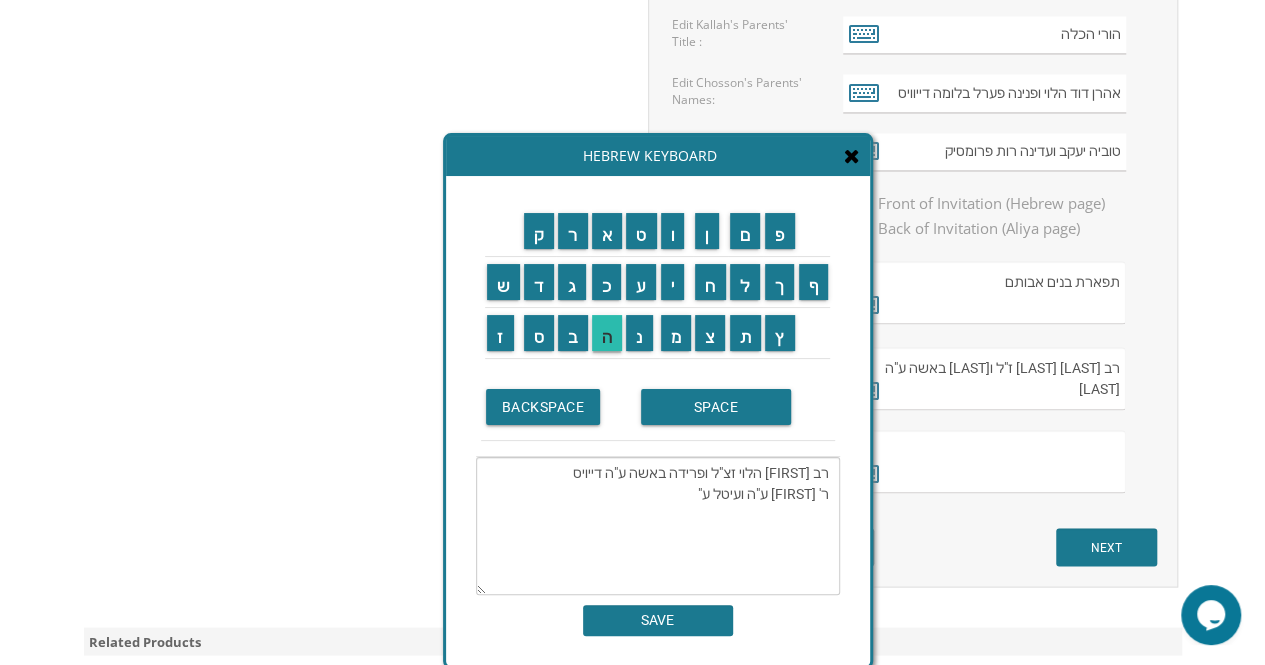 click on "ה" at bounding box center [607, 333] 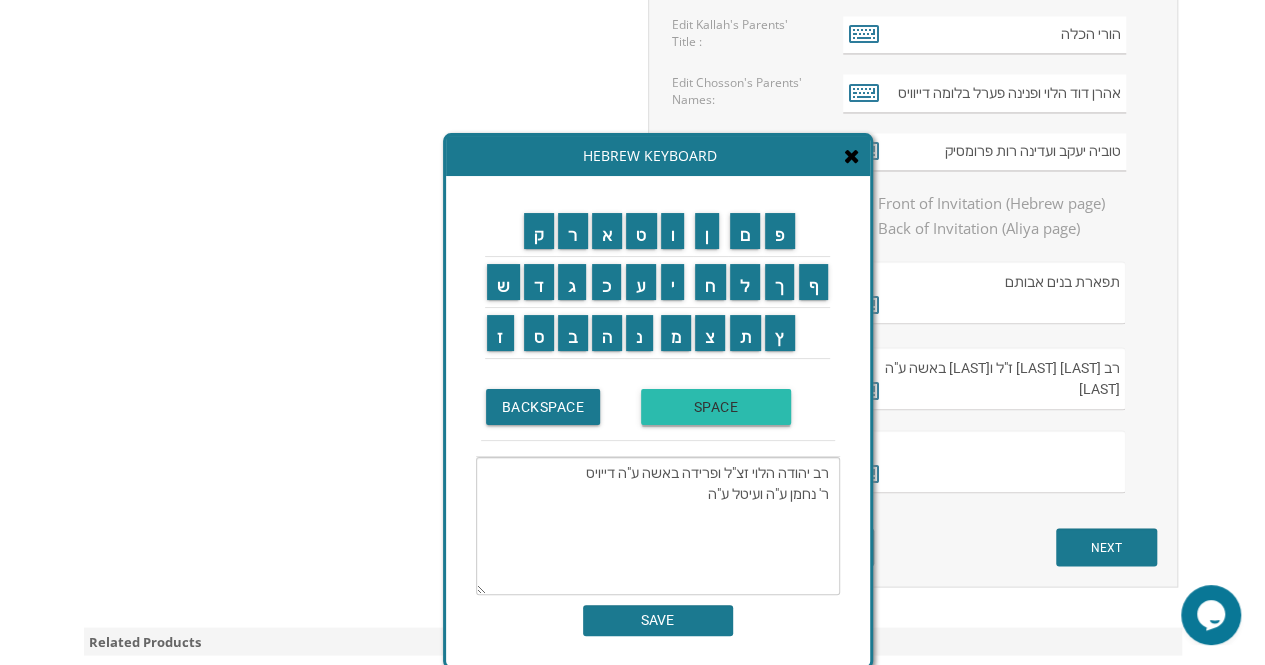 click on "SPACE" at bounding box center [716, 407] 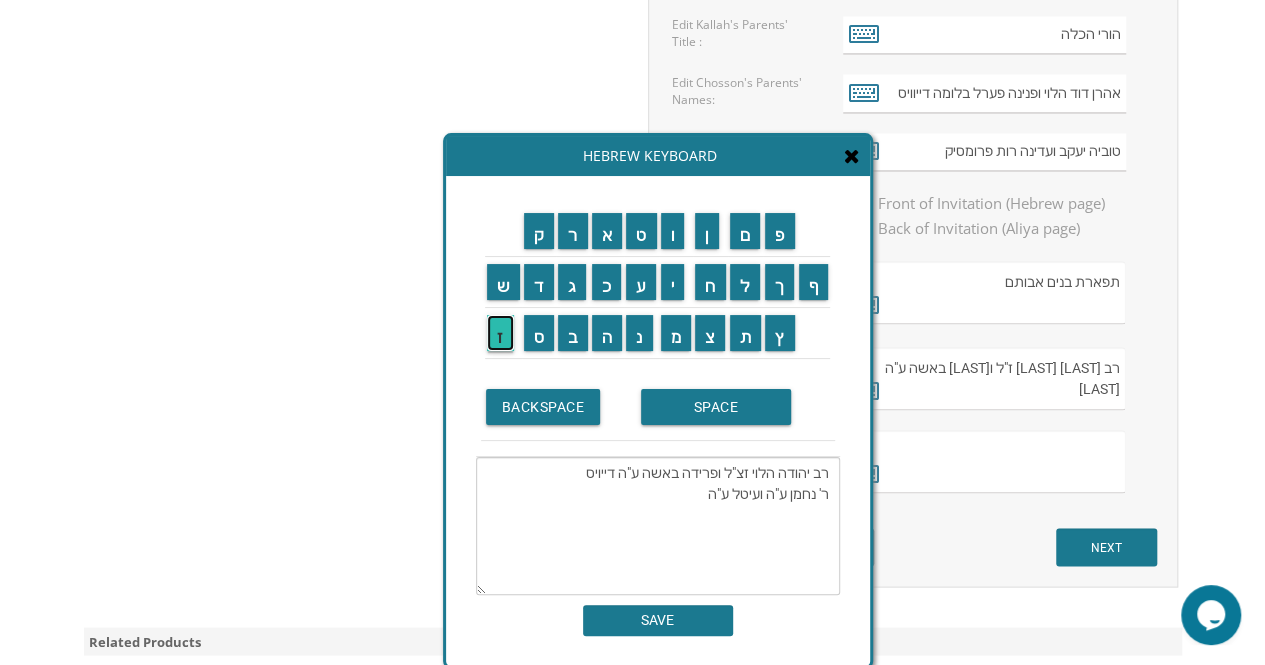 click on "ז" at bounding box center (500, 333) 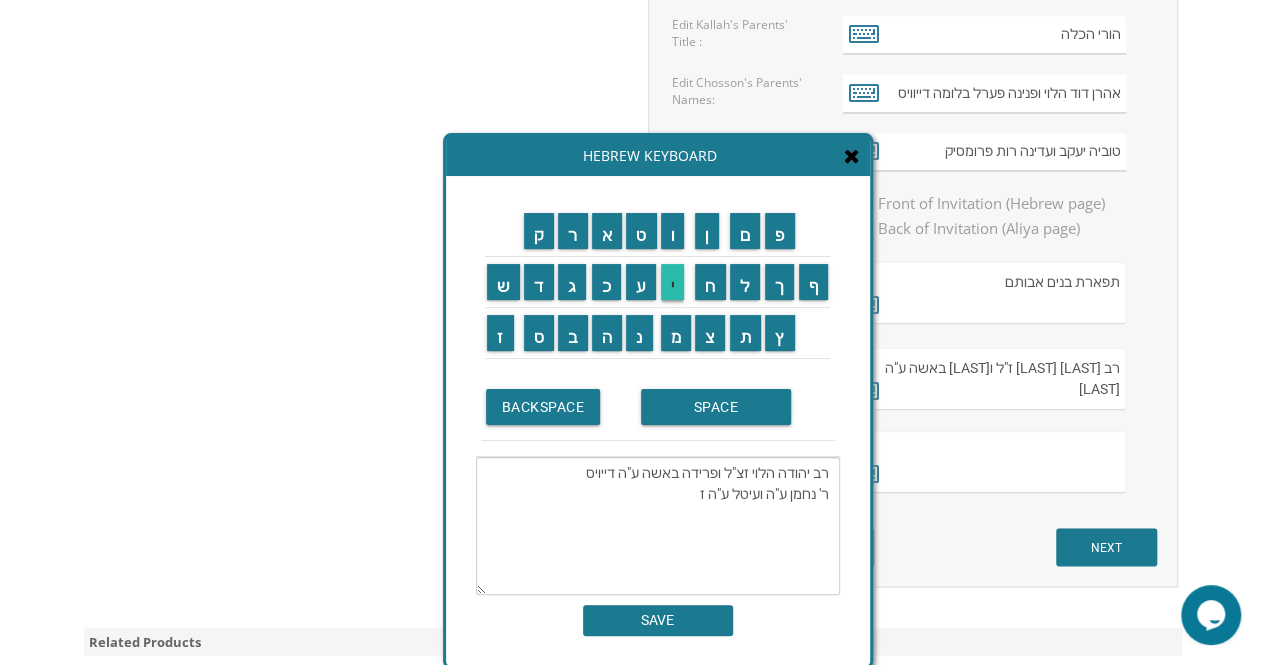 click on "י" at bounding box center (673, 282) 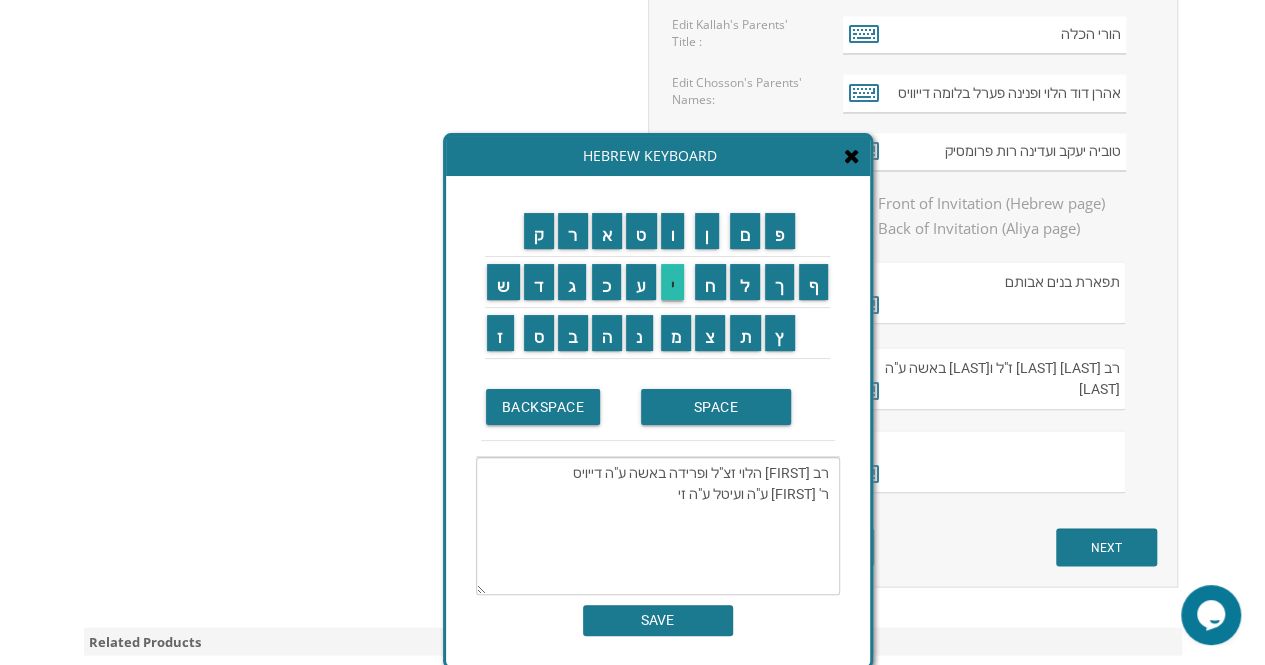 click on "ס" at bounding box center (539, 333) 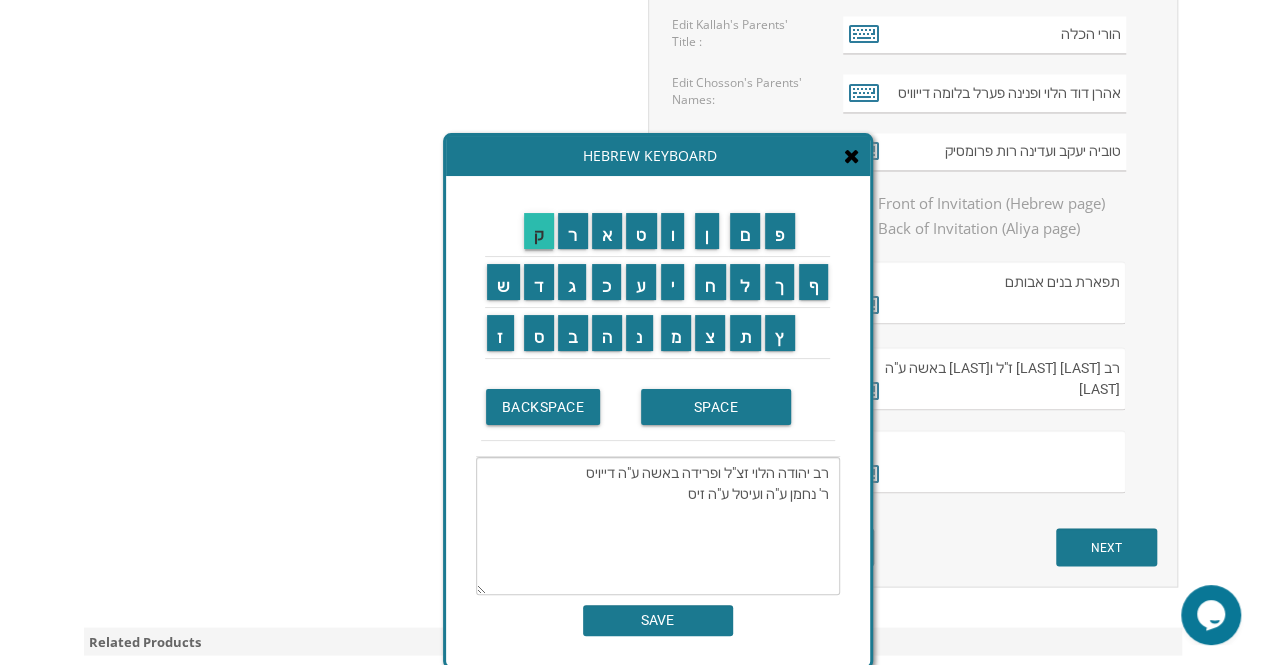 click on "ק" at bounding box center (539, 231) 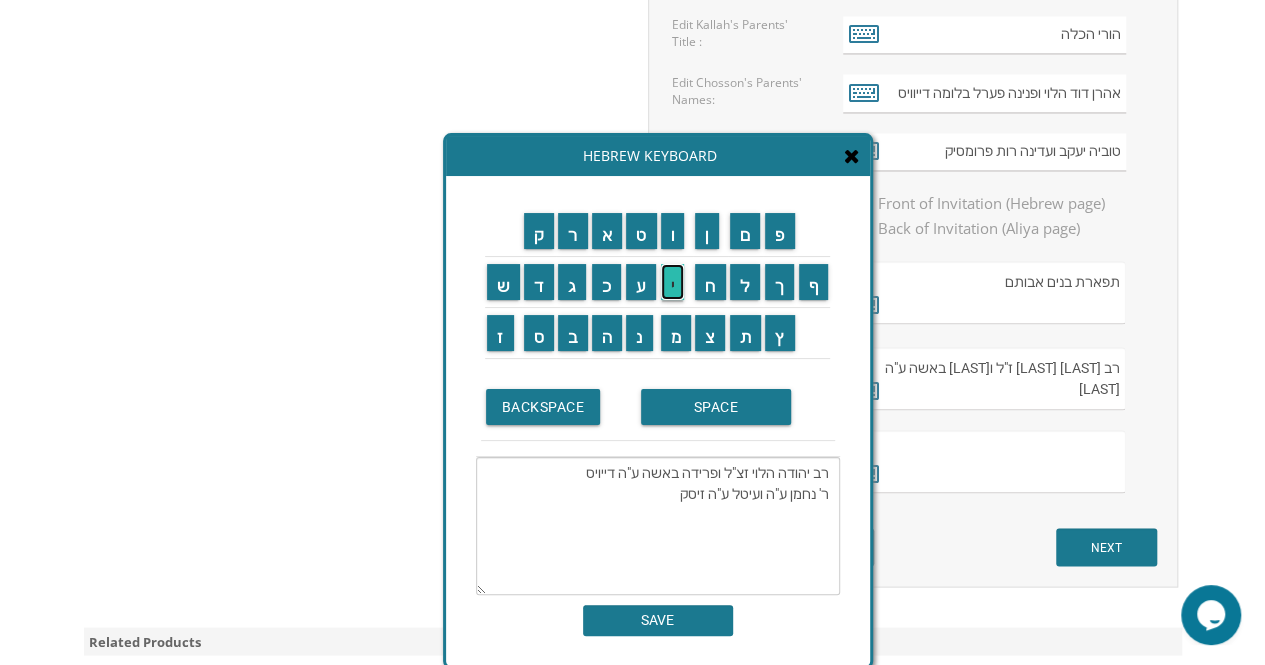 click on "י" at bounding box center [673, 282] 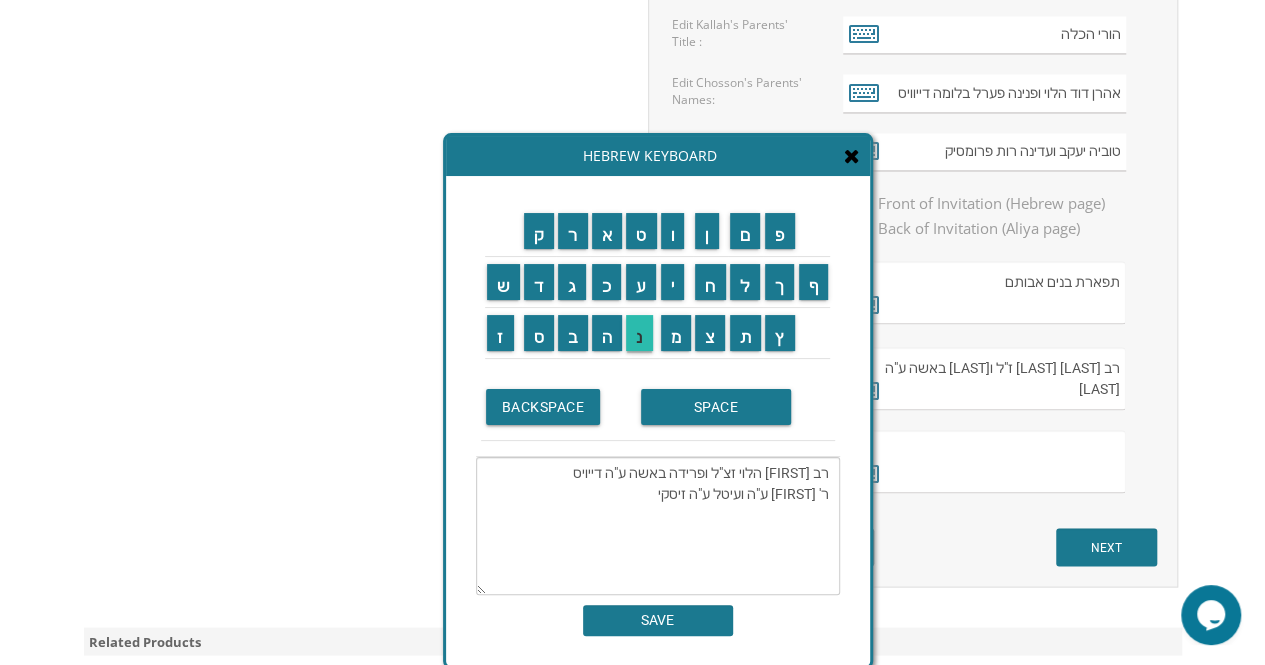 click on "נ" at bounding box center [639, 333] 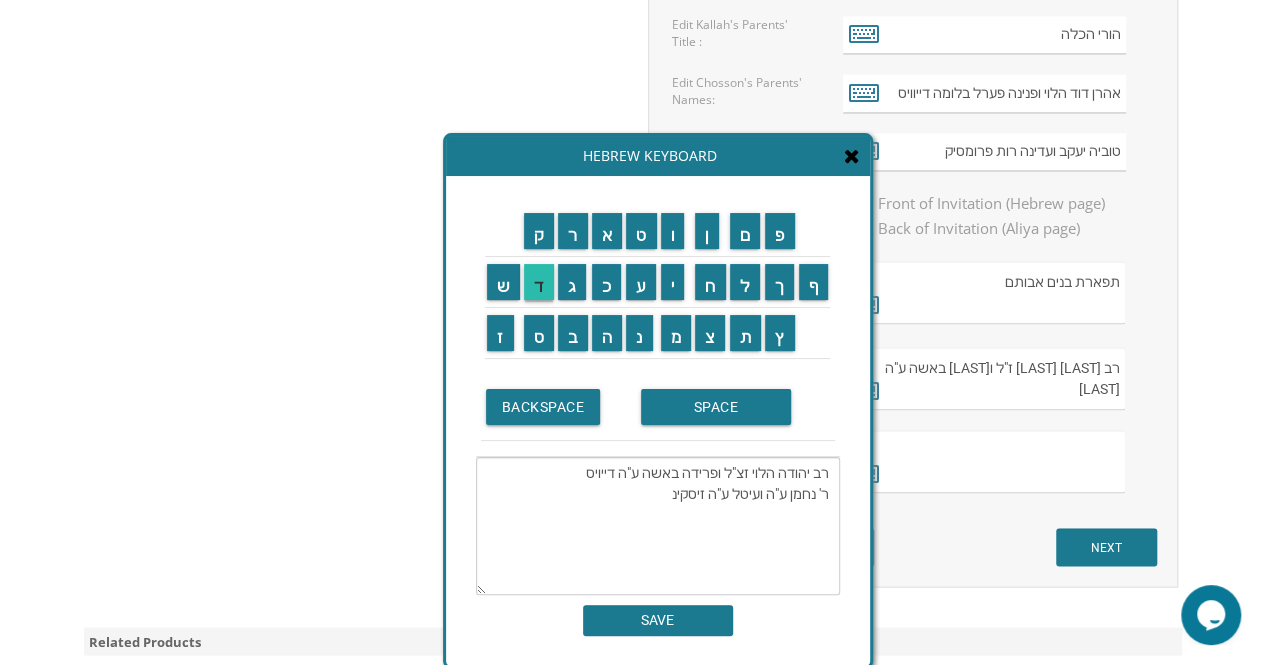 click on "ד" at bounding box center [539, 282] 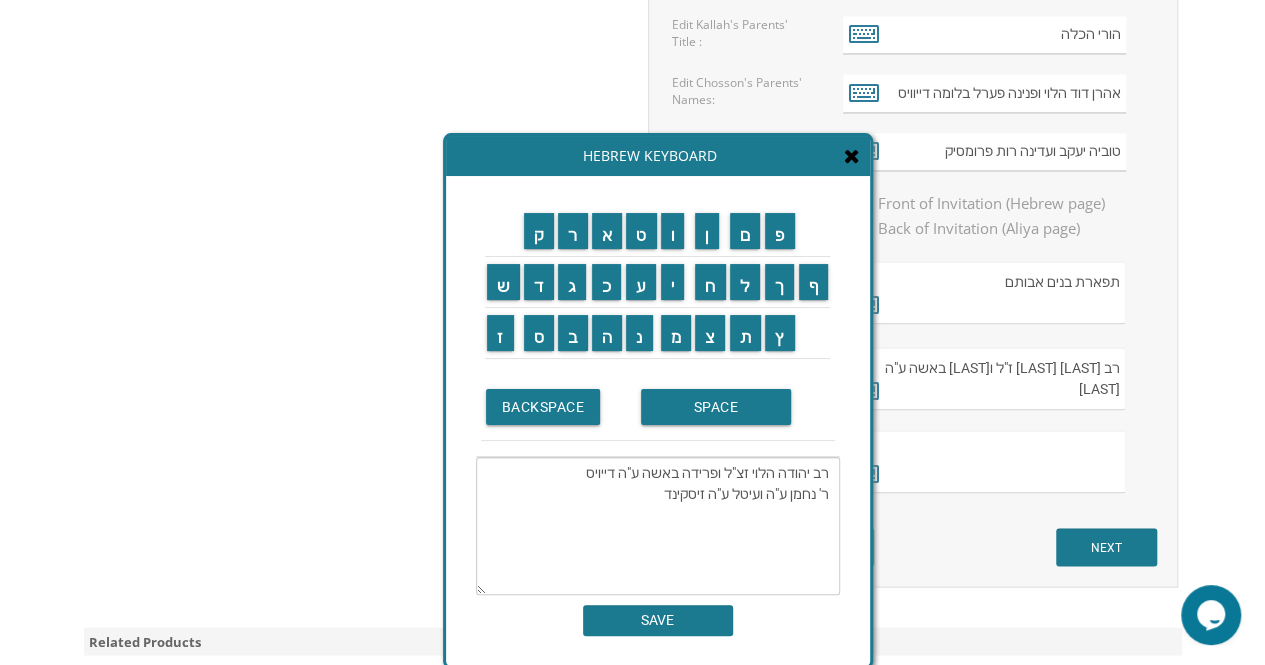 click on "רב יהודה הלוי זצ"ל ופרידה באשה ע"ה דייויס
ר' נחמן ע"ה ועיטל ע"ה זיסקינד" at bounding box center (658, 526) 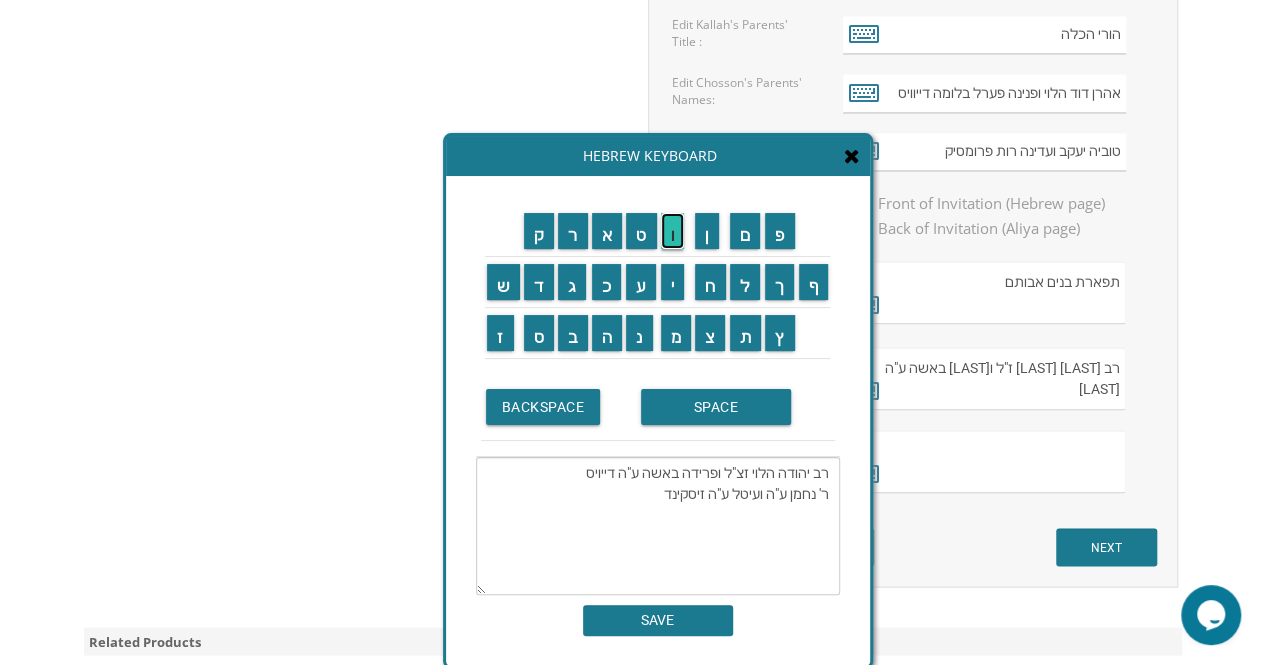 click on "ו" at bounding box center (673, 231) 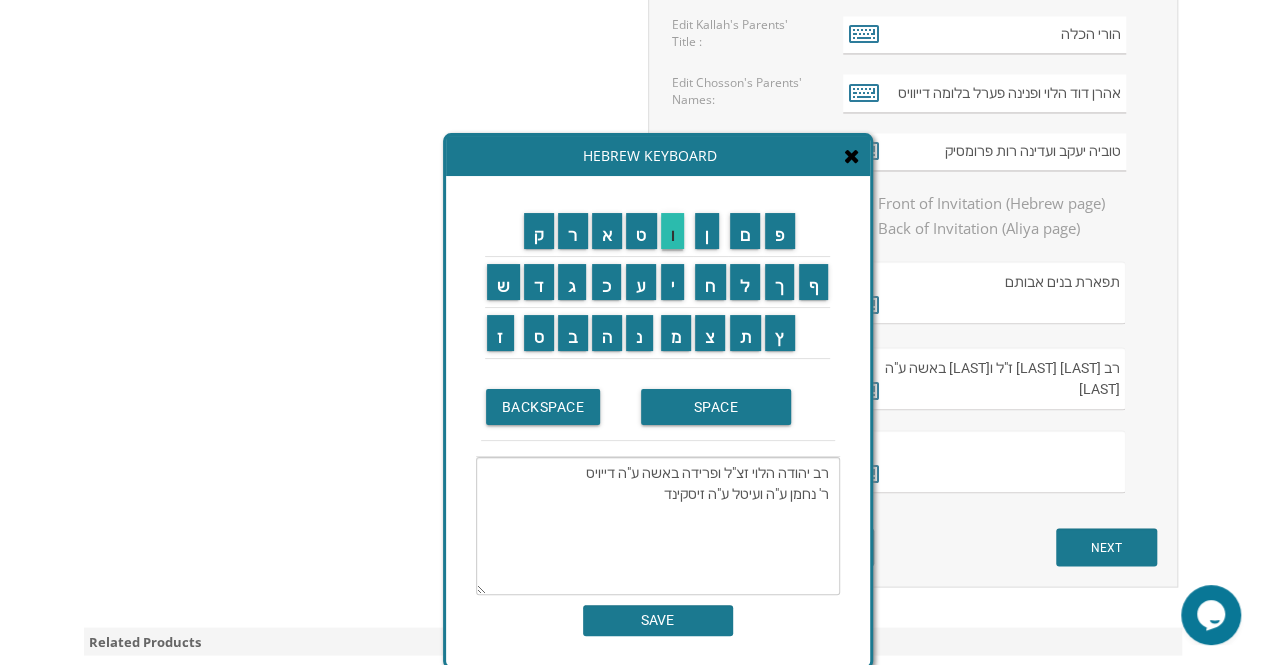 type on "רב יהודה הלוי זצ"ל ופרידה באשה ע"ה דייוויס
ר' נחמן ע"ה ועיטל ע"ה זיסקינד" 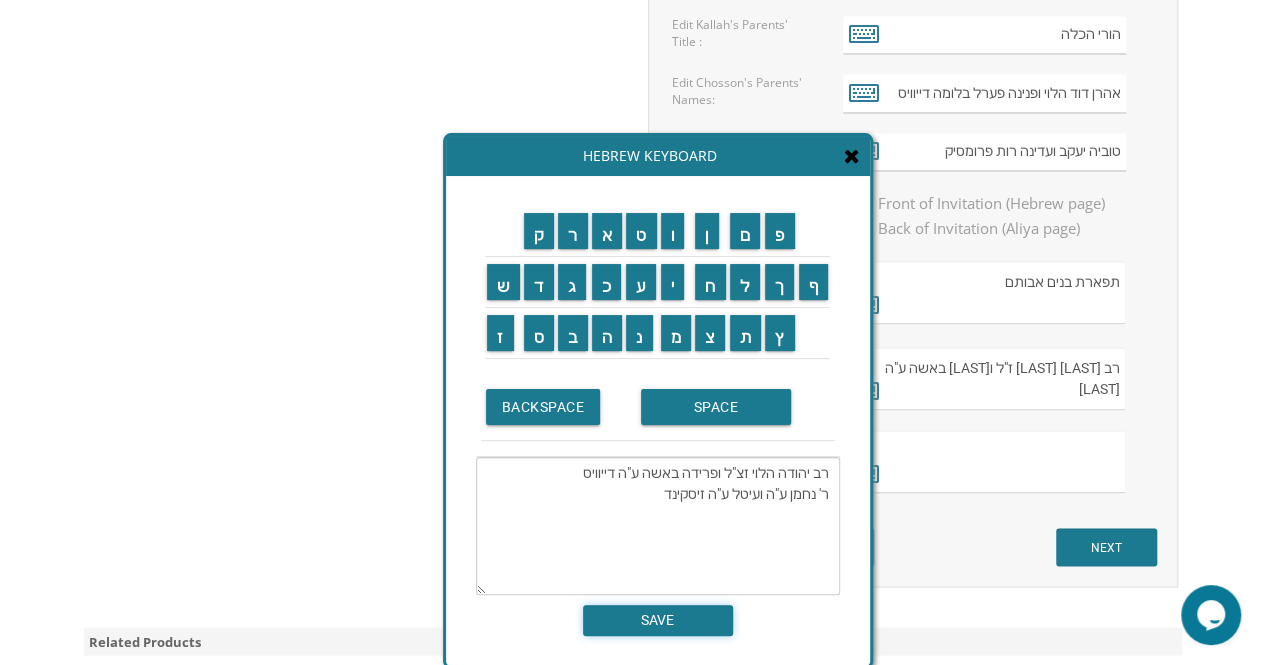 click on "SAVE" at bounding box center (658, 620) 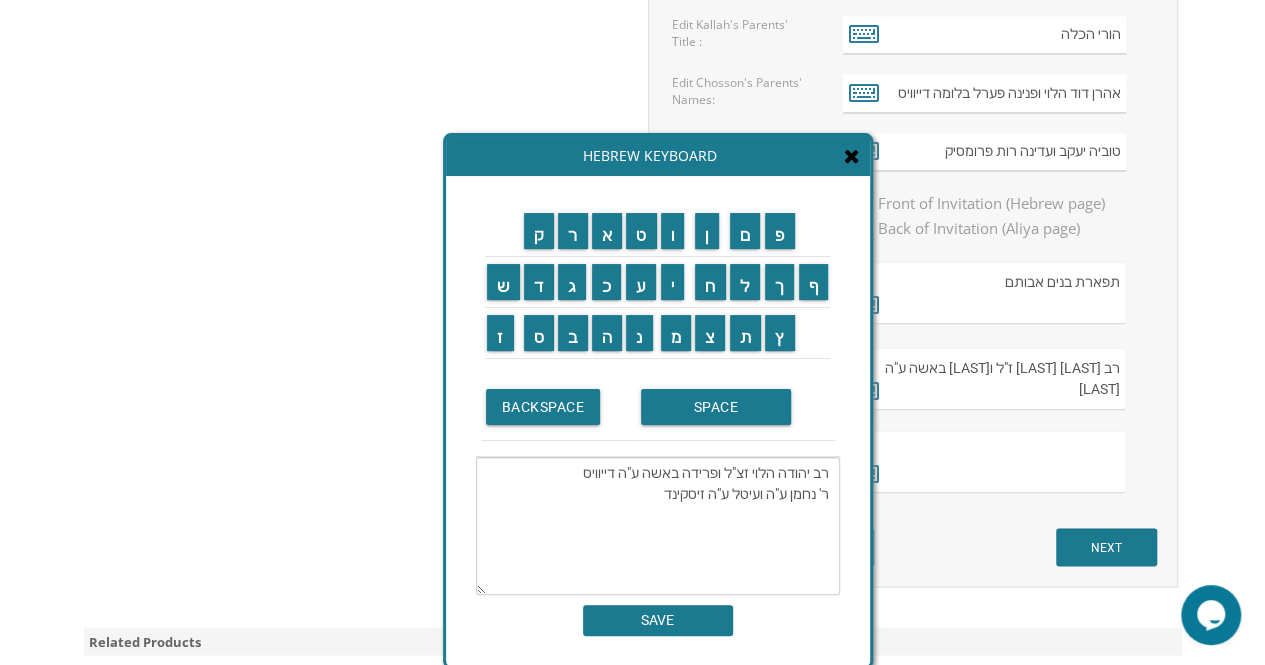 type on "רב יהודה הלוי זצ"ל ופרידה באשה ע"ה דייוויס
ר' נחמן ע"ה ועיטל ע"ה זיסקינד" 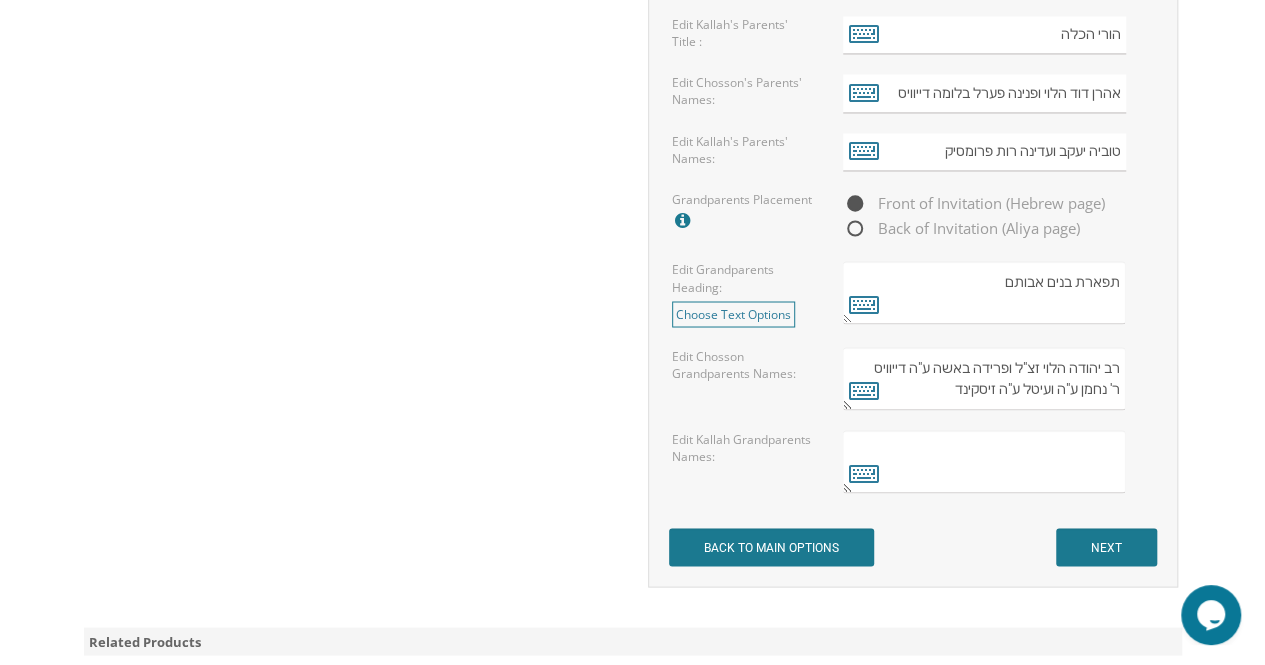 click at bounding box center [984, 461] 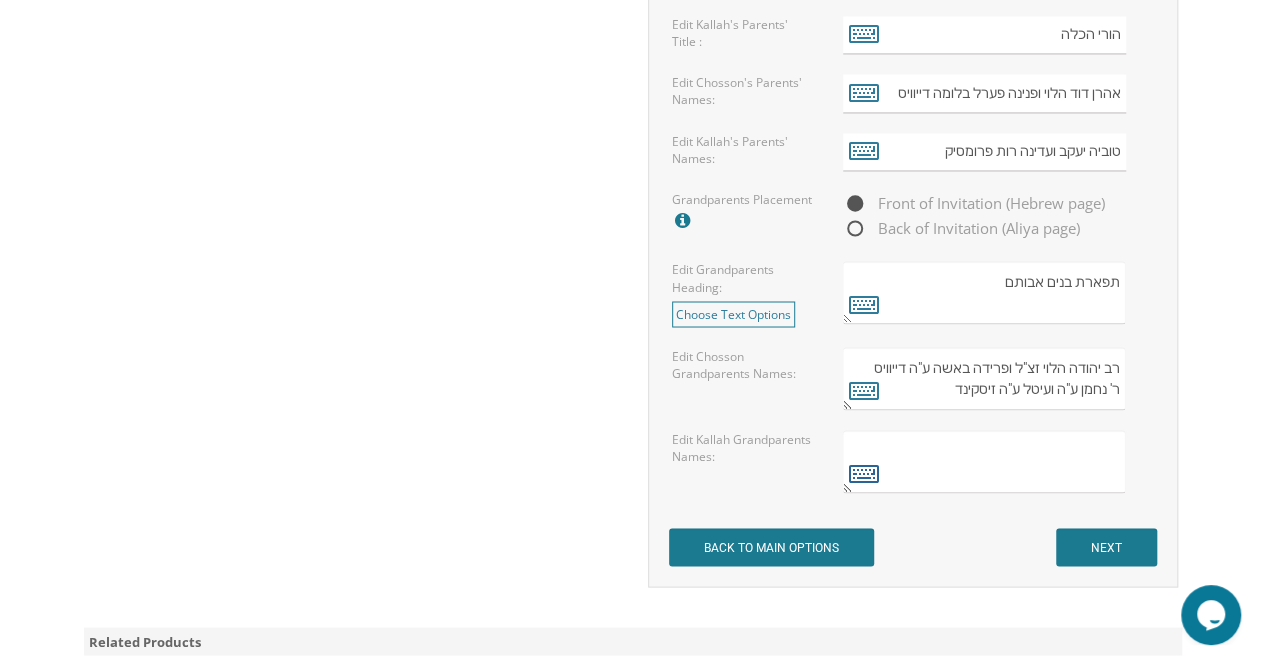 click at bounding box center [864, 472] 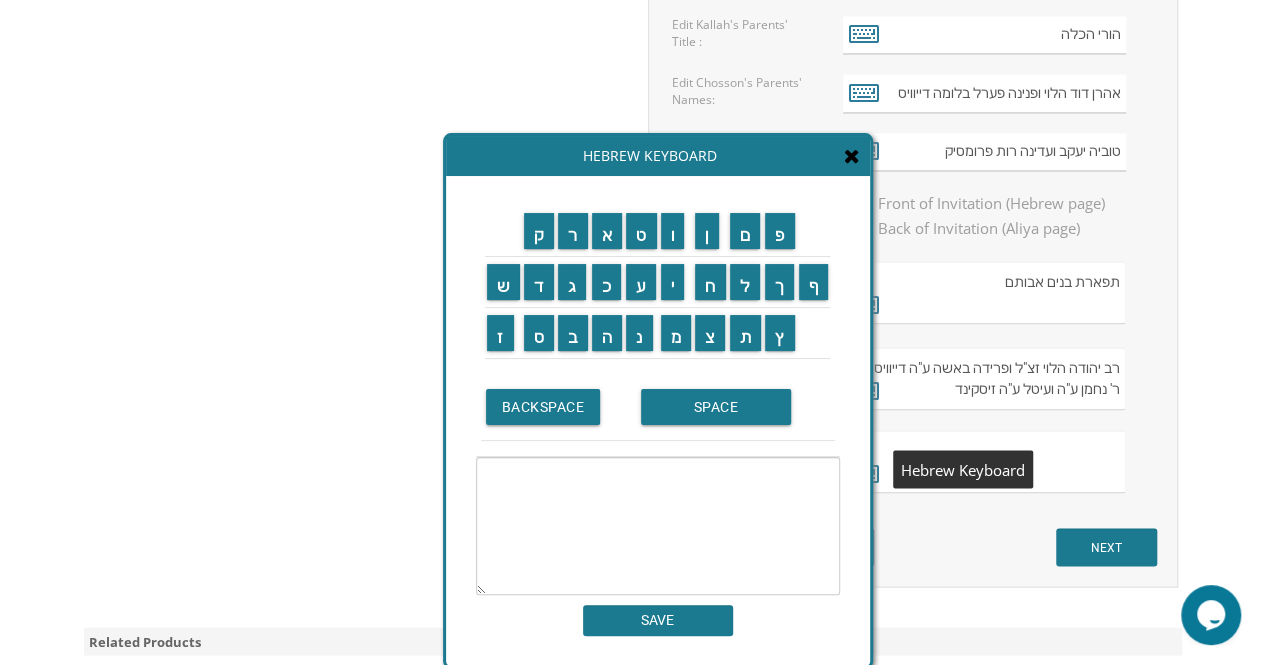click at bounding box center (984, 461) 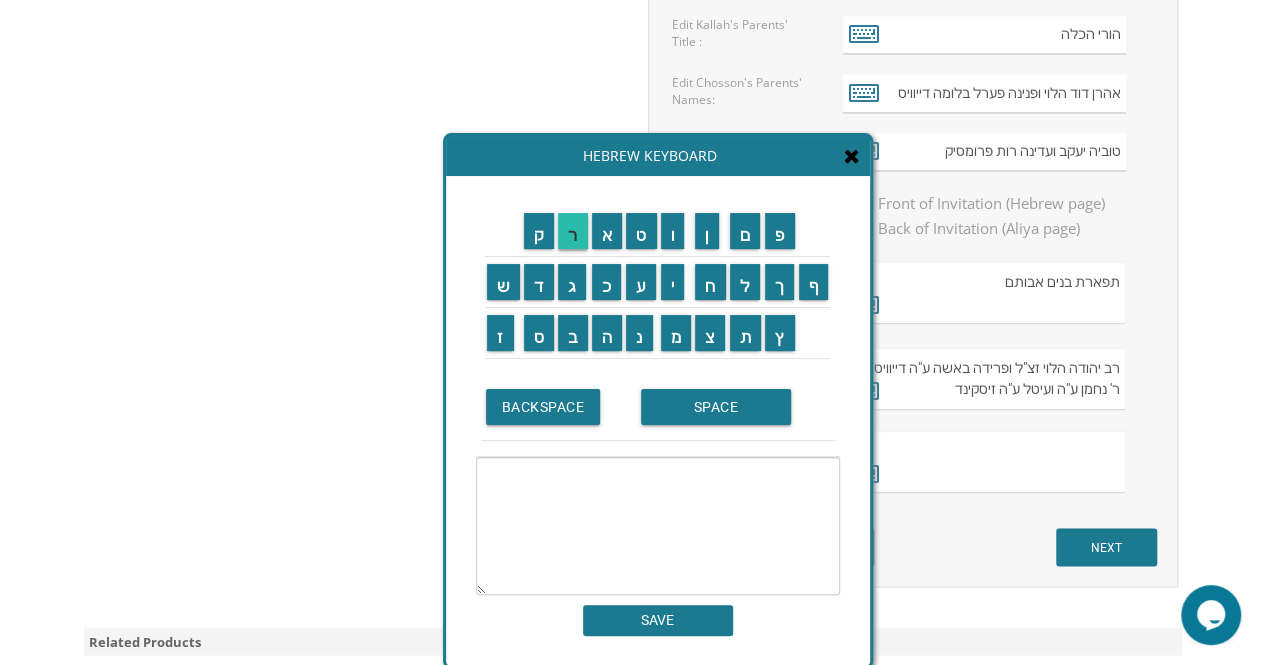 click on "ר" at bounding box center (573, 231) 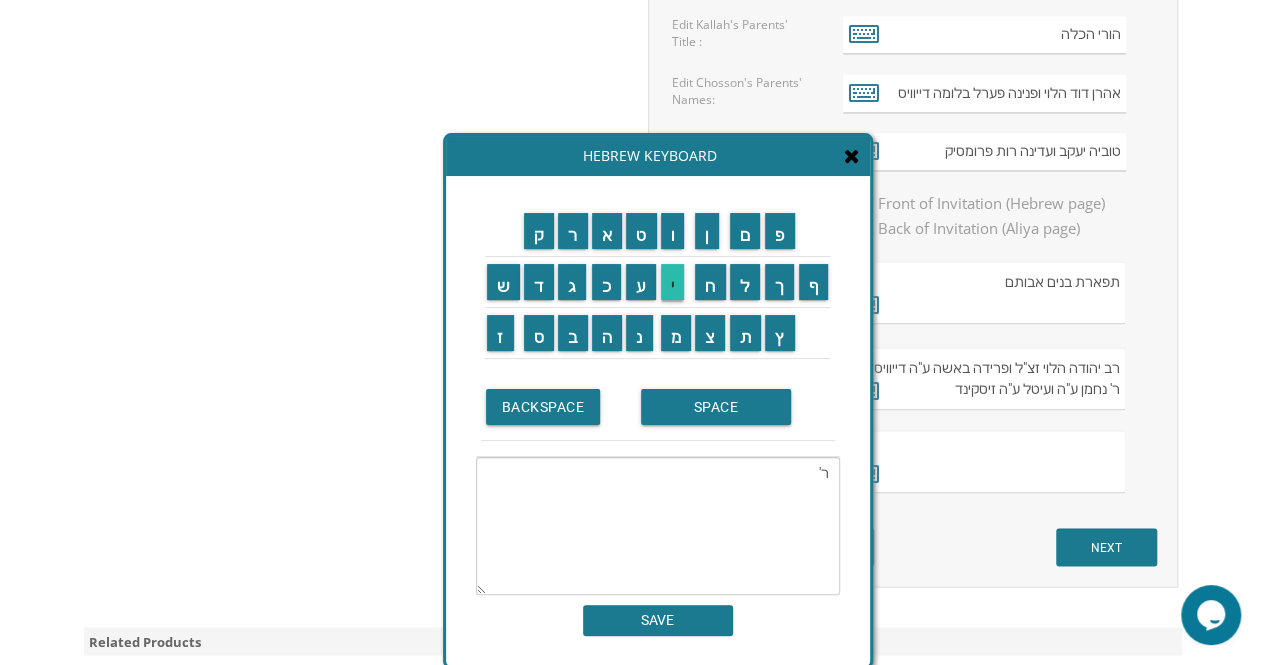 click on "י" at bounding box center [673, 282] 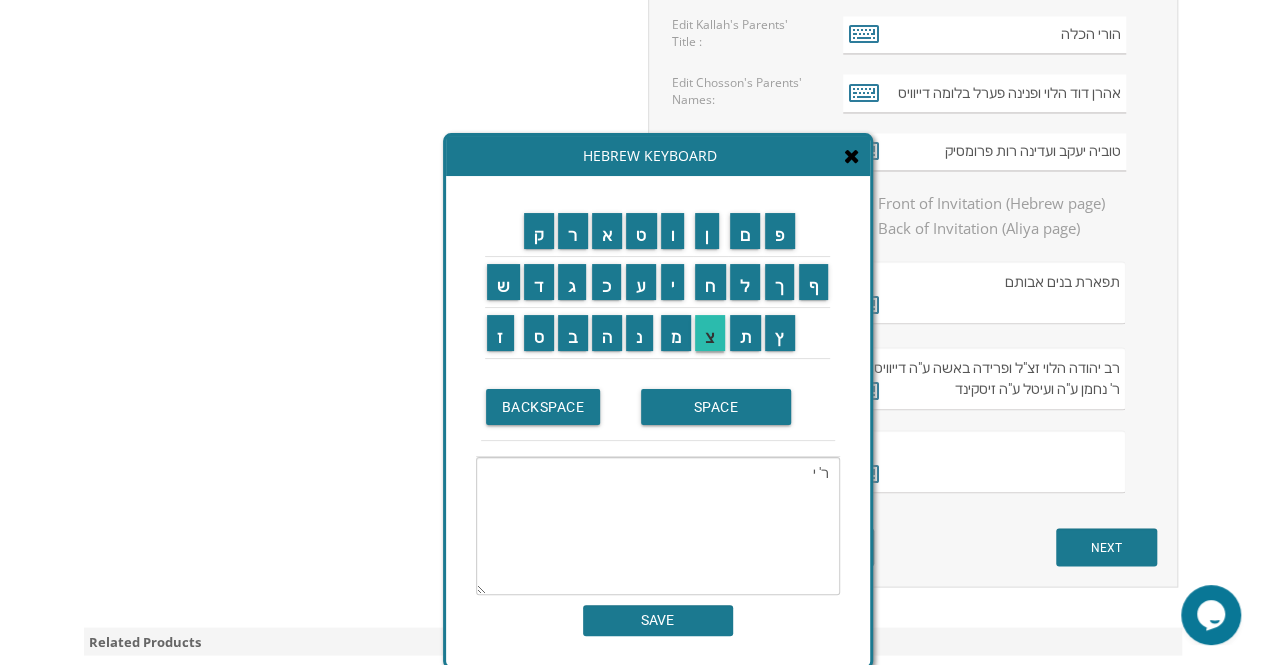 click on "צ" at bounding box center [710, 333] 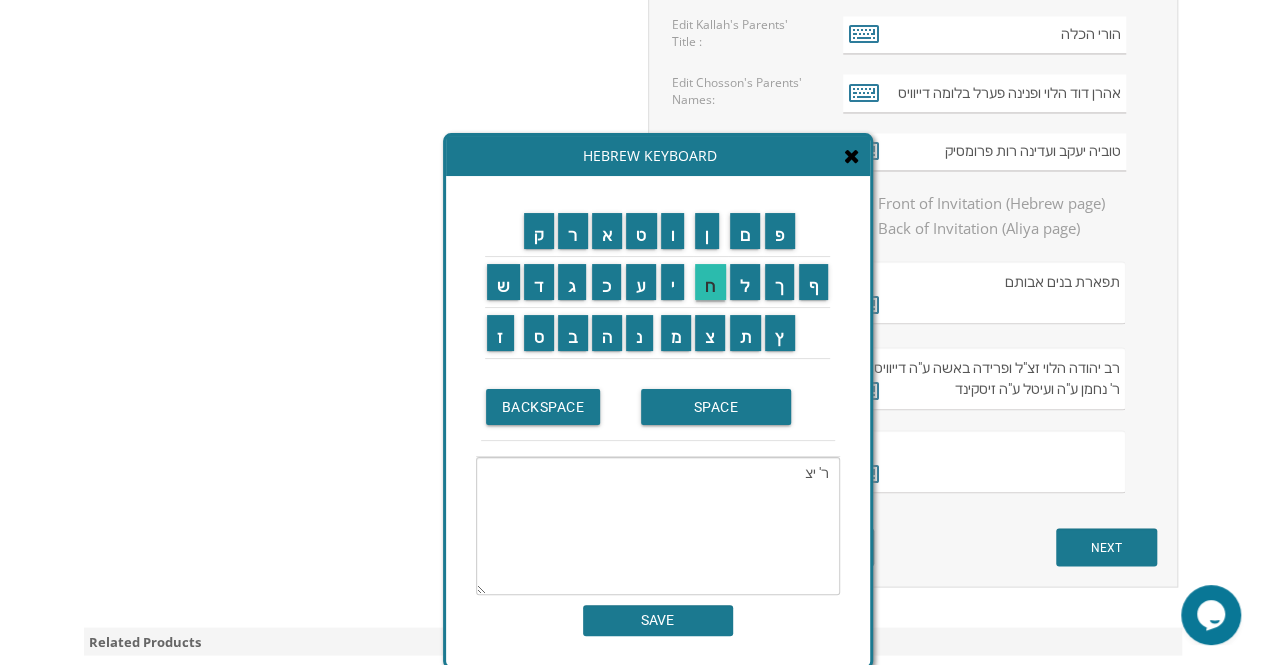 click on "ח" at bounding box center (710, 282) 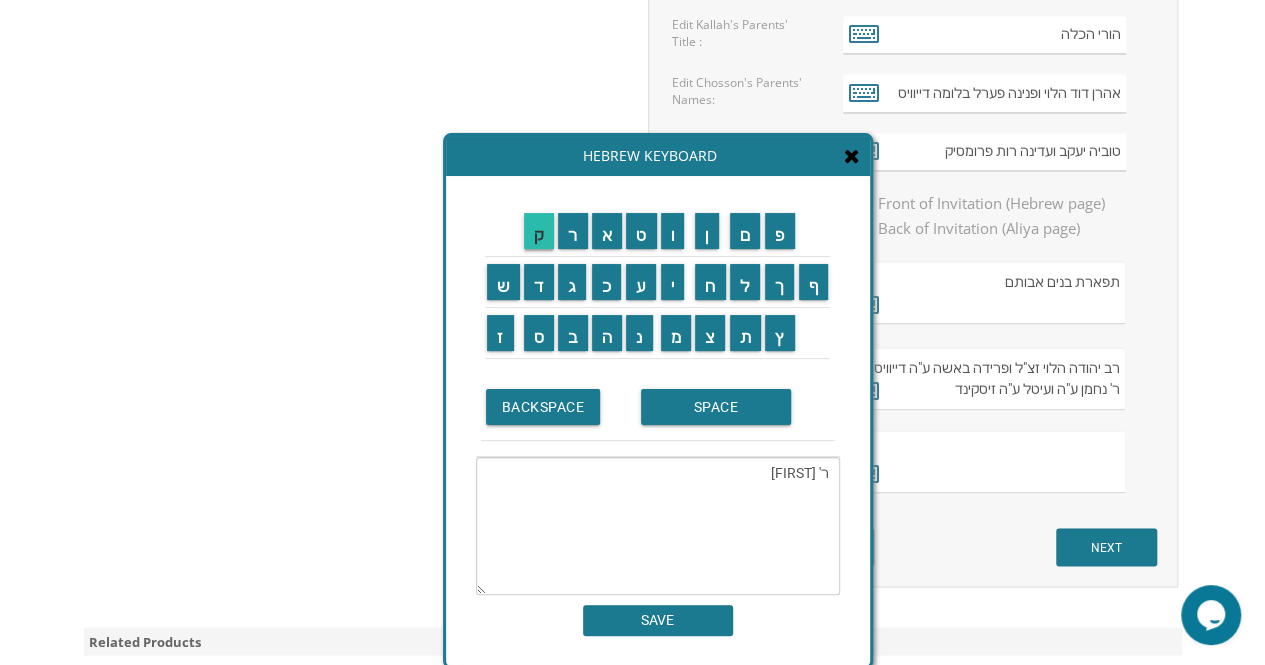click on "ק" at bounding box center [539, 231] 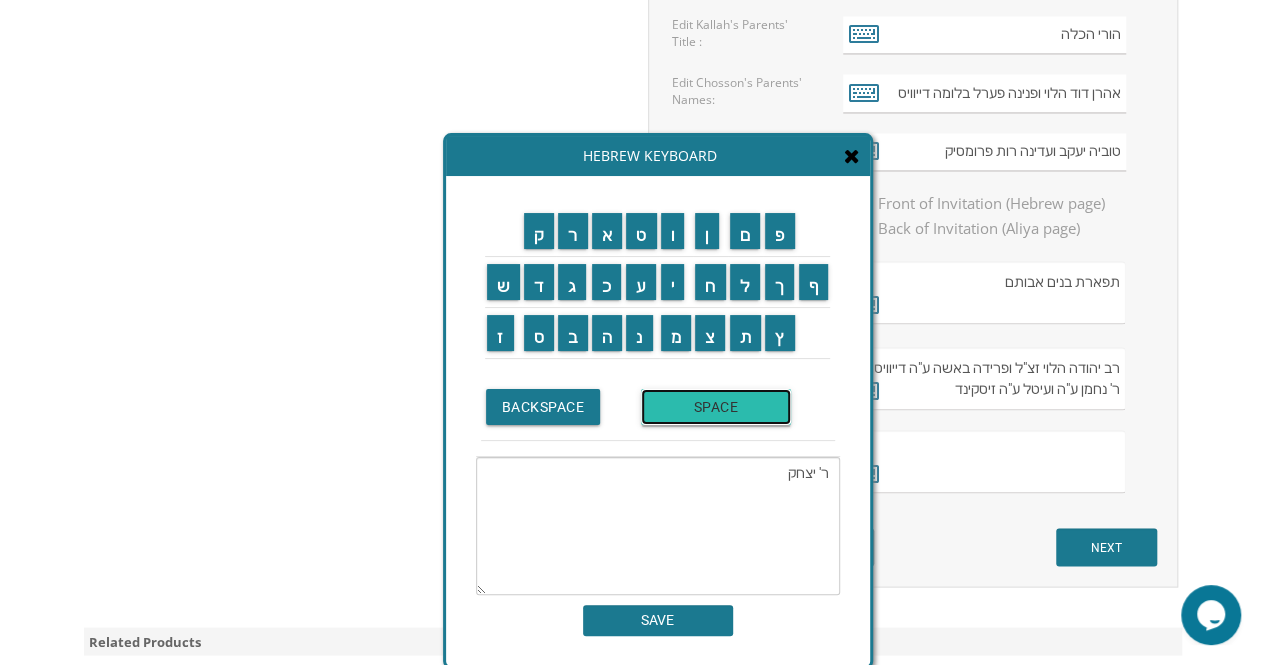 click on "SPACE" at bounding box center [716, 407] 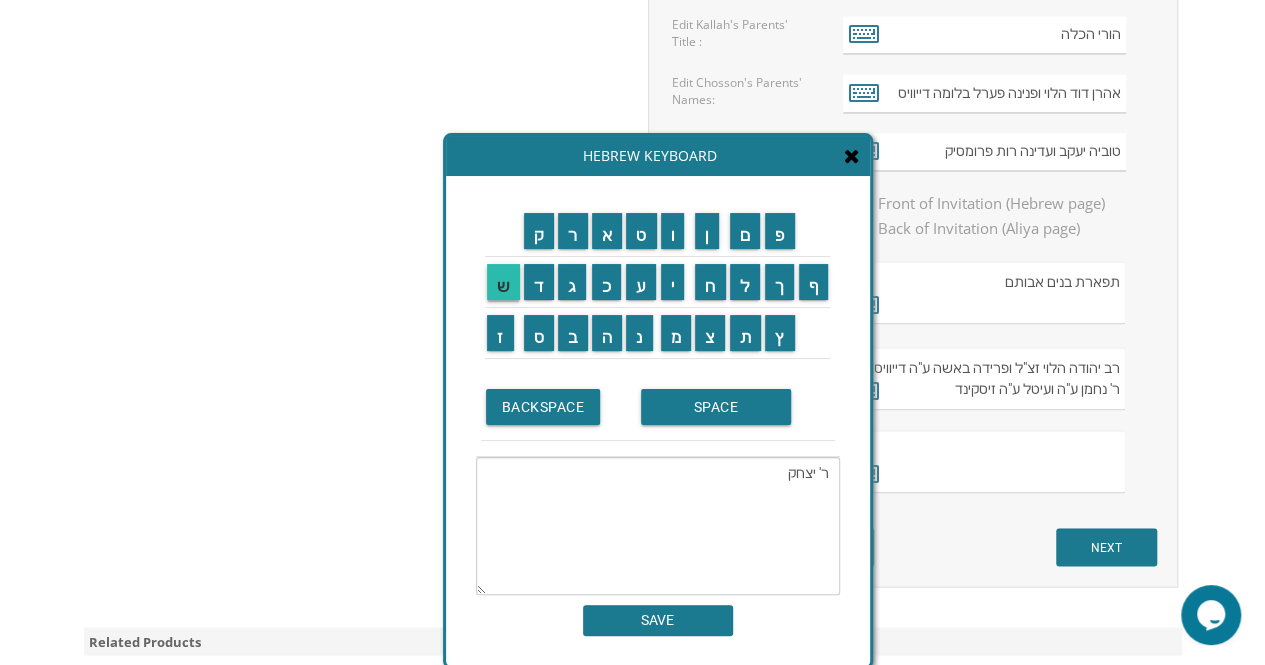 click on "ש" at bounding box center (503, 282) 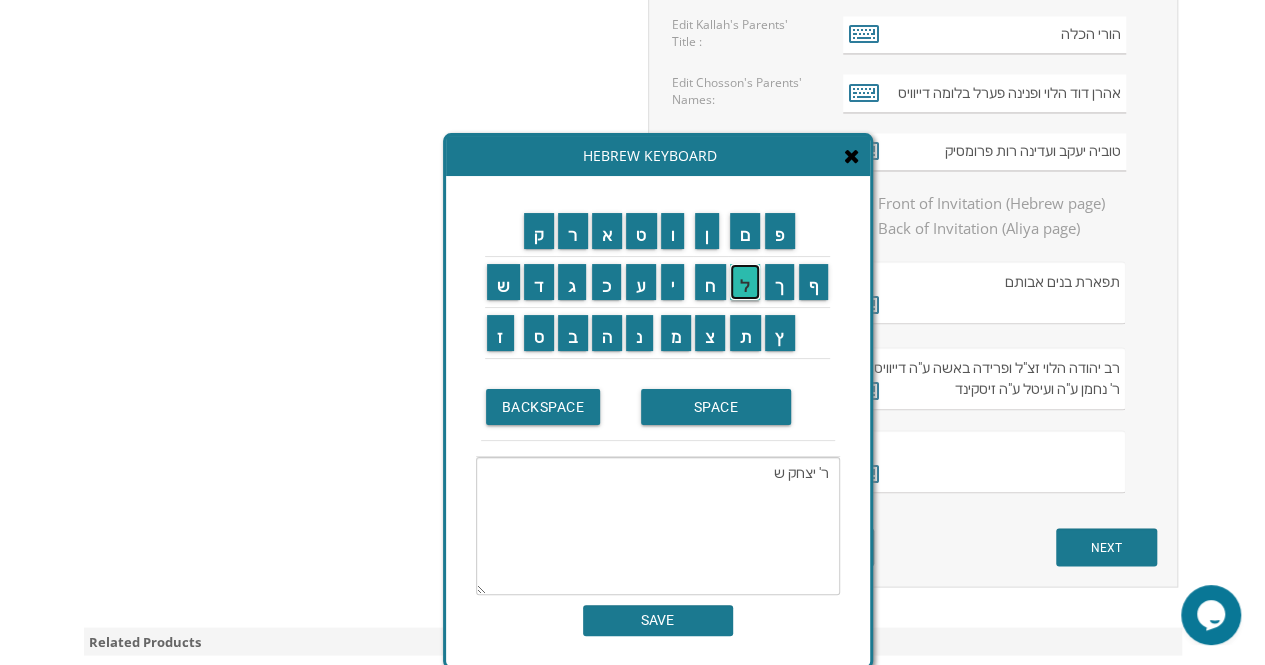 click on "ל" at bounding box center (745, 282) 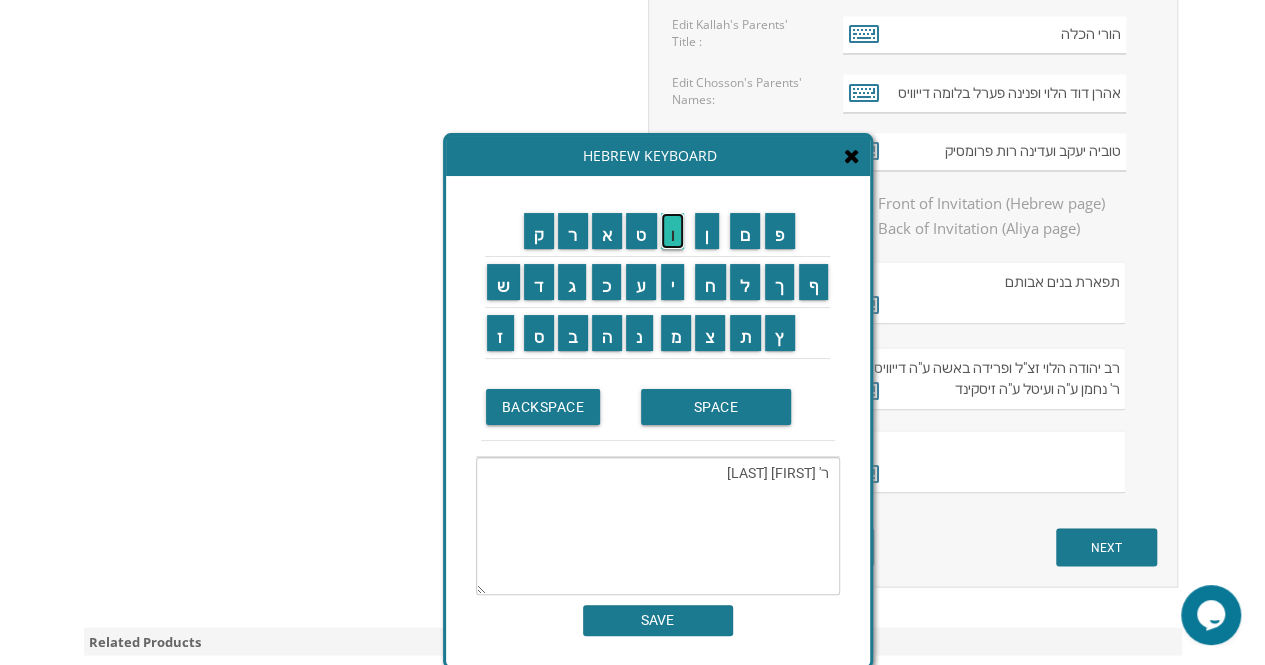 click on "ו" at bounding box center [673, 231] 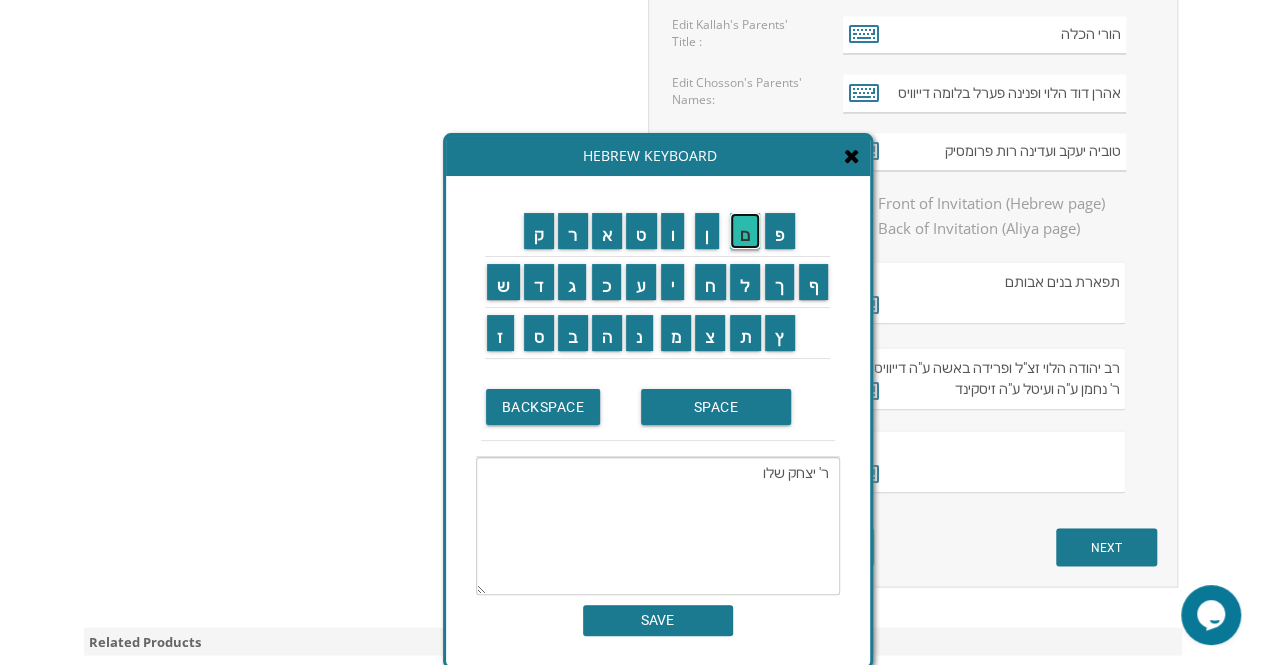 click on "ם" at bounding box center (745, 231) 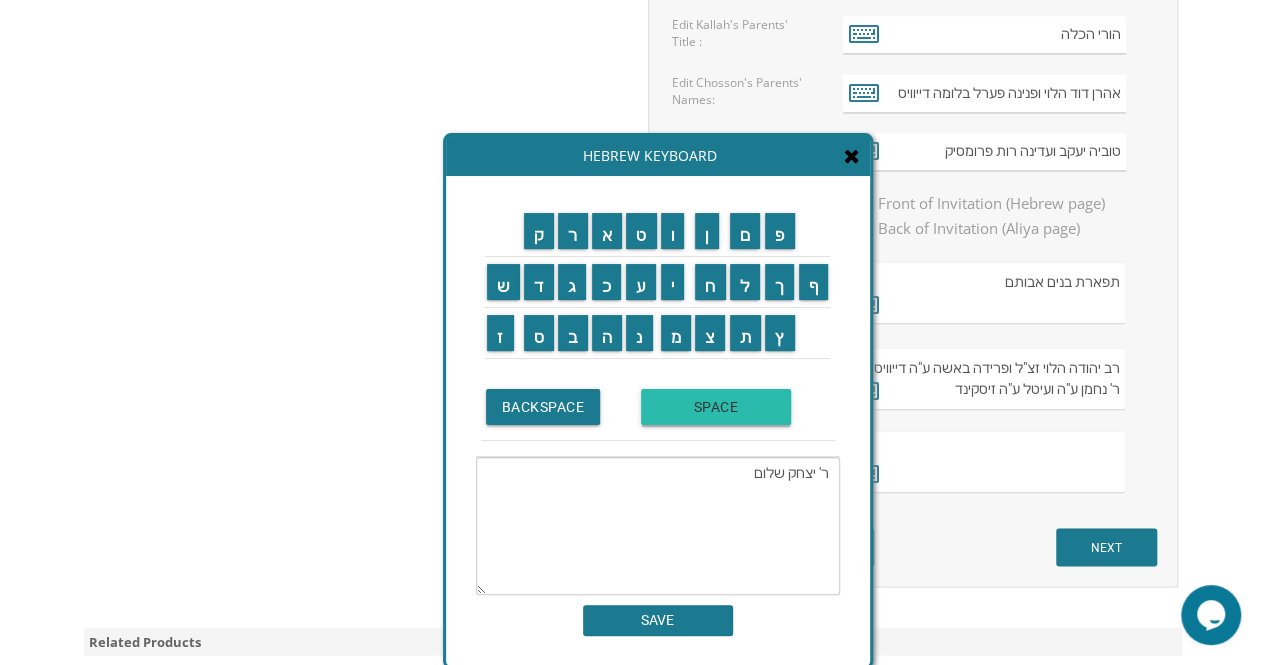 click on "SPACE" at bounding box center (716, 407) 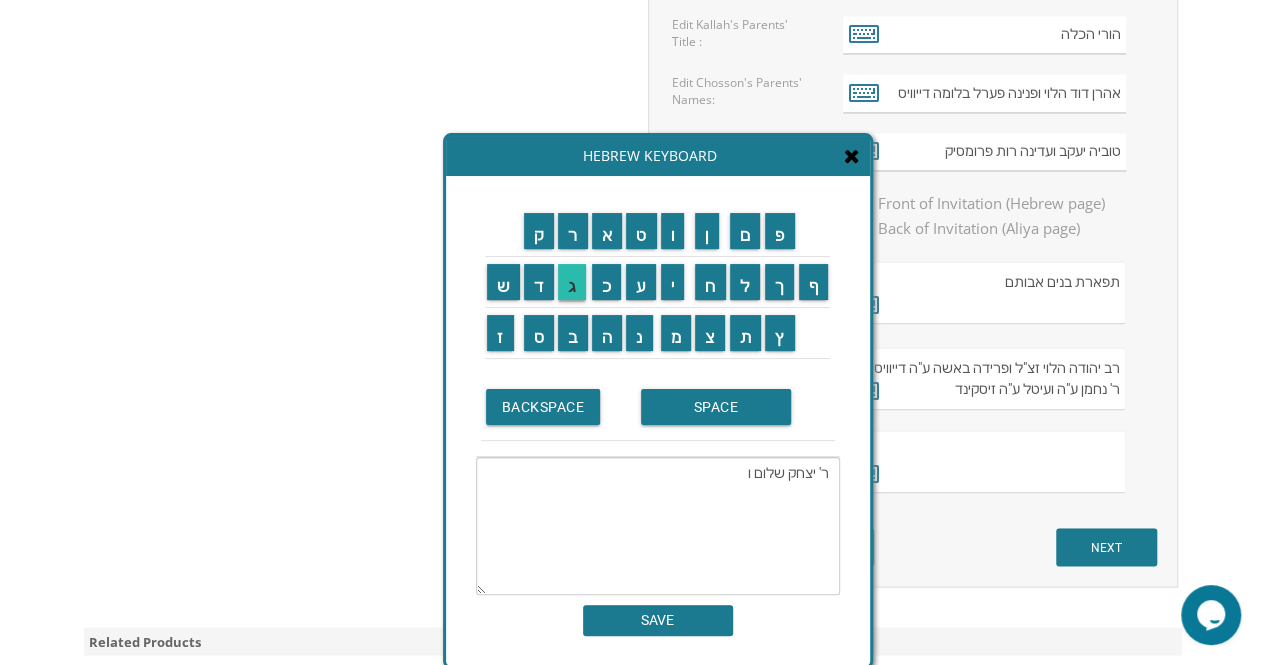 click on "ג" at bounding box center (572, 282) 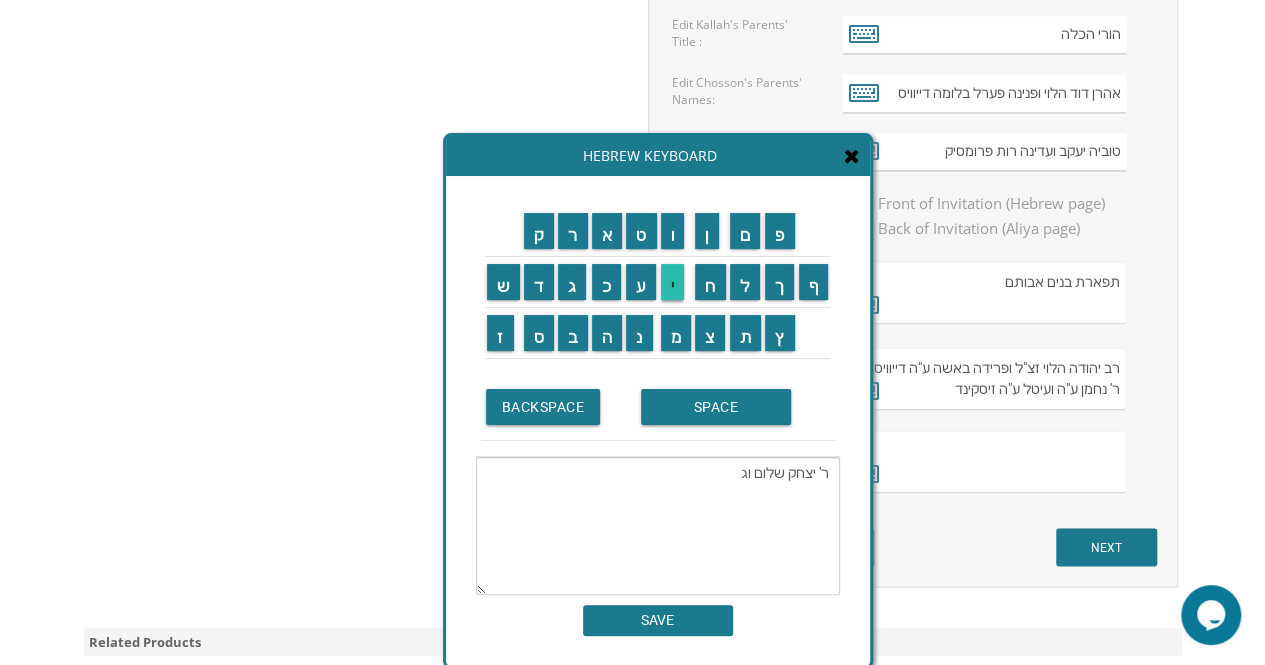 click on "י" at bounding box center [673, 282] 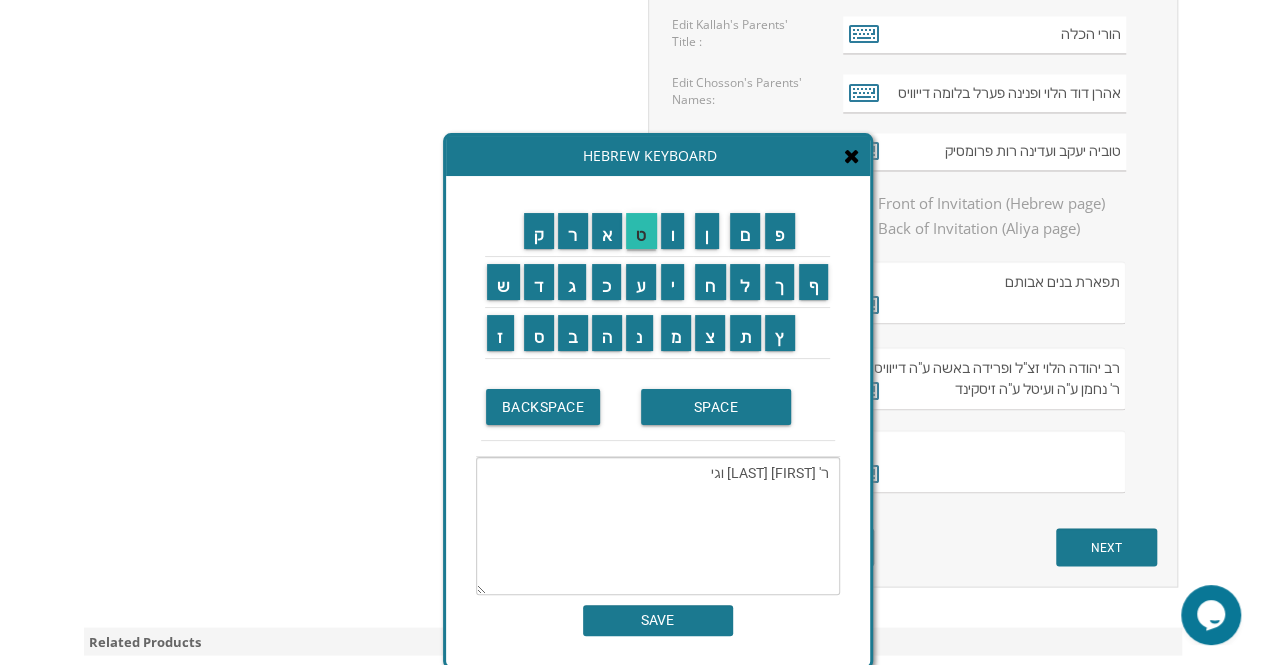 click on "ט" at bounding box center (641, 231) 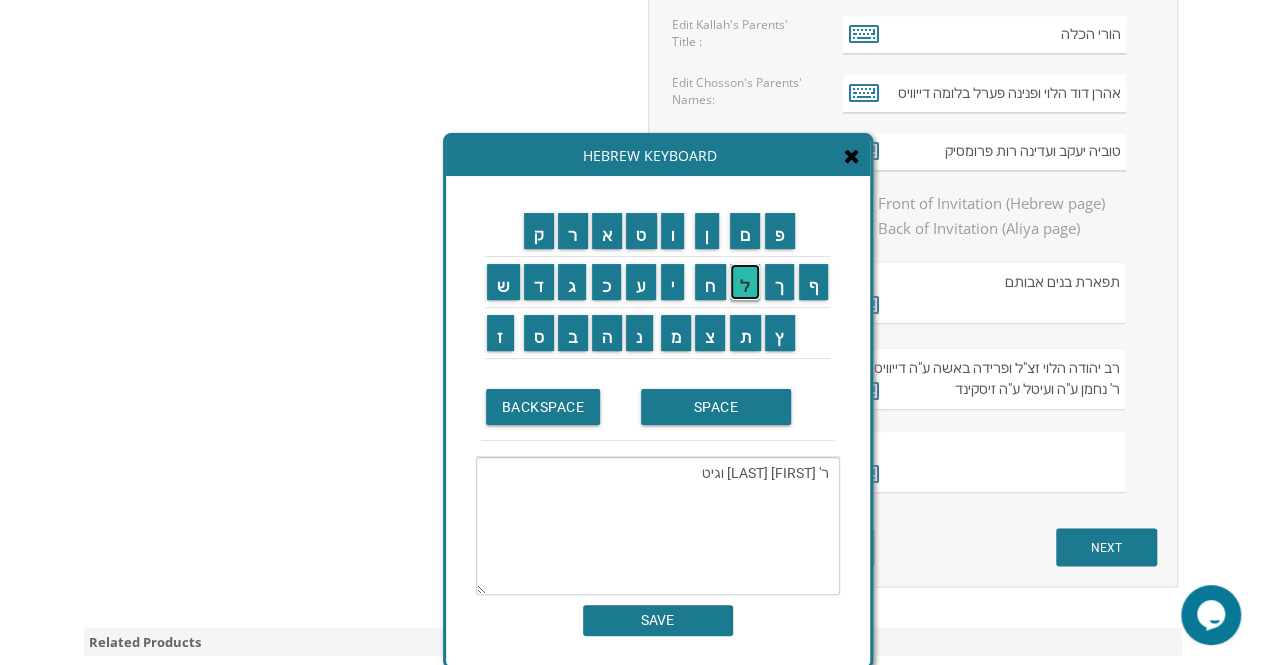 click on "ל" at bounding box center [745, 282] 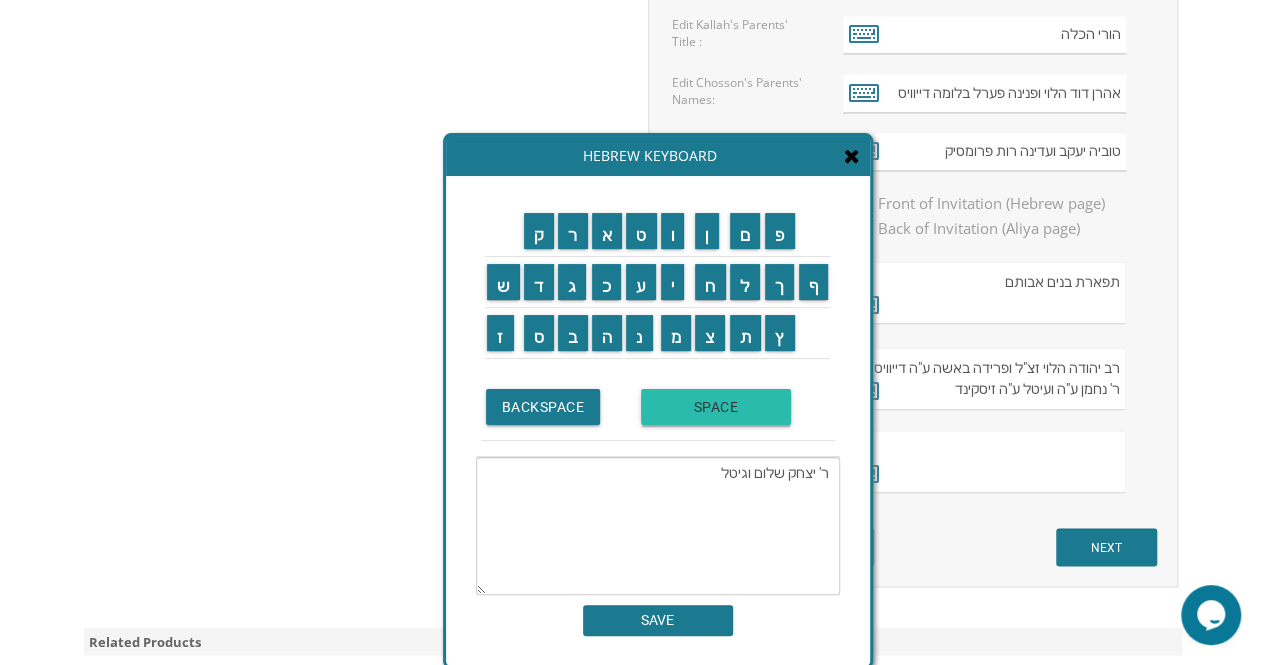 click on "SPACE" at bounding box center [716, 407] 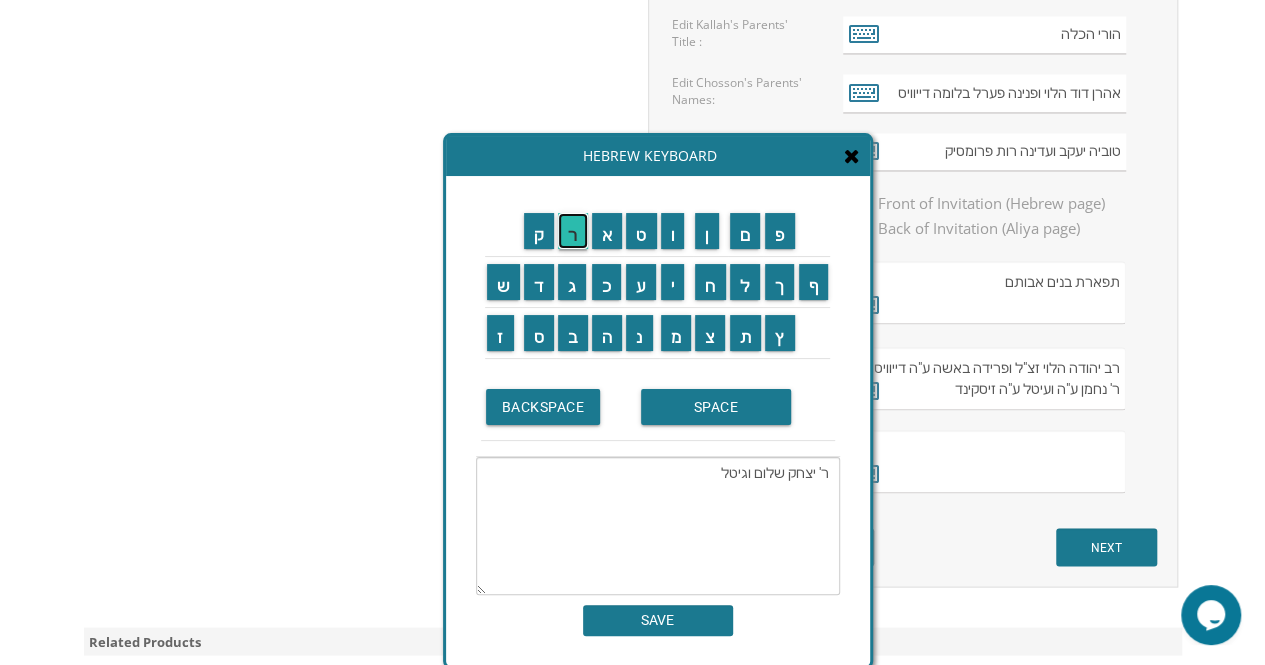 click on "ר" at bounding box center (573, 231) 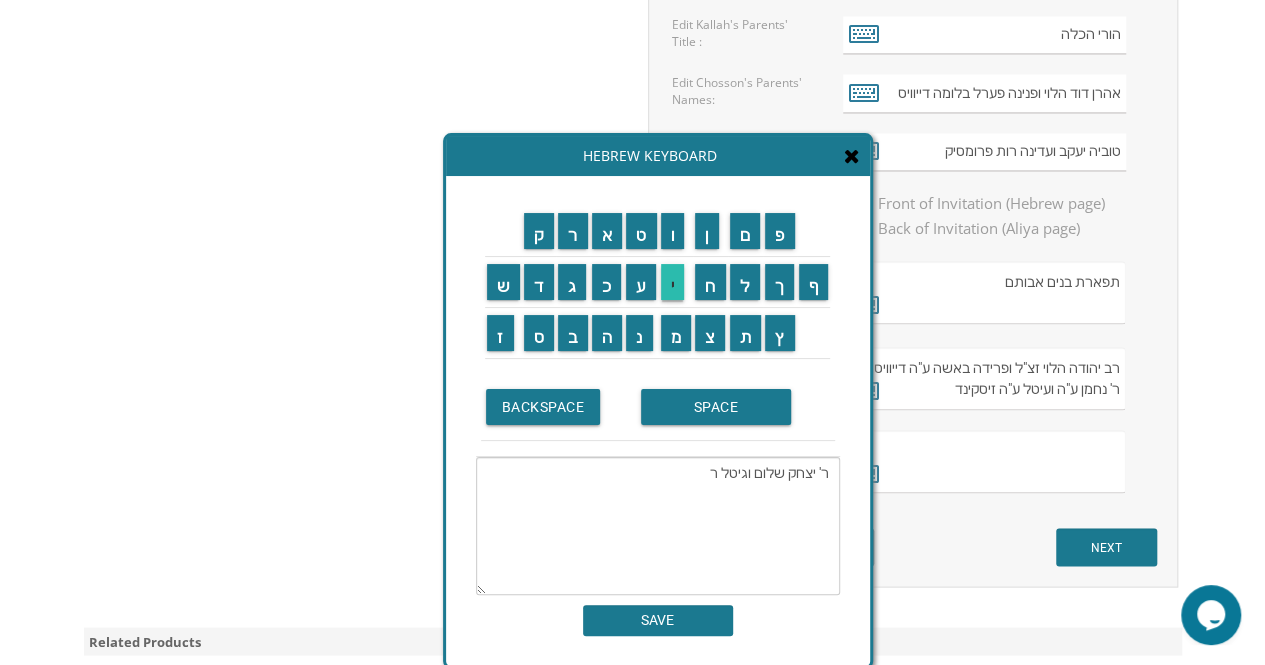 click on "י" at bounding box center (673, 282) 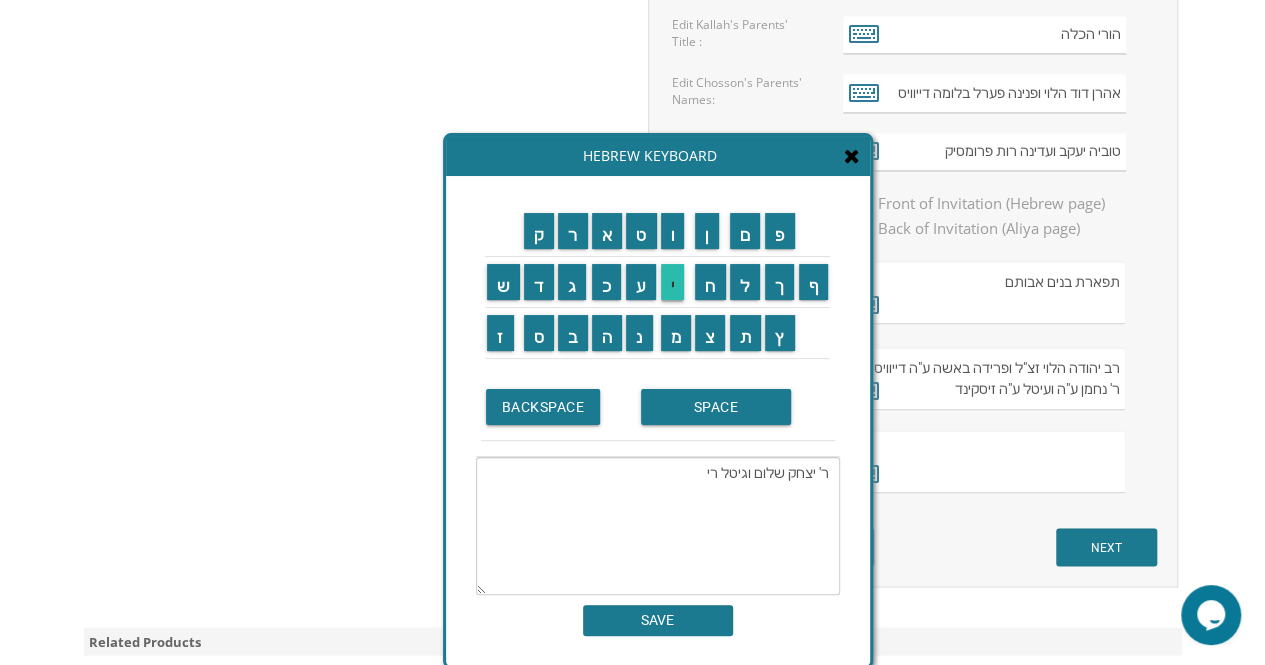 click on "י" at bounding box center [673, 282] 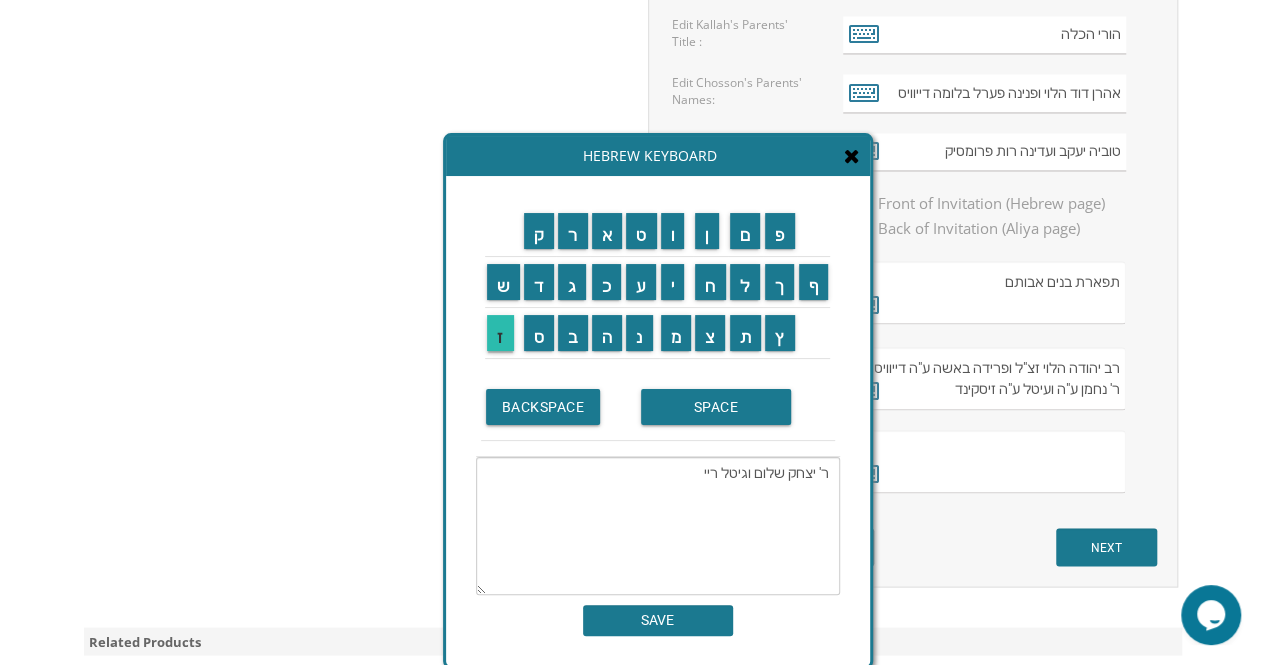 click on "ז" at bounding box center (500, 333) 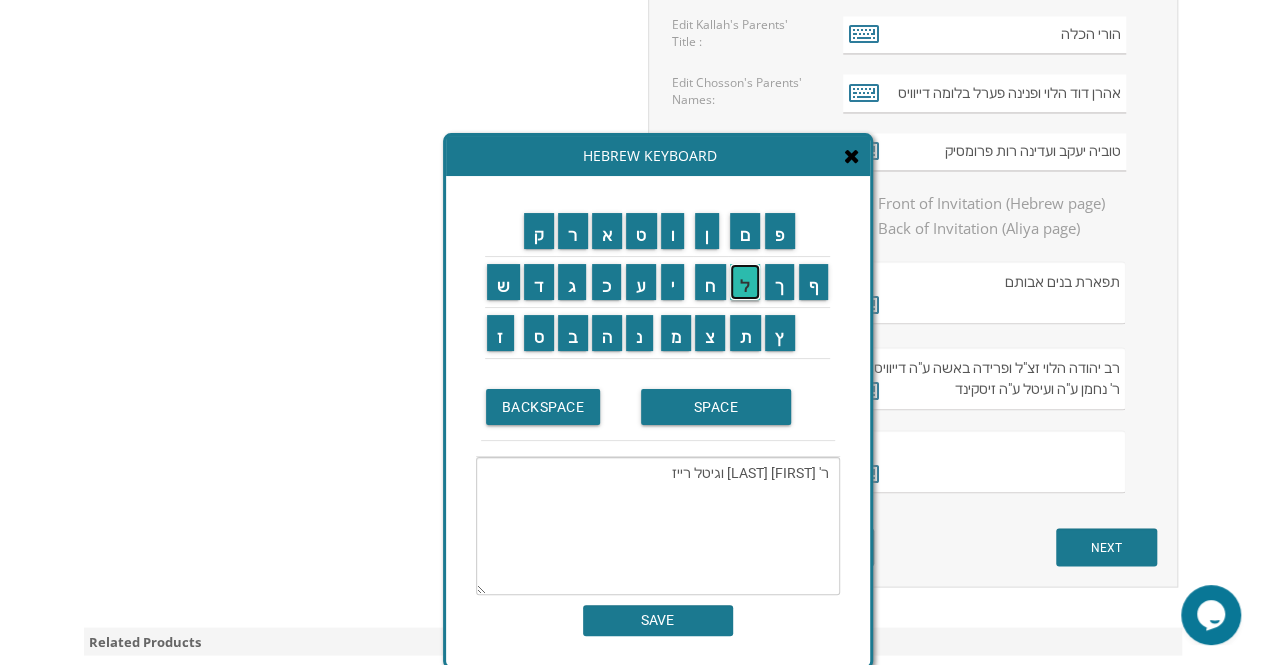 click on "ל" at bounding box center [745, 282] 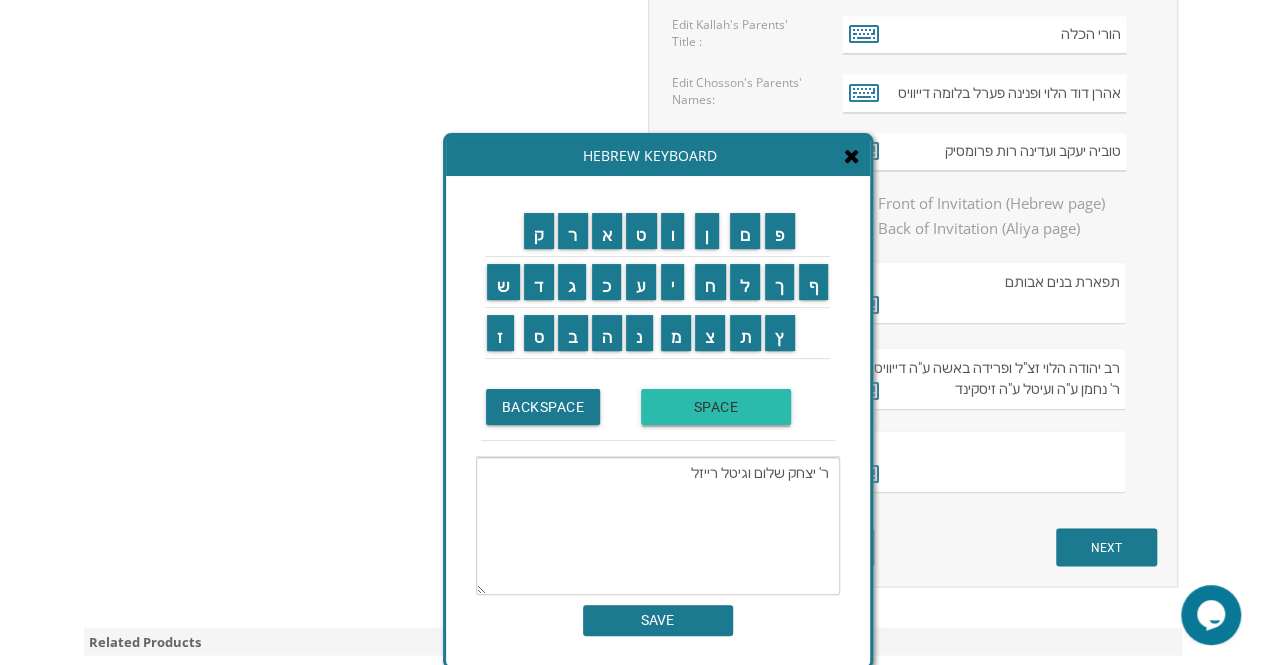 click on "SPACE" at bounding box center (716, 407) 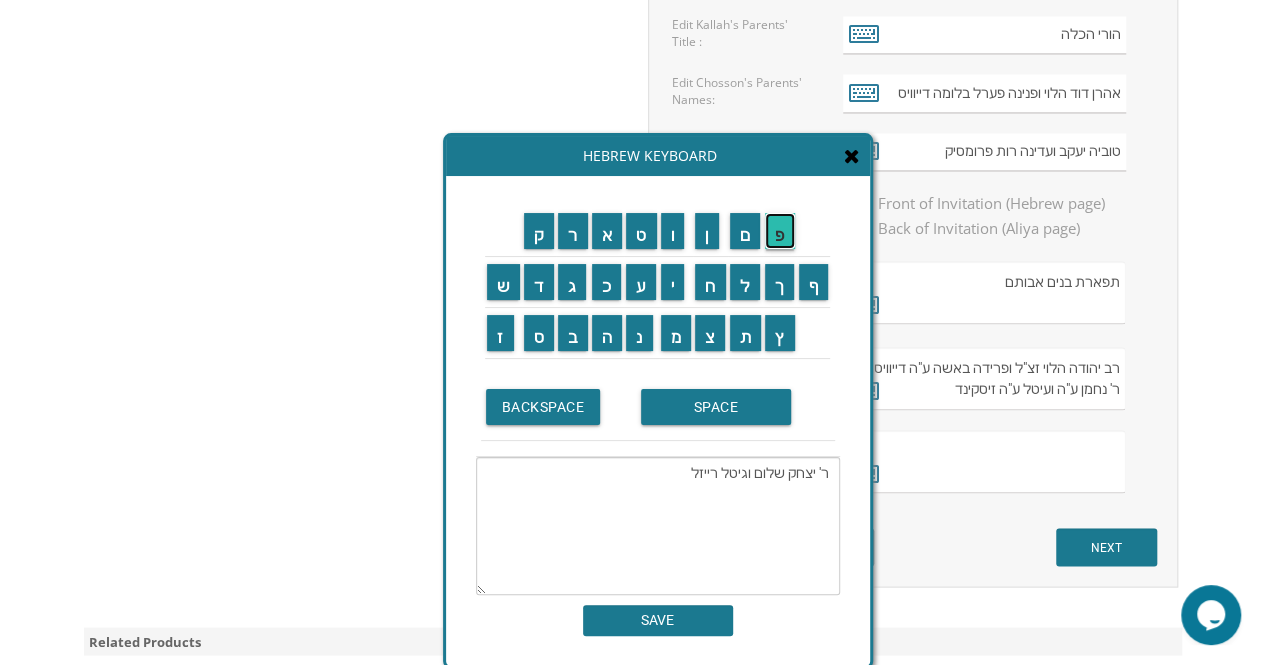 click on "פ" at bounding box center (780, 231) 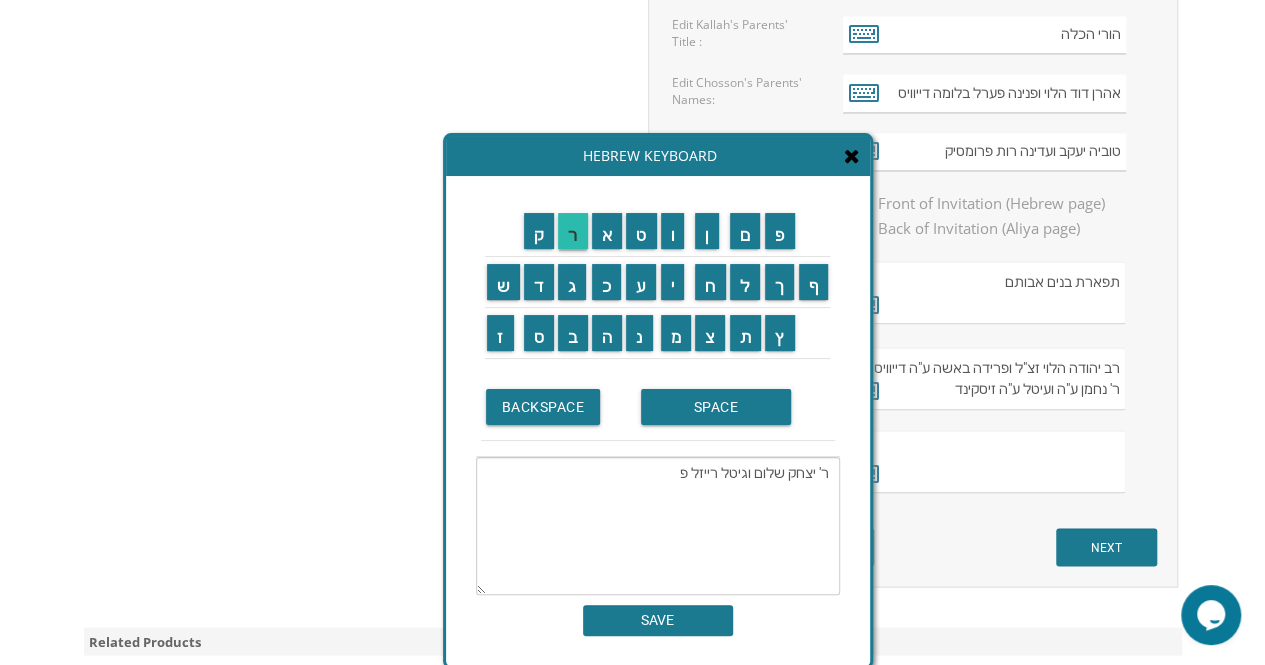 click on "ר" at bounding box center (573, 231) 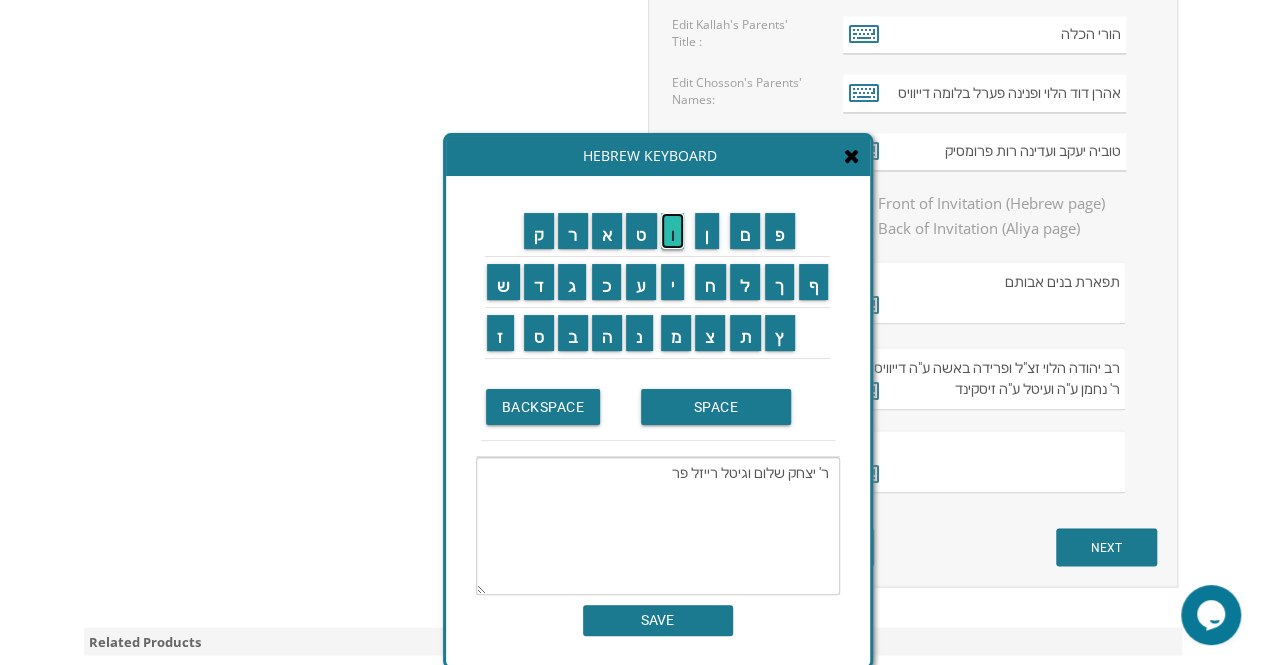 click on "ו" at bounding box center (673, 231) 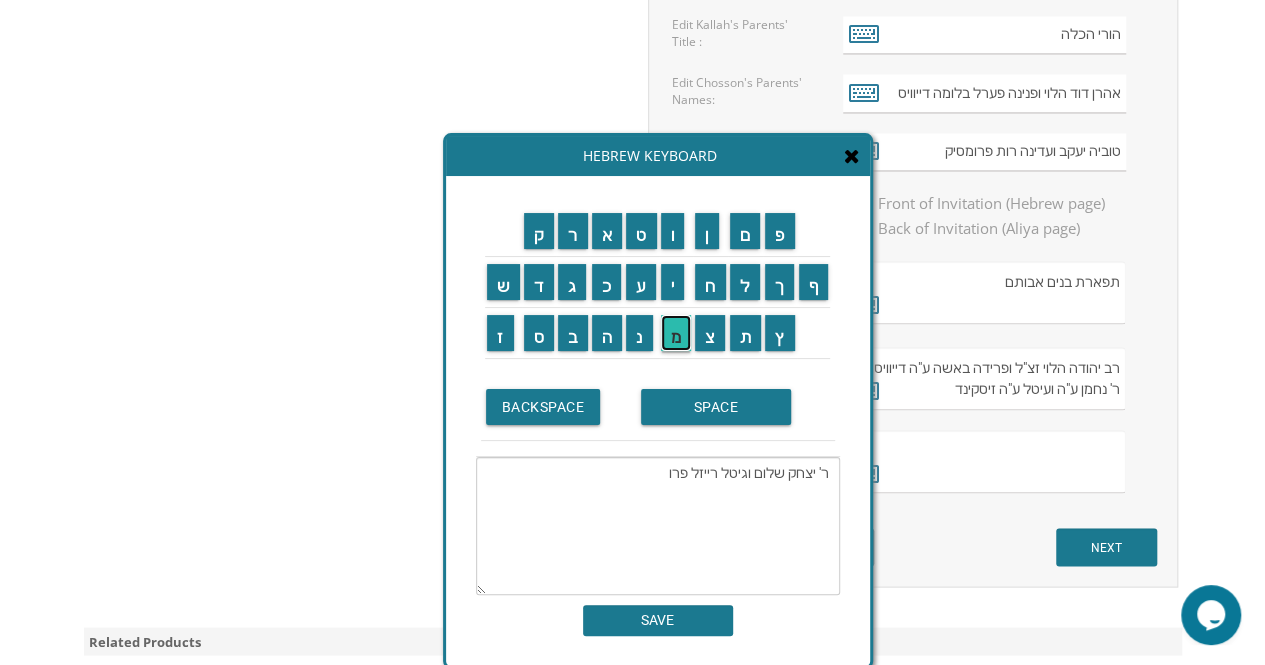 click on "מ" at bounding box center (676, 333) 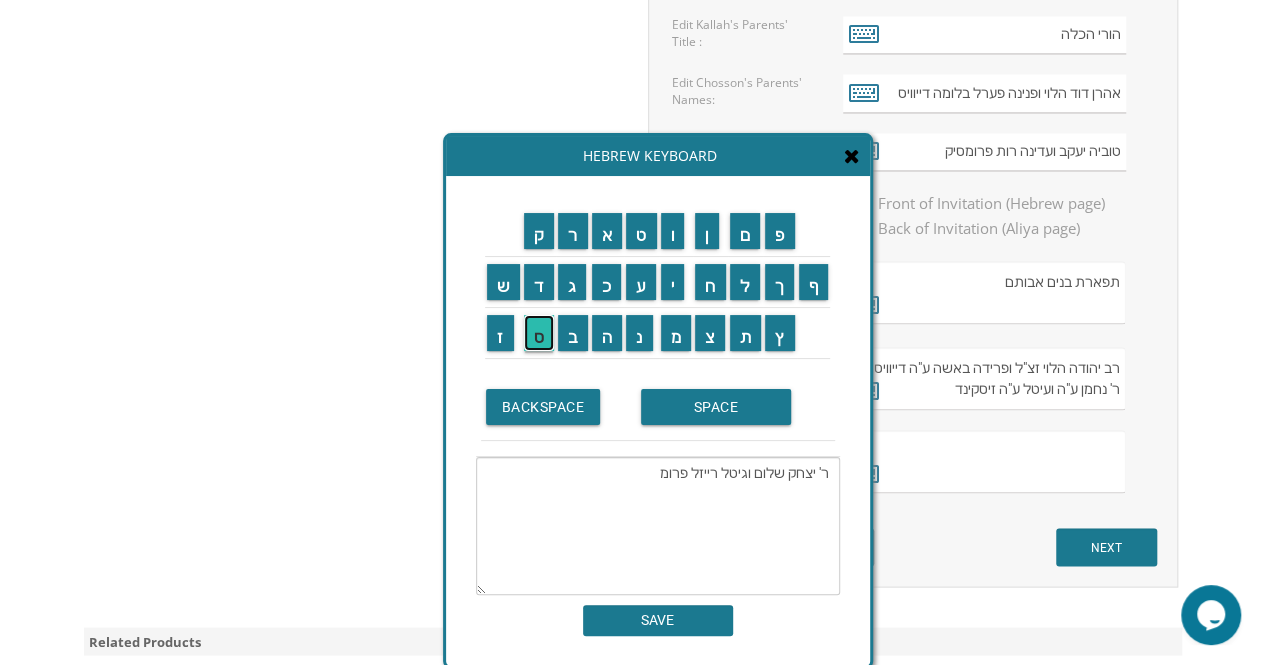 click on "ס" at bounding box center (539, 333) 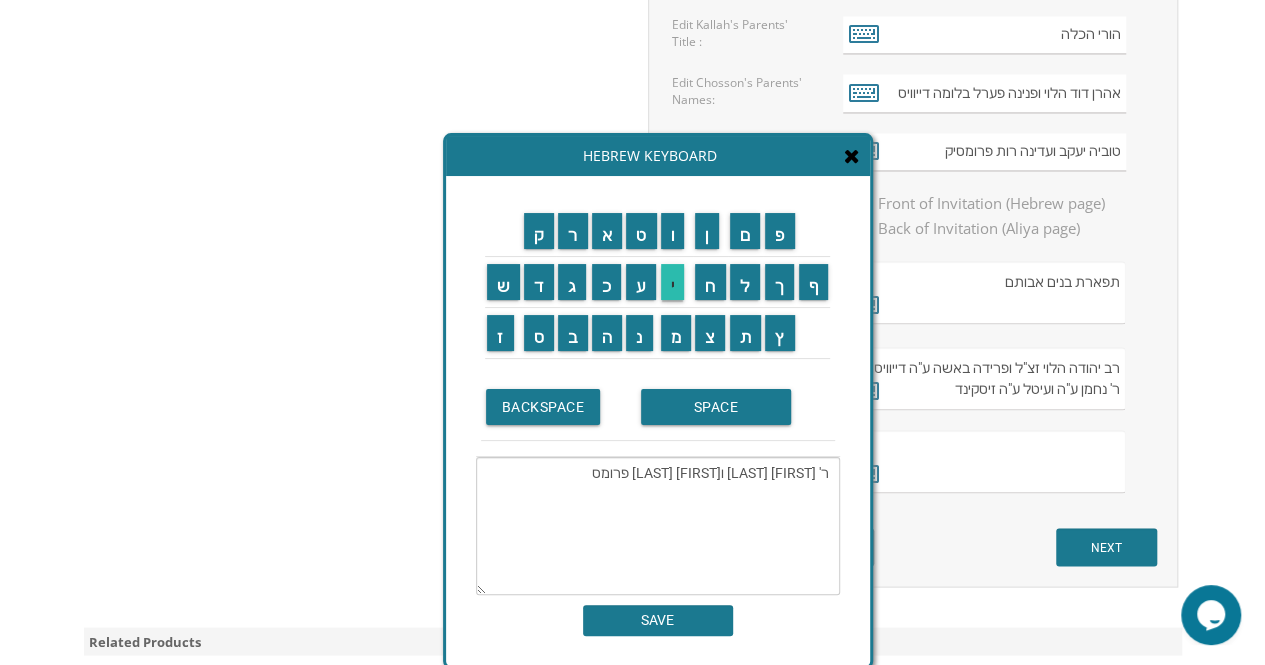 click on "י" at bounding box center (673, 282) 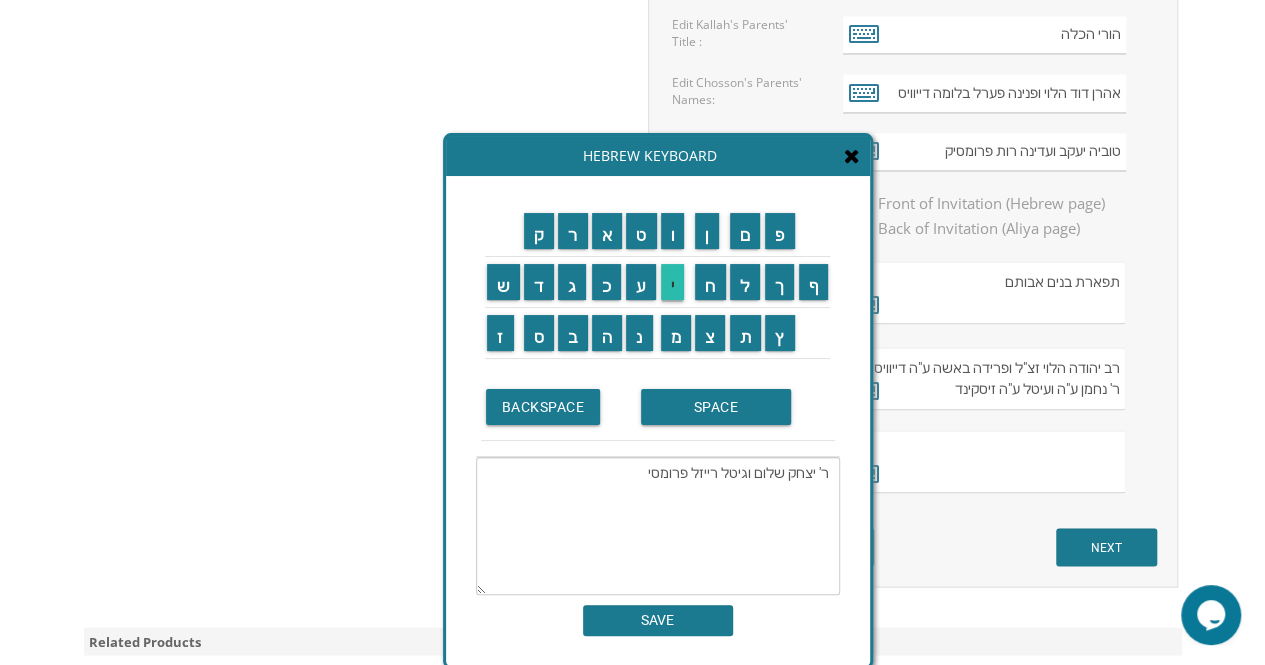 click on "ק" at bounding box center (539, 231) 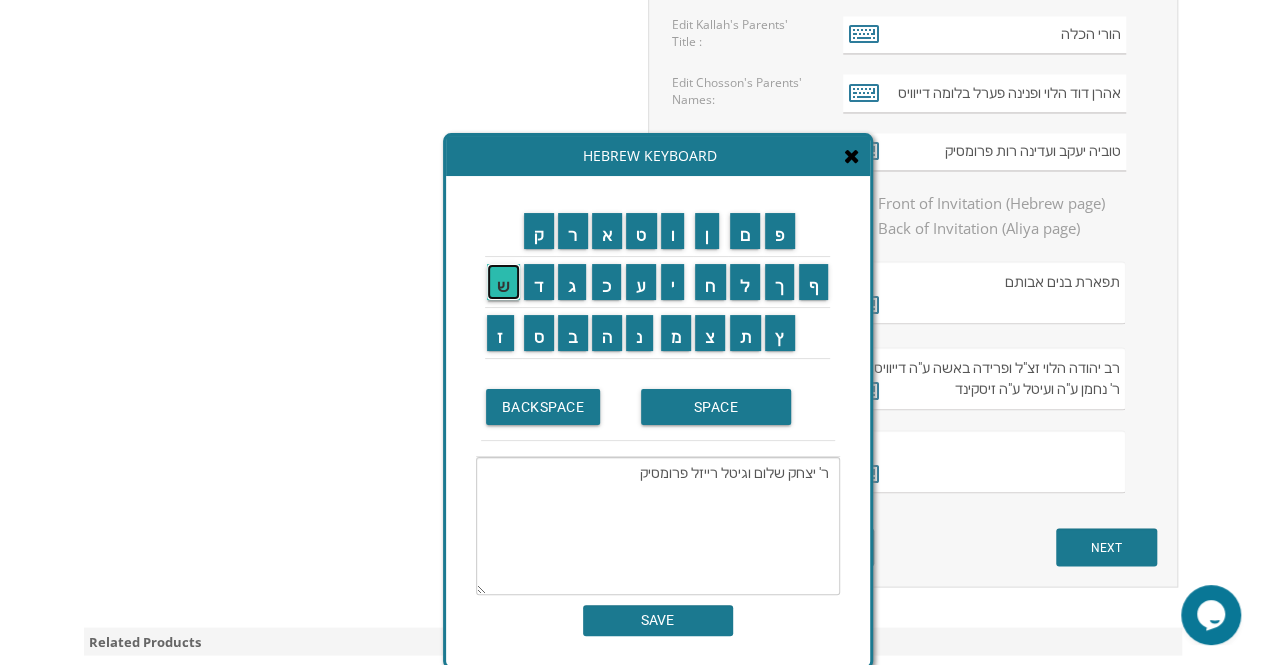 click on "ש" at bounding box center (503, 282) 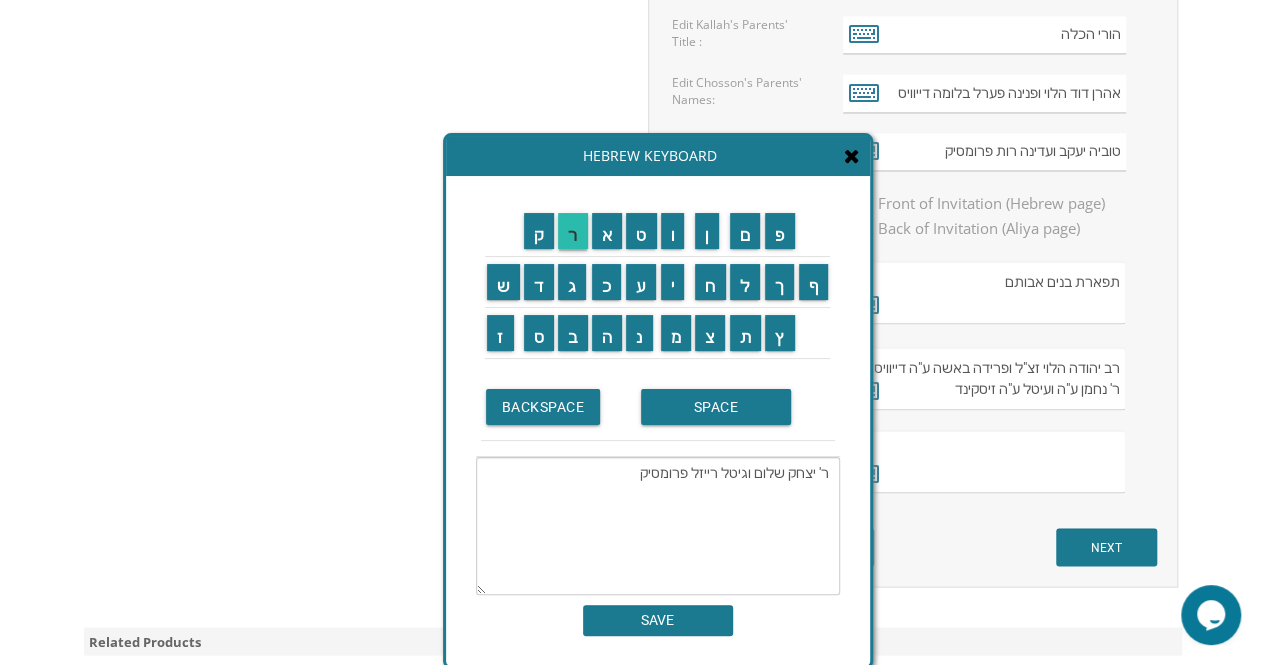 click on "ר" at bounding box center (573, 231) 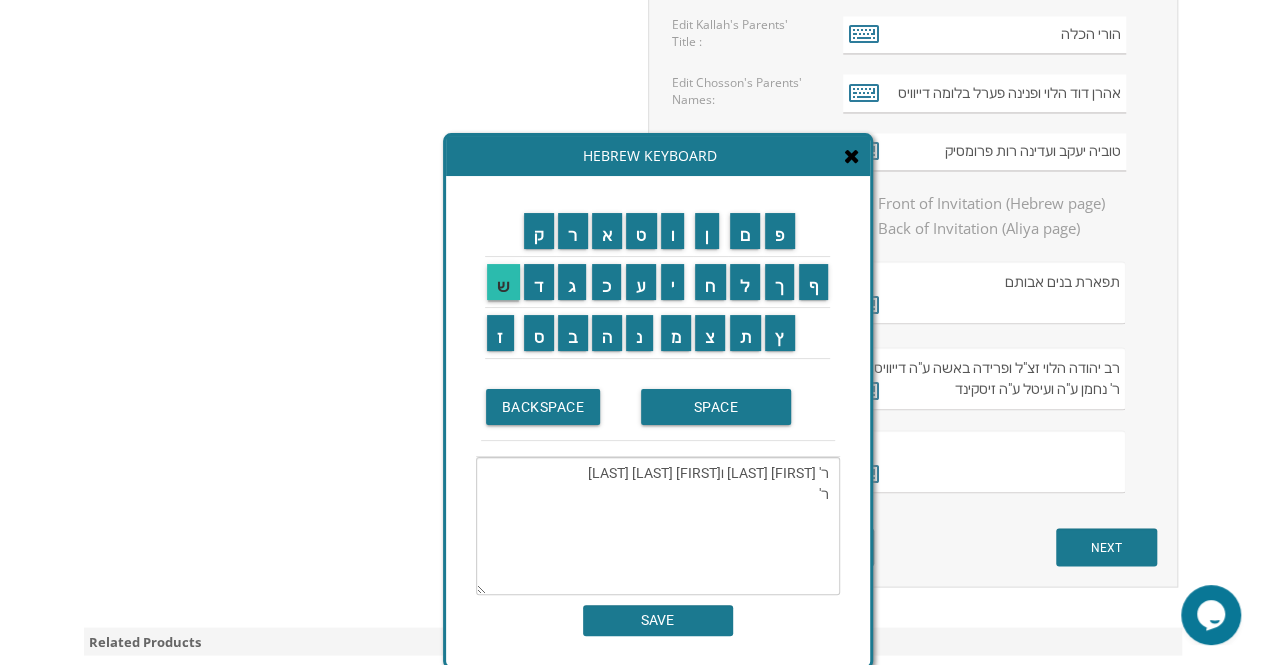 click on "ש" at bounding box center [503, 282] 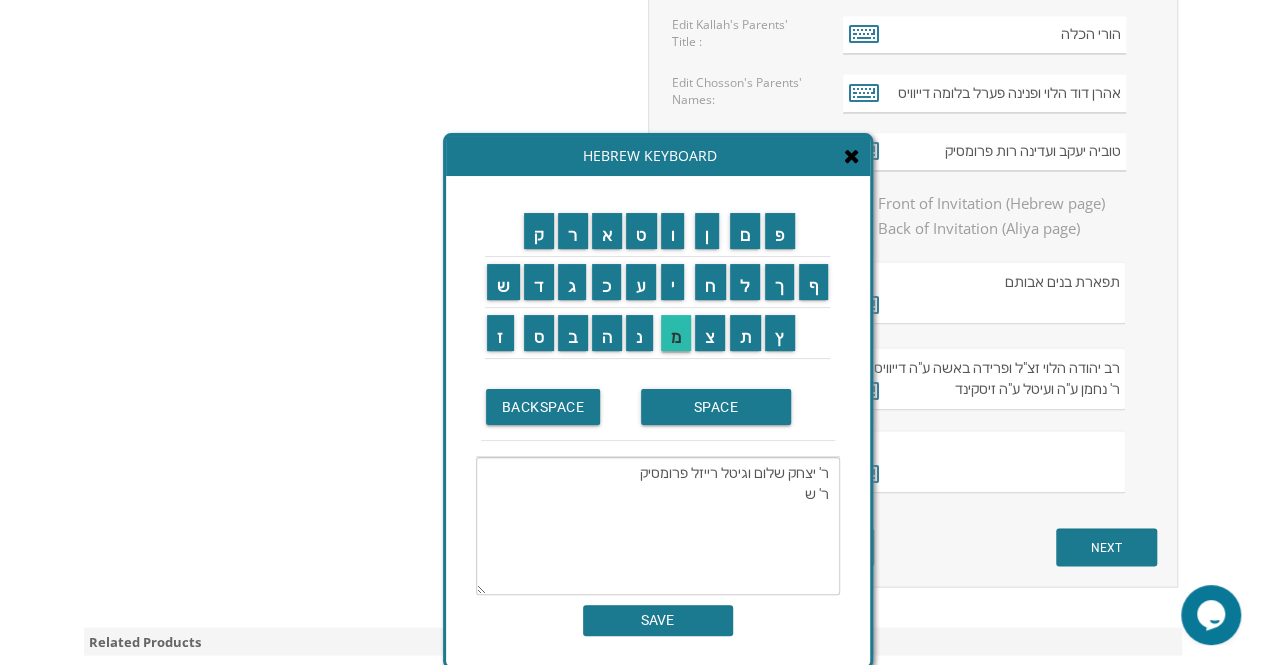click on "מ" at bounding box center (676, 333) 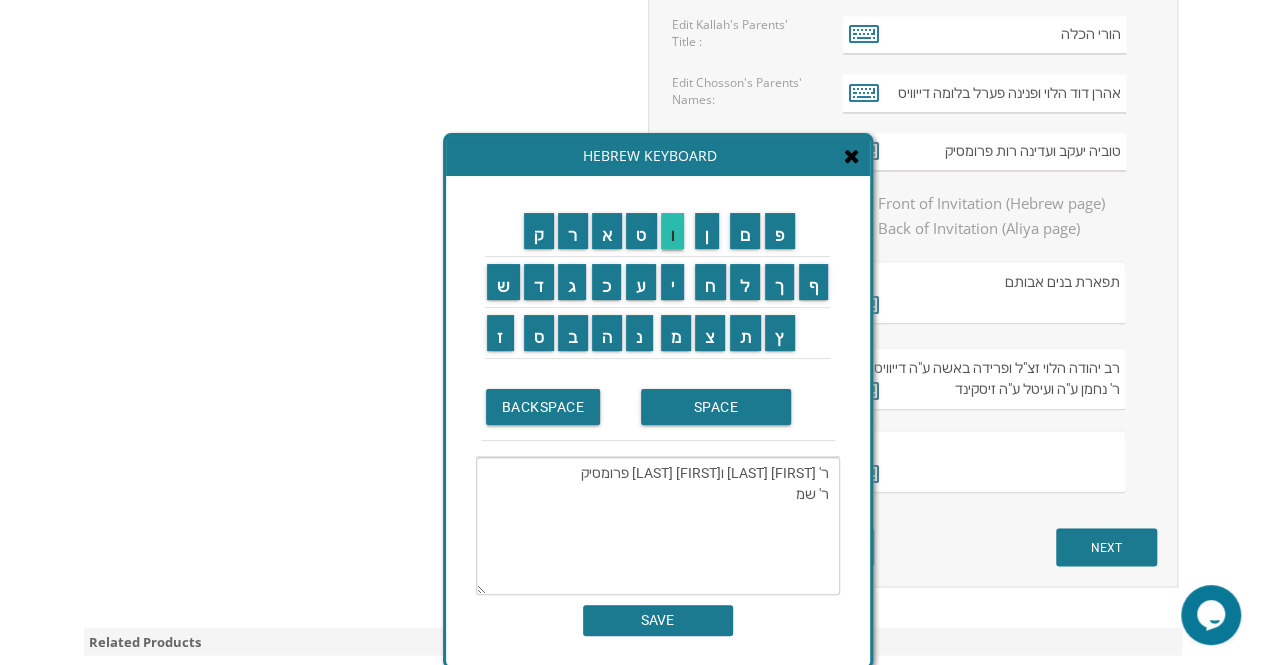 click on "ו" at bounding box center (673, 231) 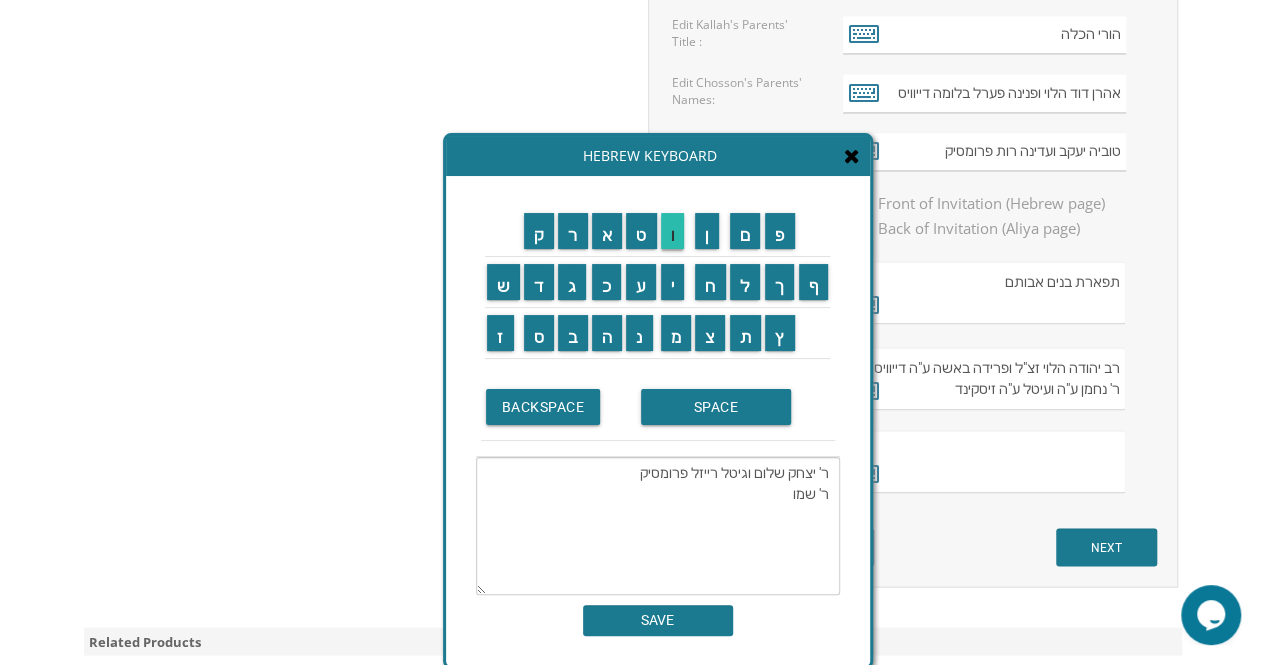click on "א" at bounding box center [607, 231] 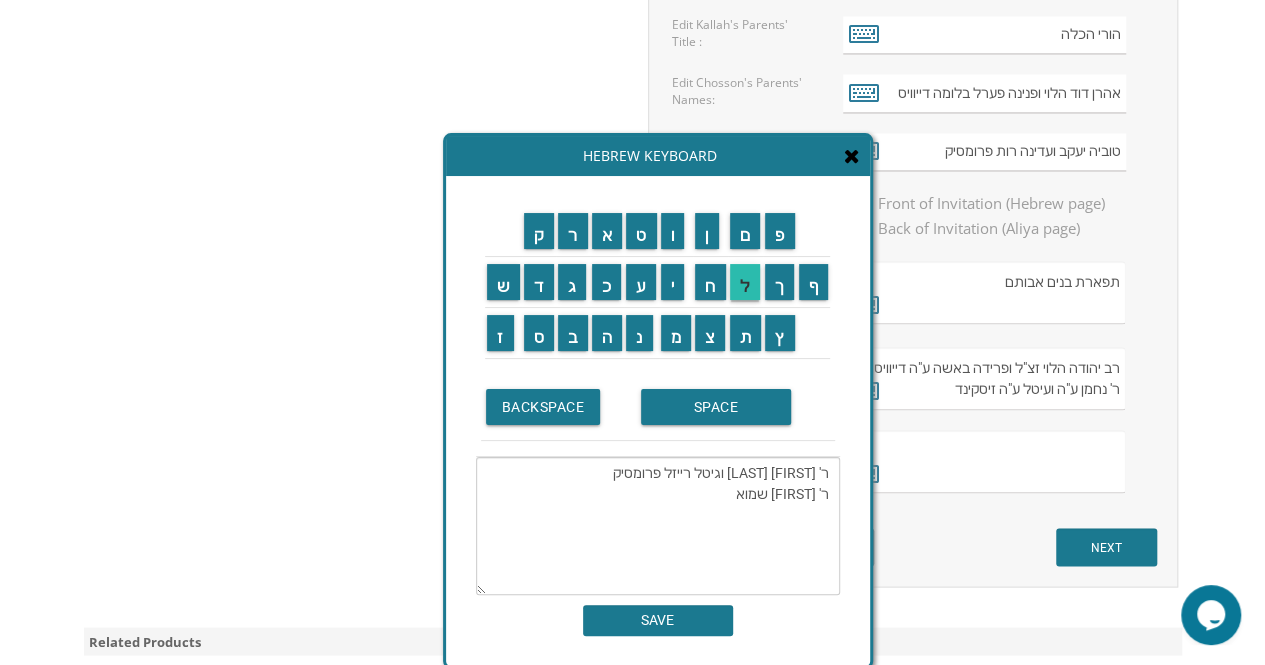 click on "ל" at bounding box center [745, 282] 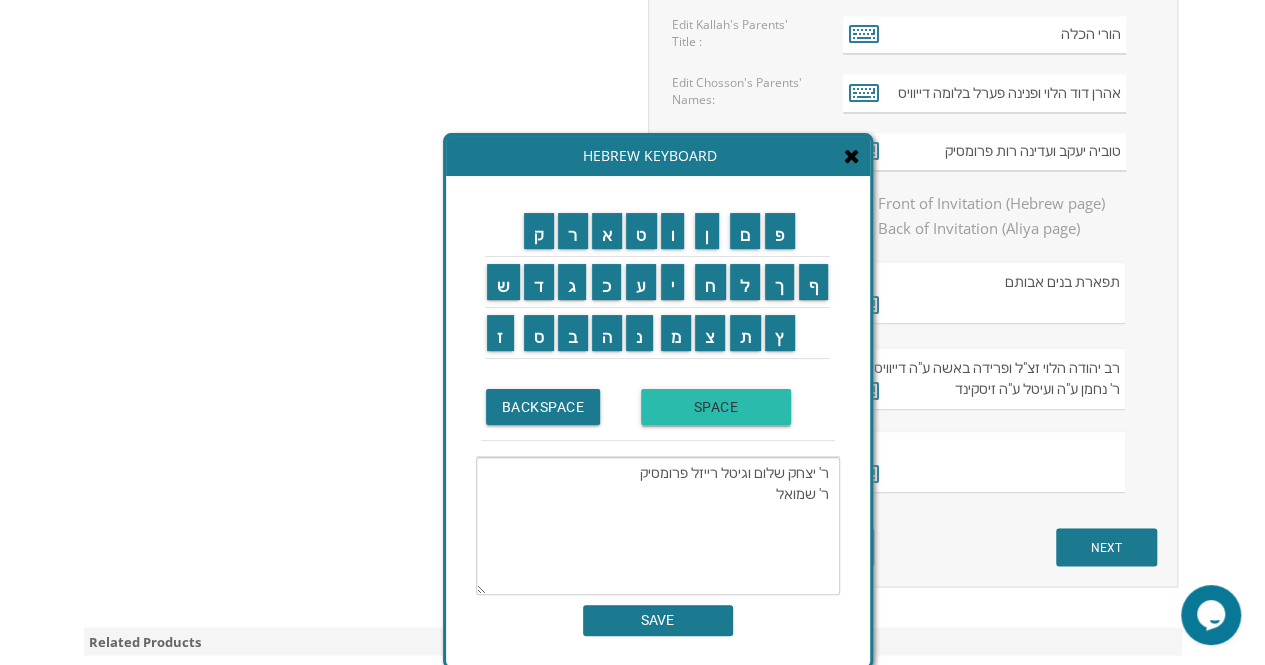 click on "SPACE" at bounding box center [716, 407] 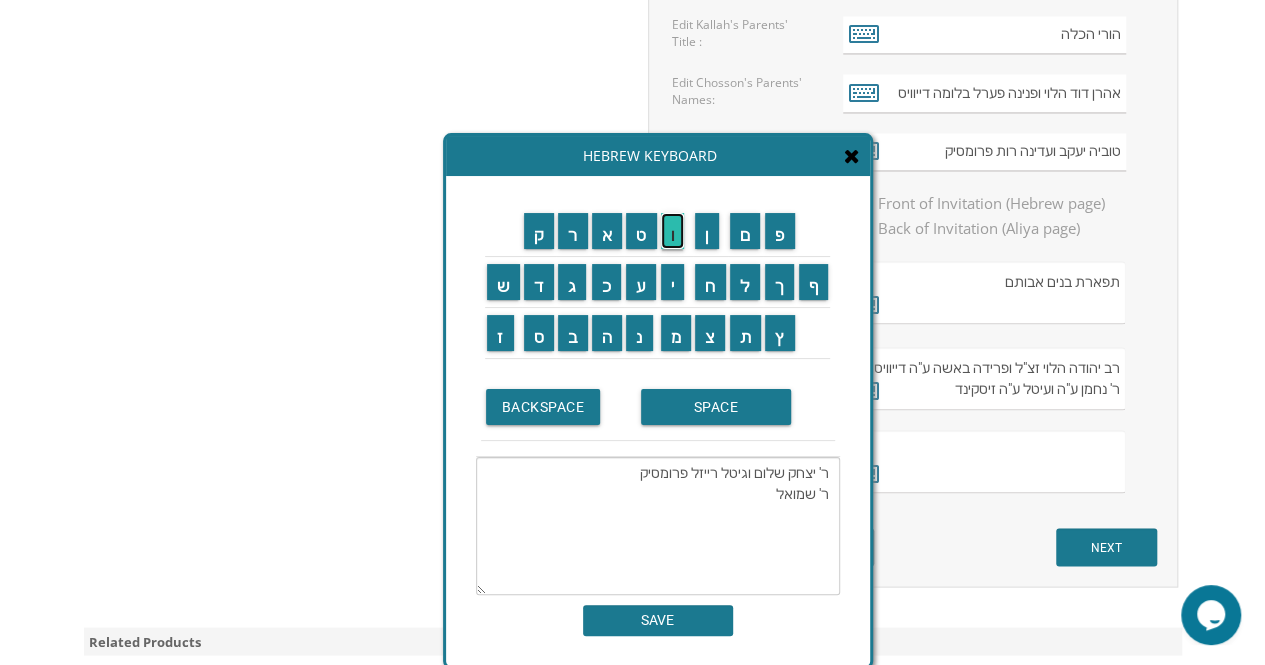 click on "ו" at bounding box center (673, 231) 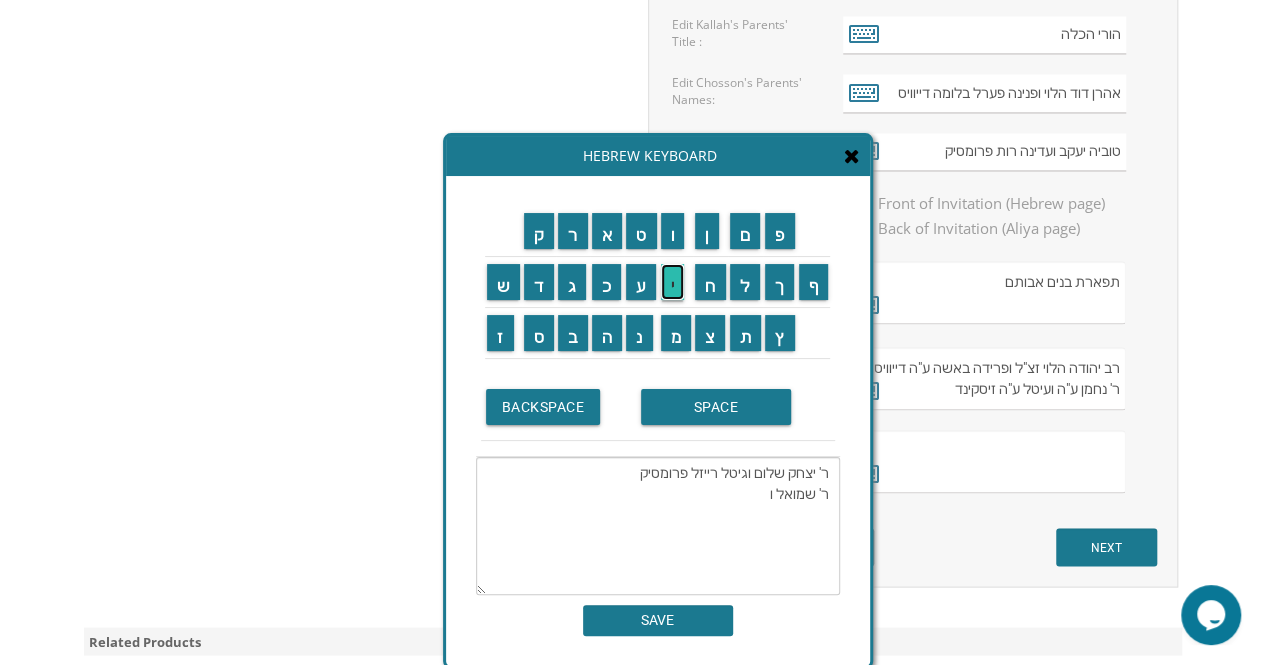 click on "י" at bounding box center [673, 282] 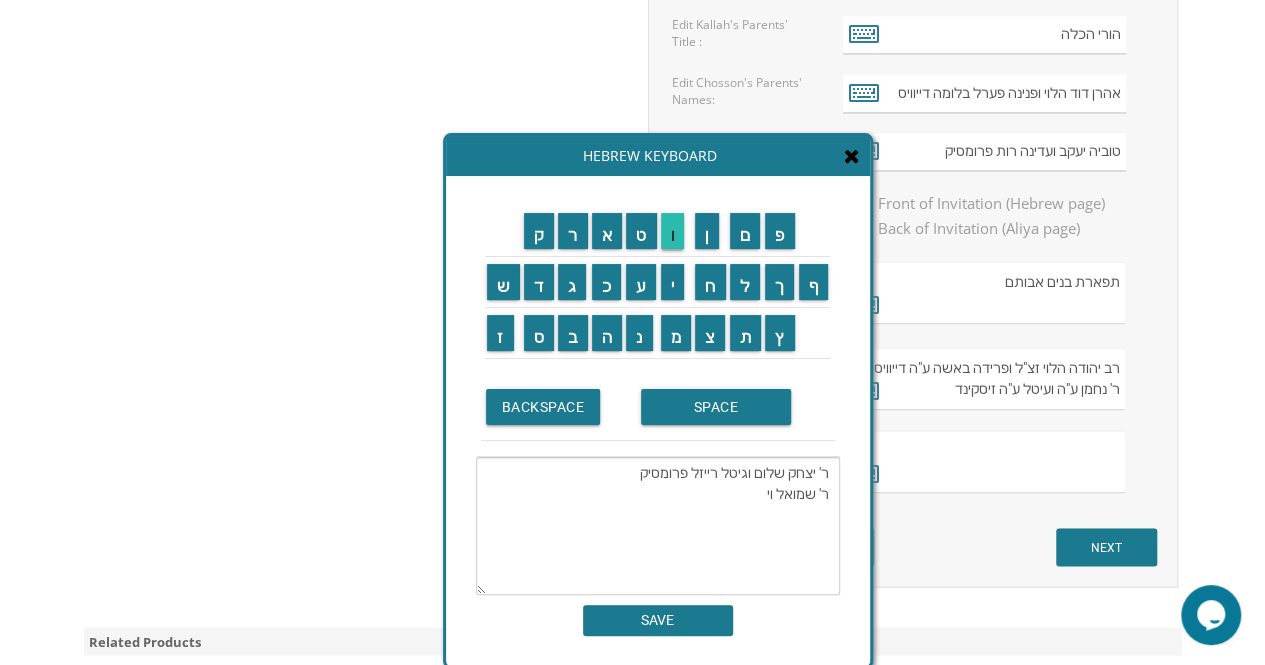 click on "ו" at bounding box center (673, 231) 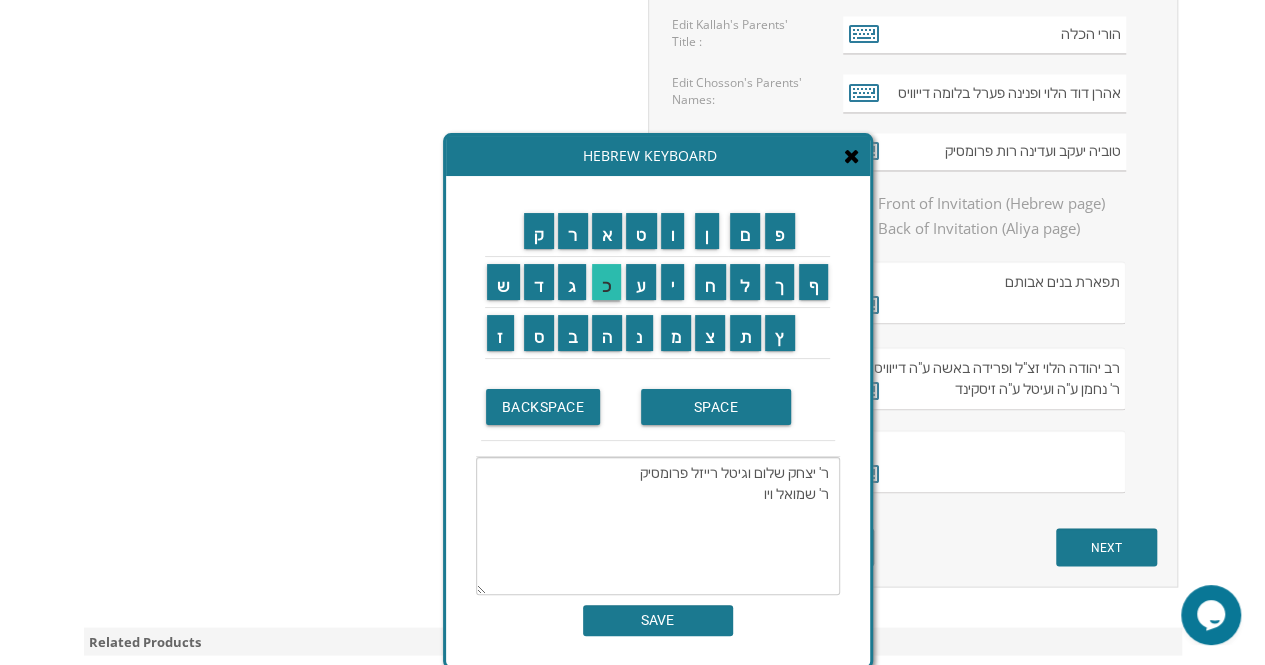 click on "כ" at bounding box center [607, 282] 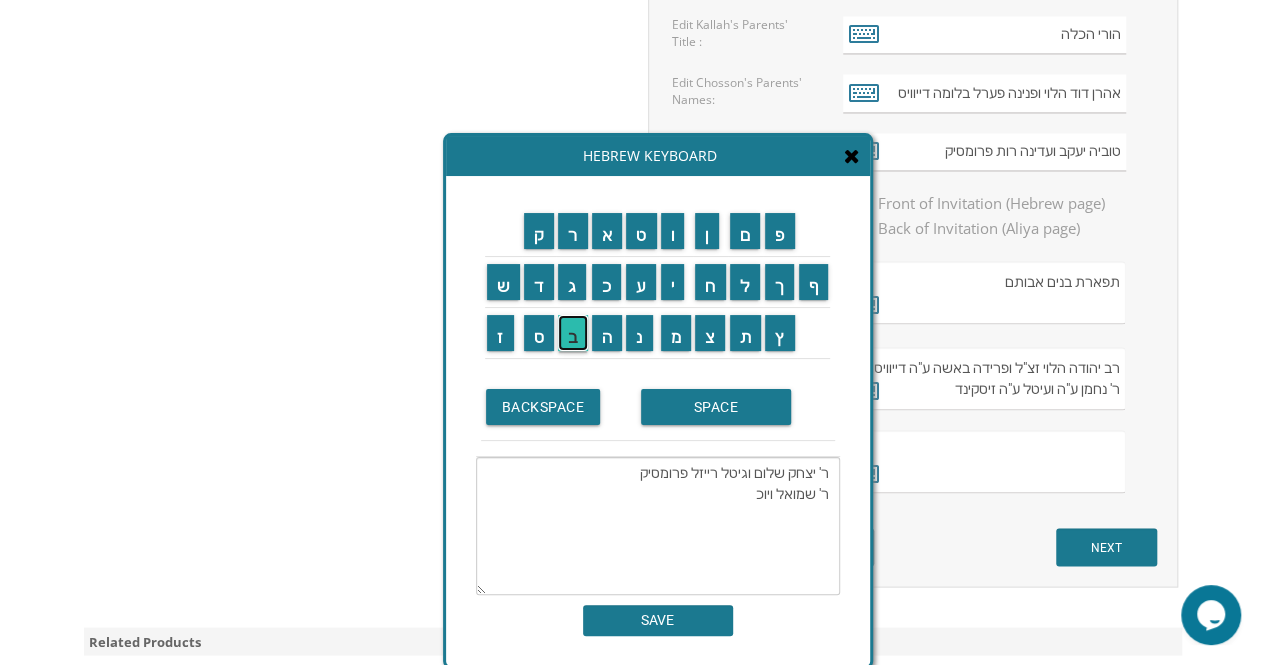 click on "ב" at bounding box center [573, 333] 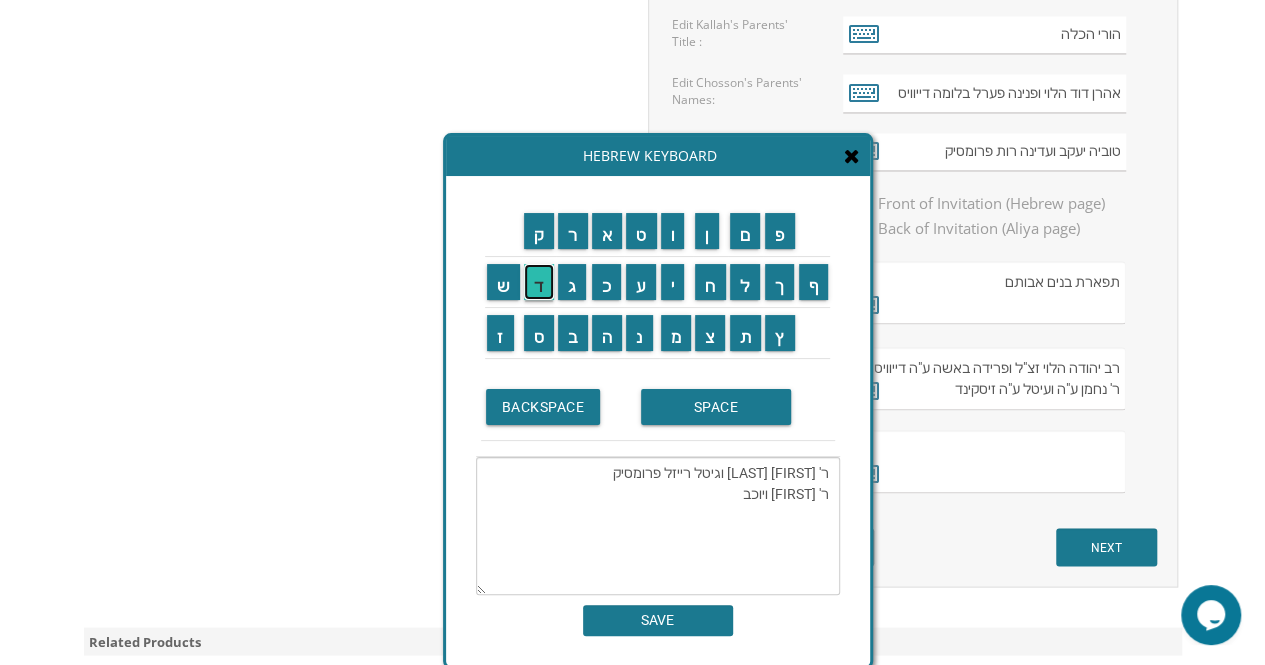 click on "ד" at bounding box center [539, 282] 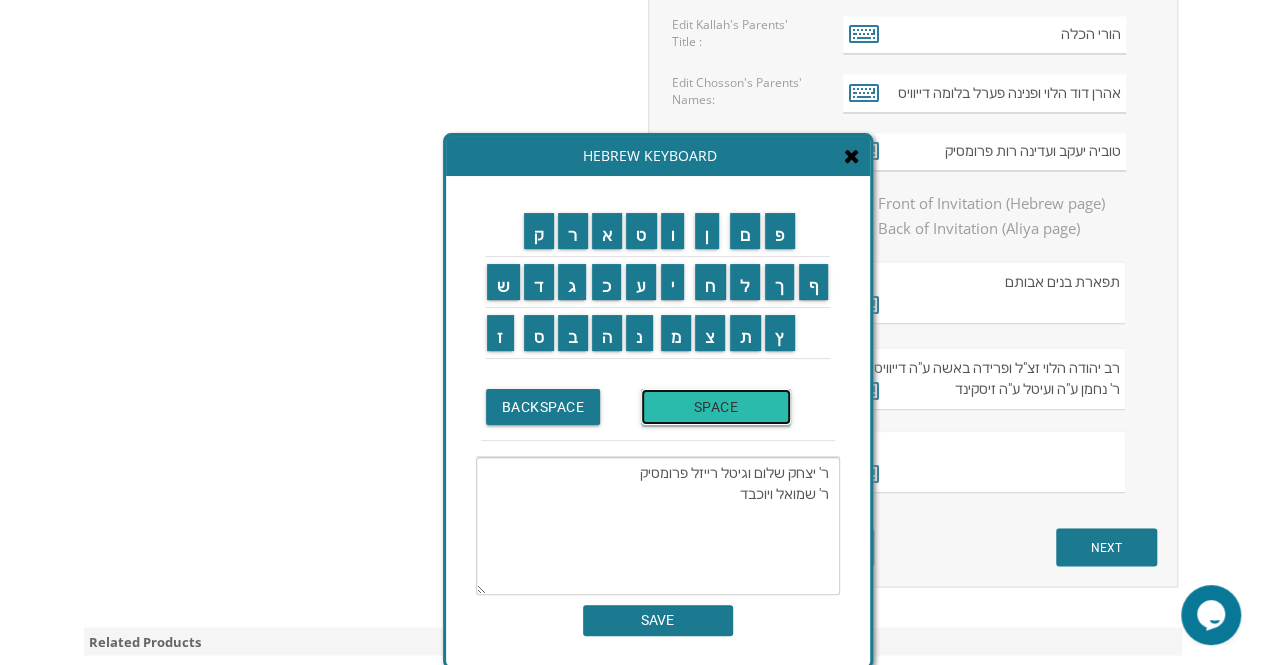 click on "SPACE" at bounding box center [716, 407] 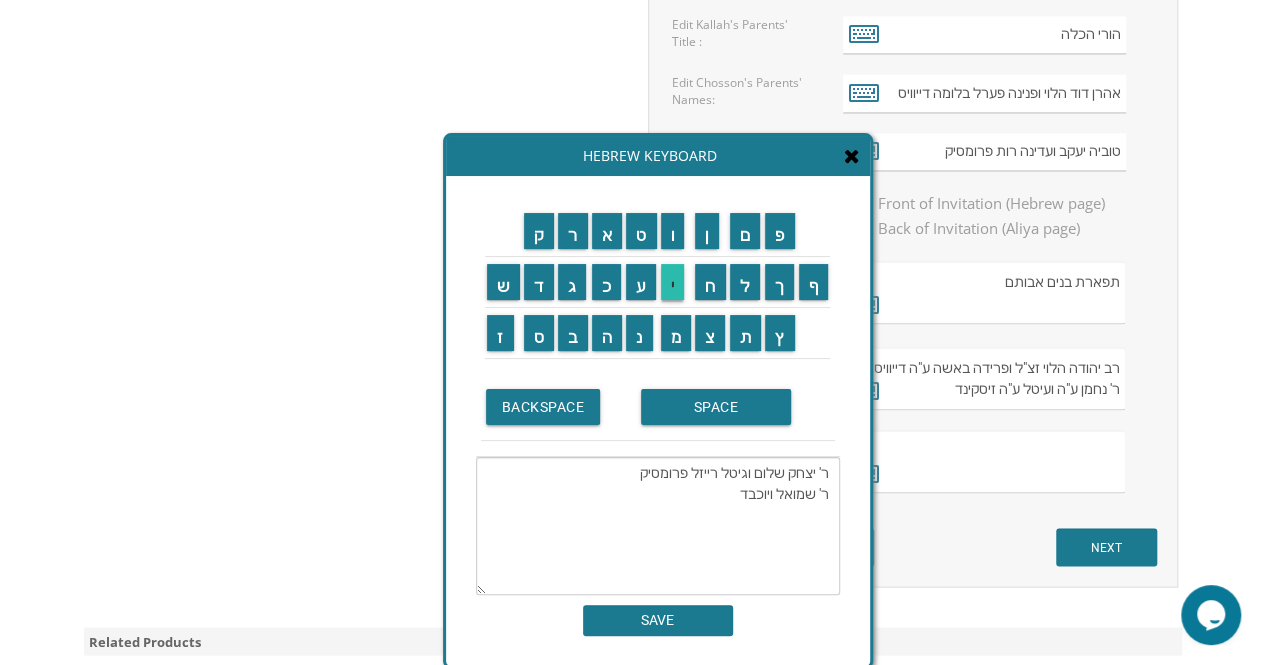 click on "י" at bounding box center [673, 282] 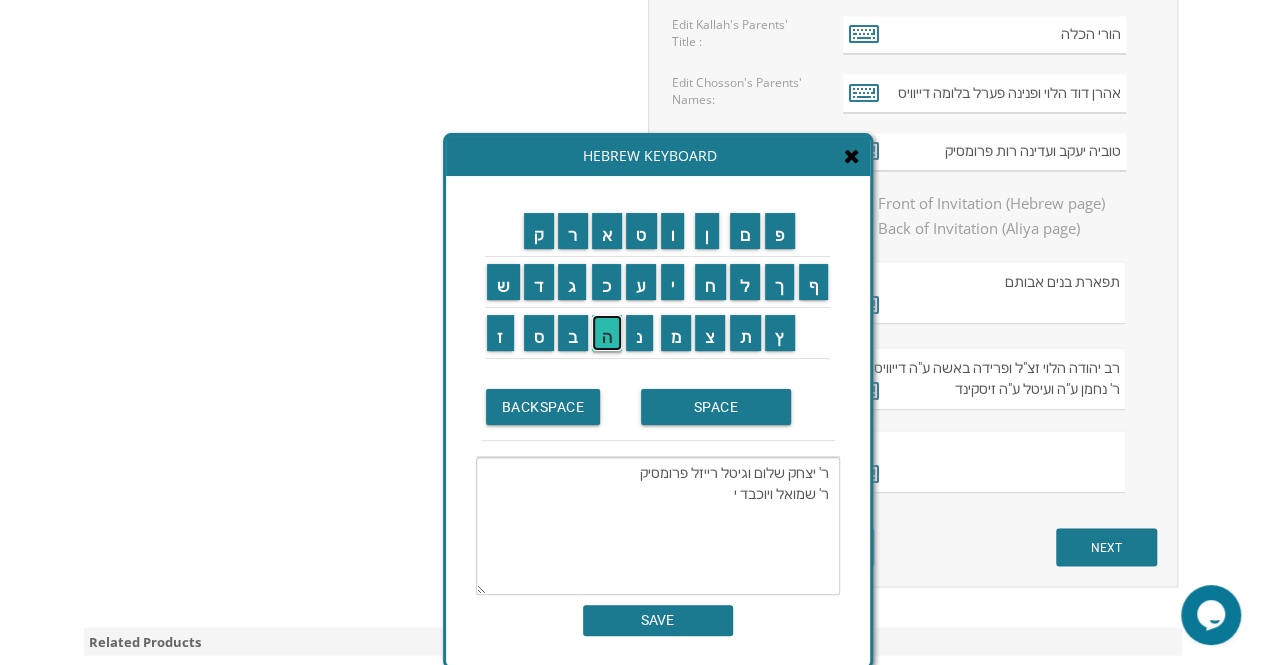 click on "ה" at bounding box center [607, 333] 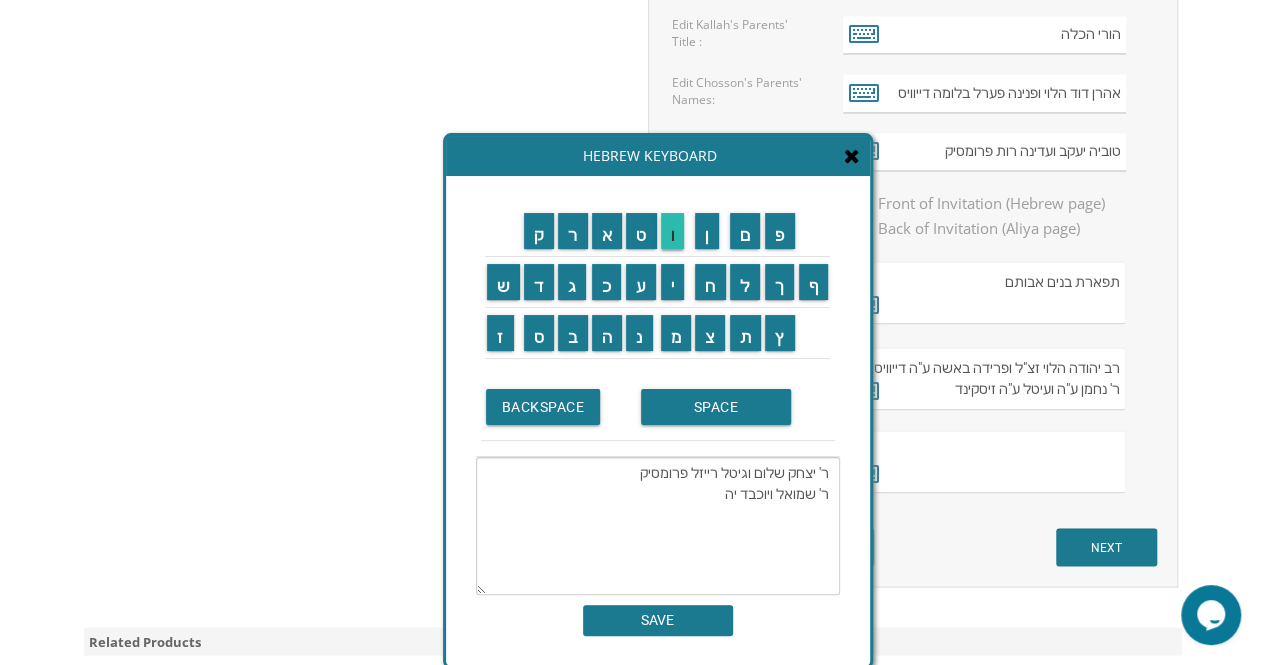 click on "ו" at bounding box center (673, 231) 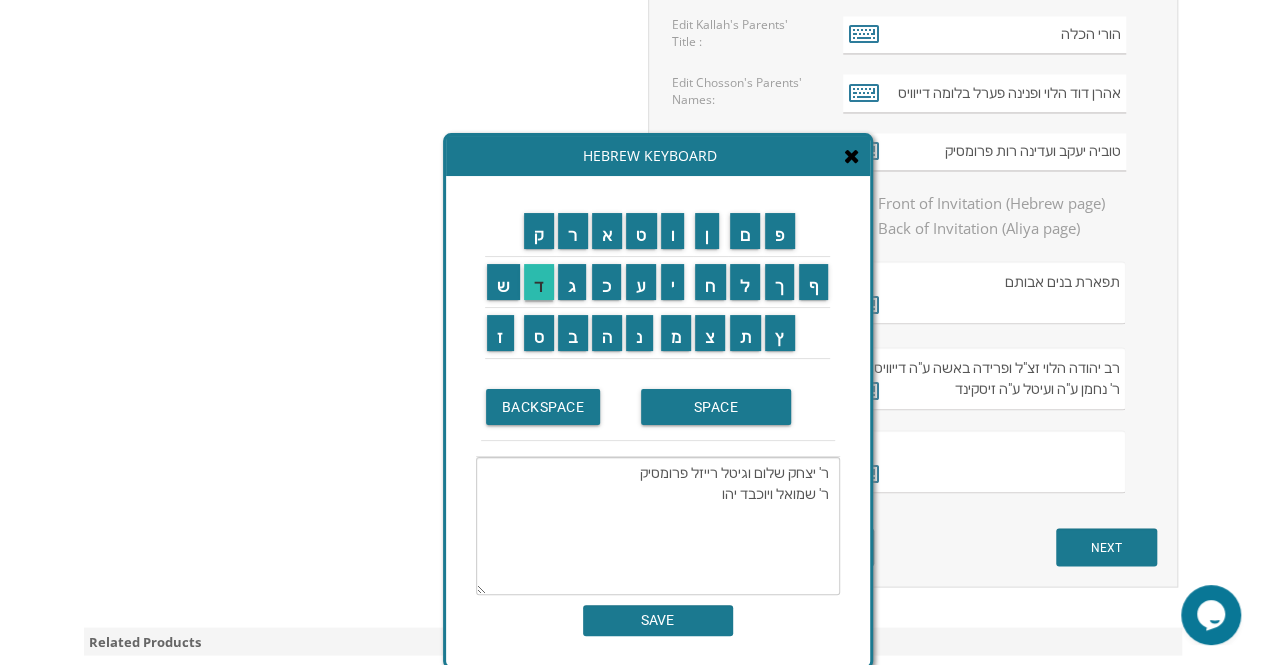 click on "ד" at bounding box center (539, 282) 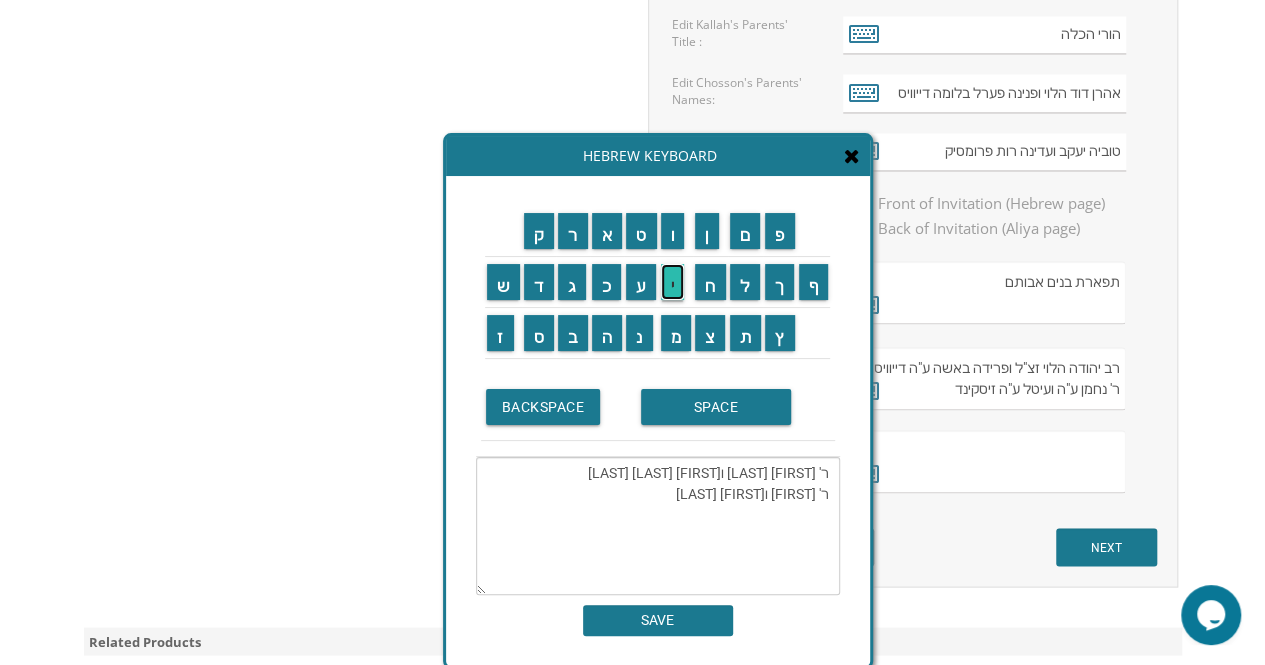 click on "י" at bounding box center [673, 282] 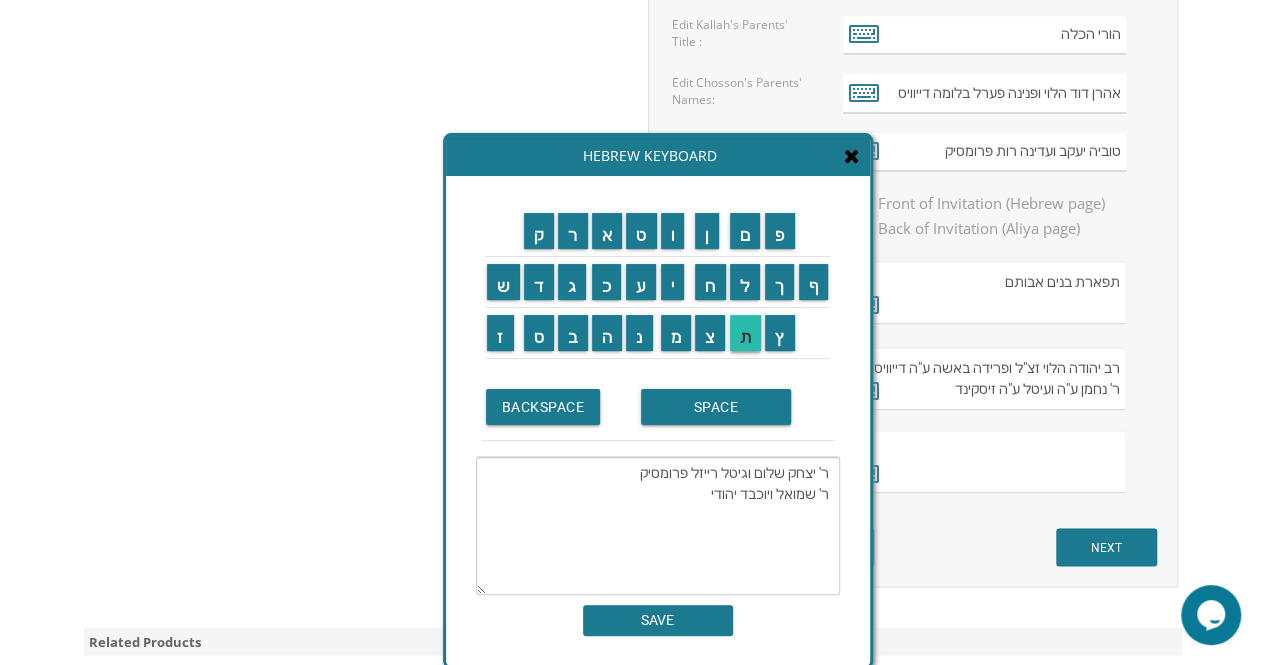 click on "ת" at bounding box center (746, 333) 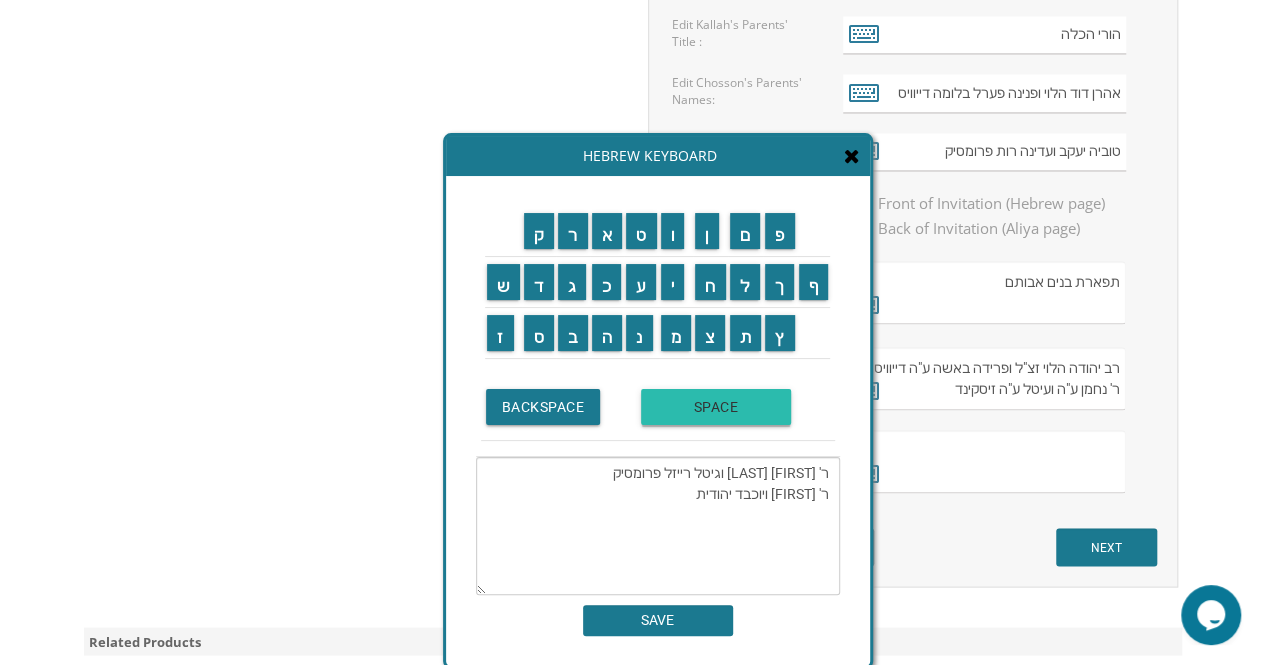 click on "SPACE" at bounding box center (716, 407) 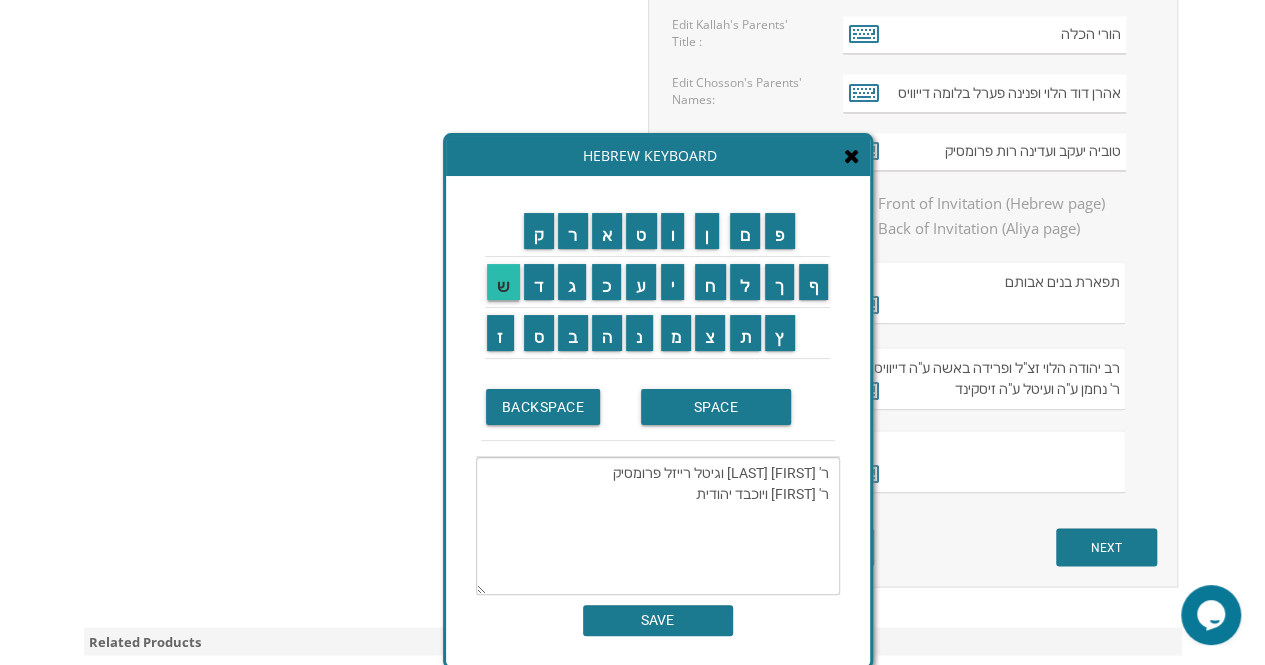 click on "ש" at bounding box center [503, 282] 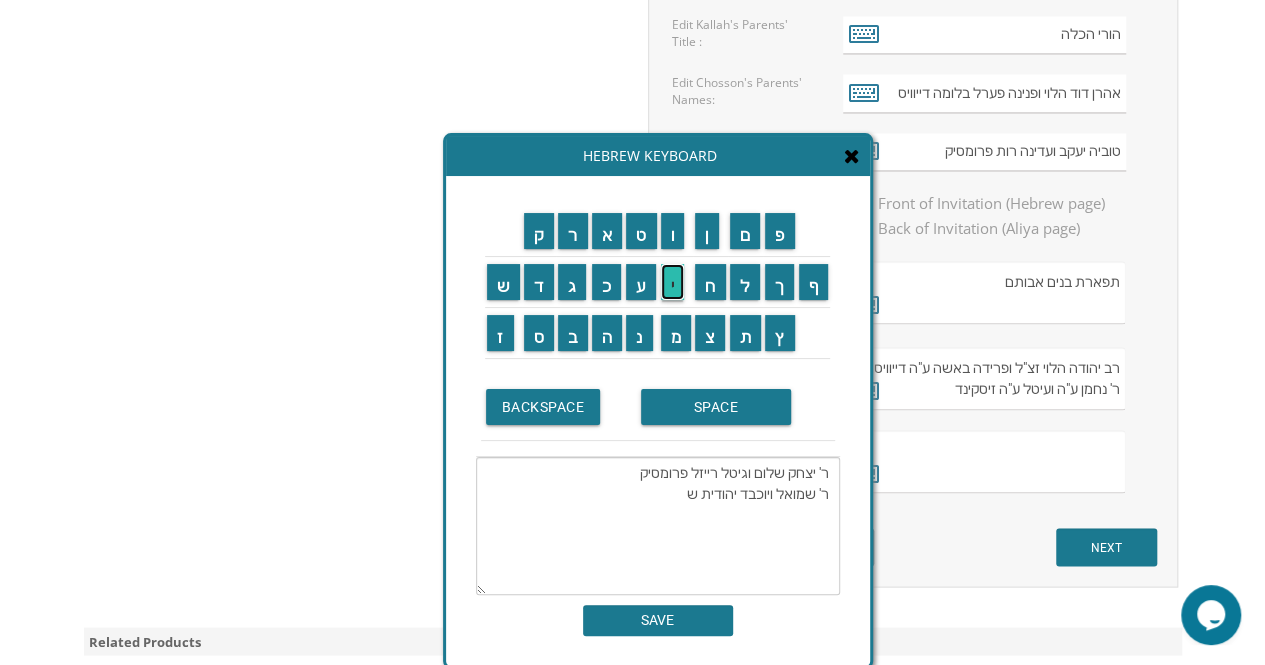 click on "י" at bounding box center [673, 282] 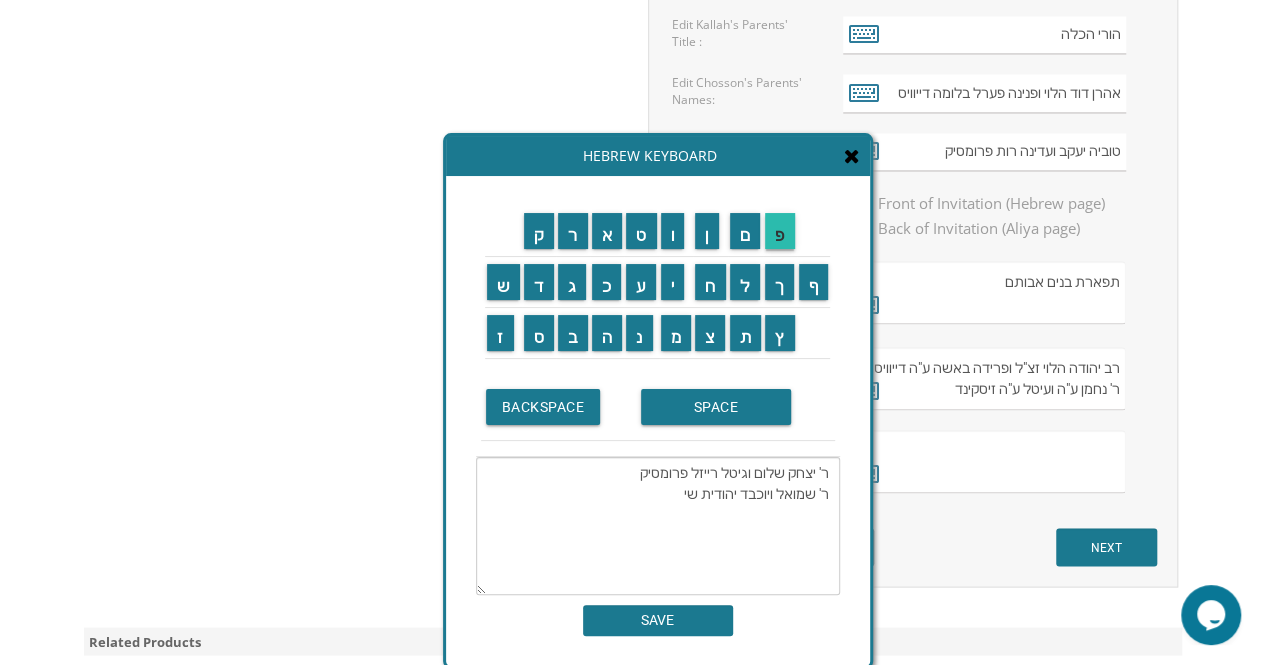 click on "פ" at bounding box center [780, 231] 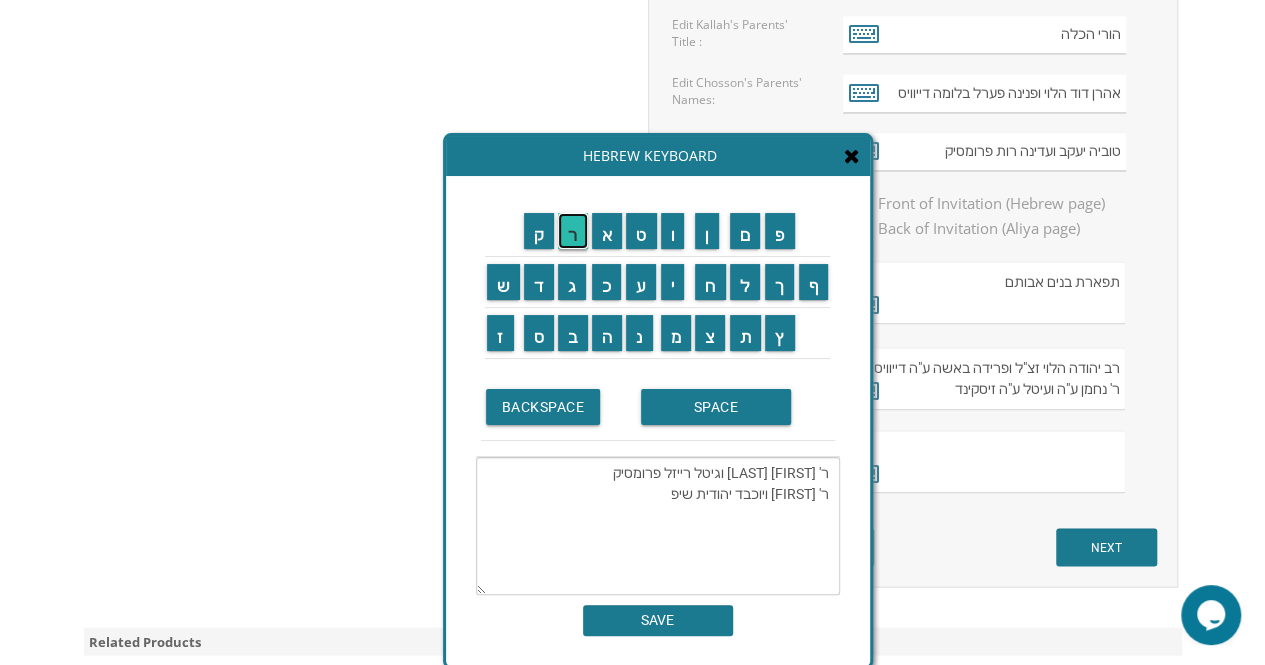 click on "ר" at bounding box center (573, 231) 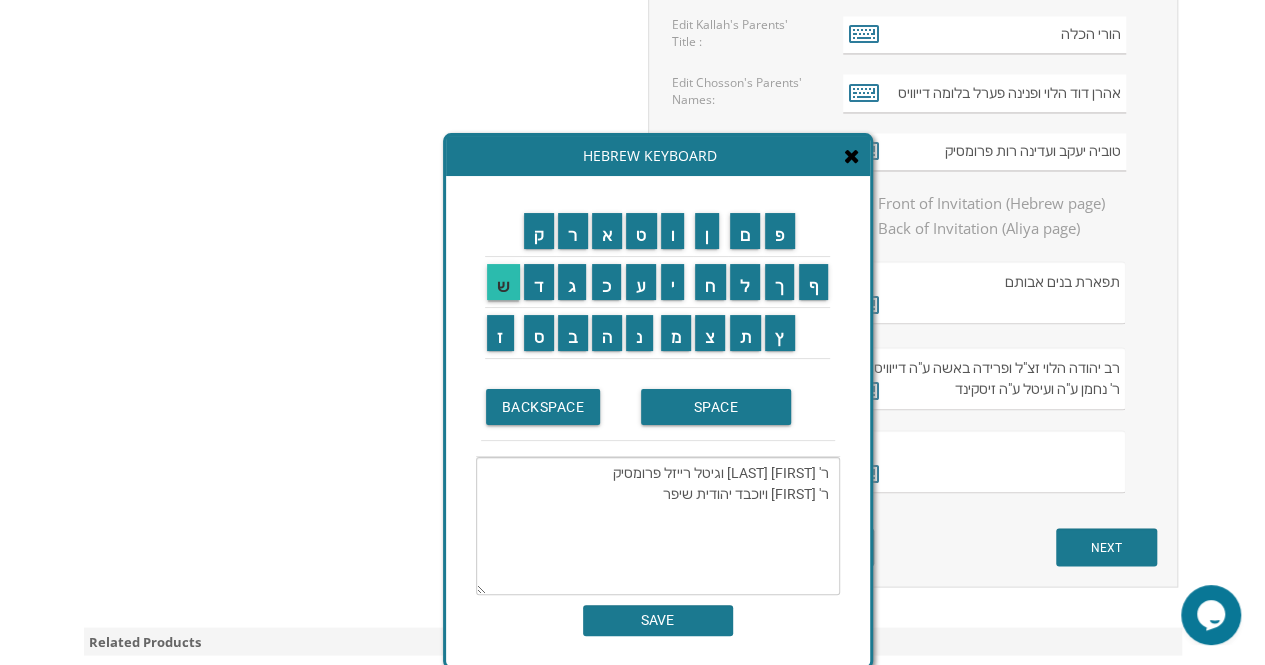 click on "ש" at bounding box center (503, 282) 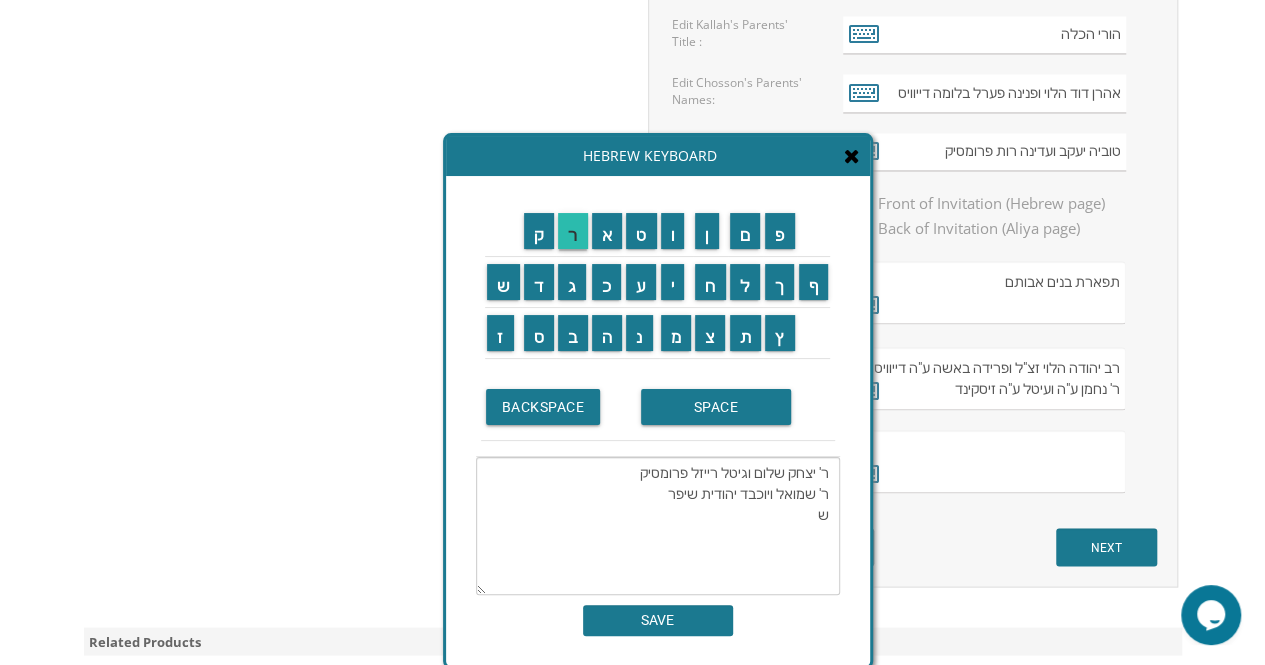 click on "ר" at bounding box center (573, 231) 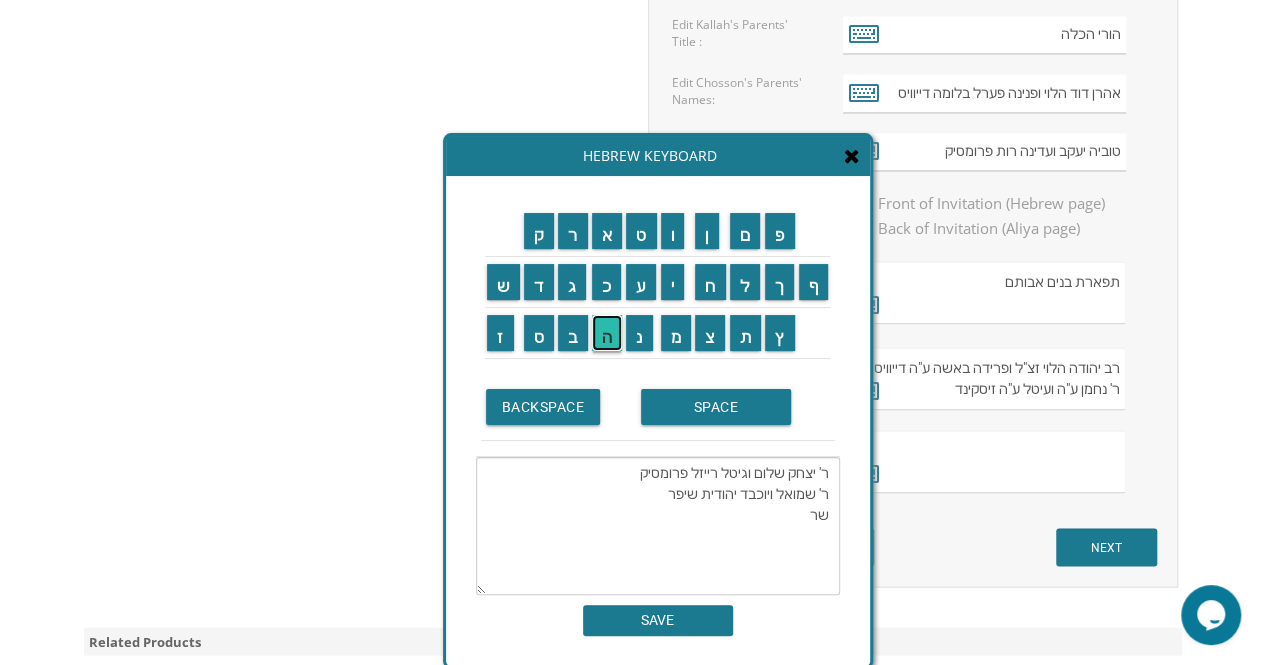 click on "ה" at bounding box center (607, 333) 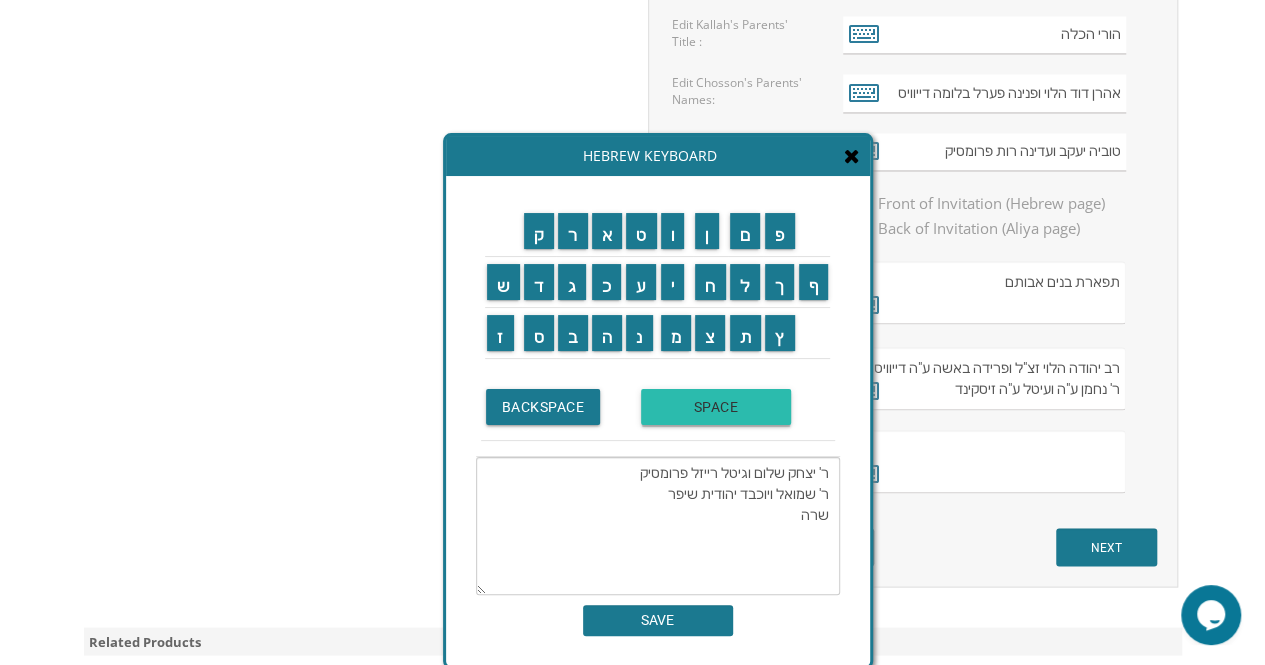 click on "SPACE" at bounding box center [716, 407] 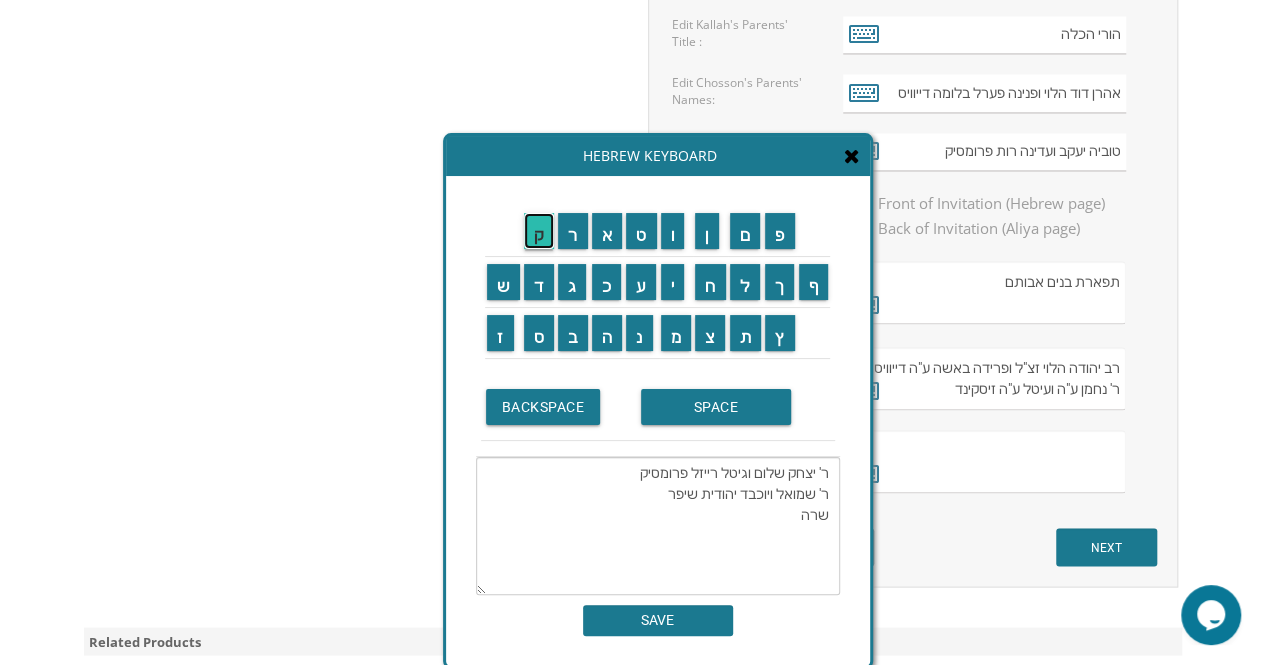 click on "ק" at bounding box center [539, 231] 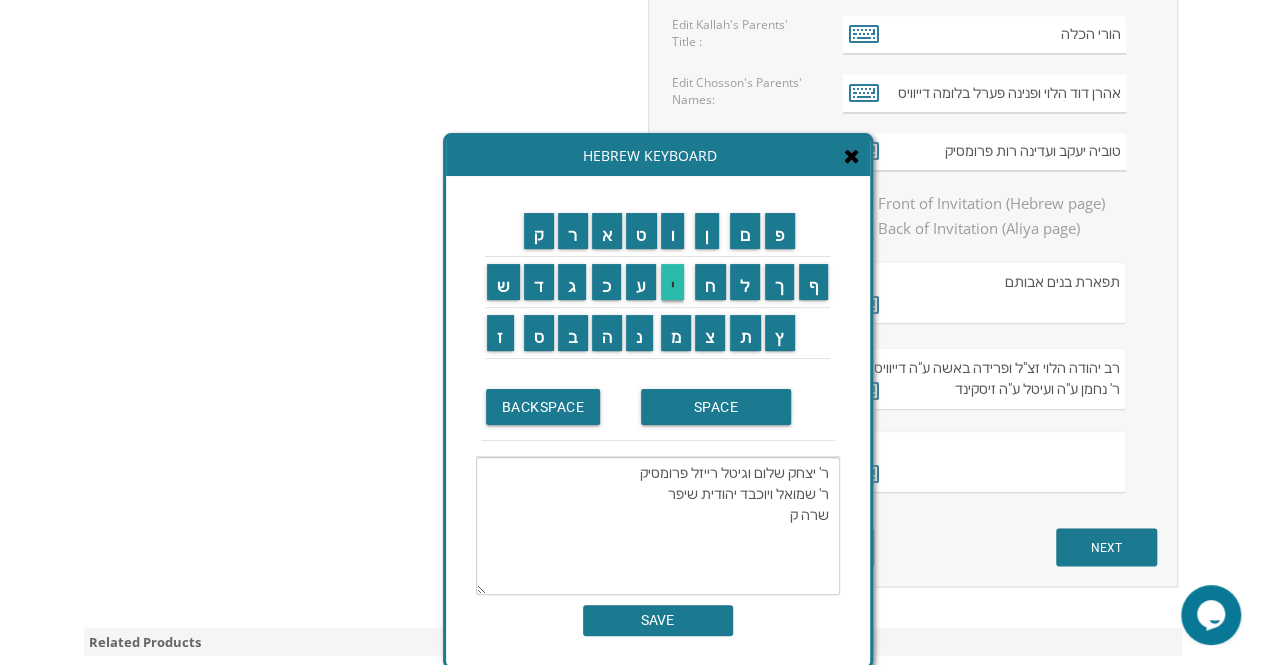 click on "י" at bounding box center (673, 282) 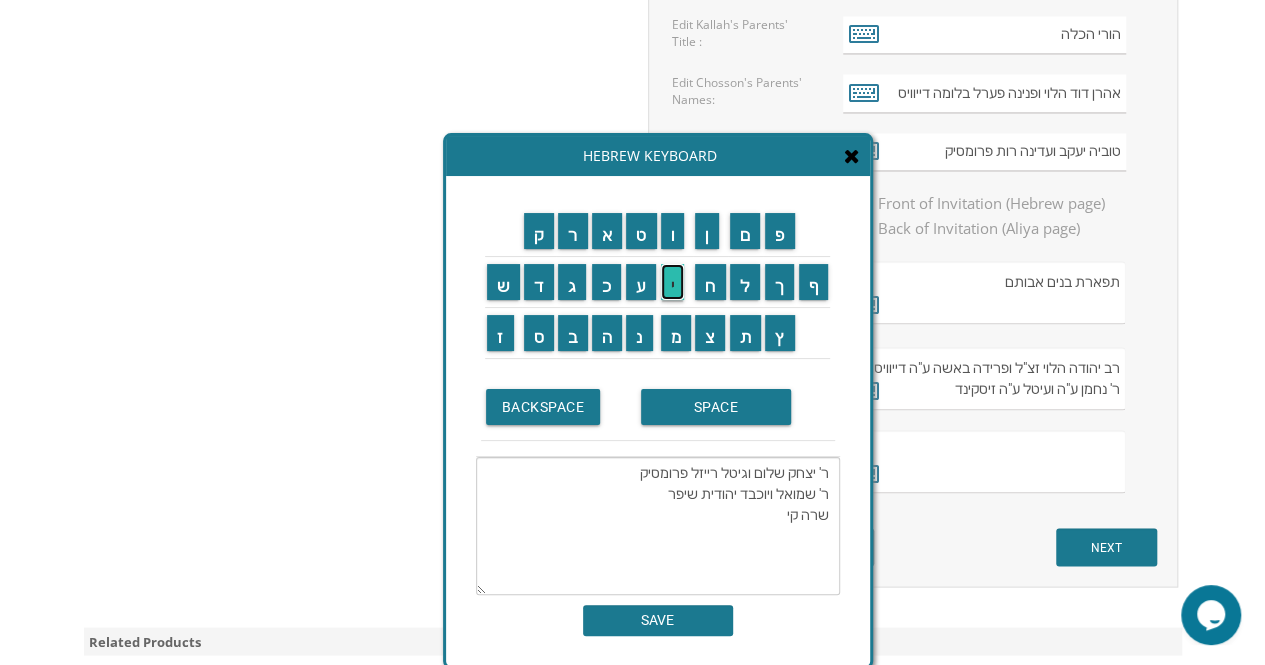 click on "י" at bounding box center (673, 282) 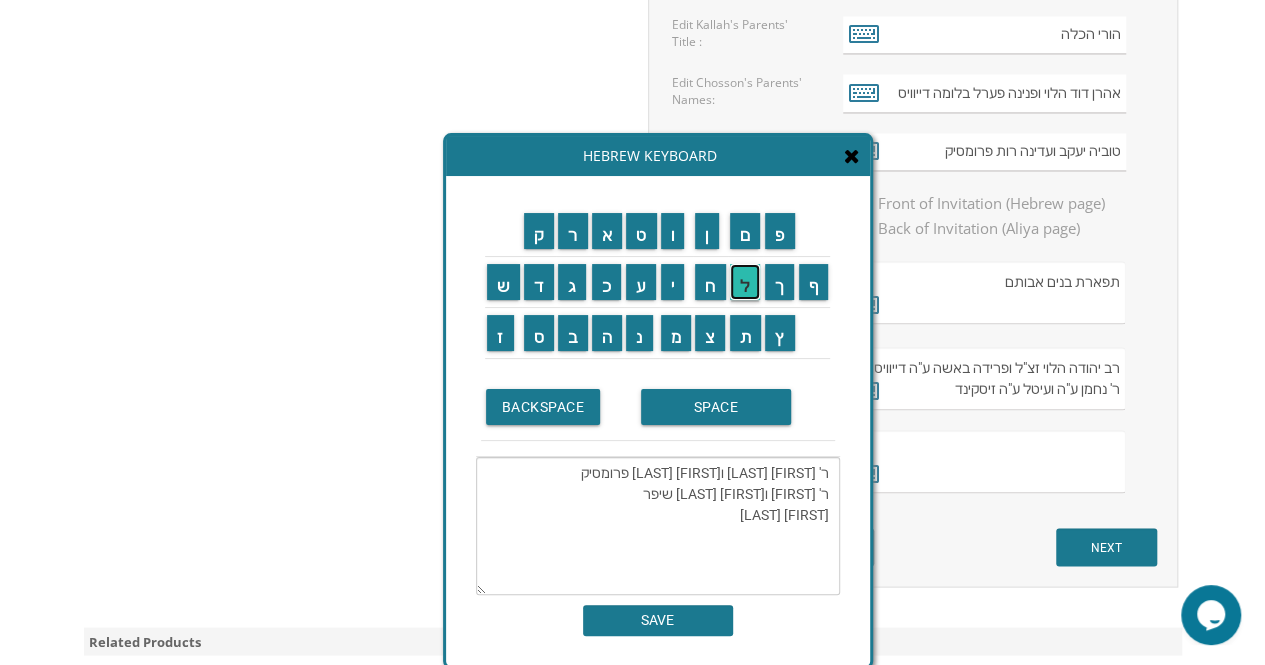 click on "ל" at bounding box center (745, 282) 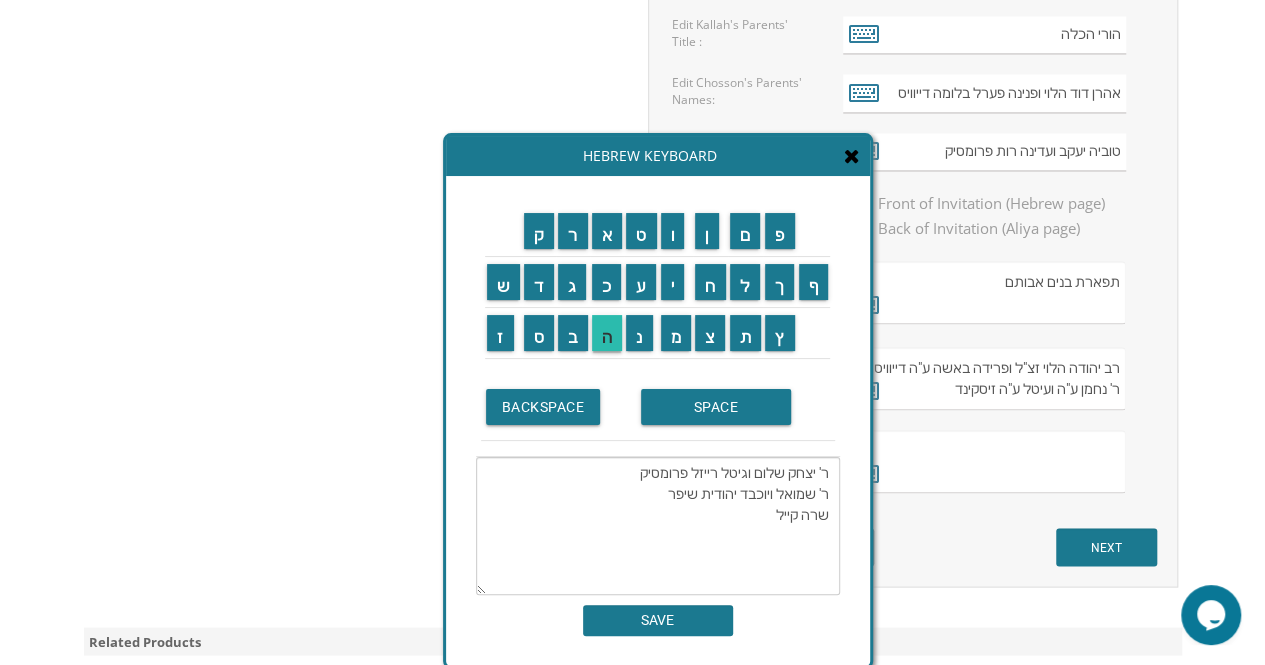 click on "ה" at bounding box center [607, 333] 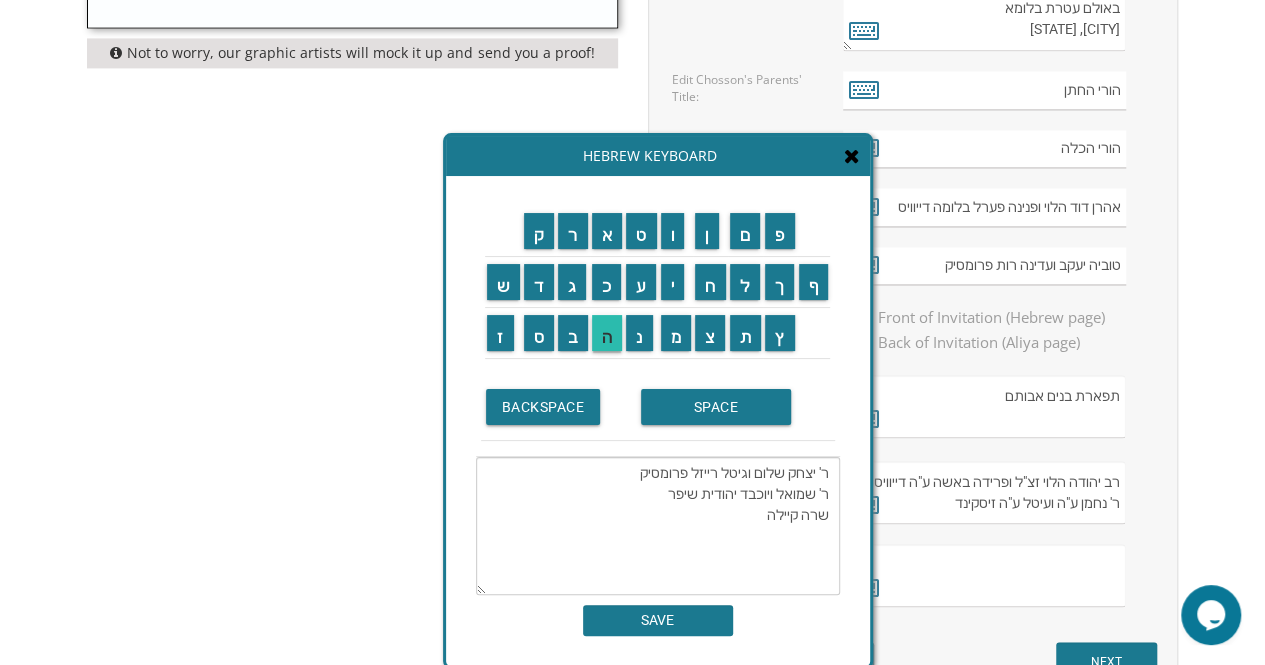 scroll, scrollTop: 1506, scrollLeft: 0, axis: vertical 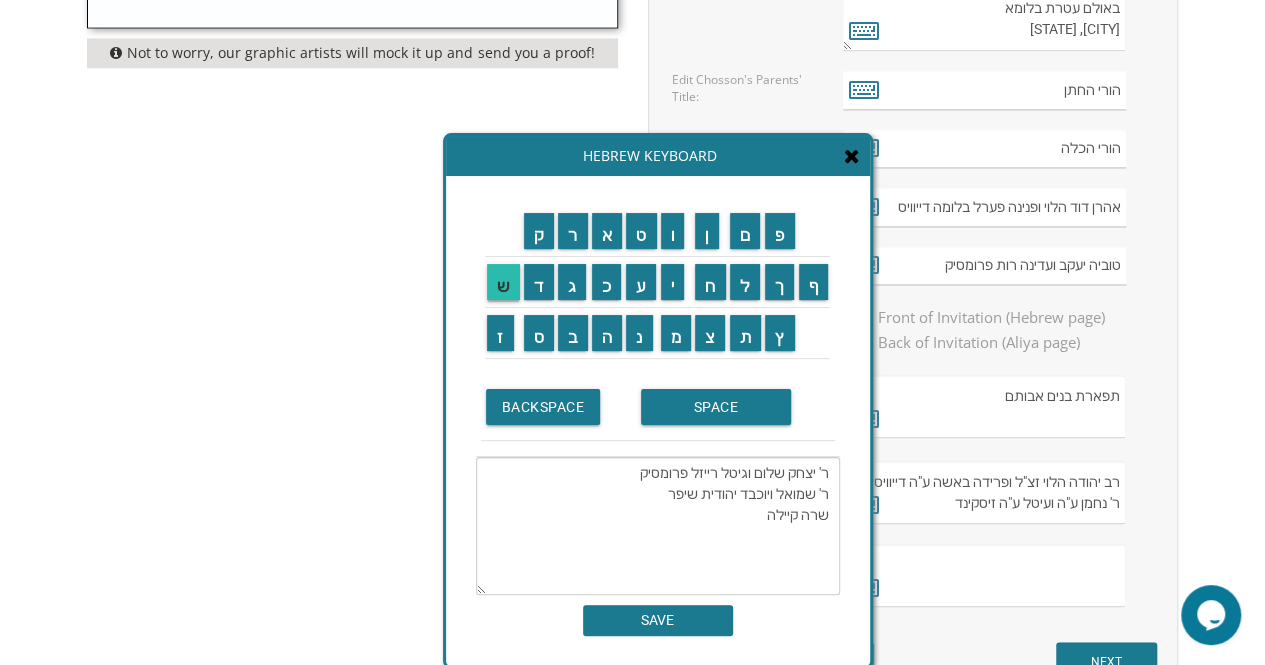click on "ש" at bounding box center [503, 282] 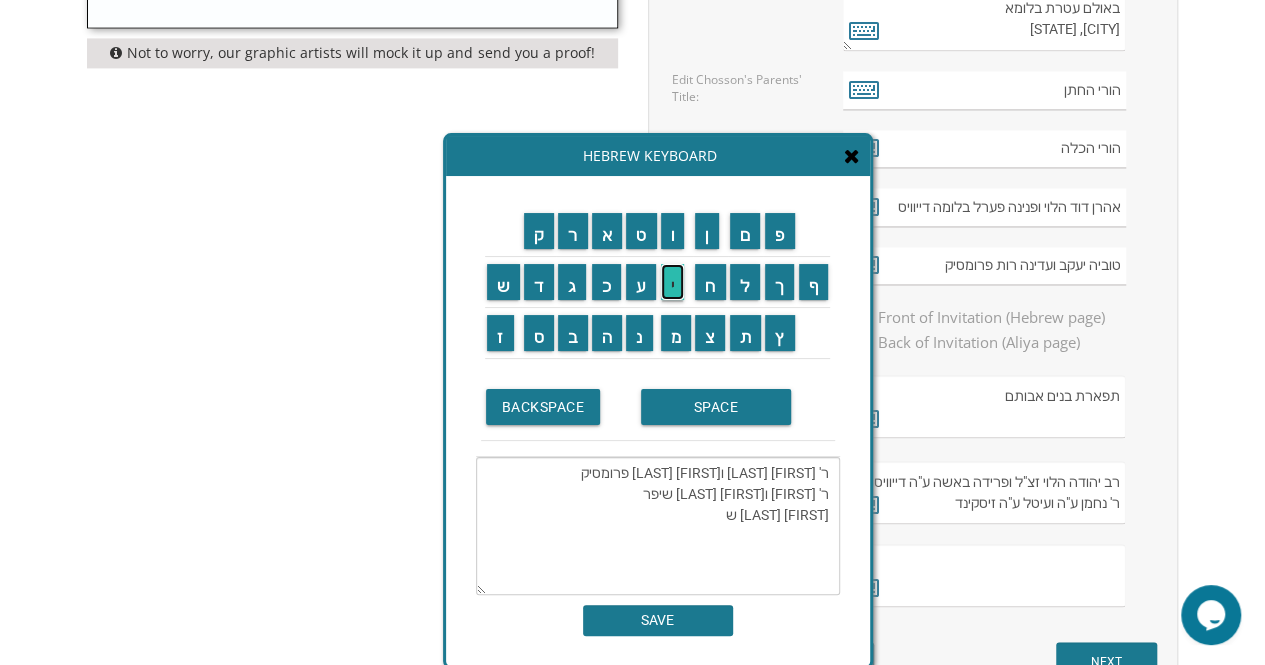 click on "י" at bounding box center (673, 282) 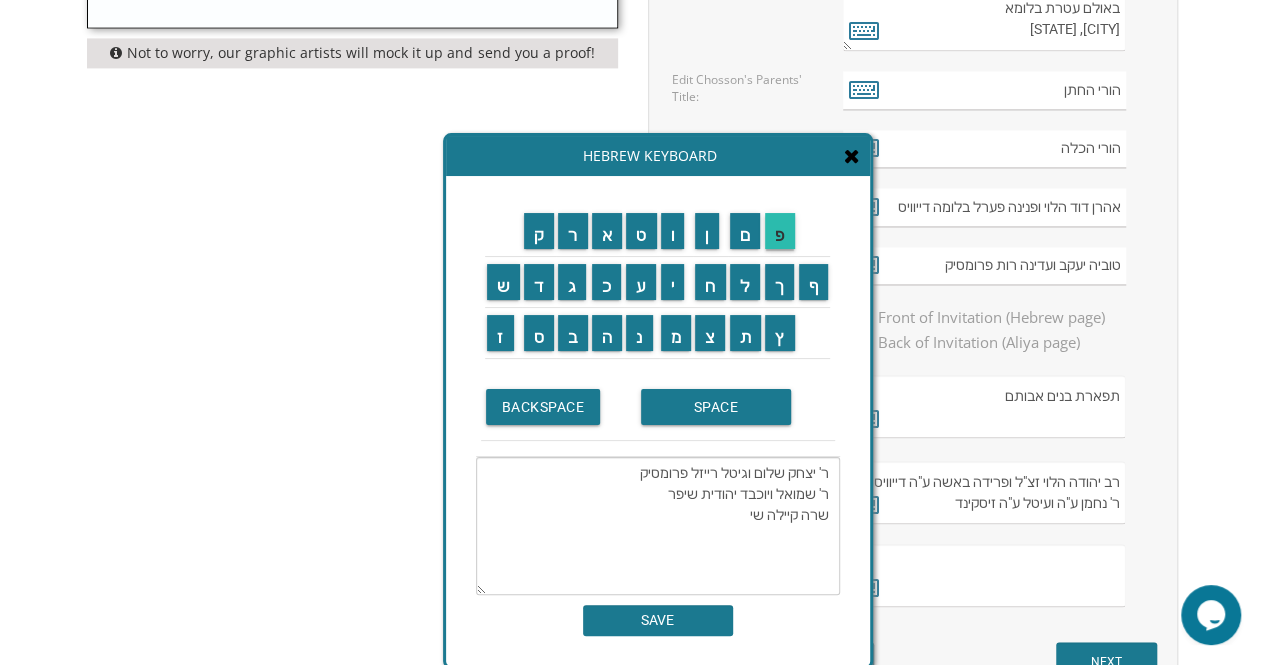 click on "פ" at bounding box center (780, 231) 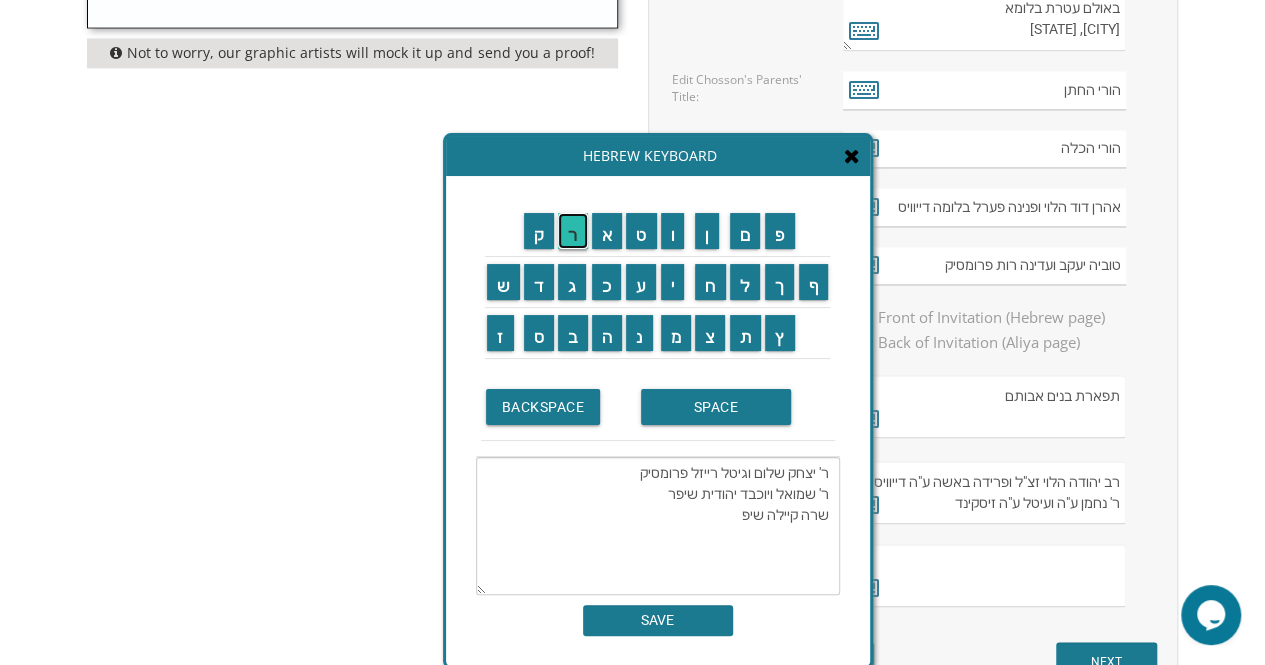 click on "ר" at bounding box center [573, 231] 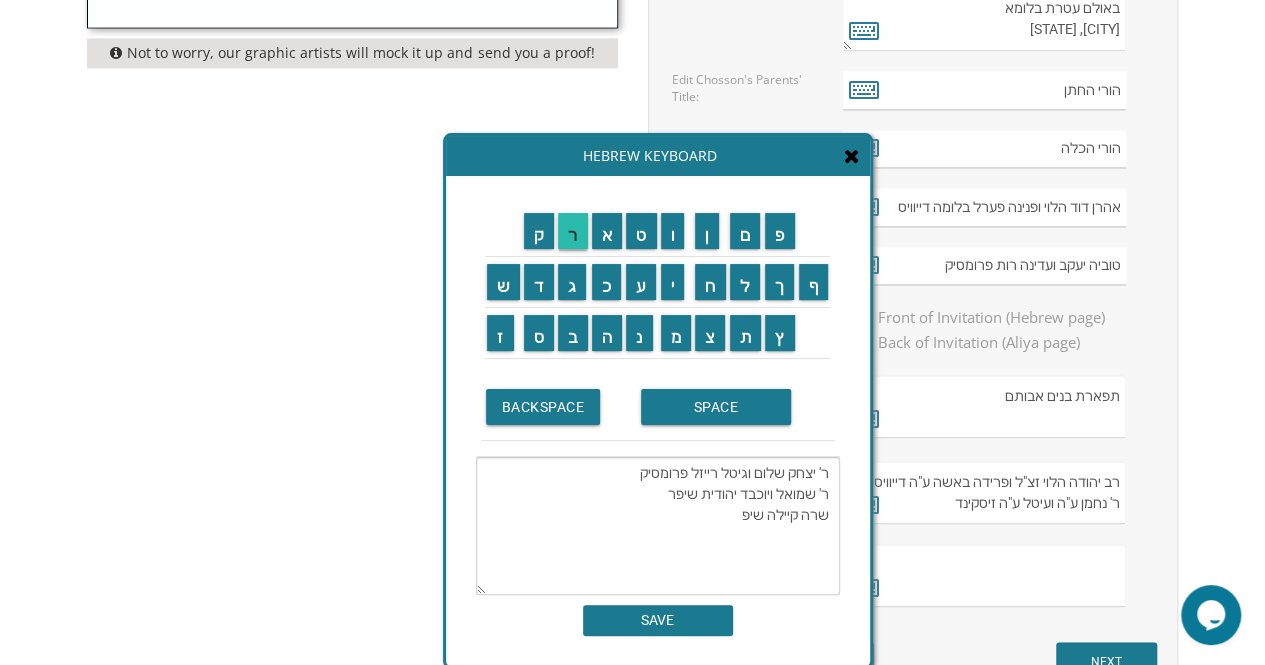 type on "ר' יצחק שלום וגיטל רייזל פרומסיק
ר' שמואל ויוכבד יהודית שיפר
שרה קיילה שיפר" 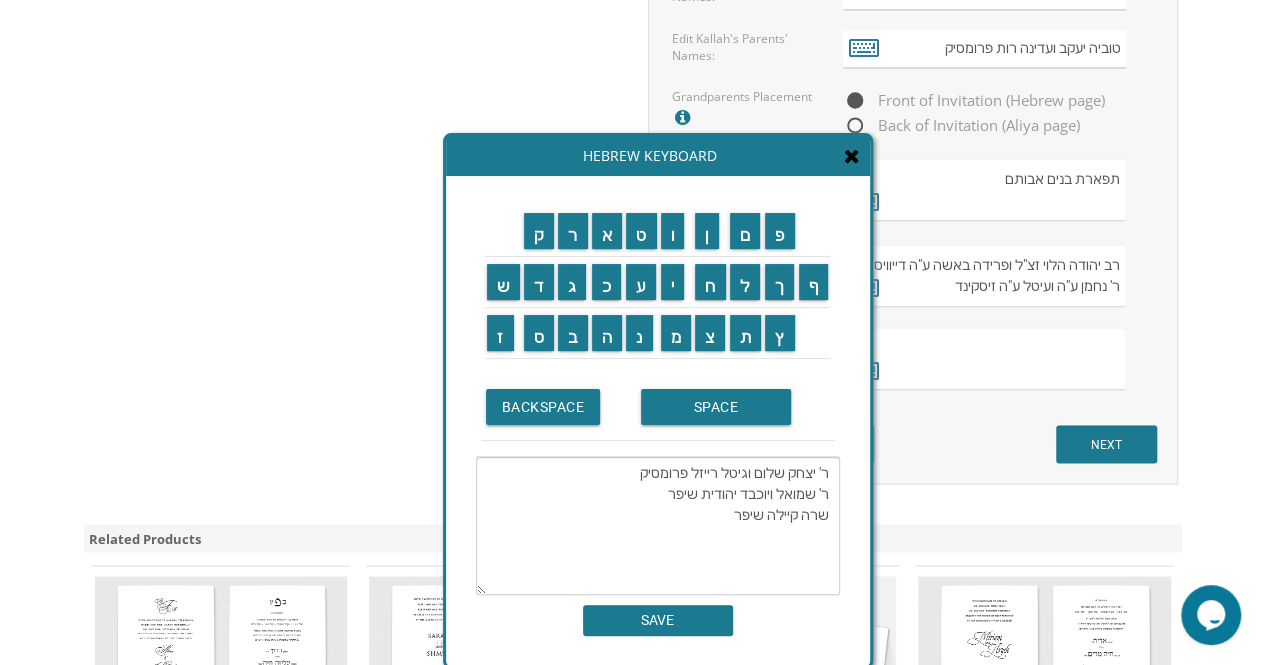 scroll, scrollTop: 1727, scrollLeft: 0, axis: vertical 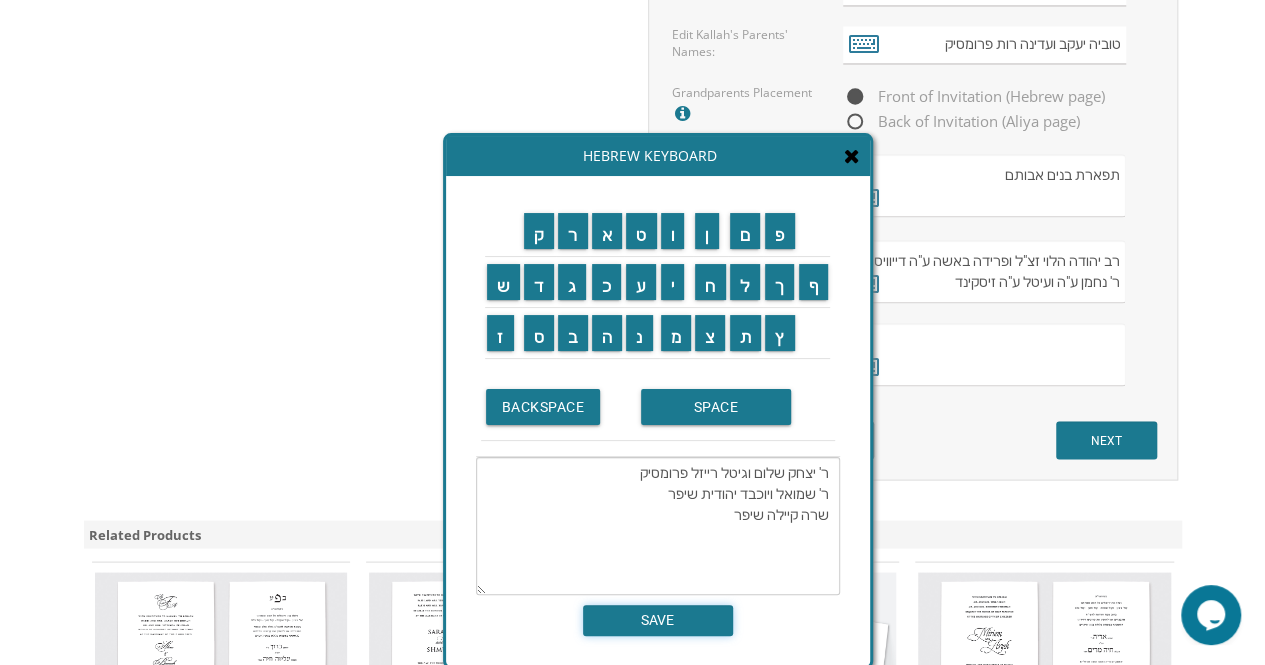 click on "SAVE" at bounding box center [658, 620] 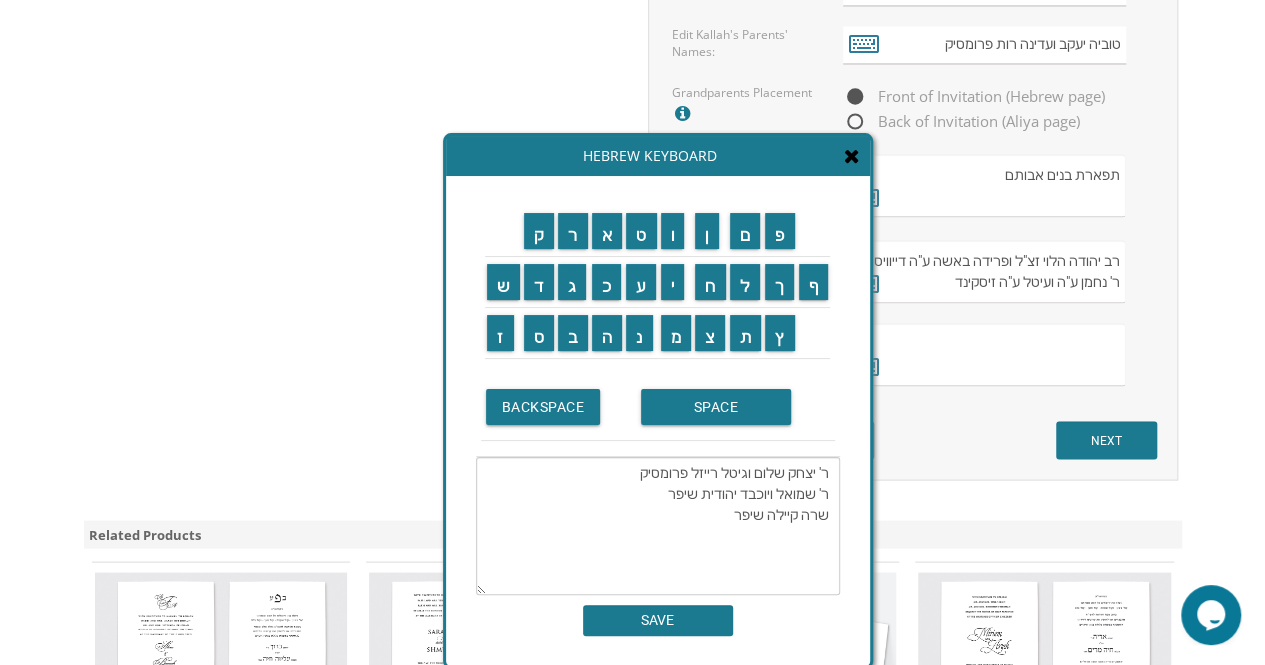 type on "ר' יצחק שלום וגיטל רייזל פרומסיק
ר' שמואל ויוכבד יהודית שיפר
שרה קיילה שיפר" 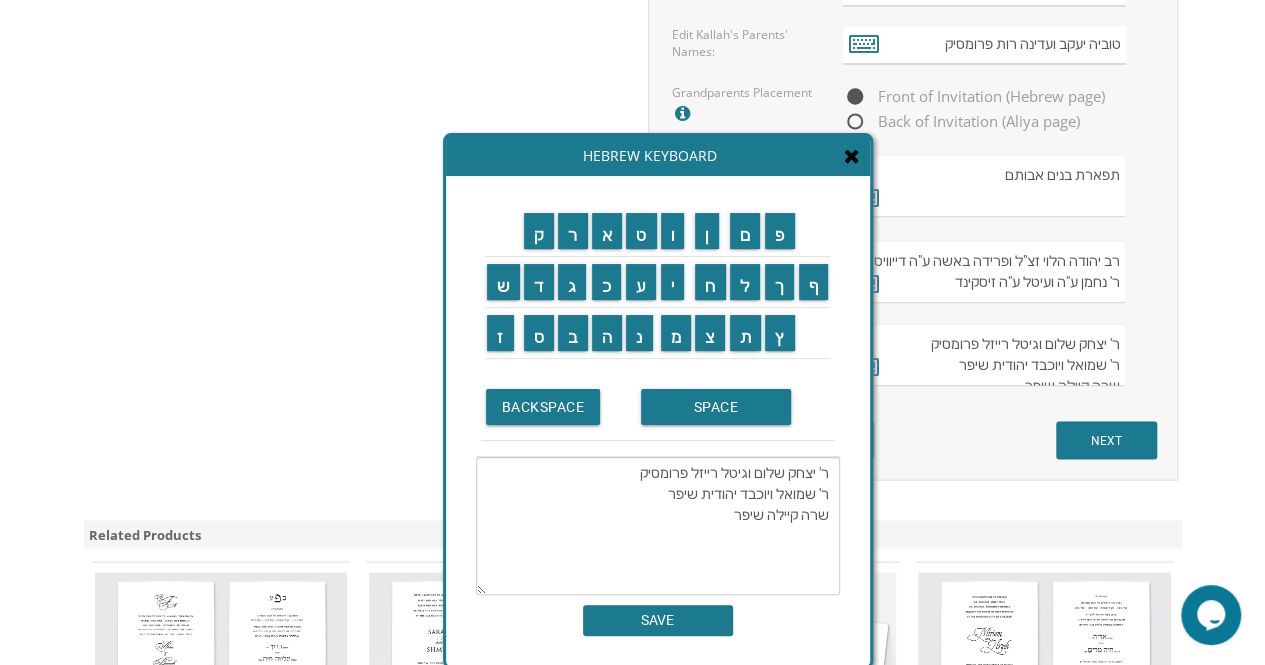 scroll, scrollTop: 10, scrollLeft: 0, axis: vertical 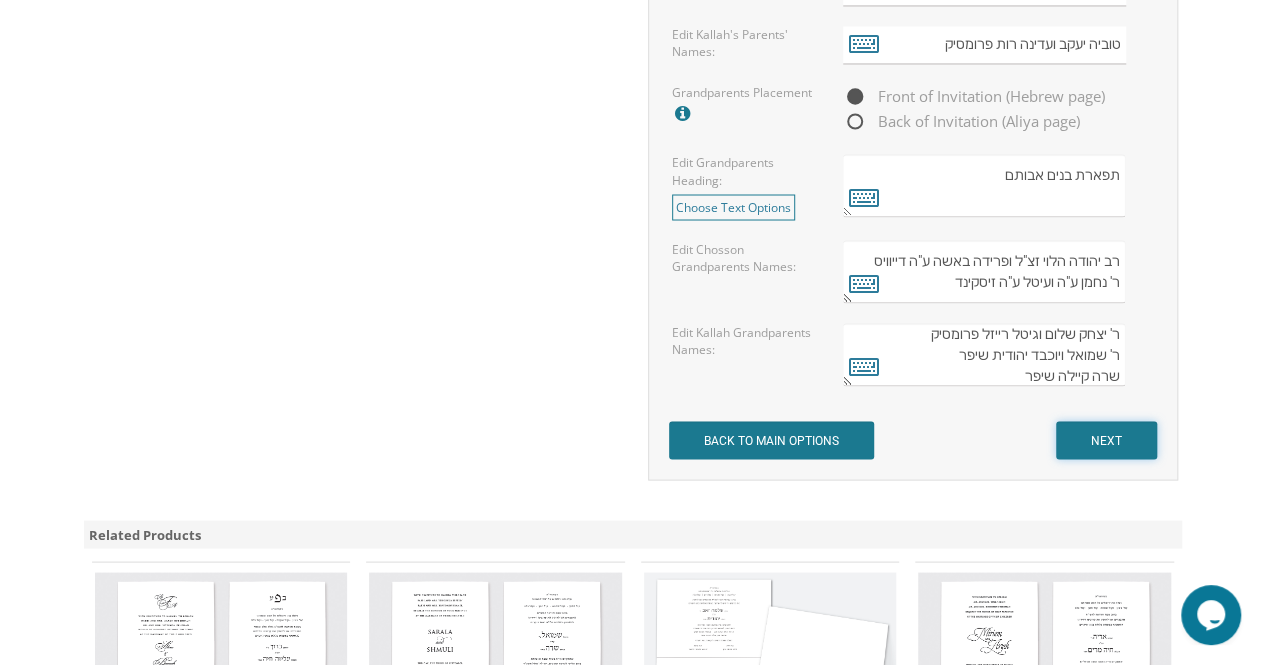 click on "NEXT" at bounding box center [1106, 440] 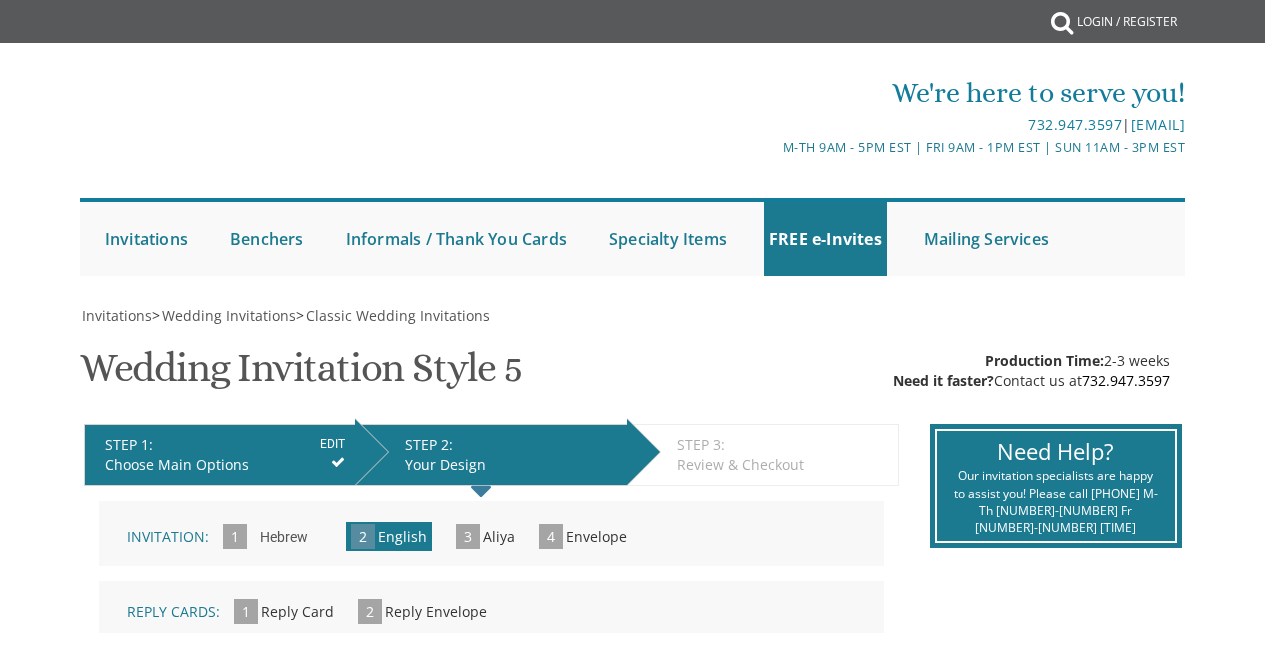scroll, scrollTop: 0, scrollLeft: 0, axis: both 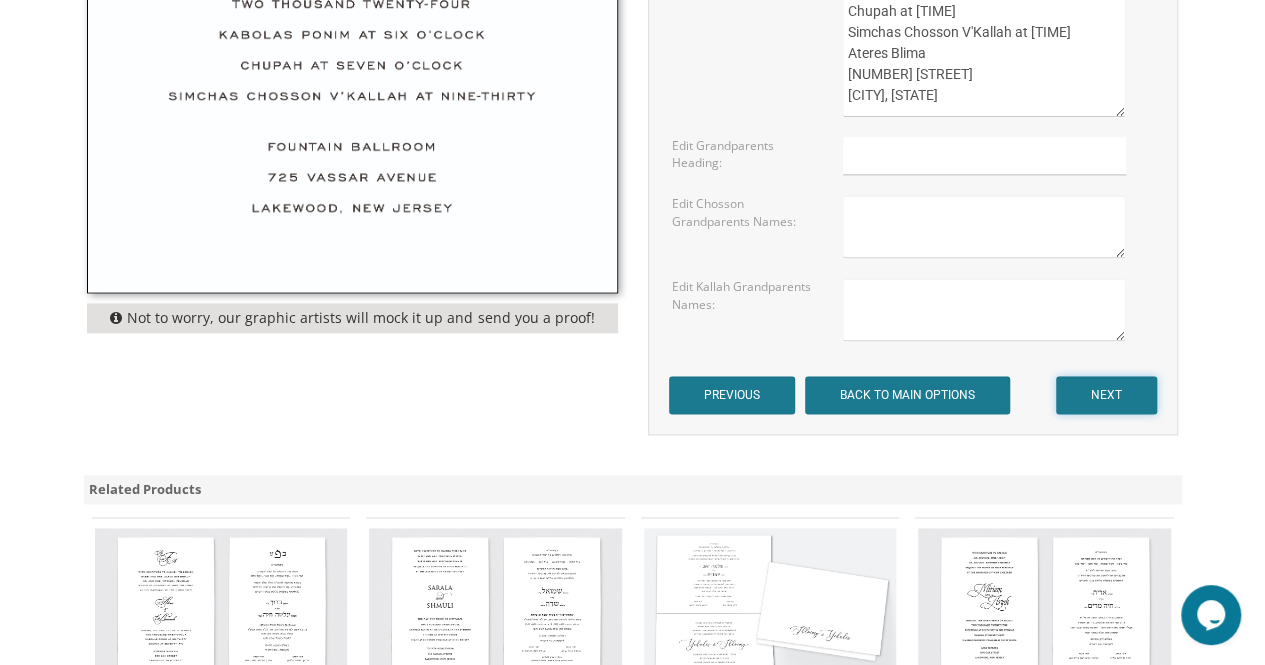 click on "NEXT" at bounding box center (1106, 395) 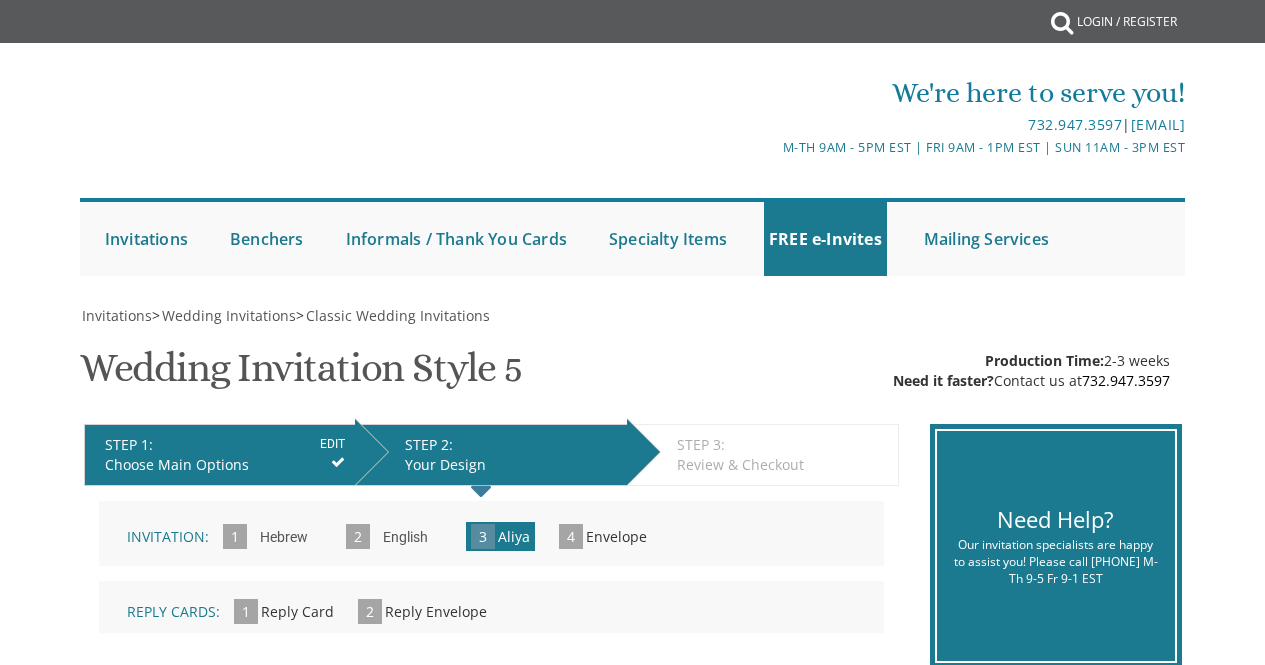 scroll, scrollTop: 0, scrollLeft: 0, axis: both 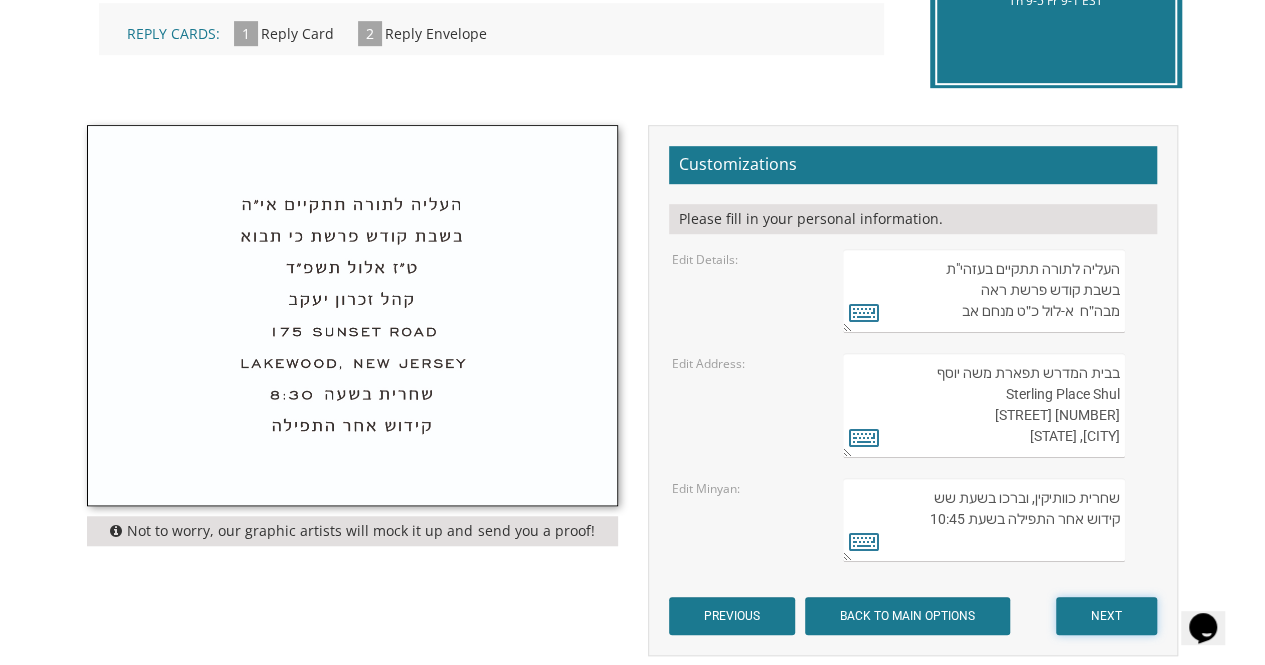 click on "NEXT" at bounding box center [1106, 616] 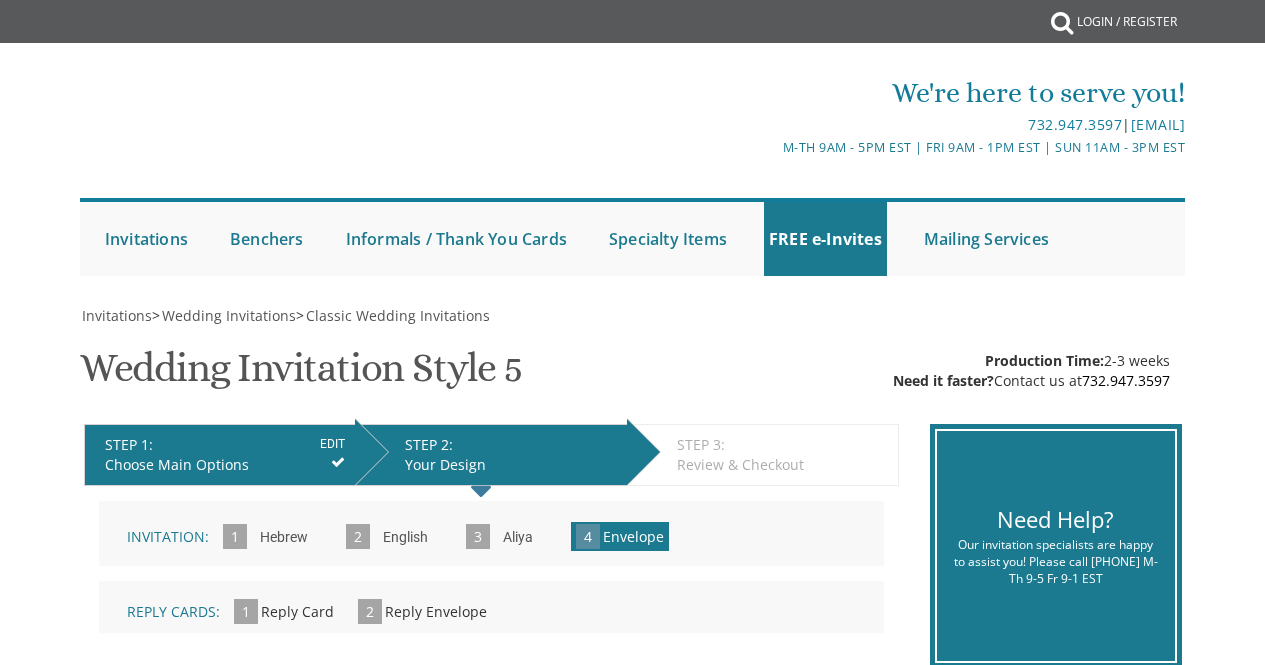 scroll, scrollTop: 0, scrollLeft: 0, axis: both 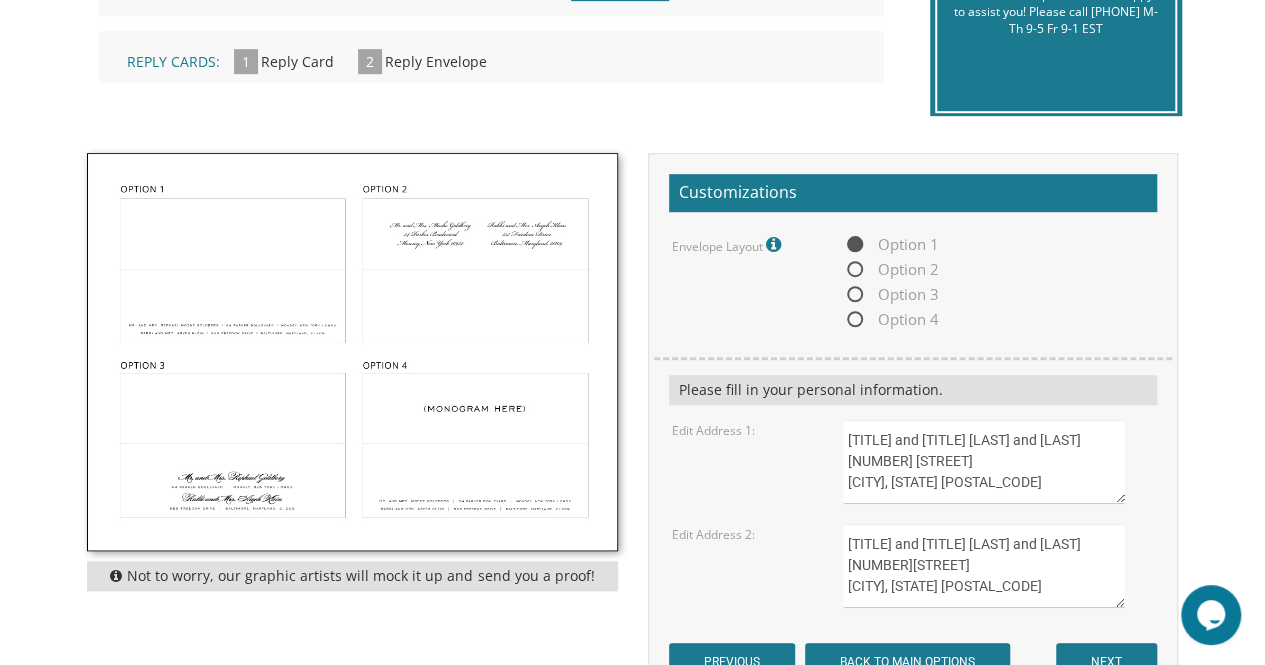 click on "Envelope Layout Fonts will match invitation.   Option 1 Option 2 Option 3 Option 4" at bounding box center (912, 282) 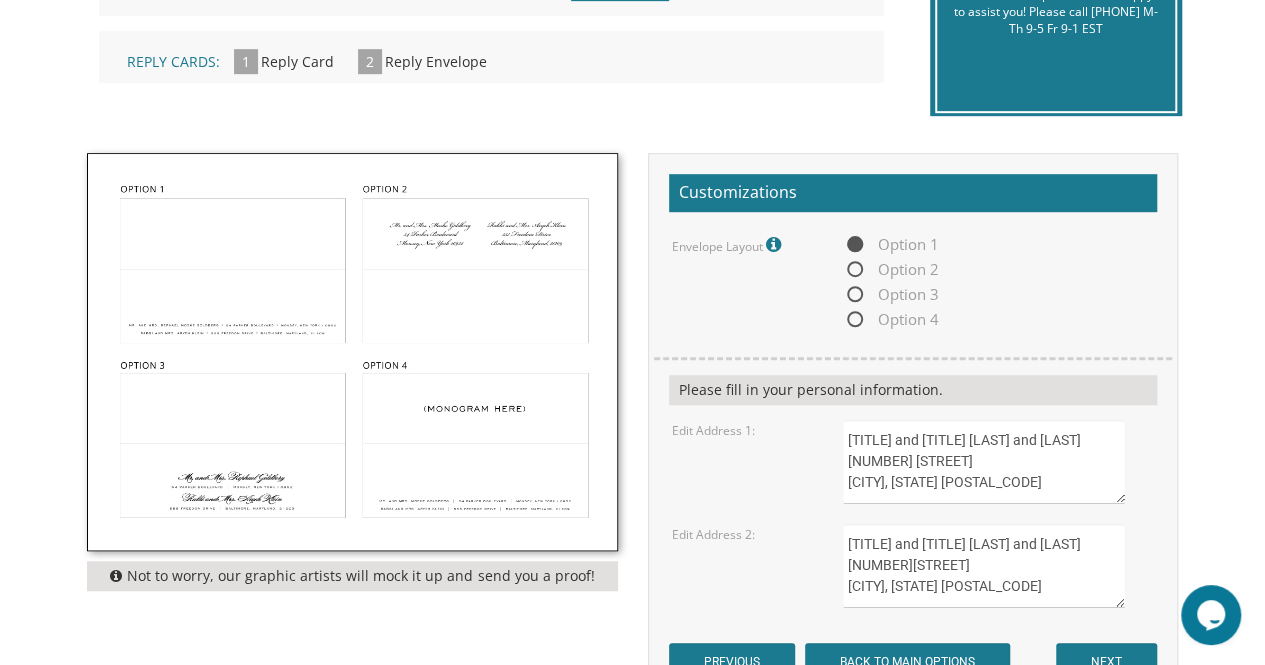 scroll, scrollTop: 868, scrollLeft: 0, axis: vertical 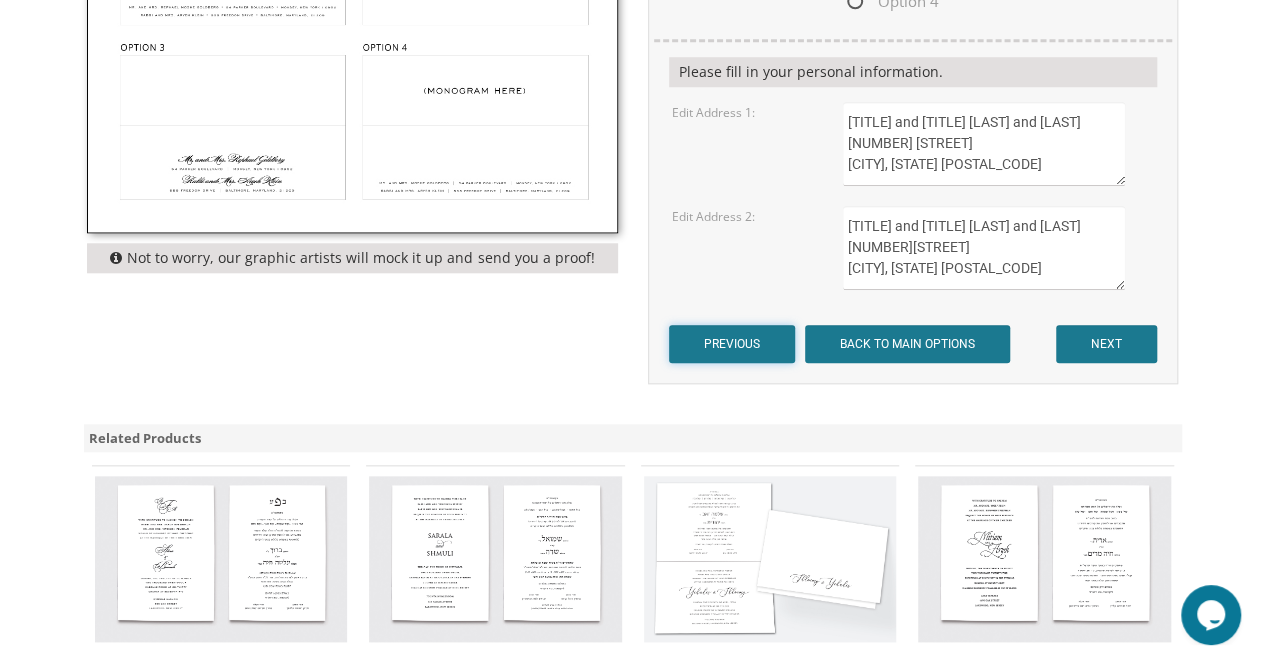 click on "PREVIOUS" at bounding box center [732, 344] 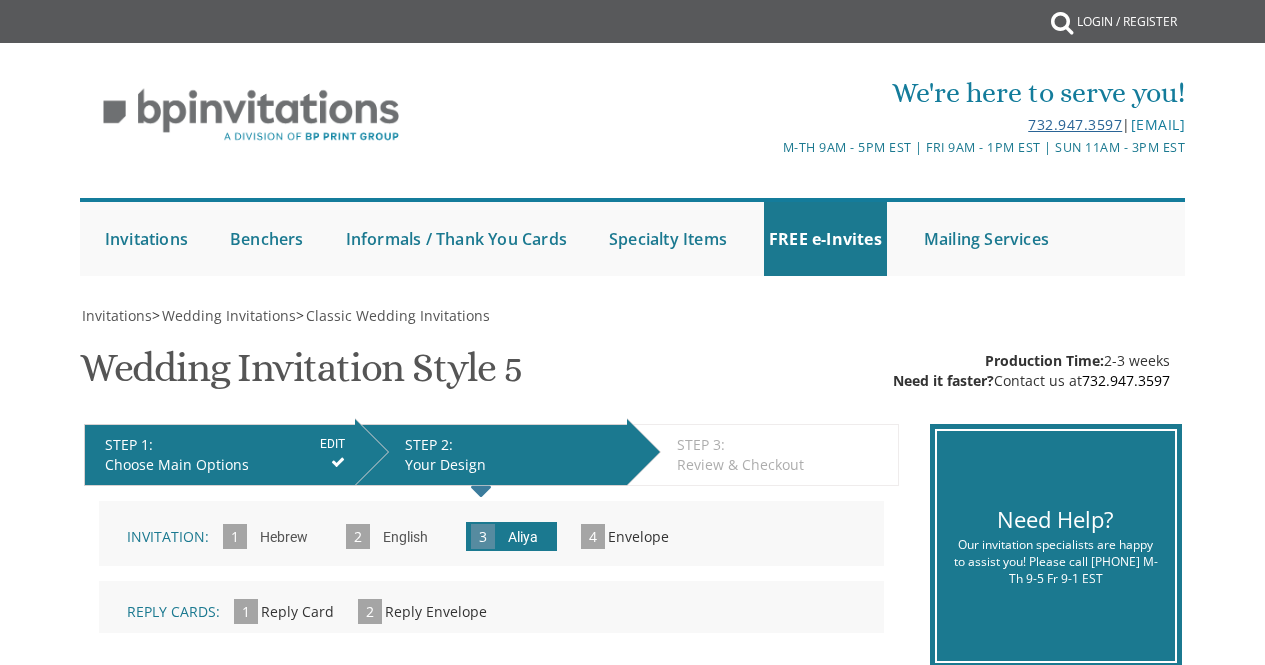 scroll, scrollTop: 0, scrollLeft: 0, axis: both 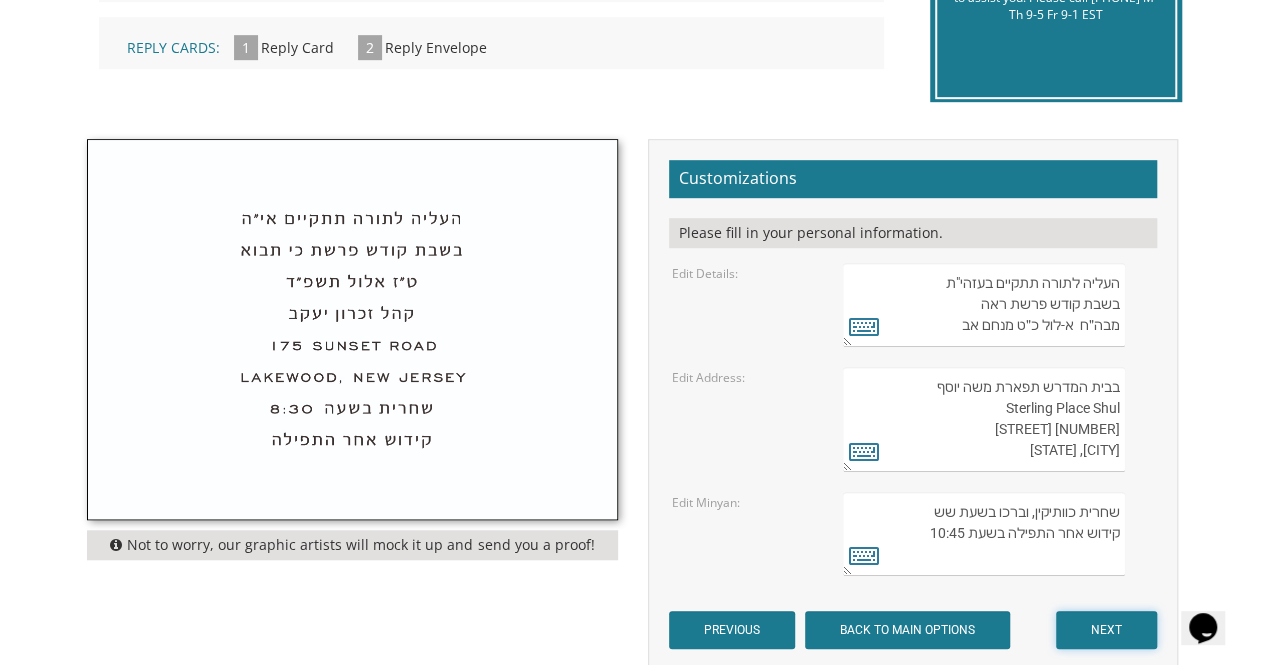 click on "NEXT" at bounding box center [1106, 630] 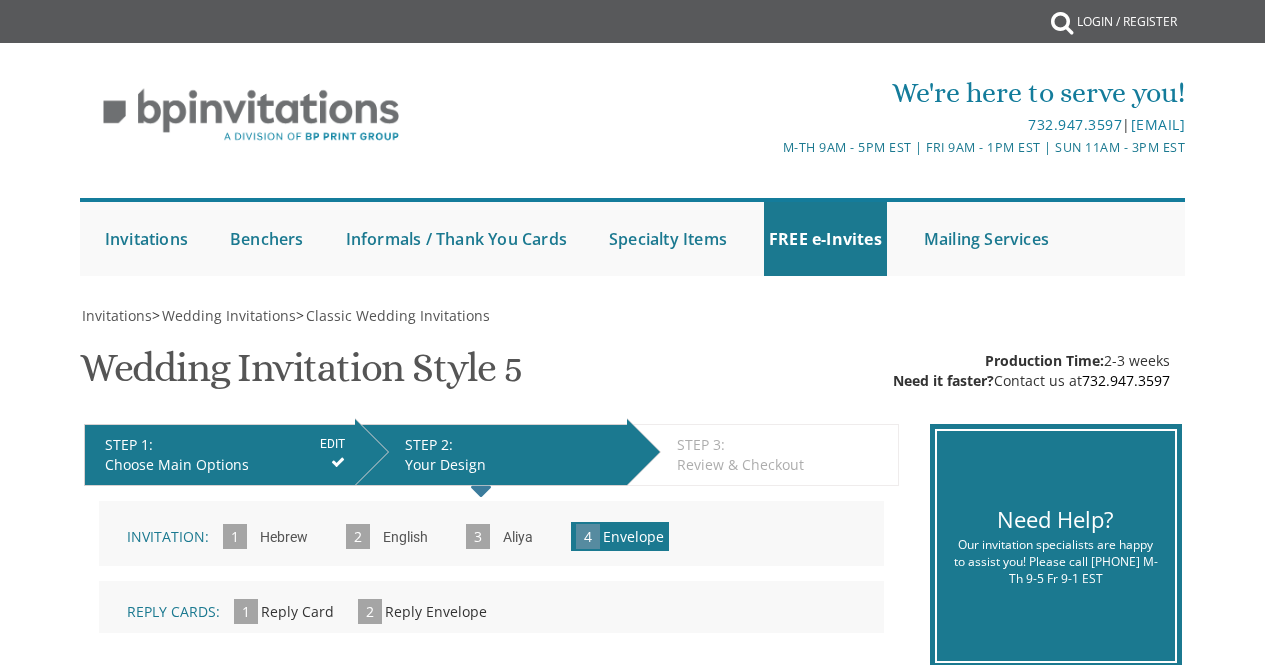 scroll, scrollTop: 0, scrollLeft: 0, axis: both 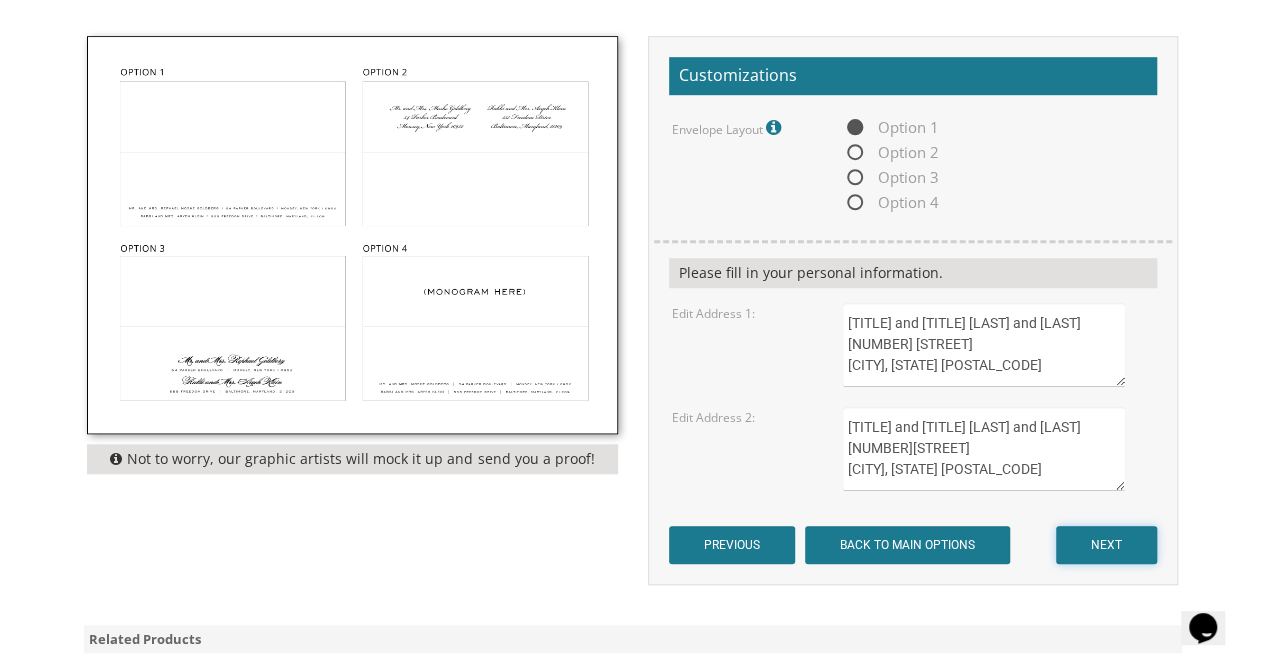 click on "NEXT" at bounding box center (1106, 545) 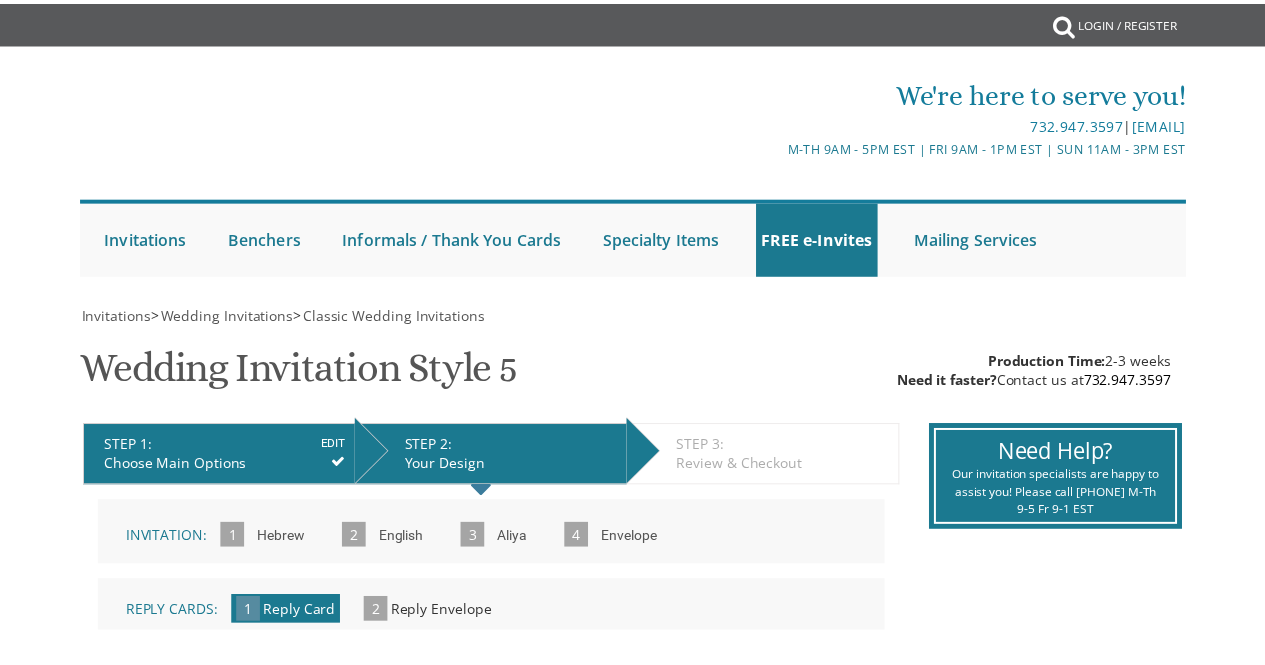 scroll, scrollTop: 0, scrollLeft: 0, axis: both 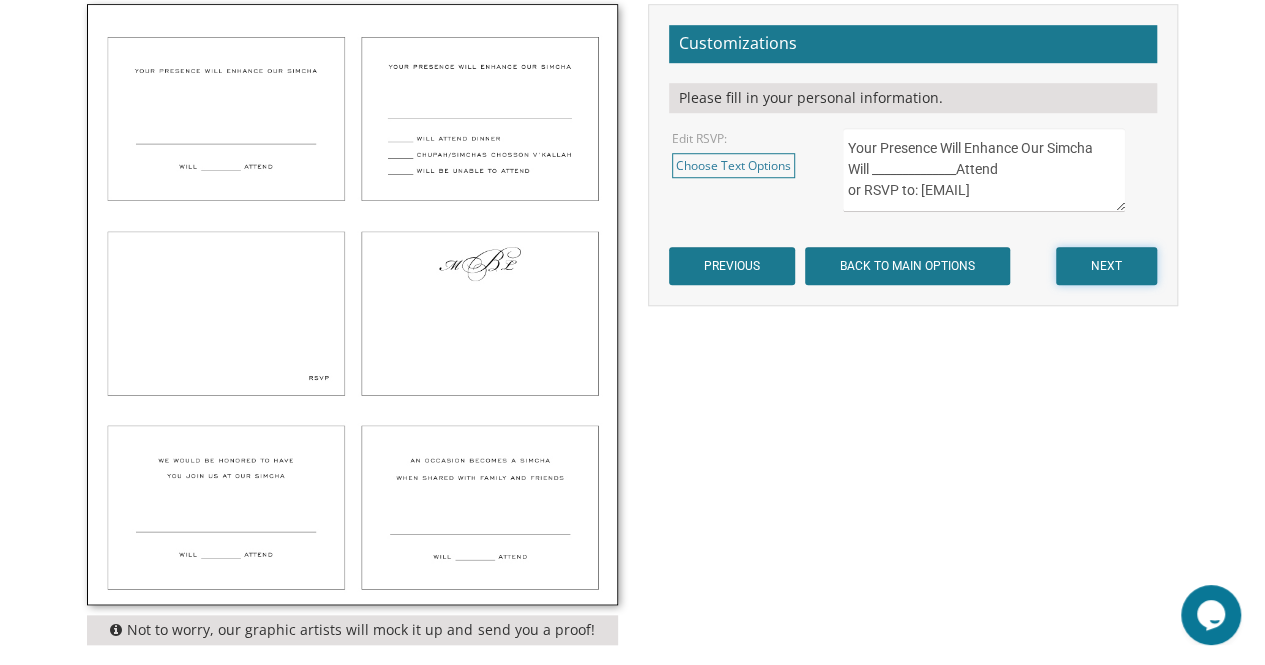 click on "NEXT" at bounding box center [1106, 266] 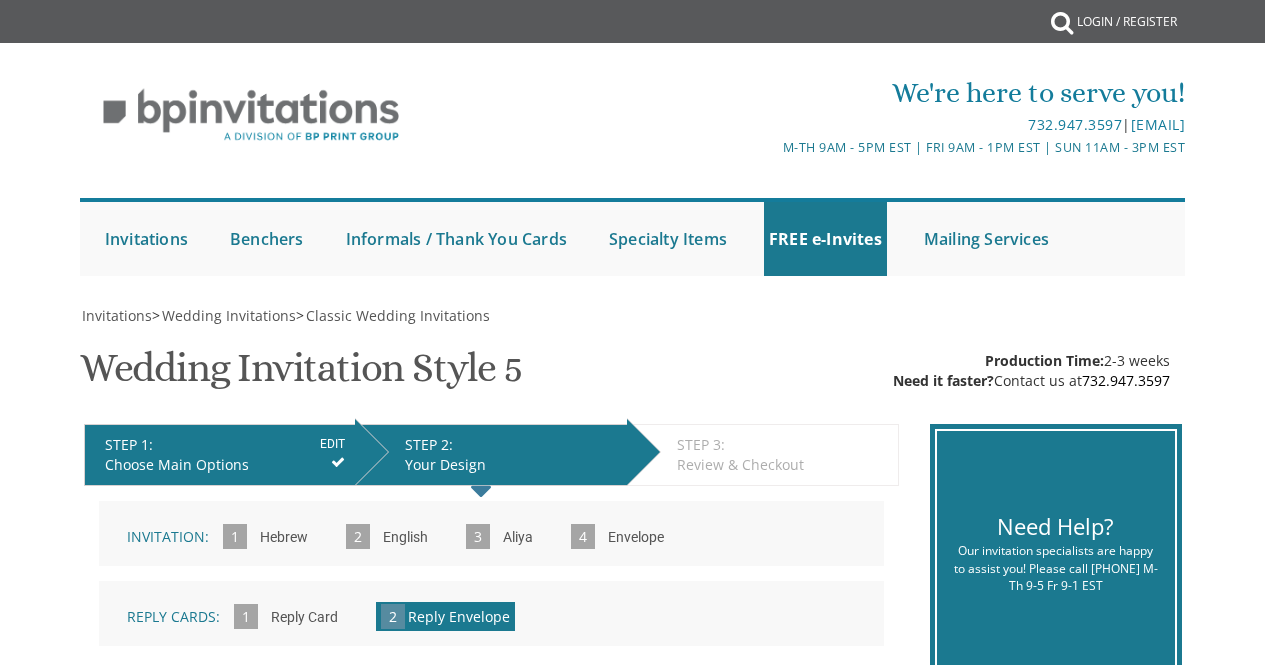 scroll, scrollTop: 0, scrollLeft: 0, axis: both 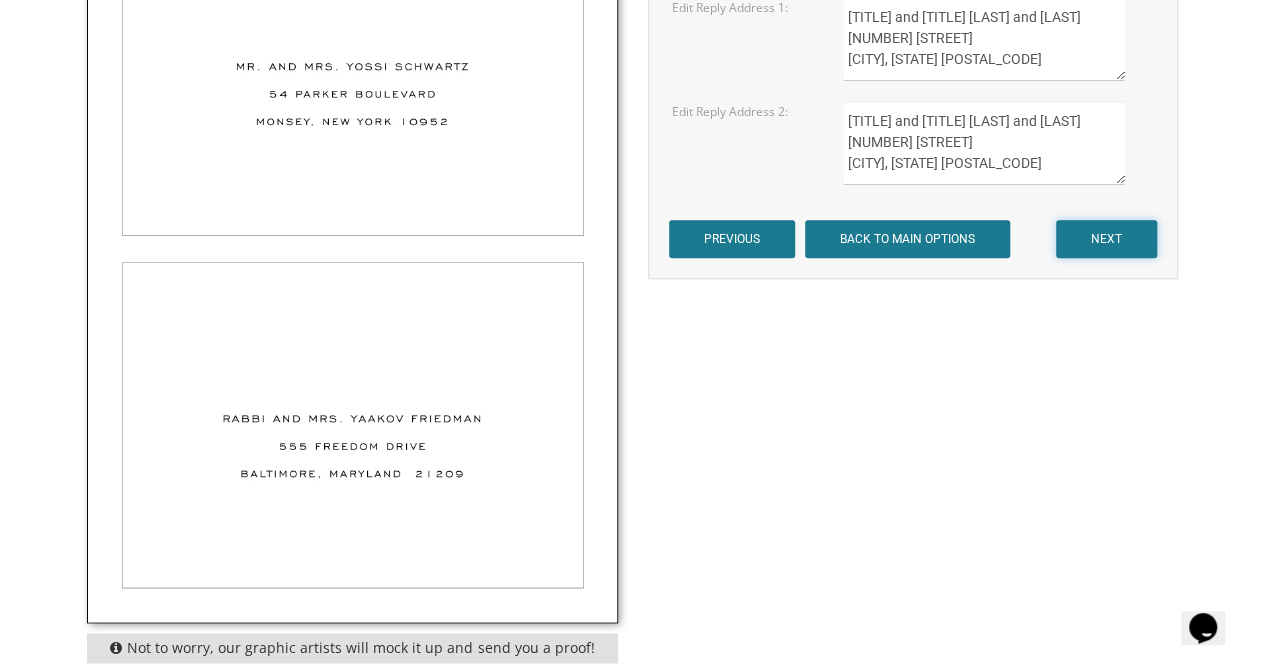 click on "NEXT" at bounding box center (1106, 239) 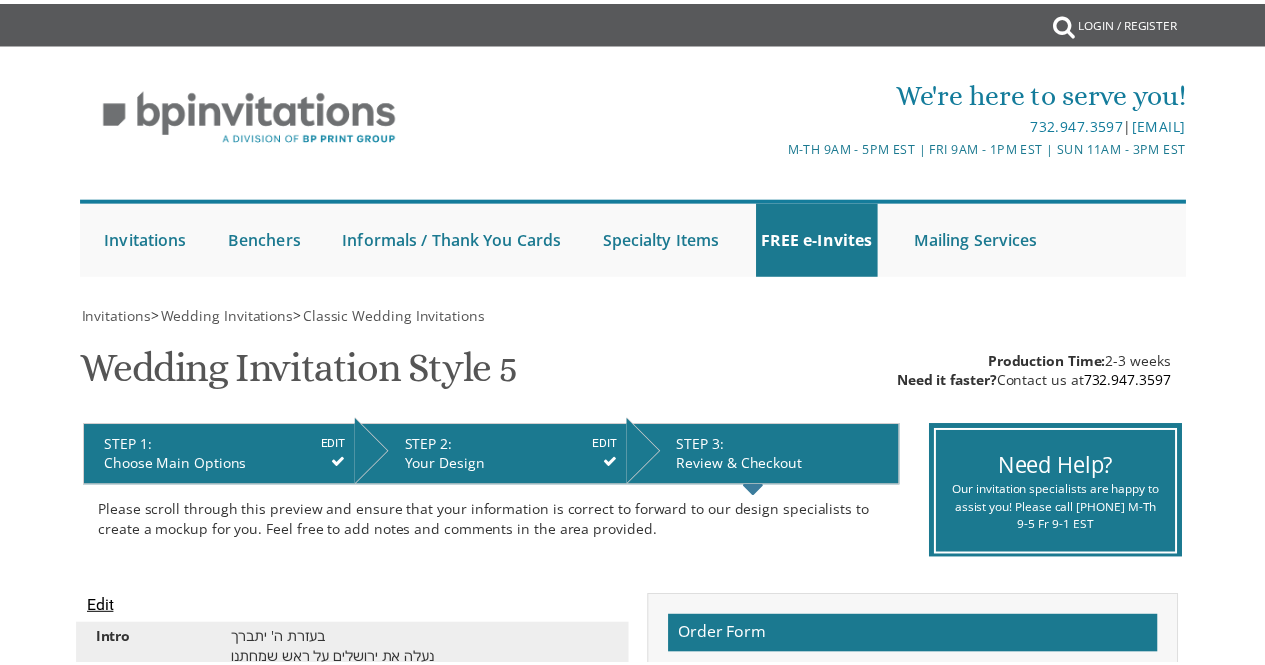 scroll, scrollTop: 0, scrollLeft: 0, axis: both 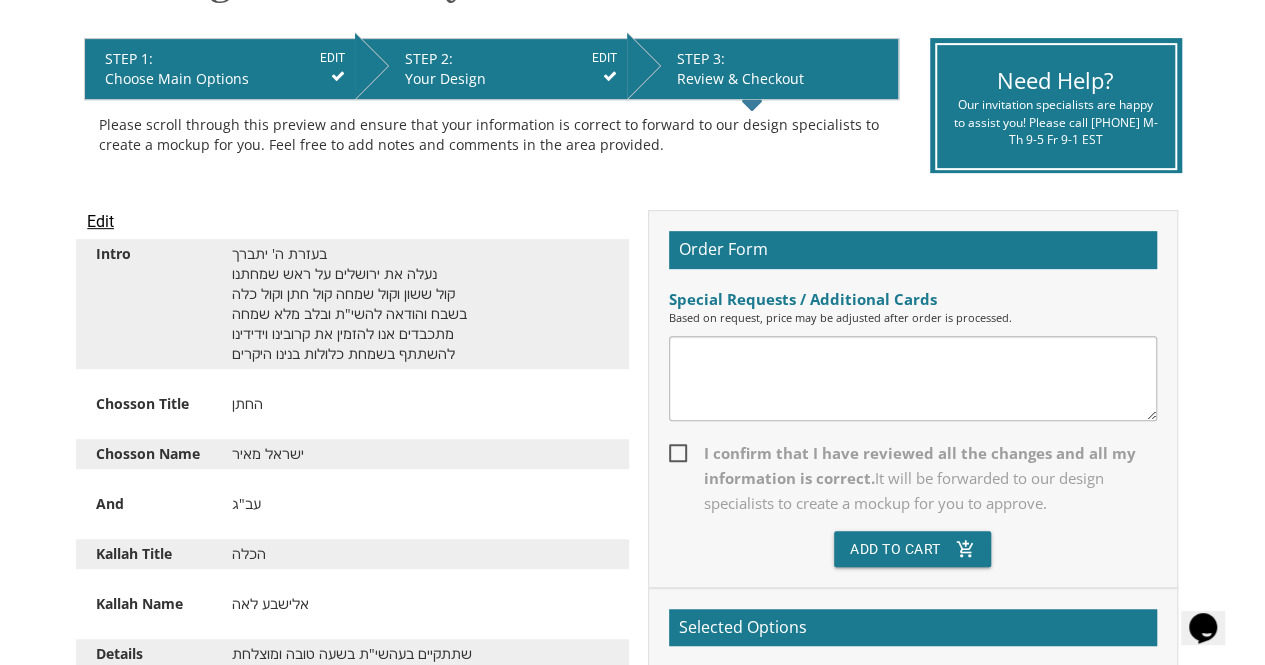 click at bounding box center [913, 378] 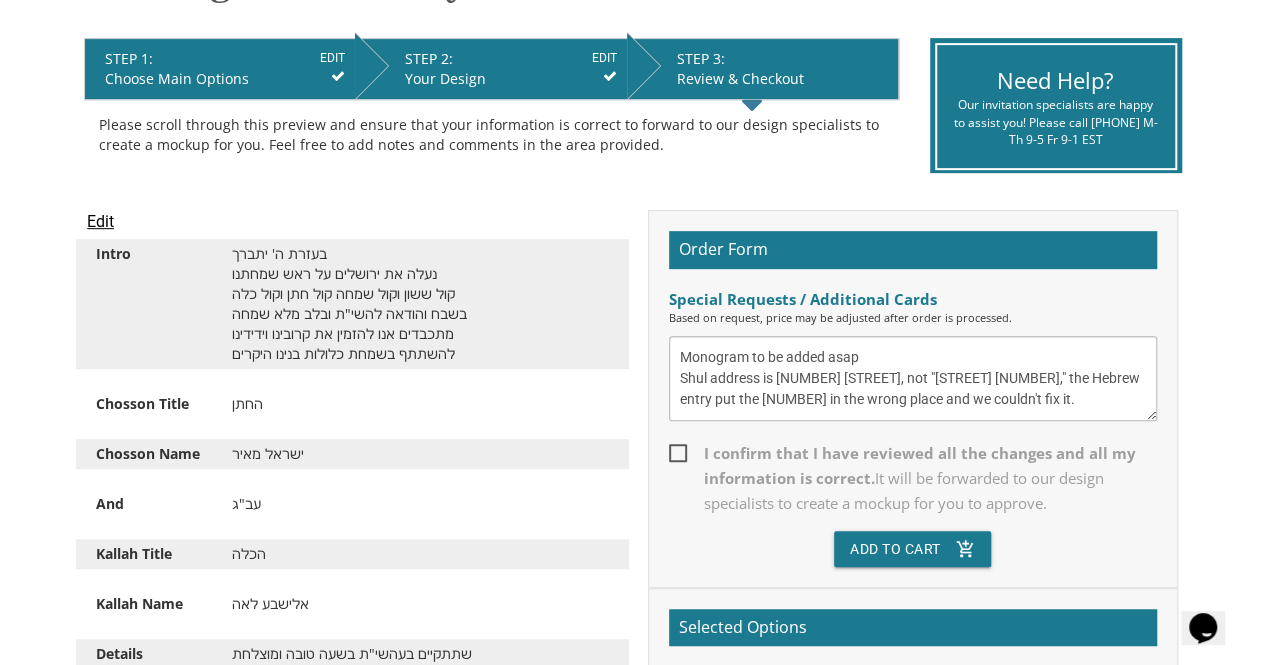 type on "Monogram to be added asap
Shul address is 1 Rena Place, not "rena place 1," the Hebrew entry put the 1 in the wrong place and we couldn't fix it." 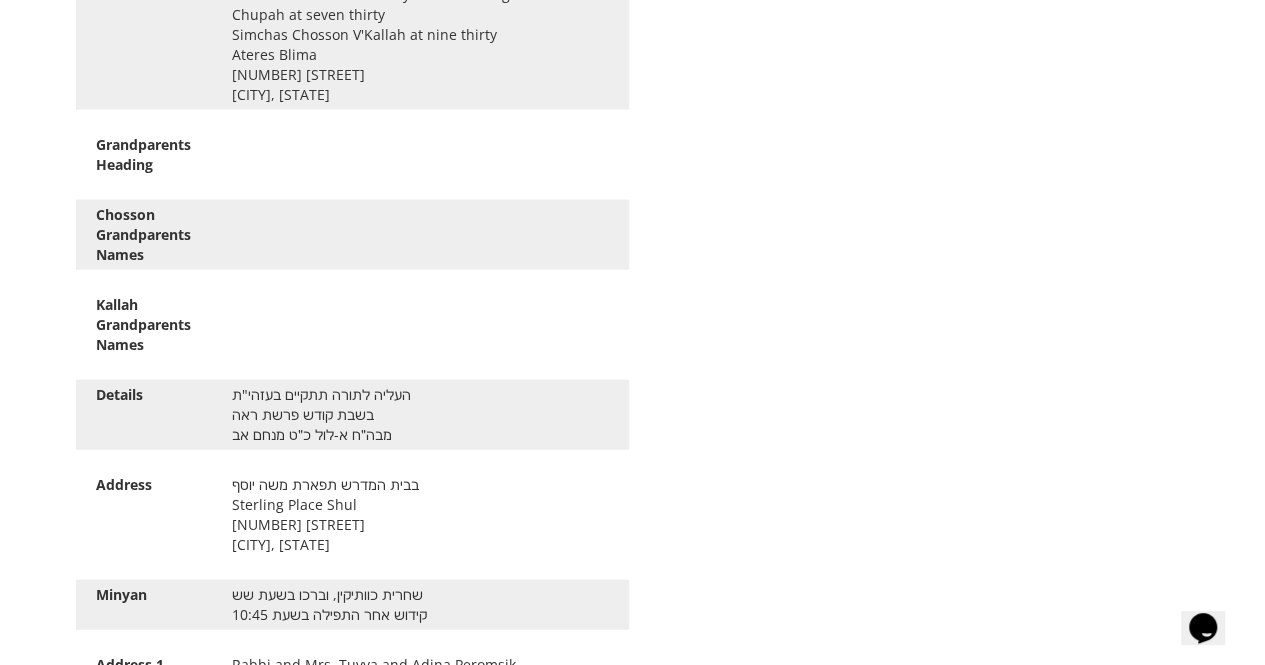 scroll, scrollTop: 2128, scrollLeft: 0, axis: vertical 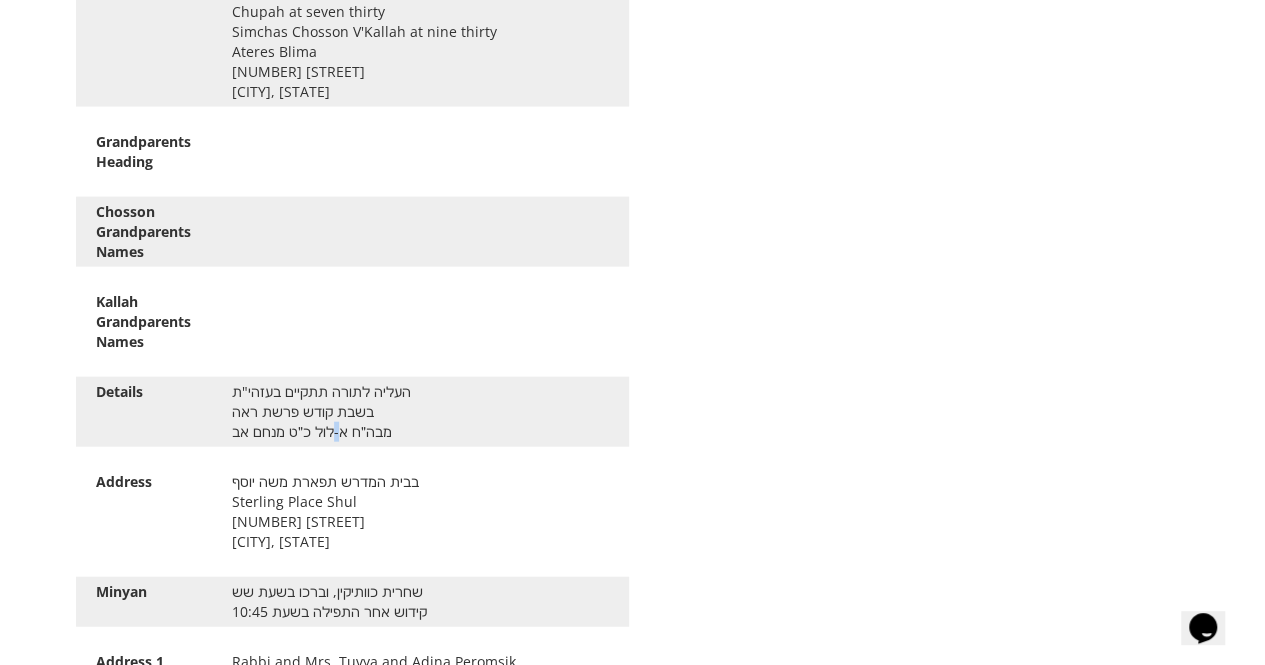 click on "העליה לתורה תתקיים בעזהי"ת בשבת קודש פרשת ראה מבה״ח  א-לול כ״ט מנחם אב" at bounding box center [420, 412] 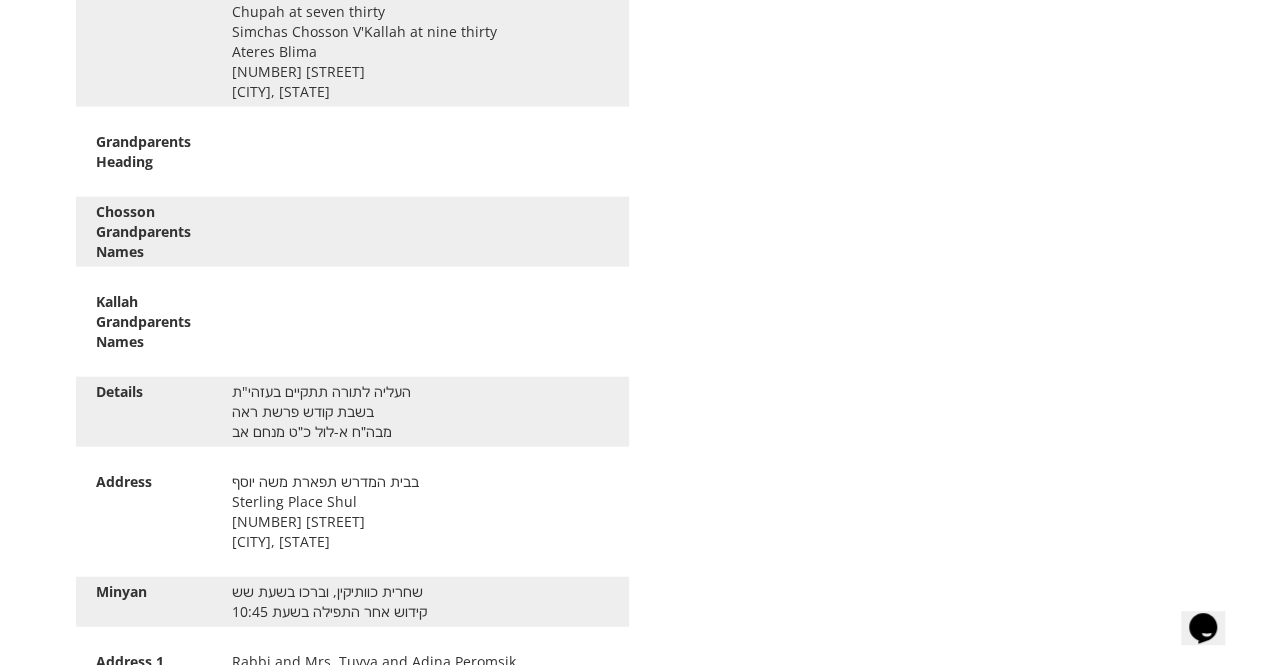 click on "העליה לתורה תתקיים בעזהי"ת בשבת קודש פרשת ראה מבה״ח  א-לול כ״ט מנחם אב" at bounding box center [420, 412] 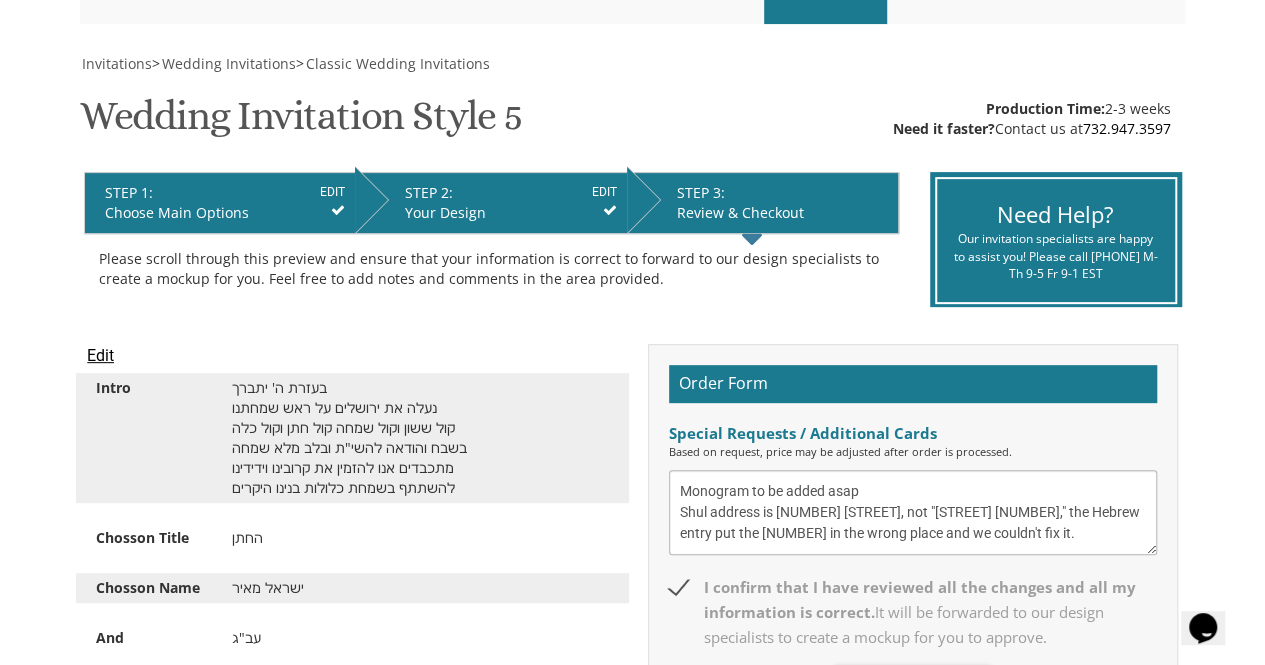 scroll, scrollTop: 253, scrollLeft: 0, axis: vertical 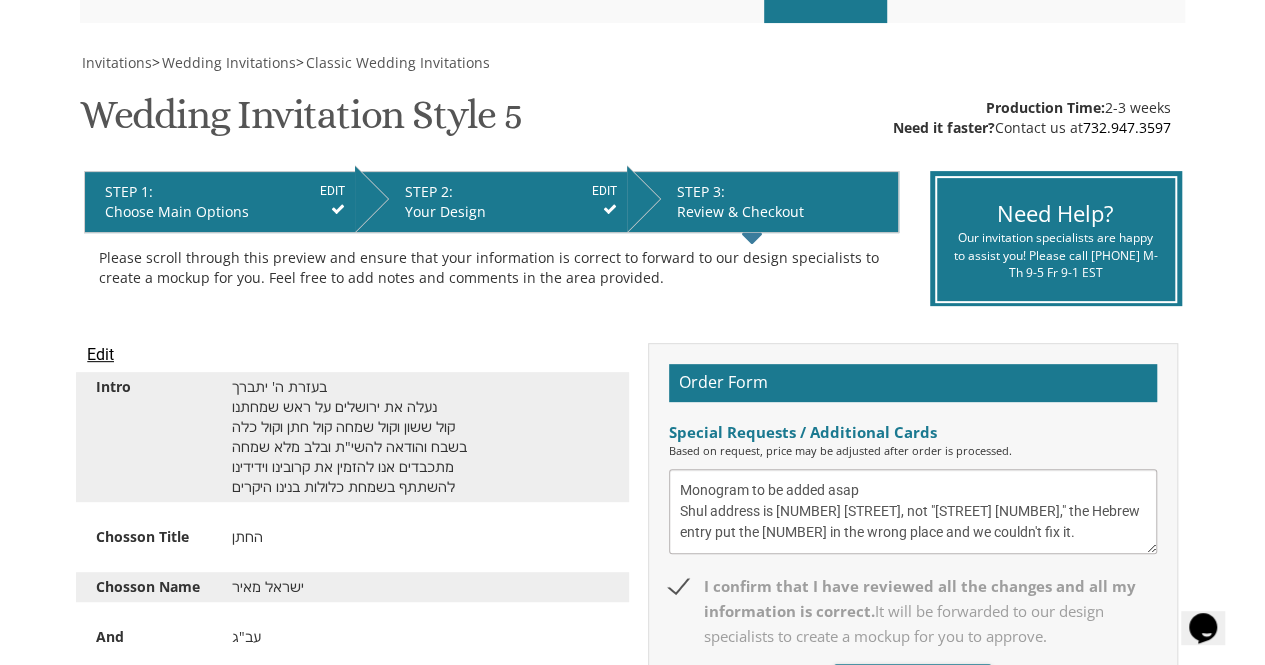 click on "EDIT" at bounding box center (604, 191) 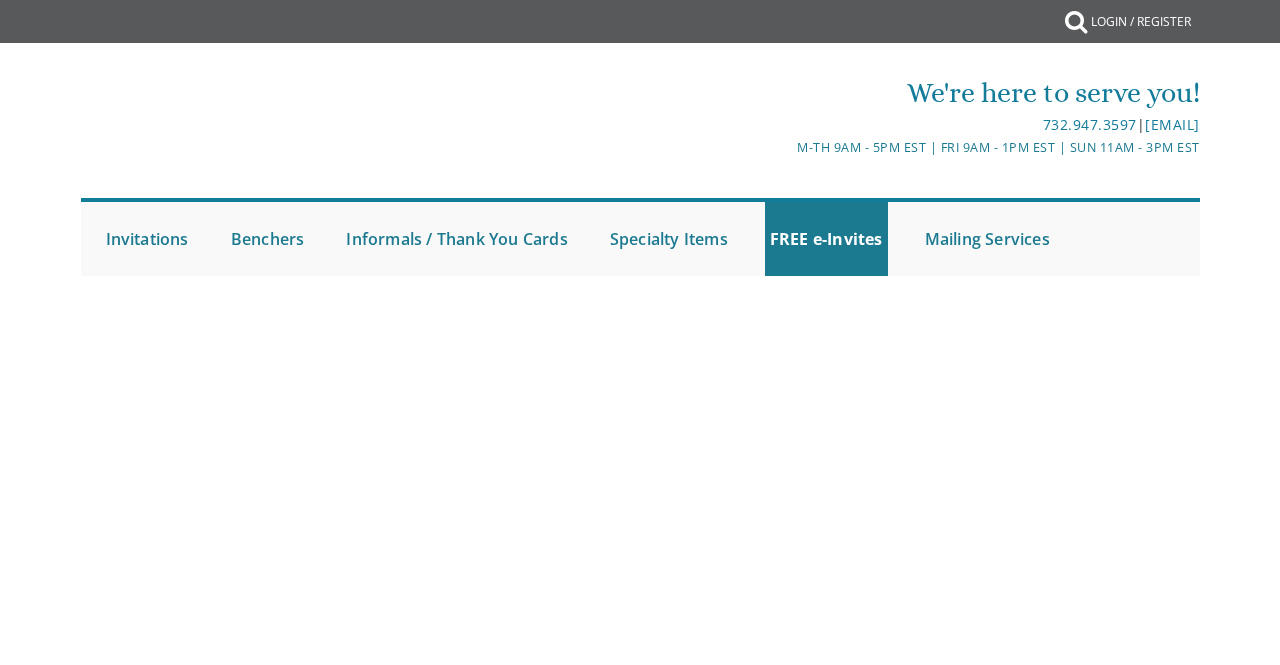 scroll, scrollTop: 0, scrollLeft: 0, axis: both 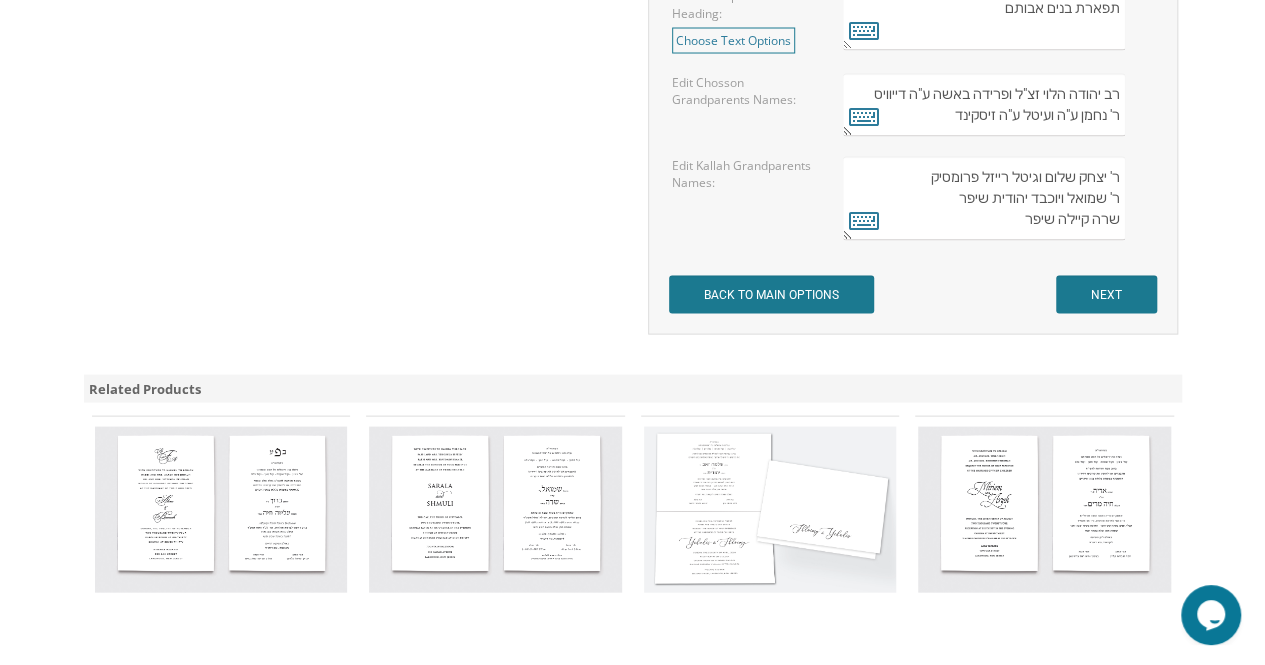 click on "ר' יצחק שלום וגיטל רייזל פרומסיק
ר' שמואל ויוכבד יהודית שיפר
שרה קיילה שיפר" at bounding box center [984, 198] 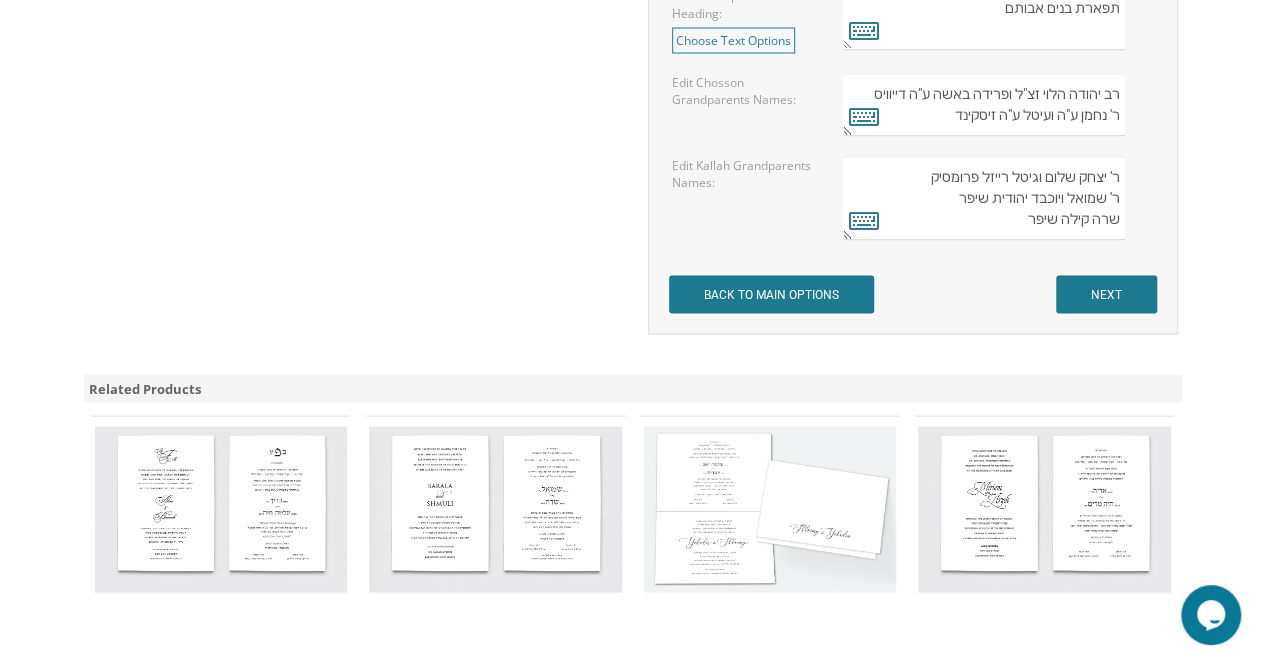 click on "ר' יצחק שלום וגיטל רייזל פרומסיק
ר' שמואל ויוכבד יהודית שיפר
שרה קיילה שיפר" at bounding box center (984, 198) 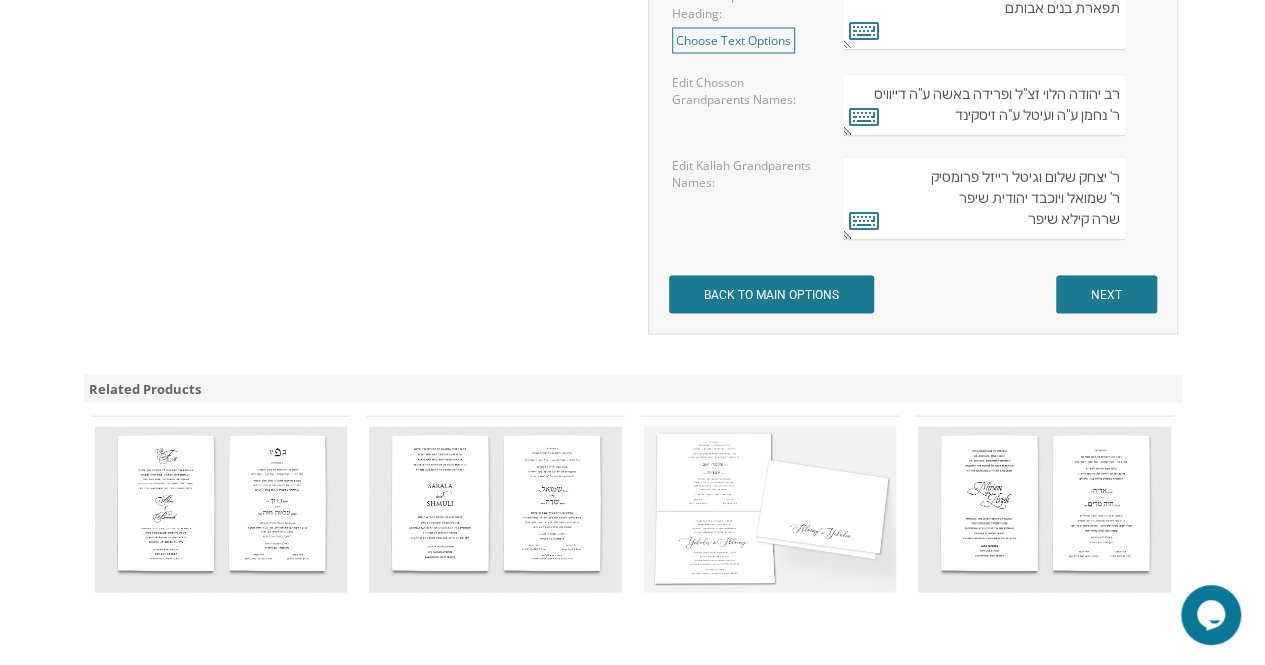 type on "ר' יצחק שלום וגיטל רייזל פרומסיק
ר' שמואל ויוכבד יהודית שיפר
שרה קילא שיפר" 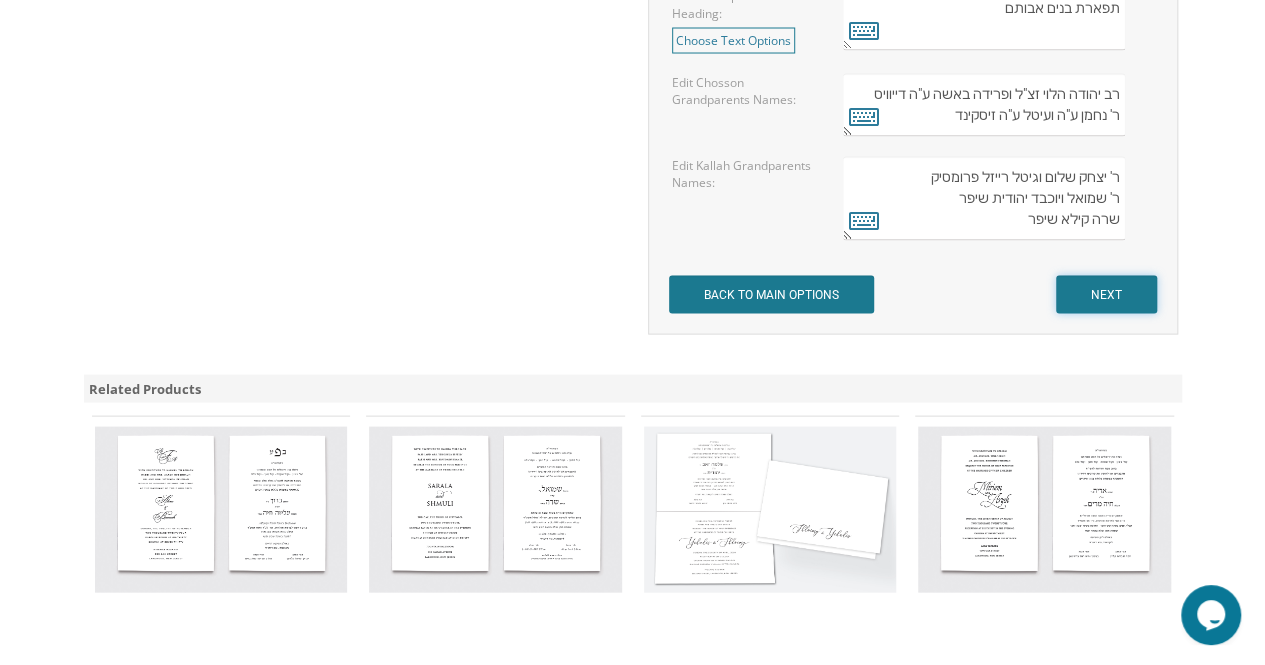 click on "NEXT" at bounding box center [1106, 294] 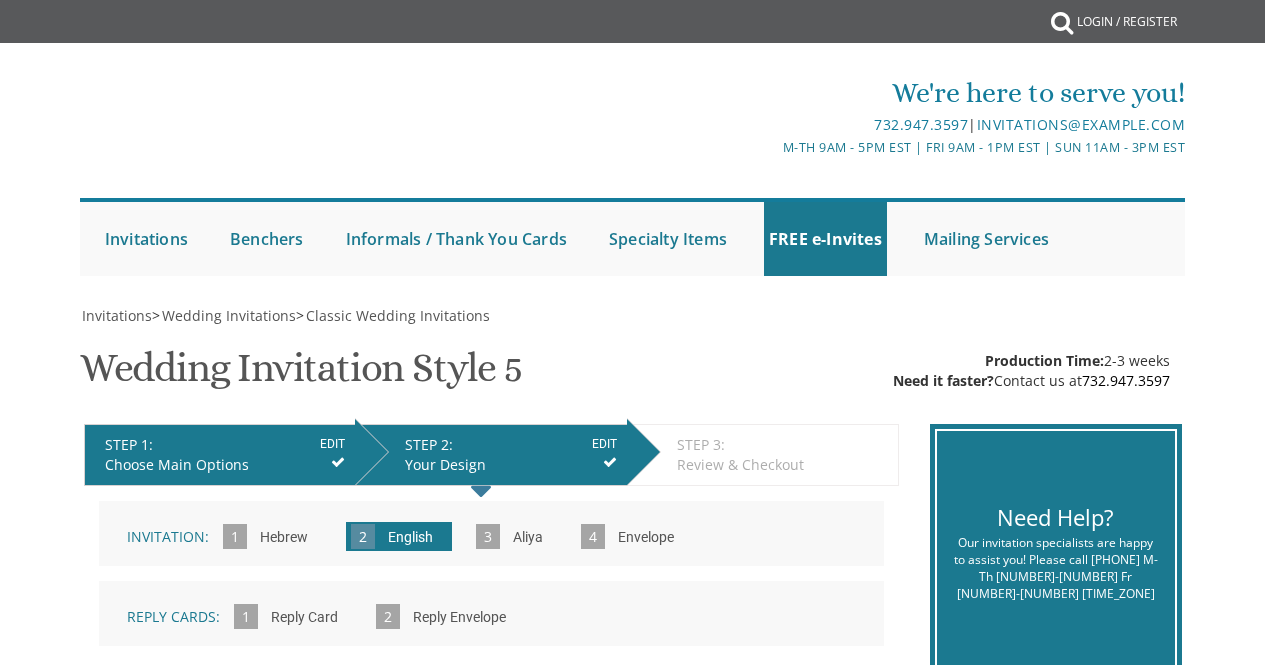 scroll, scrollTop: 0, scrollLeft: 0, axis: both 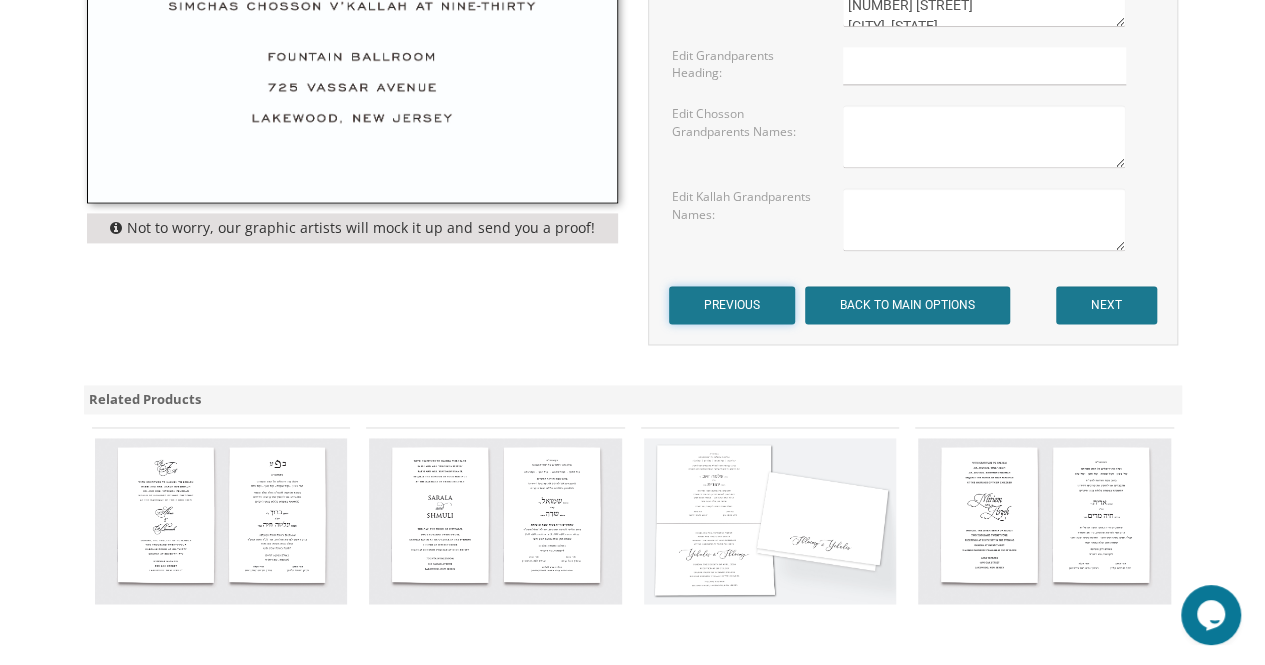 click on "PREVIOUS" at bounding box center (732, 305) 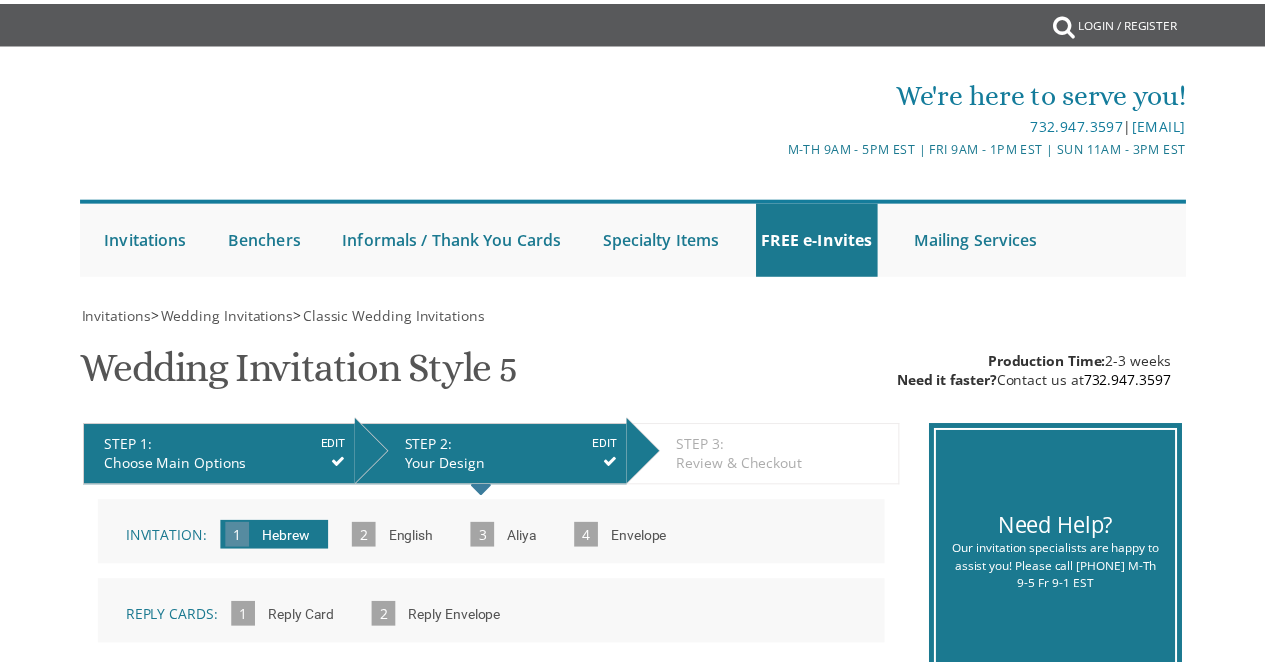 scroll, scrollTop: 0, scrollLeft: 0, axis: both 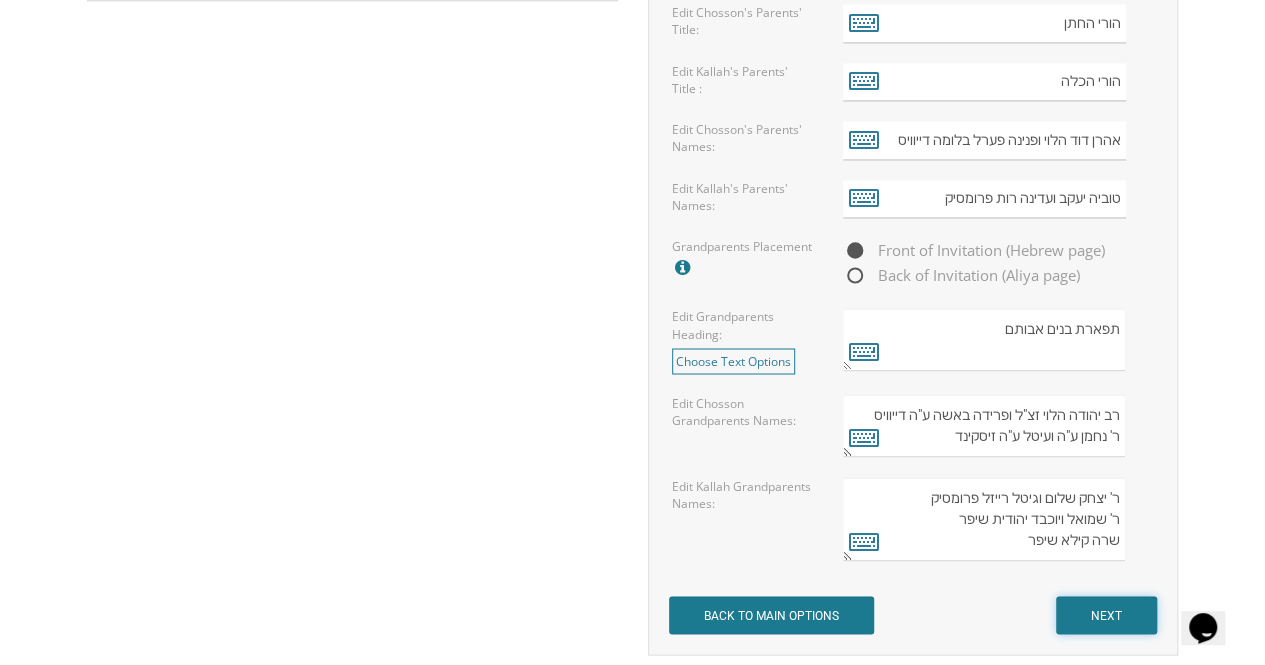 click on "NEXT" at bounding box center [1106, 615] 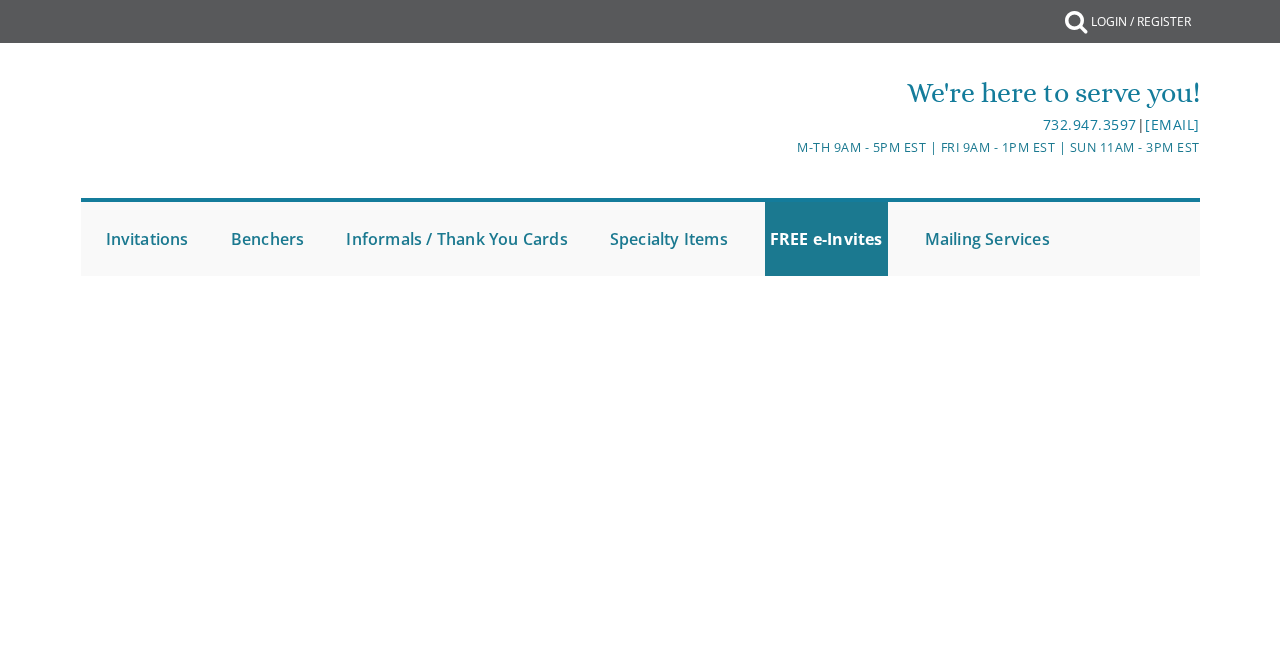 scroll, scrollTop: 0, scrollLeft: 0, axis: both 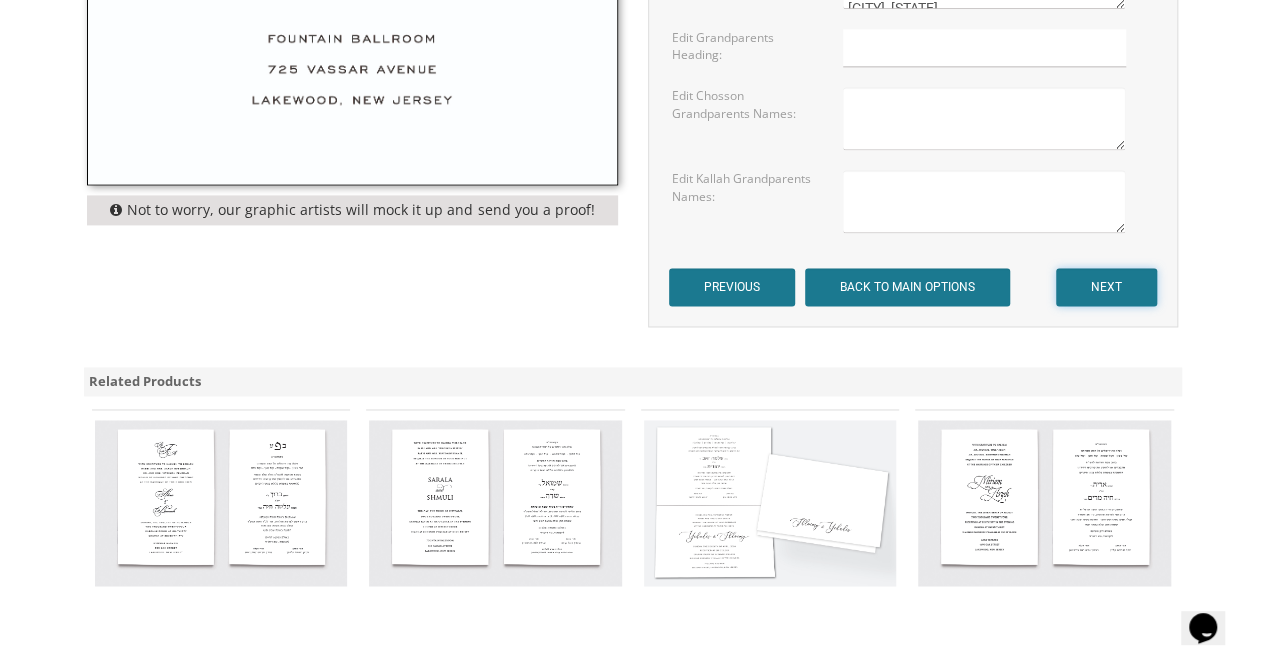 click on "NEXT" at bounding box center [1106, 287] 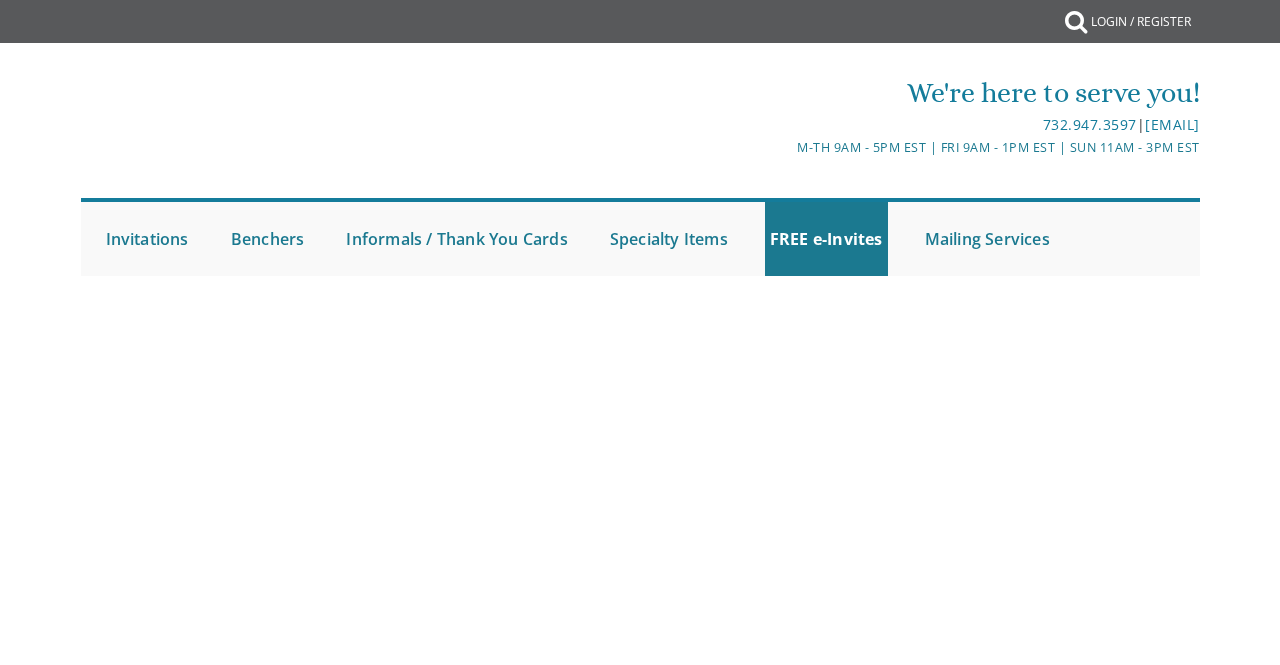 scroll, scrollTop: 0, scrollLeft: 0, axis: both 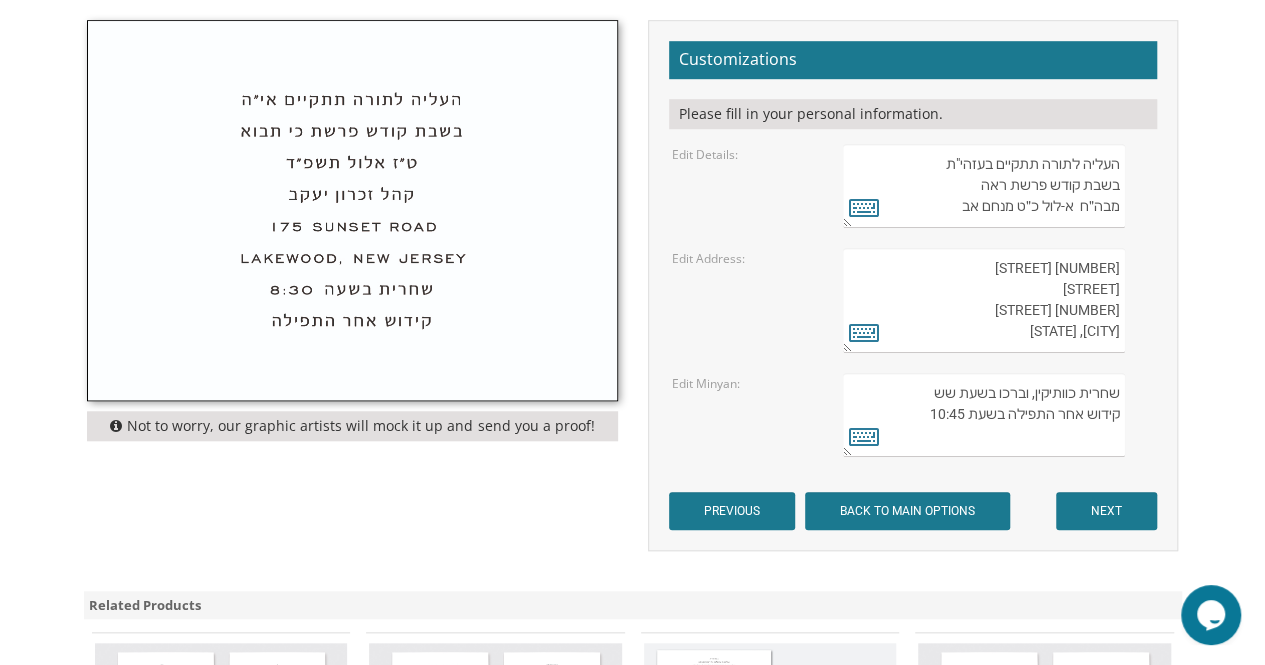 click on "העליה לתורה תתקיים בעזהי"ת
בשבת קודש פרשת ראה
מבה״ח  א-לול כ״ט מנחם אב" at bounding box center [984, 186] 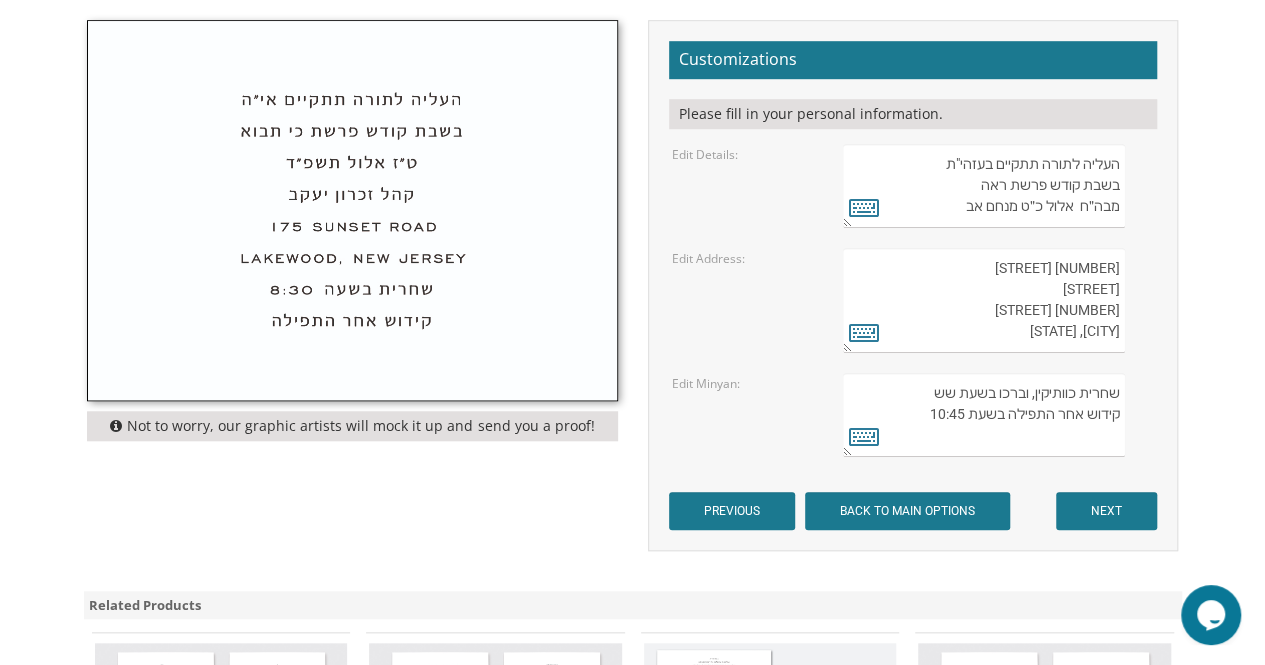 type on "העליה לתורה תתקיים בעזהי"ת
בשבת קודש פרשת ראה
מבה״ח  אלול כ״ט מנחם אב" 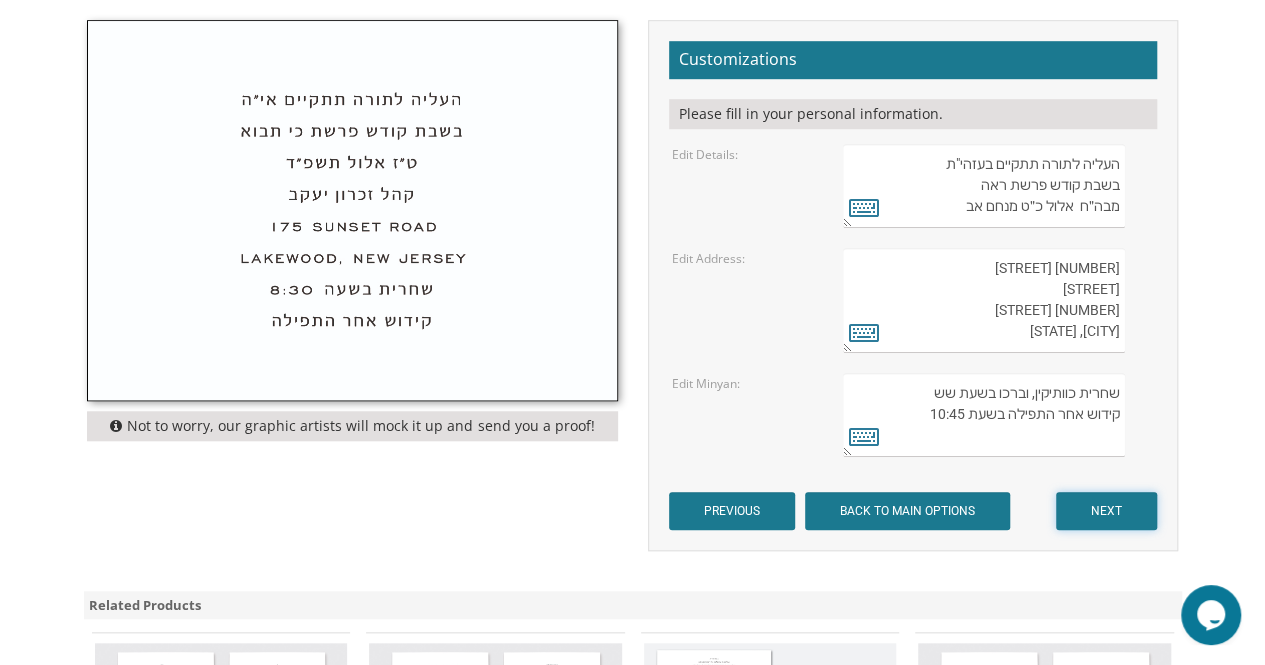click on "NEXT" at bounding box center [1106, 511] 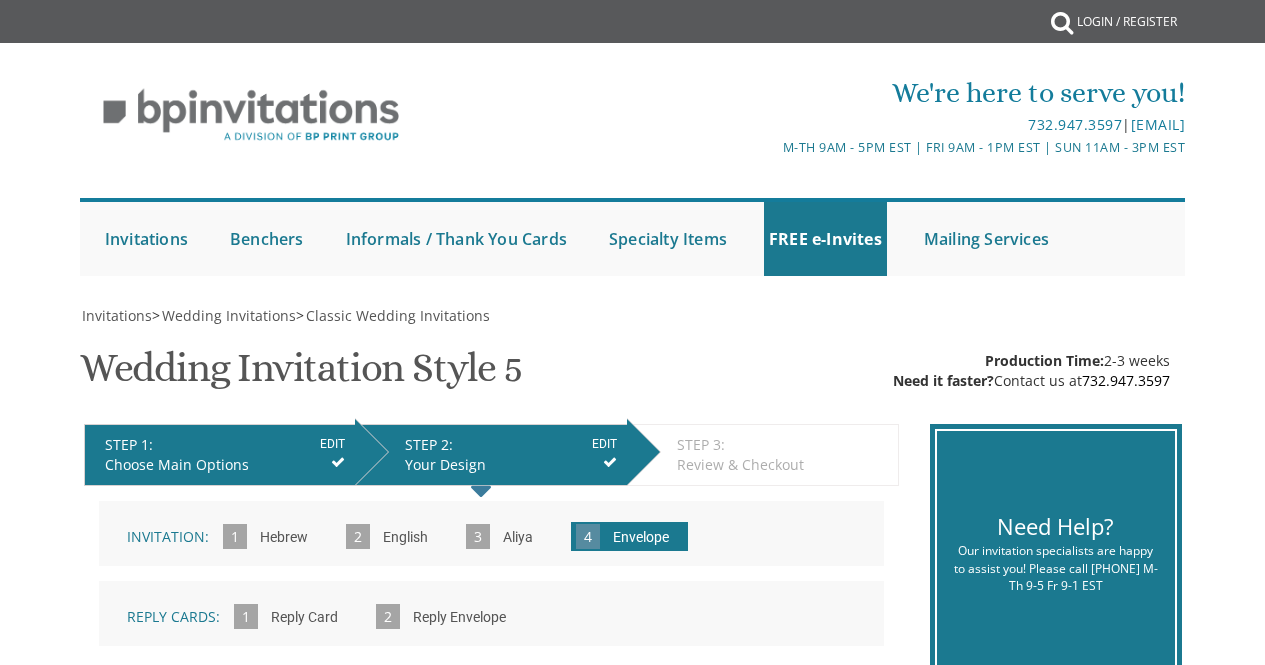 scroll, scrollTop: 0, scrollLeft: 0, axis: both 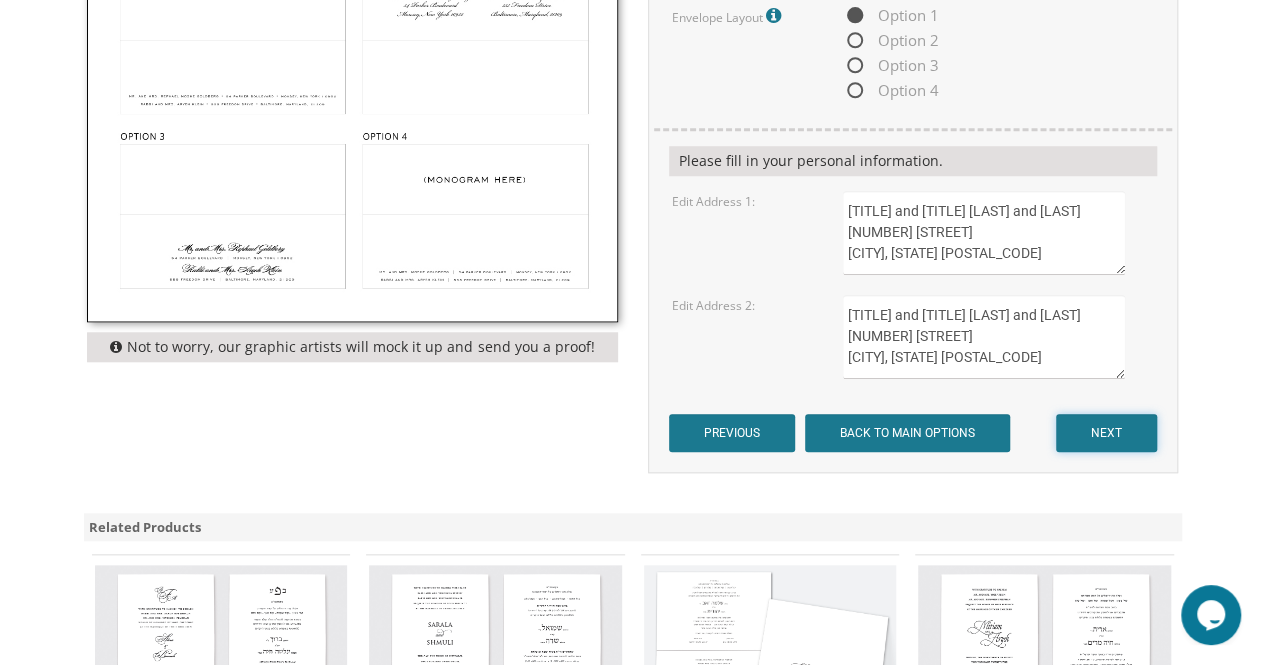 click on "NEXT" at bounding box center [1106, 433] 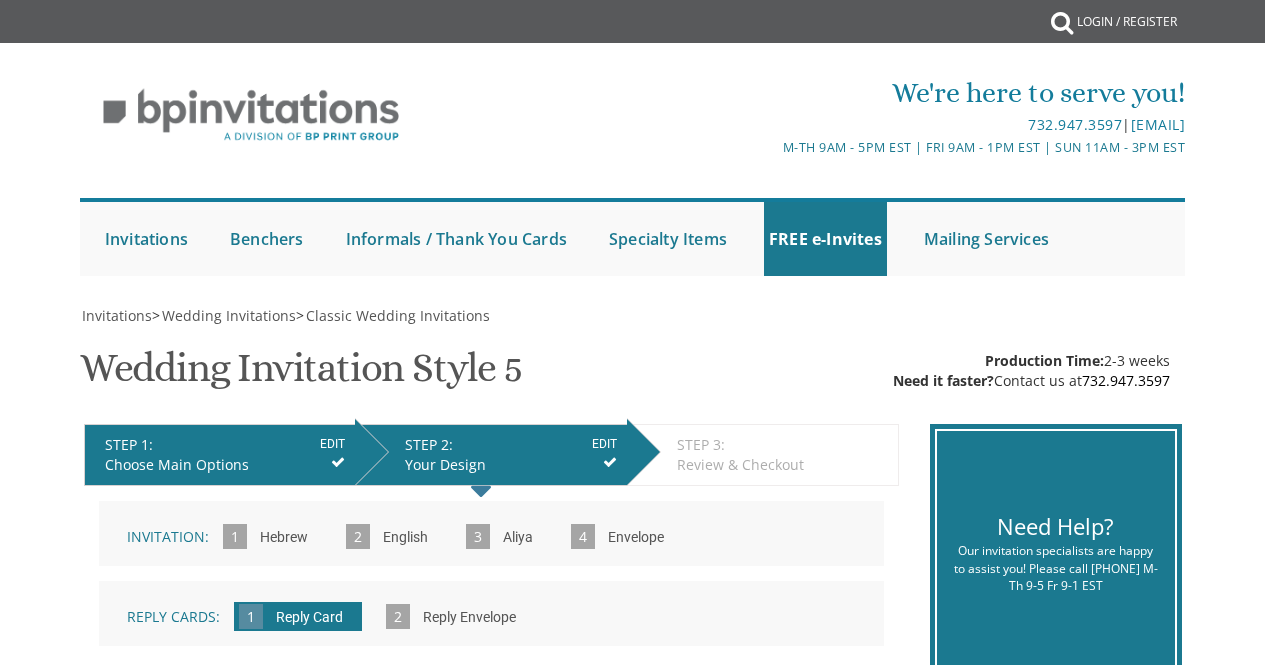 scroll, scrollTop: 0, scrollLeft: 0, axis: both 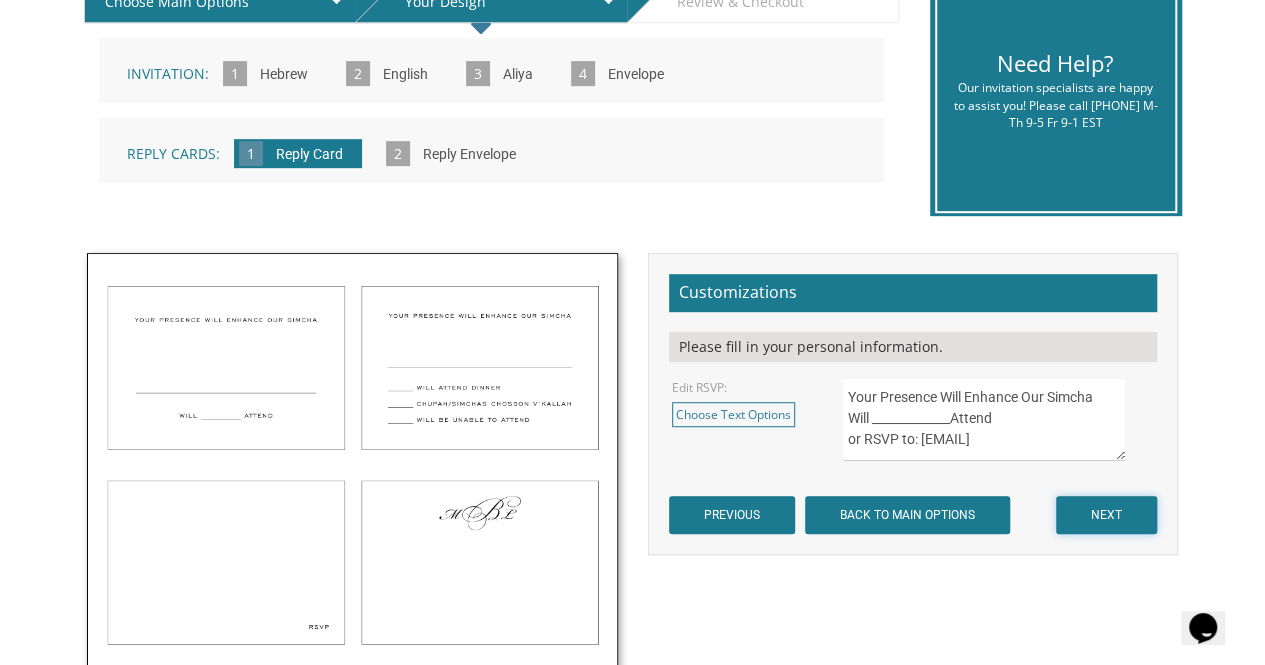 click on "NEXT" at bounding box center (1106, 515) 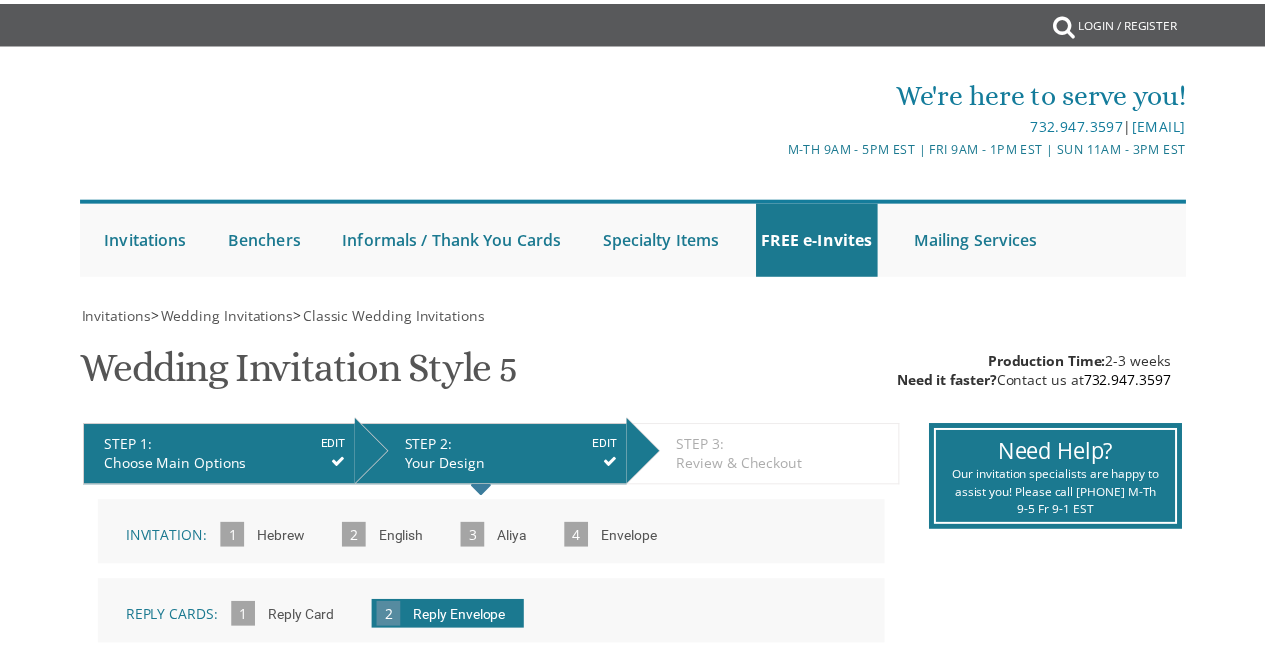 scroll, scrollTop: 0, scrollLeft: 0, axis: both 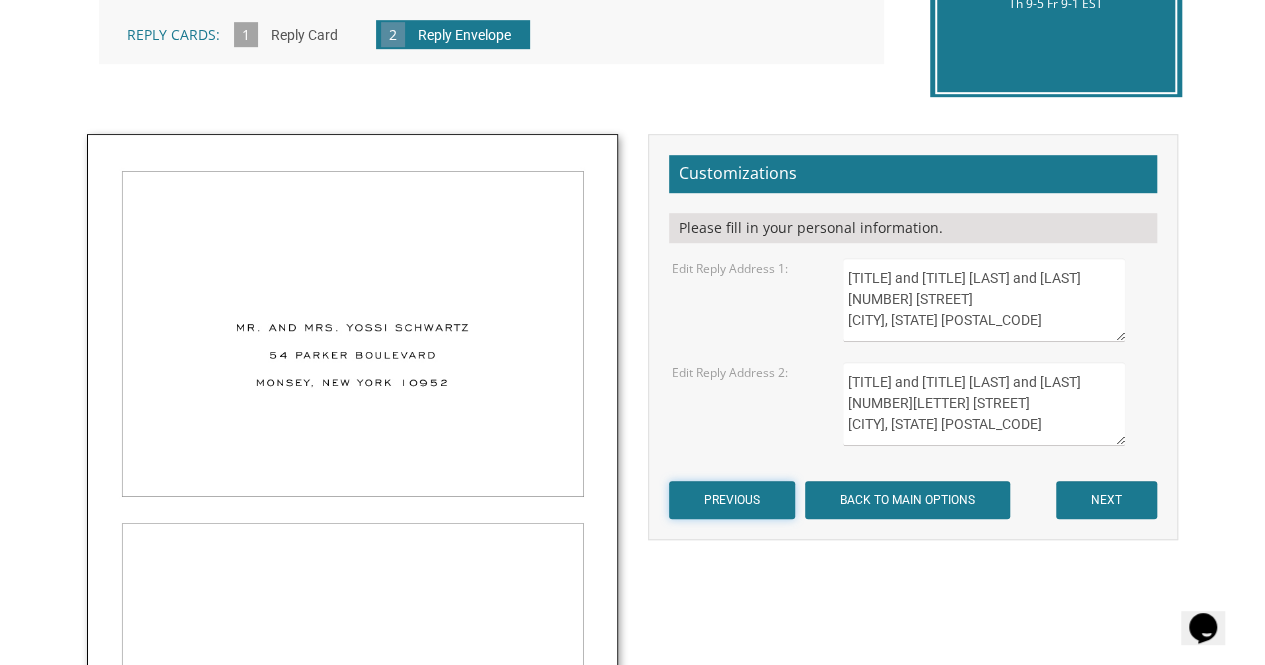 click on "PREVIOUS" at bounding box center [732, 500] 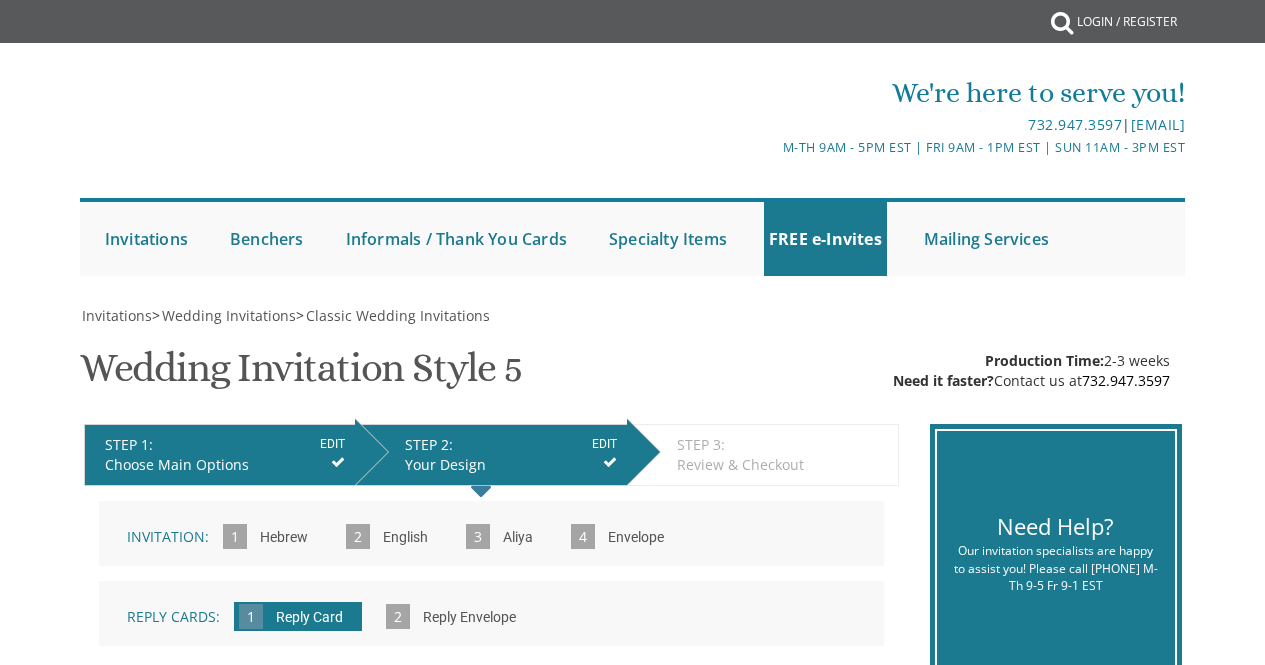 scroll, scrollTop: 0, scrollLeft: 0, axis: both 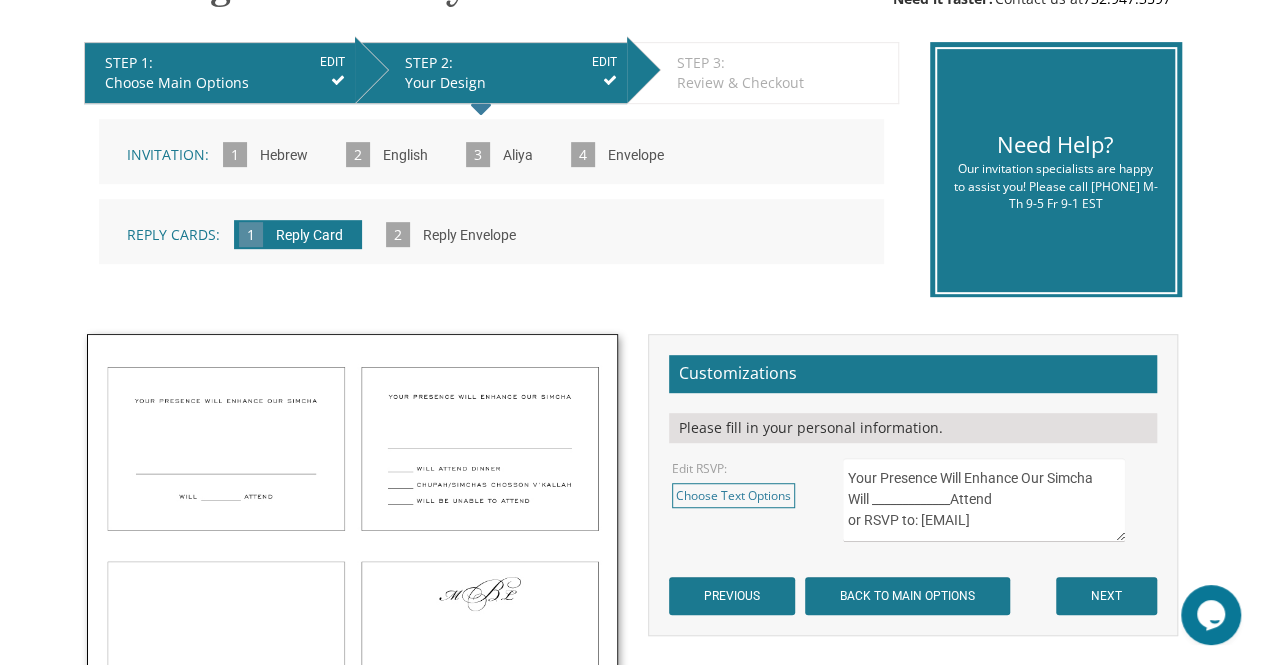 click on "Your Presence Will Enhance Our Simcha
Will _____________Attend
or RSVP to: [EMAIL]" at bounding box center [984, 500] 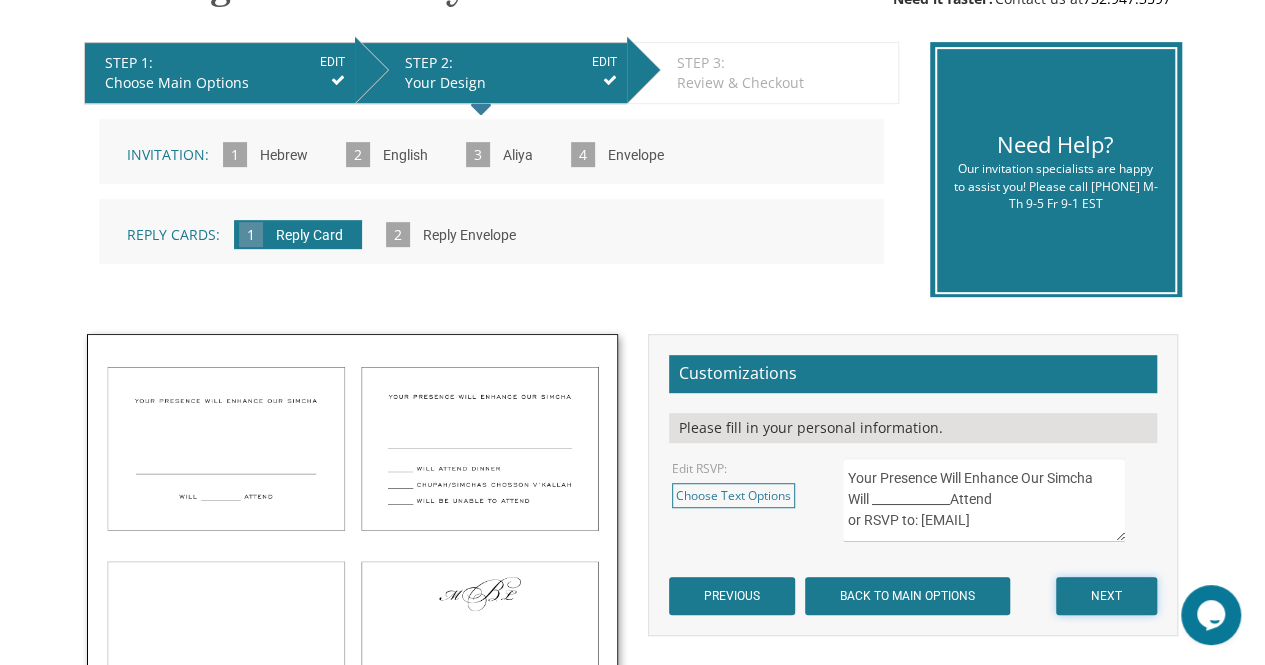 click on "NEXT" at bounding box center (1106, 596) 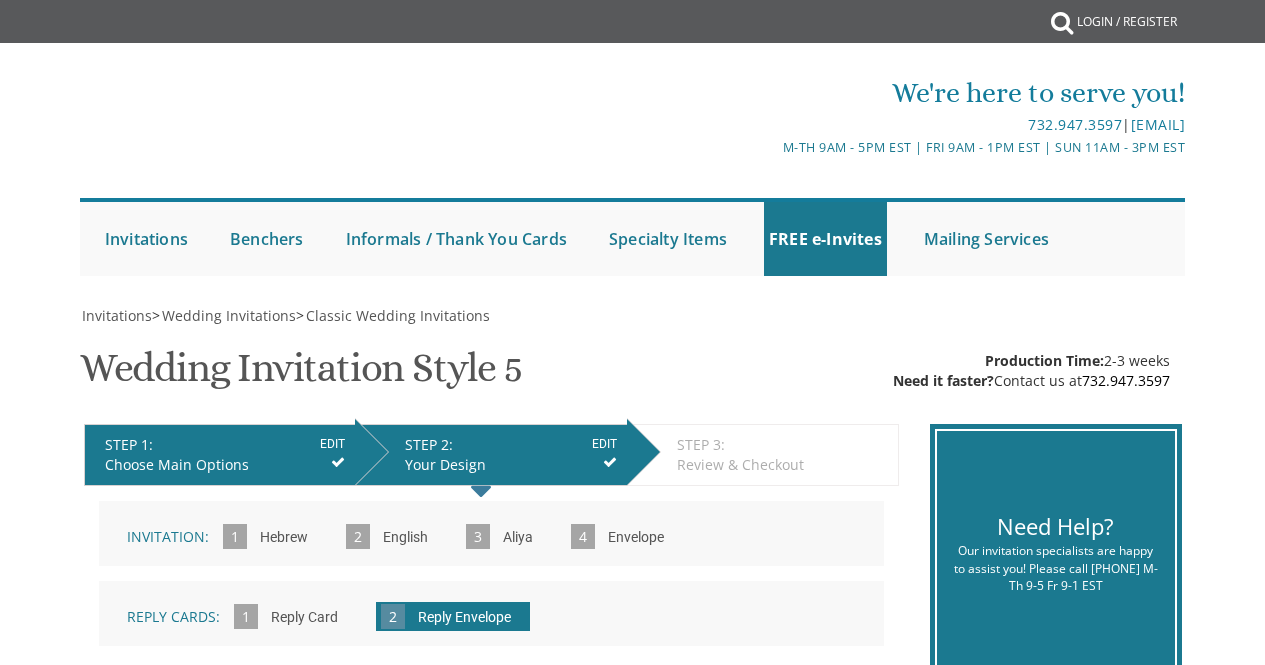scroll, scrollTop: 0, scrollLeft: 0, axis: both 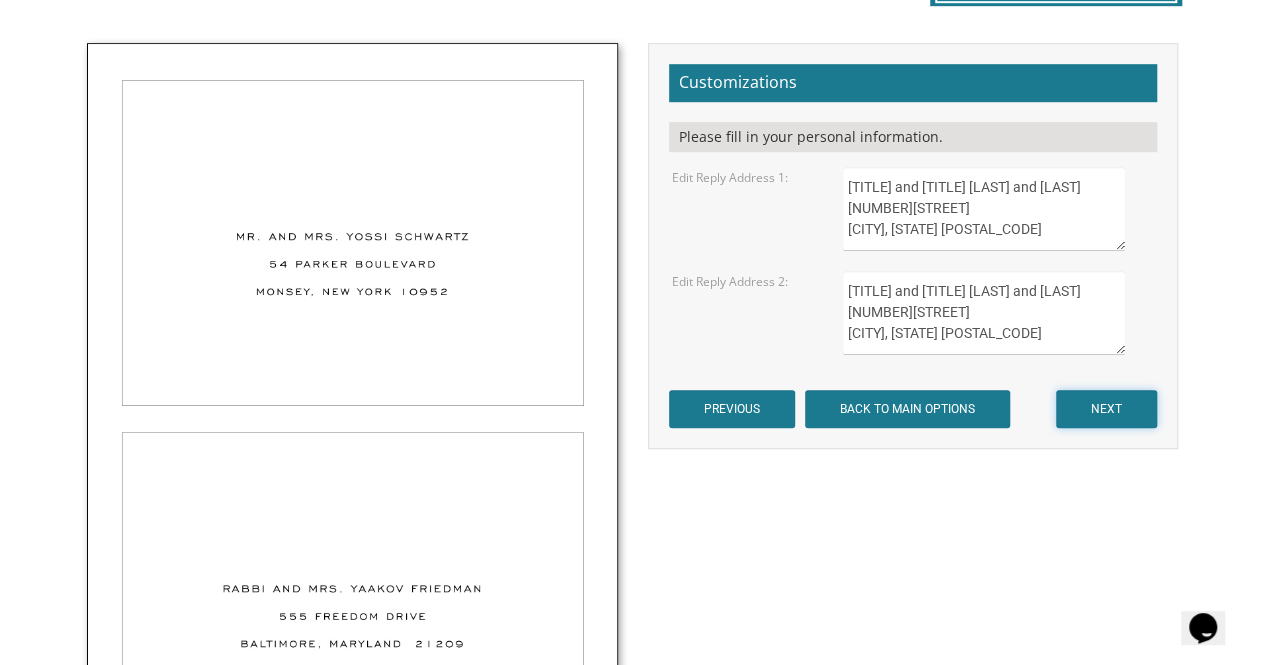 click on "NEXT" at bounding box center (1106, 409) 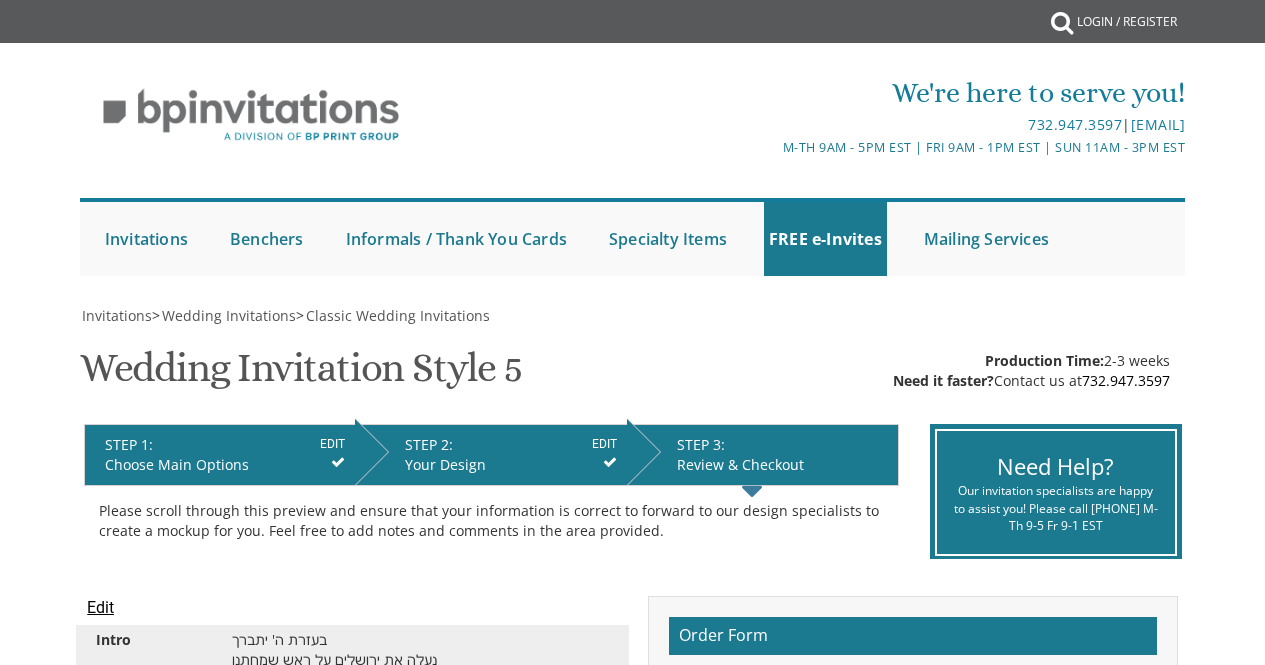 scroll, scrollTop: 0, scrollLeft: 0, axis: both 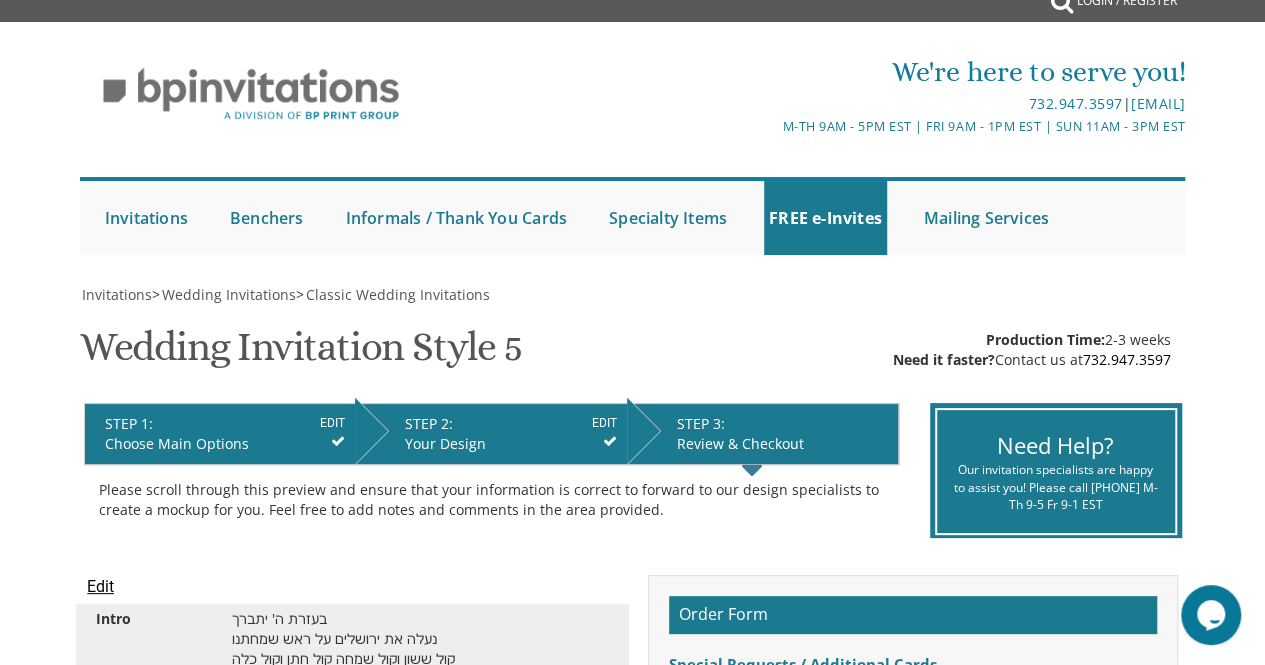 click on "EDIT" at bounding box center (604, 423) 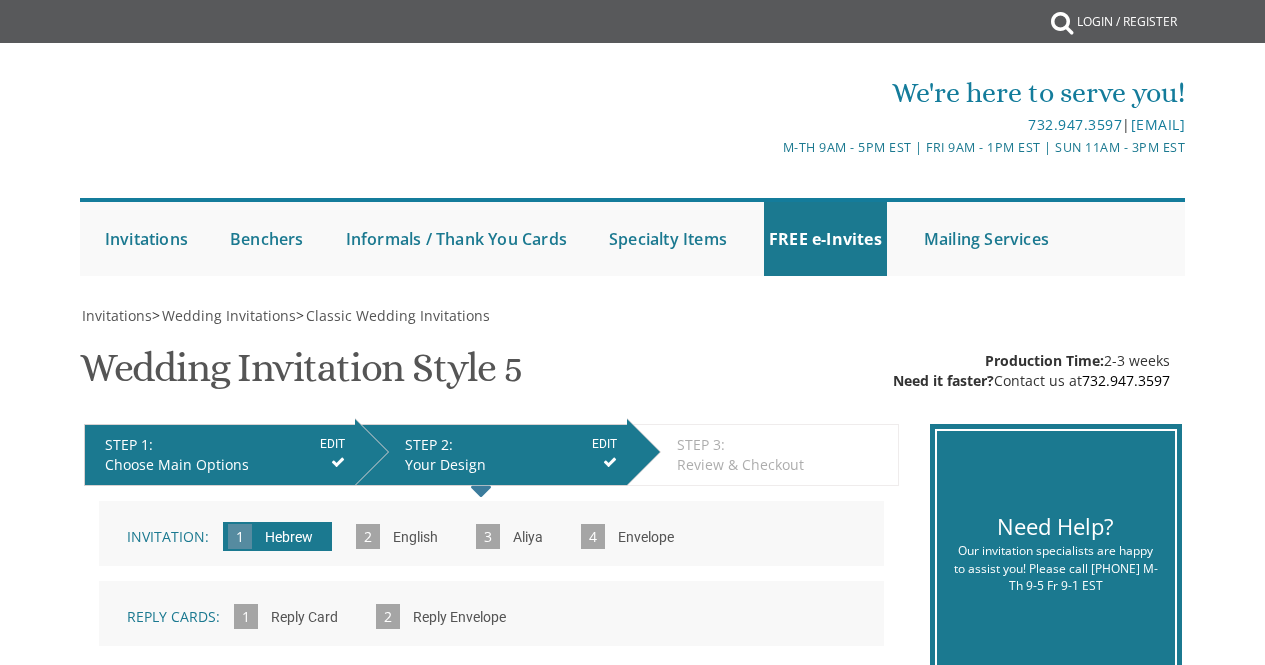 scroll, scrollTop: 0, scrollLeft: 0, axis: both 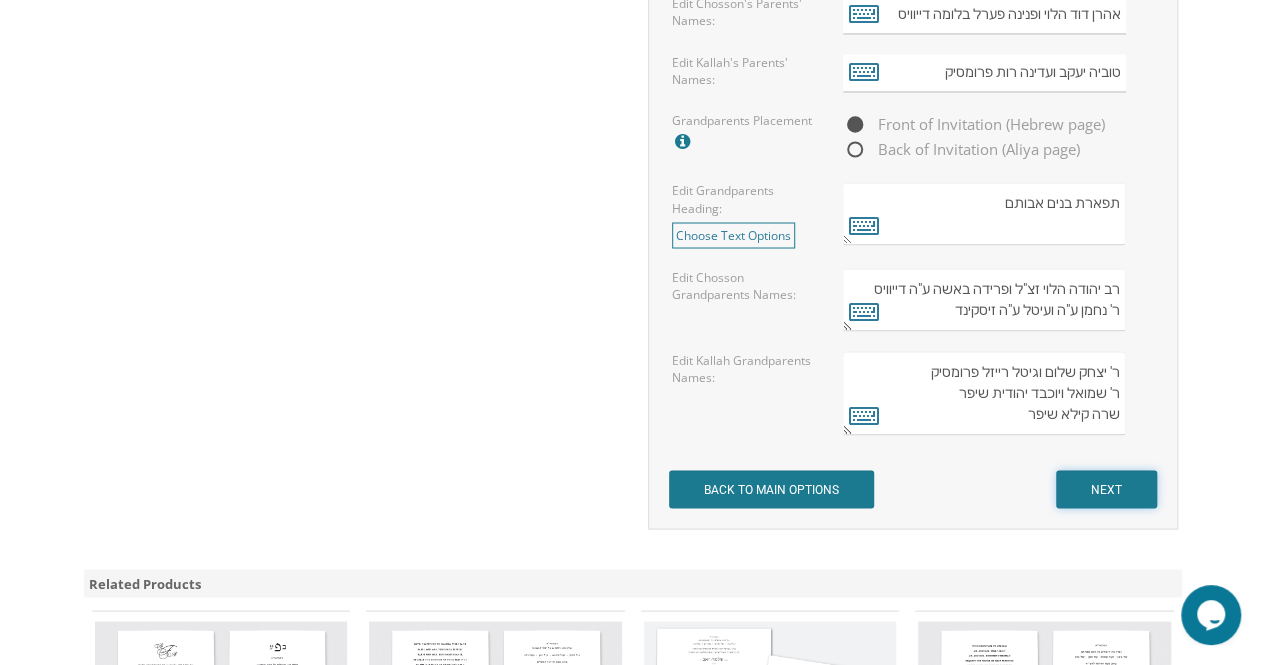 click on "NEXT" at bounding box center (1106, 489) 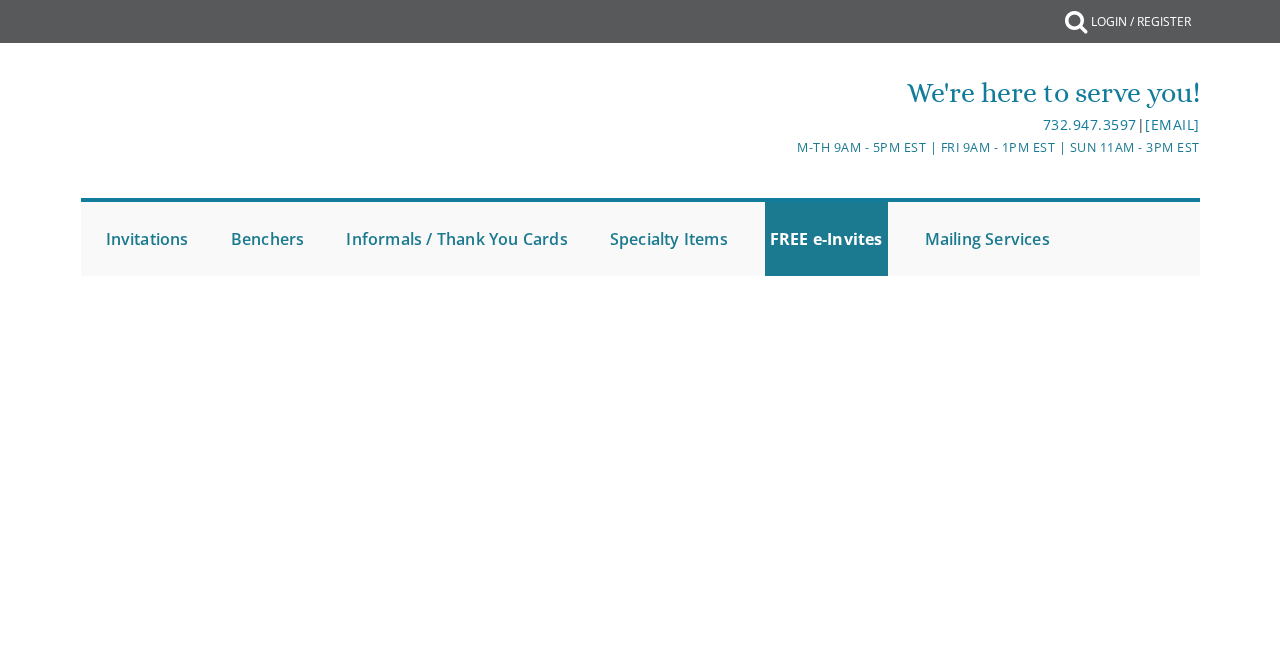 scroll, scrollTop: 0, scrollLeft: 0, axis: both 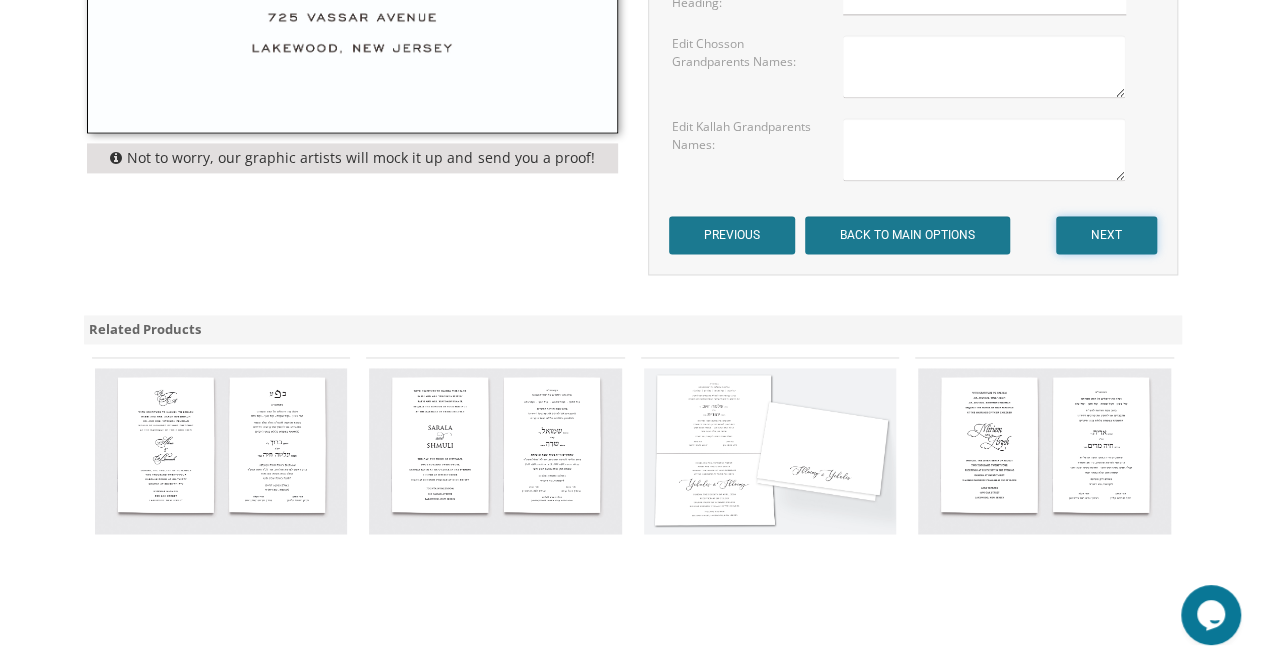click on "NEXT" at bounding box center [1106, 235] 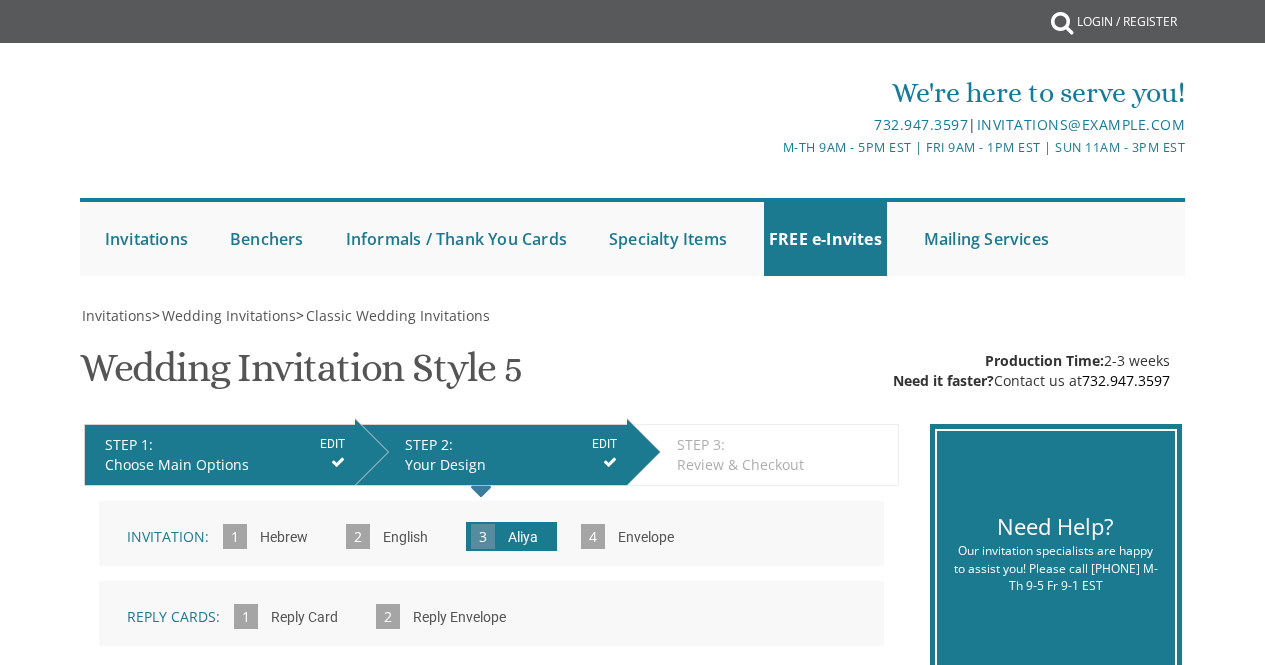 scroll, scrollTop: 0, scrollLeft: 0, axis: both 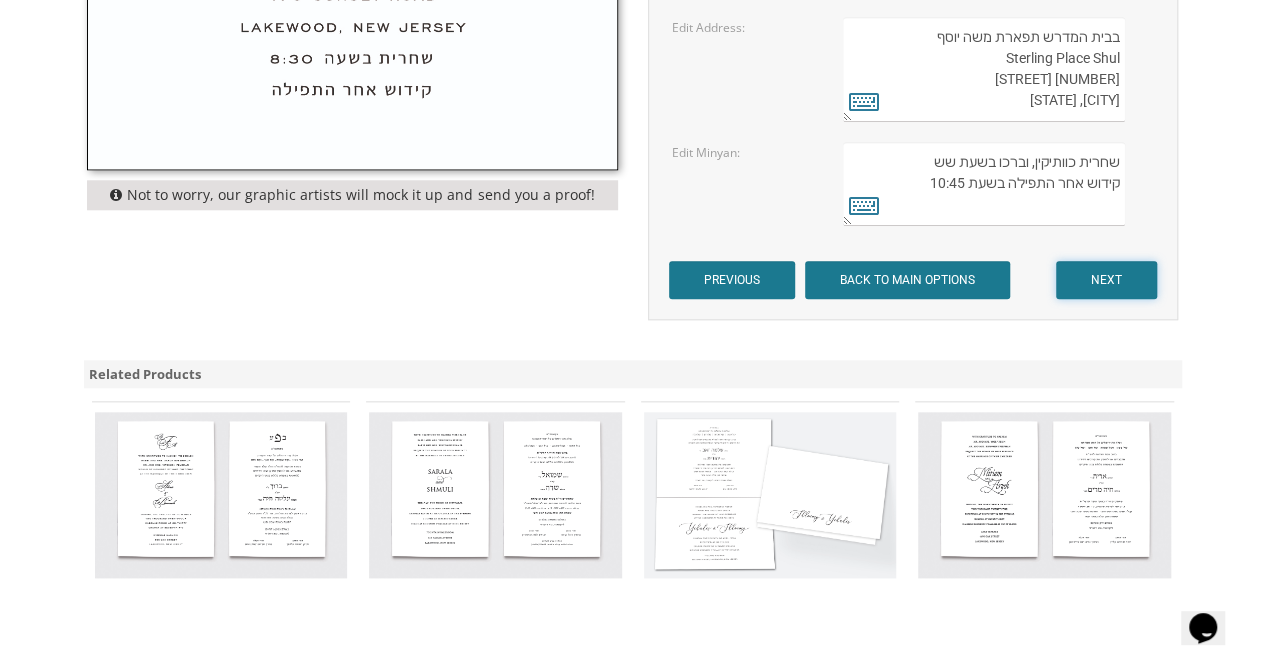 click on "NEXT" at bounding box center [1106, 280] 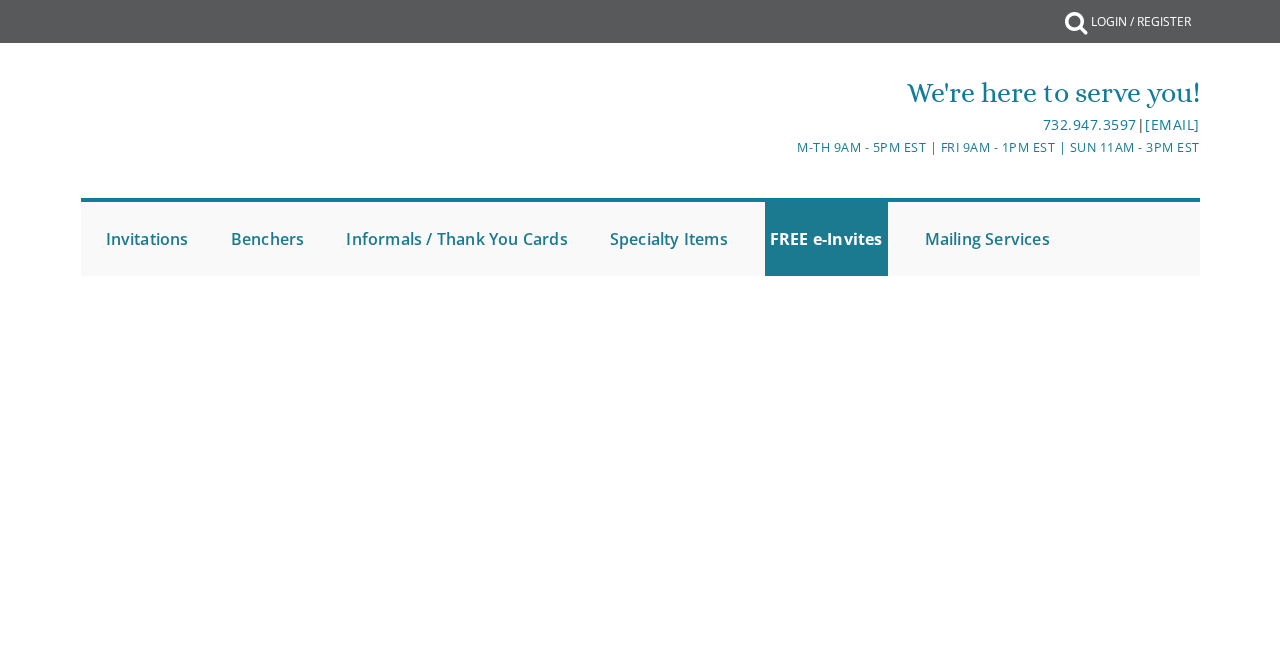 scroll, scrollTop: 0, scrollLeft: 0, axis: both 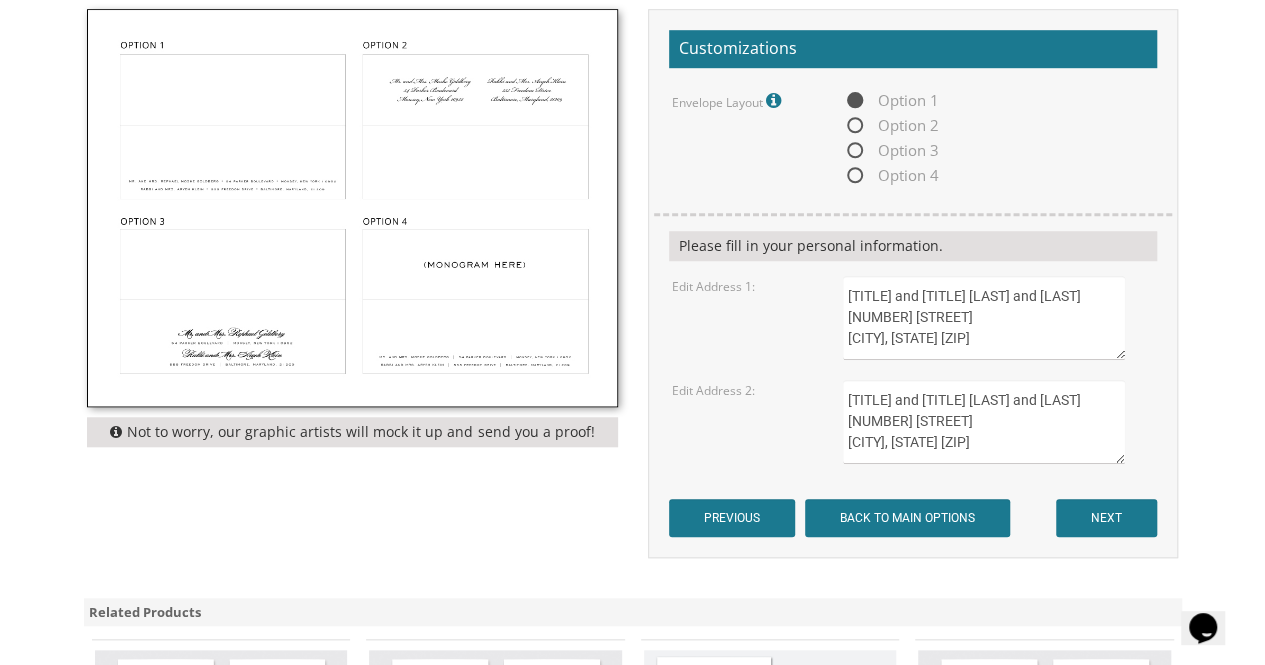 click on "Rabbi and Mrs. Dovid and Penina Davis
18a Rena Lane
Lakewood, NJ 08701" at bounding box center (984, 422) 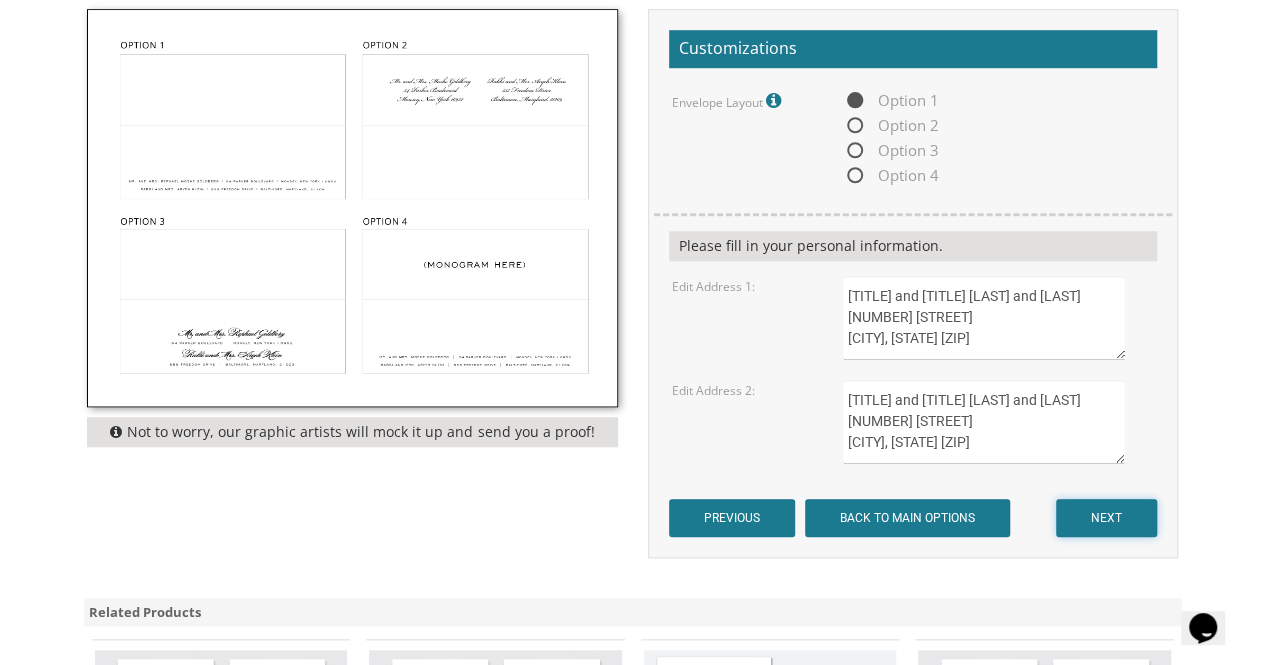 click on "NEXT" at bounding box center (1106, 518) 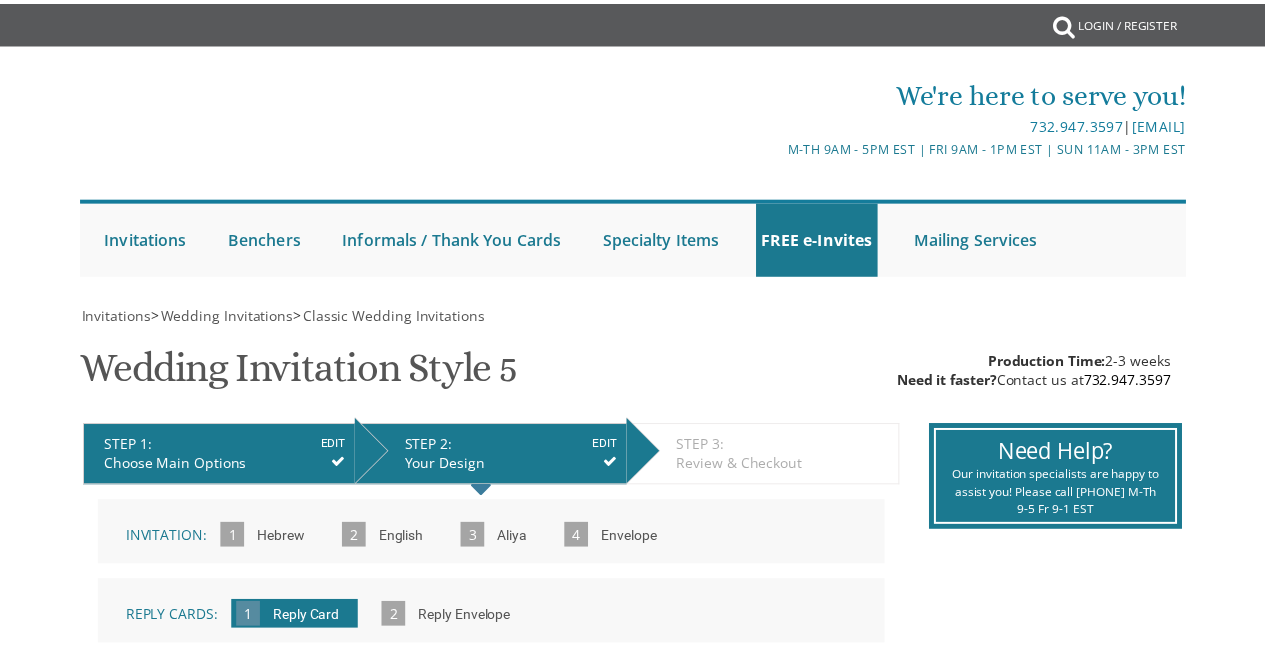 scroll, scrollTop: 0, scrollLeft: 0, axis: both 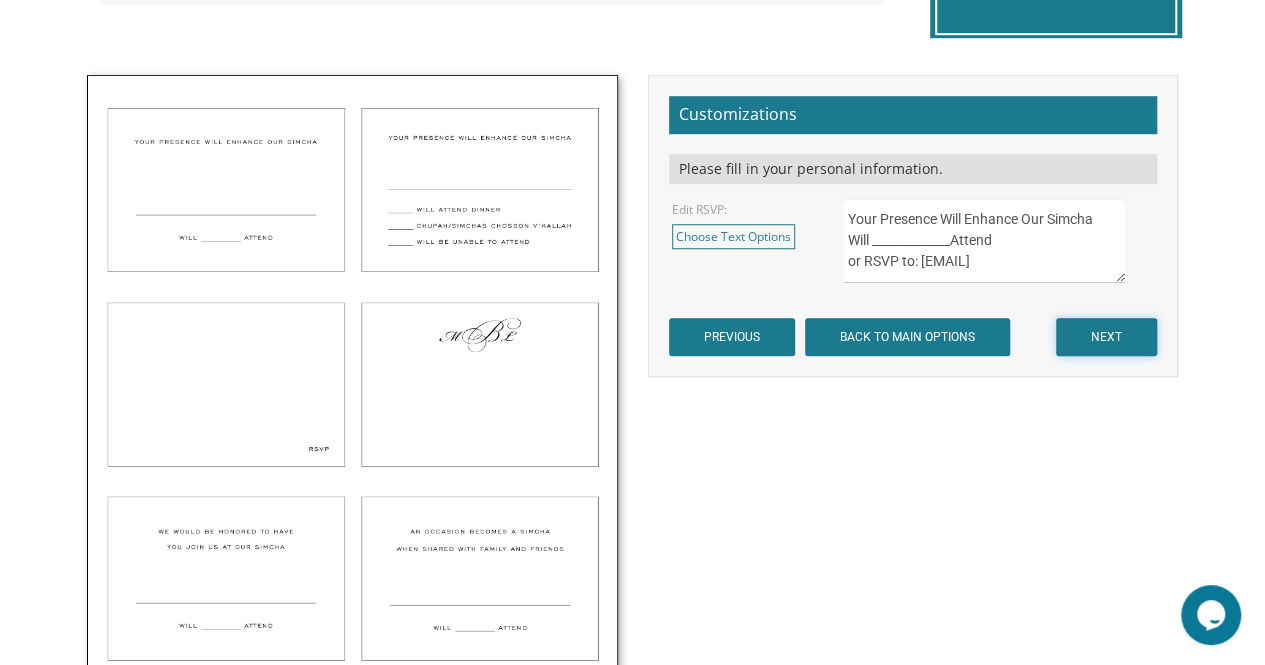 click on "NEXT" at bounding box center (1106, 337) 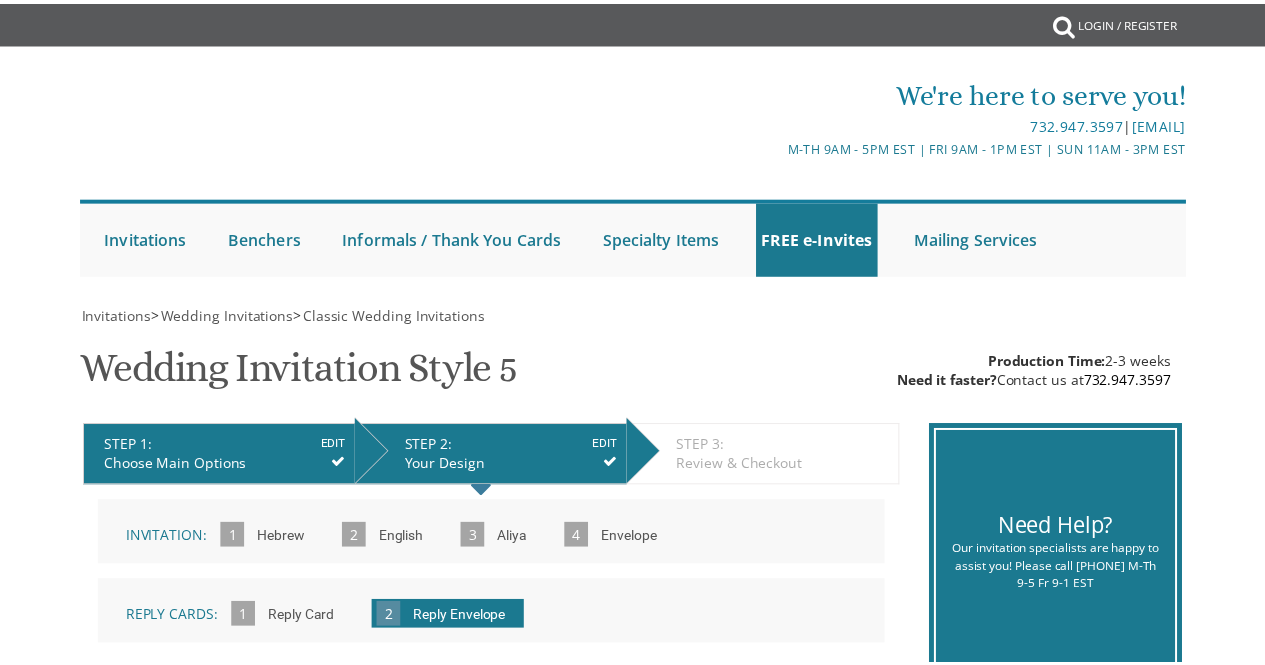 scroll, scrollTop: 0, scrollLeft: 0, axis: both 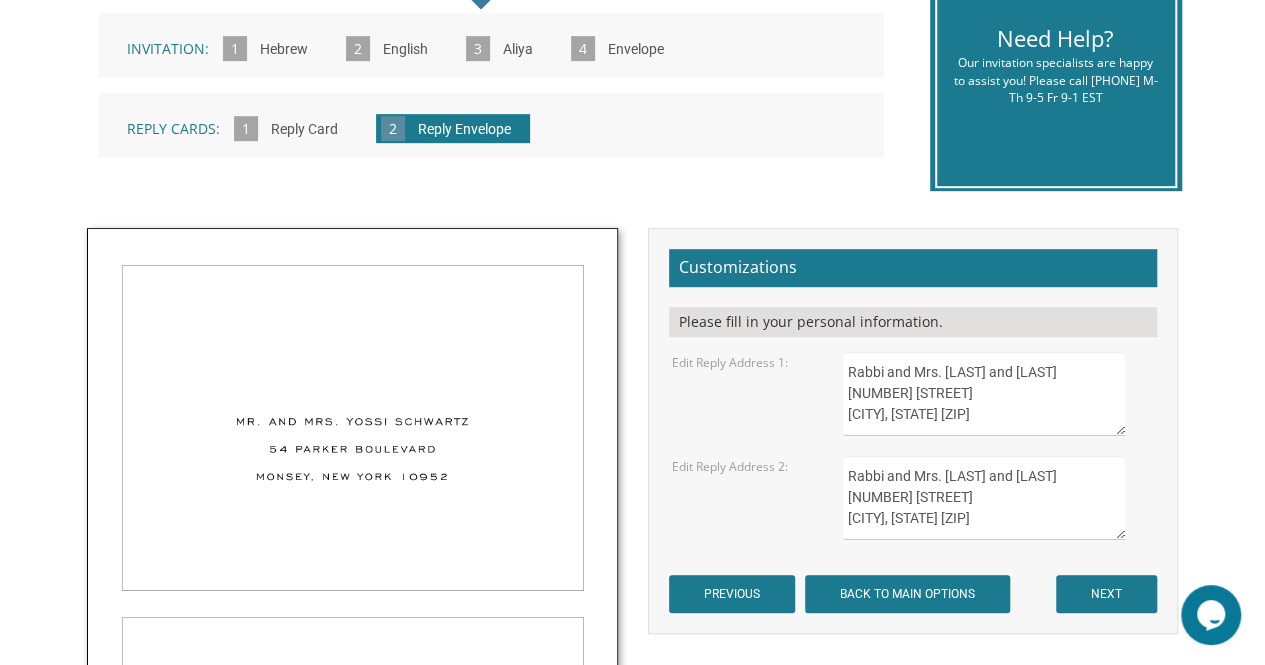 click on "Rabbi and Mrs. [LAST] and [LAST]
[NUMBER] [STREET]
[CITY], [STATE] [ZIP]" at bounding box center [984, 498] 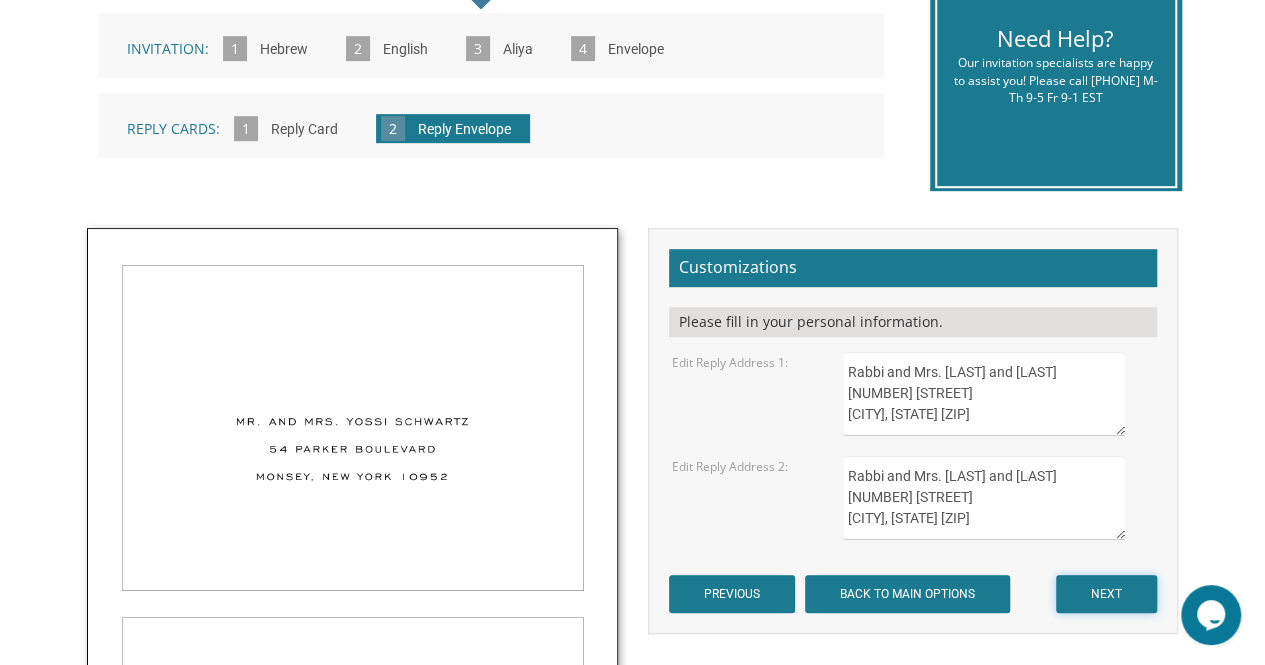 click on "NEXT" at bounding box center (1106, 594) 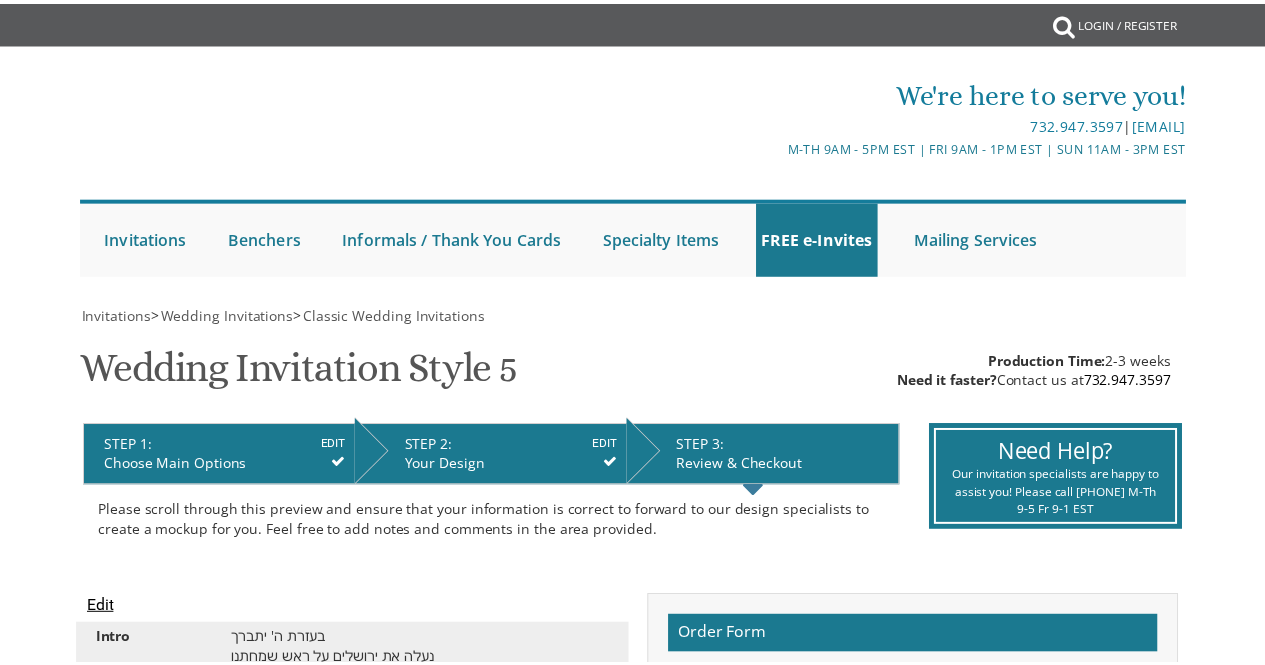 scroll, scrollTop: 0, scrollLeft: 0, axis: both 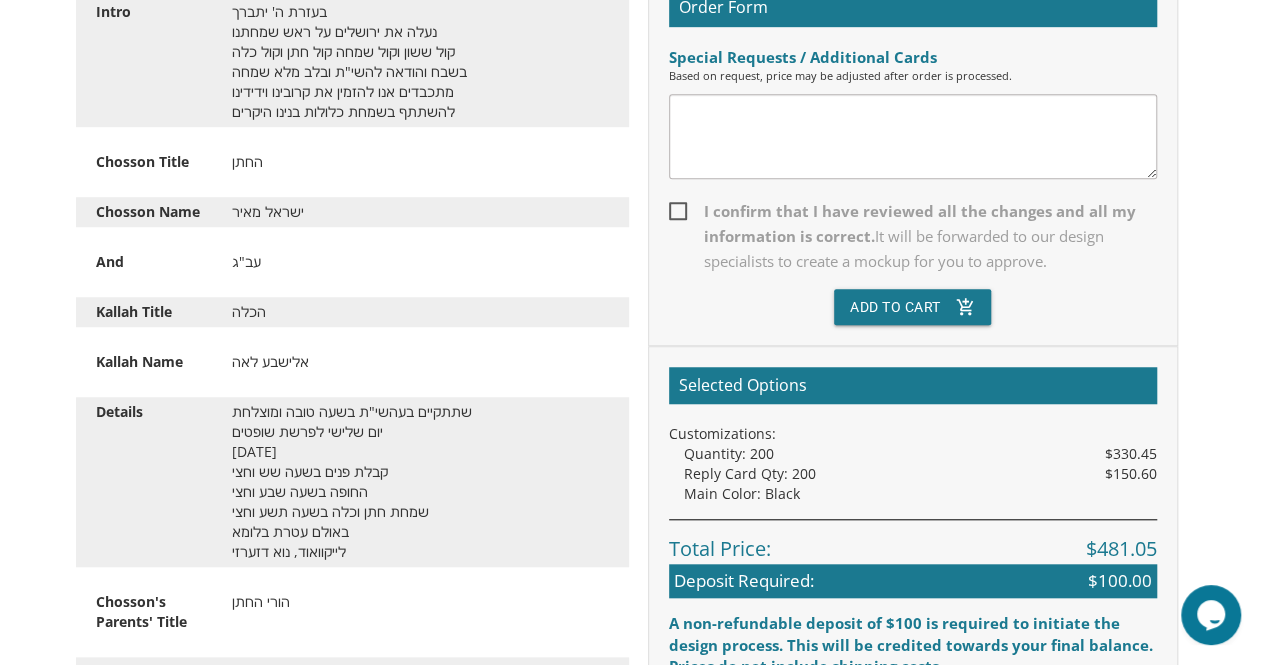 click at bounding box center (913, 136) 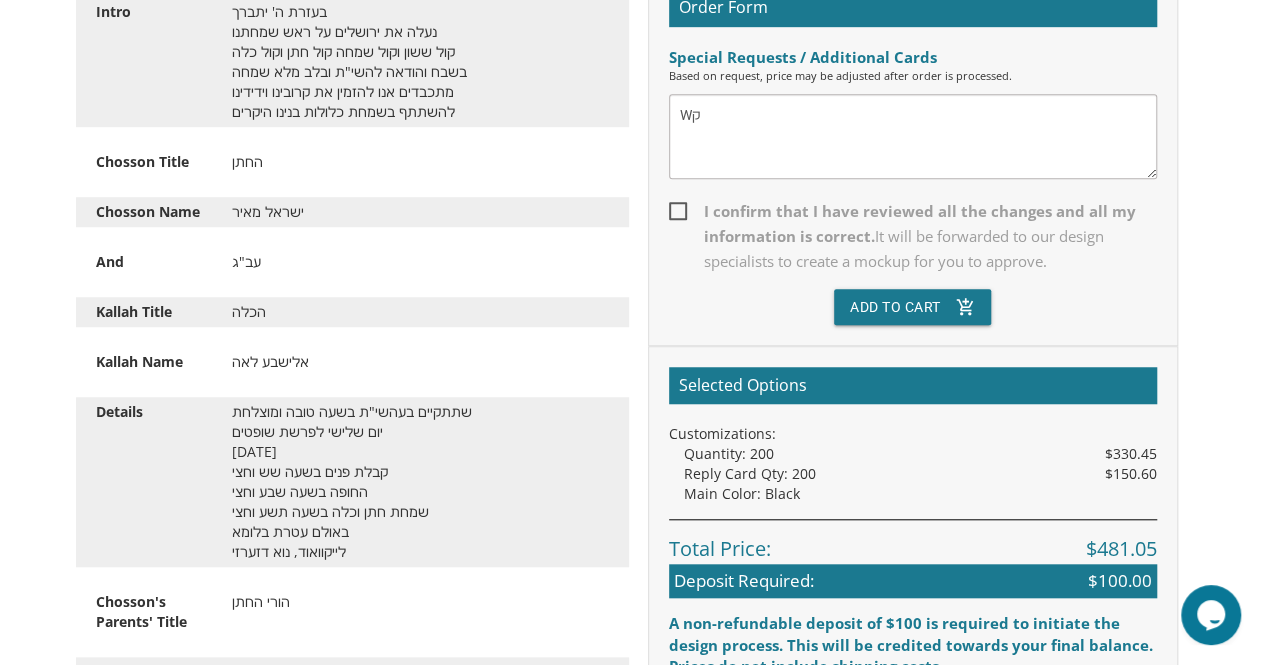 type on "W" 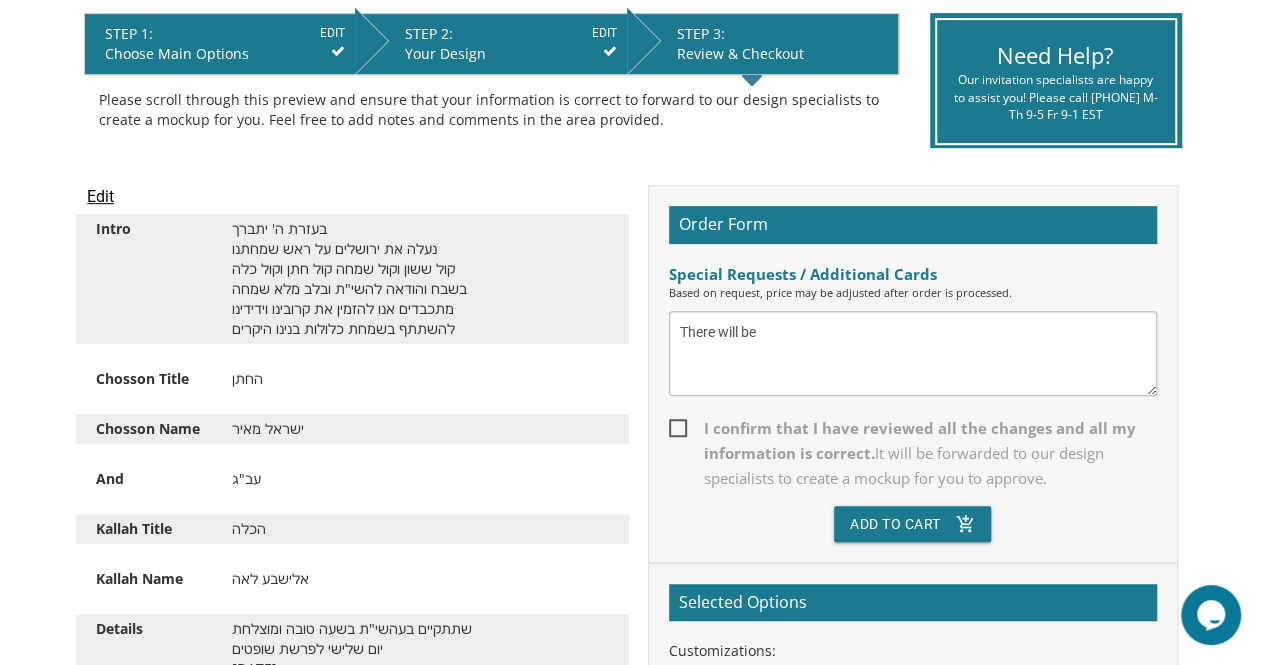 scroll, scrollTop: 405, scrollLeft: 0, axis: vertical 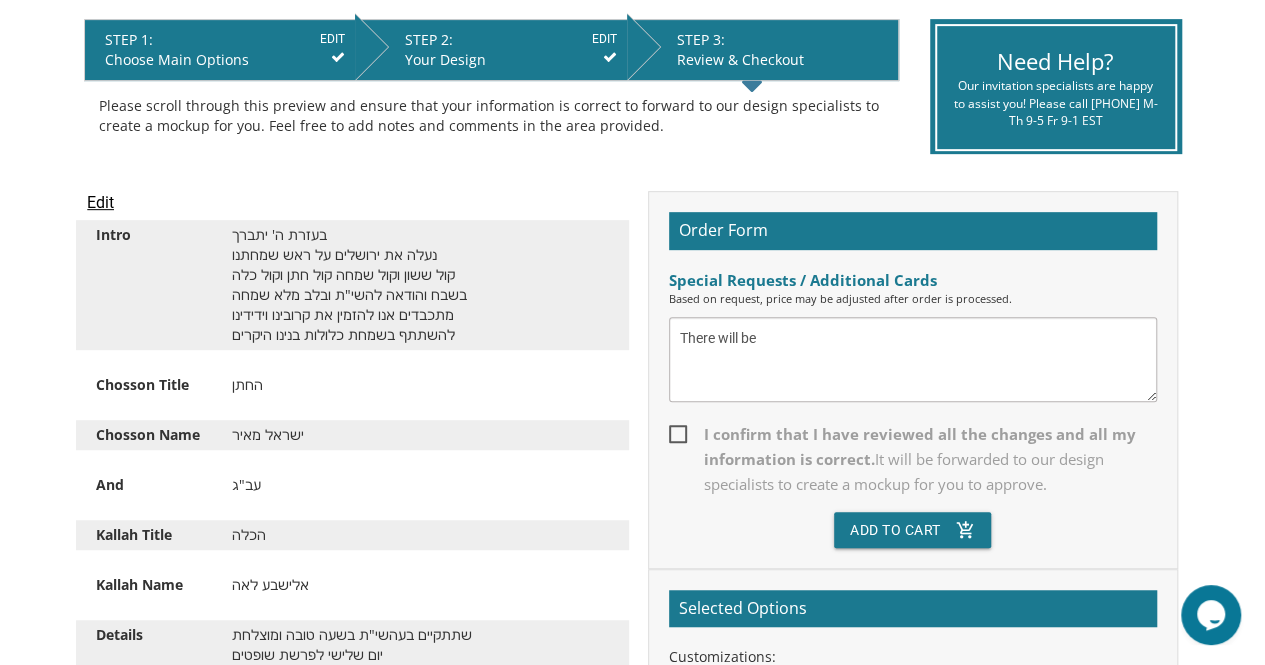 type on "There will be" 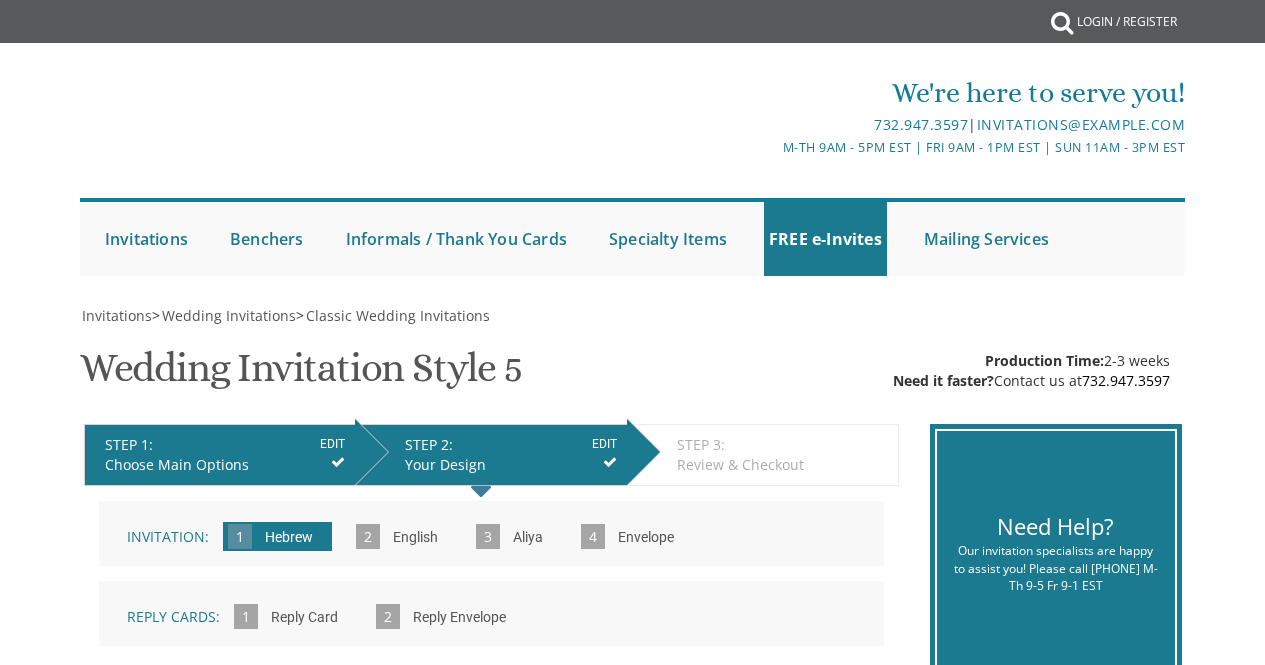 scroll, scrollTop: 0, scrollLeft: 0, axis: both 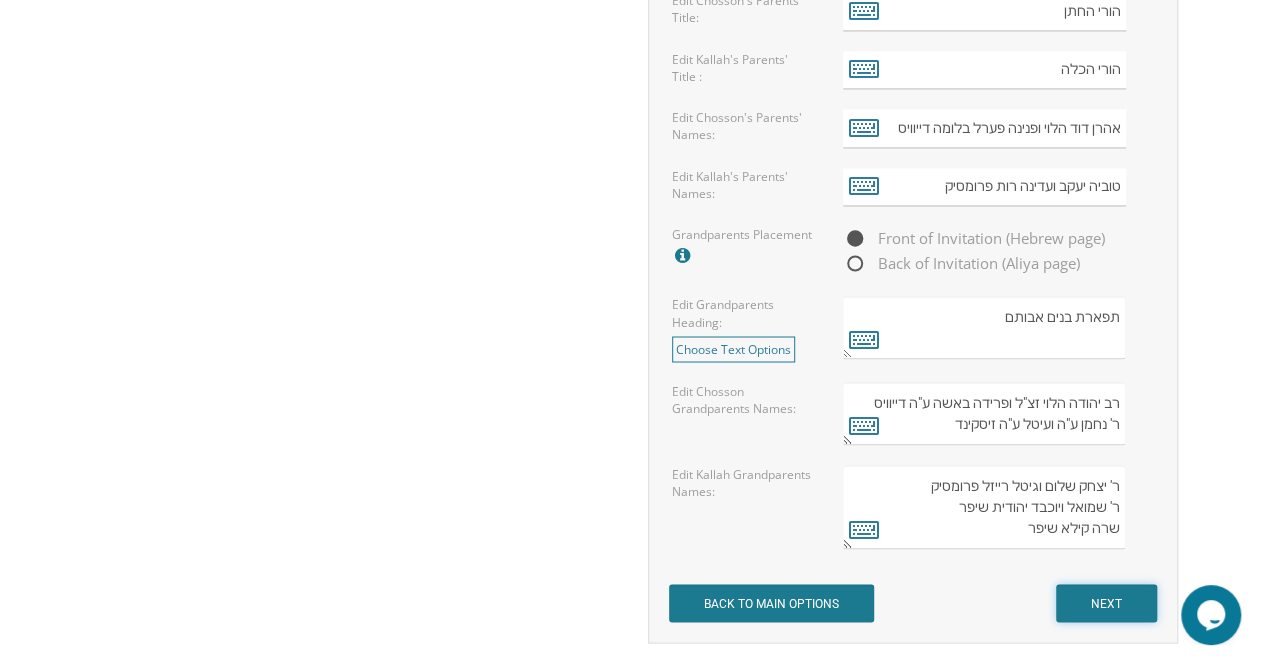 click on "NEXT" at bounding box center (1106, 603) 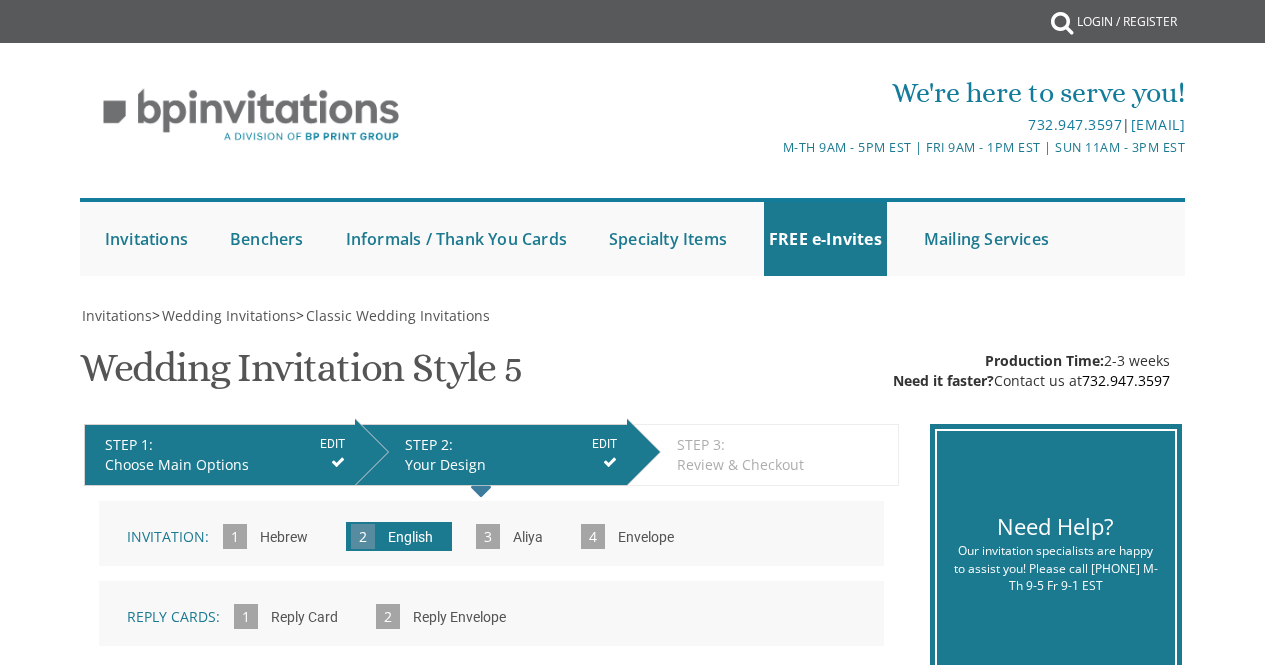 scroll, scrollTop: 0, scrollLeft: 0, axis: both 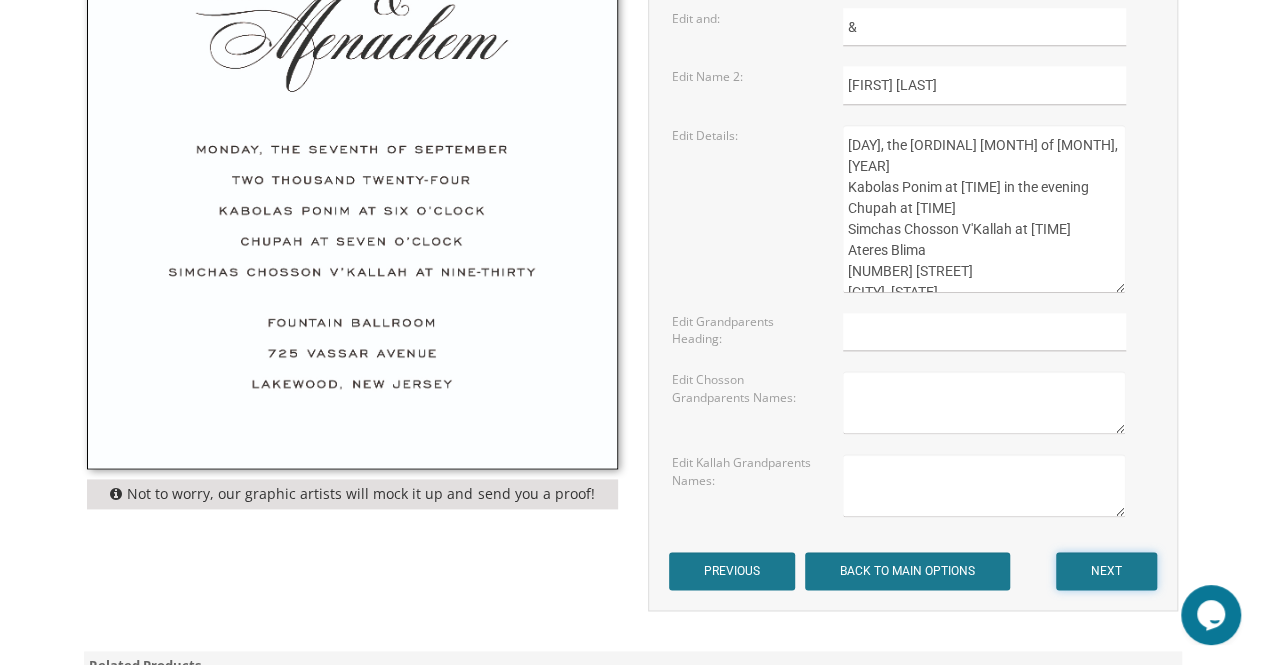 click on "NEXT" at bounding box center [1106, 571] 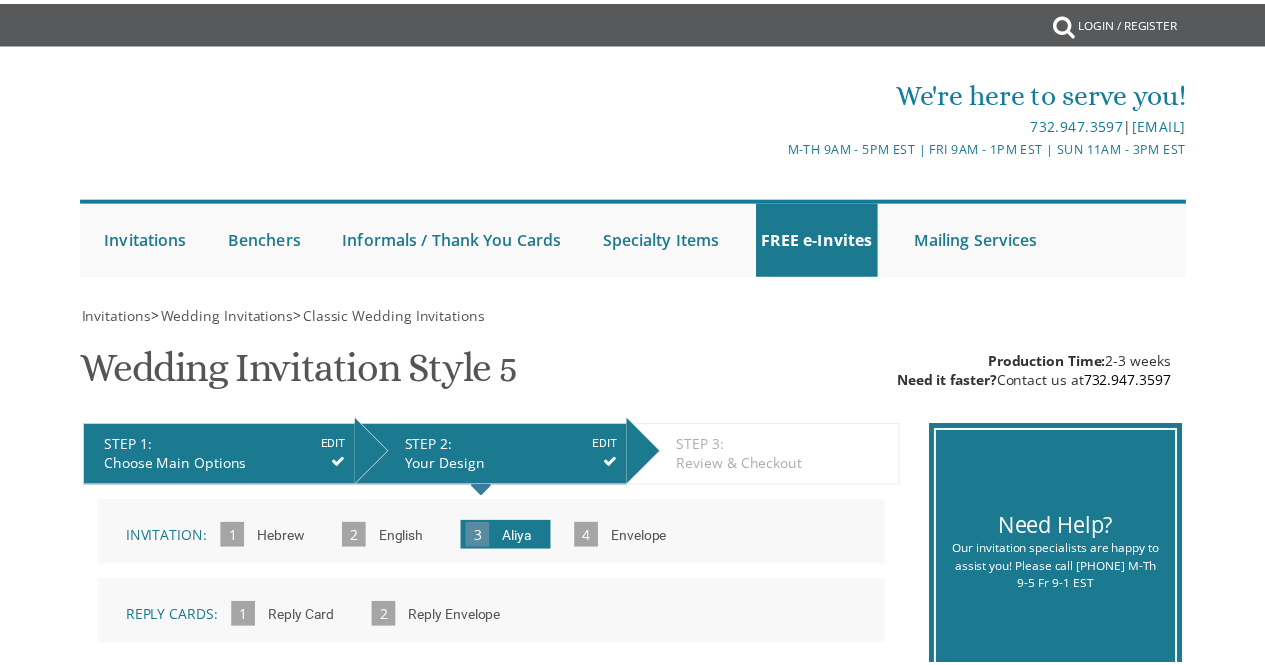 scroll, scrollTop: 0, scrollLeft: 0, axis: both 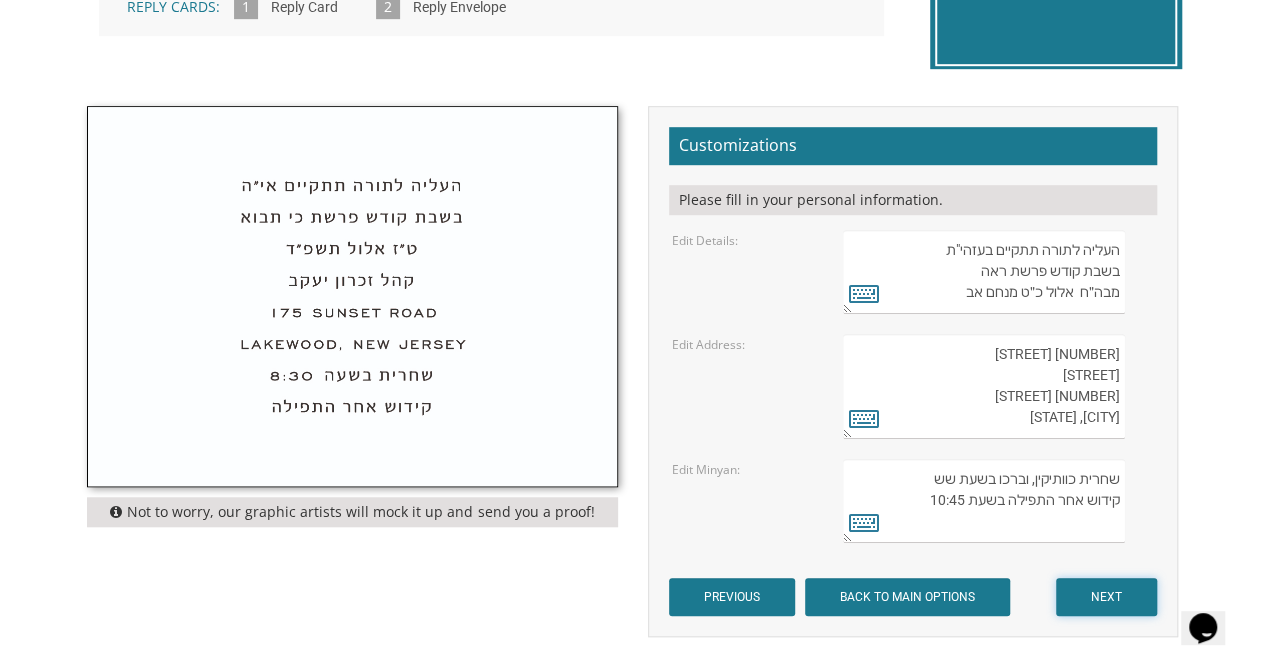 click on "NEXT" at bounding box center (1106, 597) 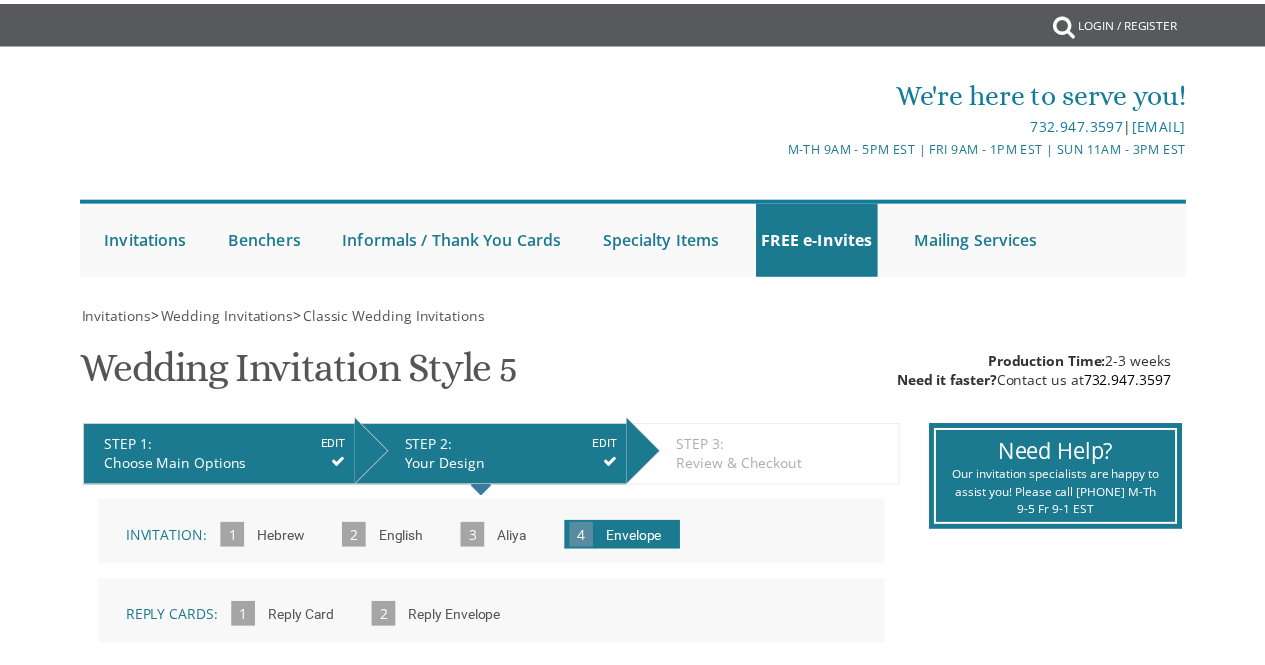 scroll, scrollTop: 0, scrollLeft: 0, axis: both 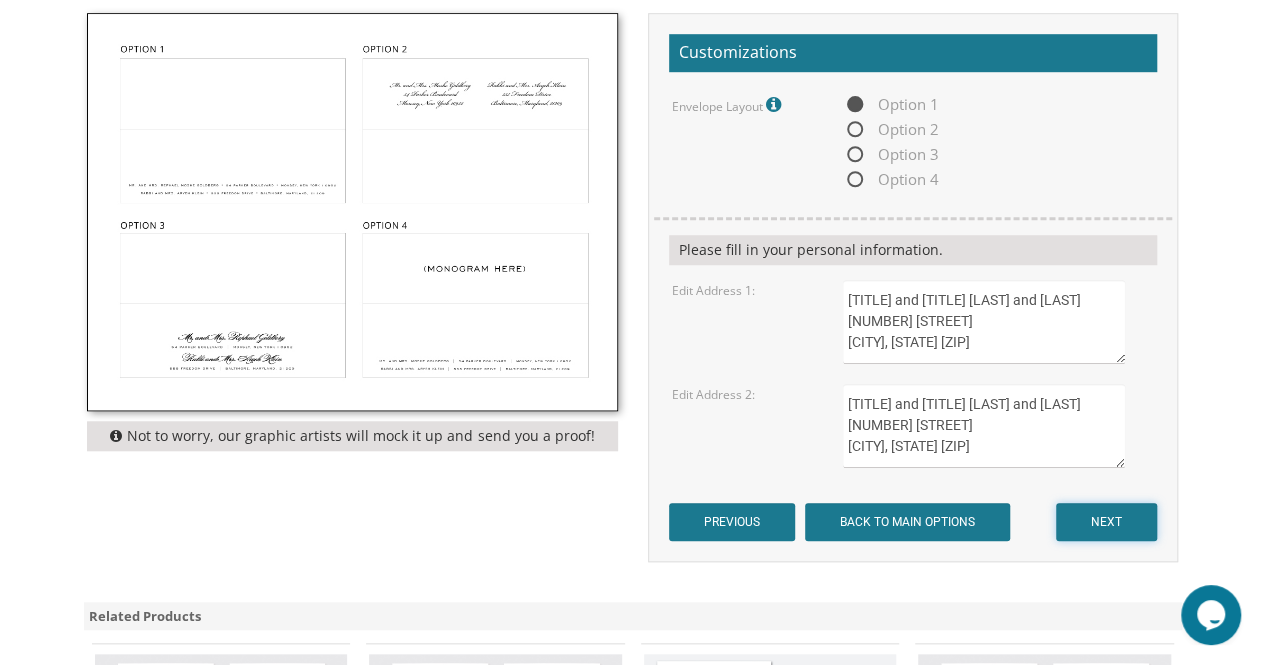 click on "NEXT" at bounding box center (1106, 522) 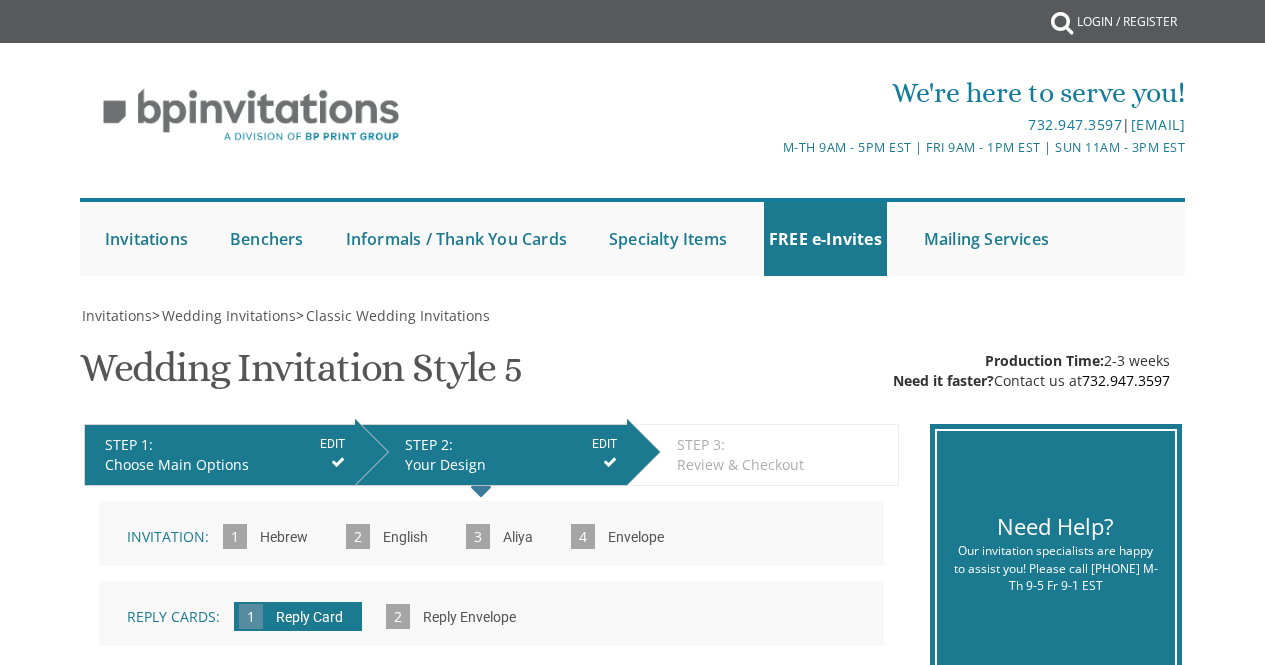 scroll, scrollTop: 0, scrollLeft: 0, axis: both 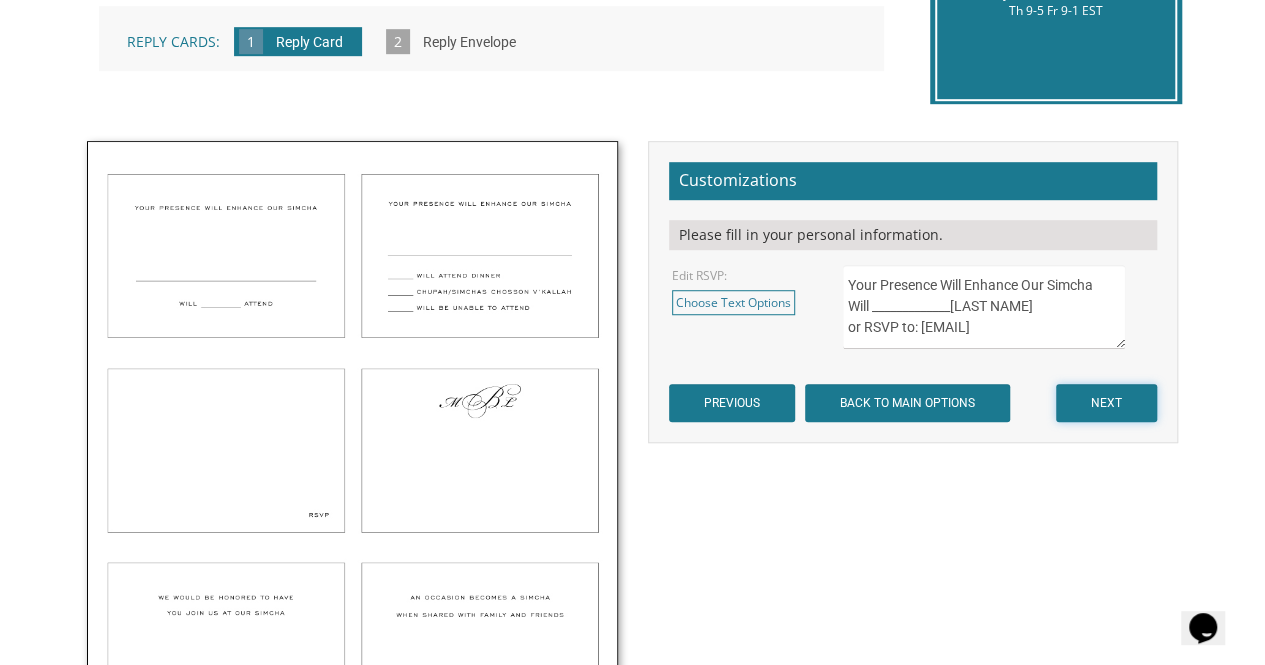 click on "NEXT" at bounding box center [1106, 403] 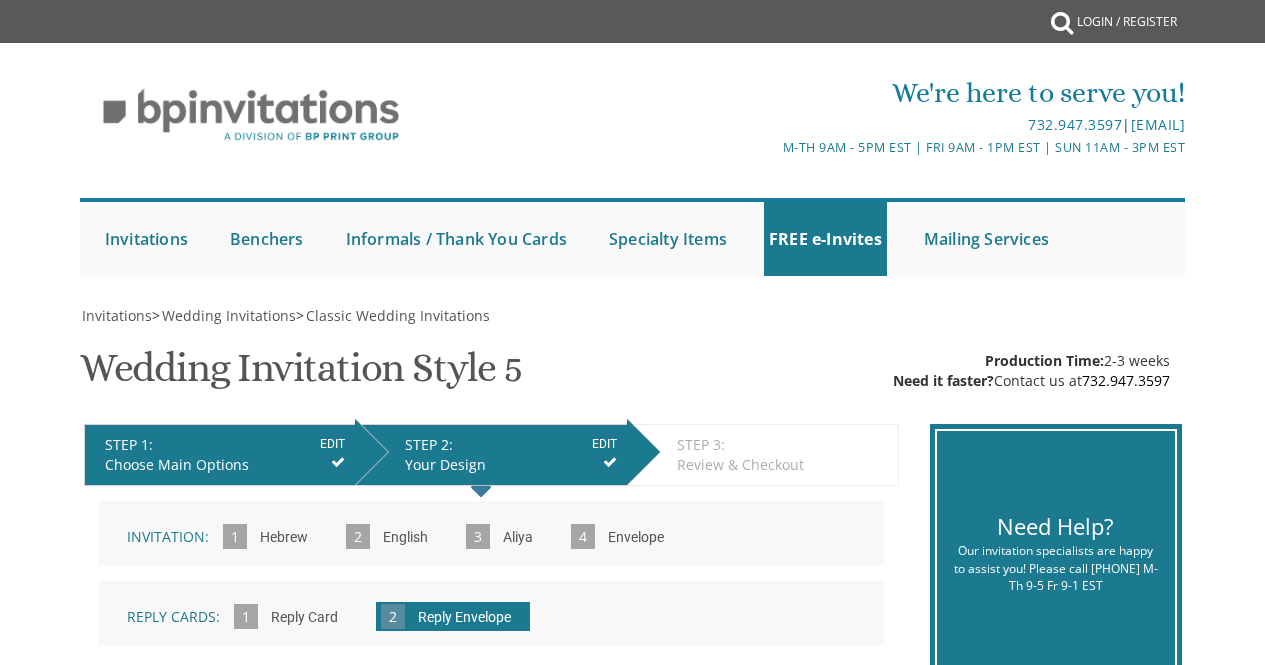 scroll, scrollTop: 0, scrollLeft: 0, axis: both 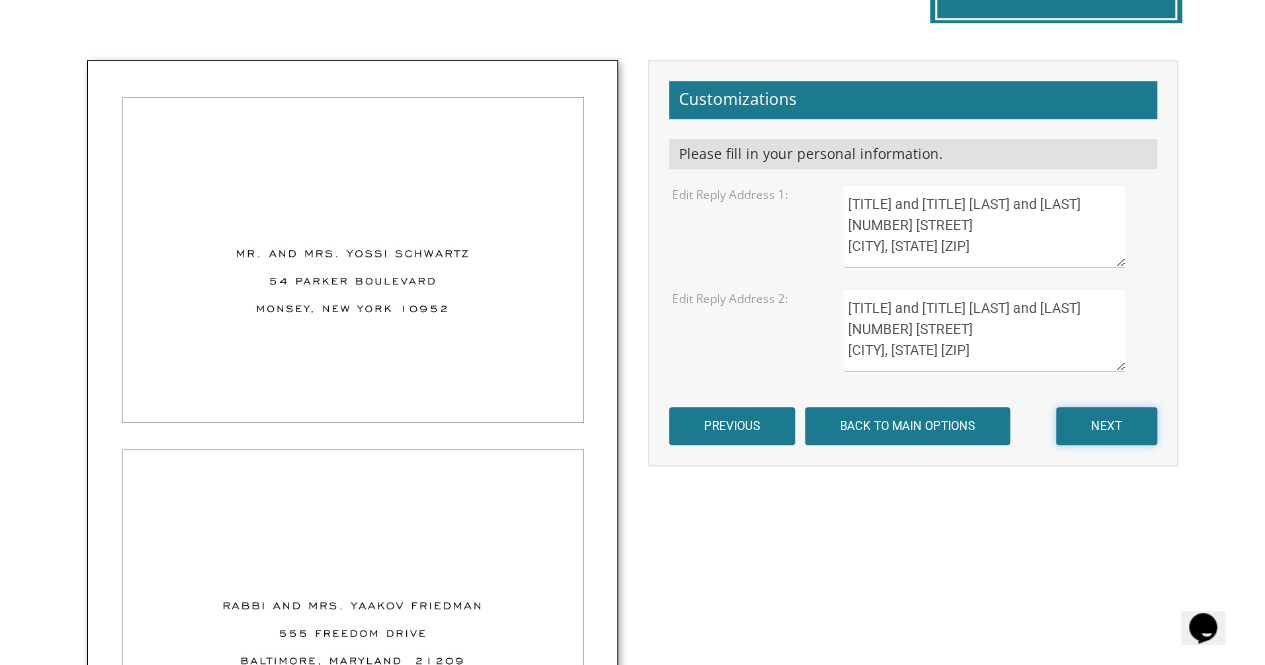 click on "NEXT" at bounding box center [1106, 426] 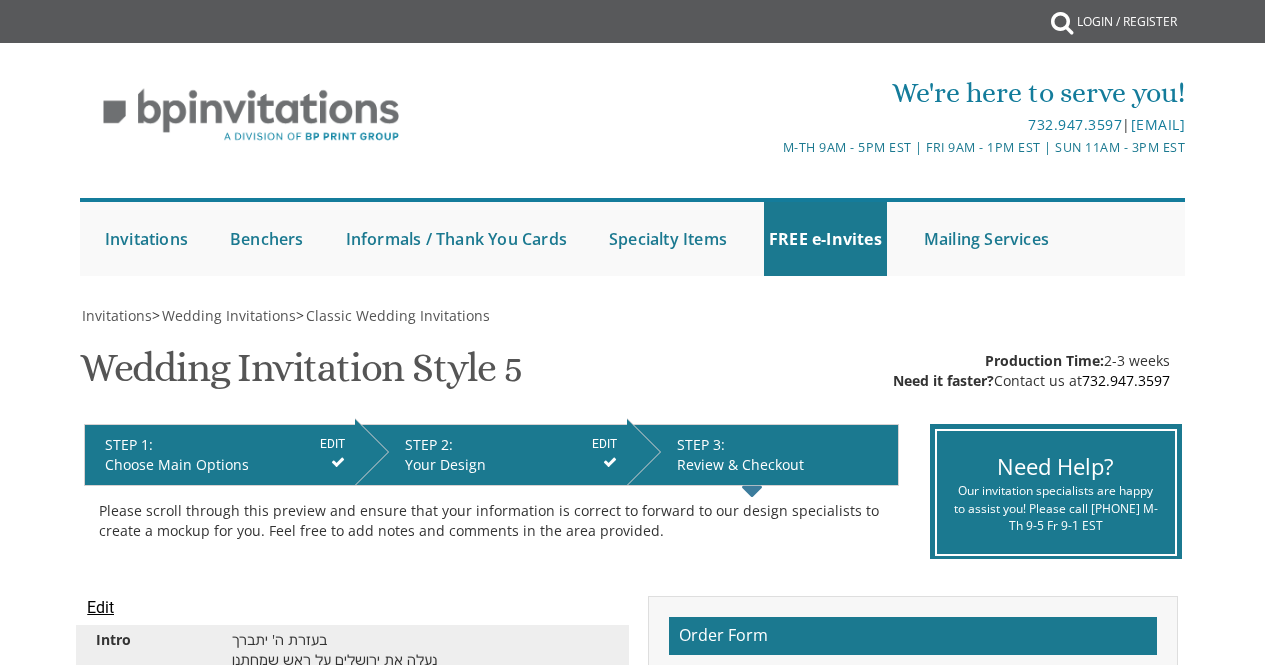 scroll, scrollTop: 0, scrollLeft: 0, axis: both 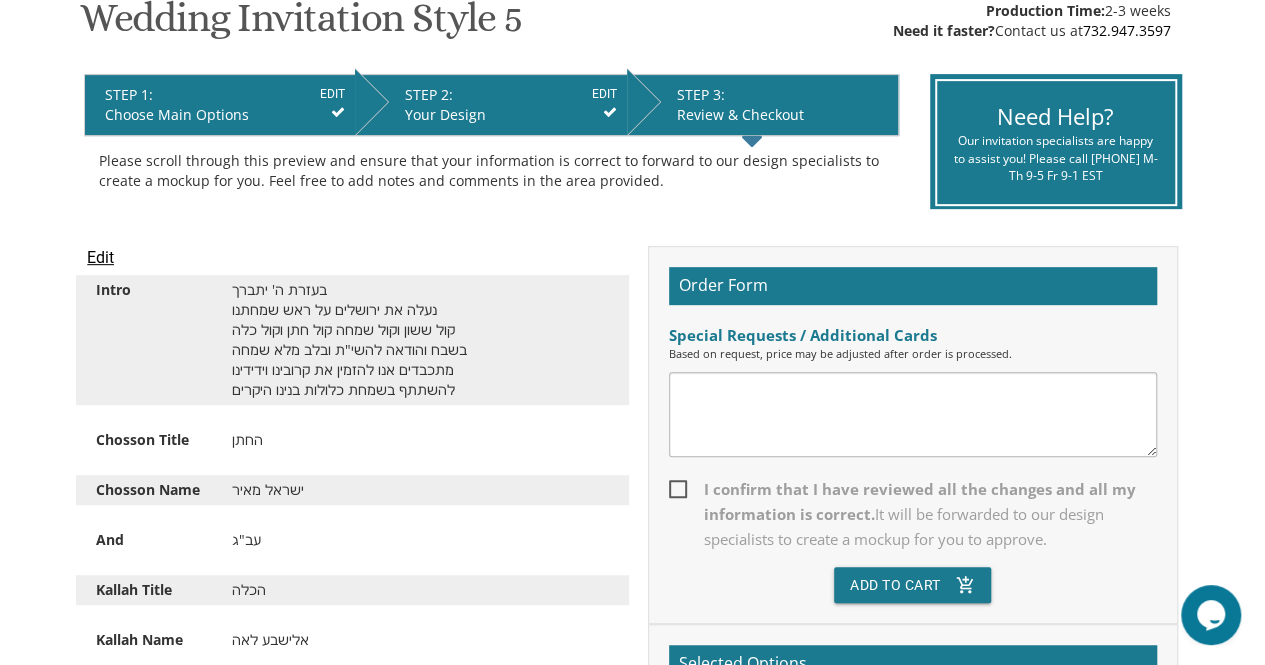 click at bounding box center [913, 414] 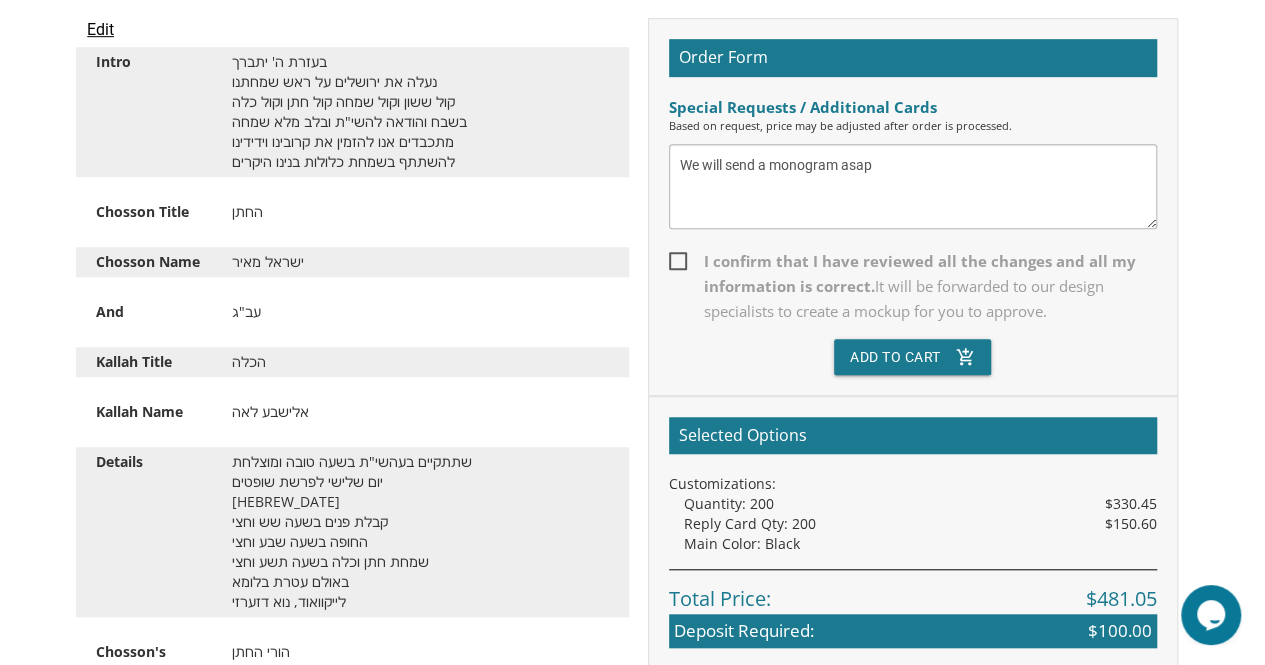 scroll, scrollTop: 577, scrollLeft: 0, axis: vertical 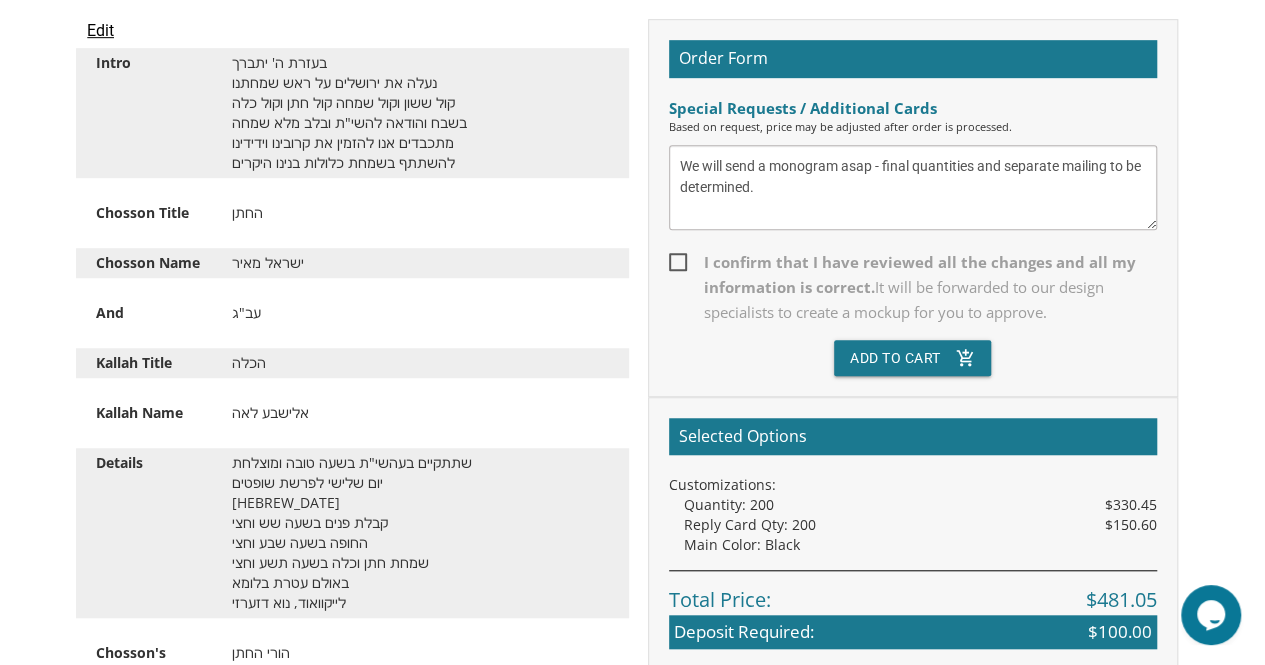 click on "We will send a monogram asap - final quantities and separate mailing to be determined." at bounding box center (913, 187) 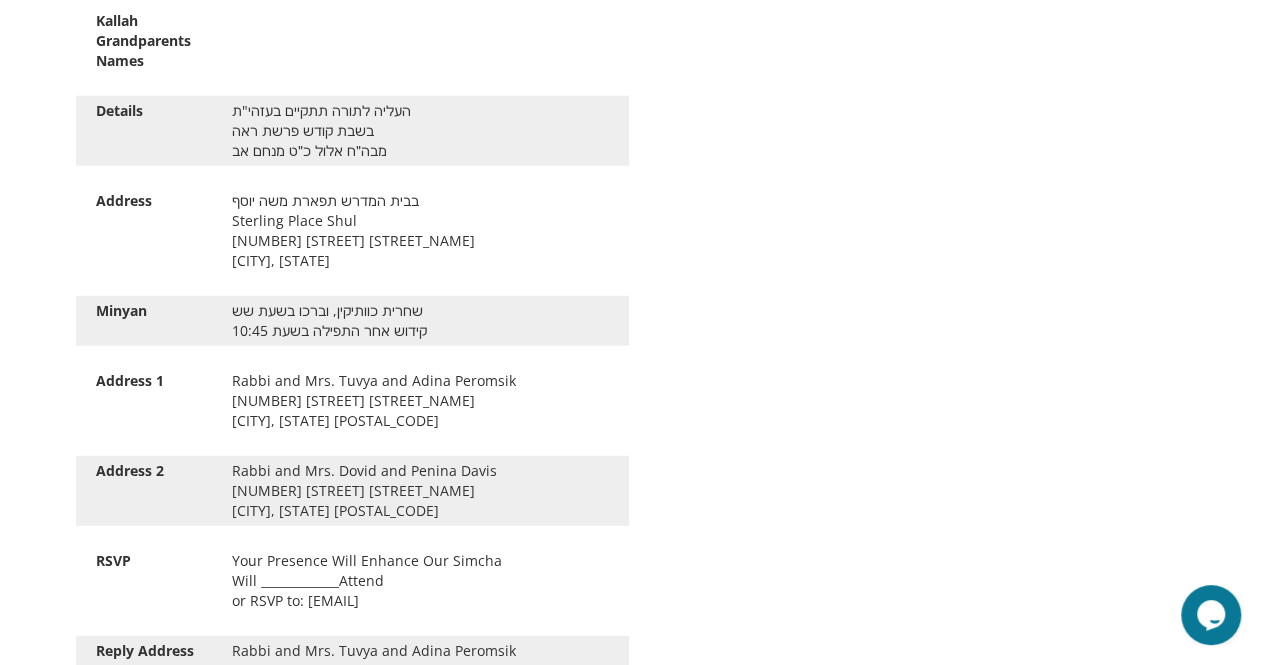 scroll, scrollTop: 2490, scrollLeft: 0, axis: vertical 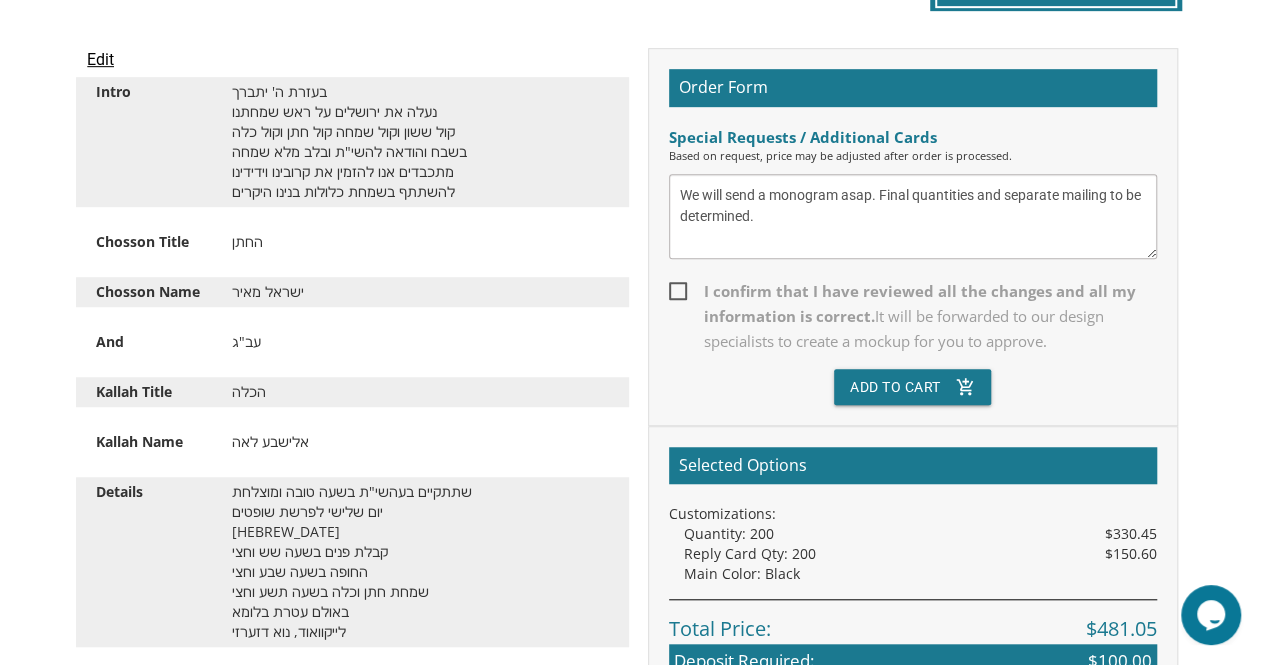 drag, startPoint x: 678, startPoint y: 189, endPoint x: 780, endPoint y: 217, distance: 105.773346 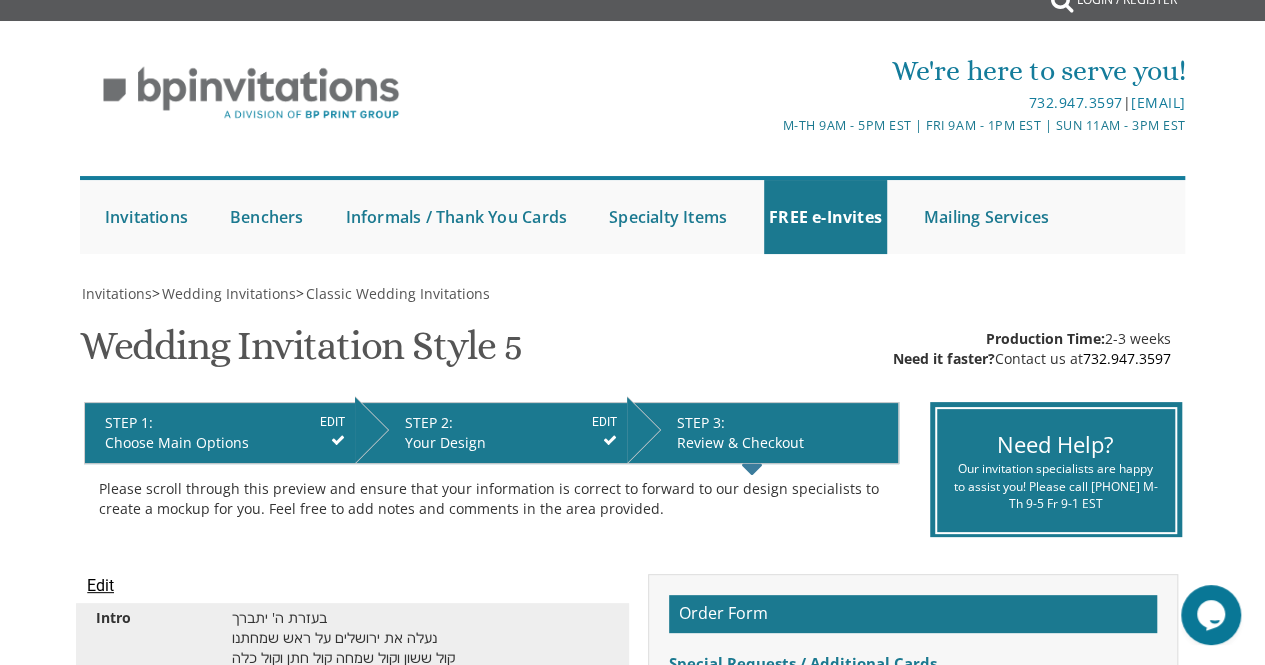 scroll, scrollTop: 0, scrollLeft: 0, axis: both 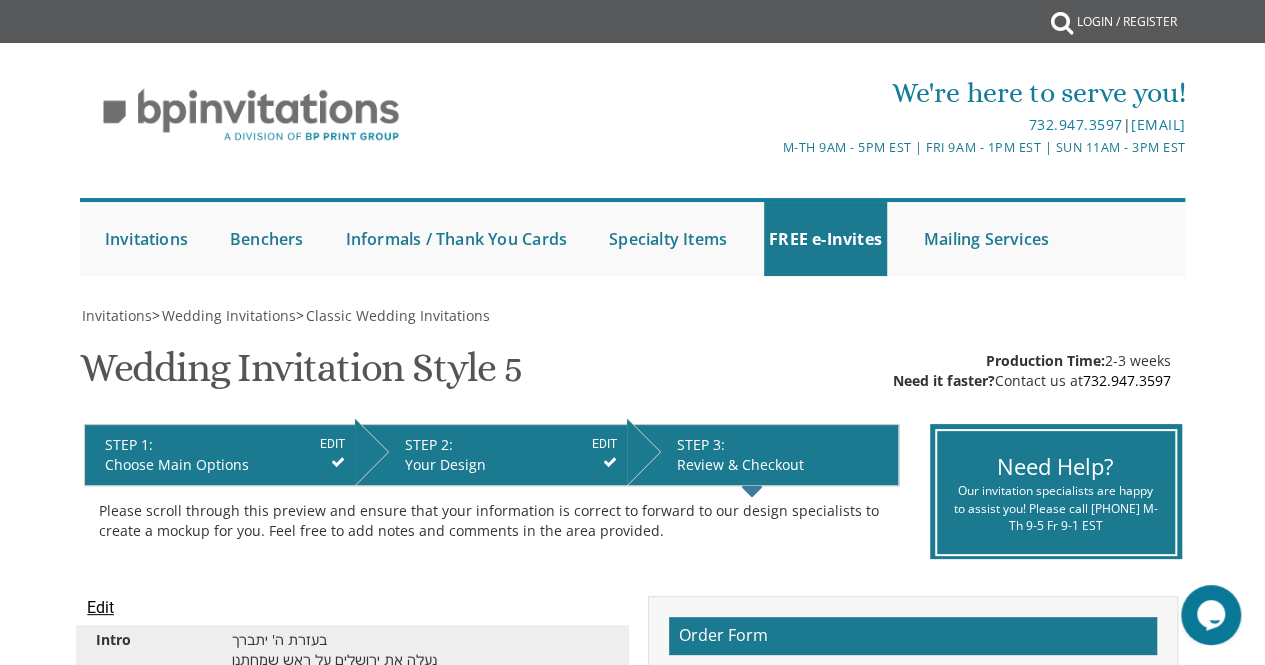 click on "EDIT" at bounding box center [604, 444] 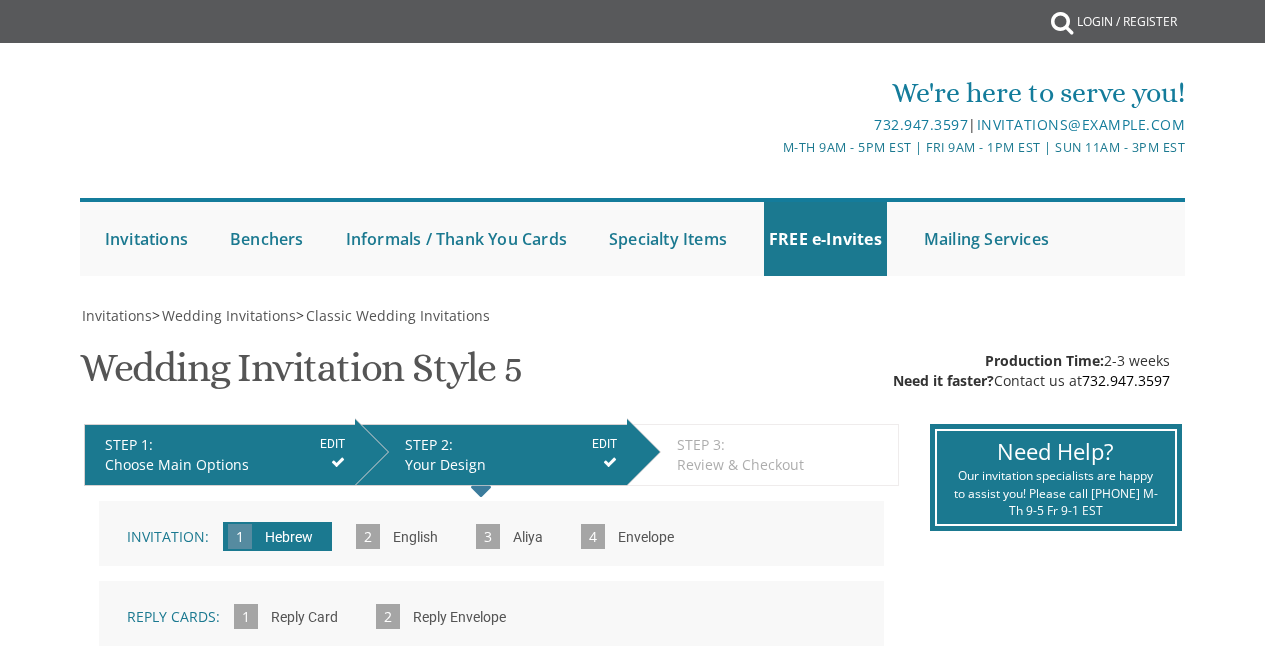 scroll, scrollTop: 0, scrollLeft: 0, axis: both 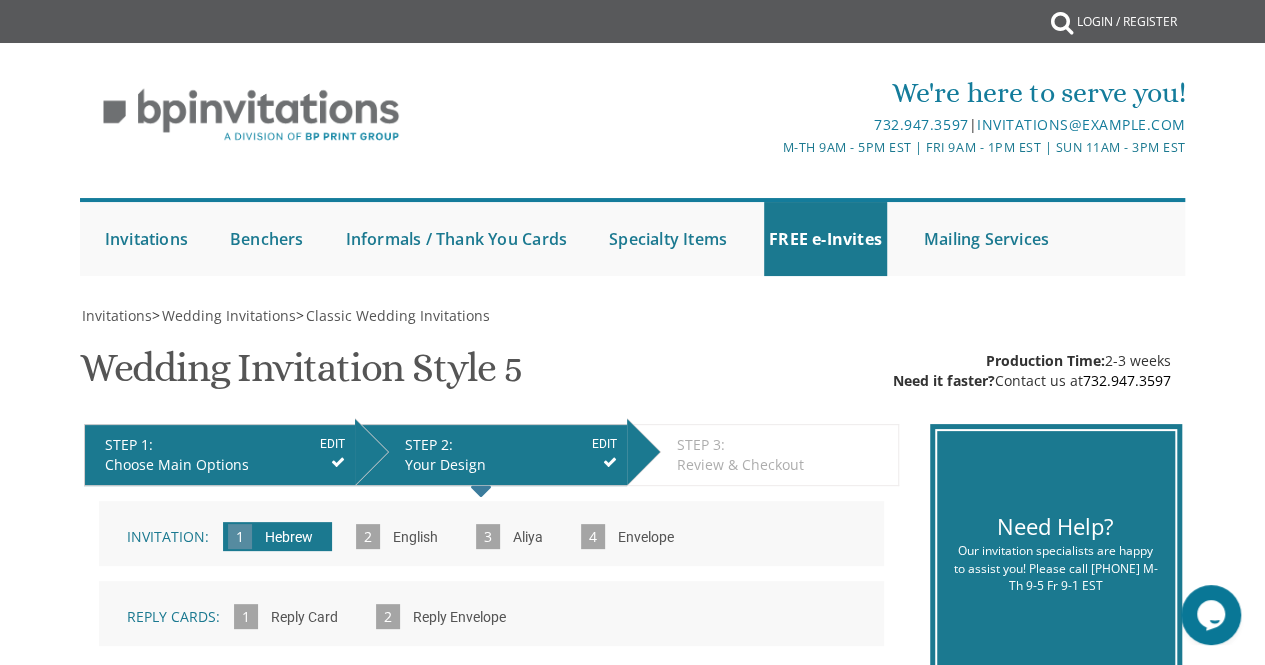 click on "4" at bounding box center [593, 536] 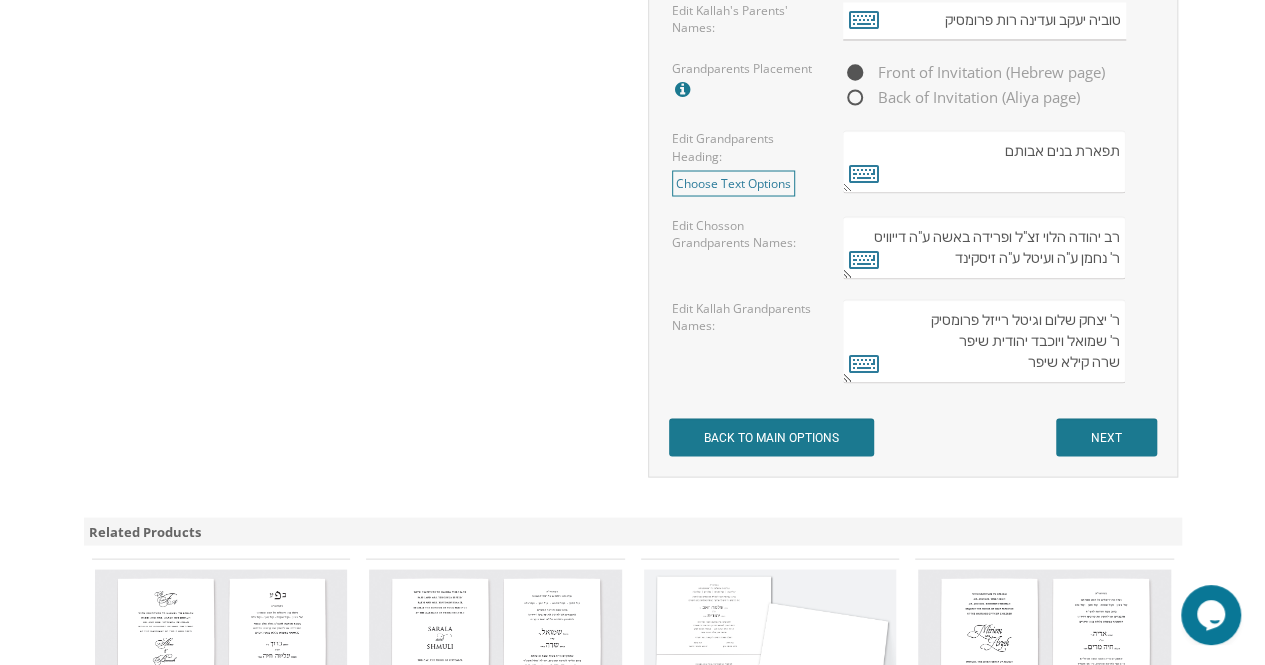 scroll, scrollTop: 1826, scrollLeft: 0, axis: vertical 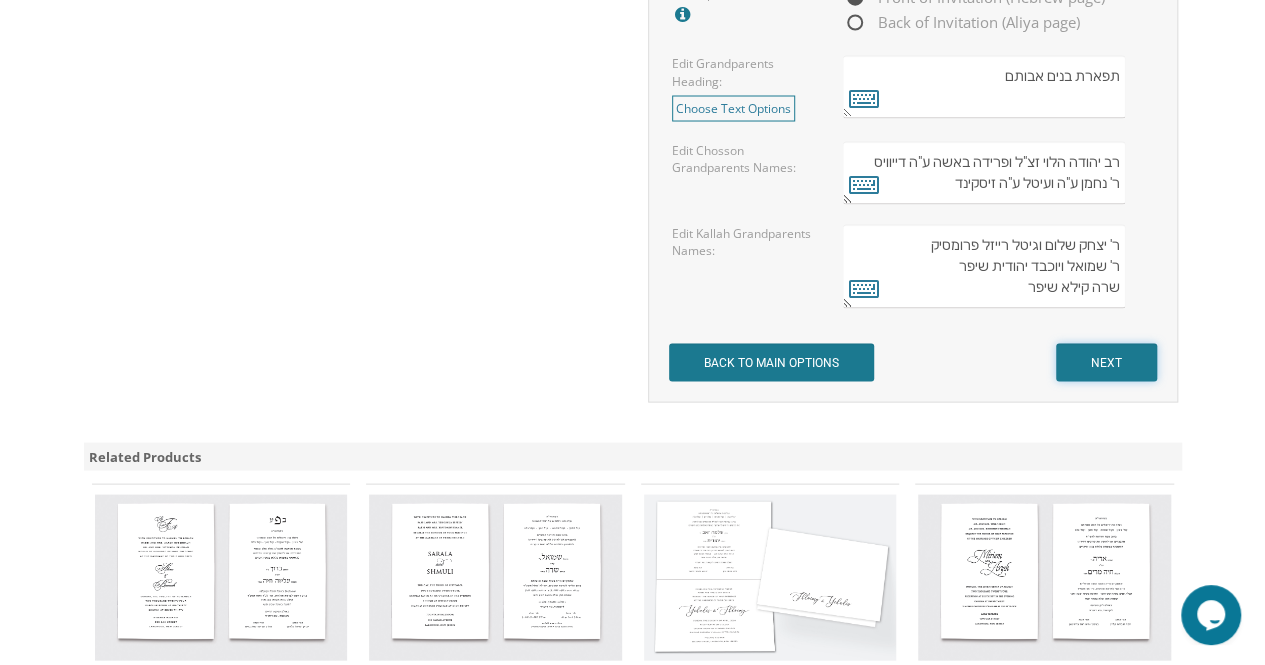 click on "NEXT" at bounding box center (1106, 362) 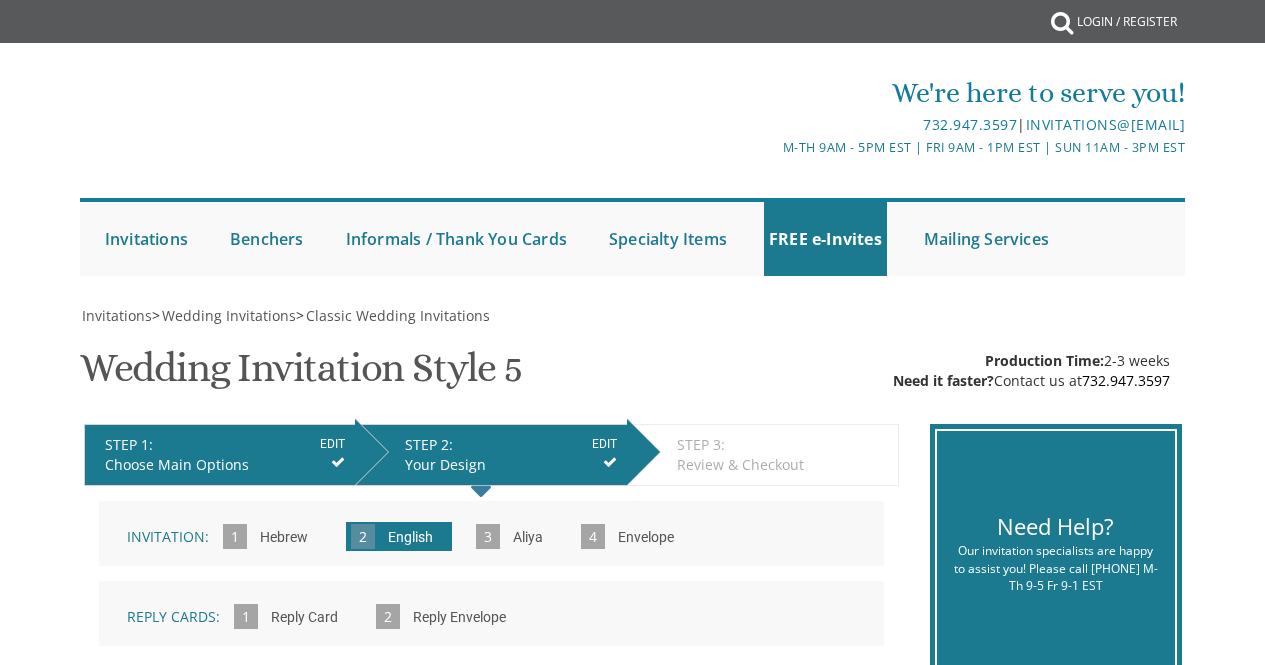 scroll, scrollTop: 0, scrollLeft: 0, axis: both 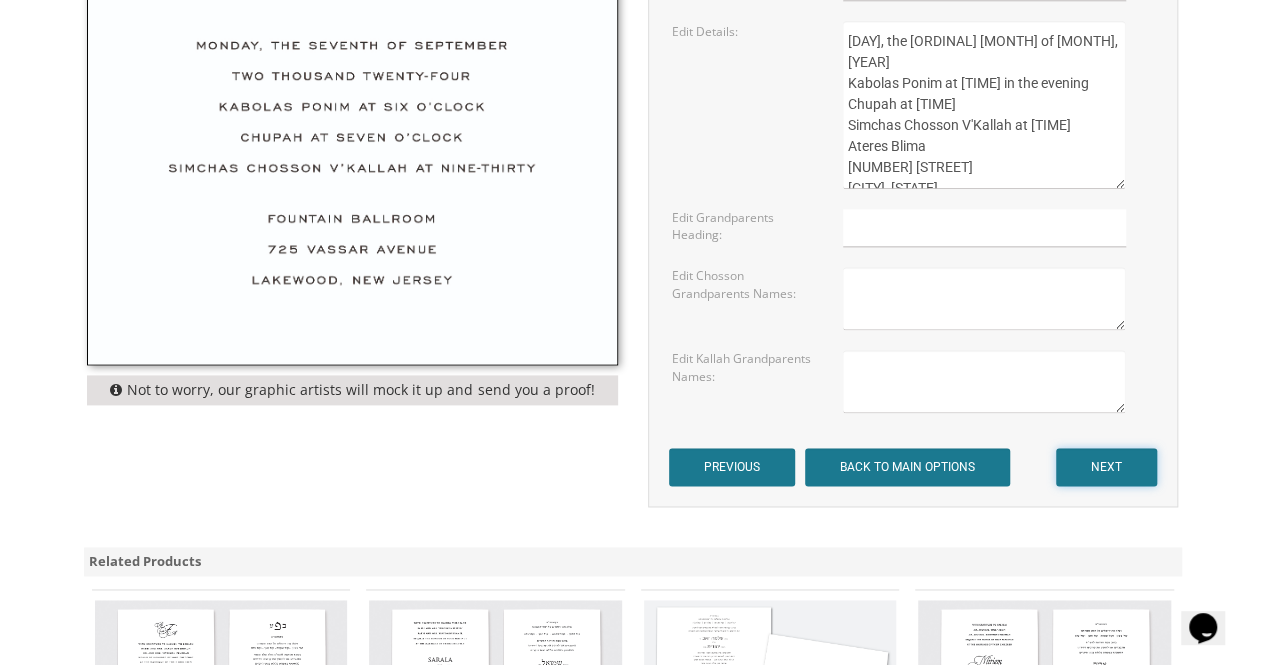 click on "NEXT" at bounding box center (1106, 467) 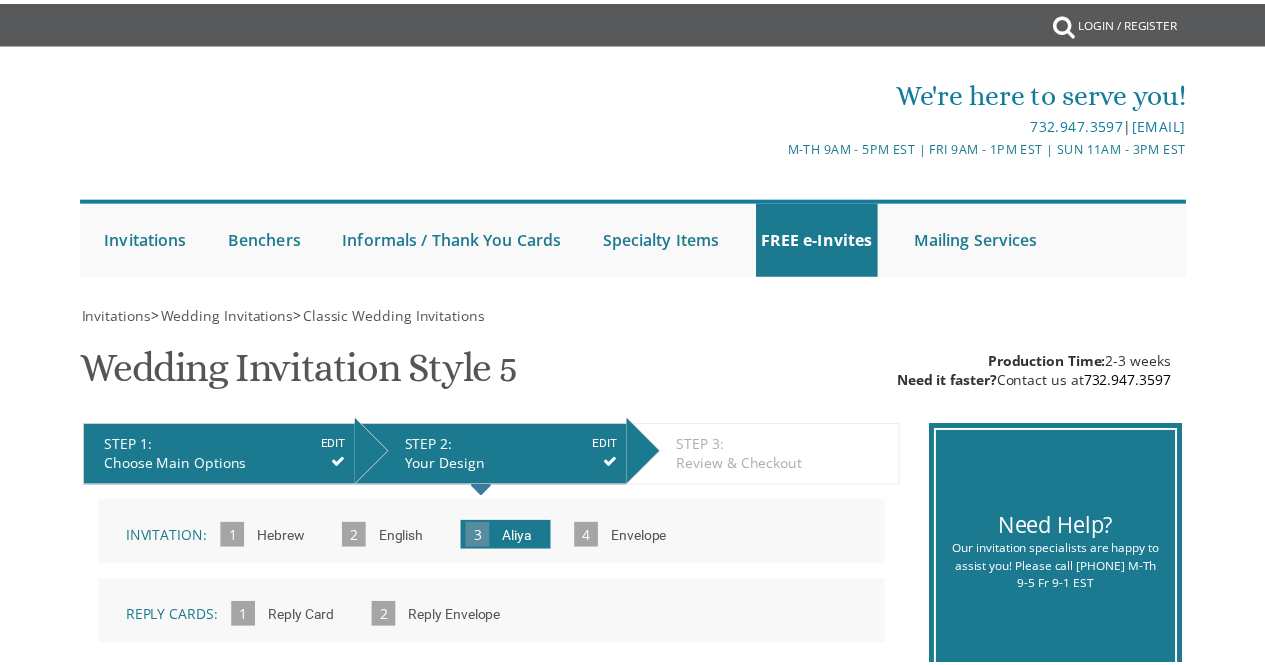 scroll, scrollTop: 0, scrollLeft: 0, axis: both 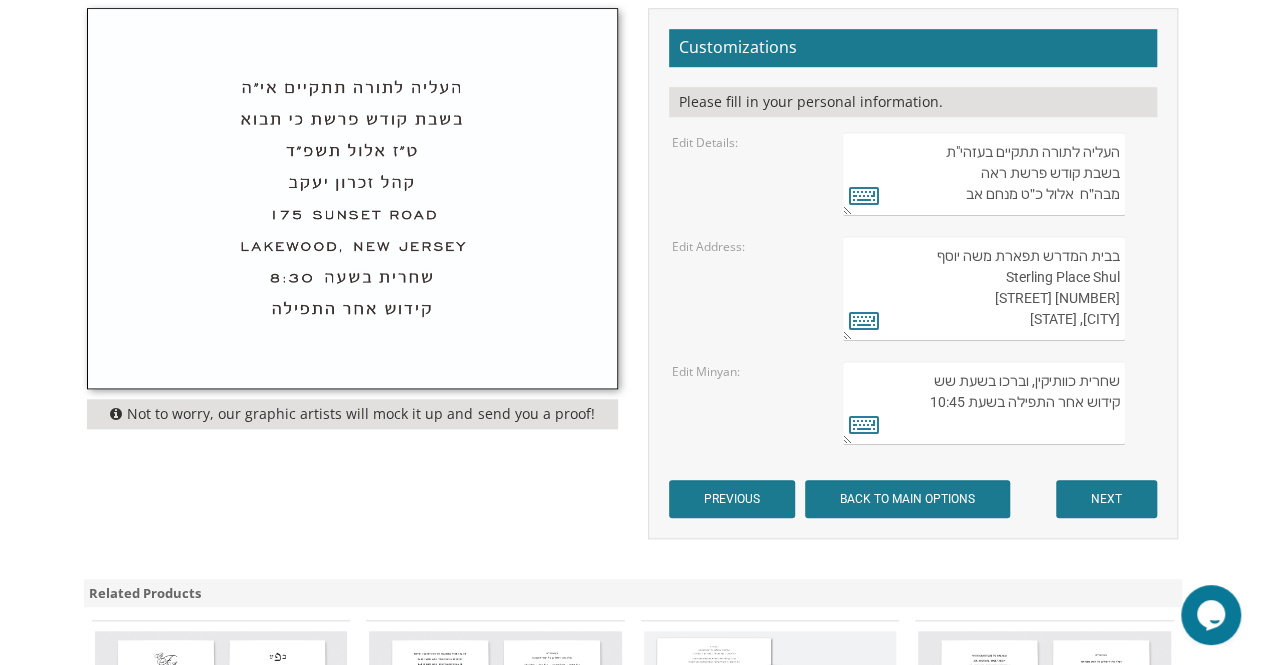 click on "בבית המדרש תפארת משה יוסף
Sterling Place Shul
1 Gila Place
Lakewood, NJ" at bounding box center [984, 288] 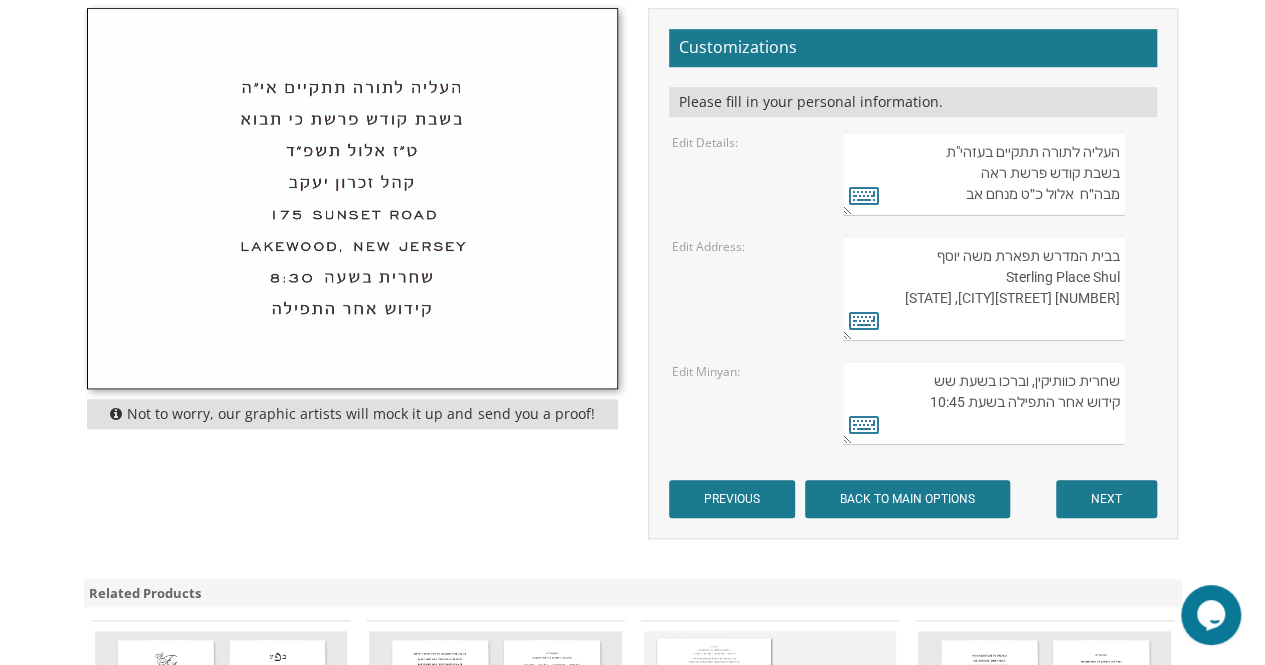 click on "בבית המדרש תפארת משה יוסף
Sterling Place Shul
1 Gila Place
Lakewood, NJ" at bounding box center [984, 288] 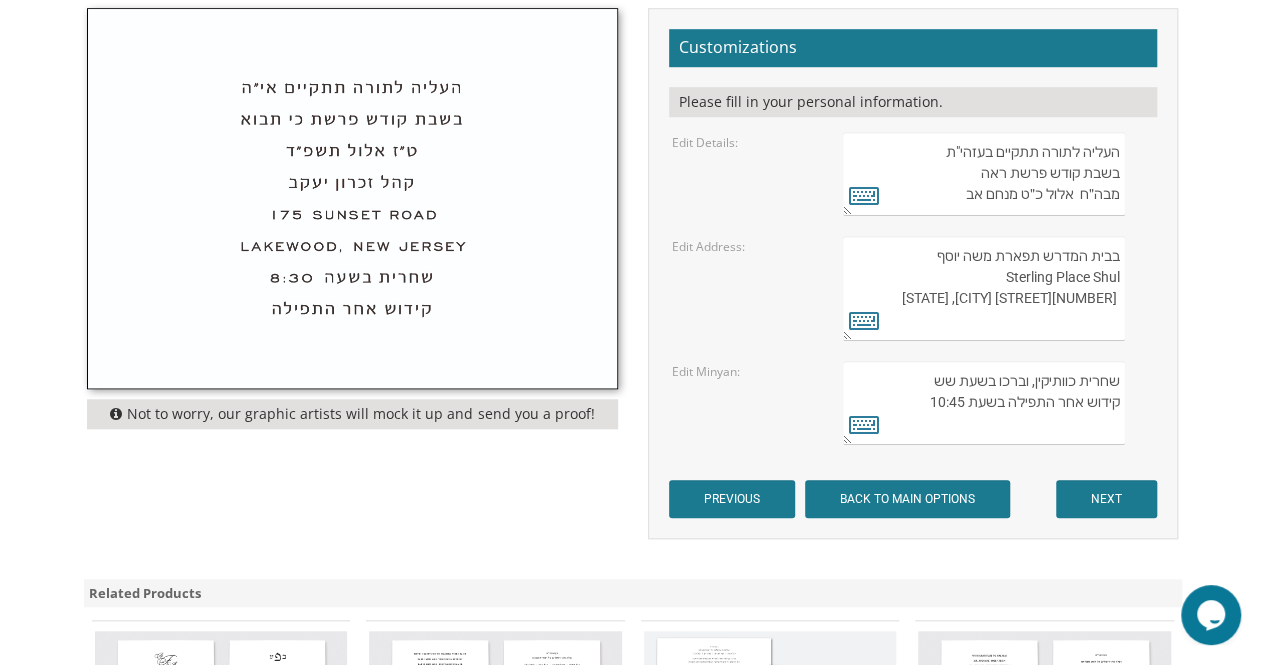 click on "בבית המדרש תפארת משה יוסף
Sterling Place Shul
1 Gila Place
Lakewood, NJ" at bounding box center (984, 288) 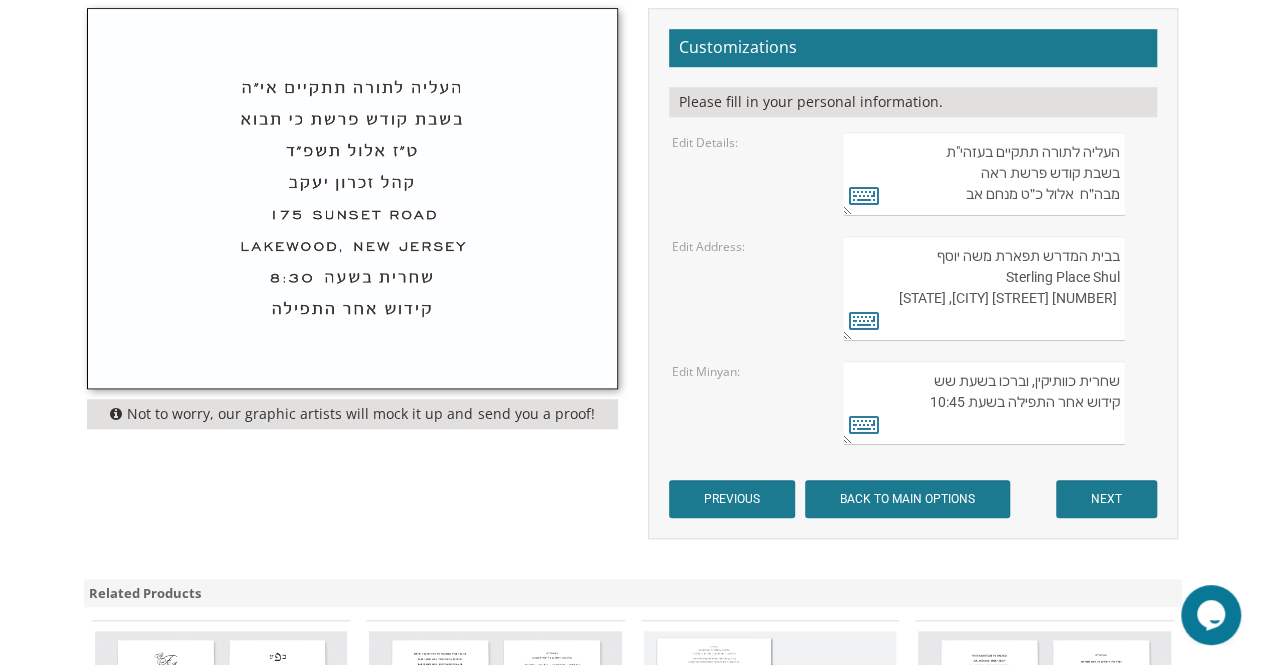 type on "בבית המדרש תפארת משה יוסף
Sterling Place Shul
1 Gila Place Lakewood, New Jersey" 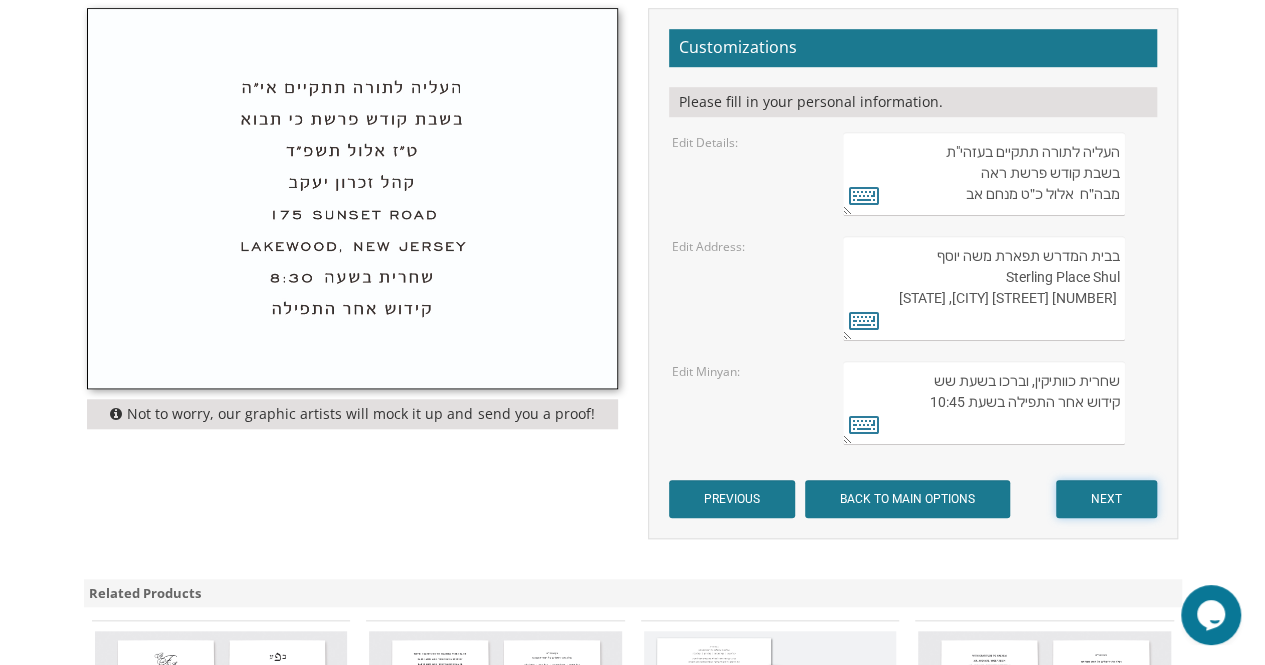 click on "NEXT" at bounding box center (1106, 499) 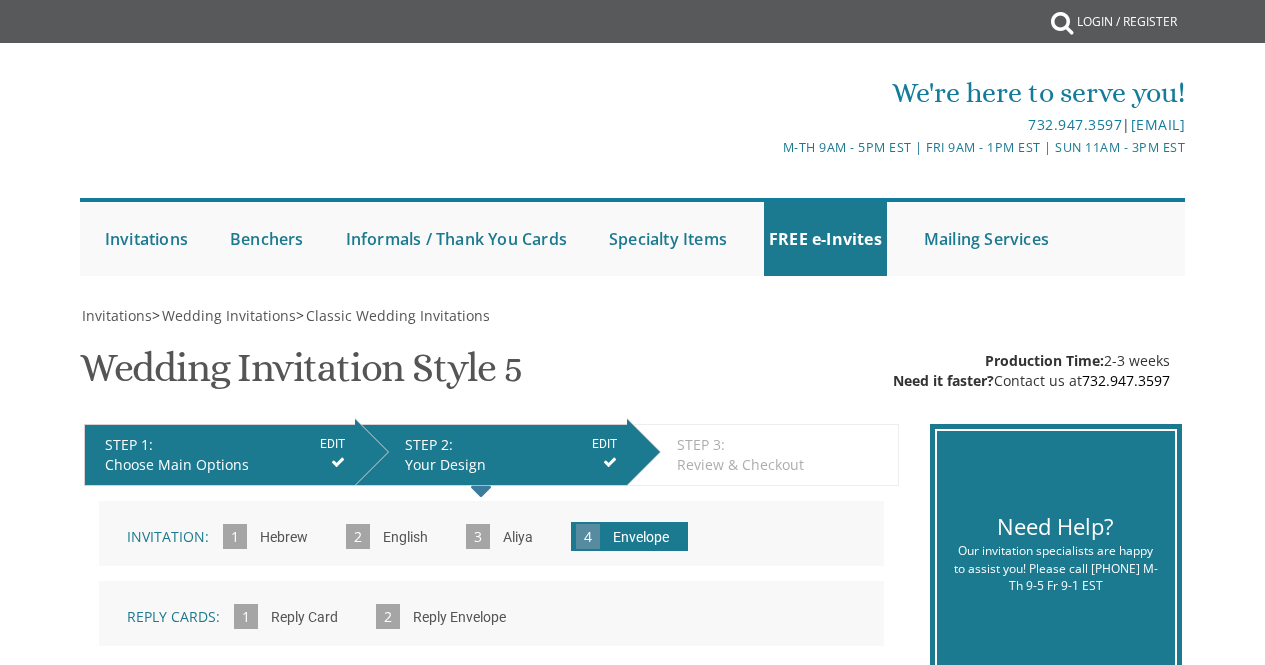 scroll, scrollTop: 0, scrollLeft: 0, axis: both 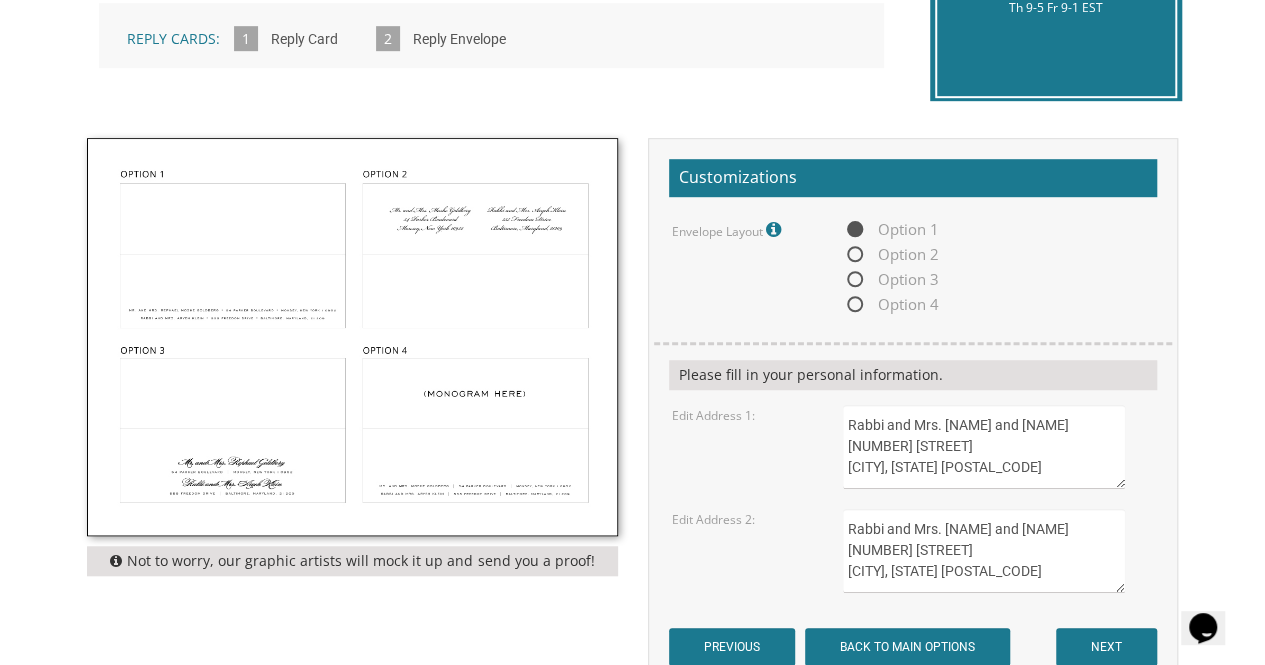 click on "Rabbi and Mrs. [NAME] and [NAME]
[NUMBER] [STREET]
[CITY], [STATE] [POSTAL_CODE]" at bounding box center [984, 447] 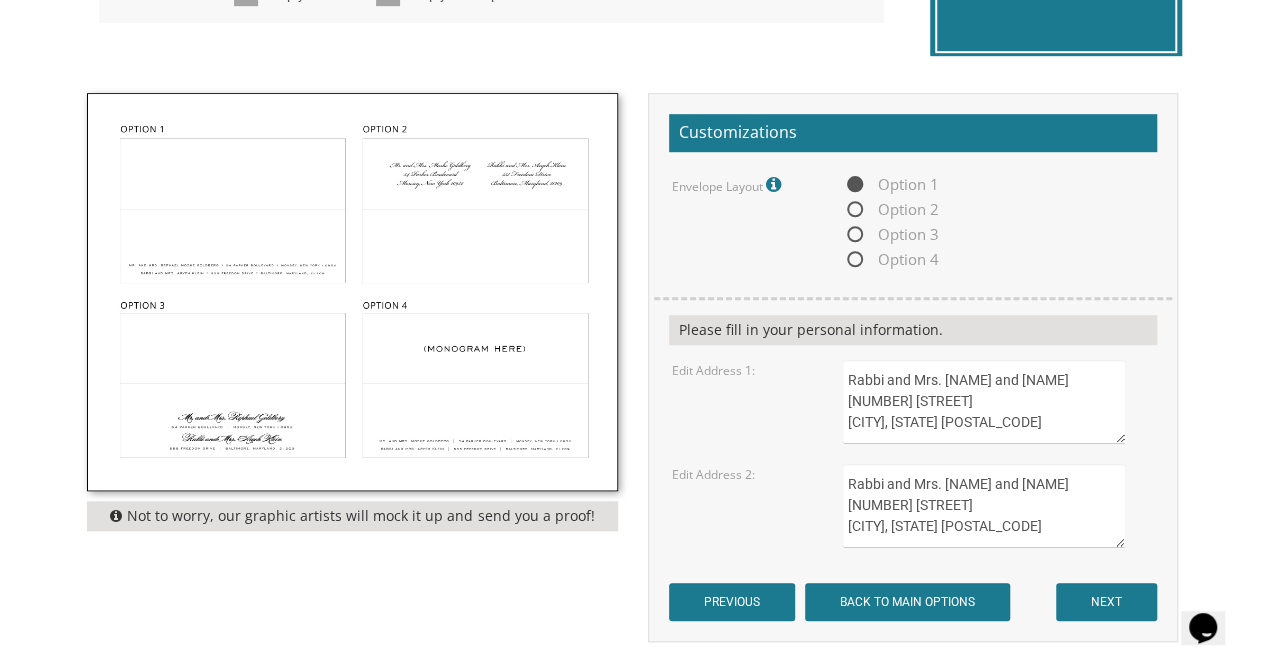 scroll, scrollTop: 648, scrollLeft: 0, axis: vertical 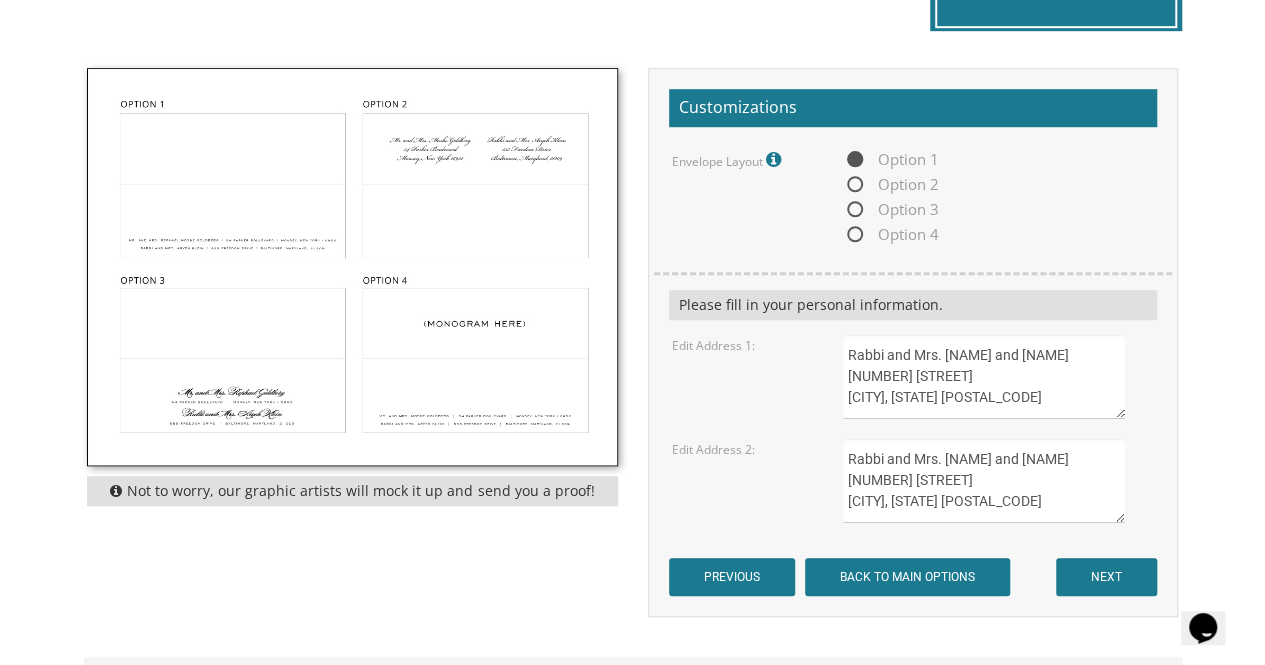 type on "Rabbi and Mrs. [LAST] and [LAST]
[NUMBER] [STREET]
[CITY], [STATE] [POSTAL_CODE]" 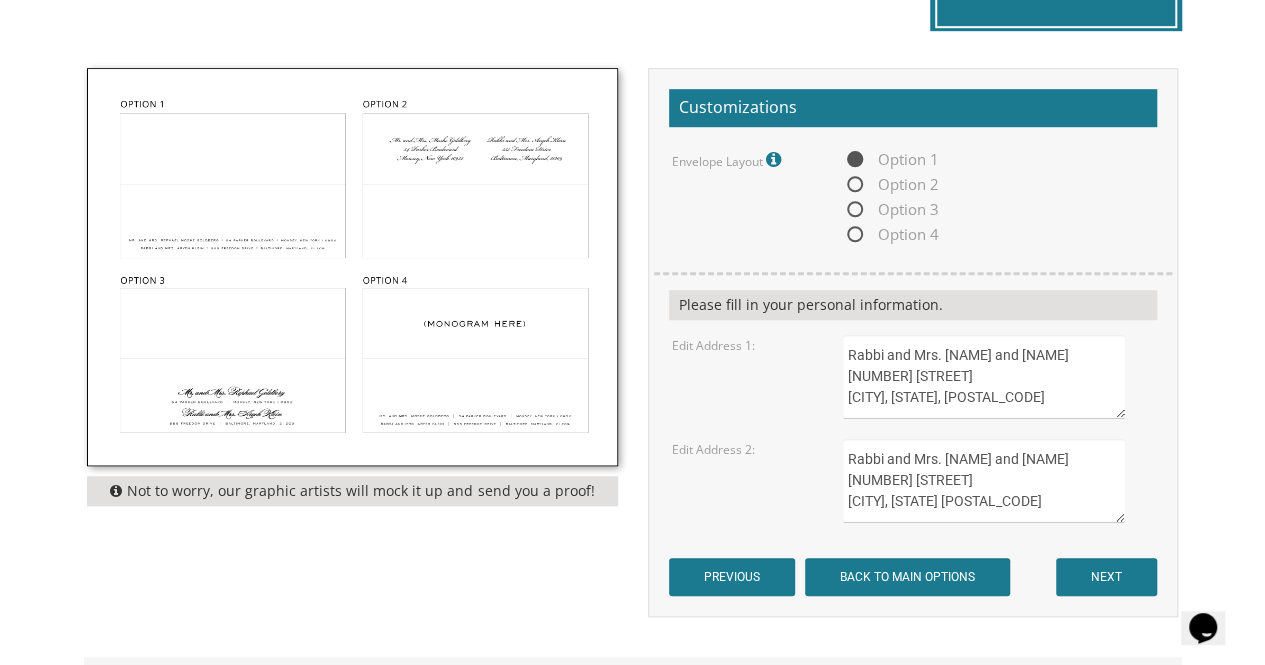 type on "Rabbi and Mrs. Tuvya and Adina Peromsik
7305 Laurel Oak Lane
Cincinnati, Ohio, 45237" 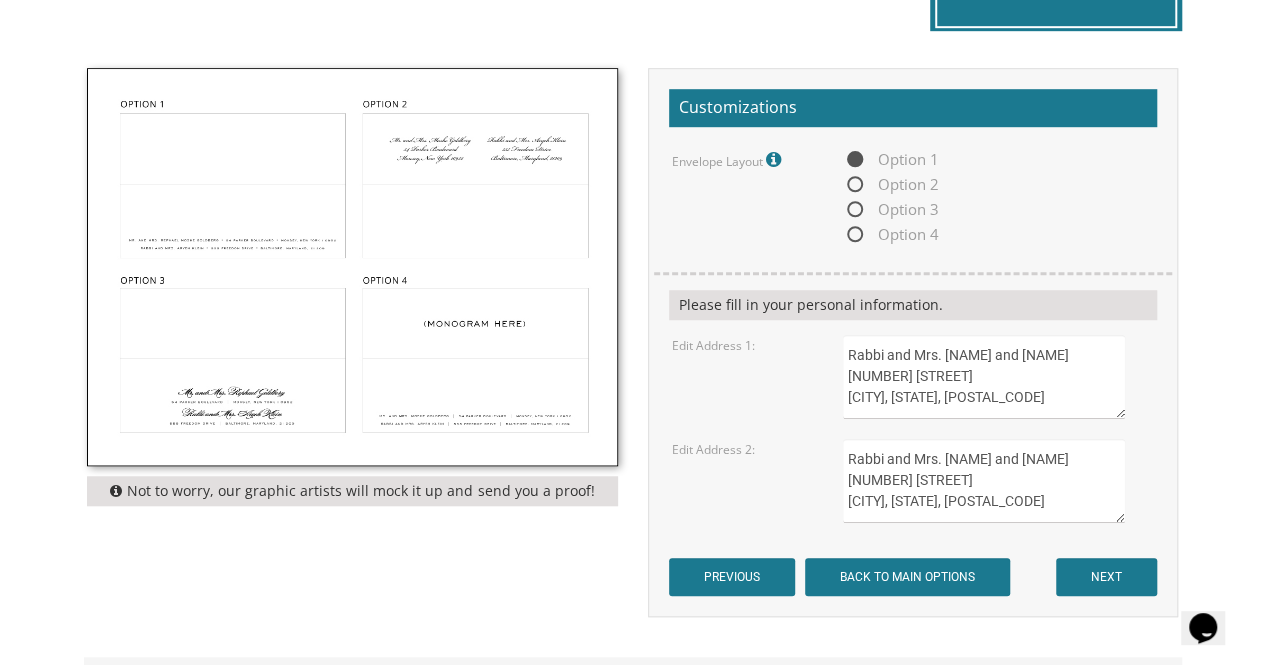 type on "Rabbi and Mrs. Dovid and Penina Davis
18 A Rena Lane
Lakewood, New Jersey 08701" 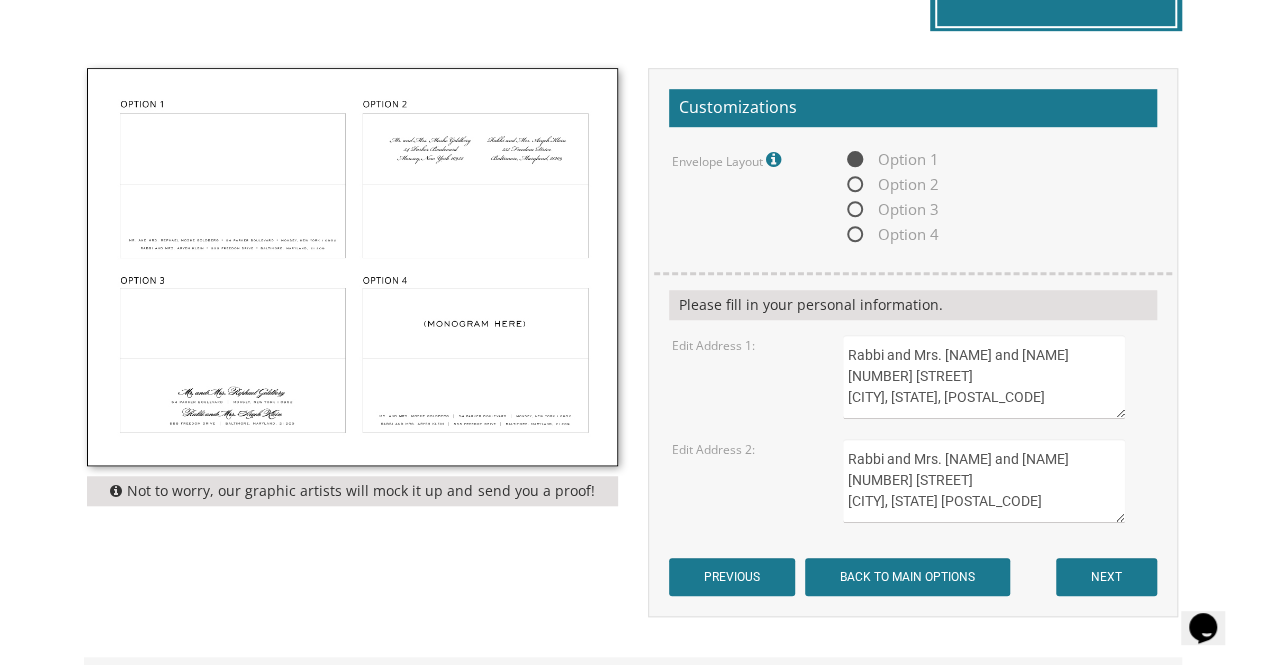 click on "Rabbi and Mrs. Tuvya and Adina Peromsik
7305 Laurel Oak Lane
Cincinnati, OH 45237" at bounding box center [984, 377] 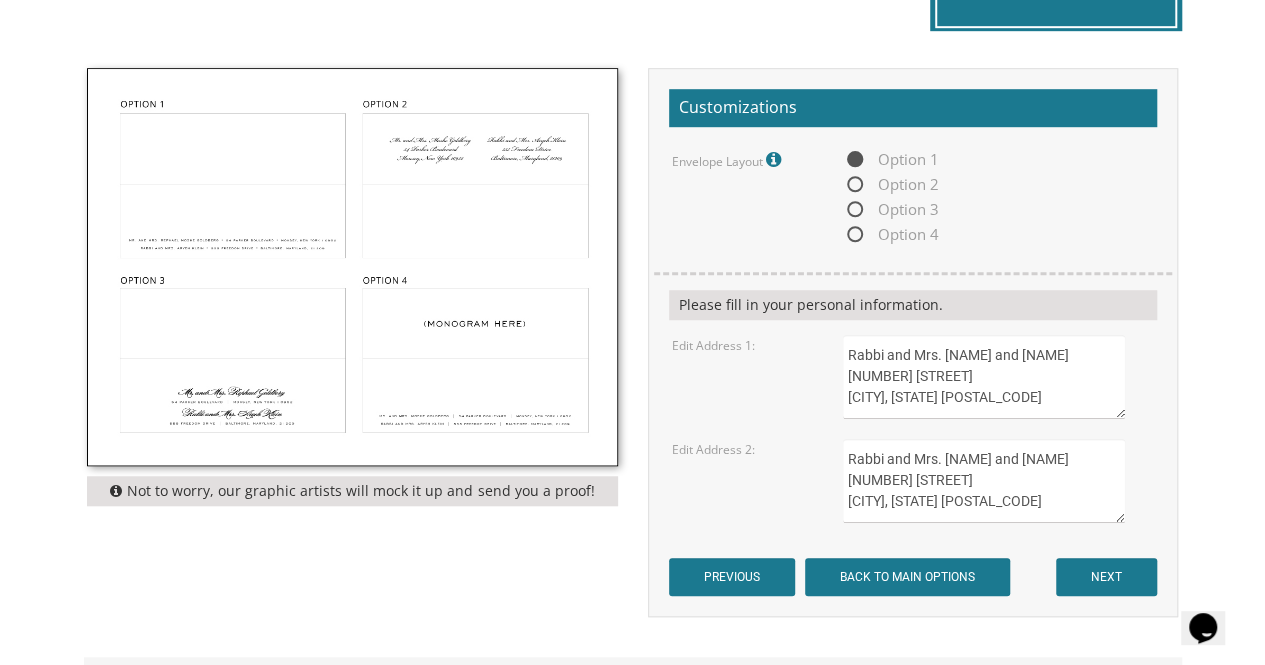 type on "Rabbi and Mrs. Tuvya and Adina Peromsik
7305 Laurel Oak Lane
Cincinnati, Ohio 45237" 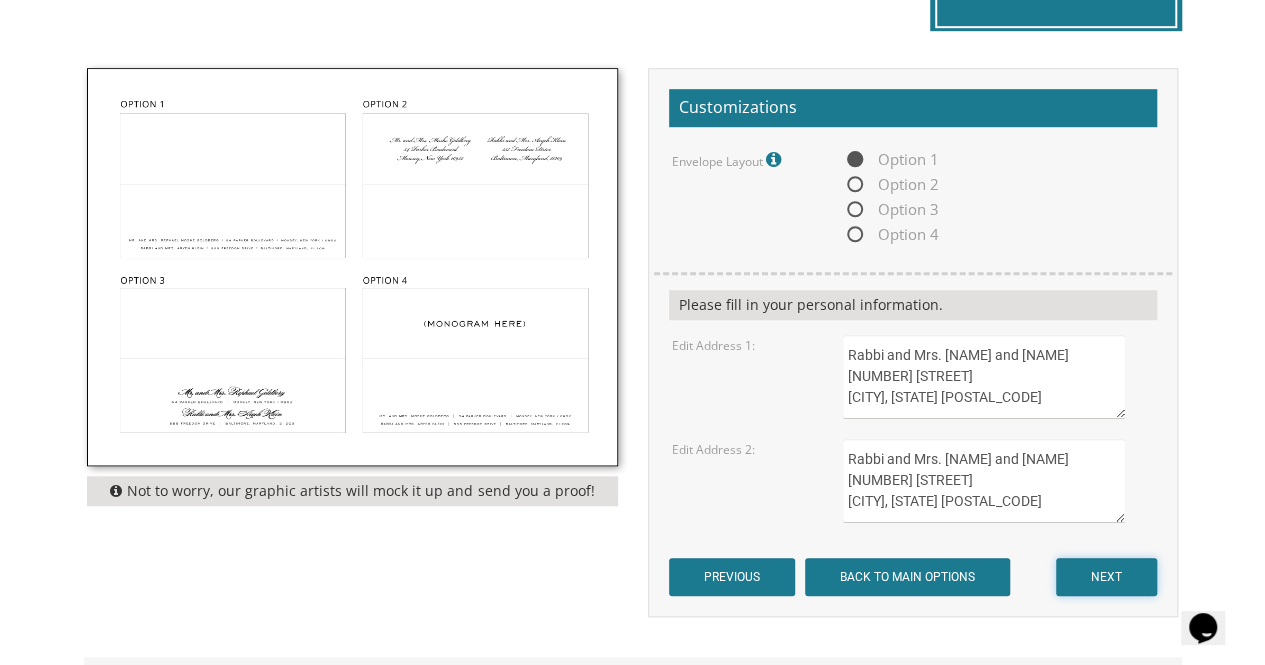 click on "NEXT" at bounding box center (1106, 577) 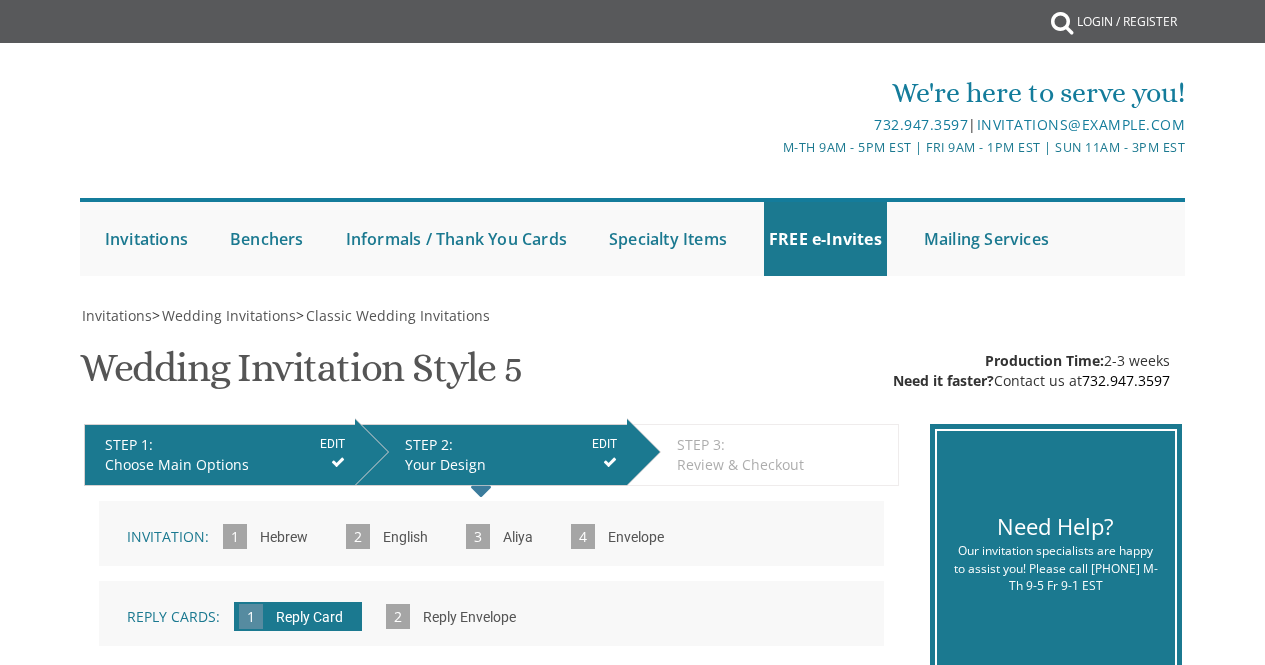 scroll, scrollTop: 0, scrollLeft: 0, axis: both 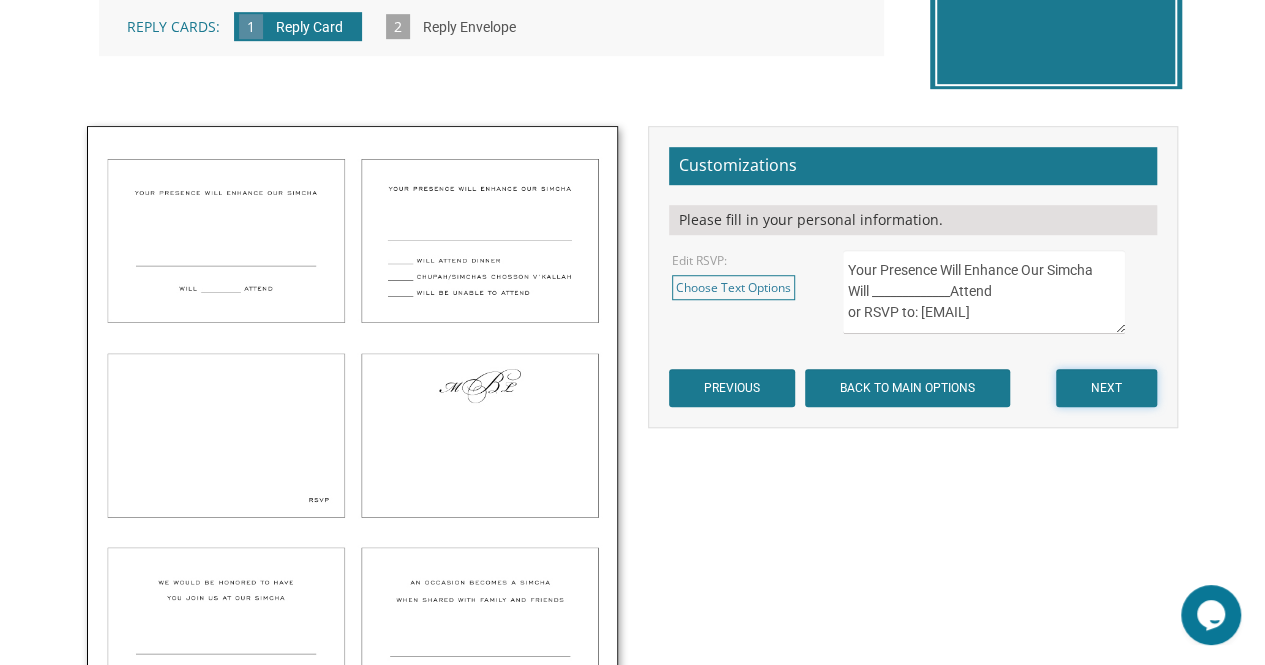 click on "NEXT" at bounding box center (1106, 388) 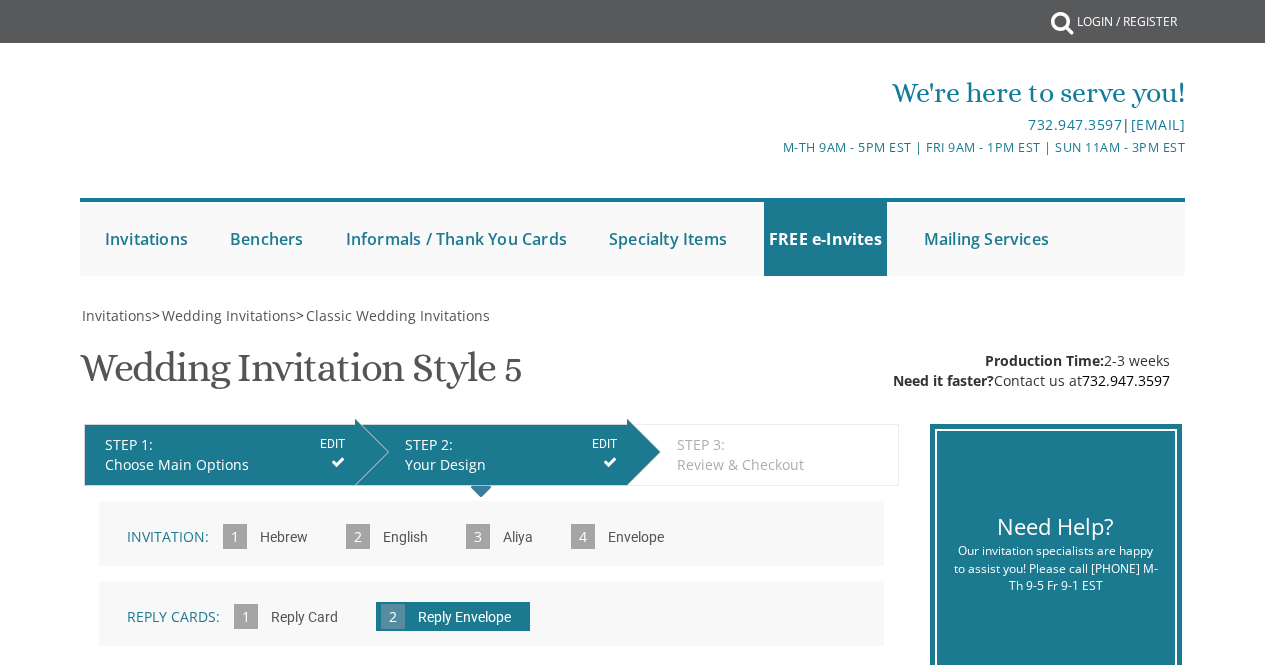 scroll, scrollTop: 0, scrollLeft: 0, axis: both 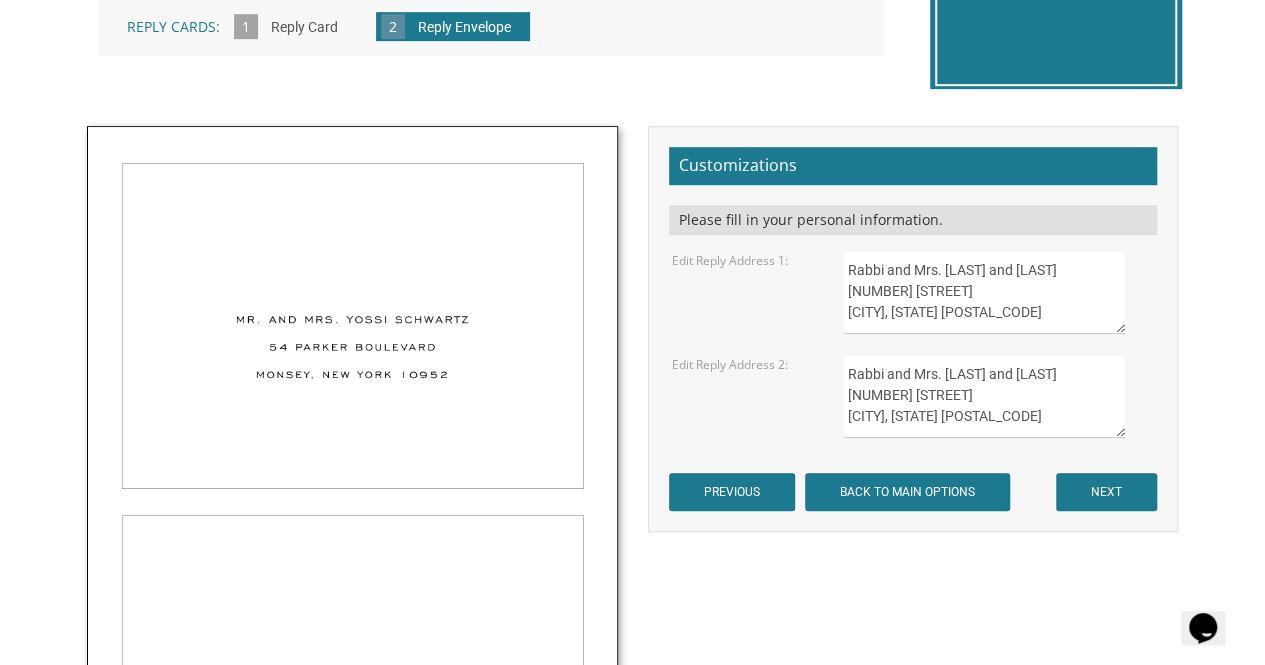 click on "Rabbi and Mrs. [LAST] and [LAST]
[NUMBER] [STREET]
[CITY], [STATE] [POSTAL_CODE]" at bounding box center (984, 292) 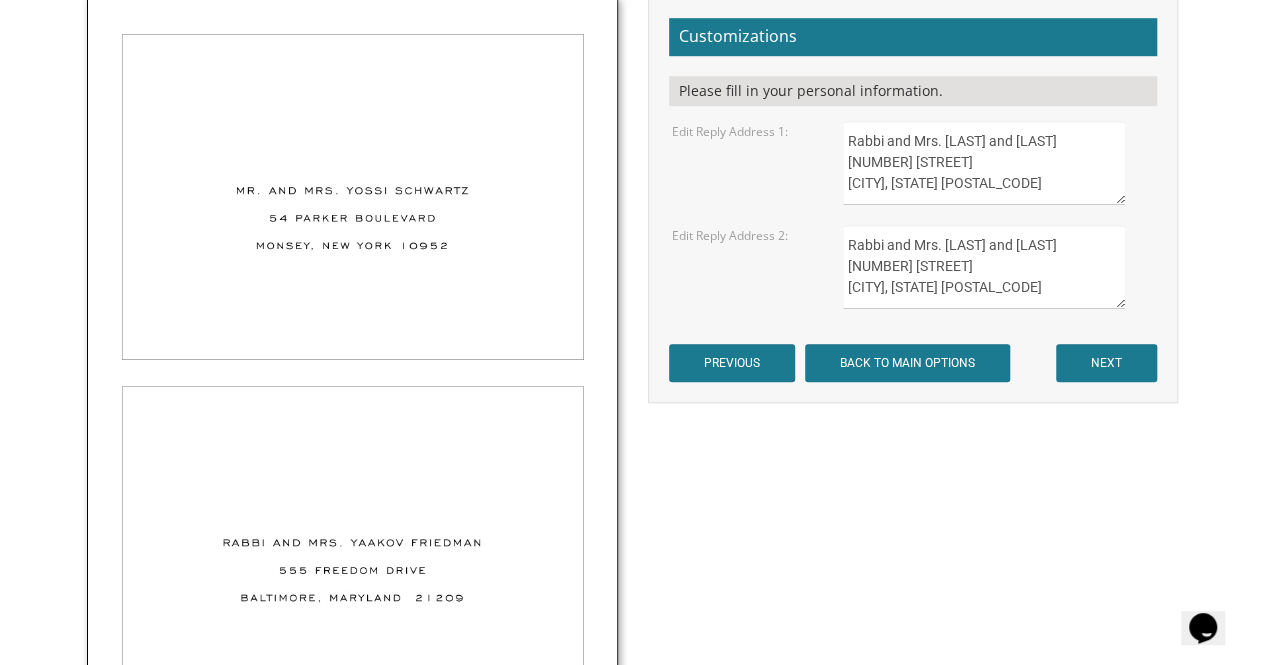 scroll, scrollTop: 707, scrollLeft: 0, axis: vertical 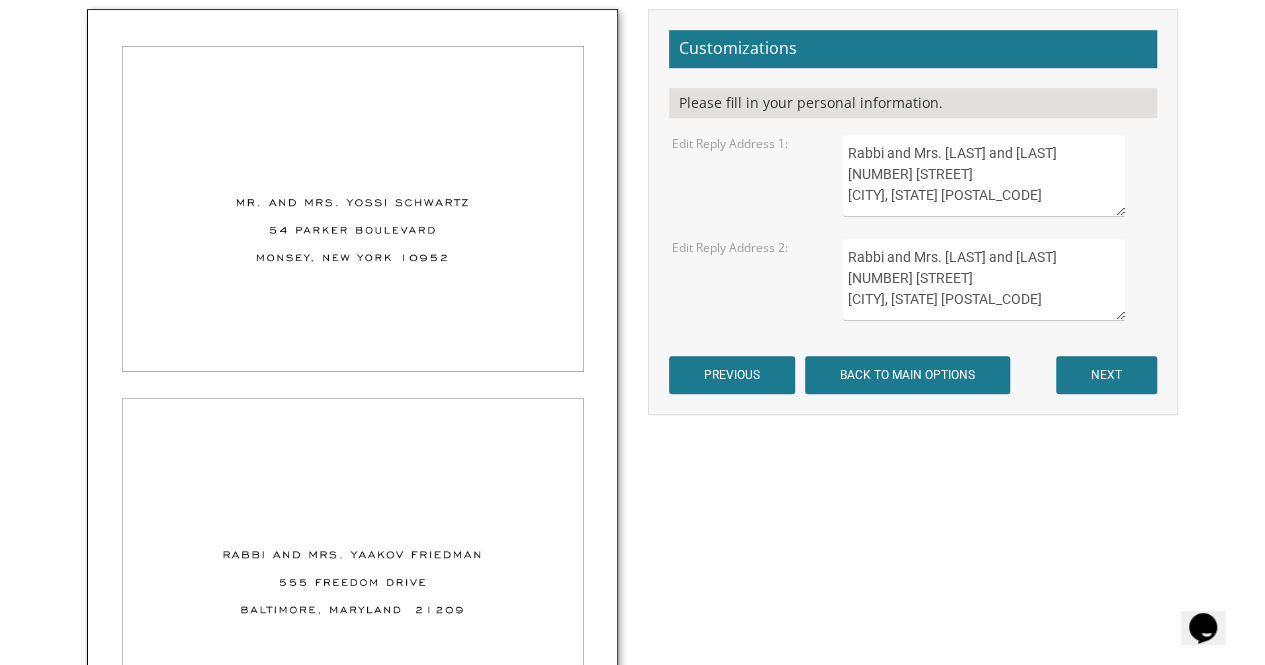 type on "Rabbi and Mrs. [LAST] and [LAST]
[NUMBER] [STREET]
[CITY], [STATE] [POSTAL_CODE]" 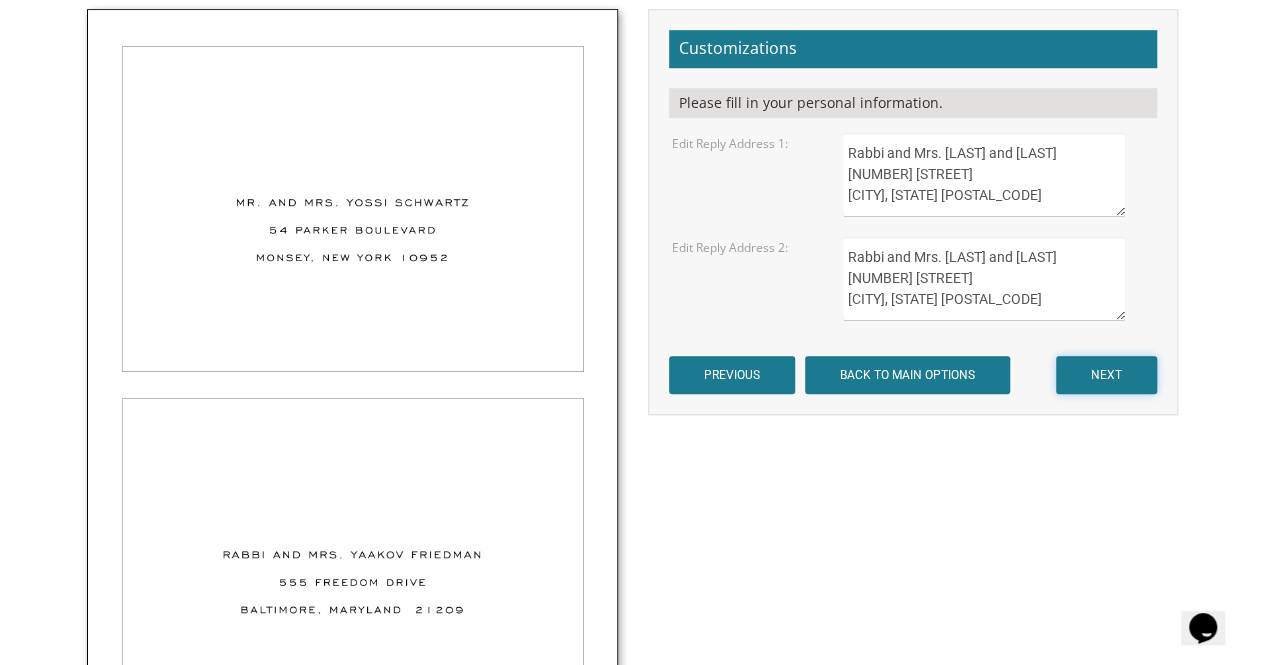 click on "NEXT" at bounding box center [1106, 375] 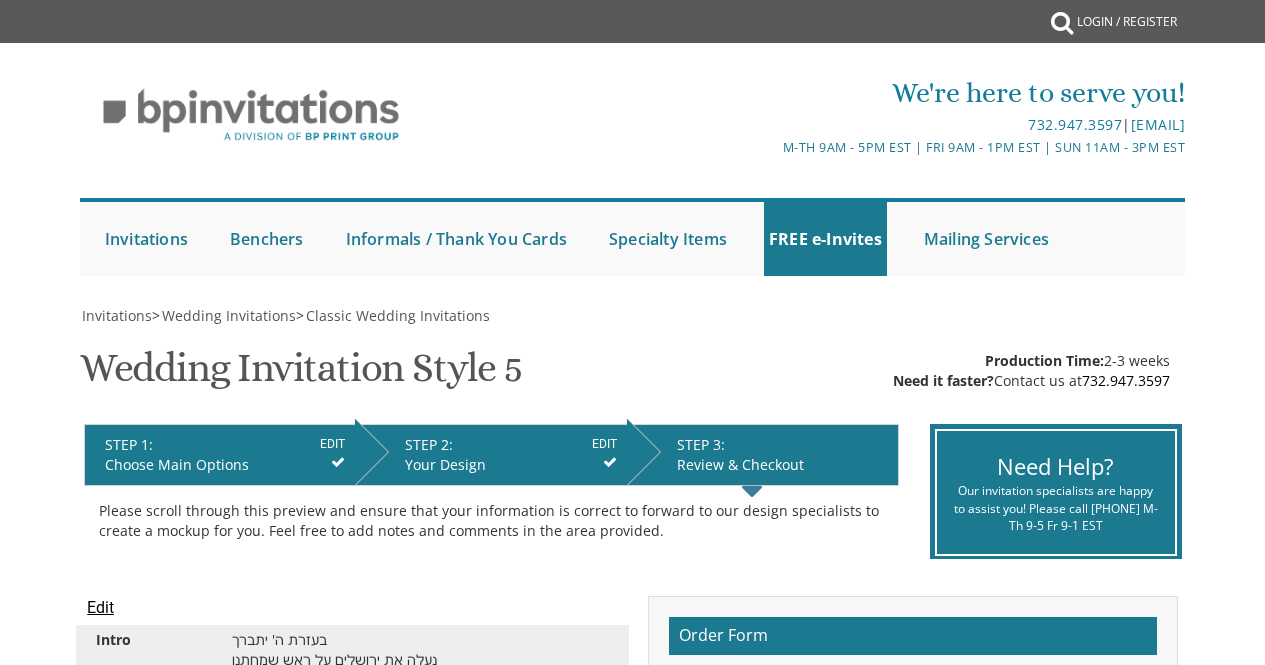 scroll, scrollTop: 0, scrollLeft: 0, axis: both 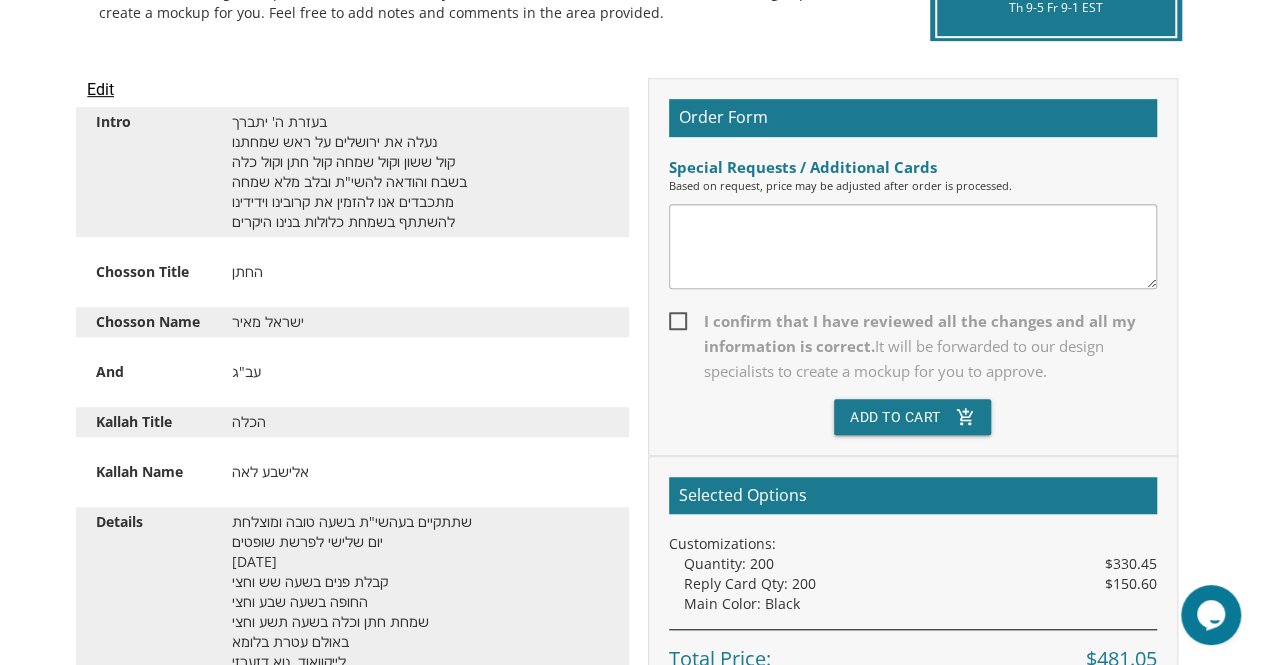 paste on "We will send a monogram asap. Final quantities and separate mailing to be determined." 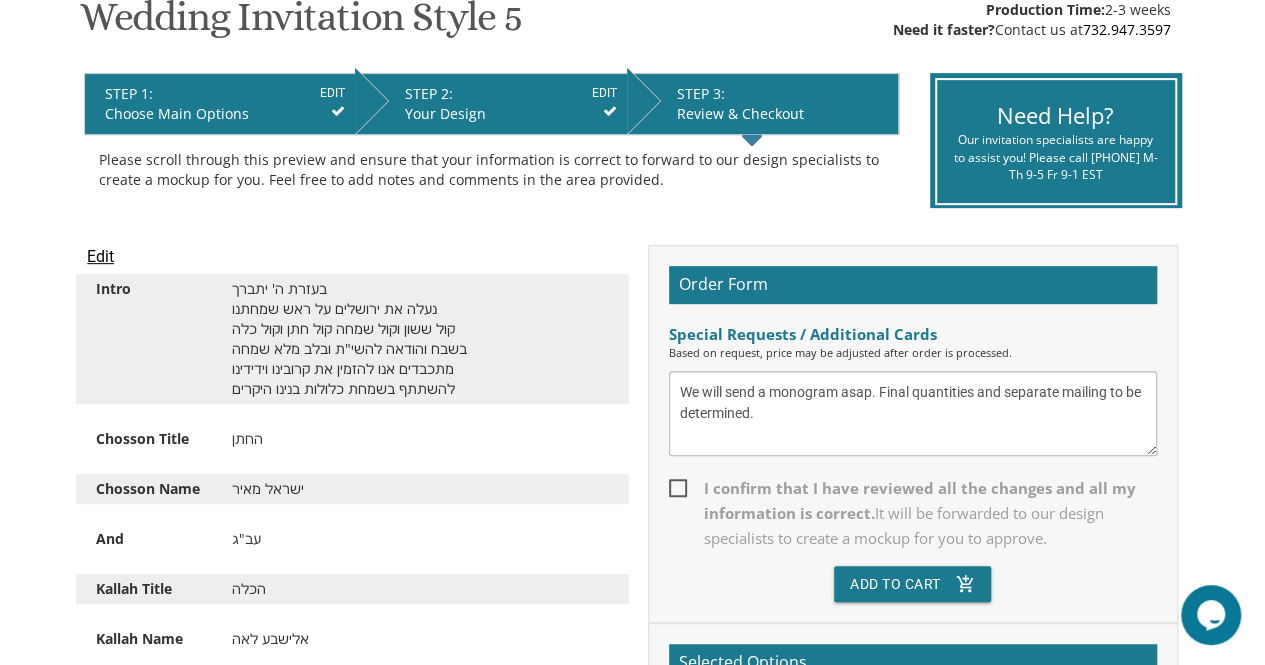 scroll, scrollTop: 347, scrollLeft: 0, axis: vertical 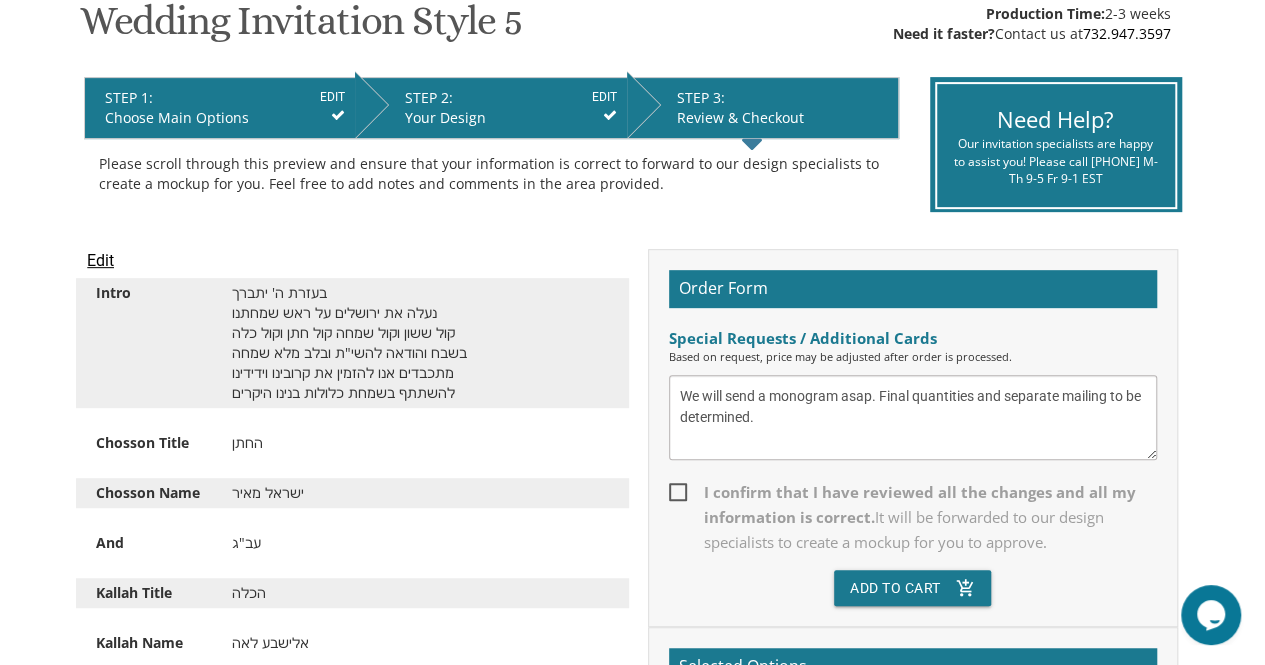 click on "We will send a monogram asap. Final quantities and separate mailing to be determined." at bounding box center (913, 417) 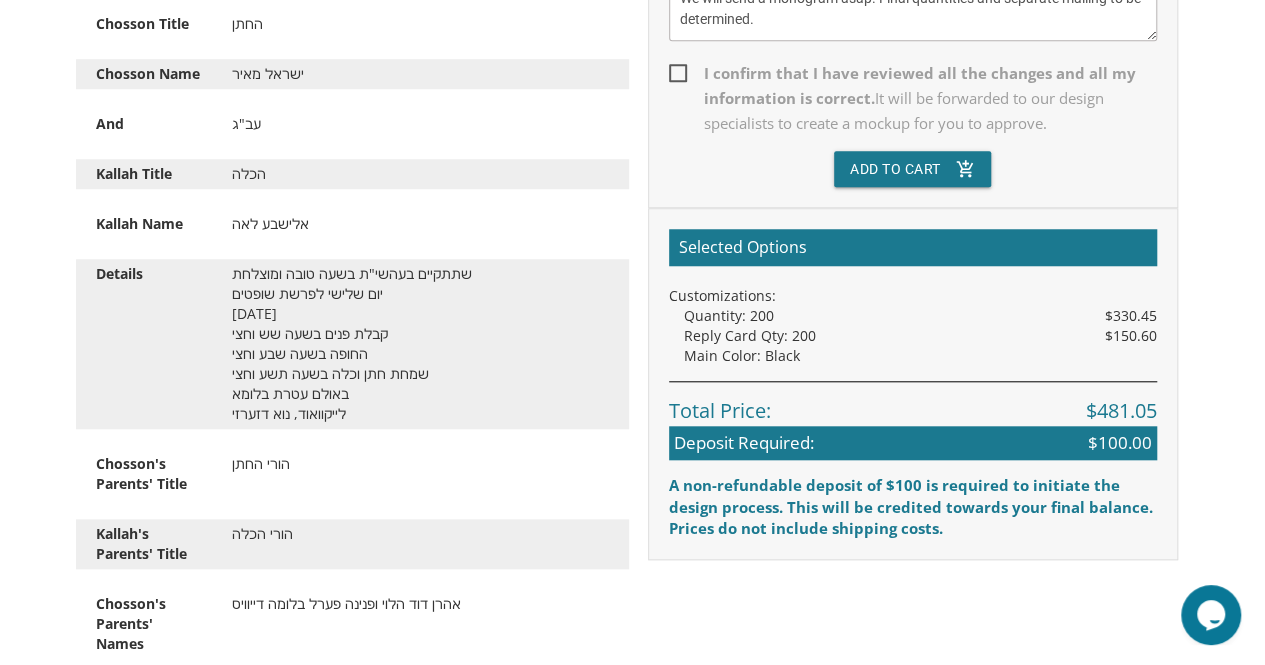 scroll, scrollTop: 638, scrollLeft: 0, axis: vertical 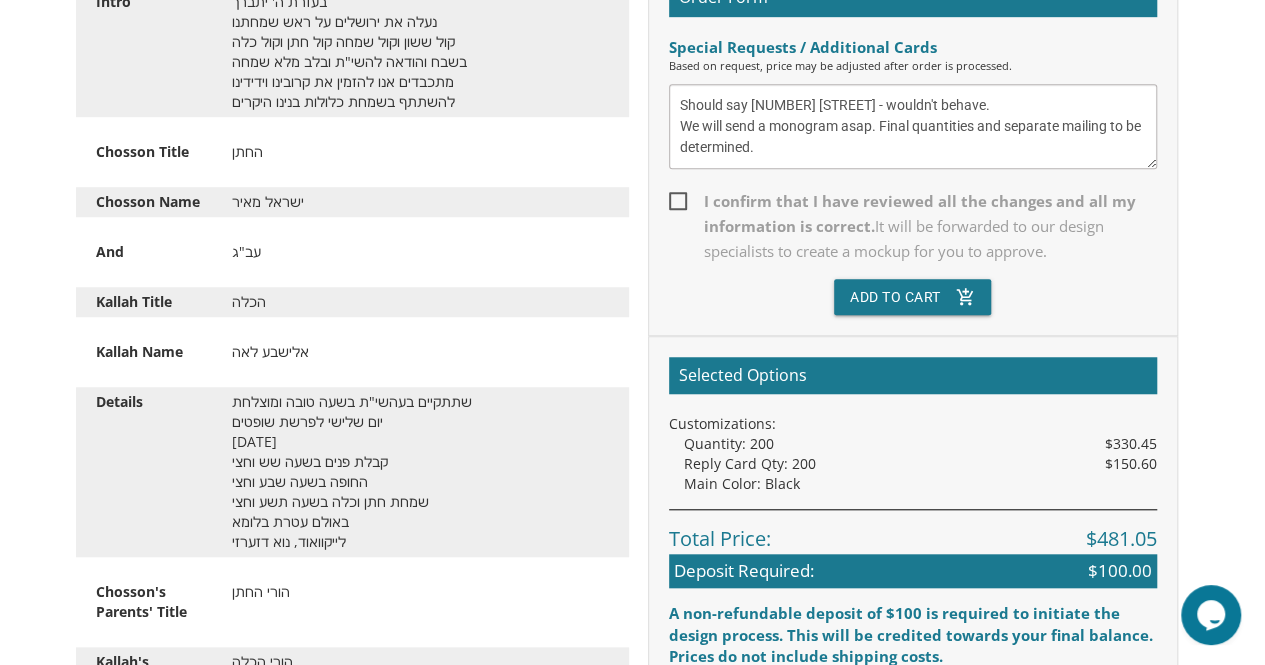 click on "Should say [NUMBER] [STREET] - wouldn't behave.
We will send a monogram asap. Final quantities and separate mailing to be determined." at bounding box center [913, 126] 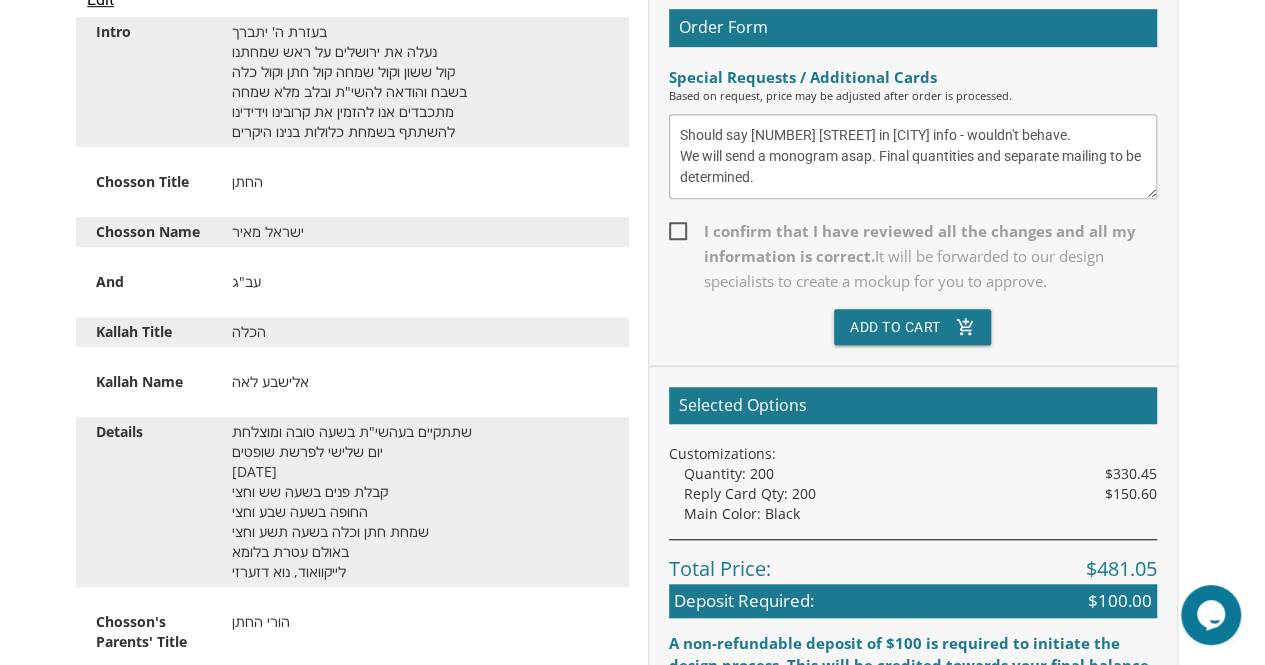 scroll, scrollTop: 533, scrollLeft: 0, axis: vertical 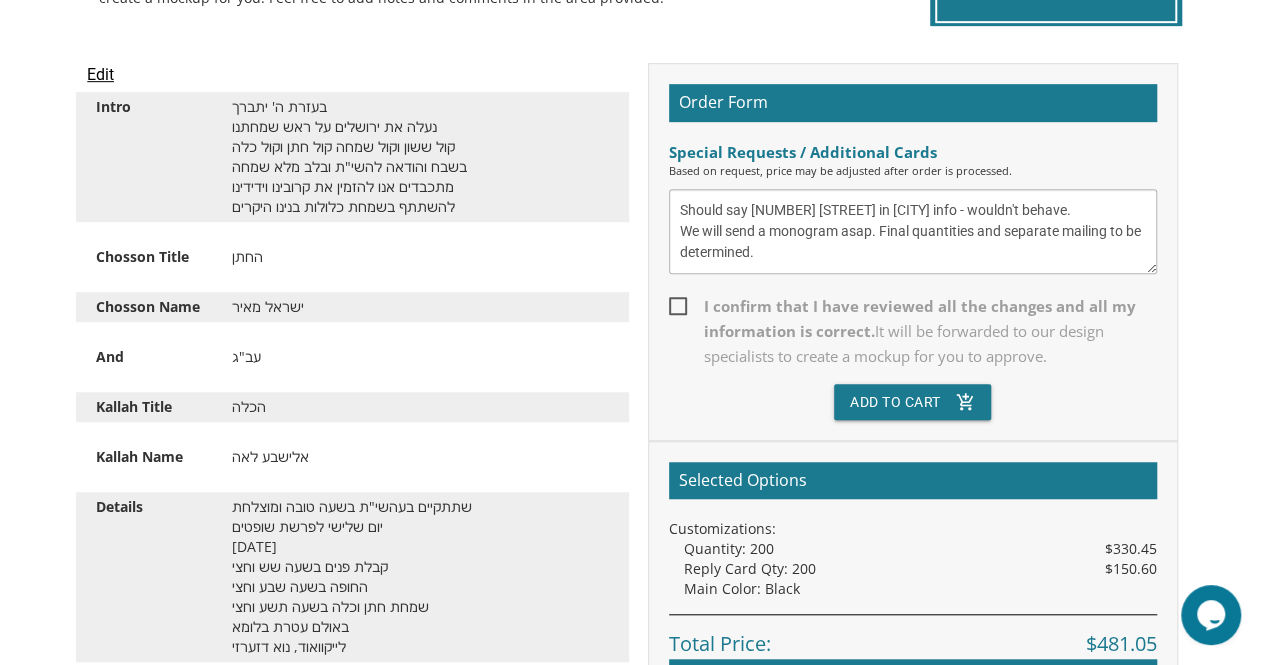 click on "Should say [NUMBER] [STREET] in [CITY] info - wouldn't behave.
We will send a monogram asap. Final quantities and separate mailing to be determined." at bounding box center [913, 231] 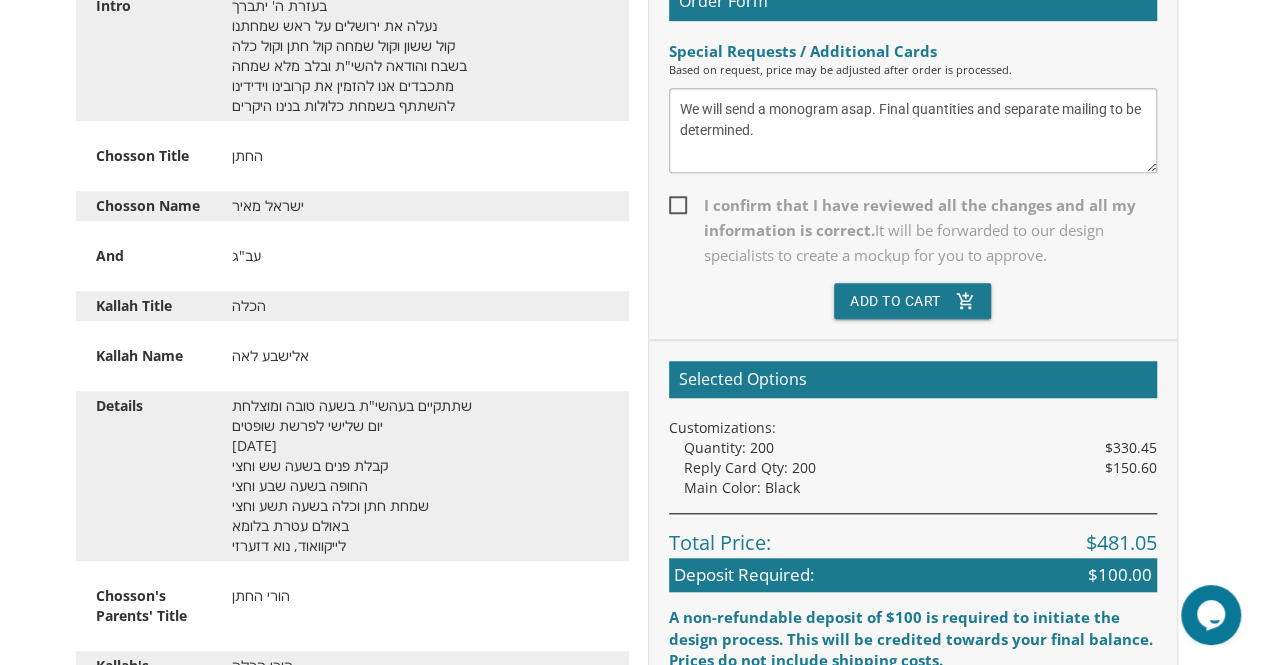 scroll, scrollTop: 696, scrollLeft: 0, axis: vertical 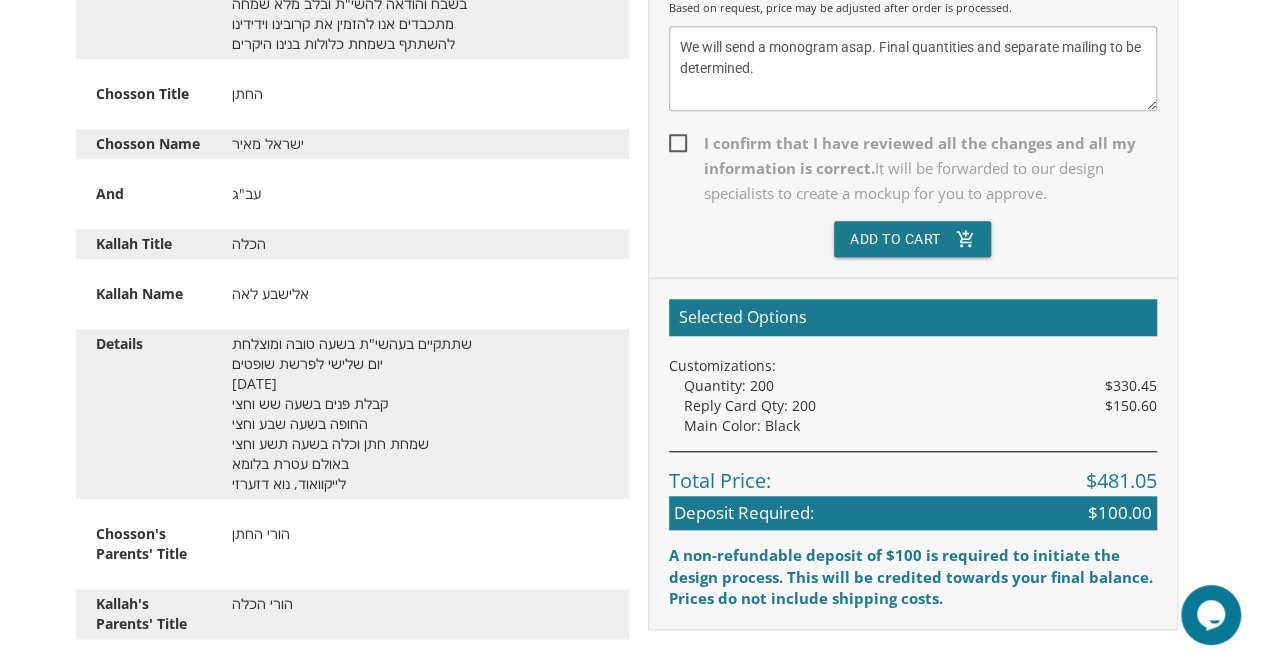 type on "We will send a monogram asap. Final quantities and separate mailing to be determined." 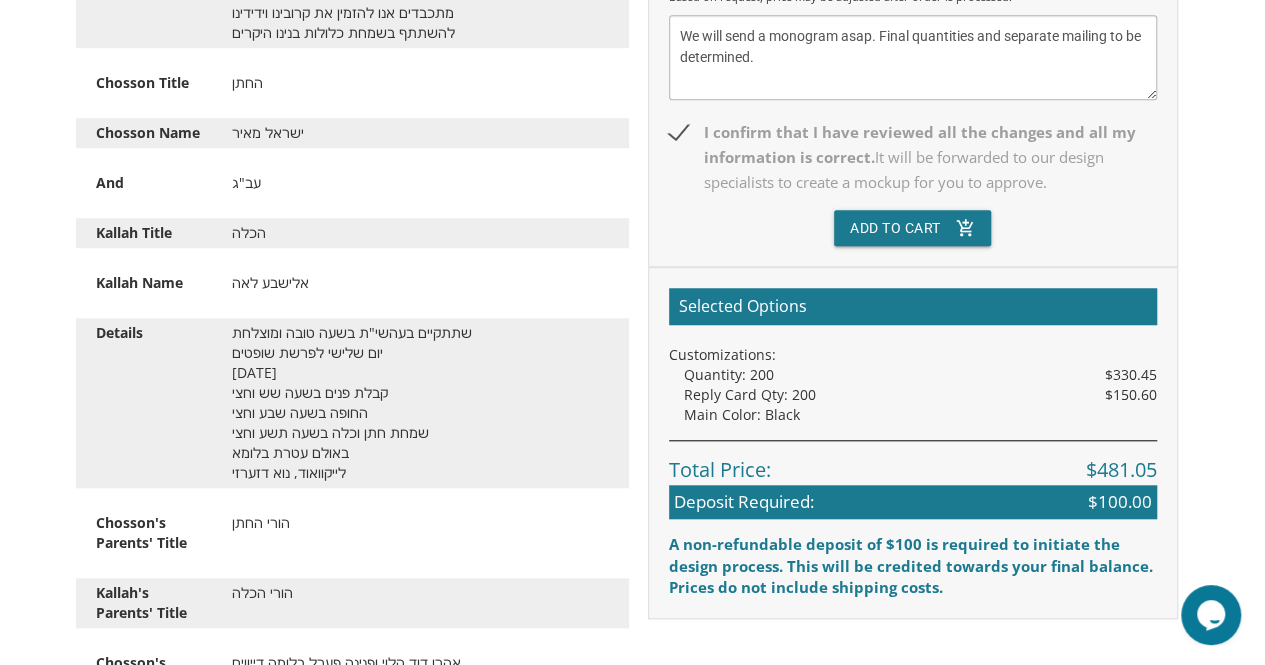 scroll, scrollTop: 661, scrollLeft: 0, axis: vertical 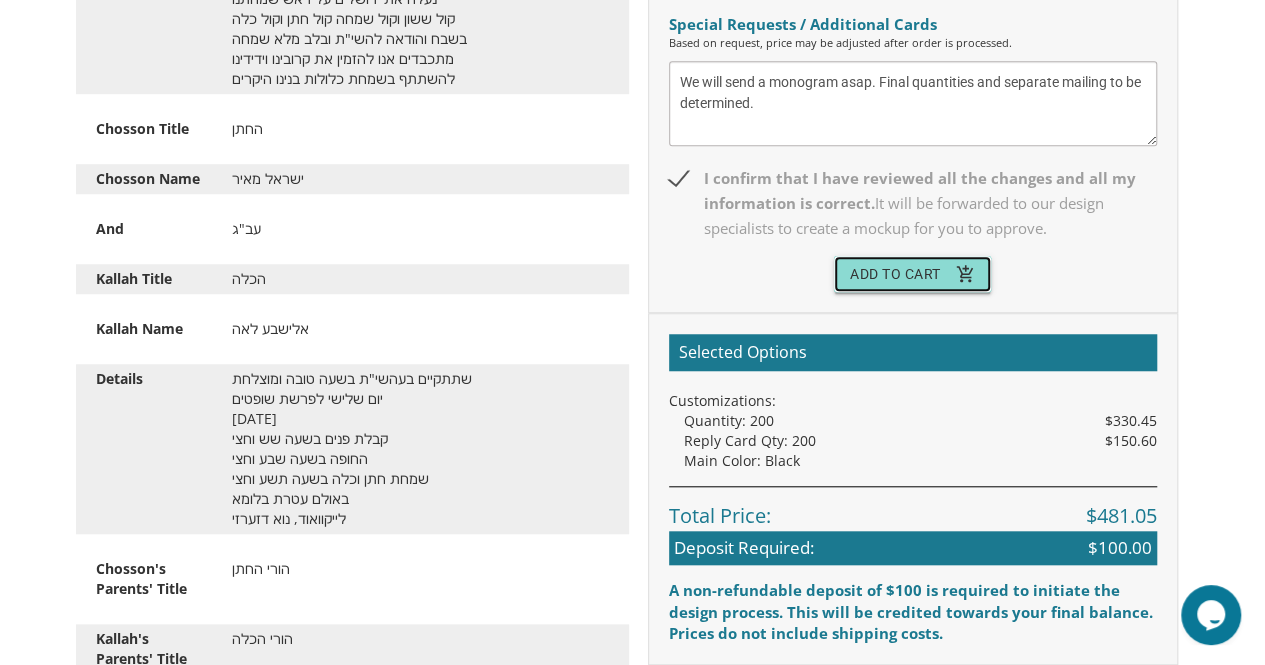 click on "Add To Cart
add_shopping_cart" at bounding box center (913, 274) 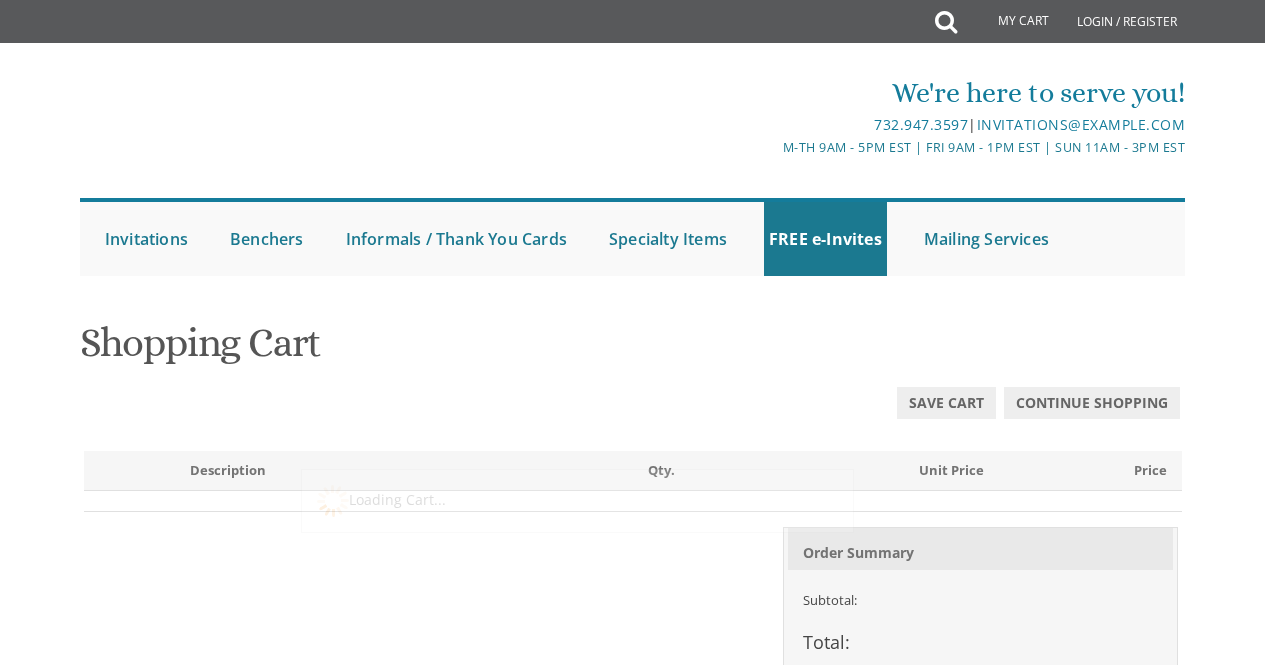 scroll, scrollTop: 0, scrollLeft: 0, axis: both 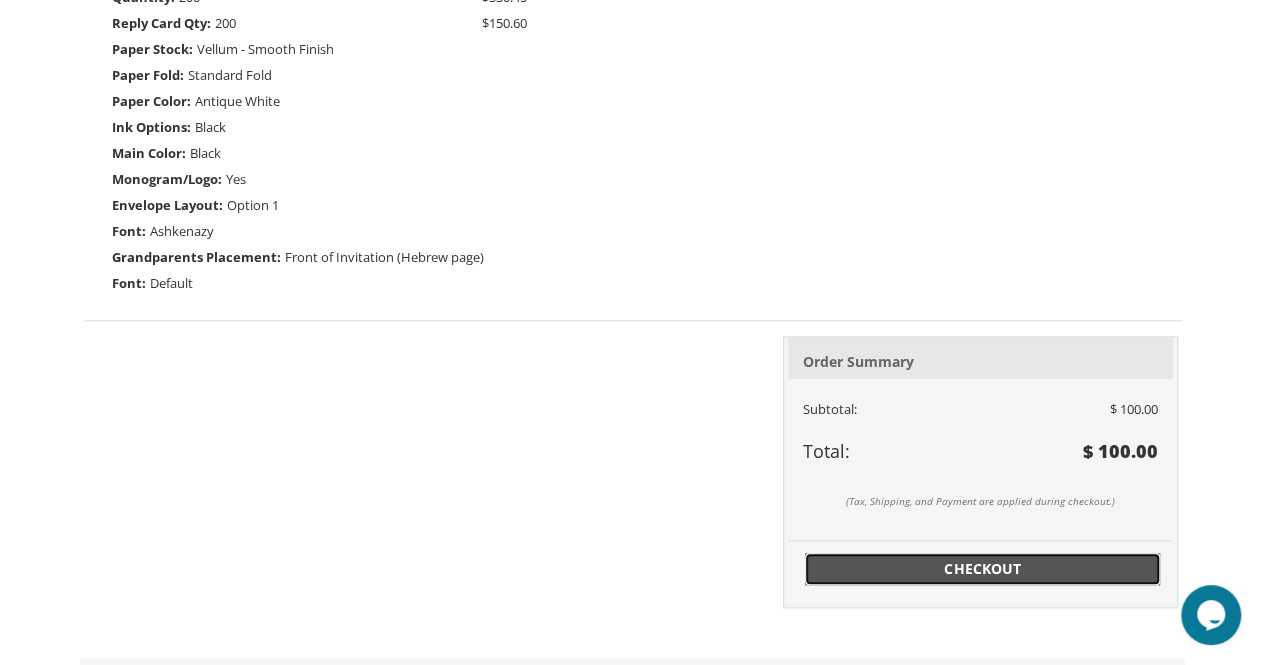 click on "Checkout" at bounding box center (983, 569) 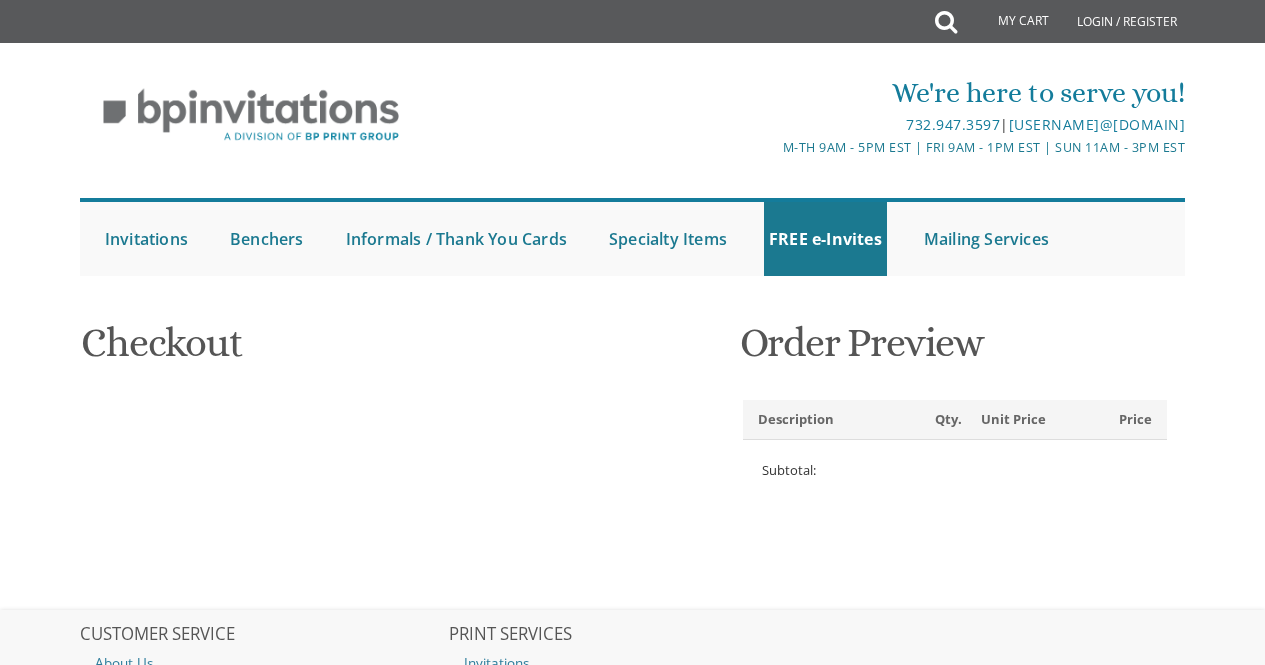 scroll, scrollTop: 0, scrollLeft: 0, axis: both 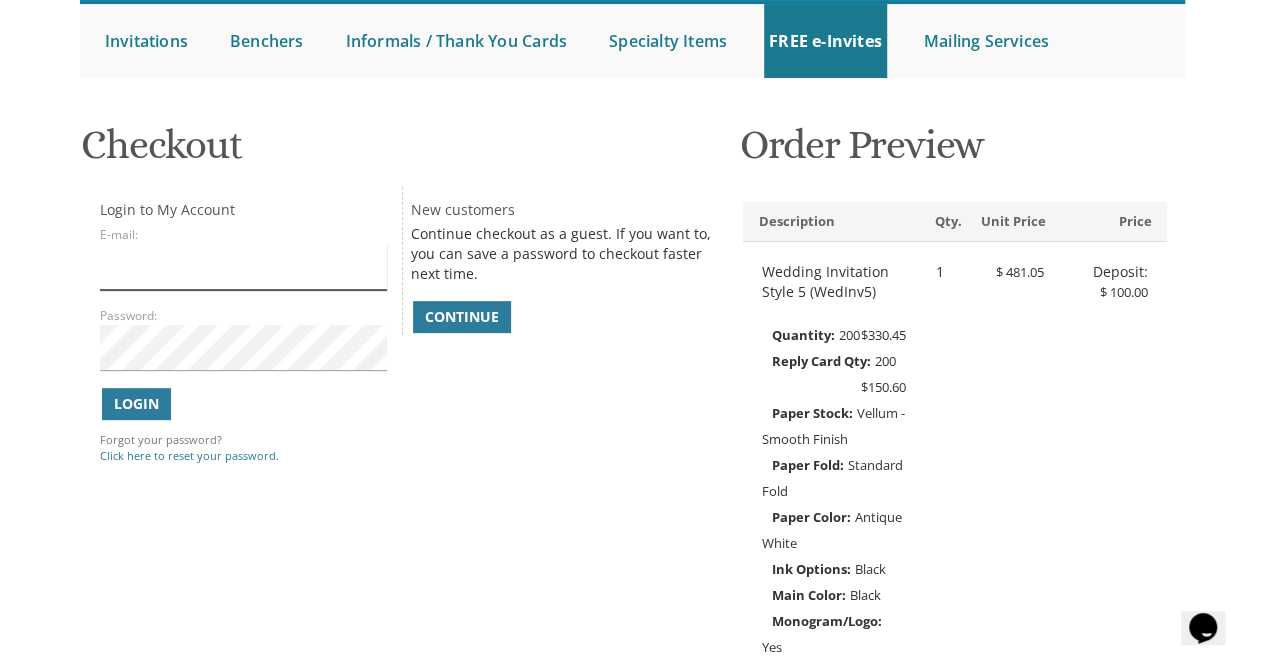 click on "E-mail:" at bounding box center [243, 267] 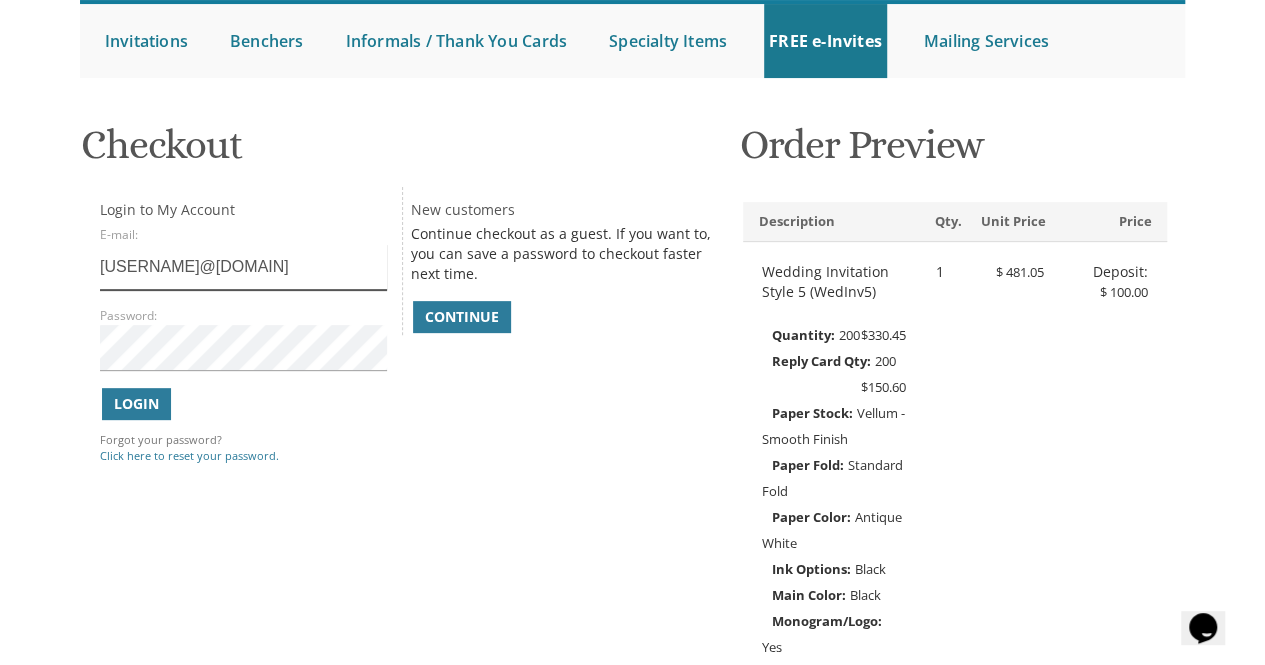type on "tuvyadina@gmail.com" 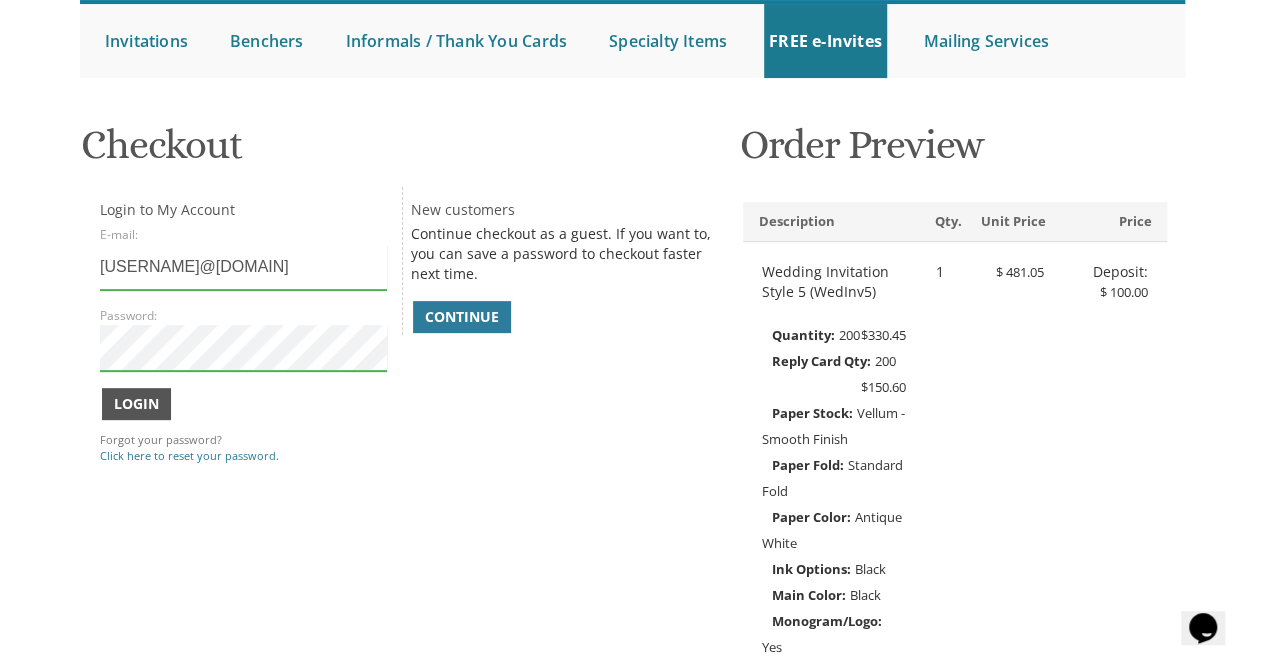 click on "Login" at bounding box center [136, 404] 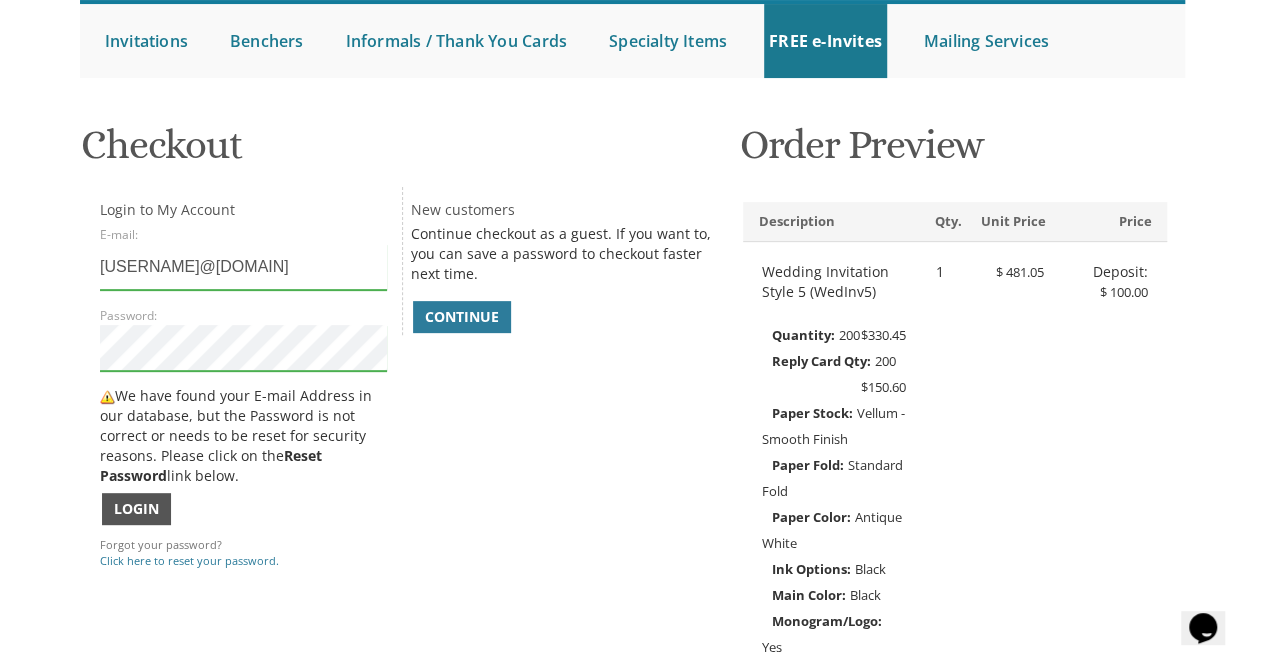 click on "Login" at bounding box center (136, 509) 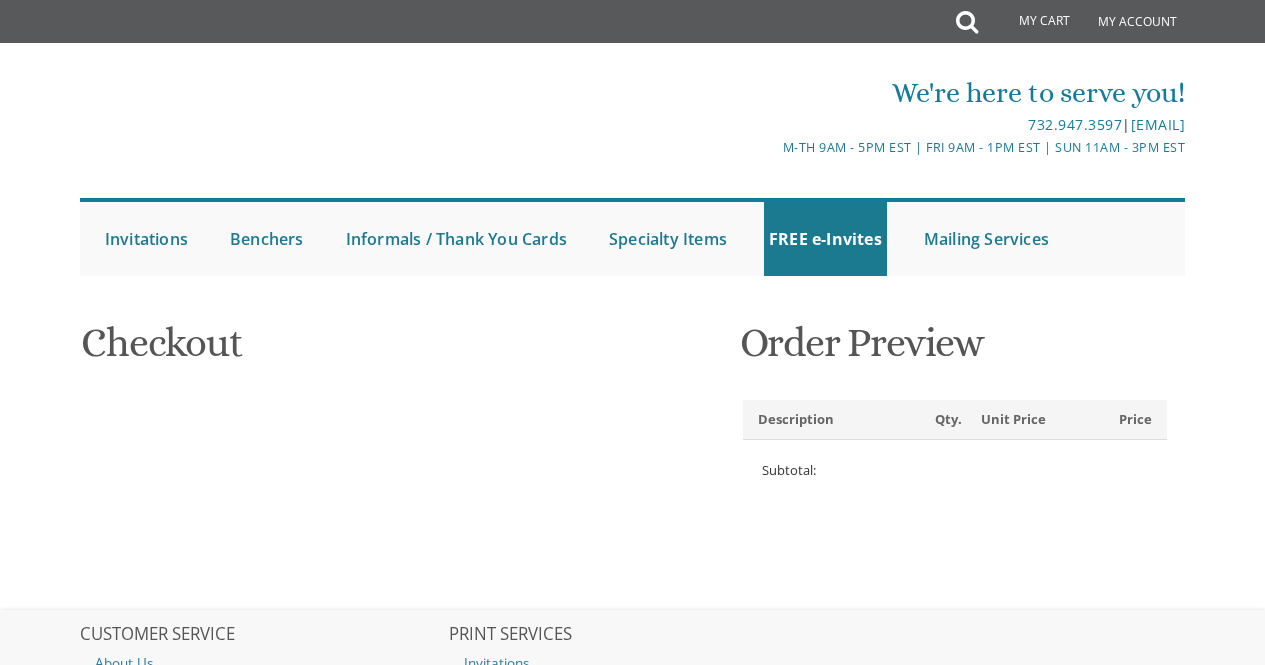 select 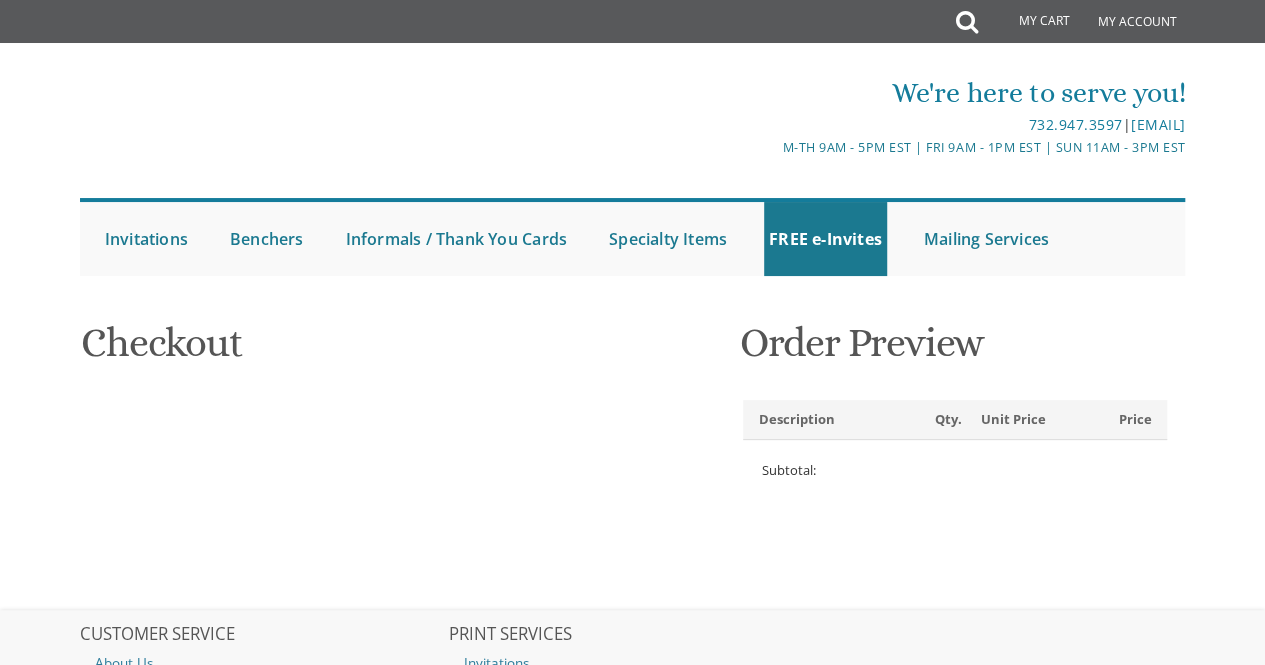scroll, scrollTop: 0, scrollLeft: 0, axis: both 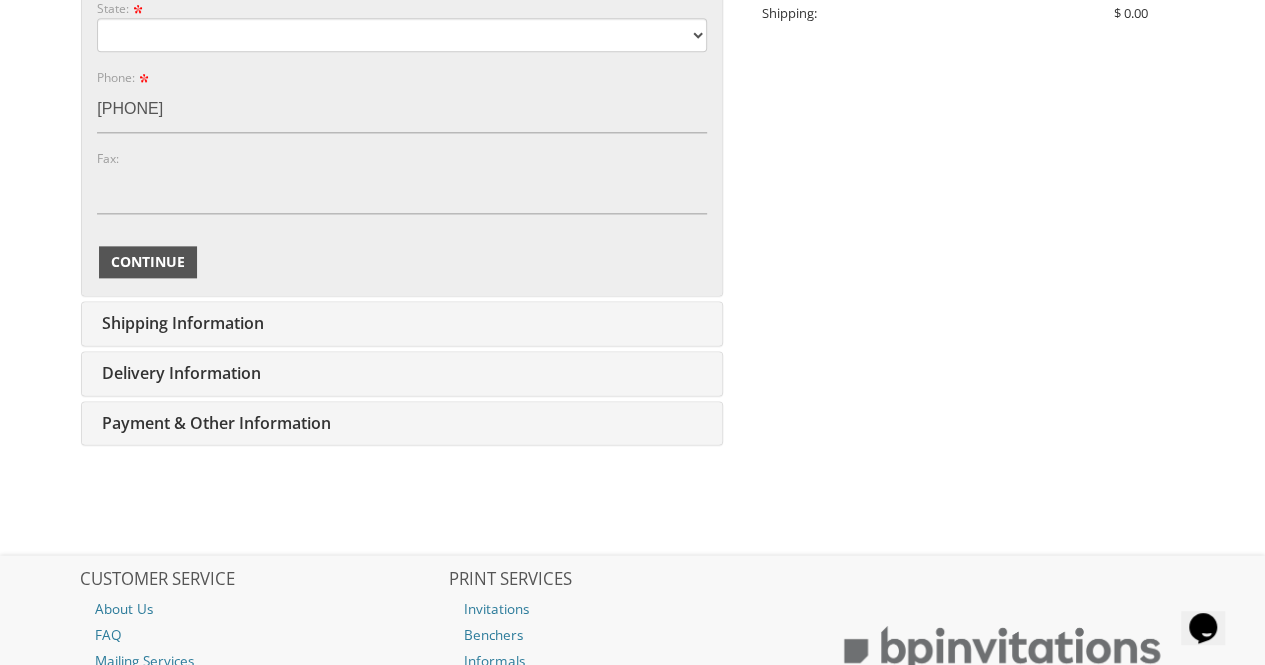 click on "Continue" at bounding box center [148, 262] 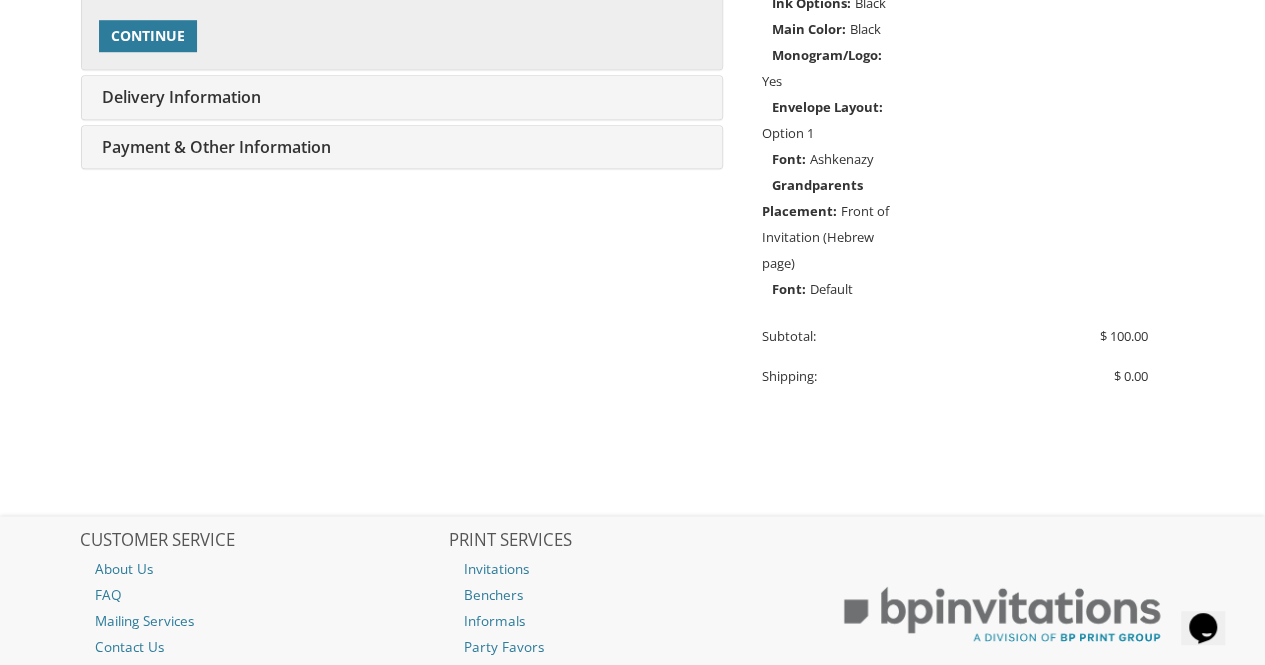 type on "tuvyadina@gmail.com" 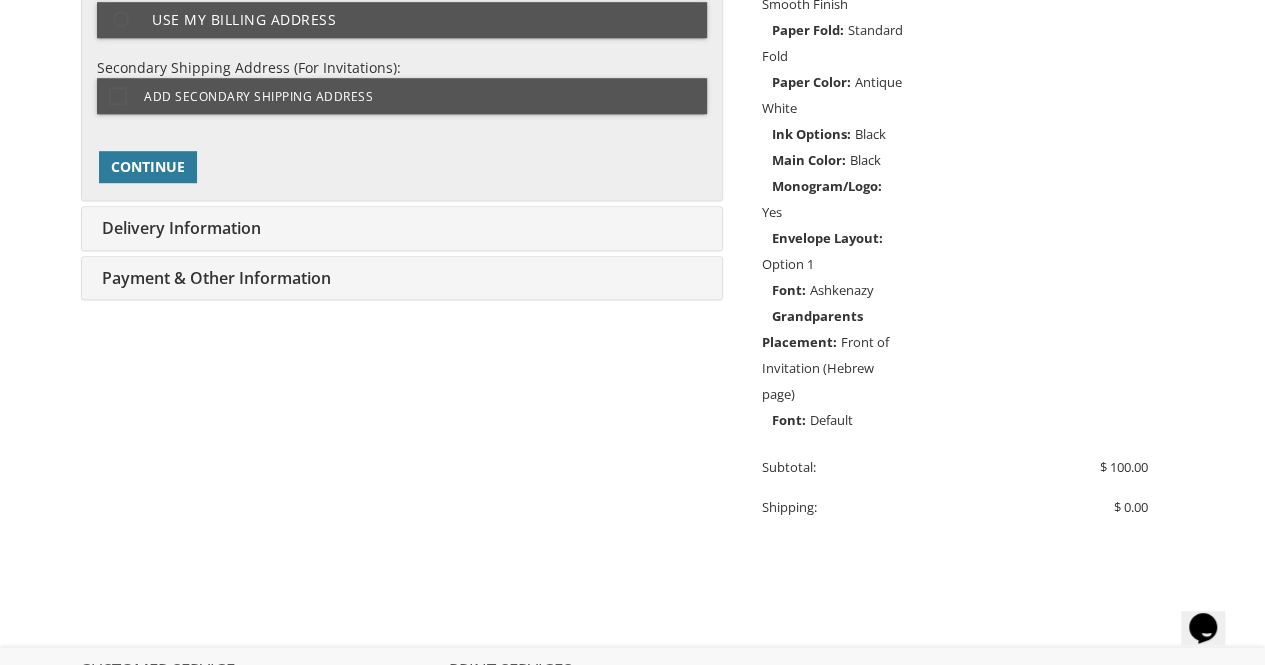 select on "OH" 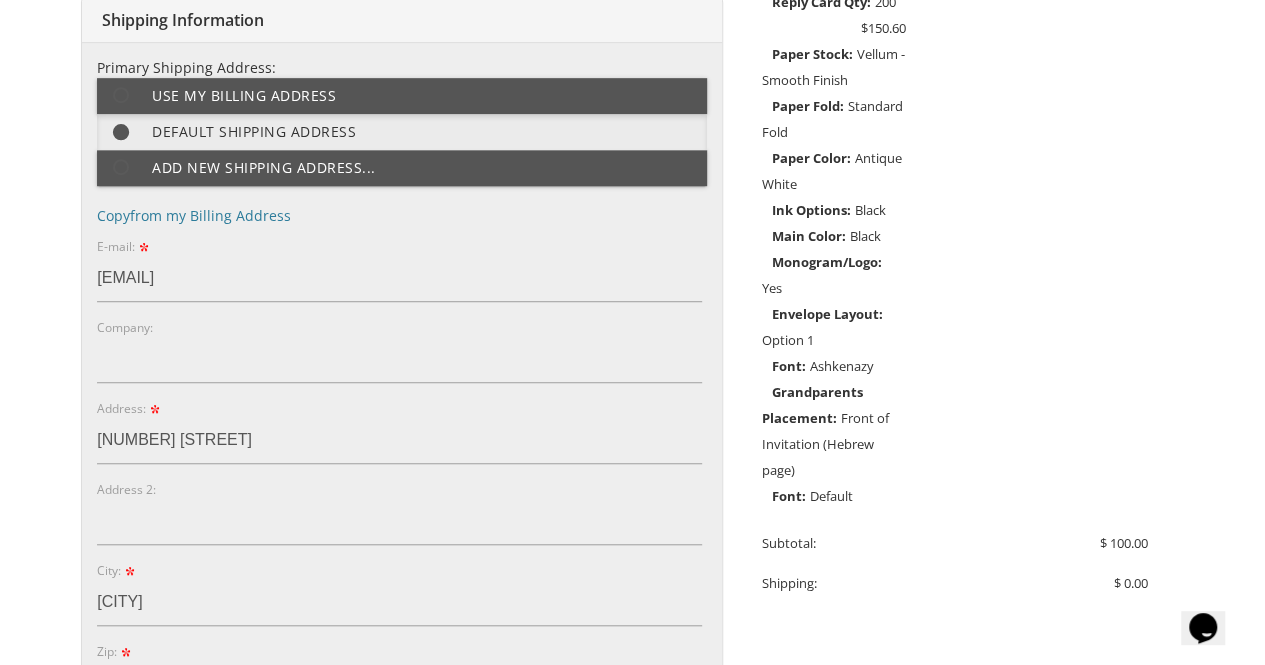 scroll, scrollTop: 524, scrollLeft: 0, axis: vertical 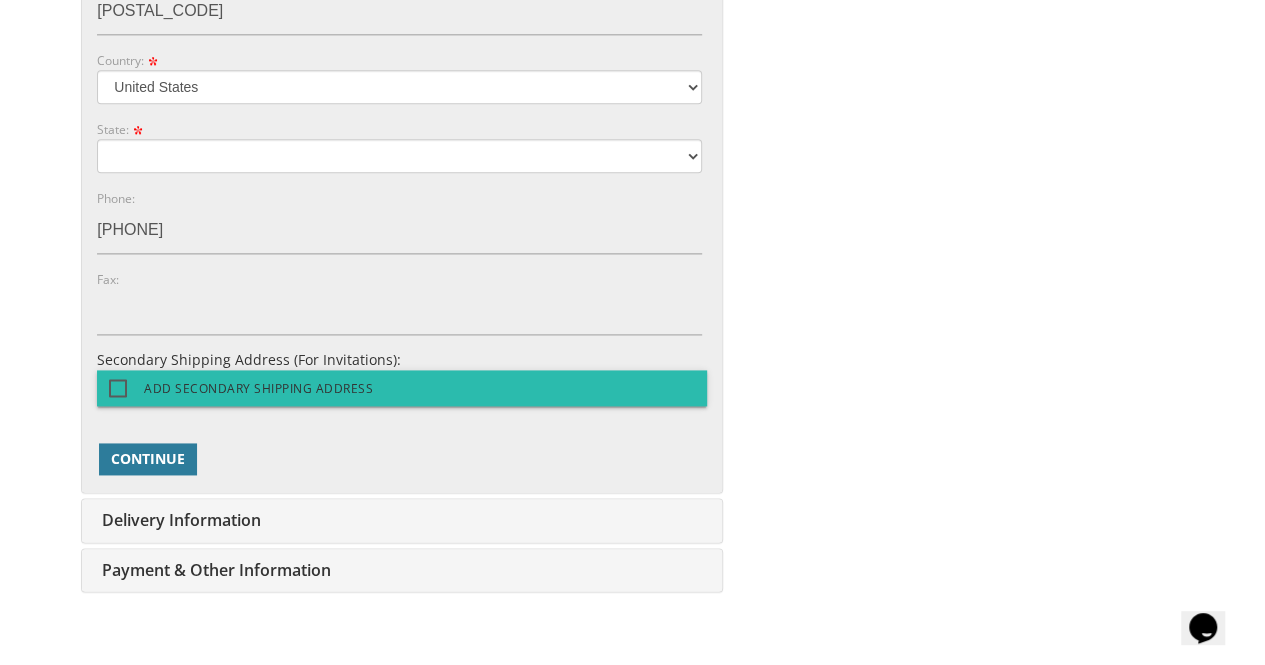 click on "Add Secondary Shipping Address" at bounding box center (402, 388) 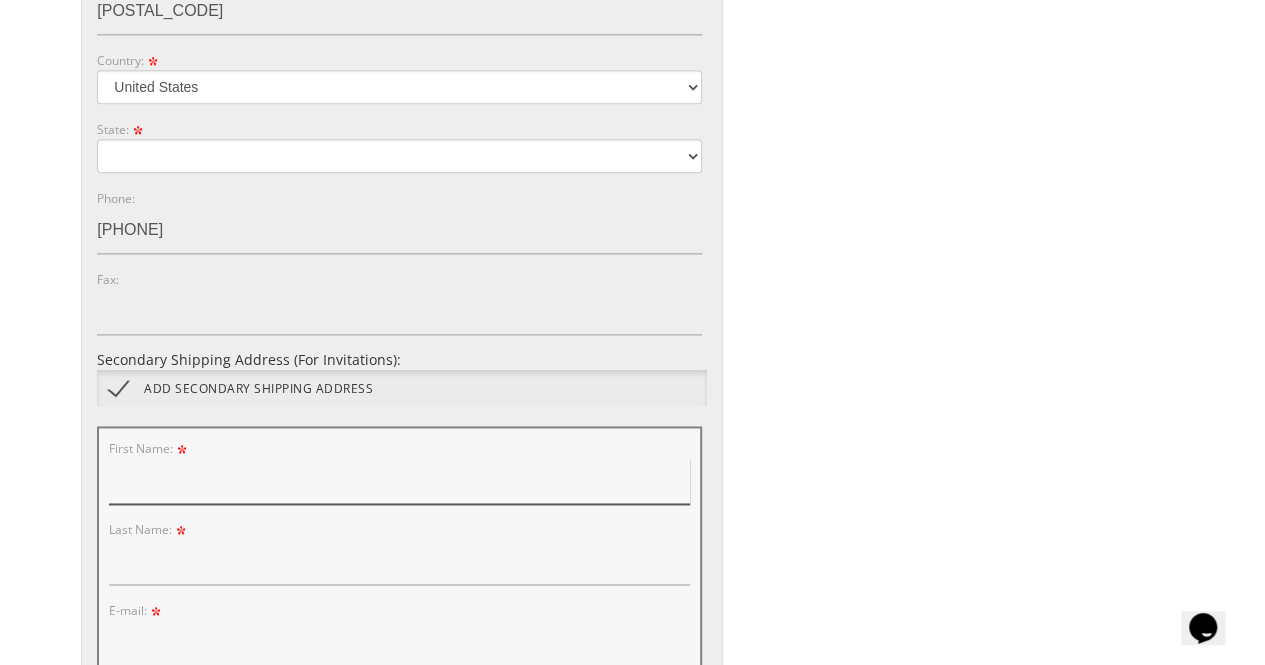 click on "First Name:" at bounding box center (399, 481) 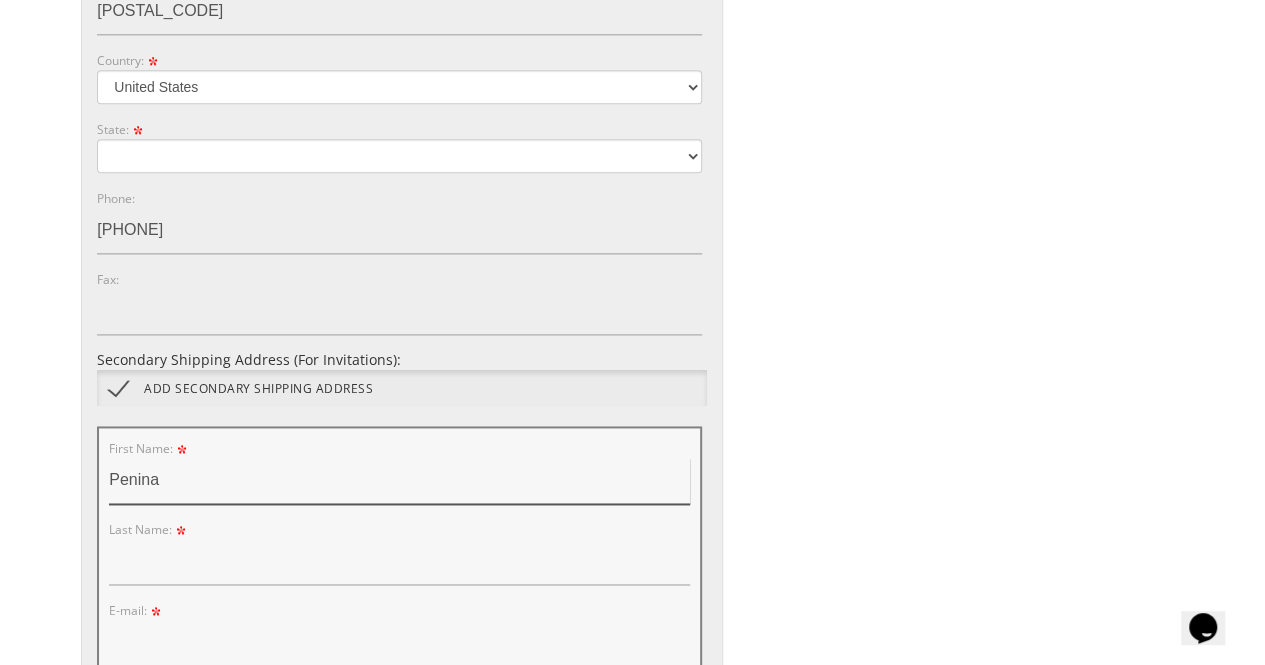 type on "Penina" 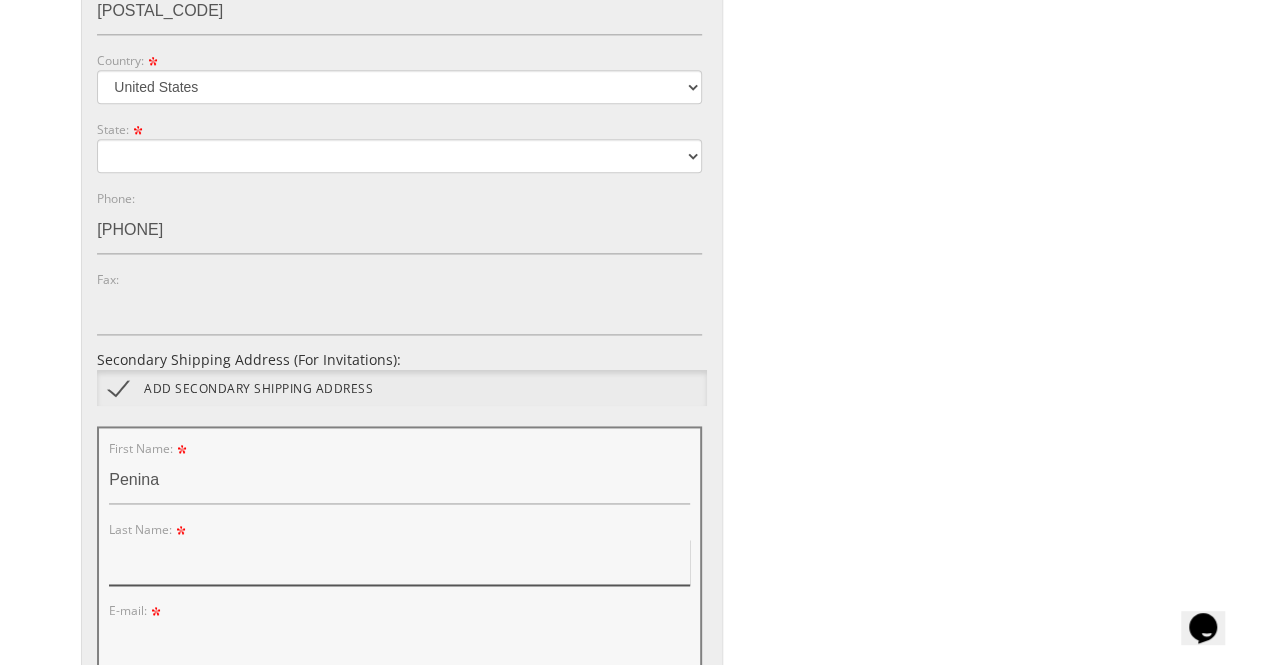 click on "Last Name:" at bounding box center (399, 562) 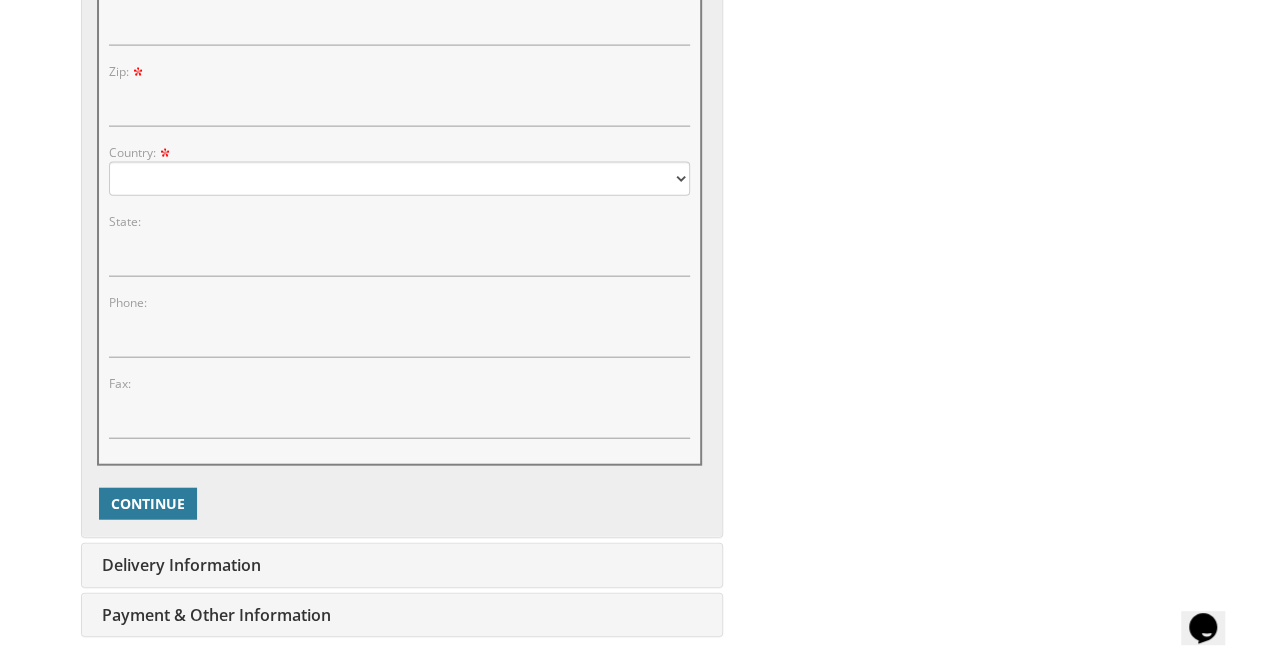 scroll, scrollTop: 2184, scrollLeft: 0, axis: vertical 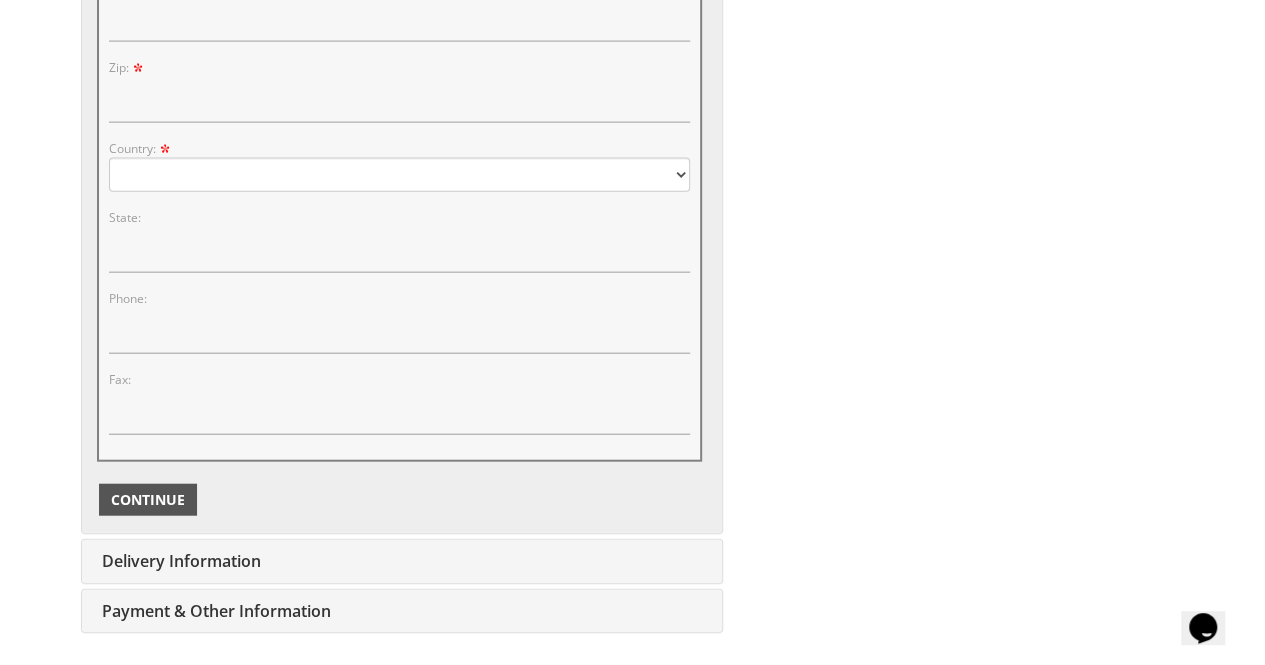 type on "Davis" 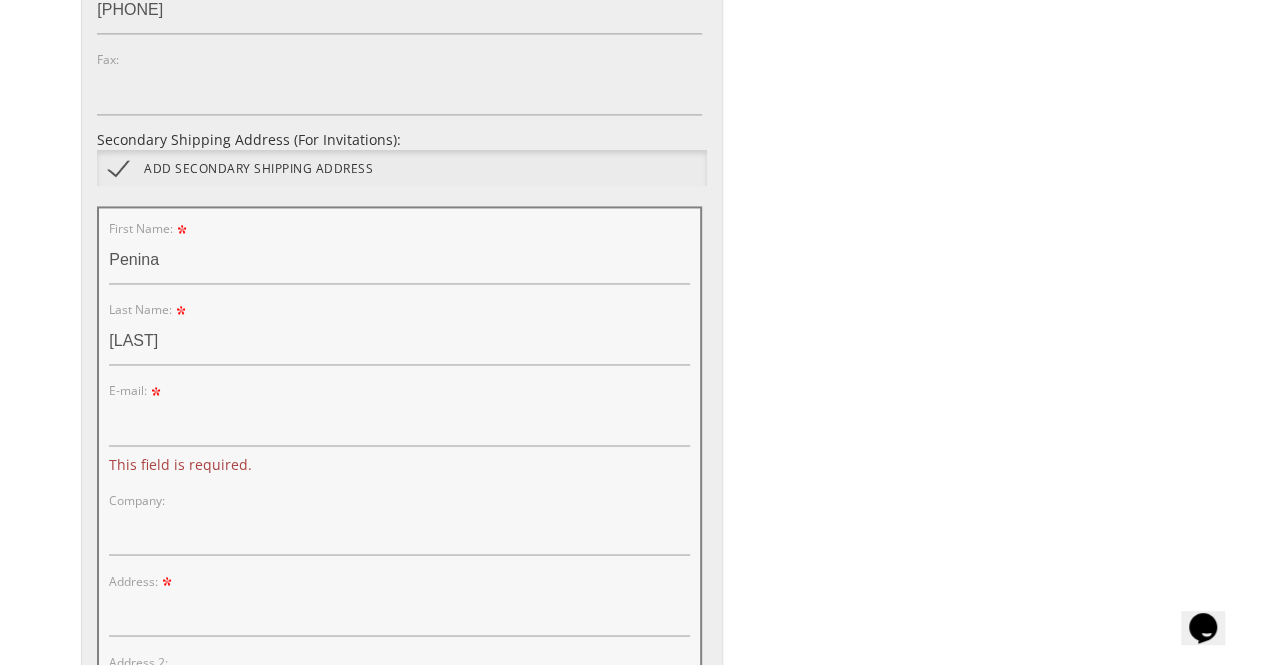 scroll, scrollTop: 1454, scrollLeft: 0, axis: vertical 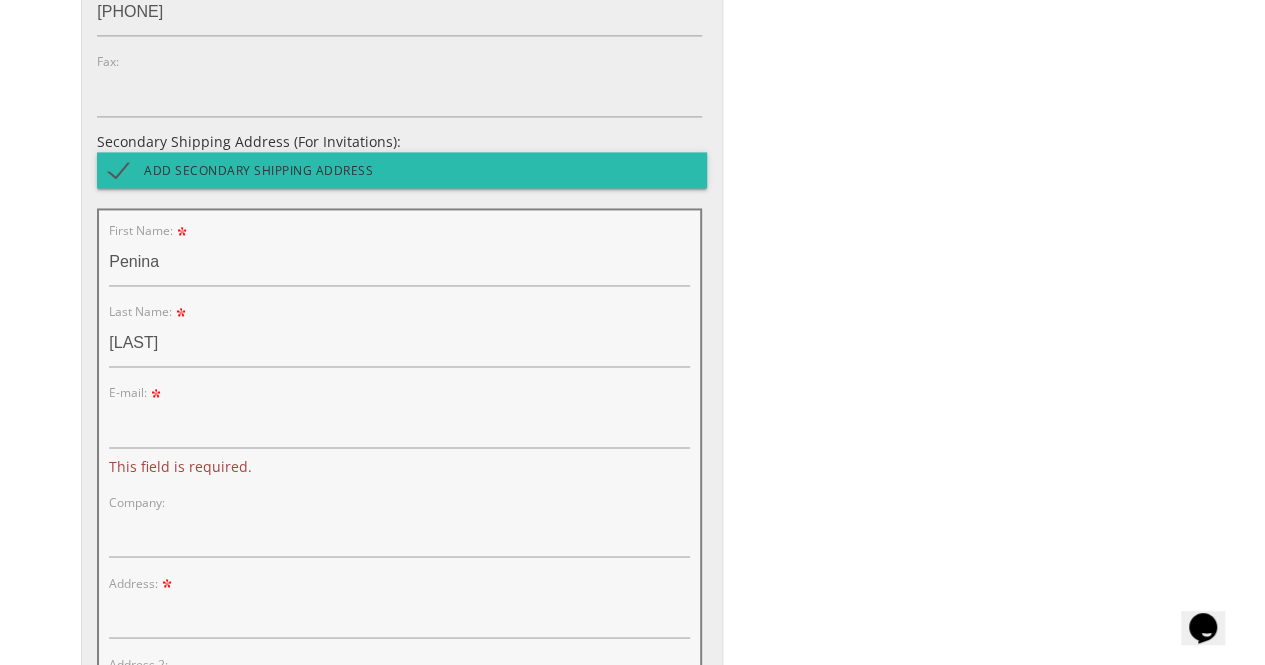 click on "Add Secondary Shipping Address" at bounding box center (241, 170) 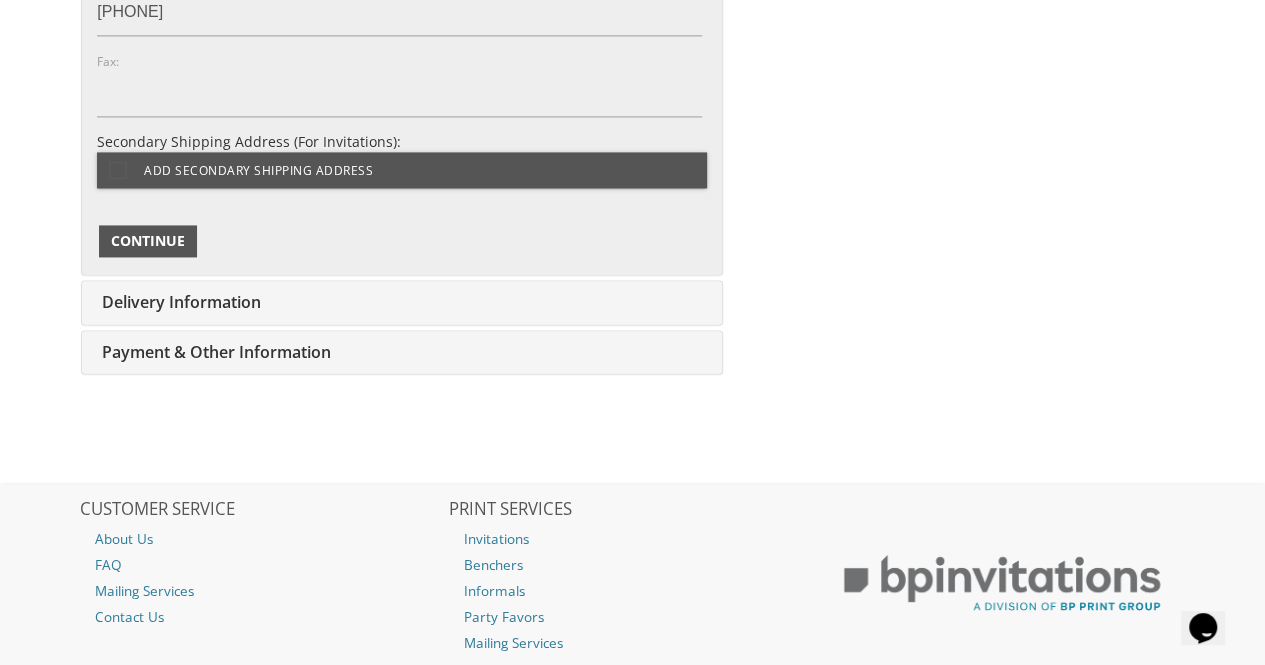 click on "Continue" at bounding box center [148, 241] 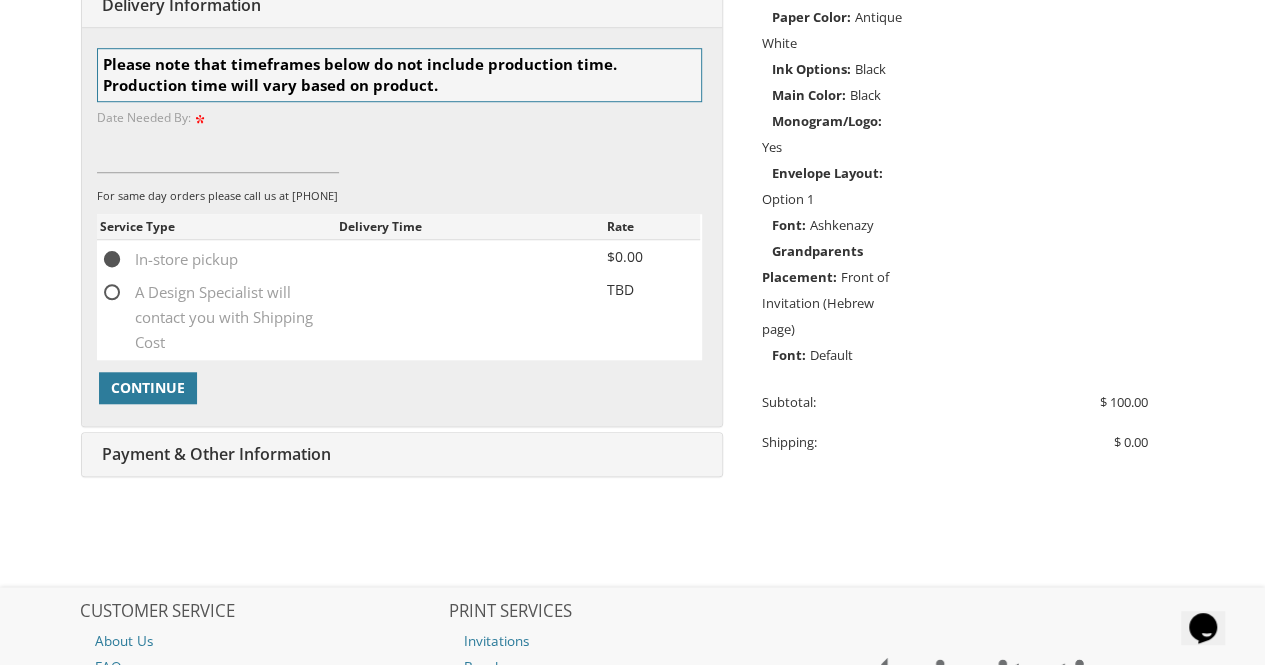 scroll, scrollTop: 649, scrollLeft: 0, axis: vertical 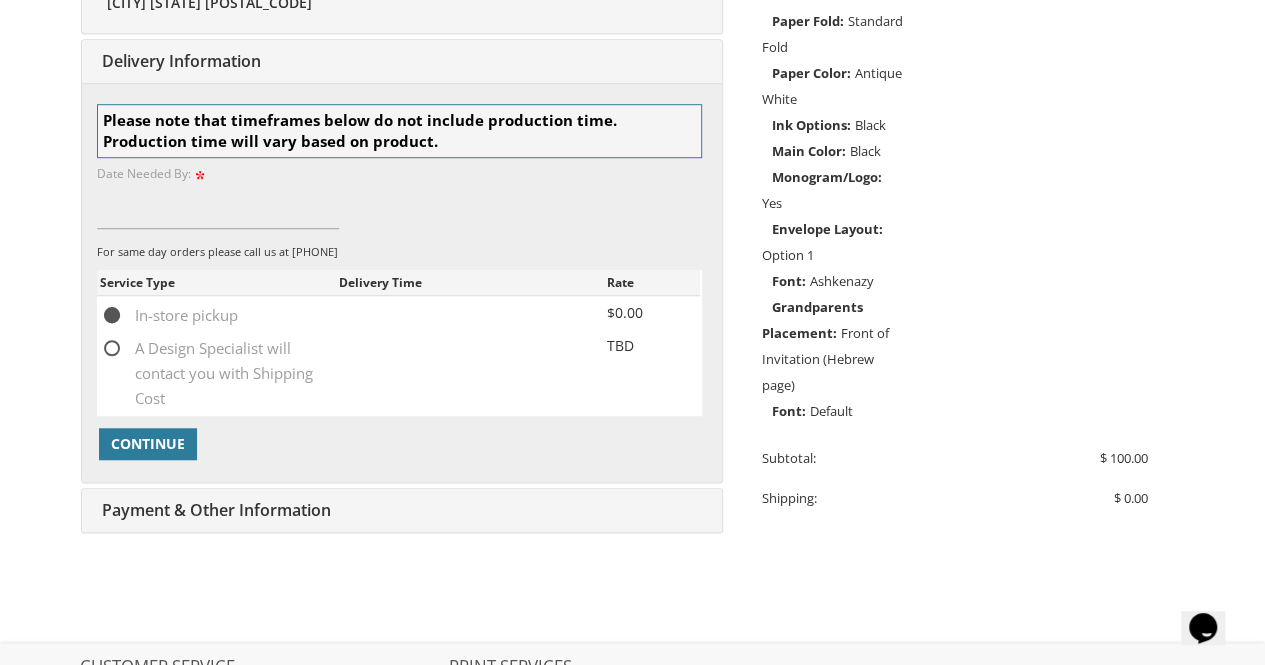 click on "A Design Specialist will contact you with Shipping Cost" at bounding box center [219, 348] 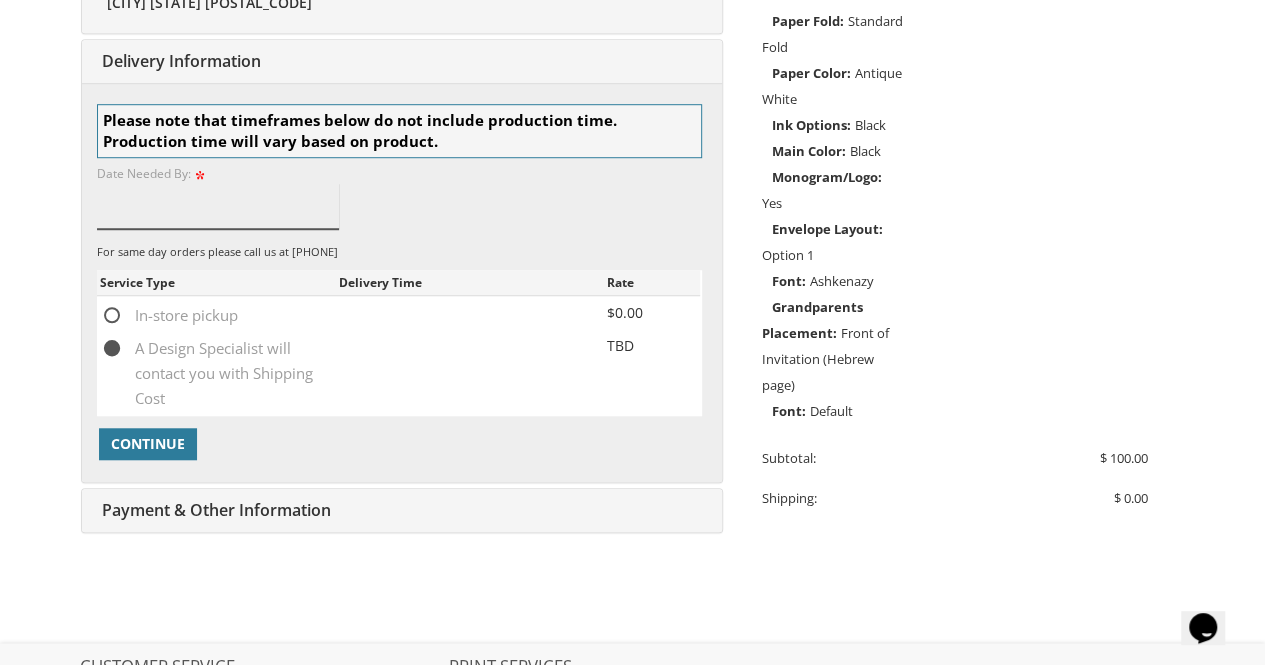 click at bounding box center [218, 206] 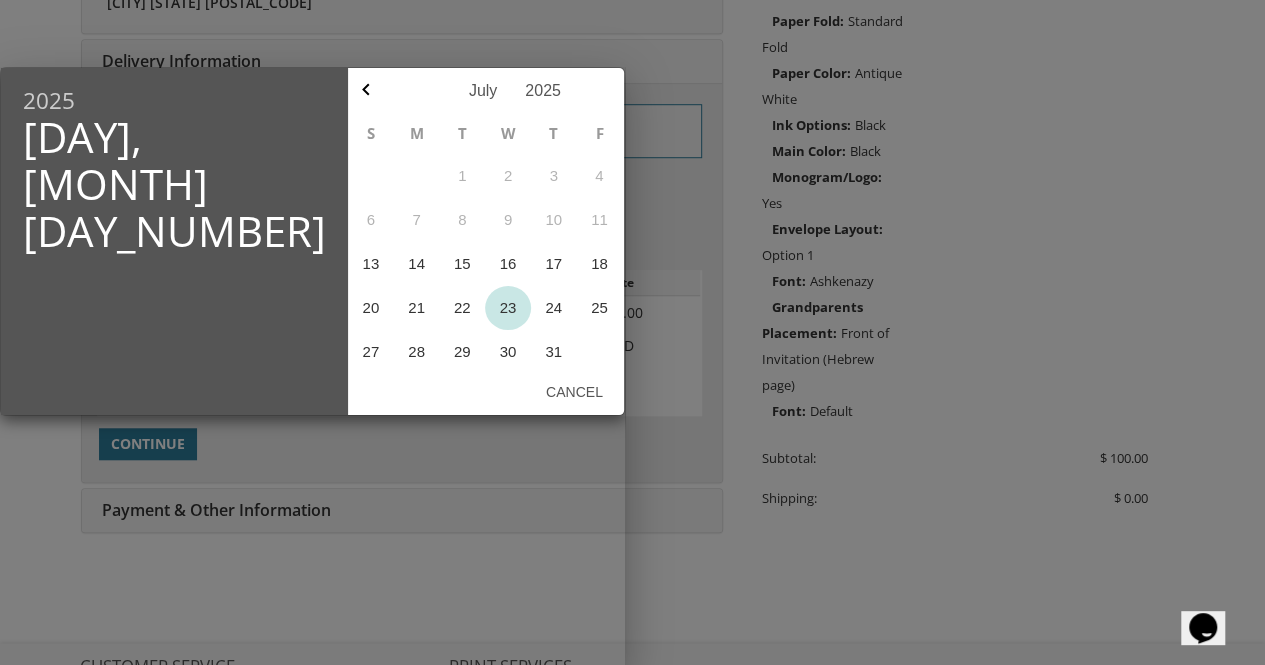 click on "23" at bounding box center [508, 308] 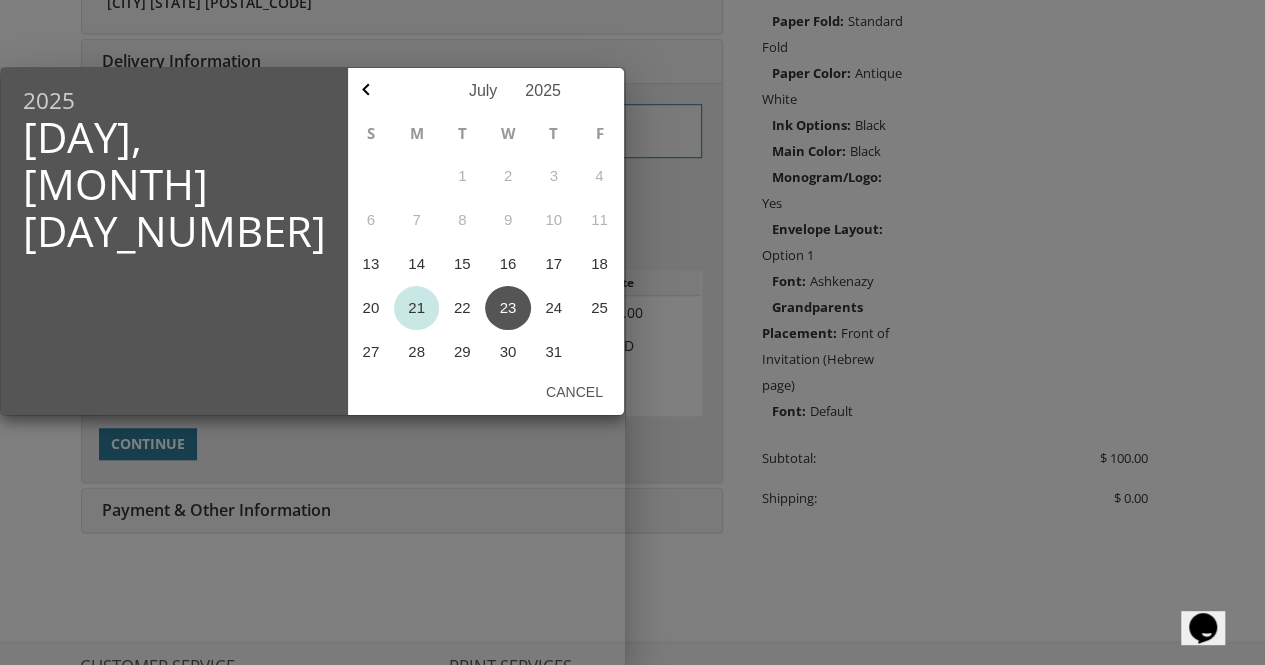 click on "21" at bounding box center [417, 308] 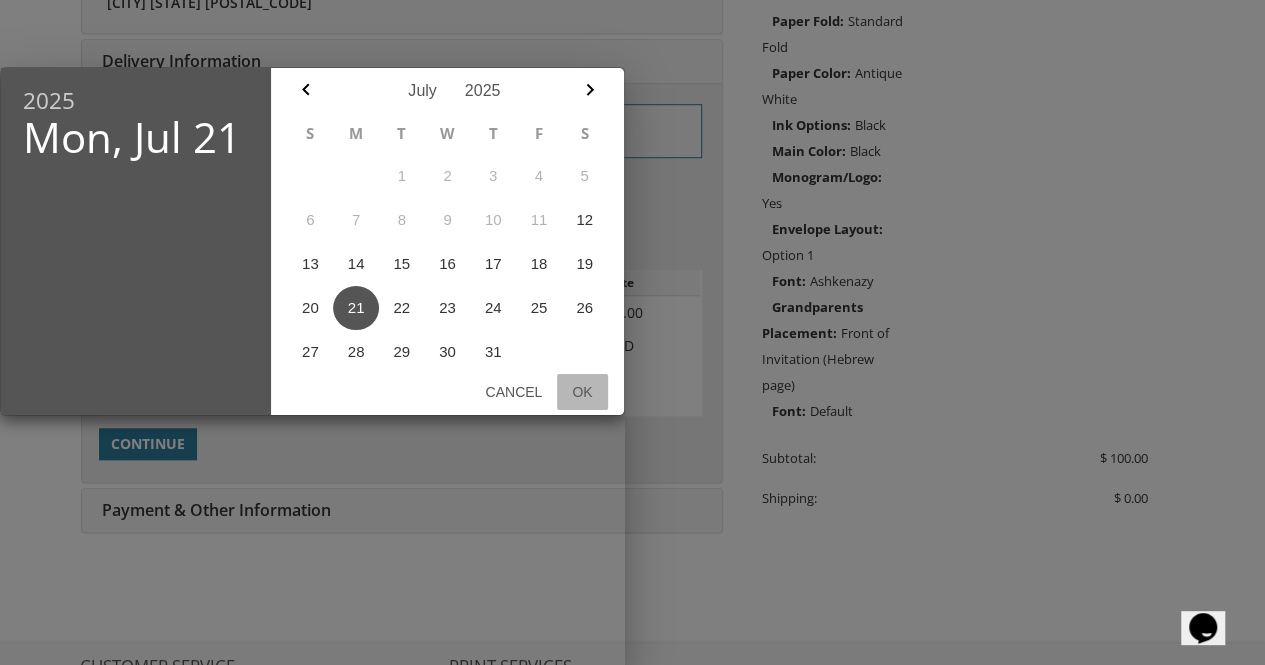 click on "Ok" at bounding box center [582, 392] 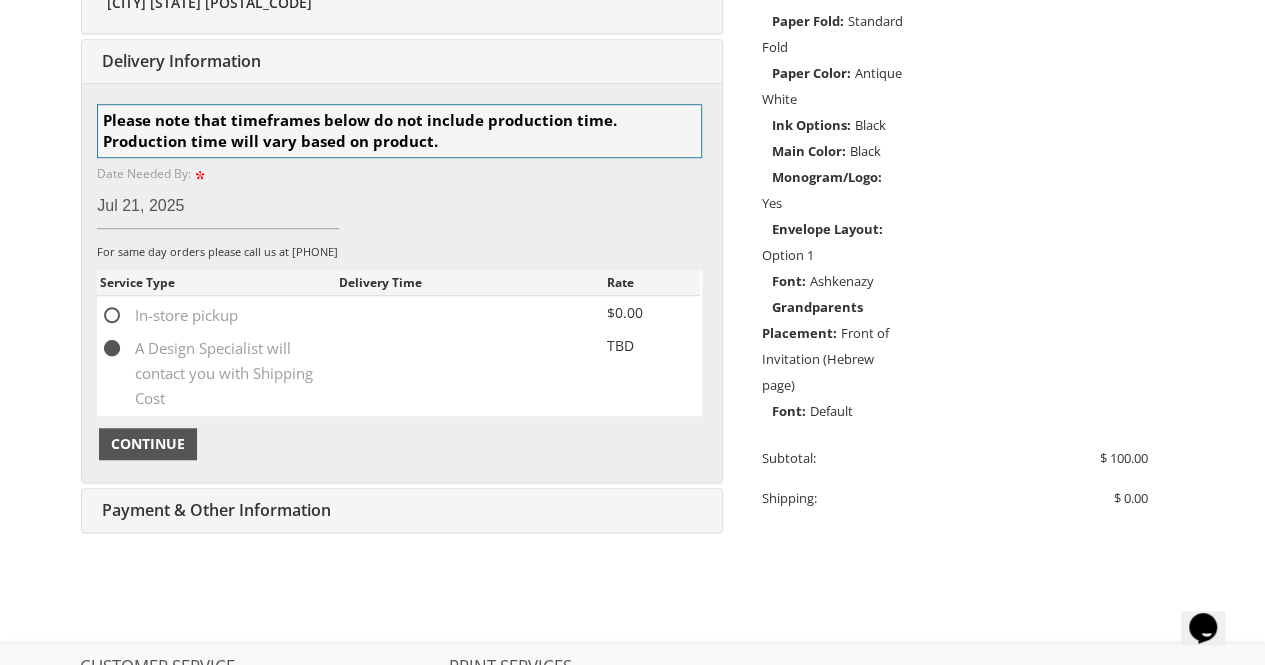 click on "Continue" at bounding box center (148, 444) 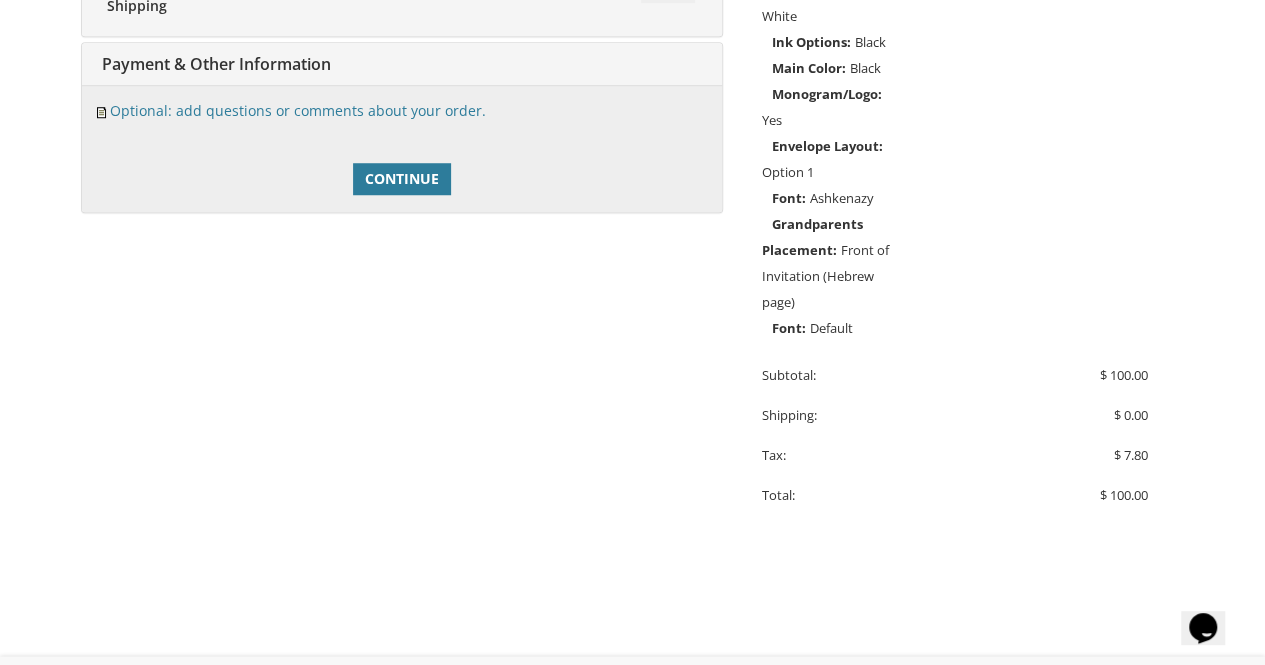 scroll, scrollTop: 734, scrollLeft: 0, axis: vertical 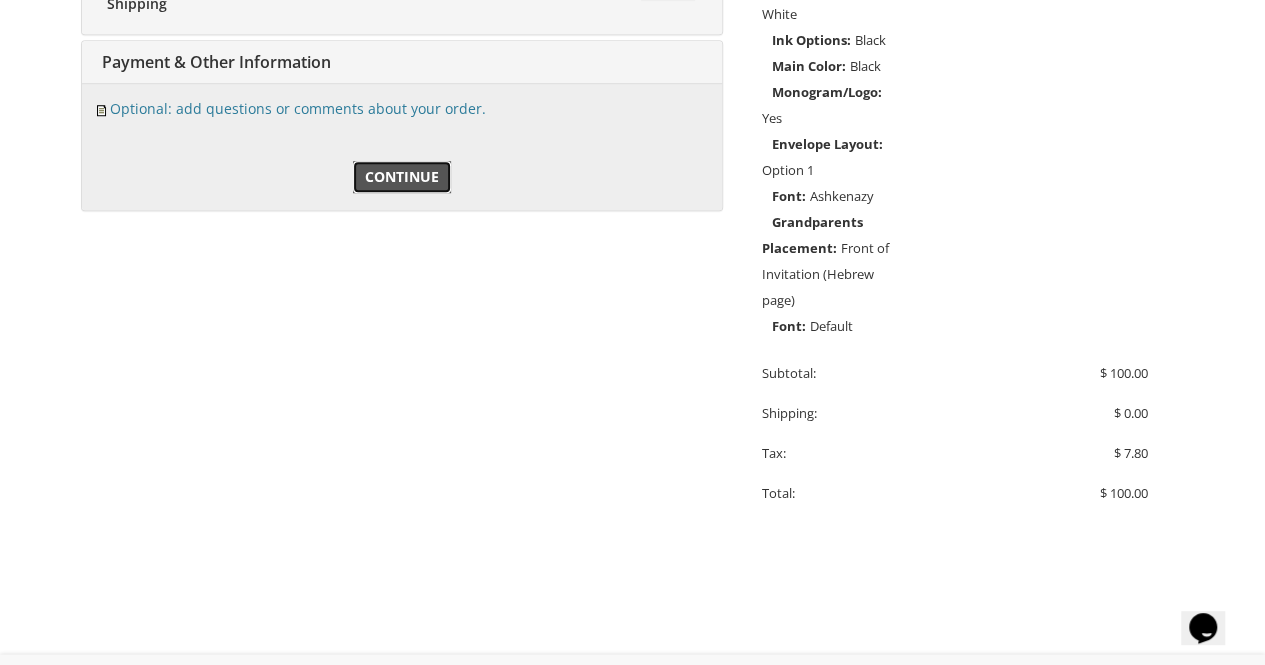 click on "Continue" at bounding box center (402, 177) 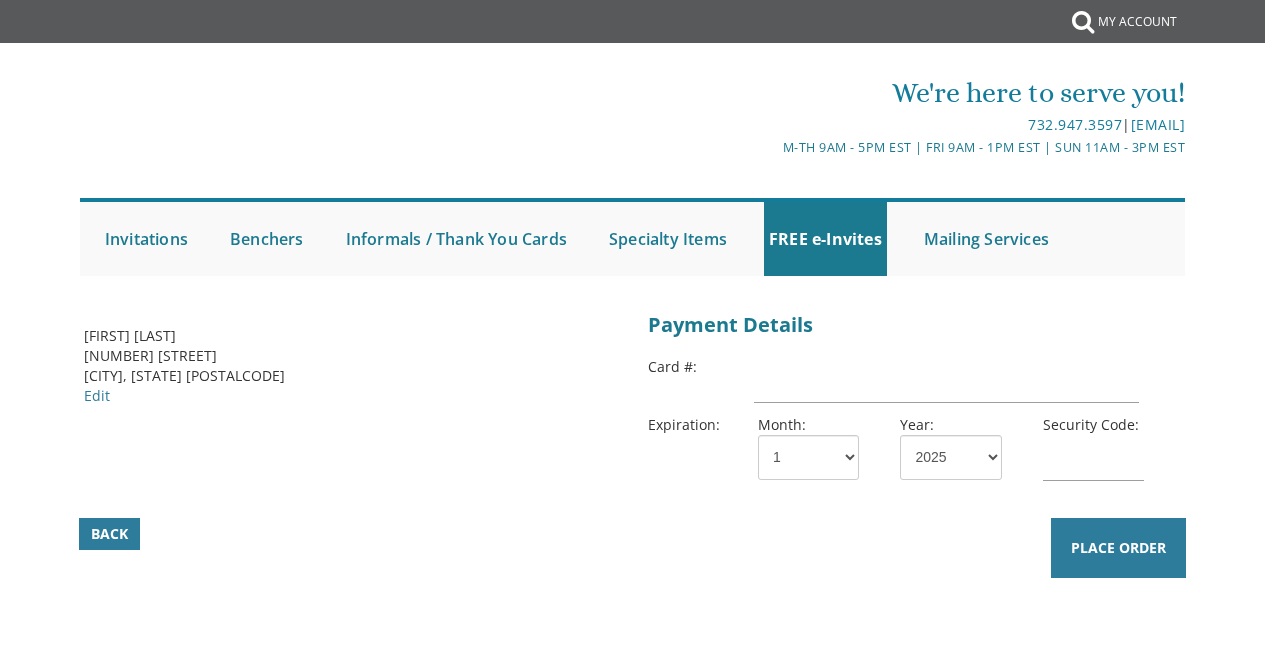 scroll, scrollTop: 0, scrollLeft: 0, axis: both 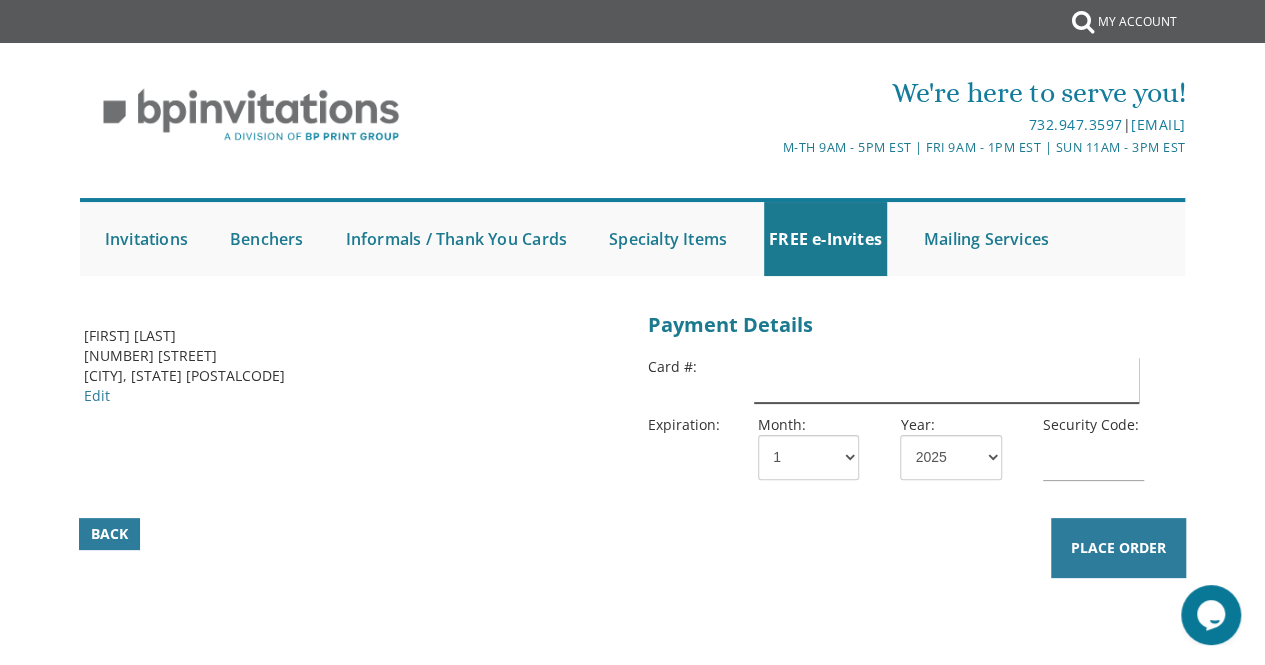 click at bounding box center [946, 380] 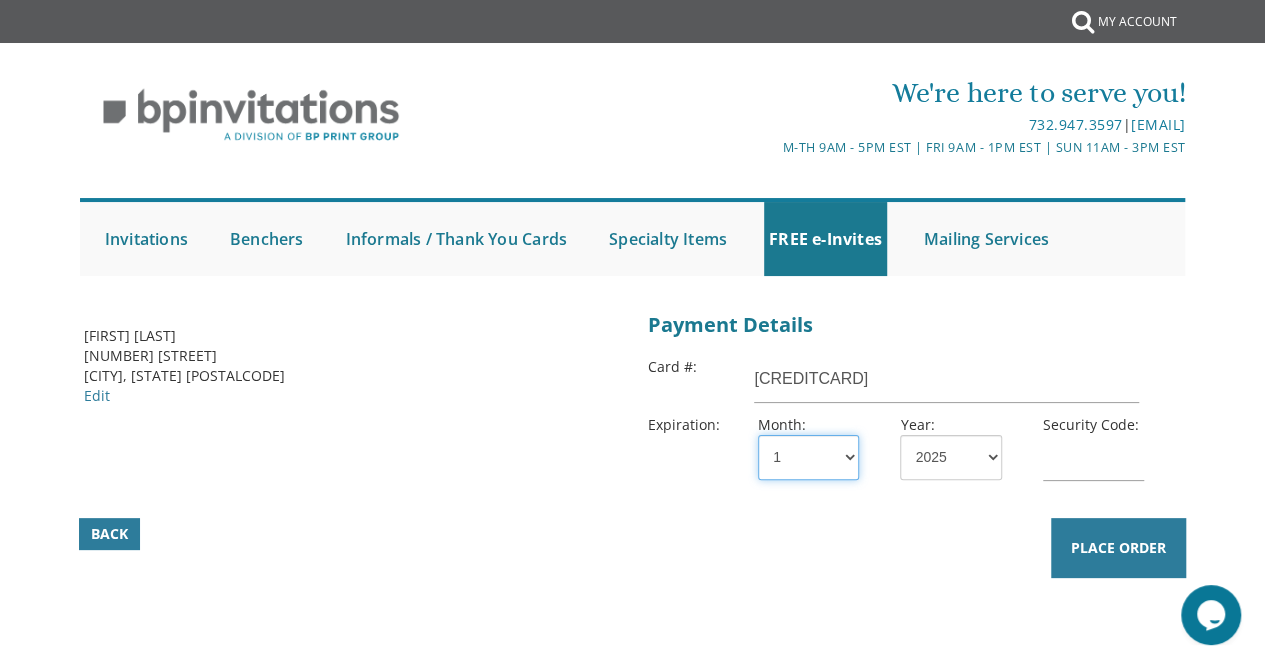 select on "07" 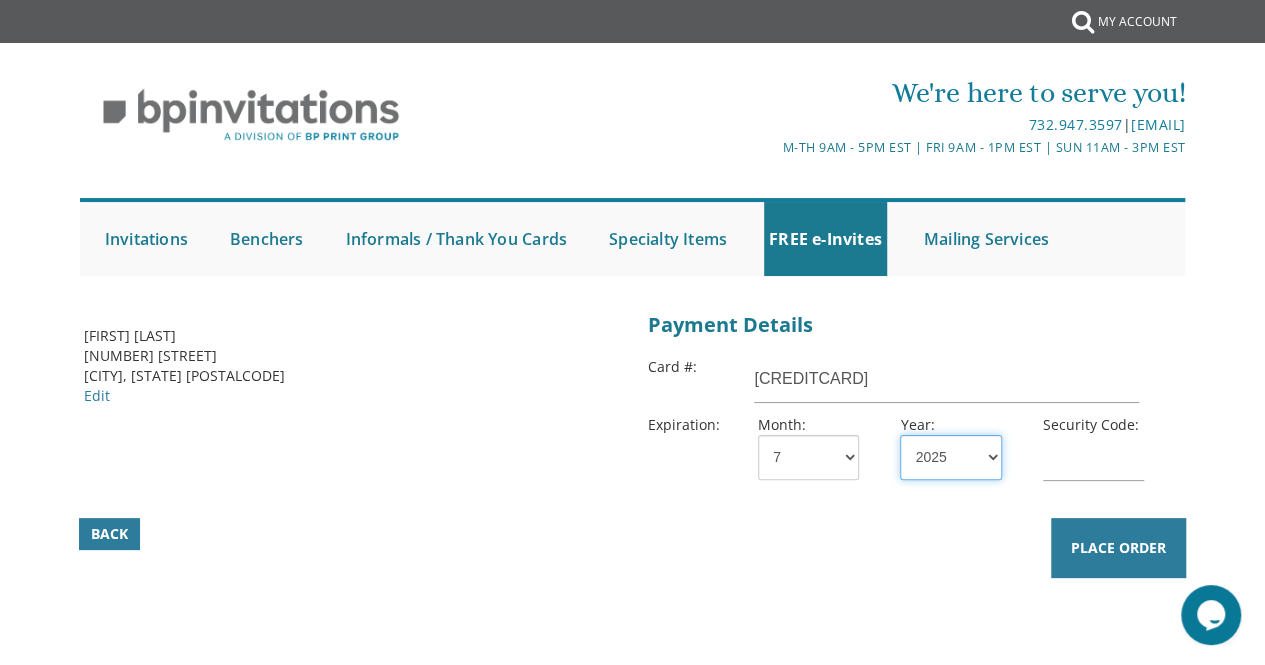 select on "29" 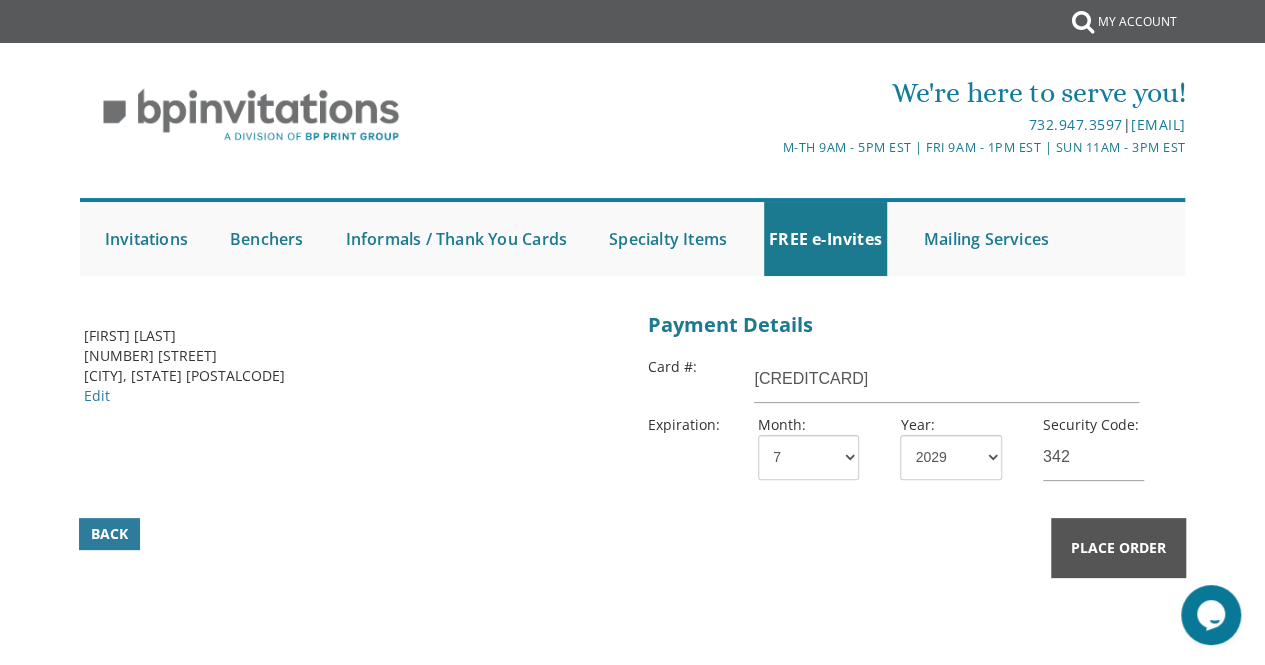 click on "Place Order" at bounding box center (1118, 548) 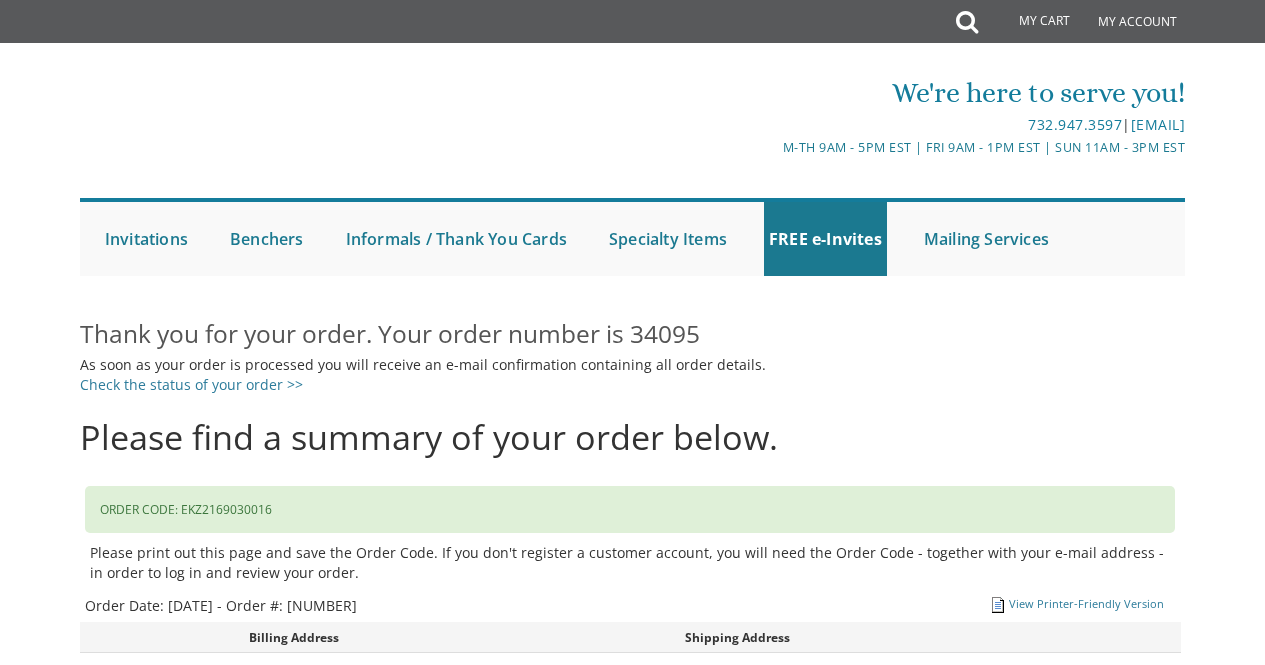 scroll, scrollTop: 0, scrollLeft: 0, axis: both 